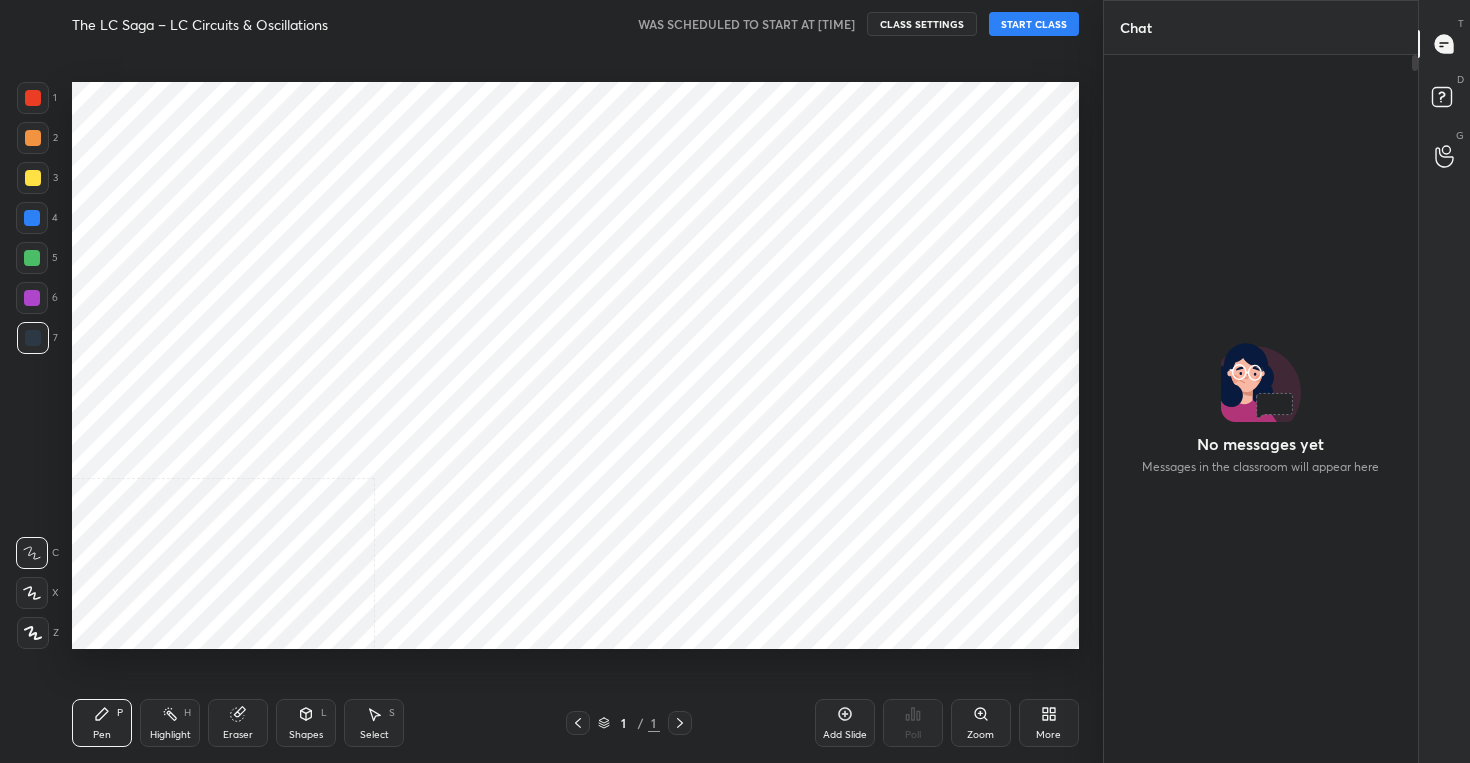 scroll, scrollTop: 0, scrollLeft: 0, axis: both 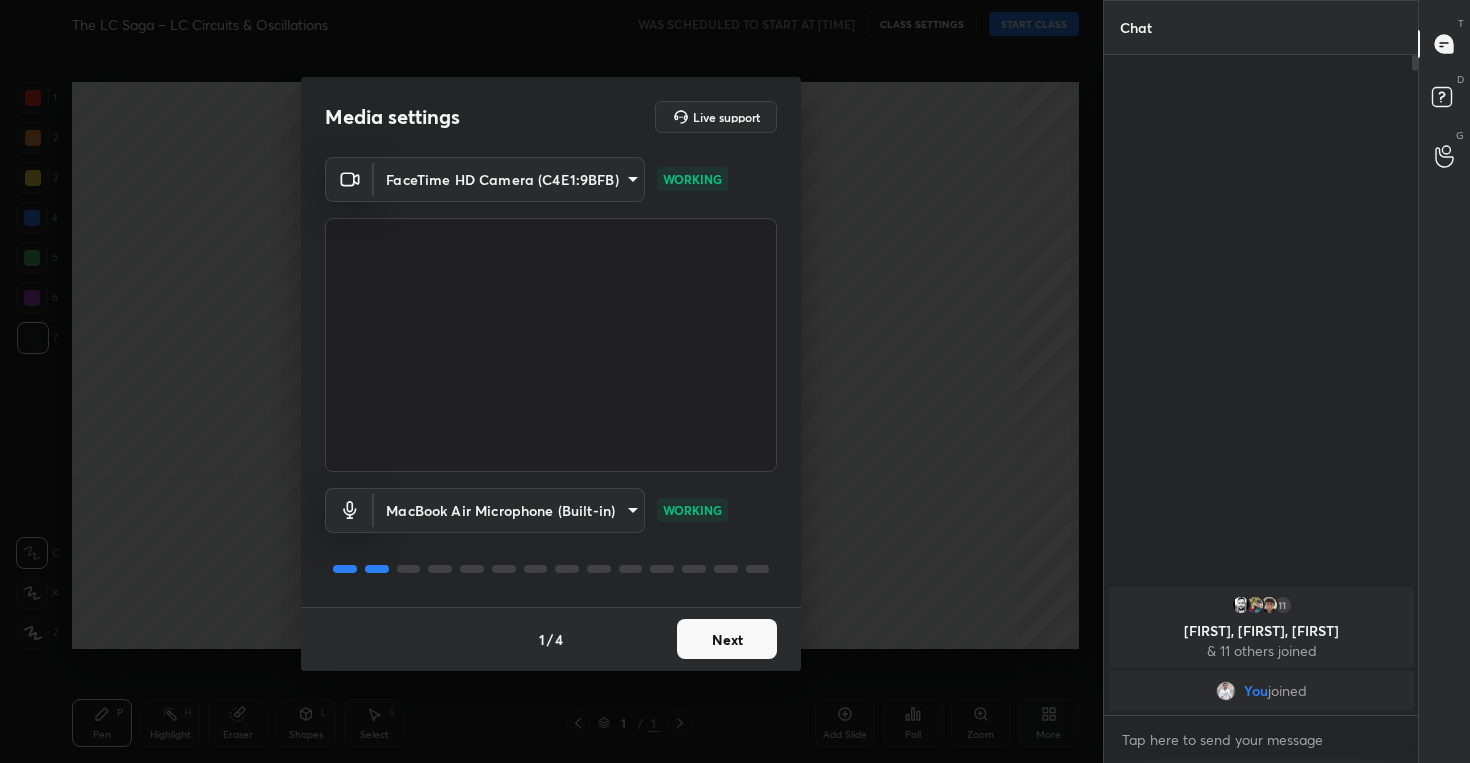 click on "Next" at bounding box center (727, 639) 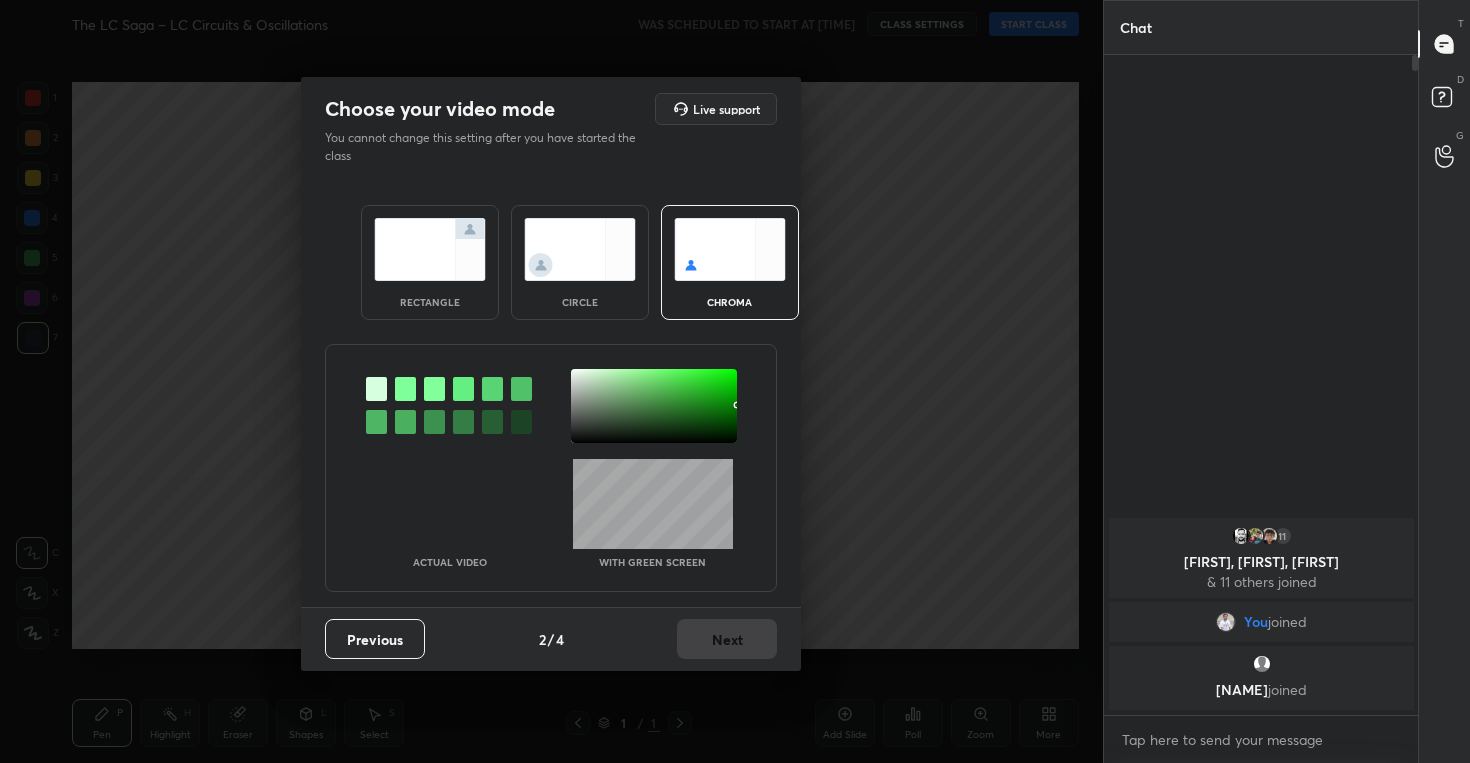 click at bounding box center [580, 249] 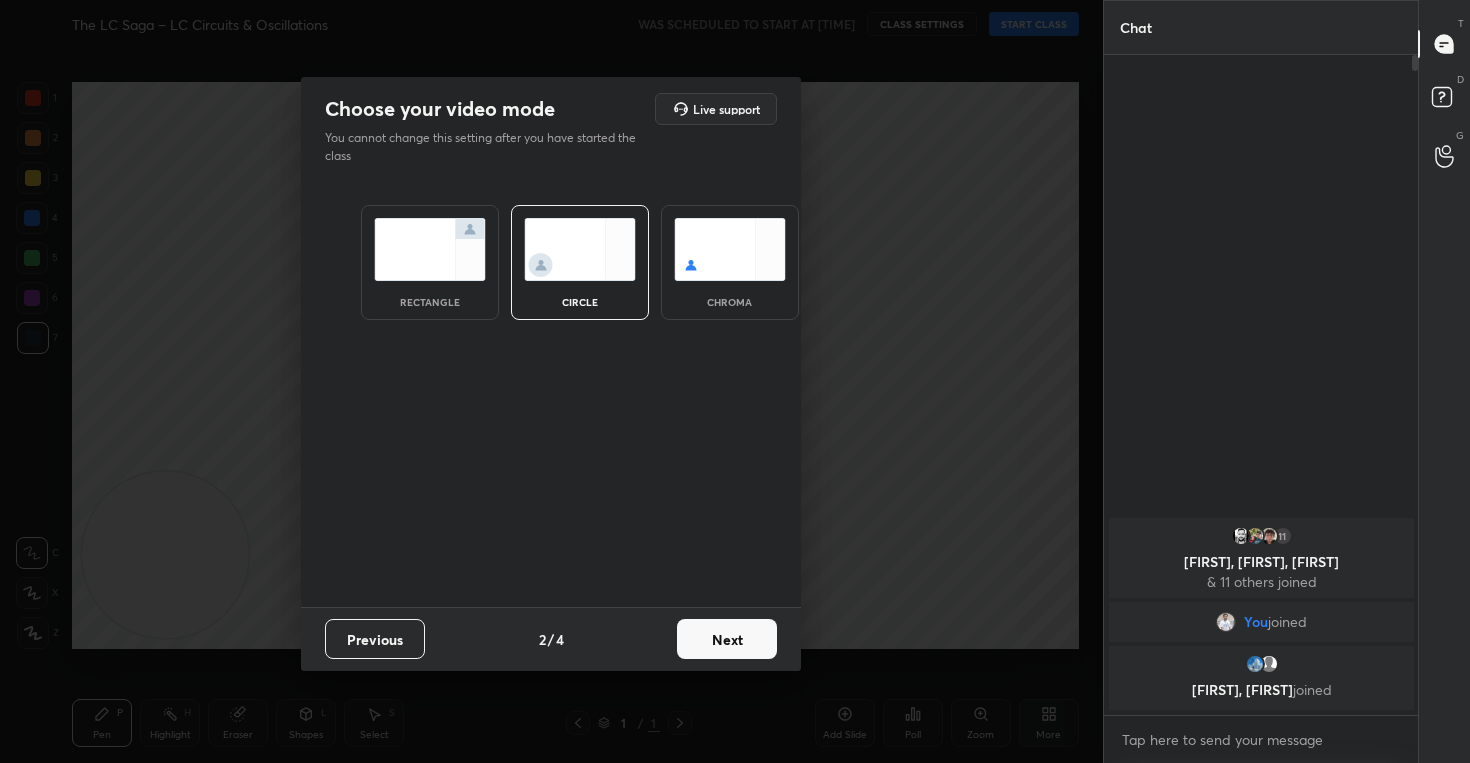 click on "Next" at bounding box center (727, 639) 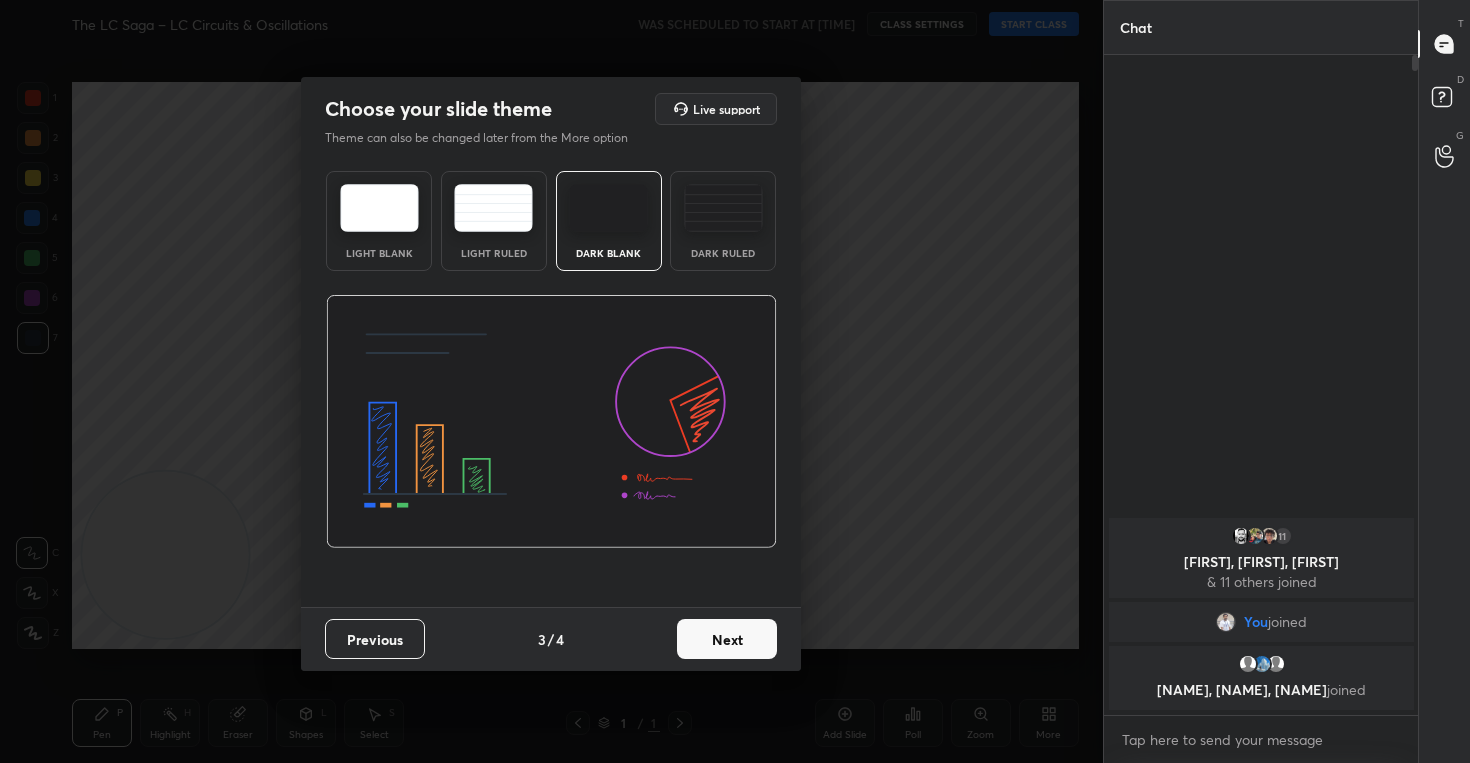 click on "Next" at bounding box center [727, 639] 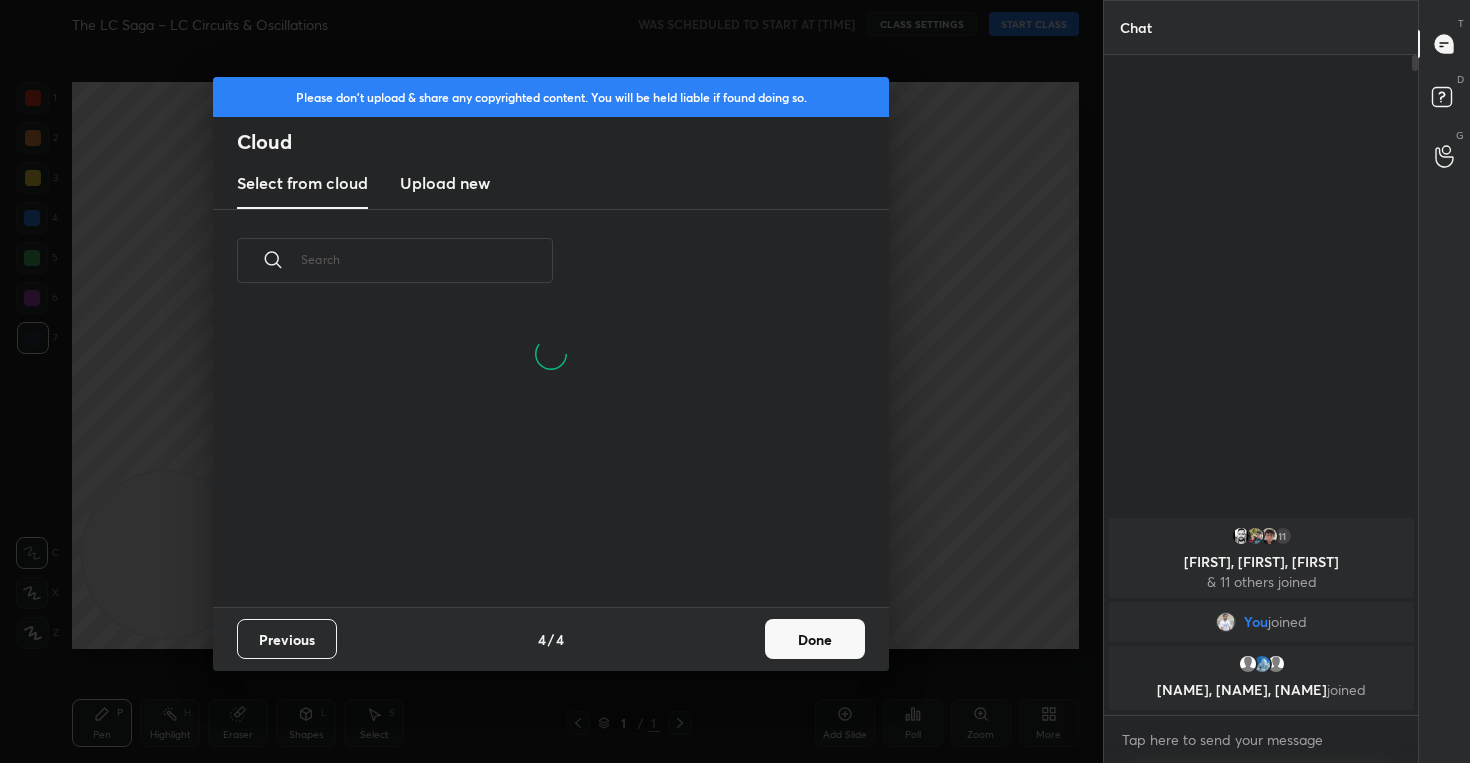 click on "Upload new" at bounding box center [445, 183] 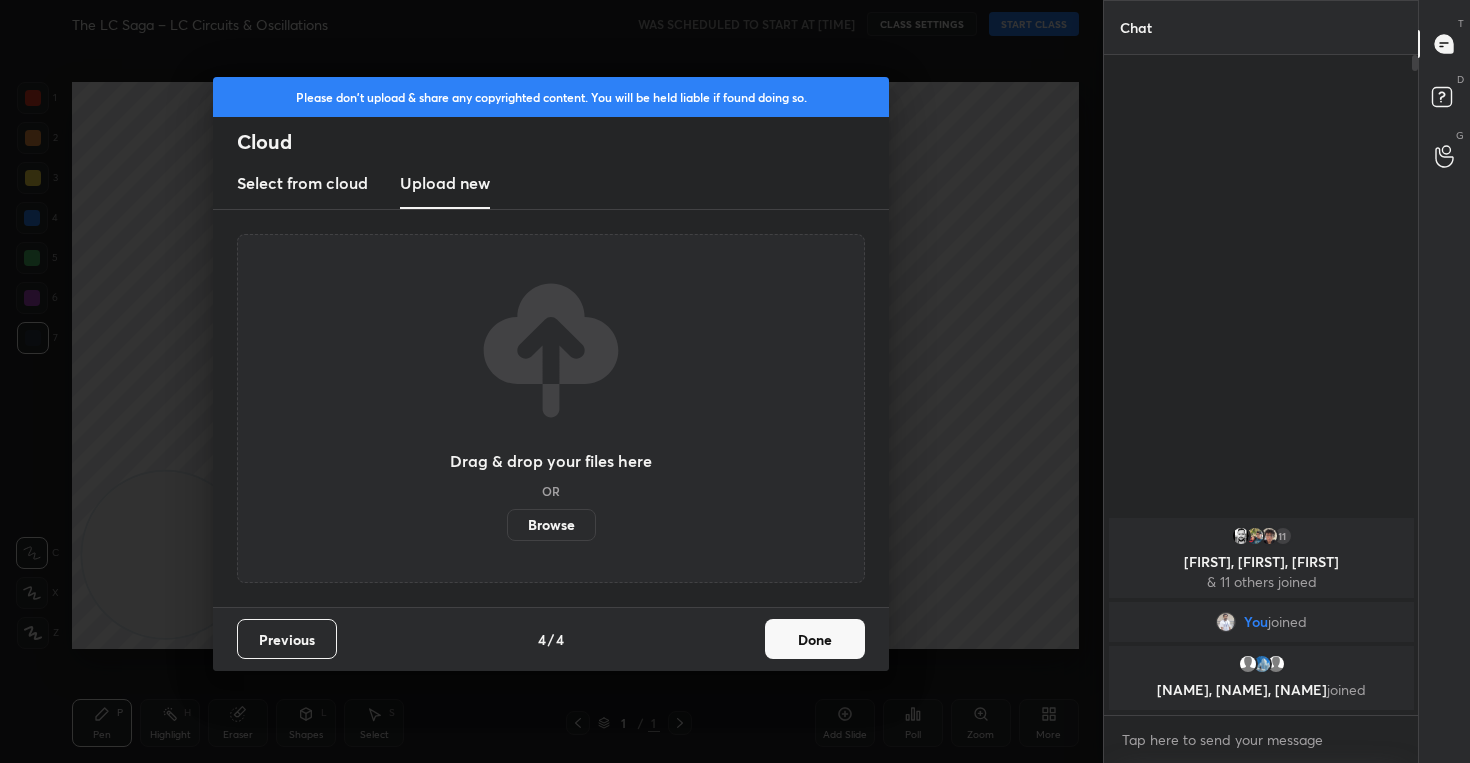 click on "Browse" at bounding box center (551, 525) 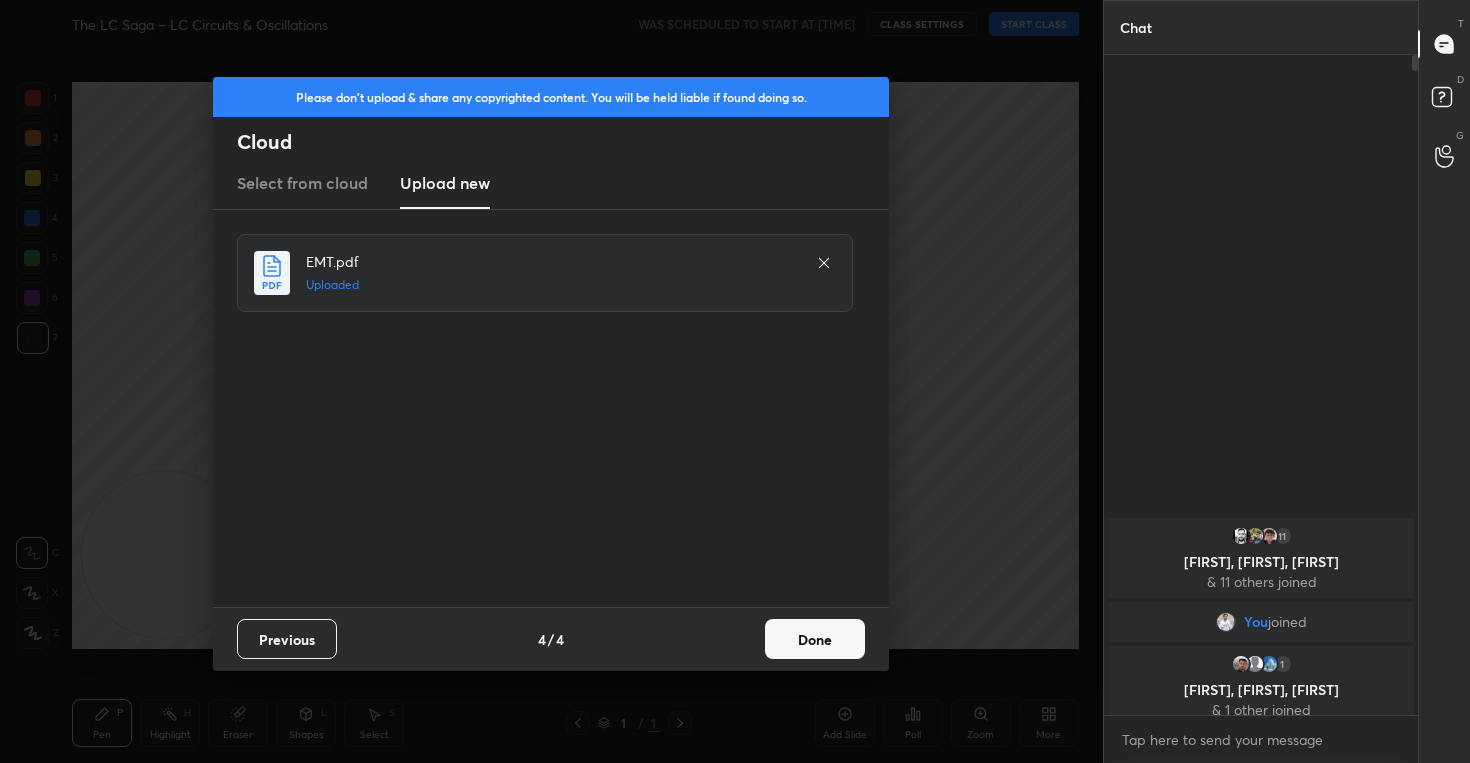 click on "Done" at bounding box center (815, 639) 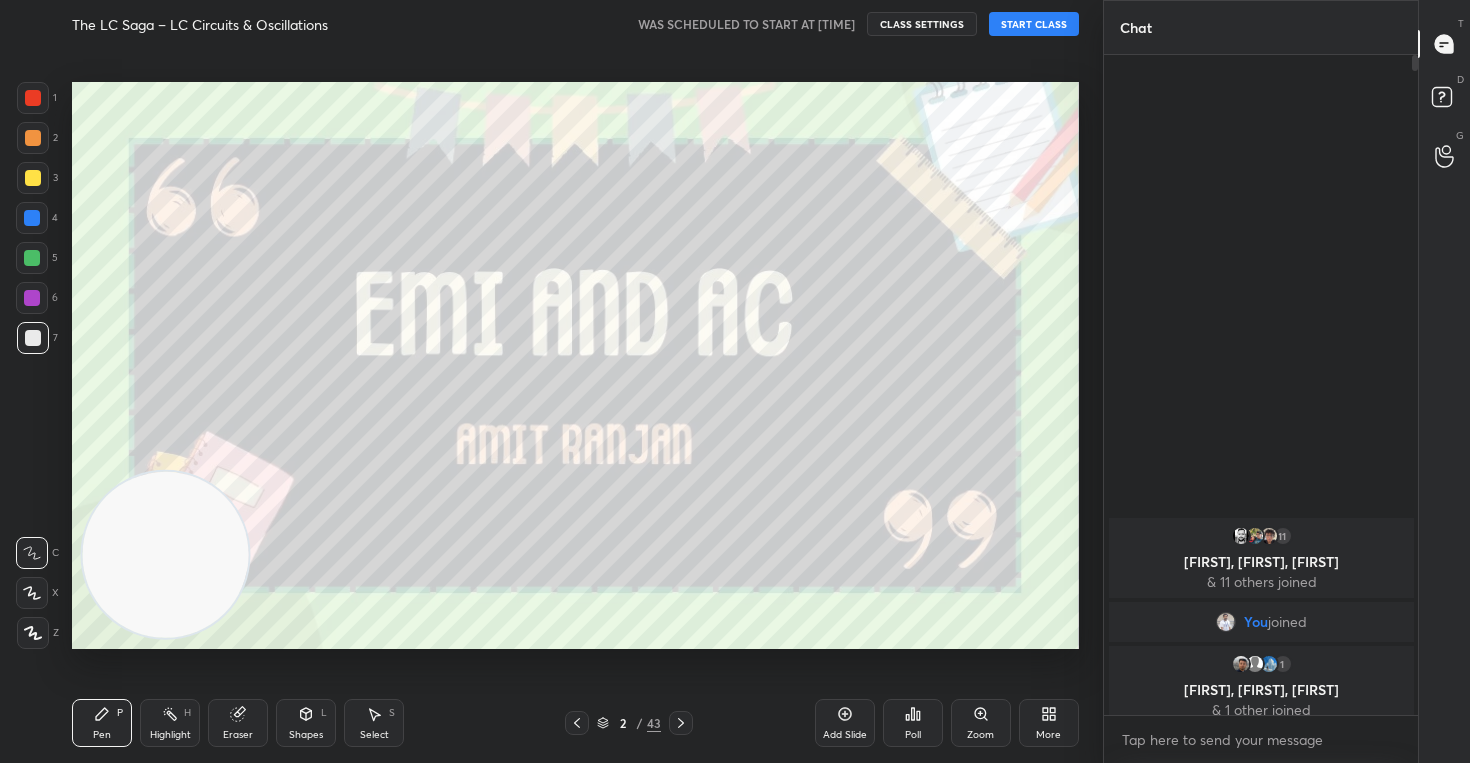 click 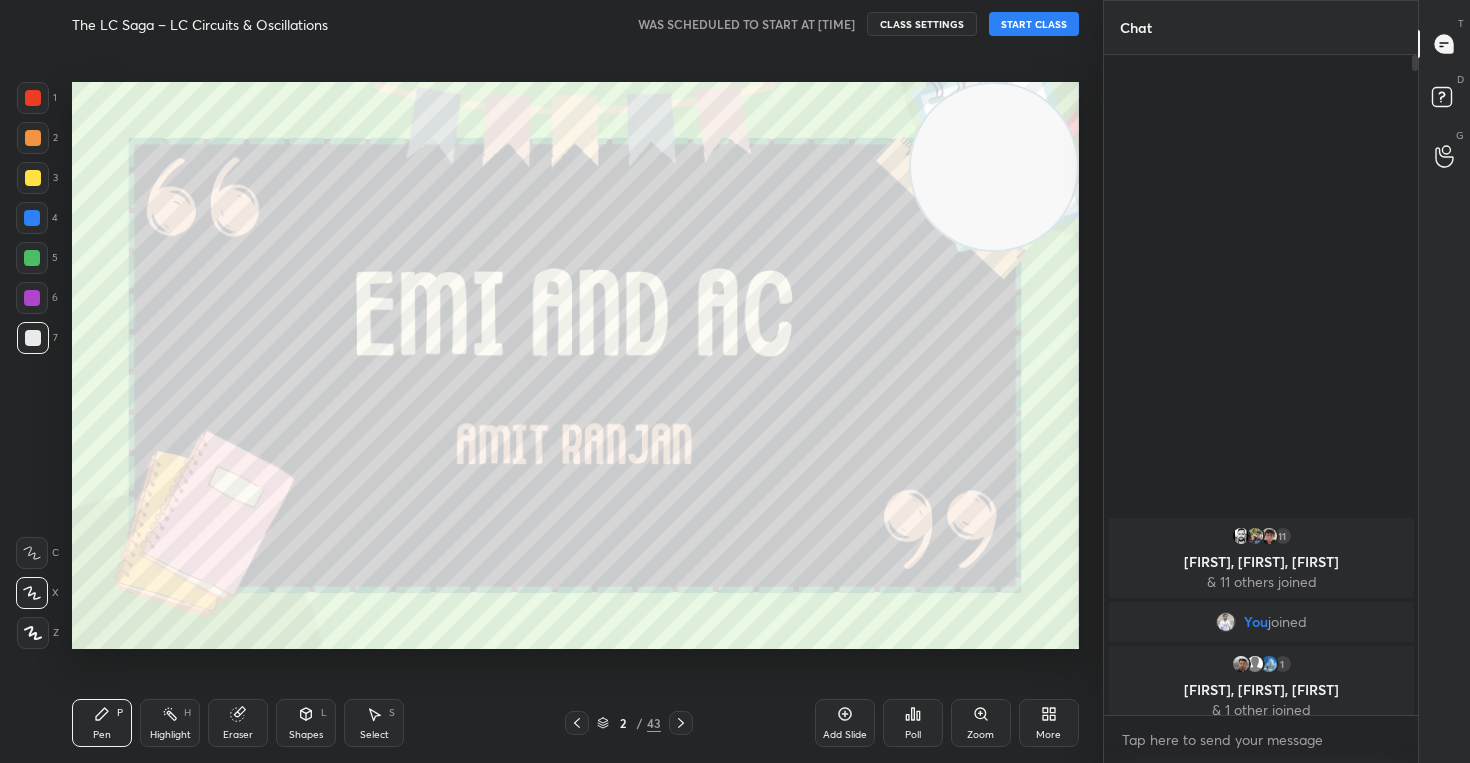 drag, startPoint x: 172, startPoint y: 578, endPoint x: 1038, endPoint y: 179, distance: 953.49725 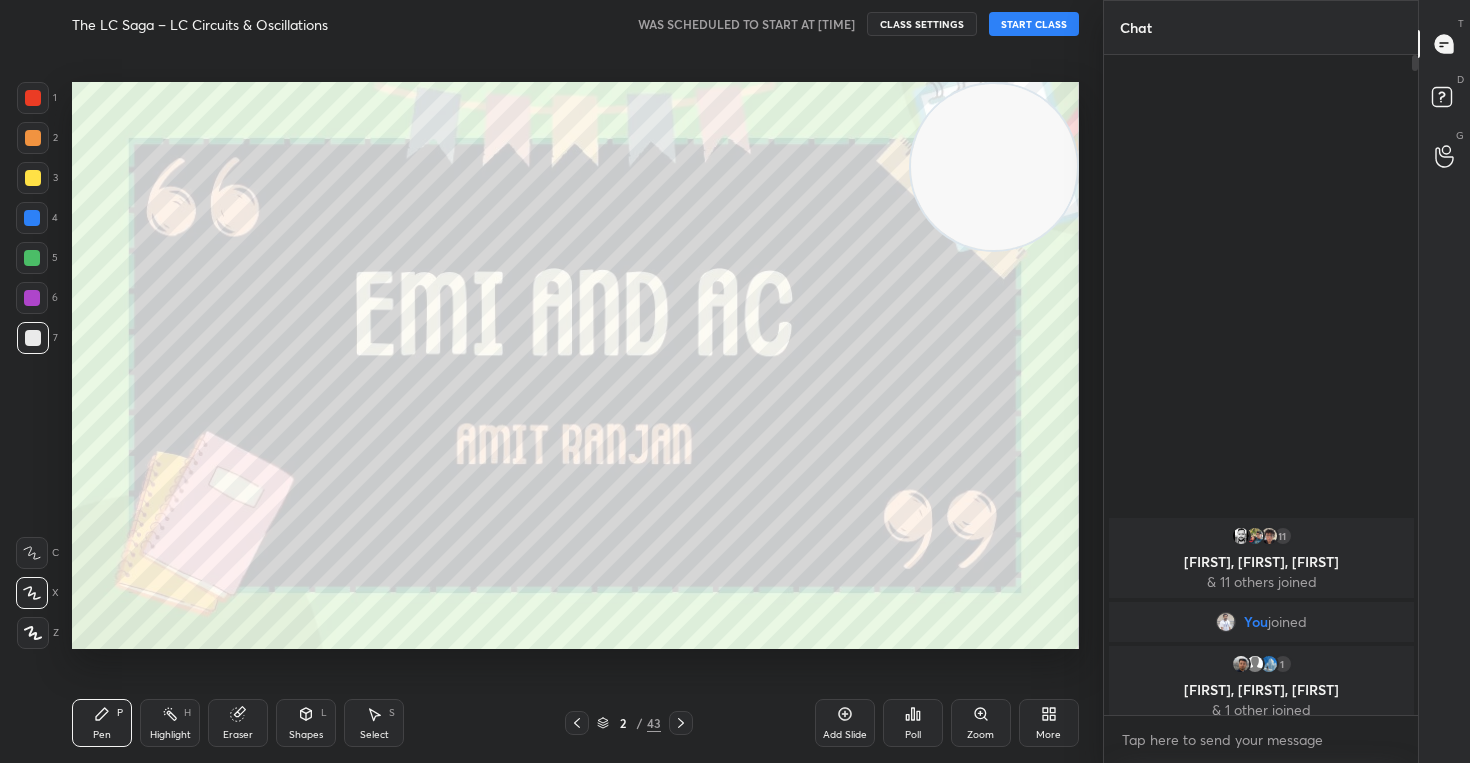 click at bounding box center [994, 167] 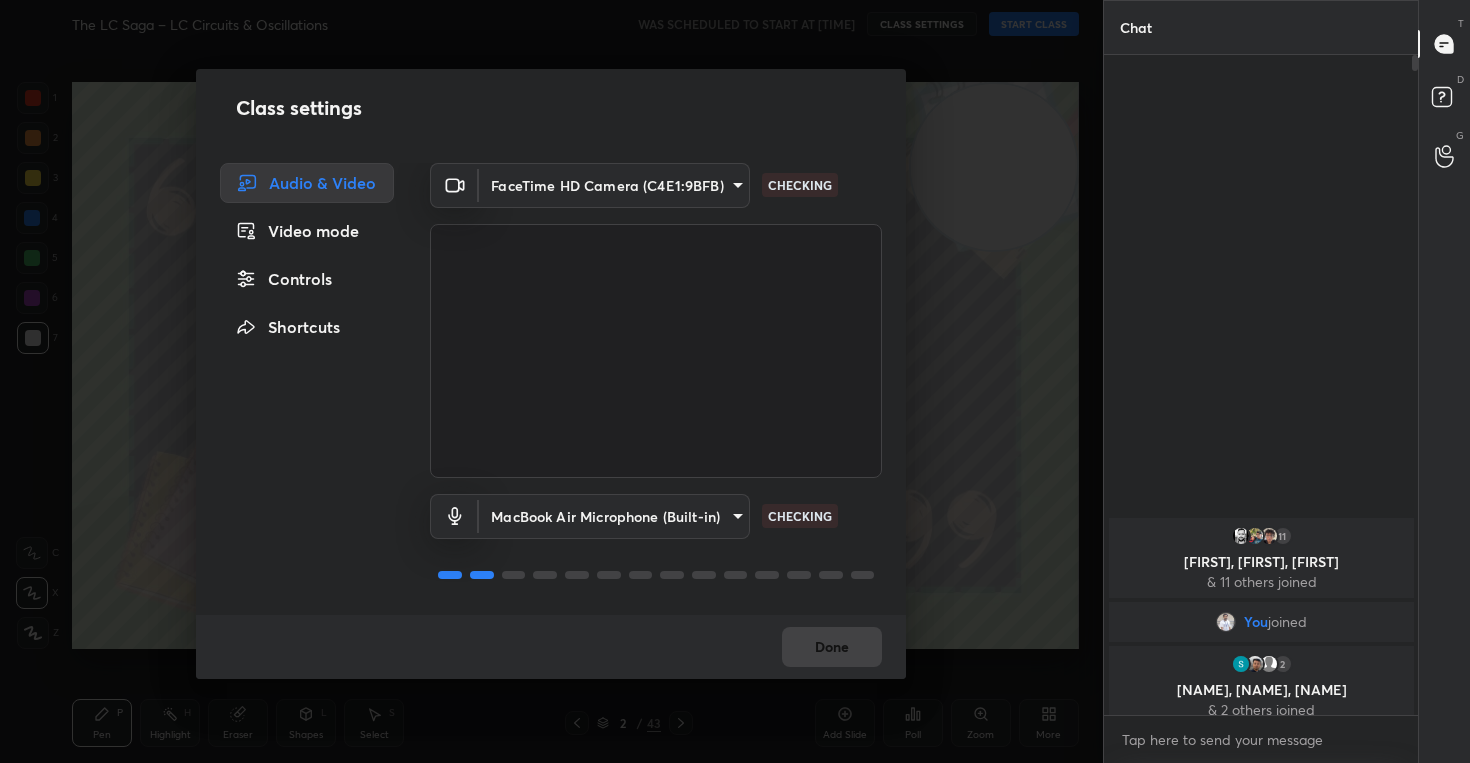 click on "Controls" at bounding box center (307, 279) 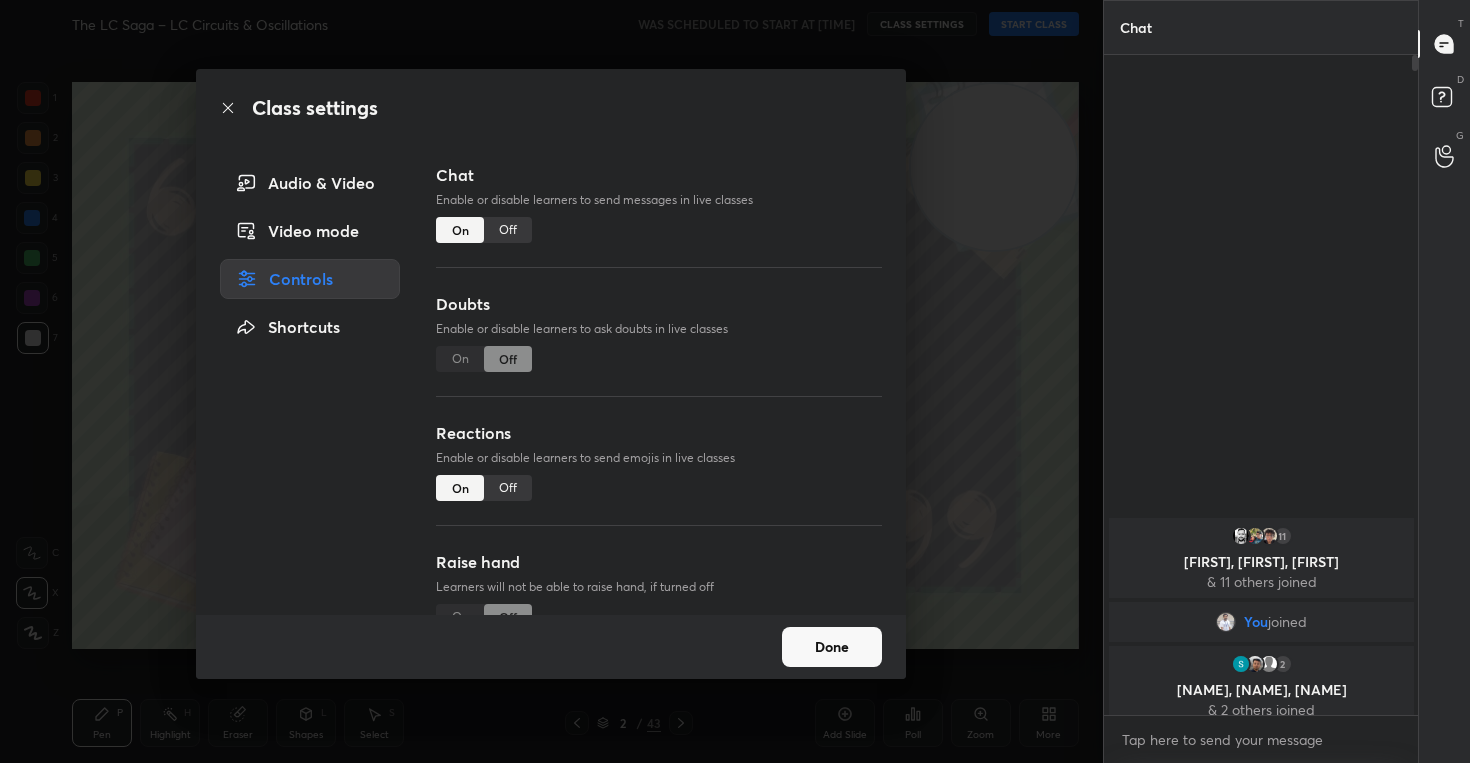 click on "Off" at bounding box center (508, 488) 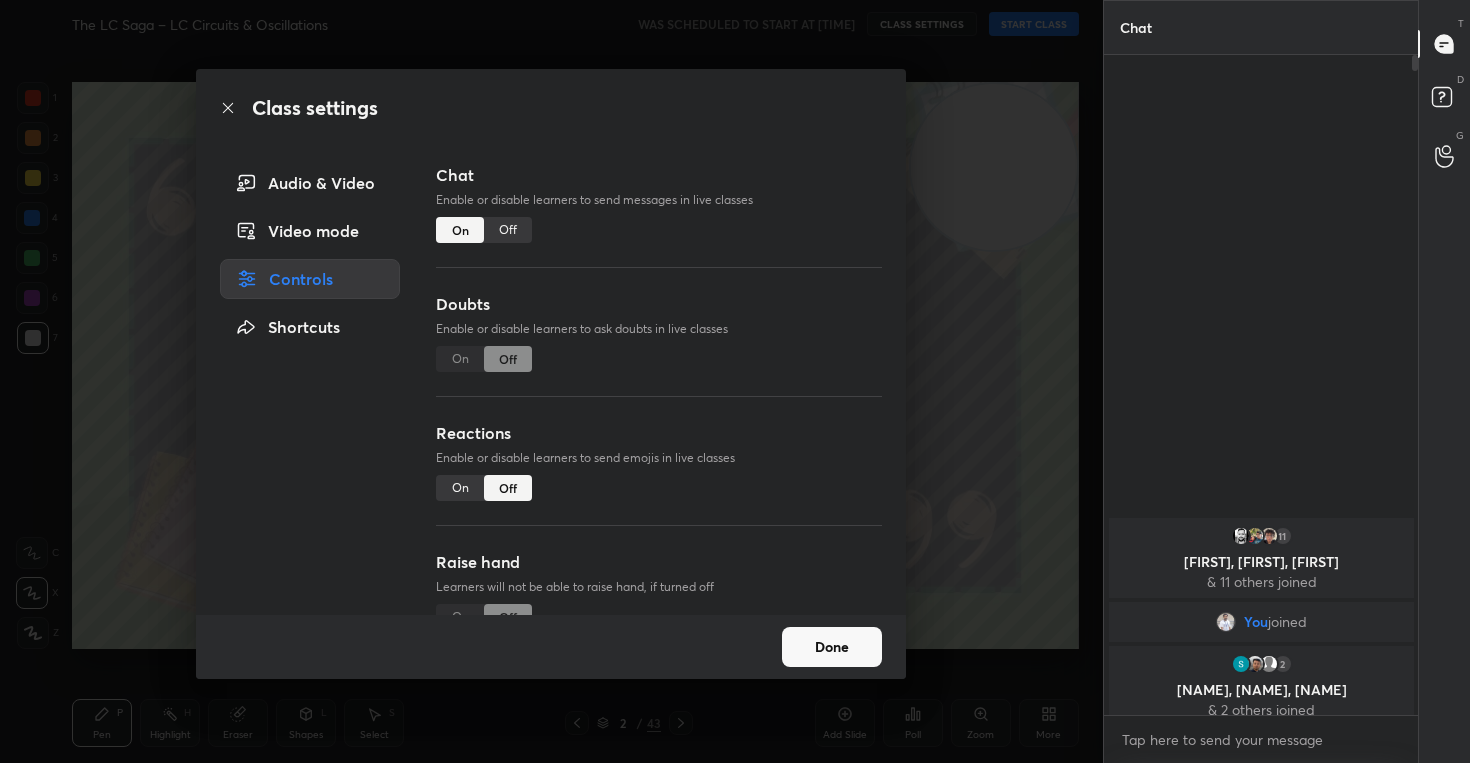 click on "Done" at bounding box center (832, 647) 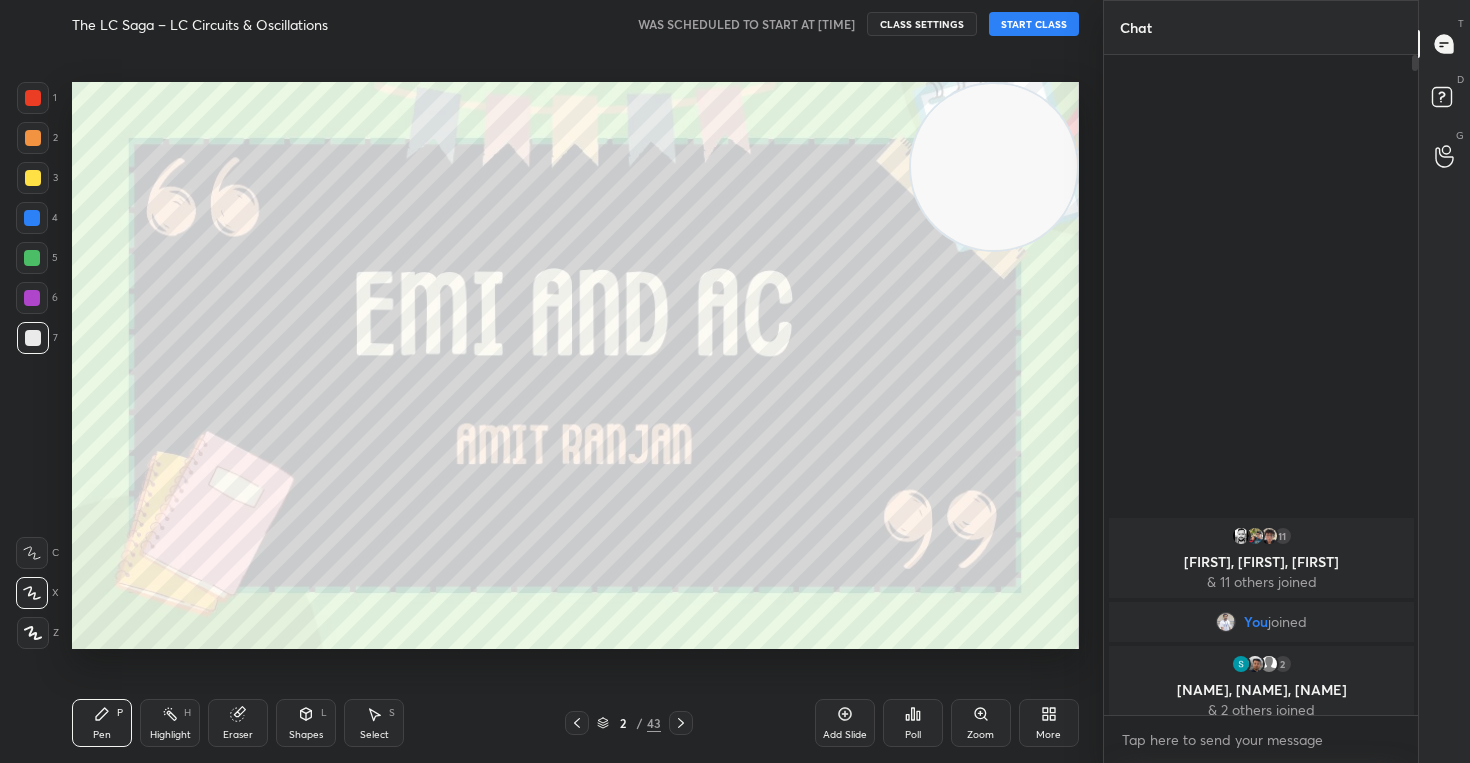 click on "START CLASS" at bounding box center (1034, 24) 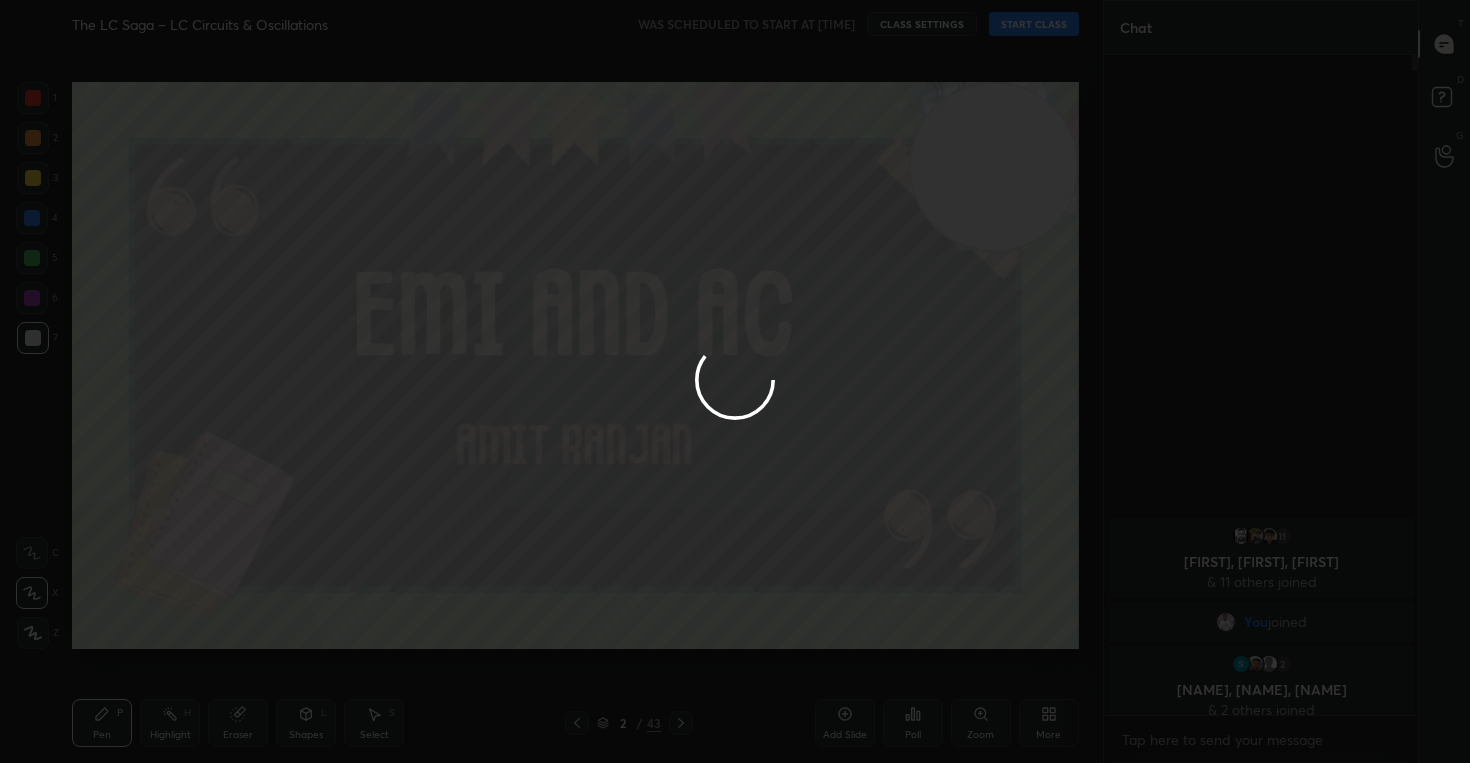 type on "x" 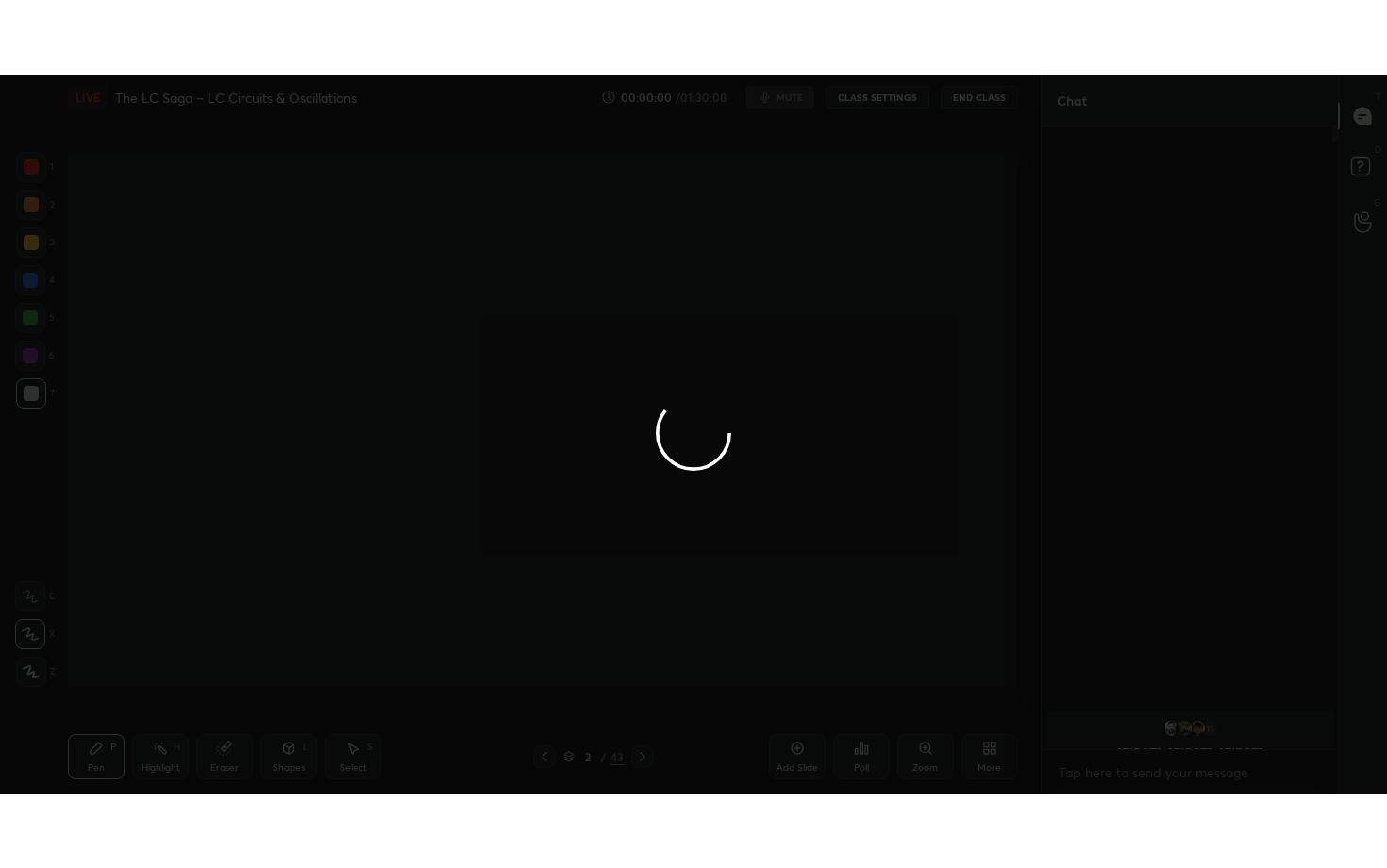 scroll, scrollTop: 93601, scrollLeft: 93389, axis: both 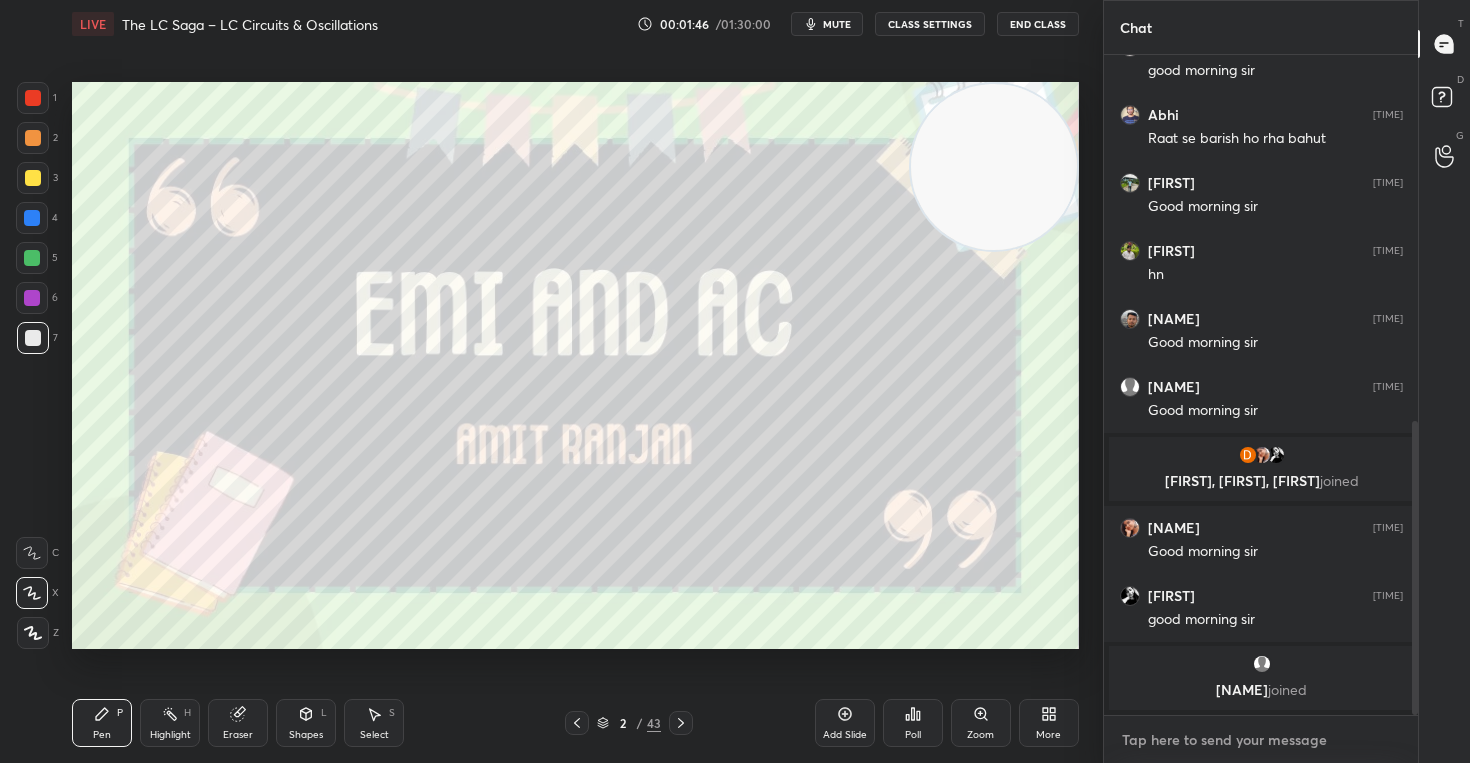 type on "x" 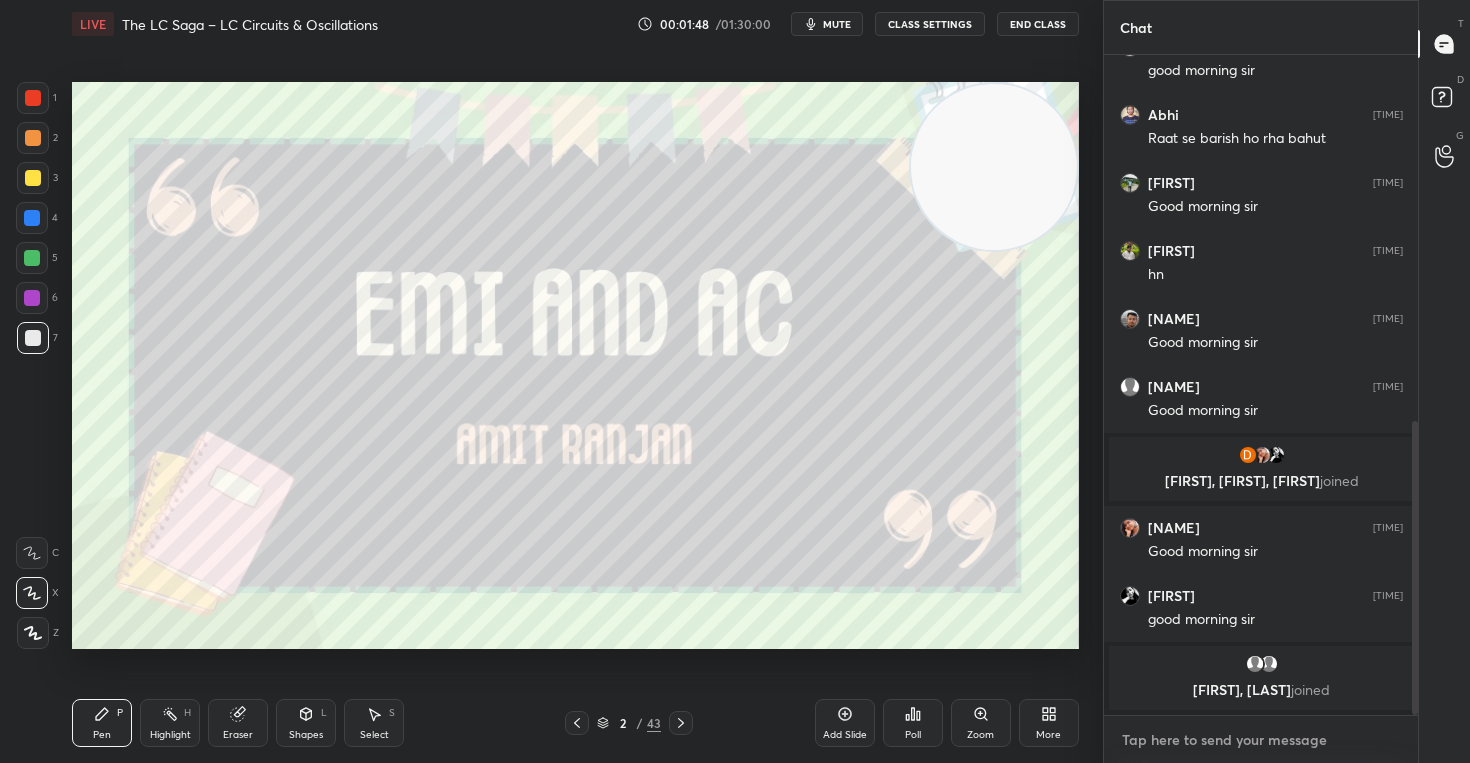 click at bounding box center (1261, 740) 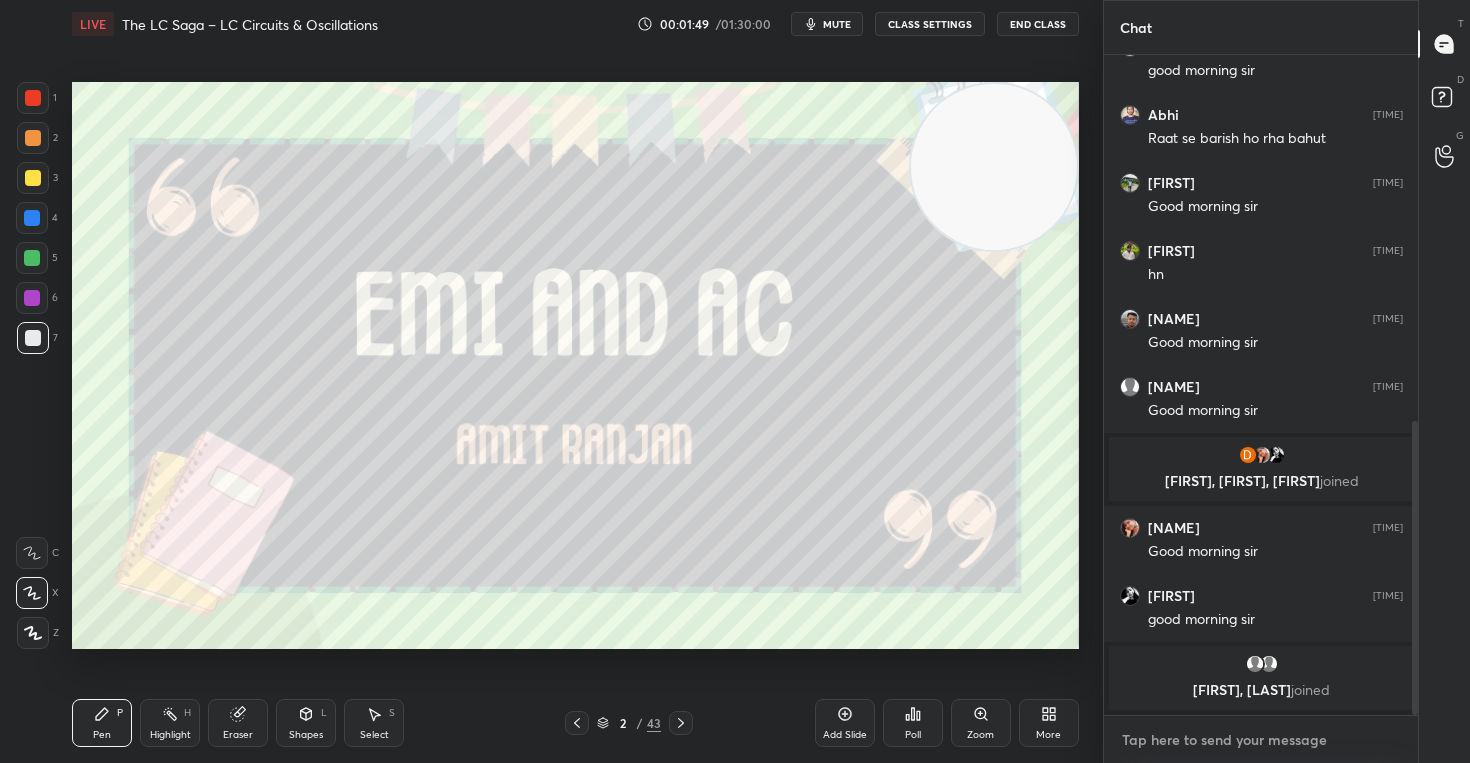 click at bounding box center [1261, 740] 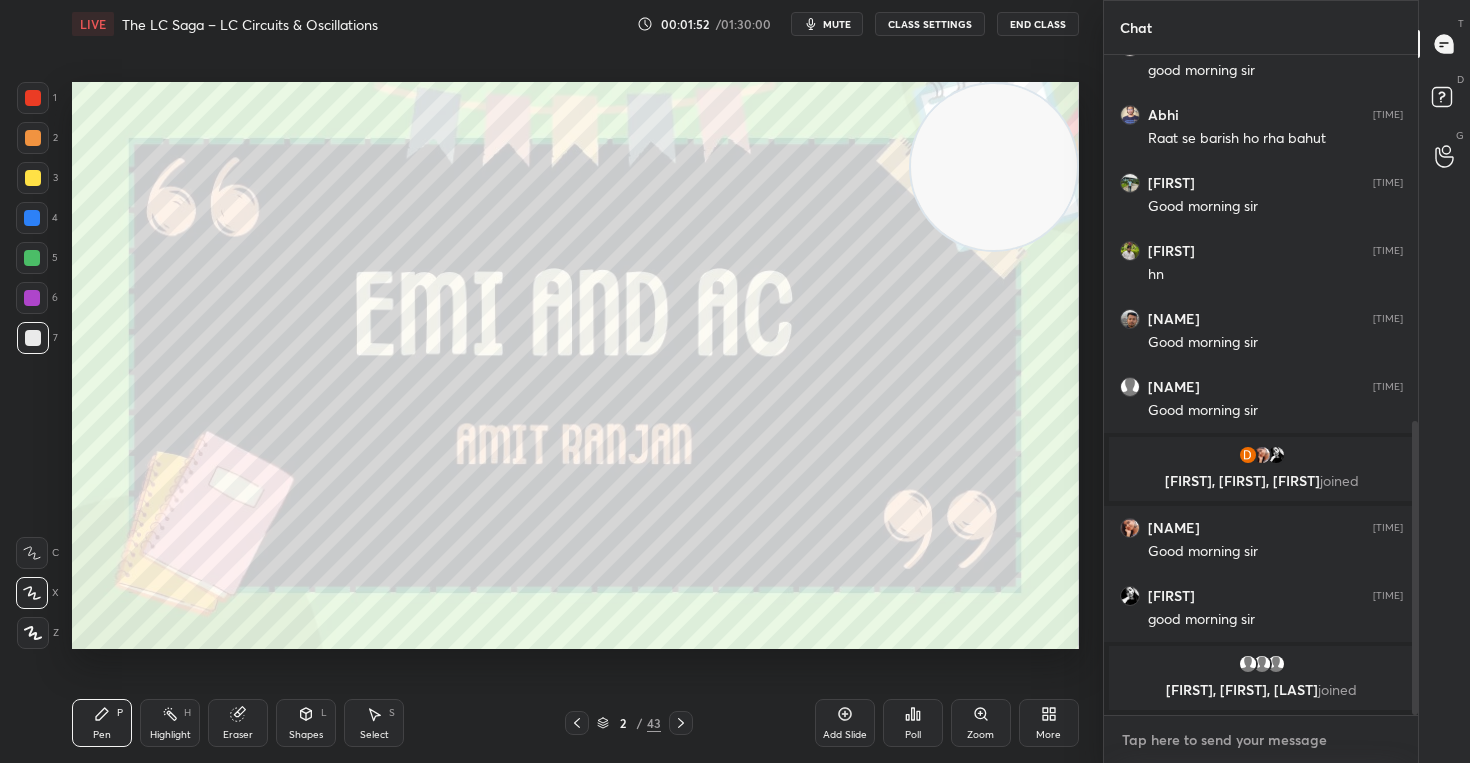 paste on "https://unacademy.com/class/field-or-trap-mixed-mcqs-on-bs-ampere/JFNUK06E" 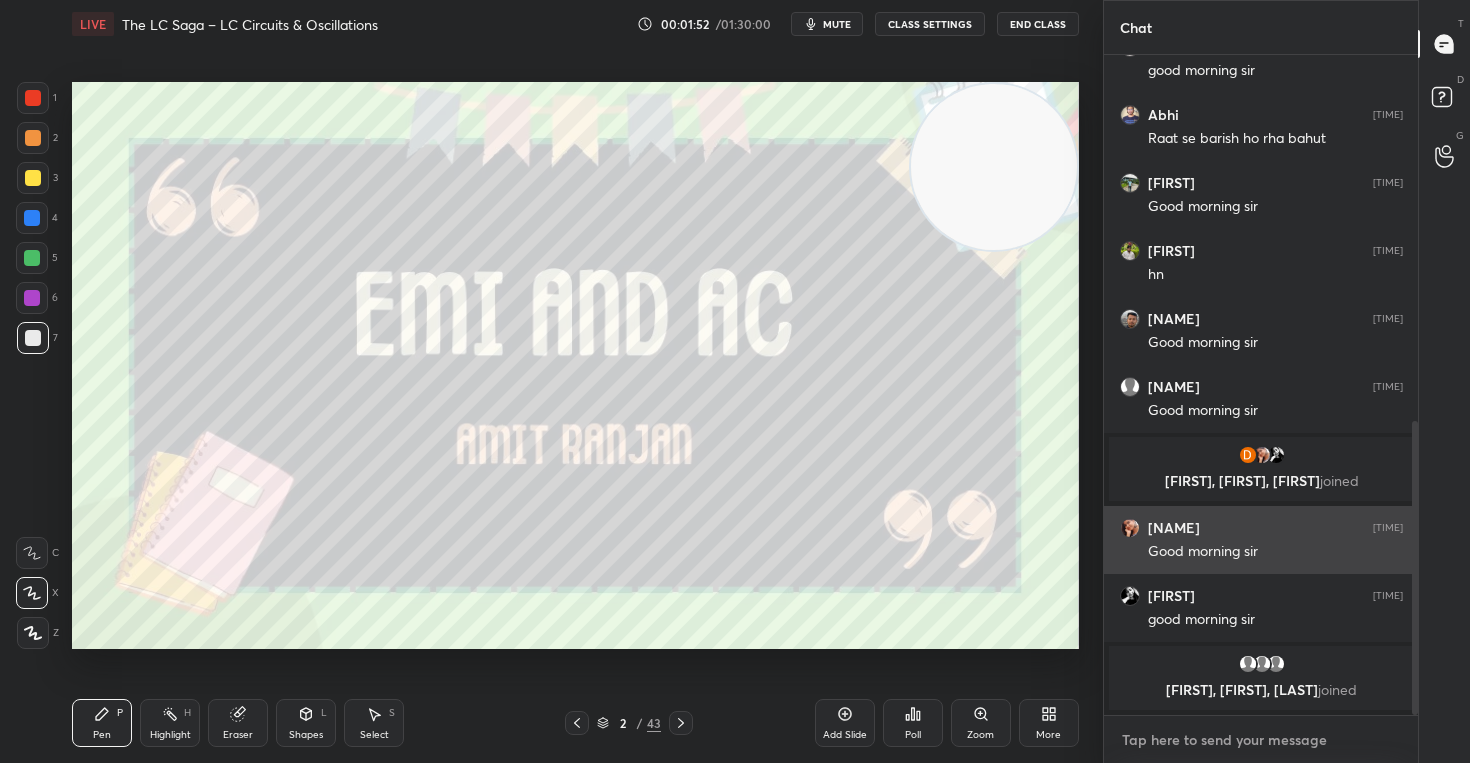 type on "https://unacademy.com/class/field-or-trap-mixed-mcqs-on-bs-ampere/JFNUK06E" 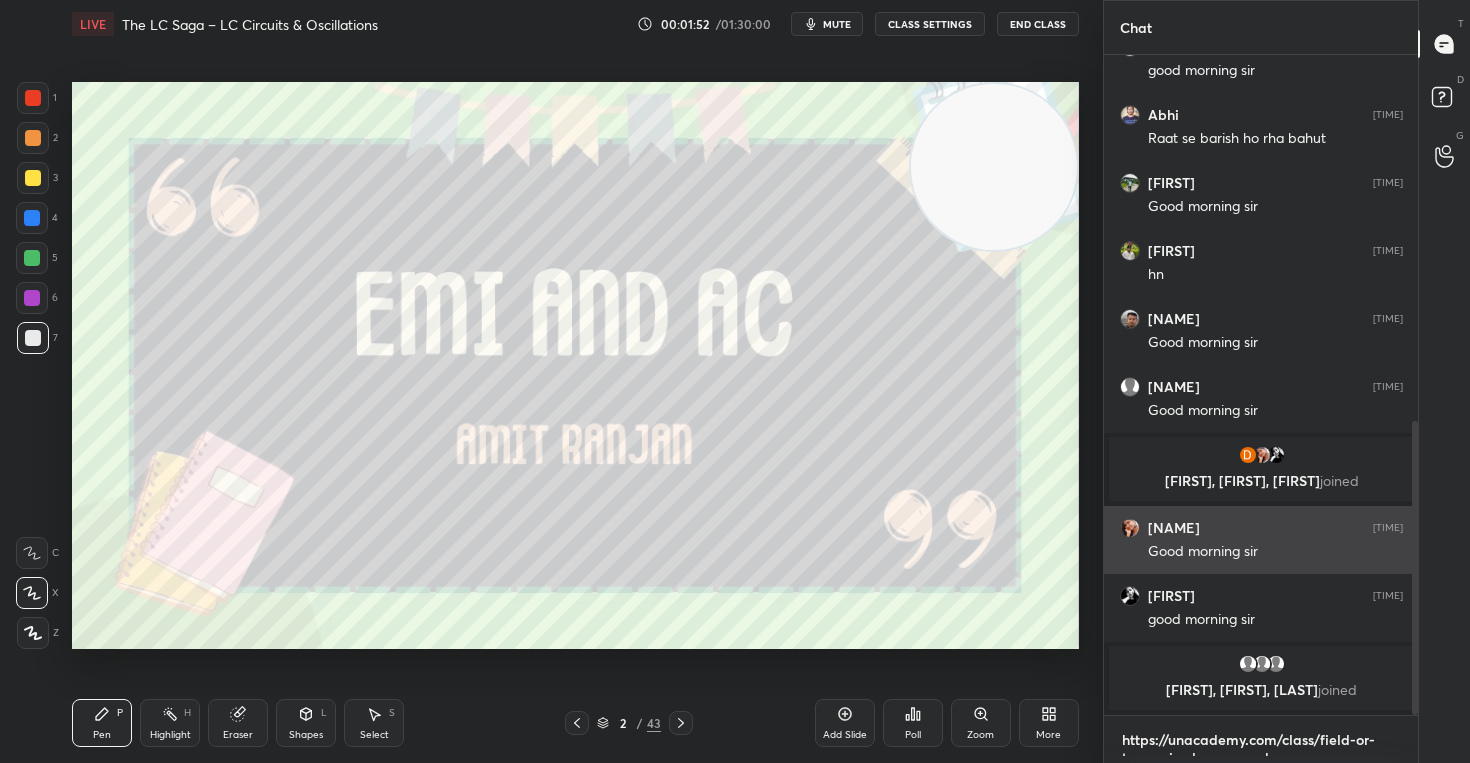 scroll, scrollTop: 0, scrollLeft: 0, axis: both 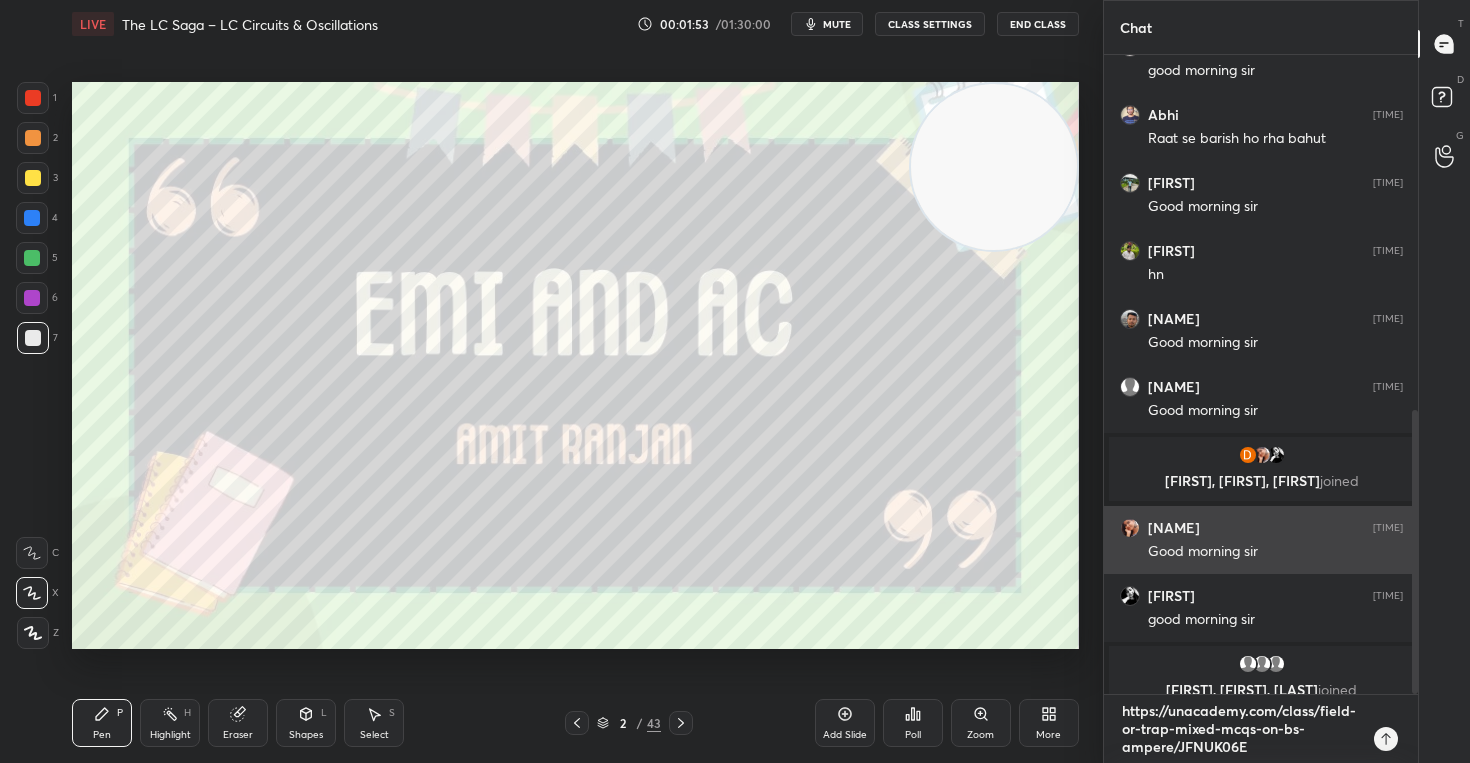 type on "https://unacademy.com/class/field-or-trap-mixed-mcqs-on-bs-ampere/JFNUK06E" 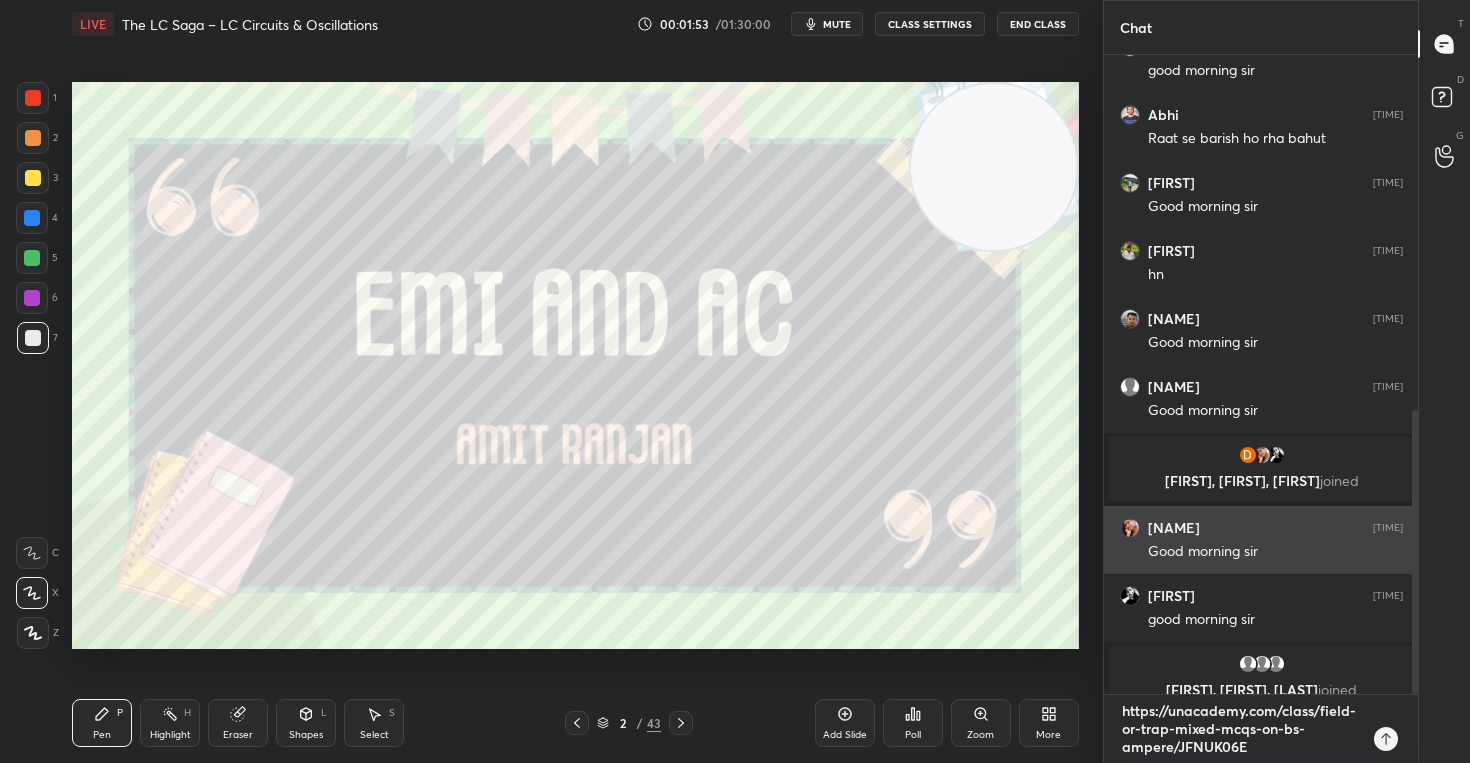 type on "x" 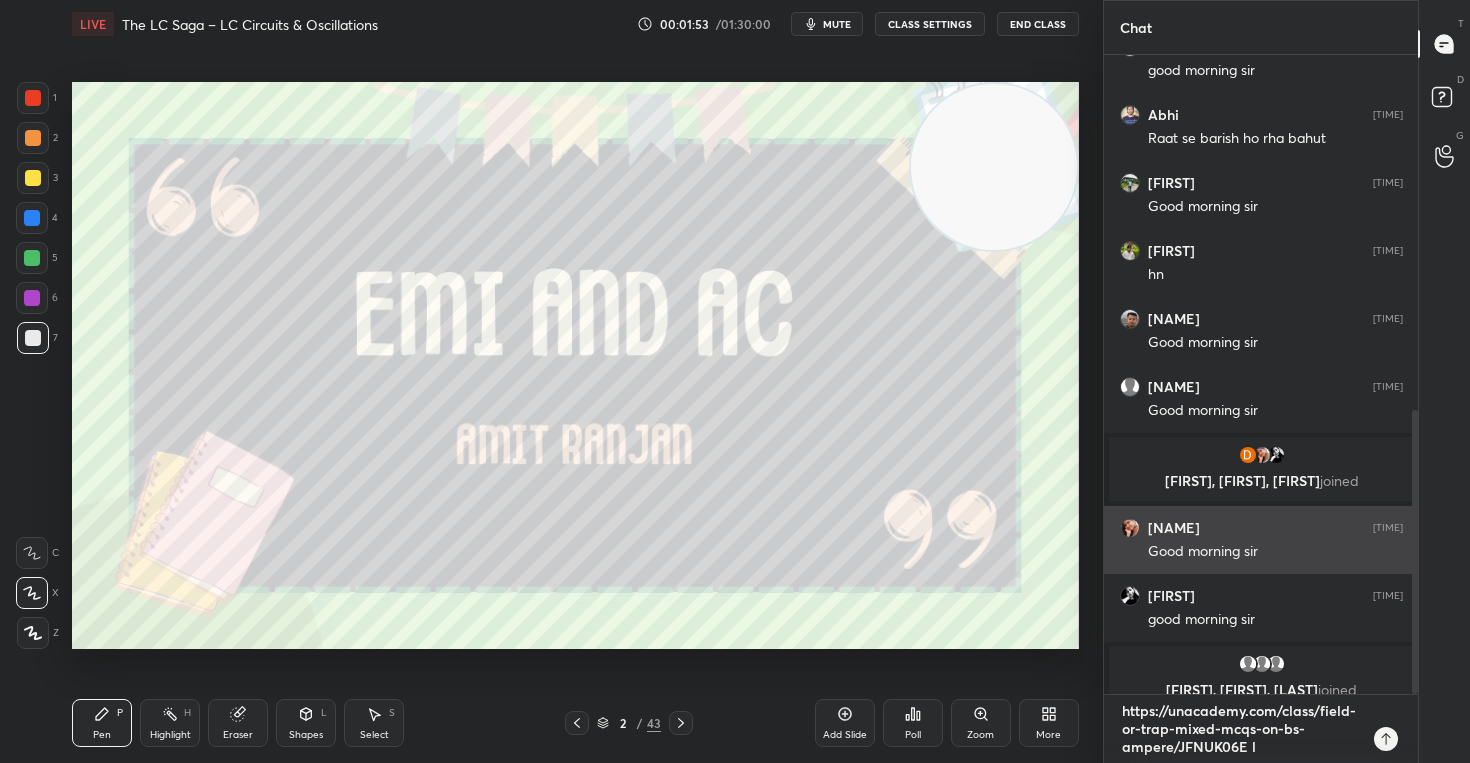 type on "x" 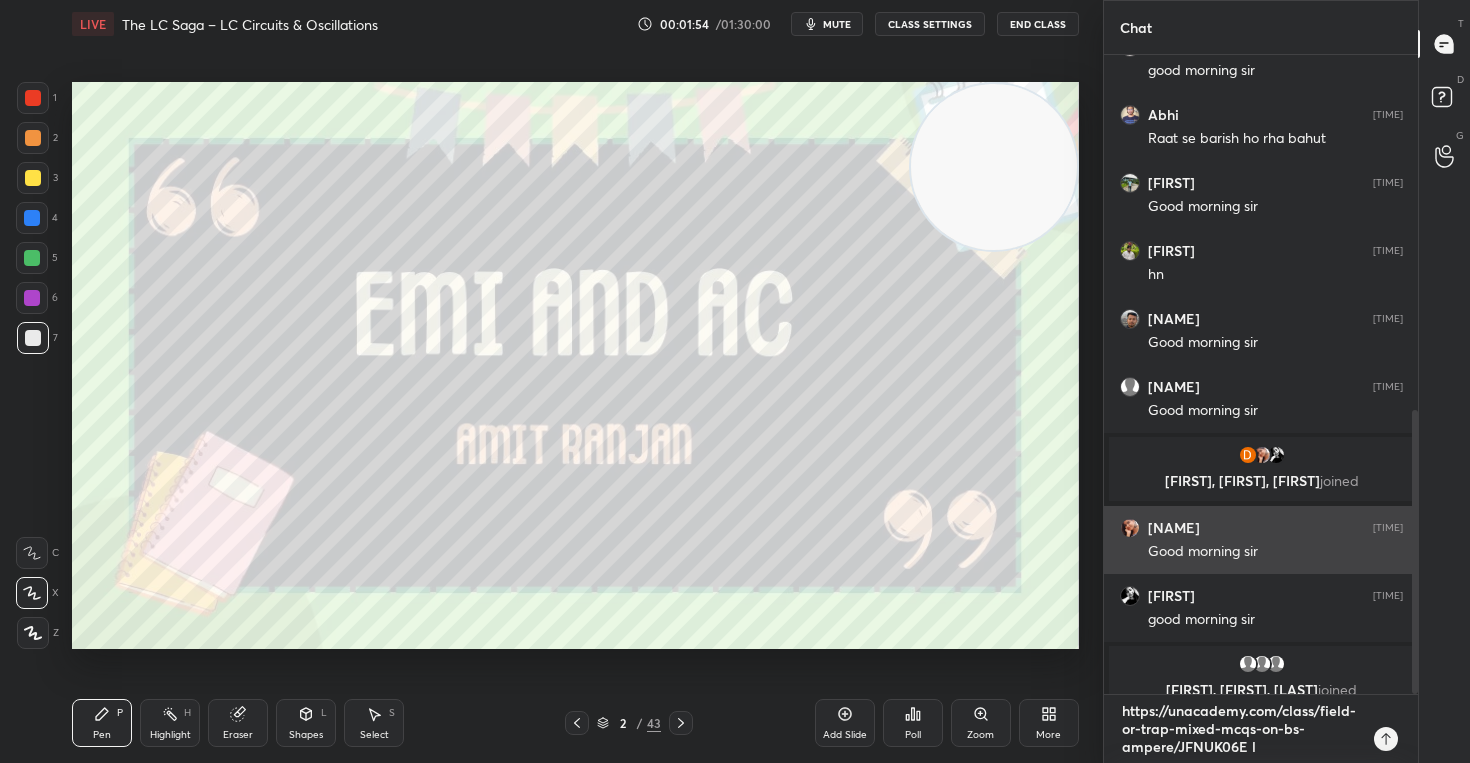 type on "https://unacademy.com/class/field-or-trap-mixed-mcqs-on-bs-ampere/JFNUK06E li" 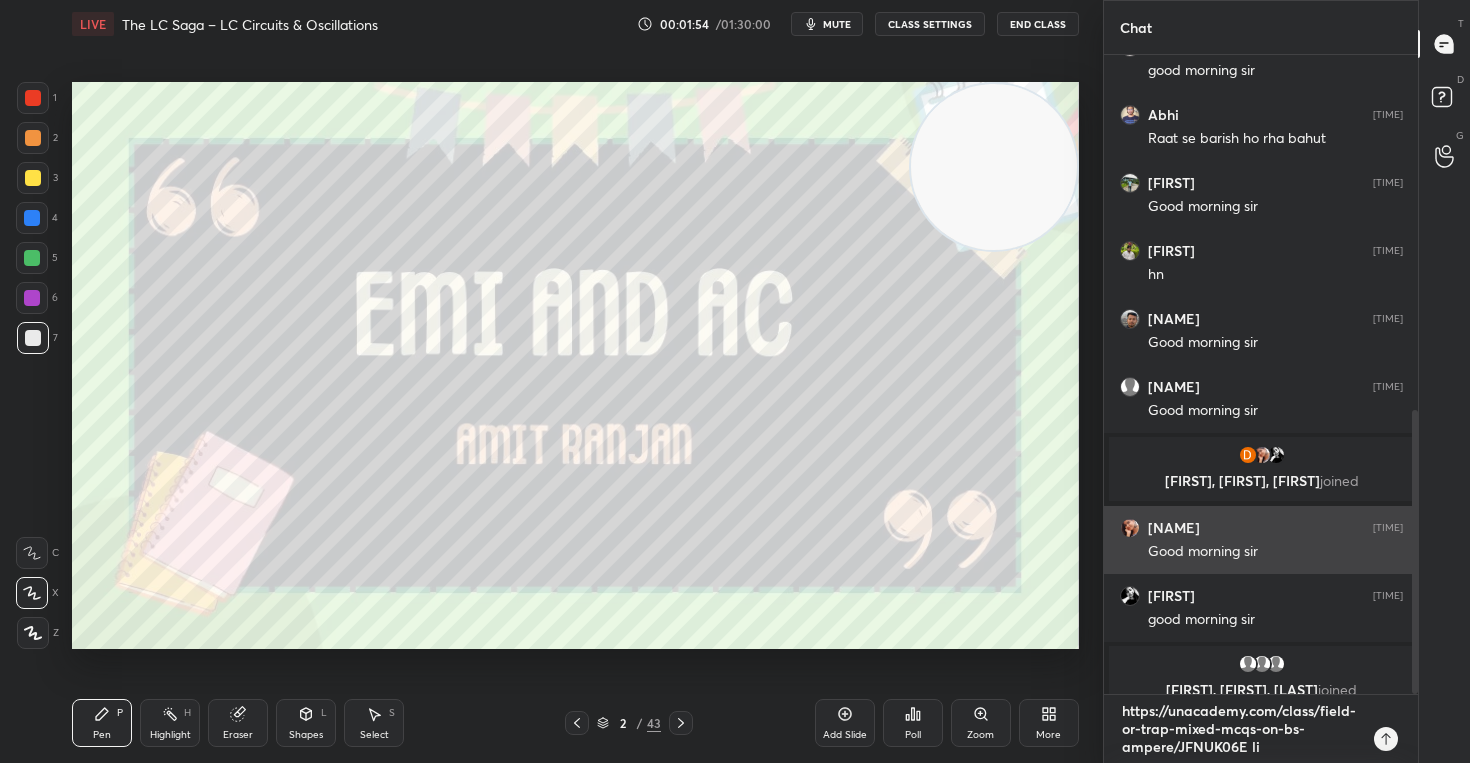 type on "https://unacademy.com/class/field-or-trap-mixed-mcqs-on-bs-ampere/JFNUK06E live" 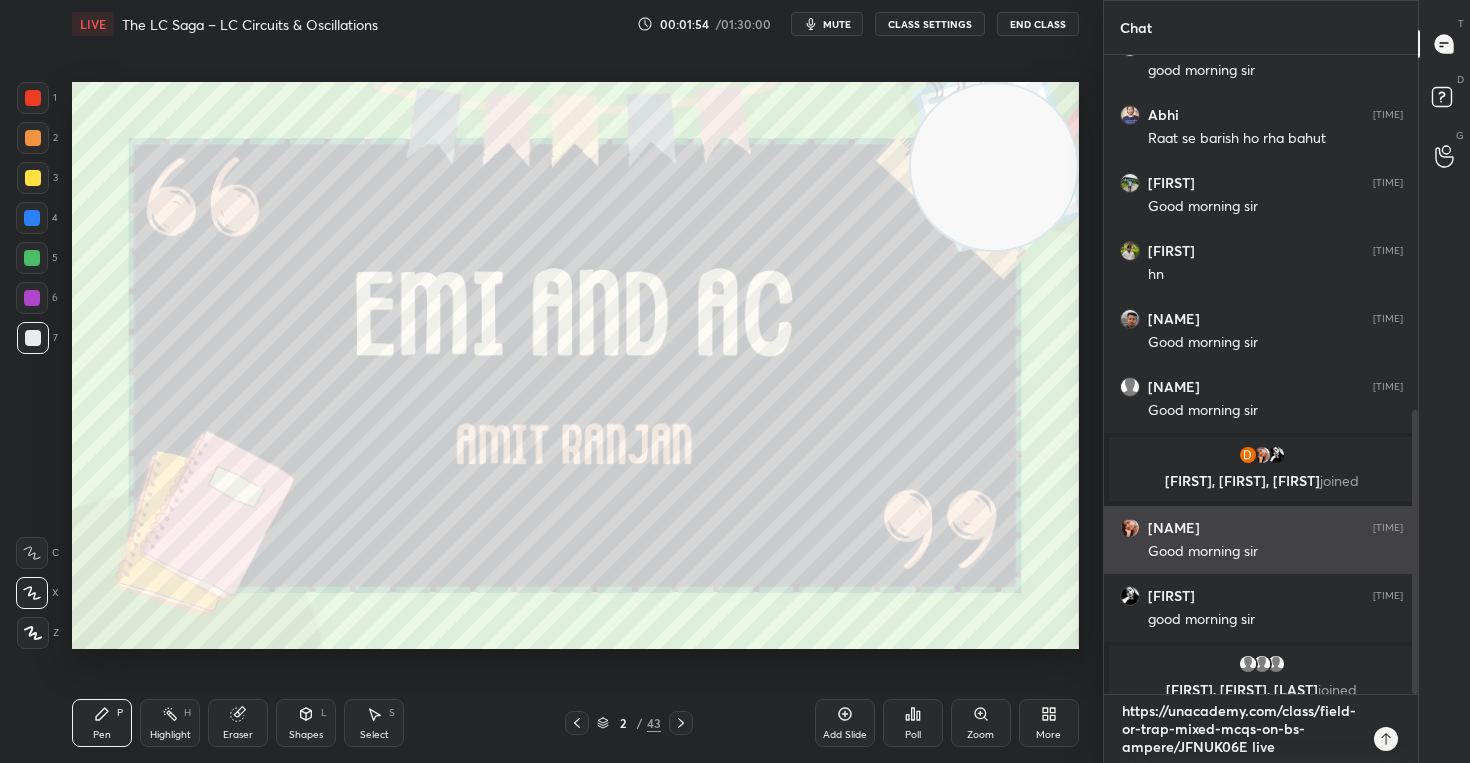 type on "https://unacademy.com/class/field-or-trap-mixed-mcqs-on-bs-ampere/JFNUK06E live" 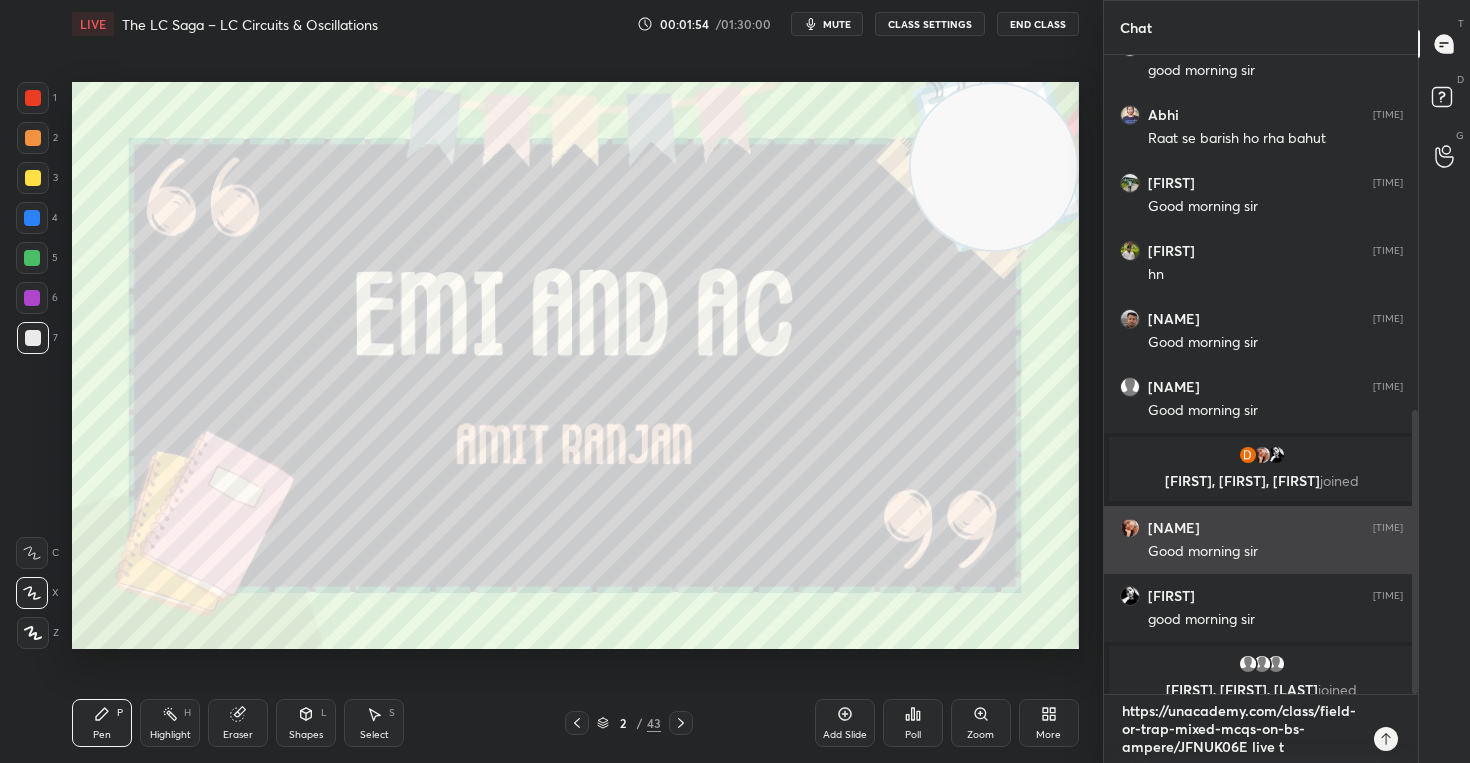 type on "https://unacademy.com/class/field-or-trap-mixed-mcqs-on-bs-ampere/JFNUK06E live to" 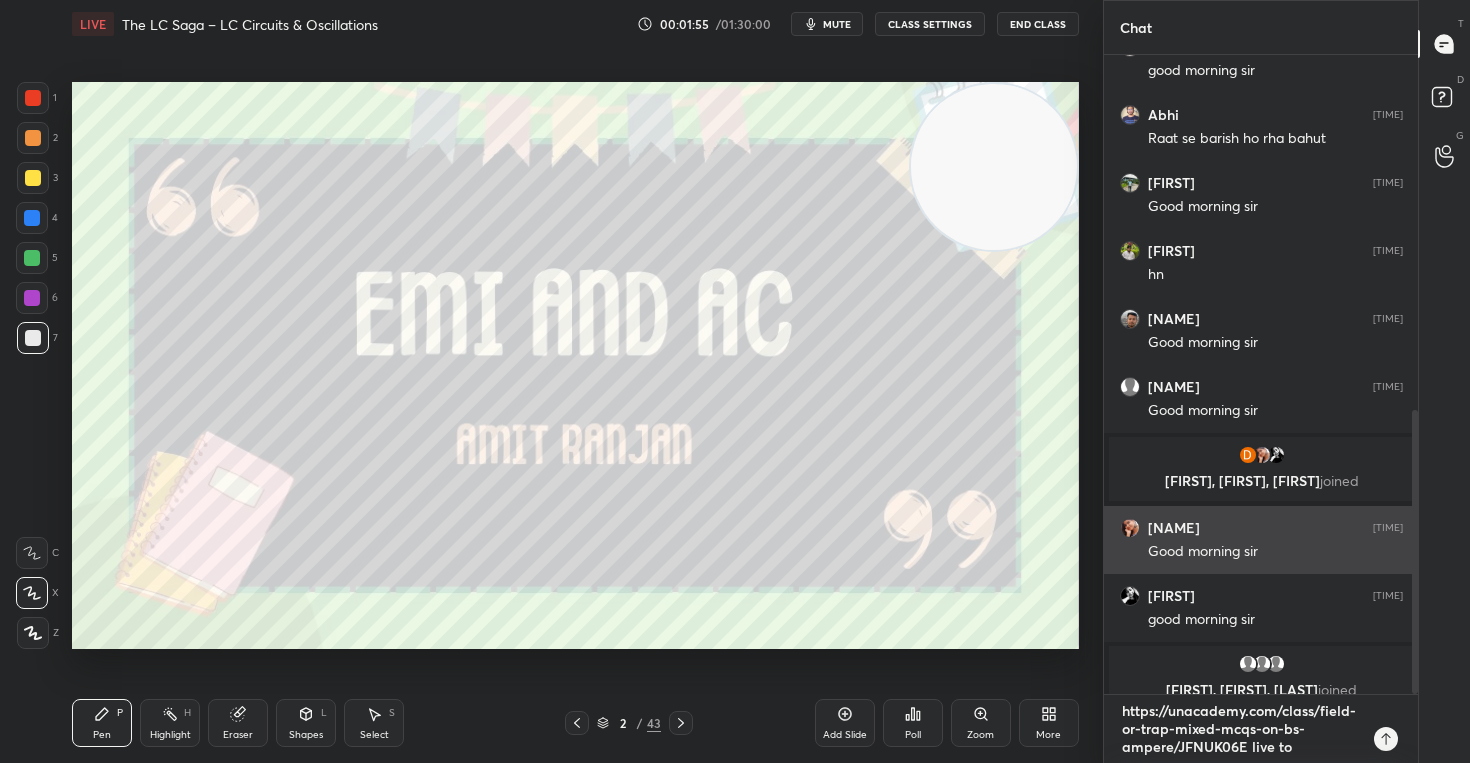 type on "https://unacademy.com/class/field-or-trap-mixed-mcqs-on-bs-ampere/JFNUK06E live tod" 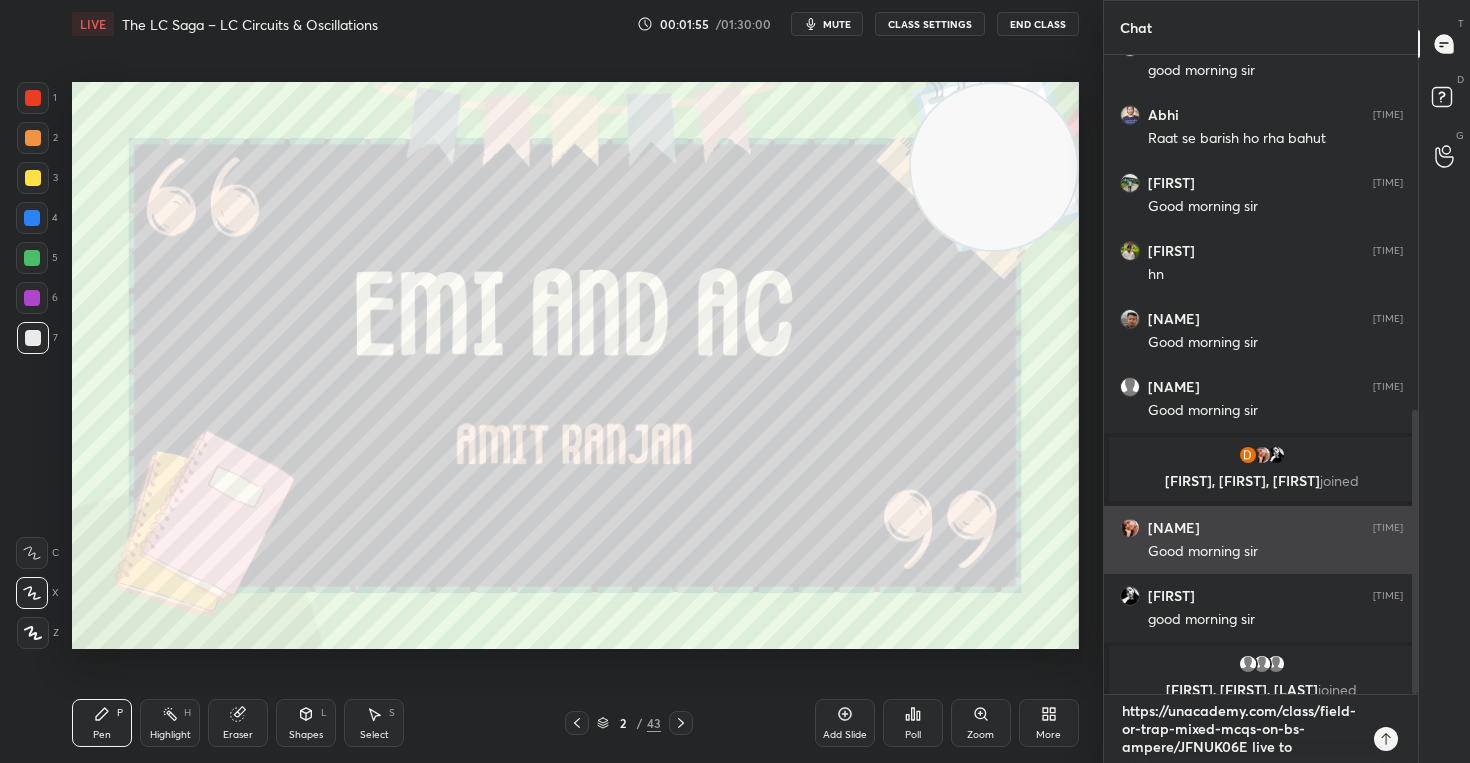 type on "x" 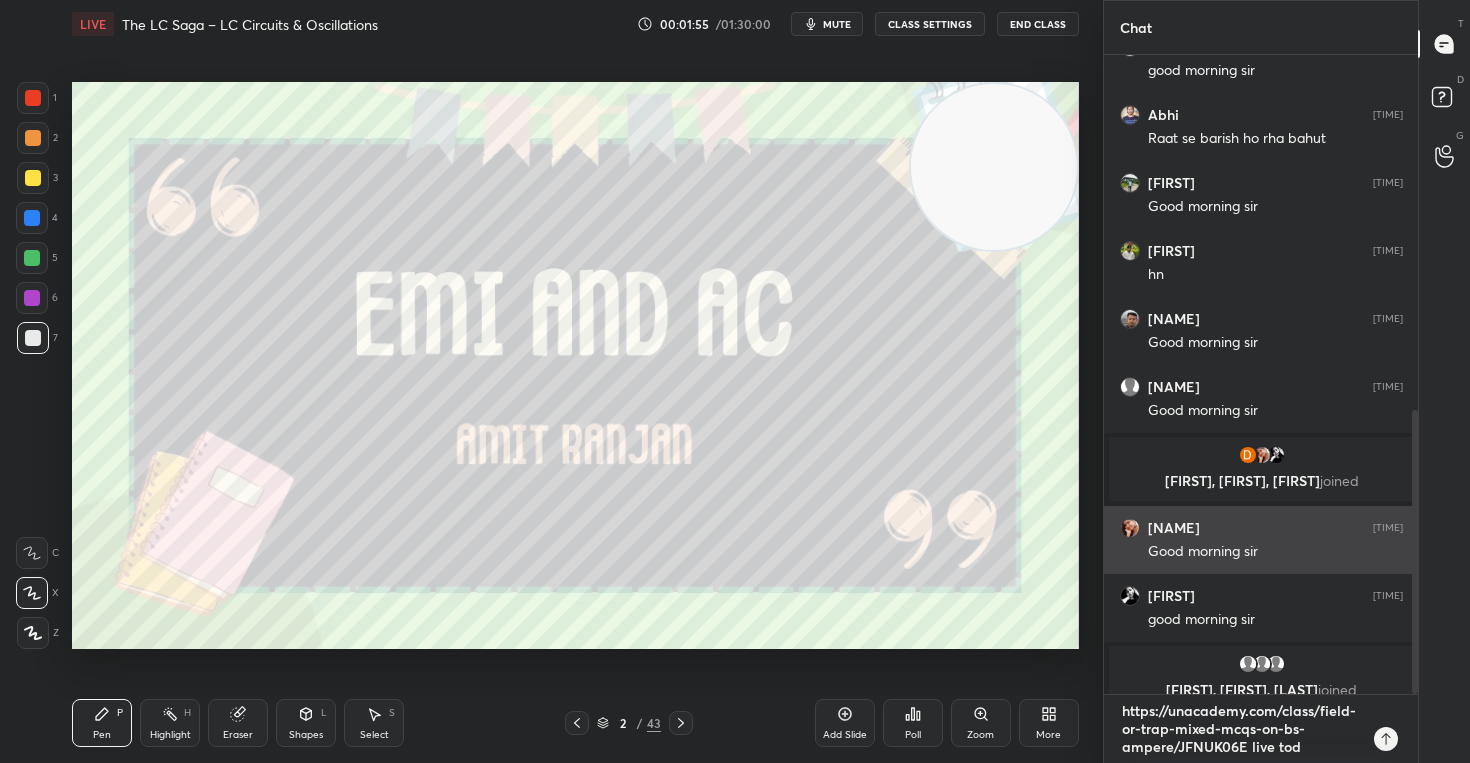type on "https://unacademy.com/class/field-or-trap-mixed-mcqs-on-bs-ampere/JFNUK06E live toda" 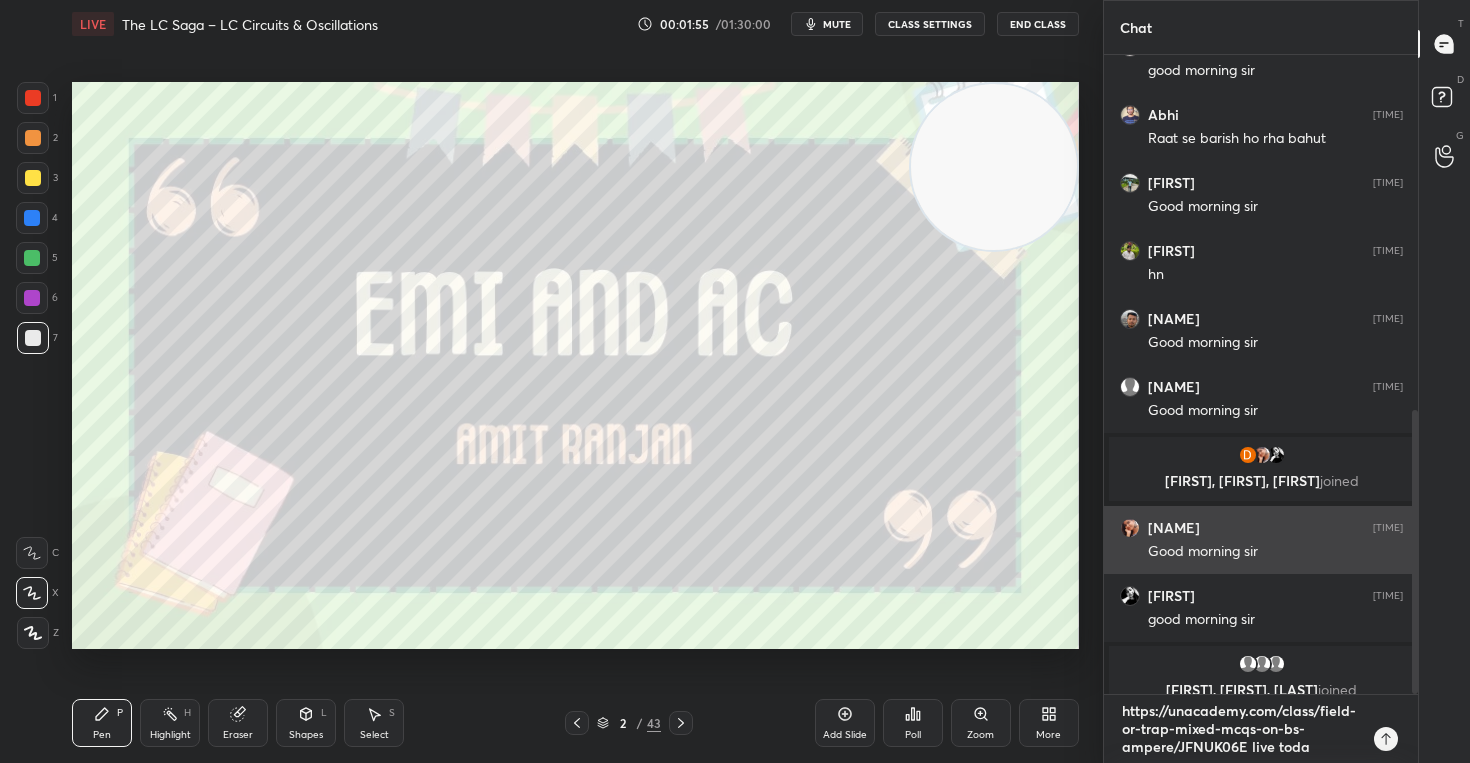 type on "x" 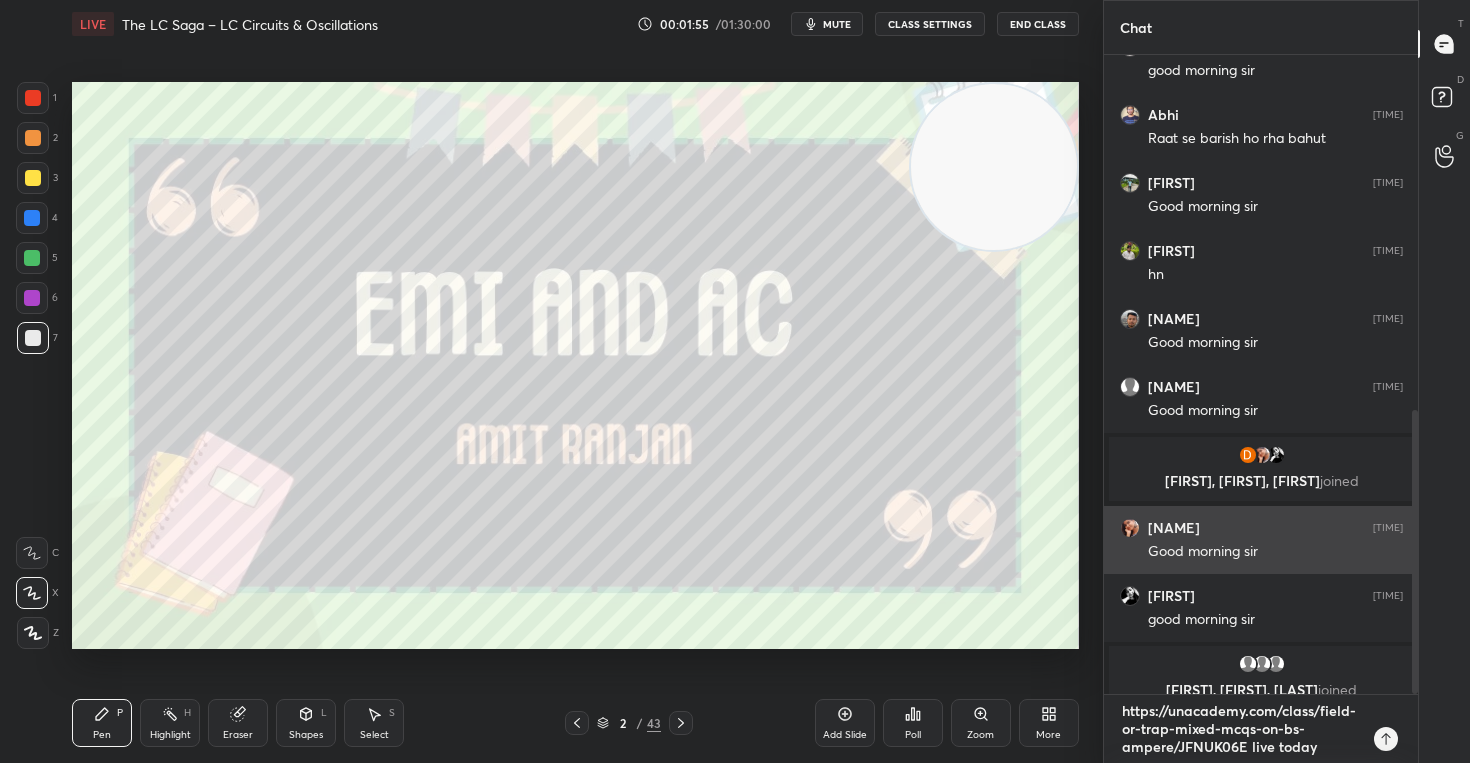 type on "https://unacademy.com/class/field-or-trap-mixed-mcqs-on-bs-ampere/JFNUK06E live today" 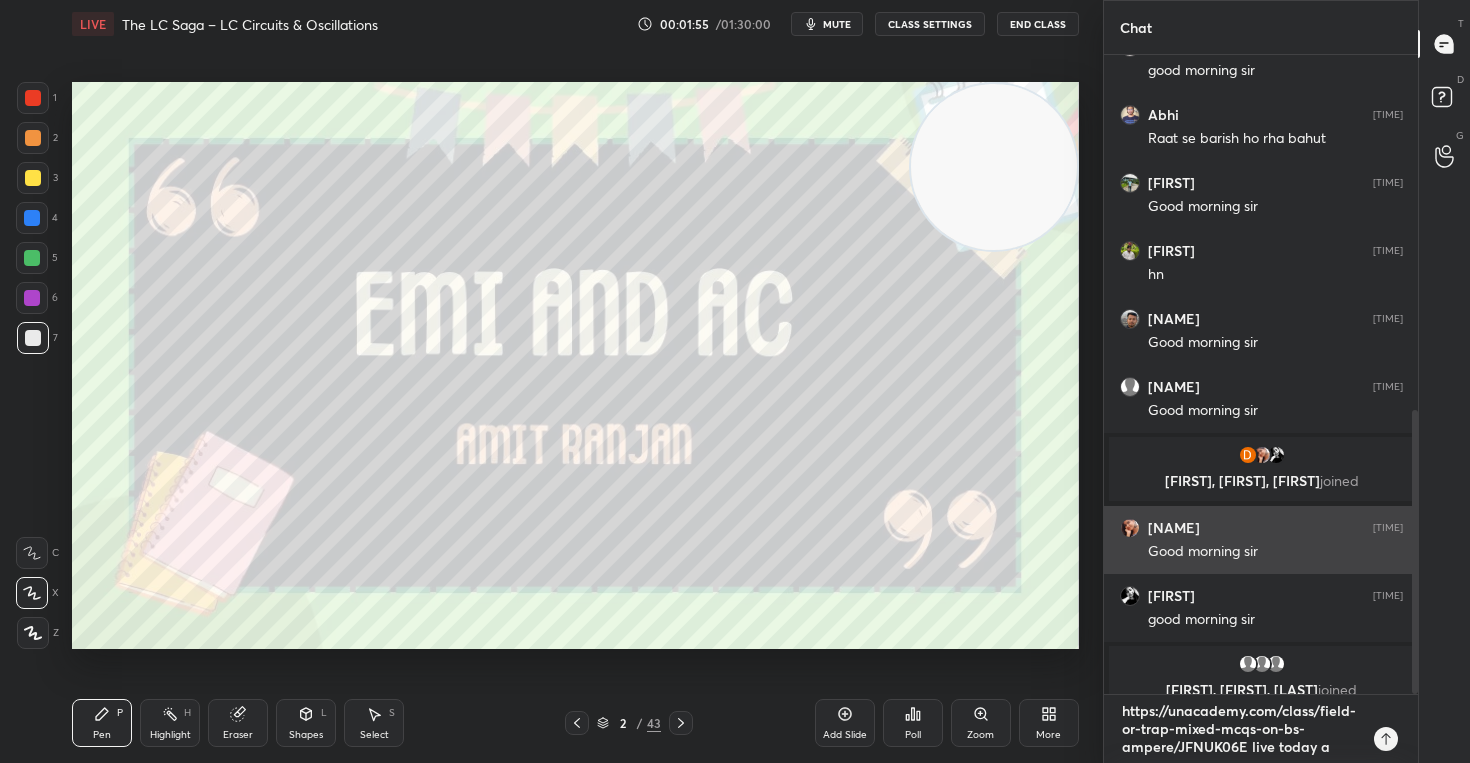 type on "https://unacademy.com/class/field-or-trap-mixed-mcqs-on-bs-ampere/JFNUK06E live today at" 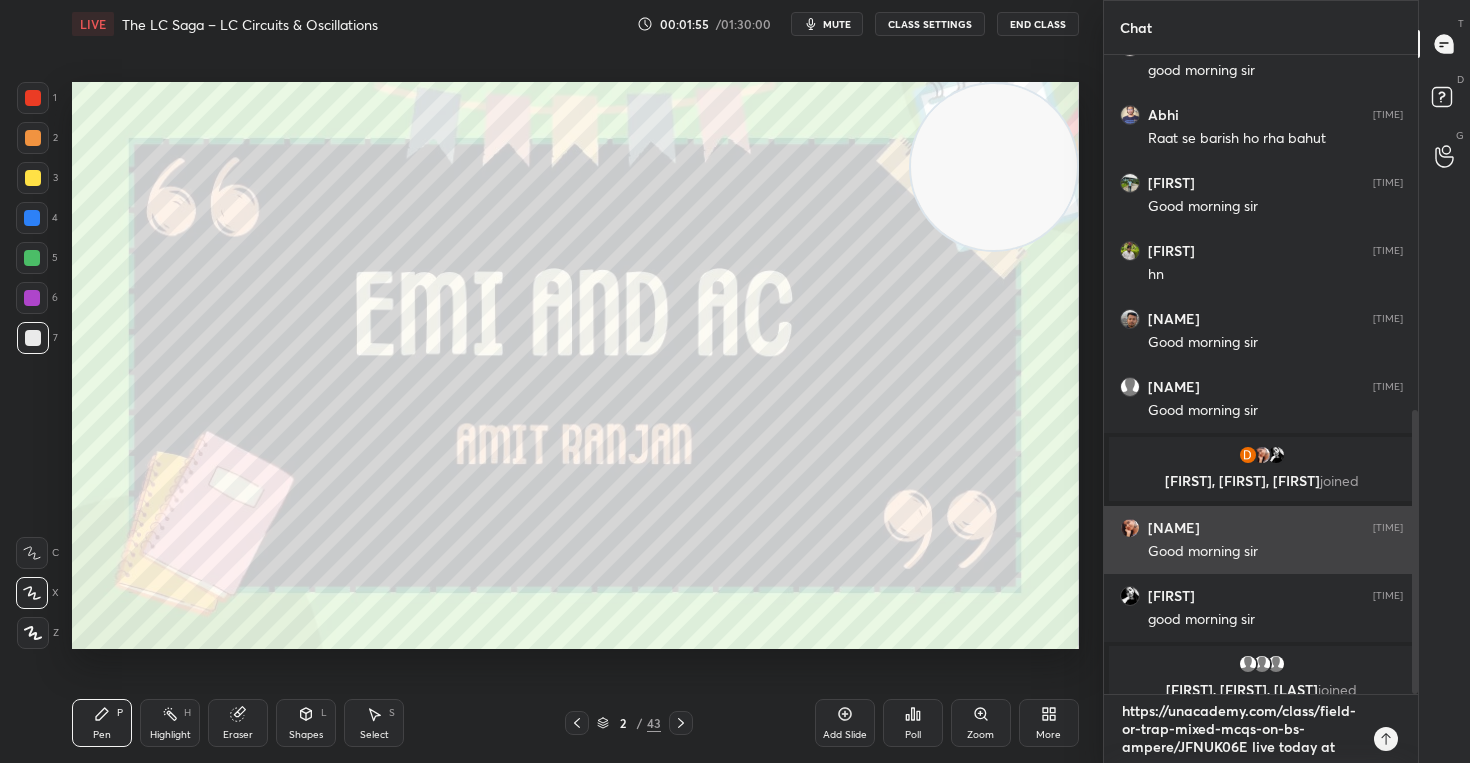 scroll, scrollTop: 860, scrollLeft: 0, axis: vertical 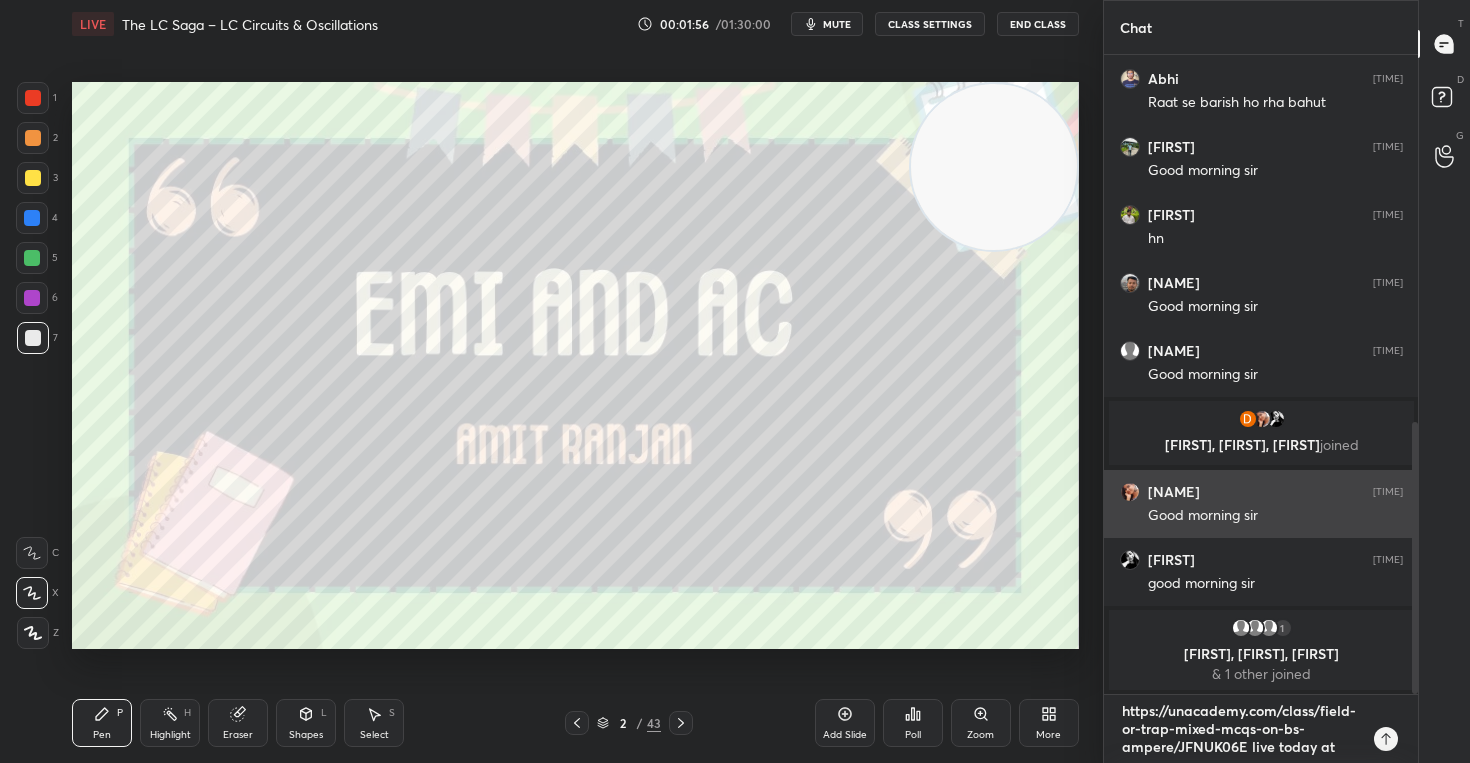 type on "https://unacademy.com/class/field-or-trap-mixed-mcqs-on-bs-ampere/JFNUK06E live today at" 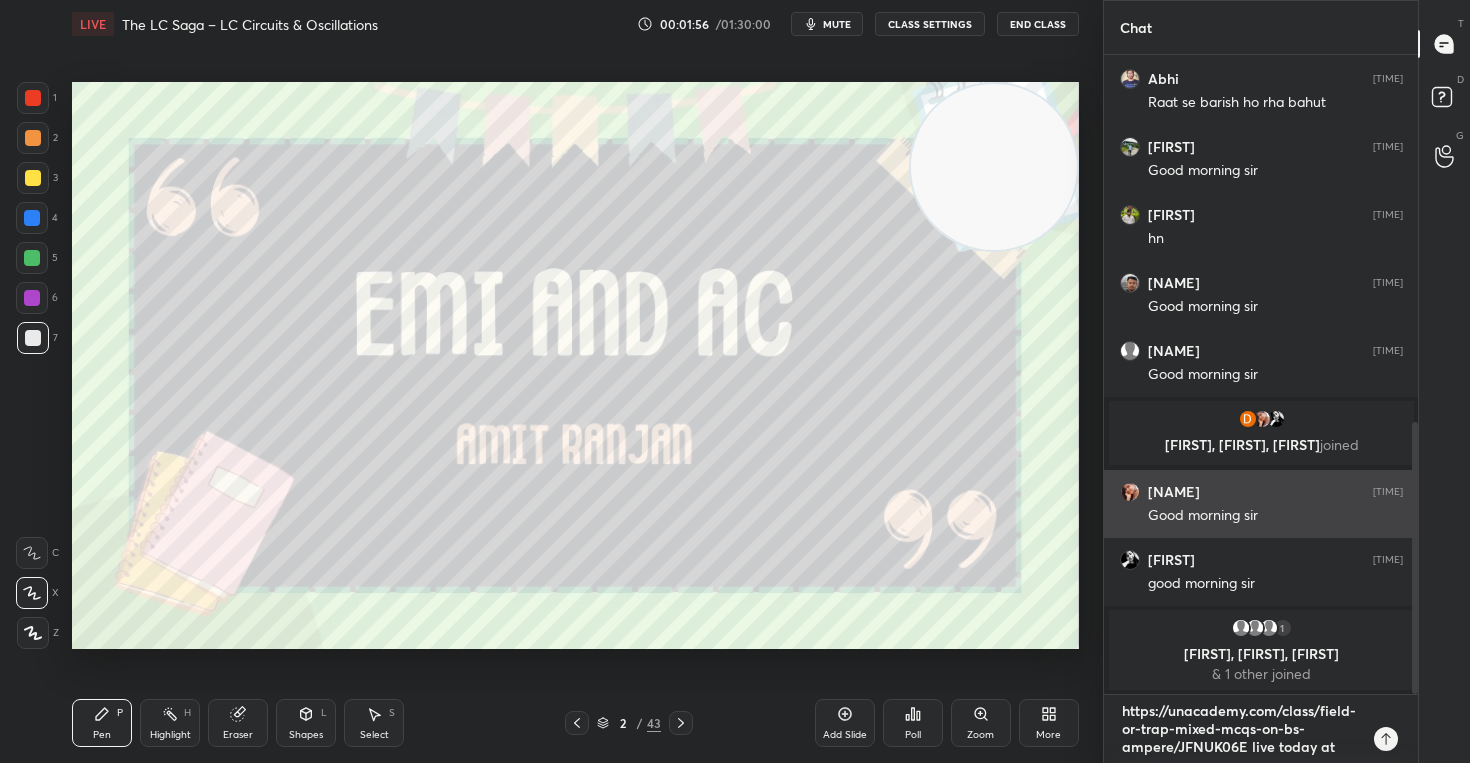 type on "x" 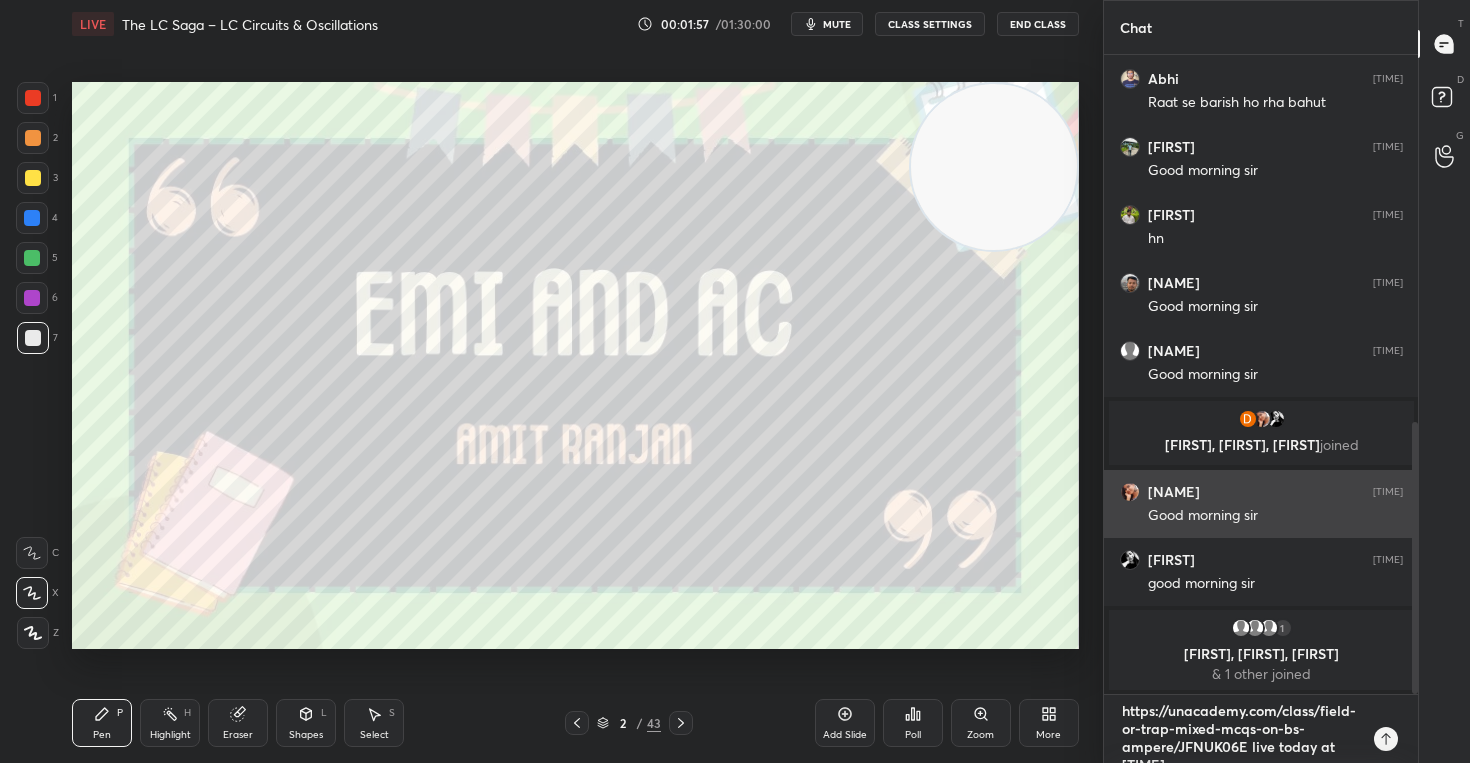 type on "https://unacademy.com/class/field-or-trap-mixed-mcqs-on-bs-ampere/JFNUK06E live today at [TIME]" 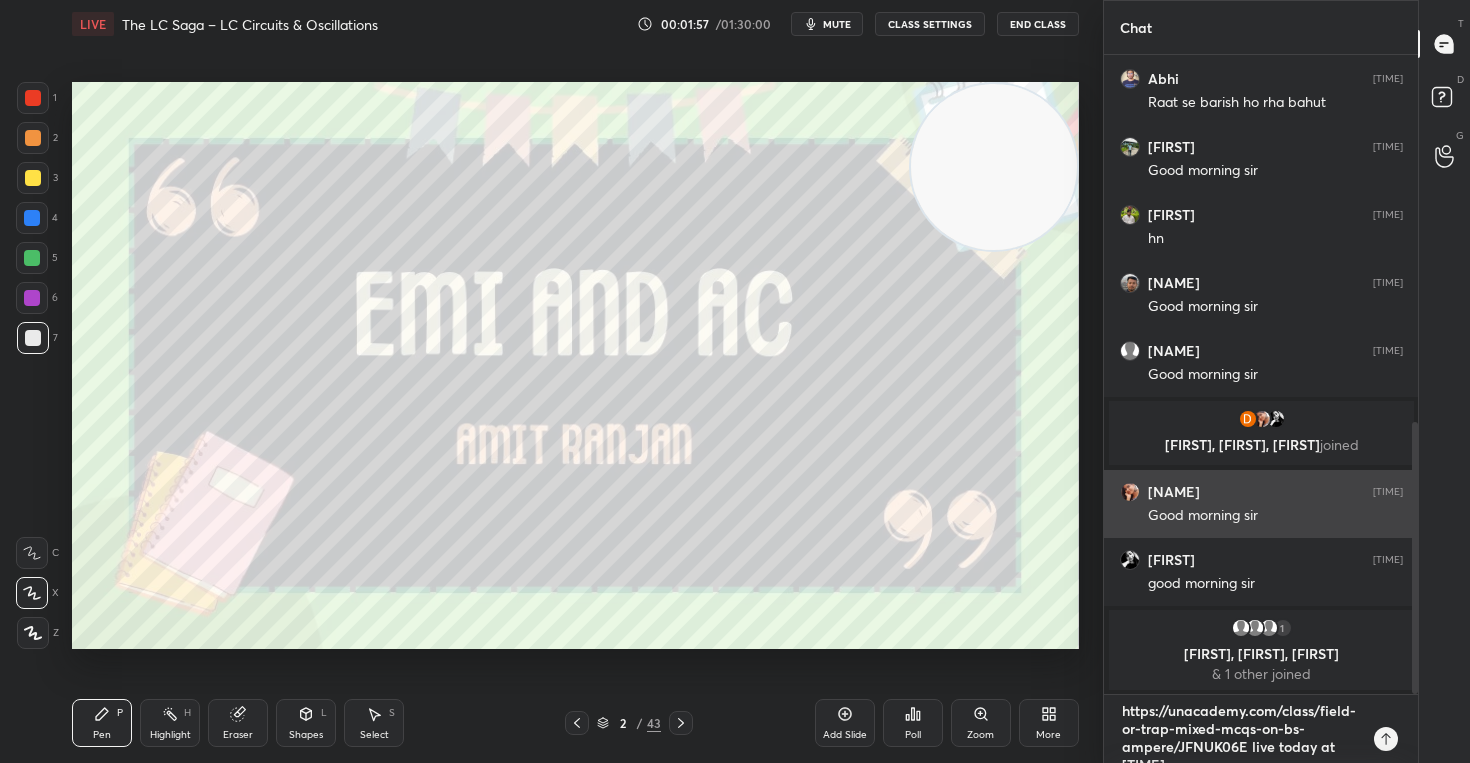 type on "x" 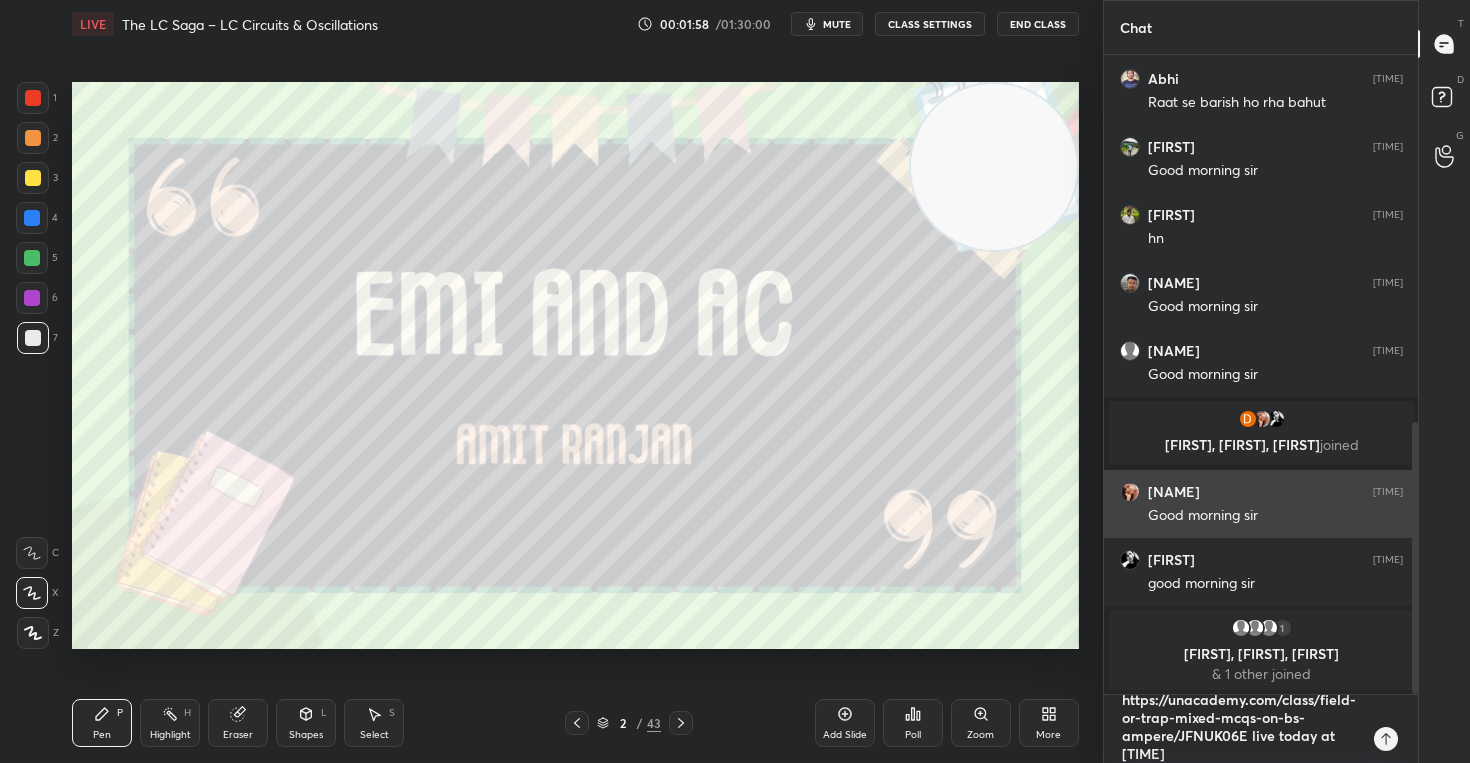 type on "https://unacademy.com/class/field-or-trap-mixed-mcqs-on-bs-ampere/JFNUK06E live today at [TIME]" 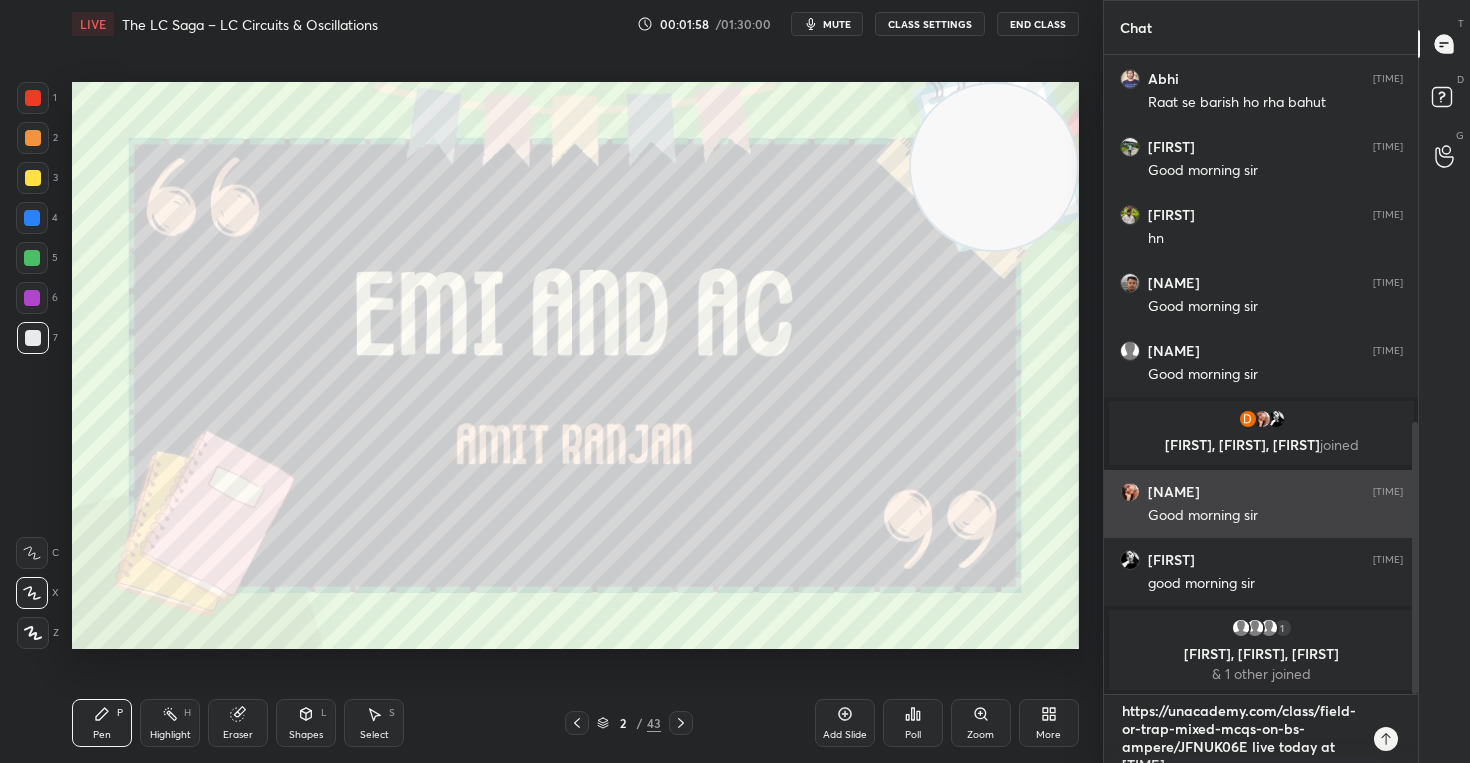 type on "https://unacademy.com/class/field-or-trap-mixed-mcqs-on-bs-ampere/JFNUK06E live today at [TIME]" 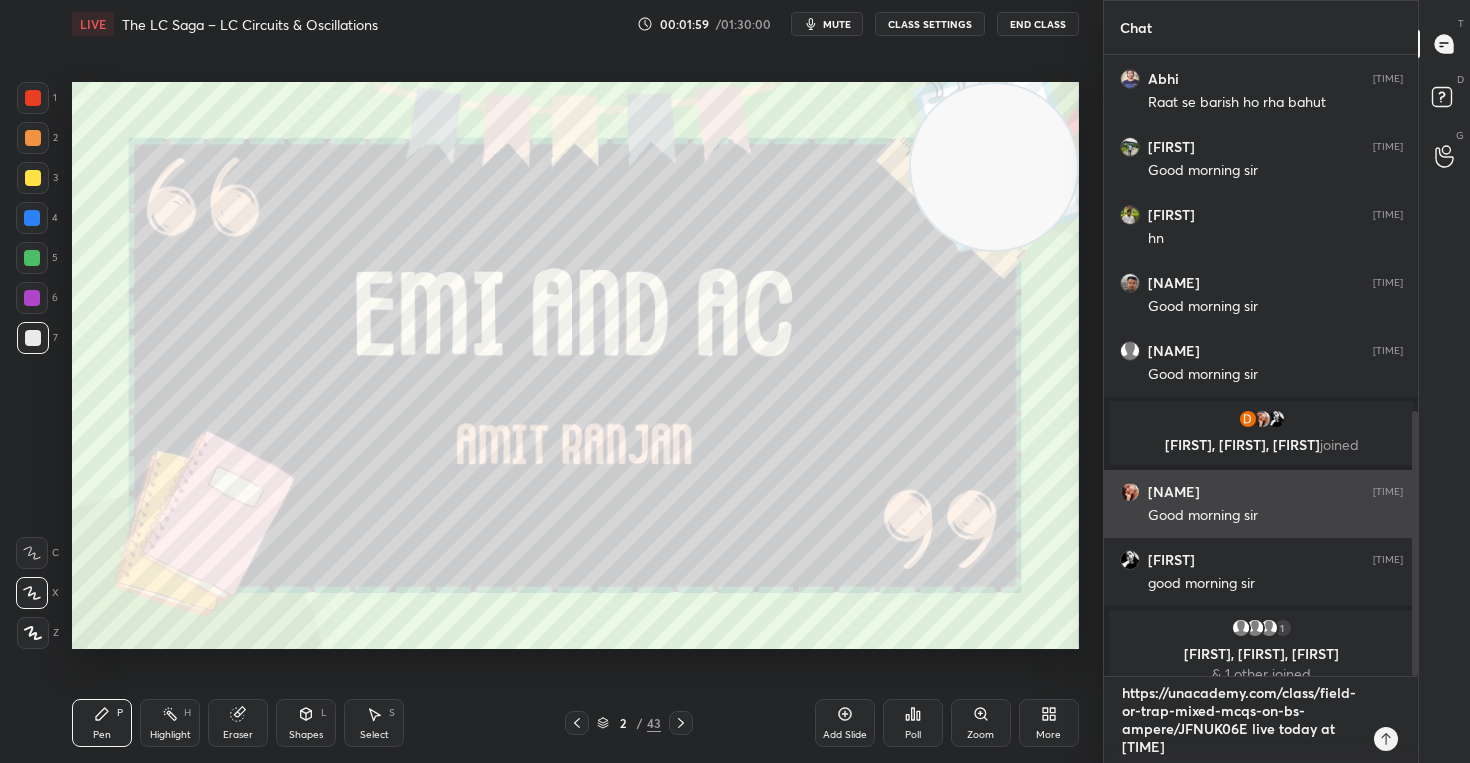 type on "https://unacademy.com/class/field-or-trap-mixed-mcqs-on-bs-ampere/JFNUK06E live today at [TIME]," 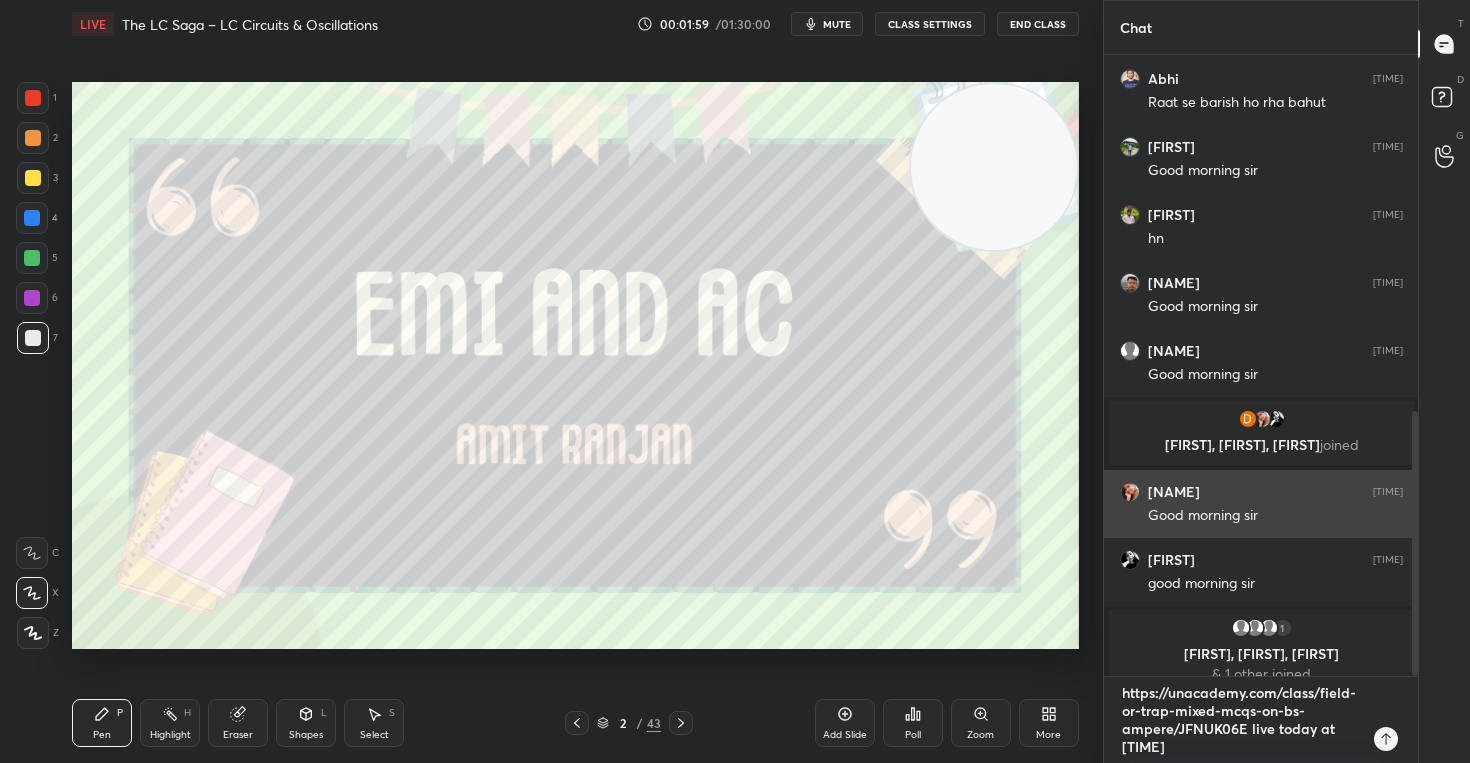 type on "x" 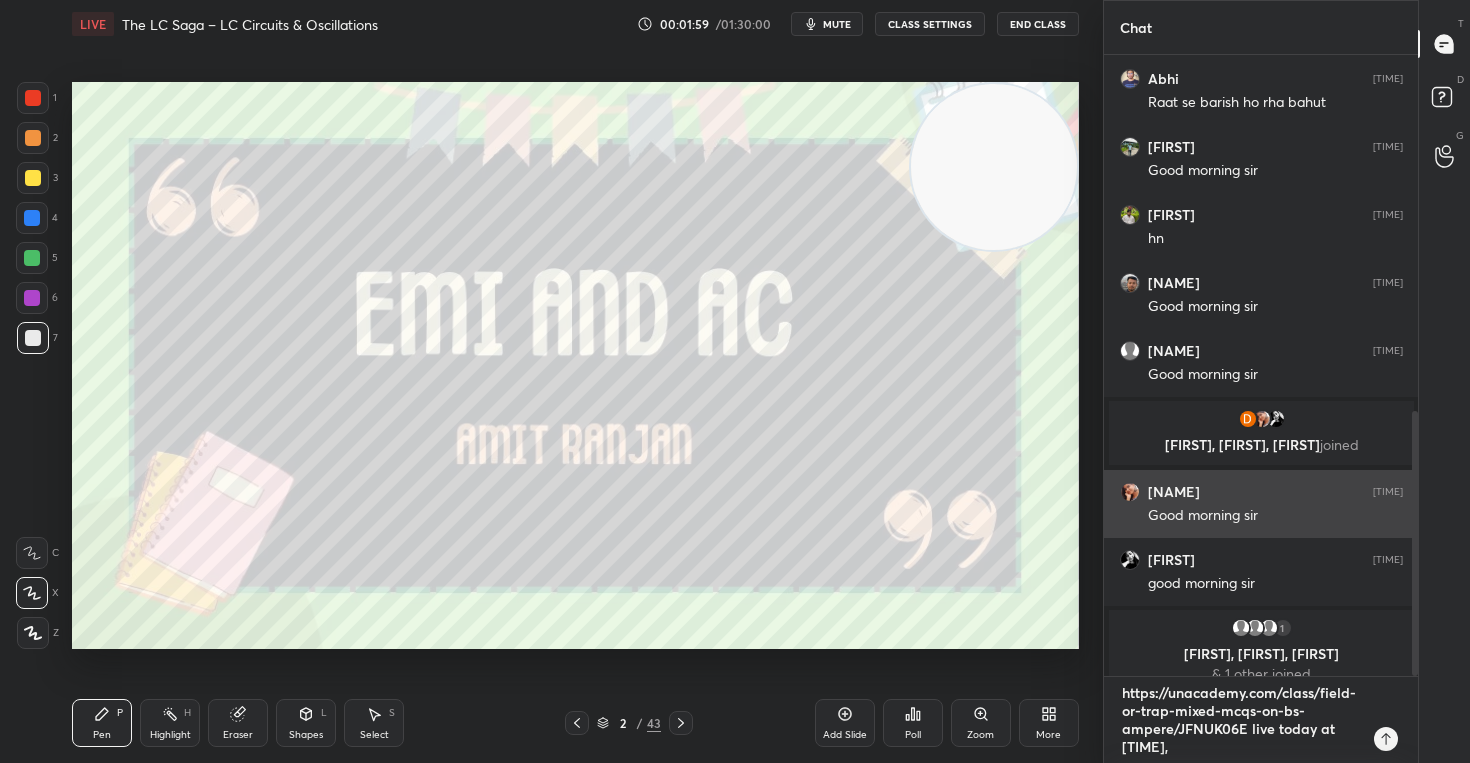 type on "https://unacademy.com/class/field-or-trap-mixed-mcqs-on-bs-ampere/JFNUK06E live today at [TIME]," 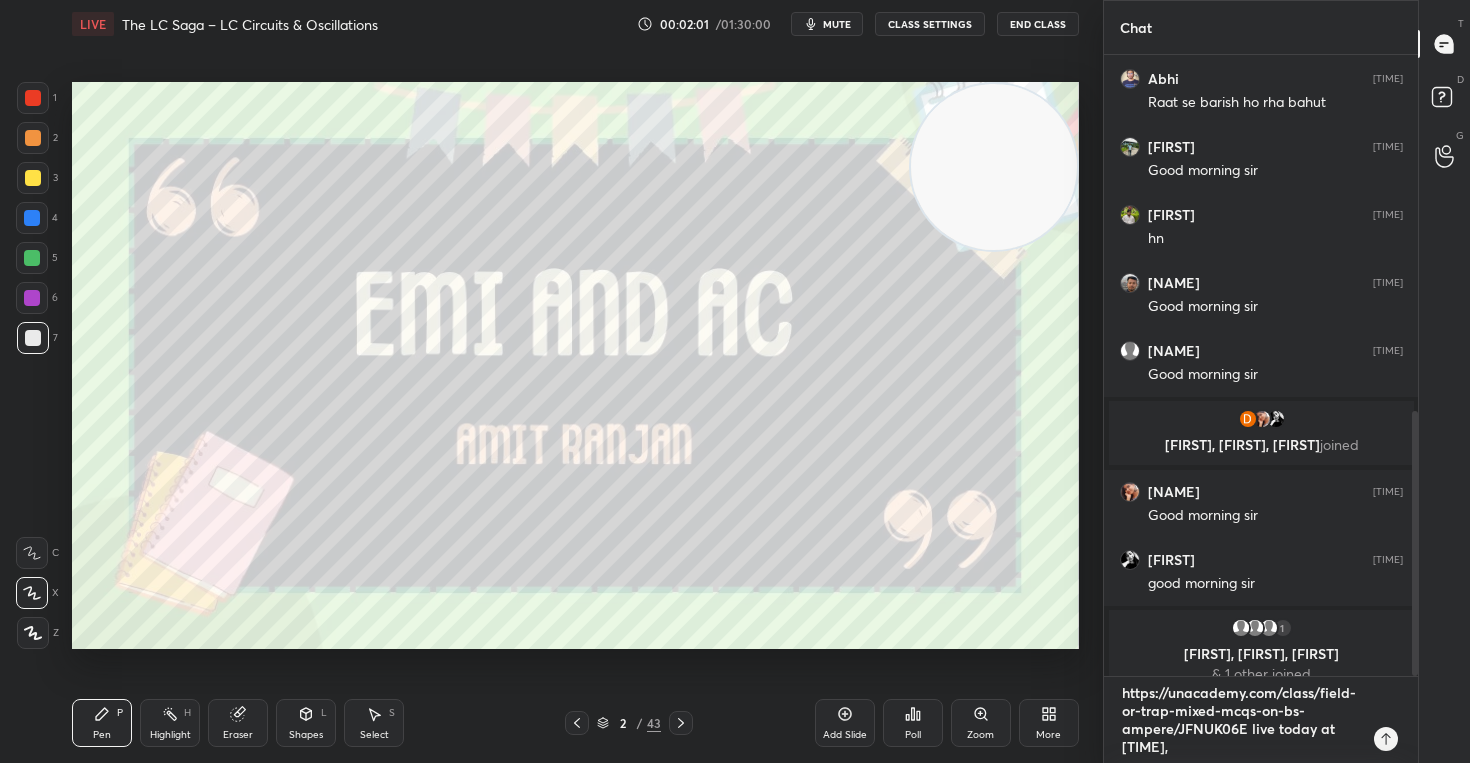 type on "https://unacademy.com/class/field-or-trap-mixed-mcqs-on-bs-ampere/JFNUK06E live today at [TIME]," 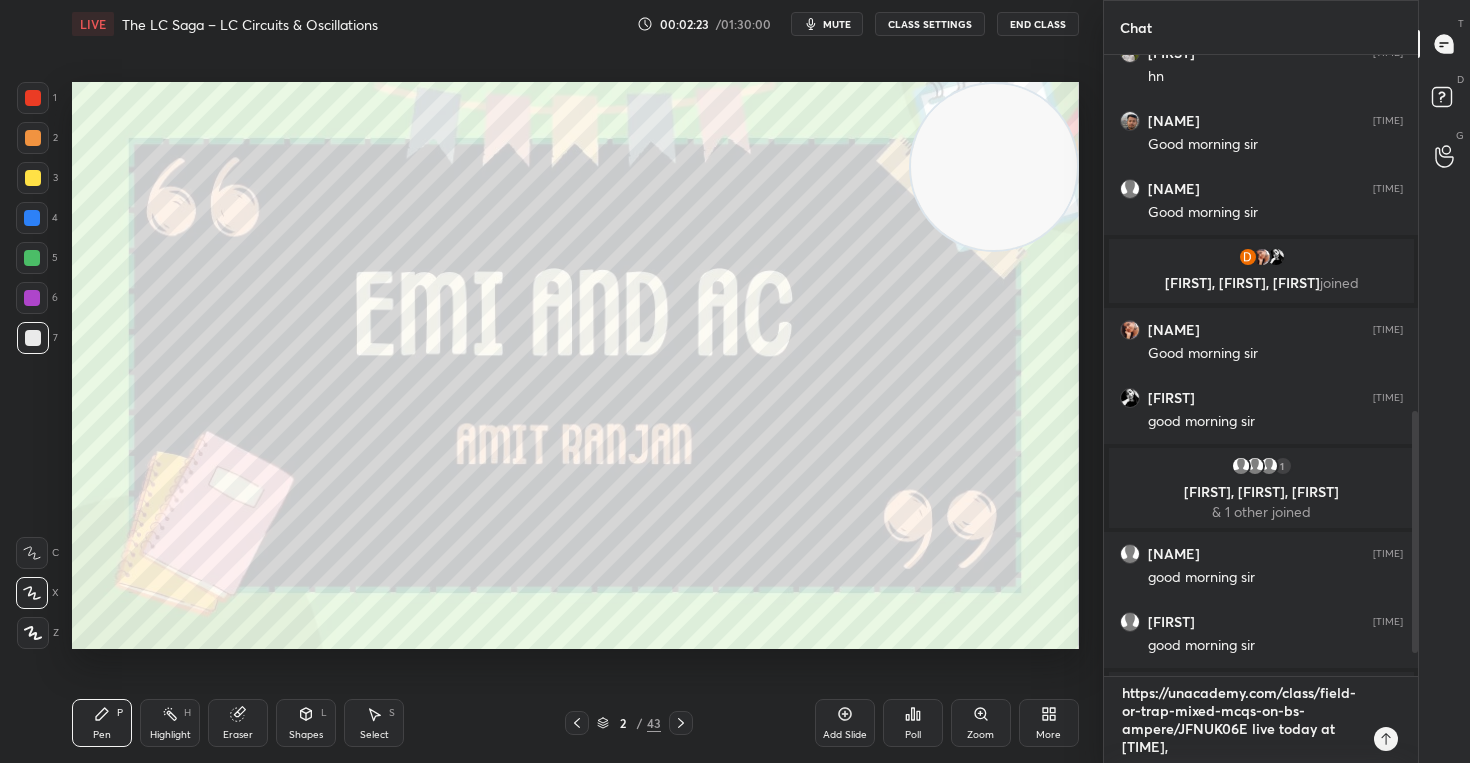 type on "x" 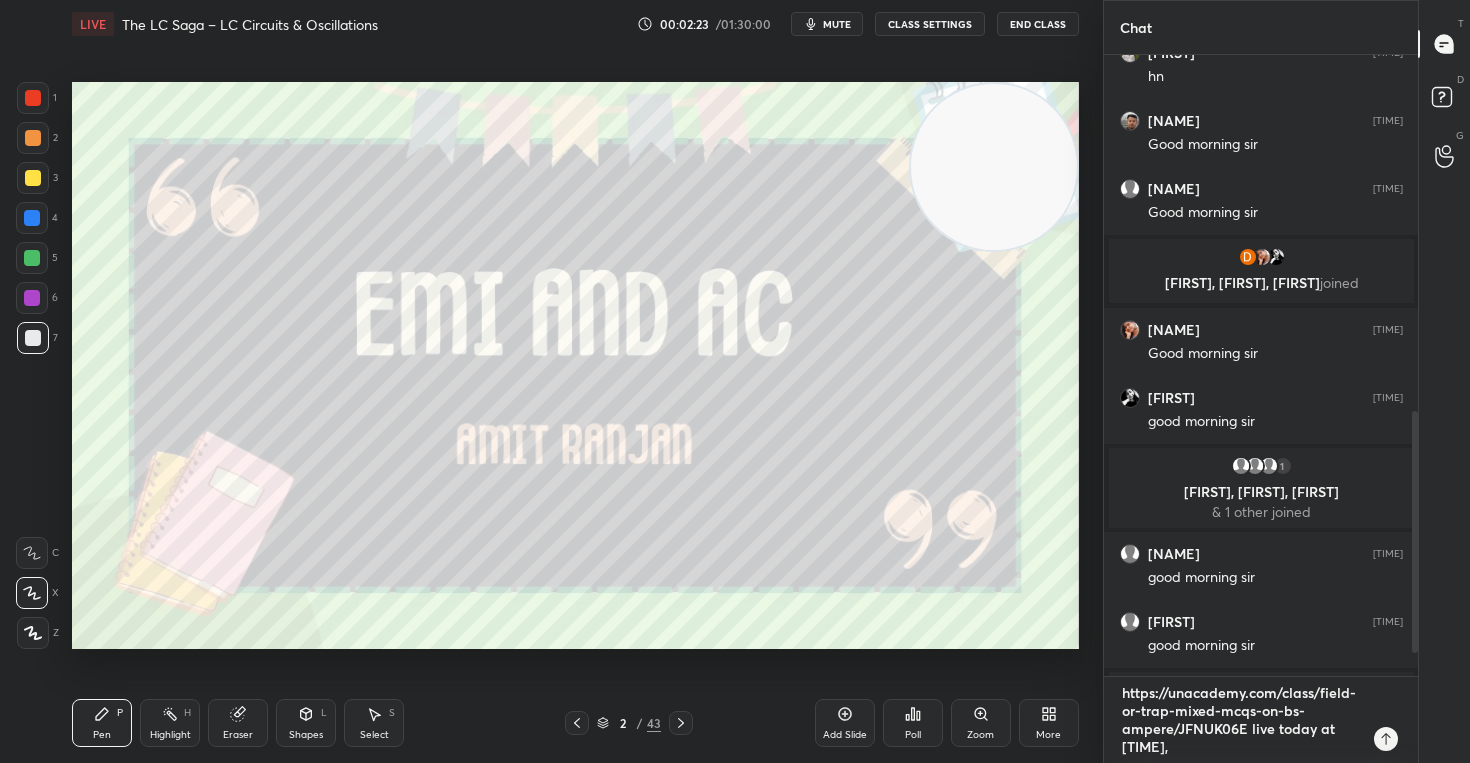 scroll, scrollTop: 993, scrollLeft: 0, axis: vertical 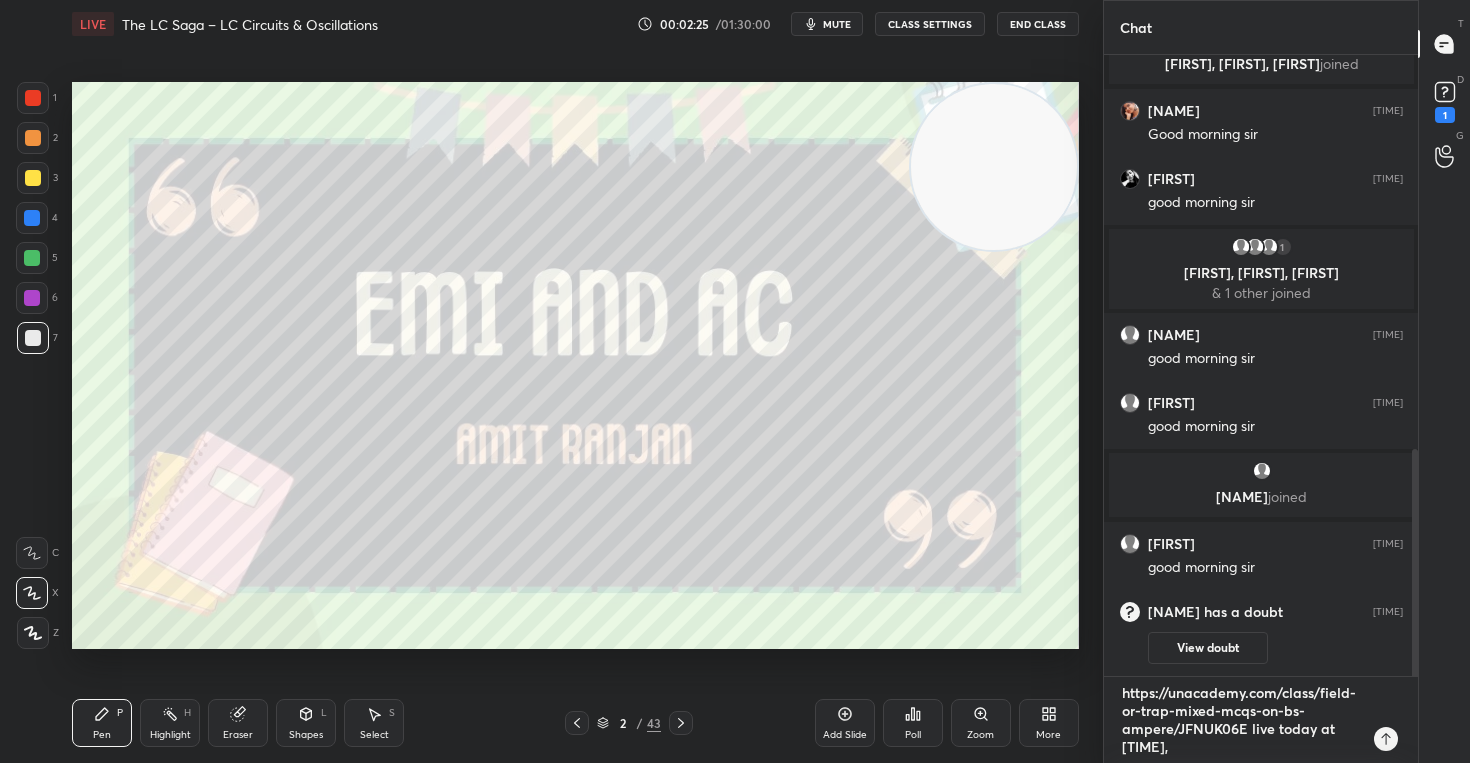 click on "https://unacademy.com/class/field-or-trap-mixed-mcqs-on-bs-ampere/JFNUK06E live today at [TIME]," at bounding box center (1241, 720) 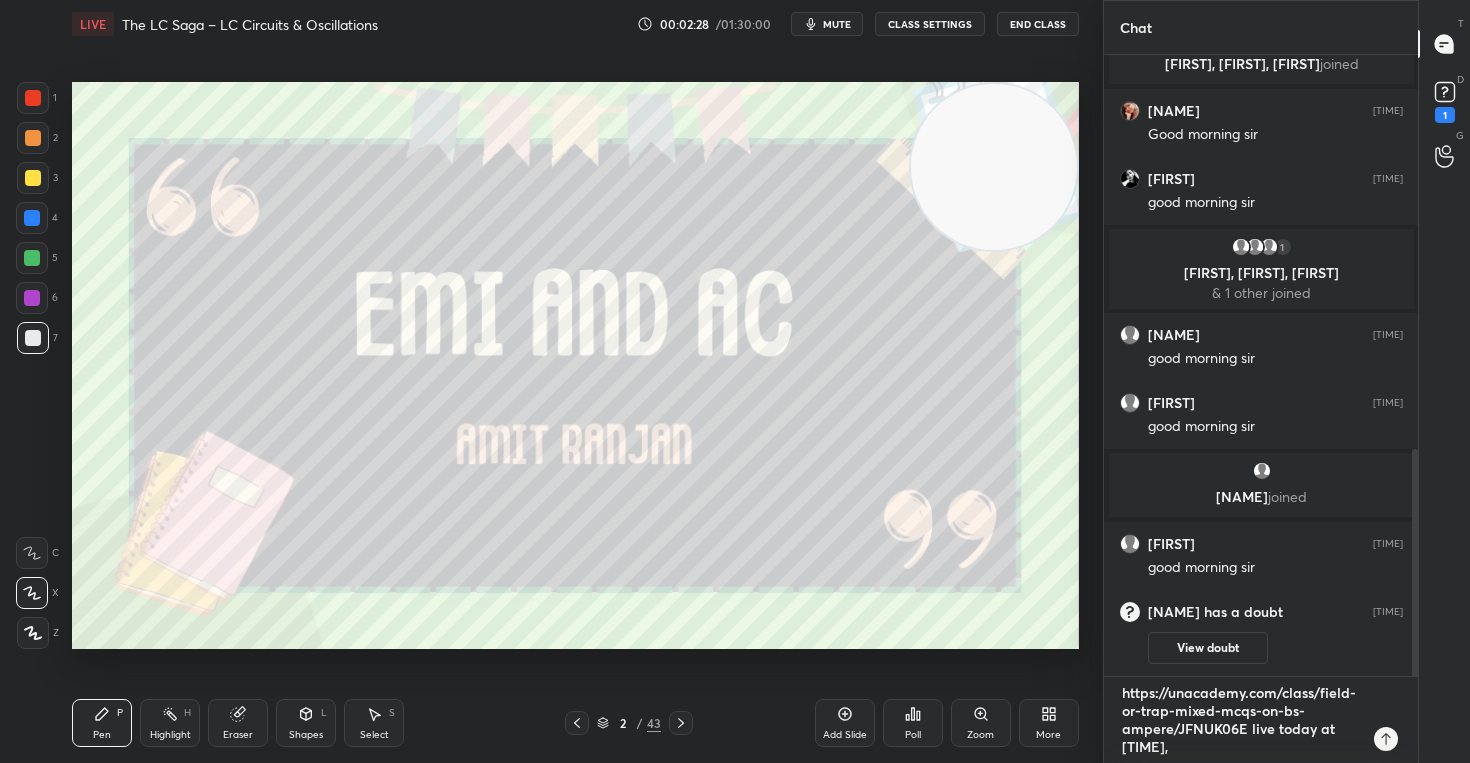 paste on "https://www.youtube.com/live/qd4_zI8l96w?si=1fjNvpaewwLpj4_7" 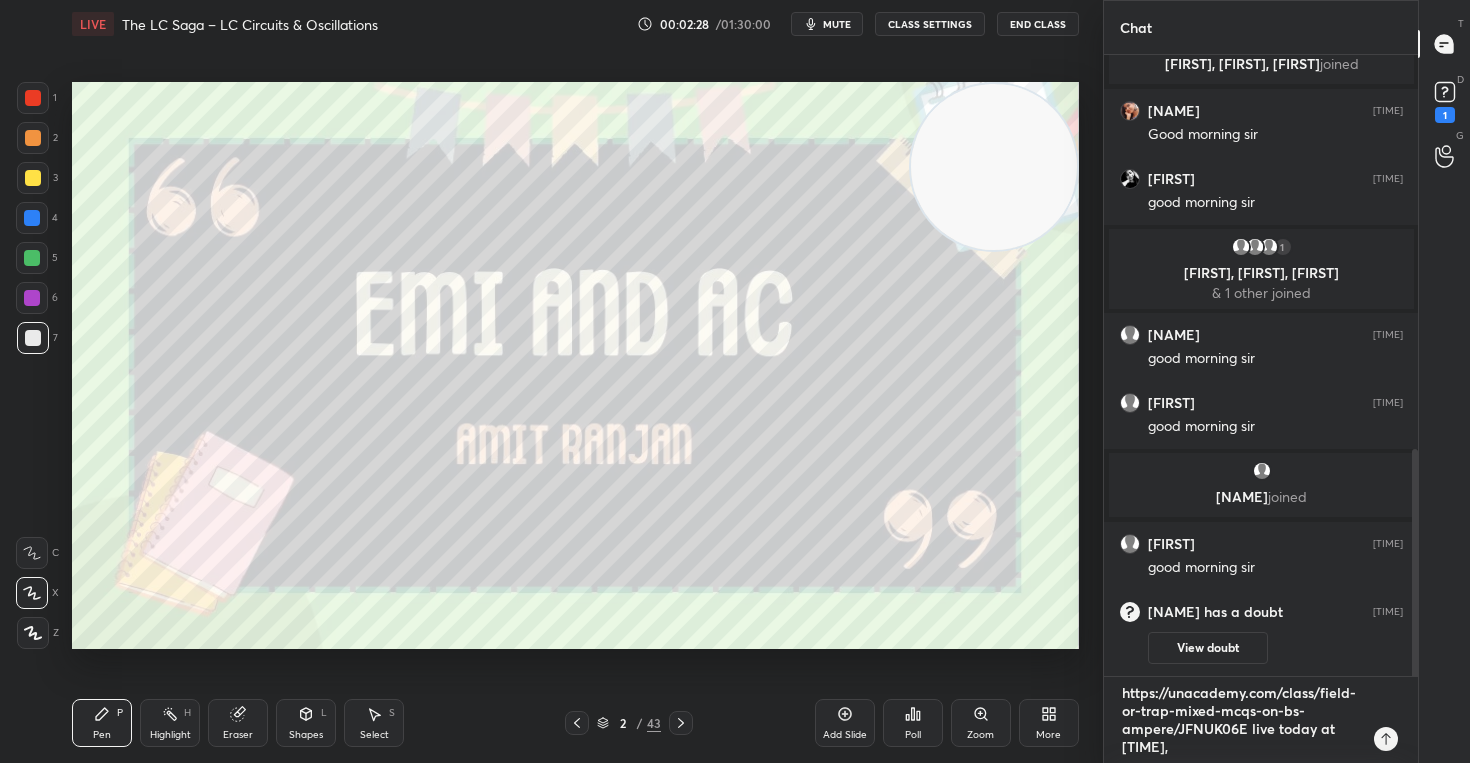 type on "https://unacademy.com/class/field-or-trap-mixed-mcqs-on-bs-ampere/JFNUK06E live today at [TIME],https://www.youtube.com/live/qd4_zI8l96w?si=1fjNvpaewwLpj4_7" 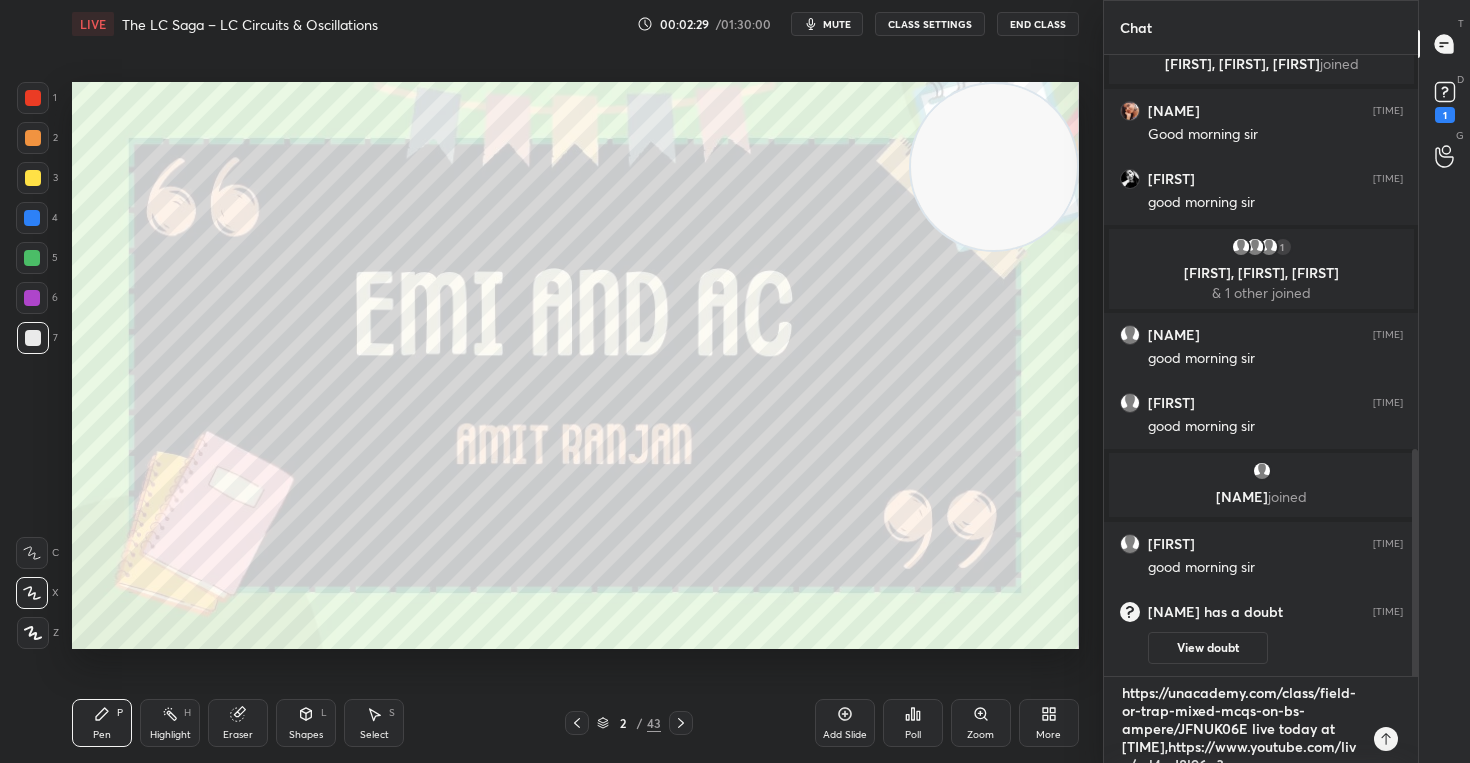 scroll, scrollTop: 29, scrollLeft: 0, axis: vertical 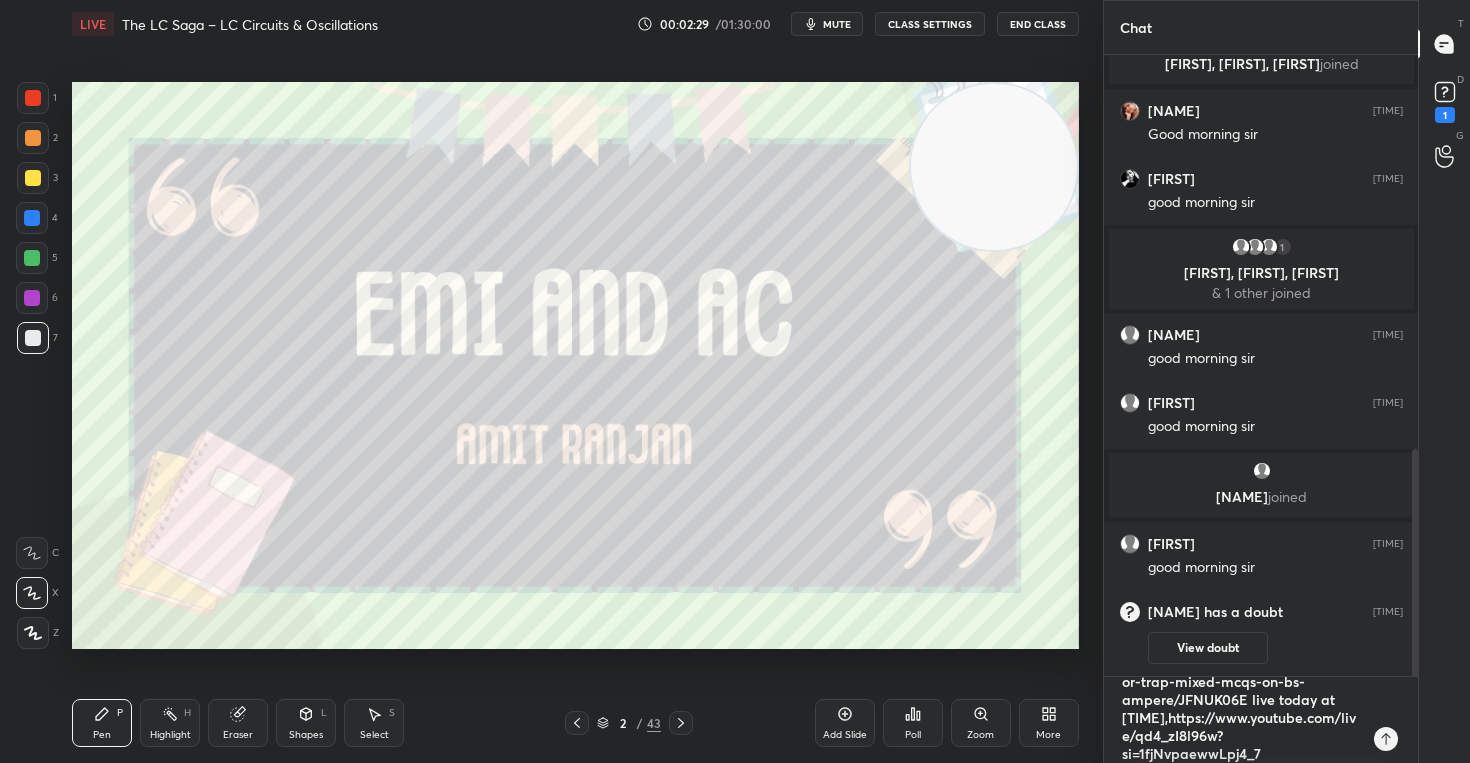 type on "https://unacademy.com/class/field-or-trap-mixed-mcqs-on-bs-ampere/JFNUK06E live today at [TIME],https://www.youtube.com/live/qd4_zI8l96w?si=1fjNvpaewwLpj4_7" 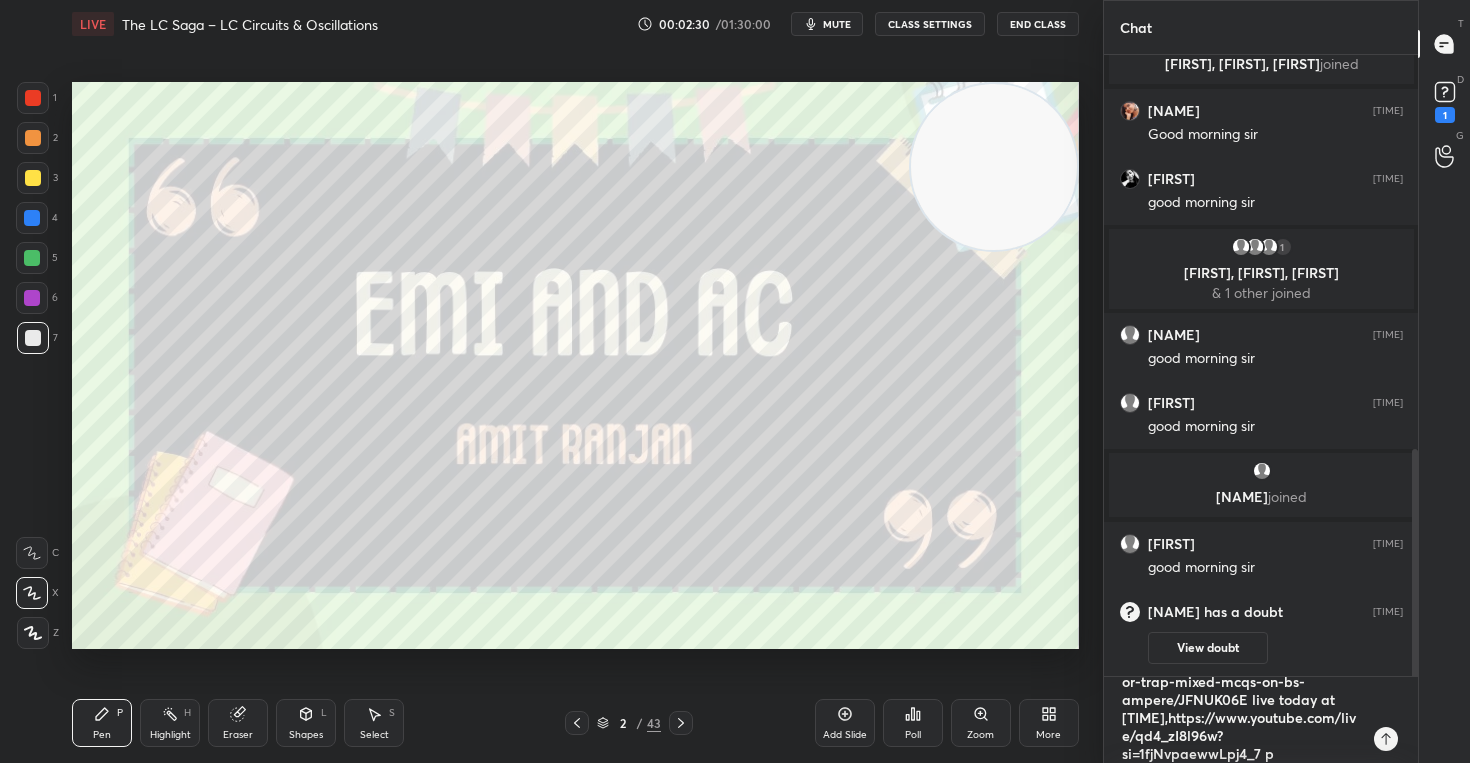 scroll, scrollTop: 47, scrollLeft: 0, axis: vertical 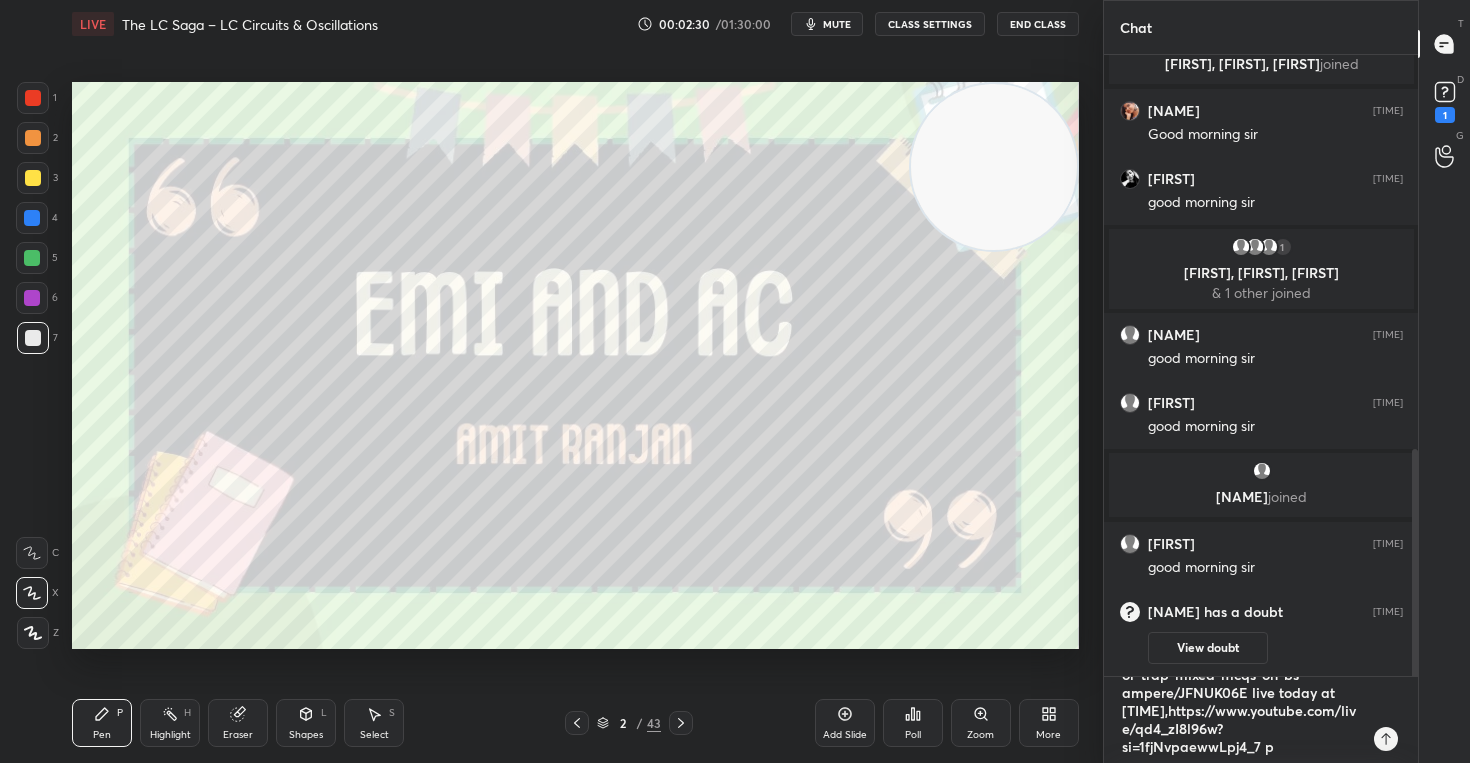type on "https://unacademy.com/class/field-or-trap-mixed-mcqs-on-bs-ampere/JFNUK06E live today at [TIME],https://www.youtube.com/live/qd4_zI8l96w?si=1fjNvpaewwLpj4_7 pl" 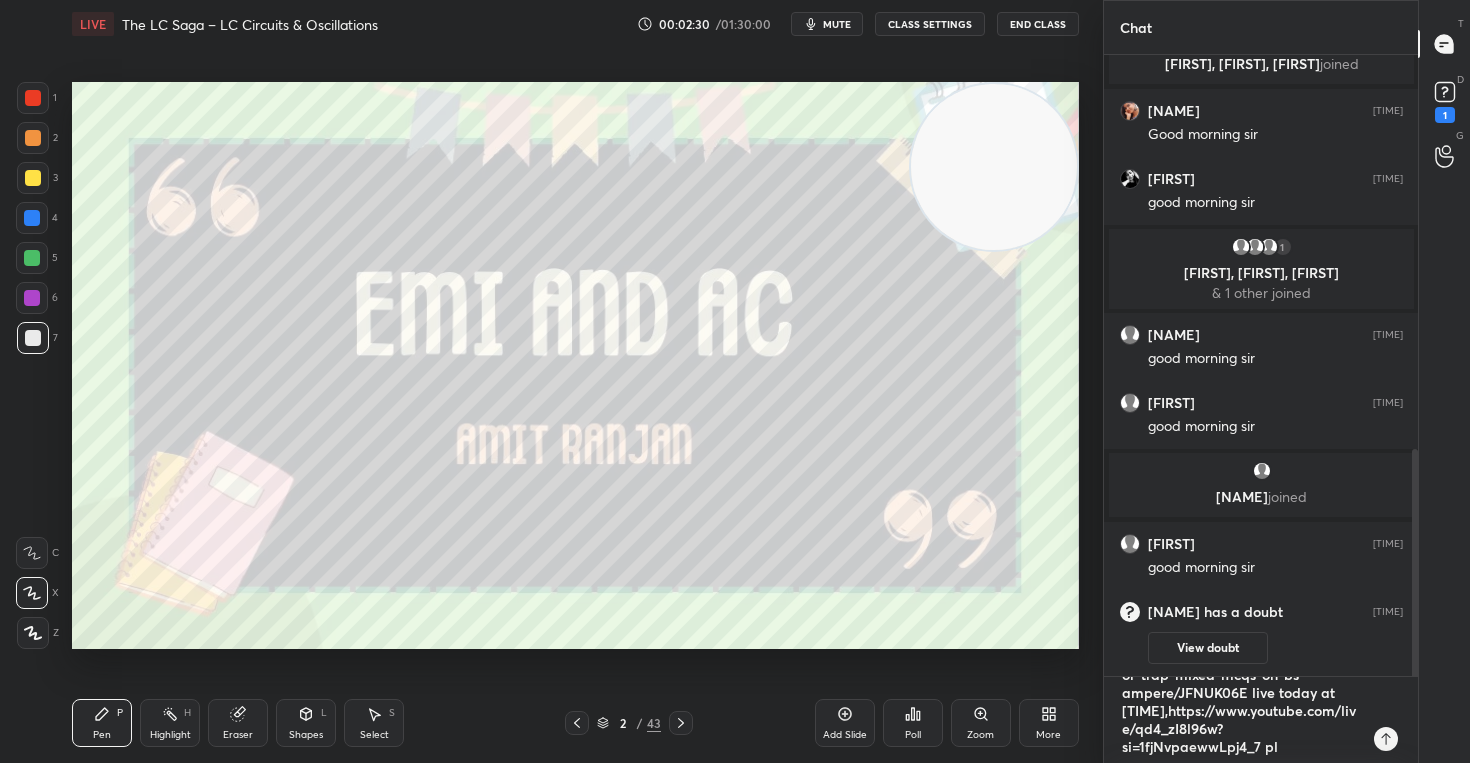 type on "https://unacademy.com/class/field-or-trap-mixed-mcqs-on-bs-ampere/JFNUK06E live today at [TIME],https://www.youtube.com/live/qd4_zI8l96w?si=1fjNvpaewwLpj4_7 ple" 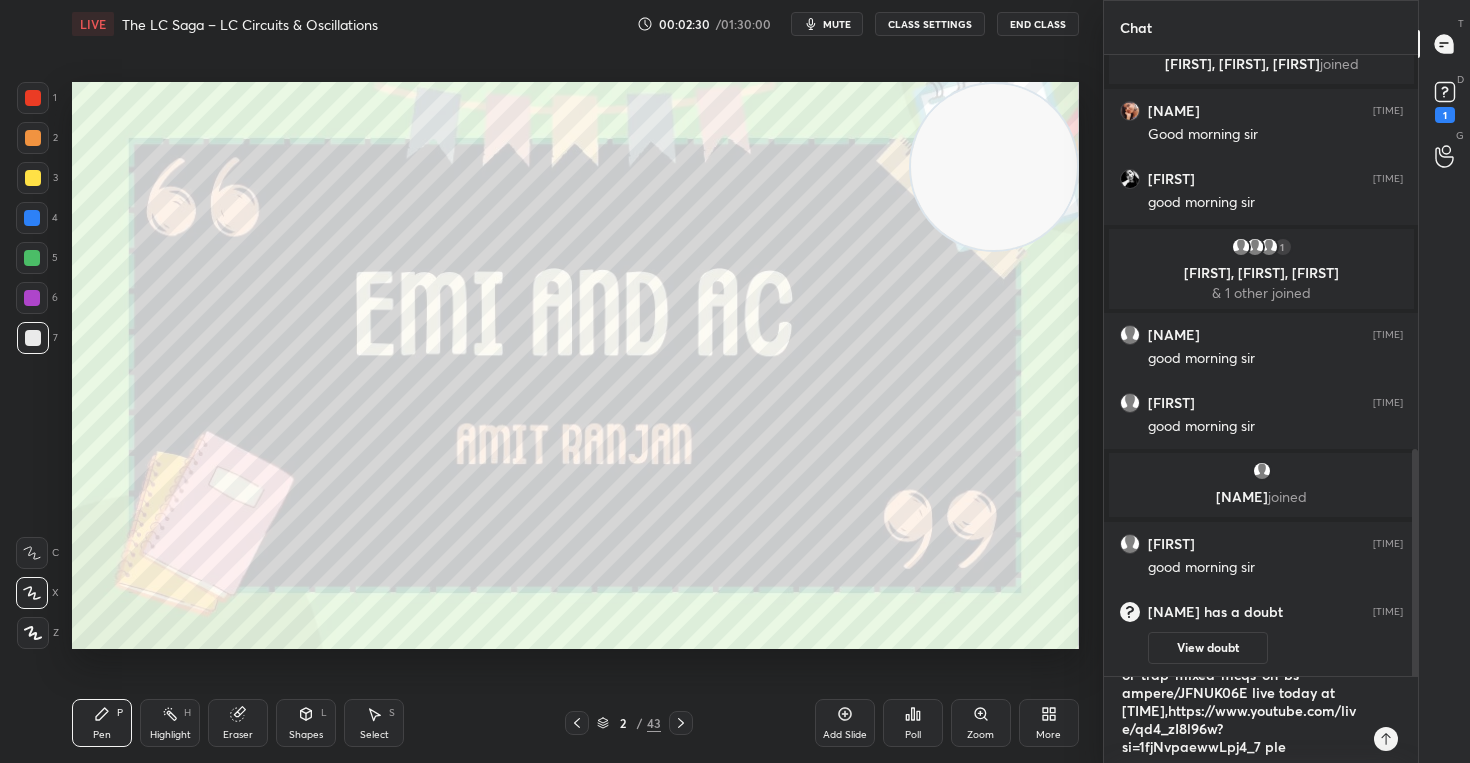type on "https://unacademy.com/class/field-or-trap-mixed-mcqs-on-bs-ampere/JFNUK06E live today at [TIME],https://www.youtube.com/live/qd4_zI8l96w?si=1fjNvpaewwLpj4_7 plea" 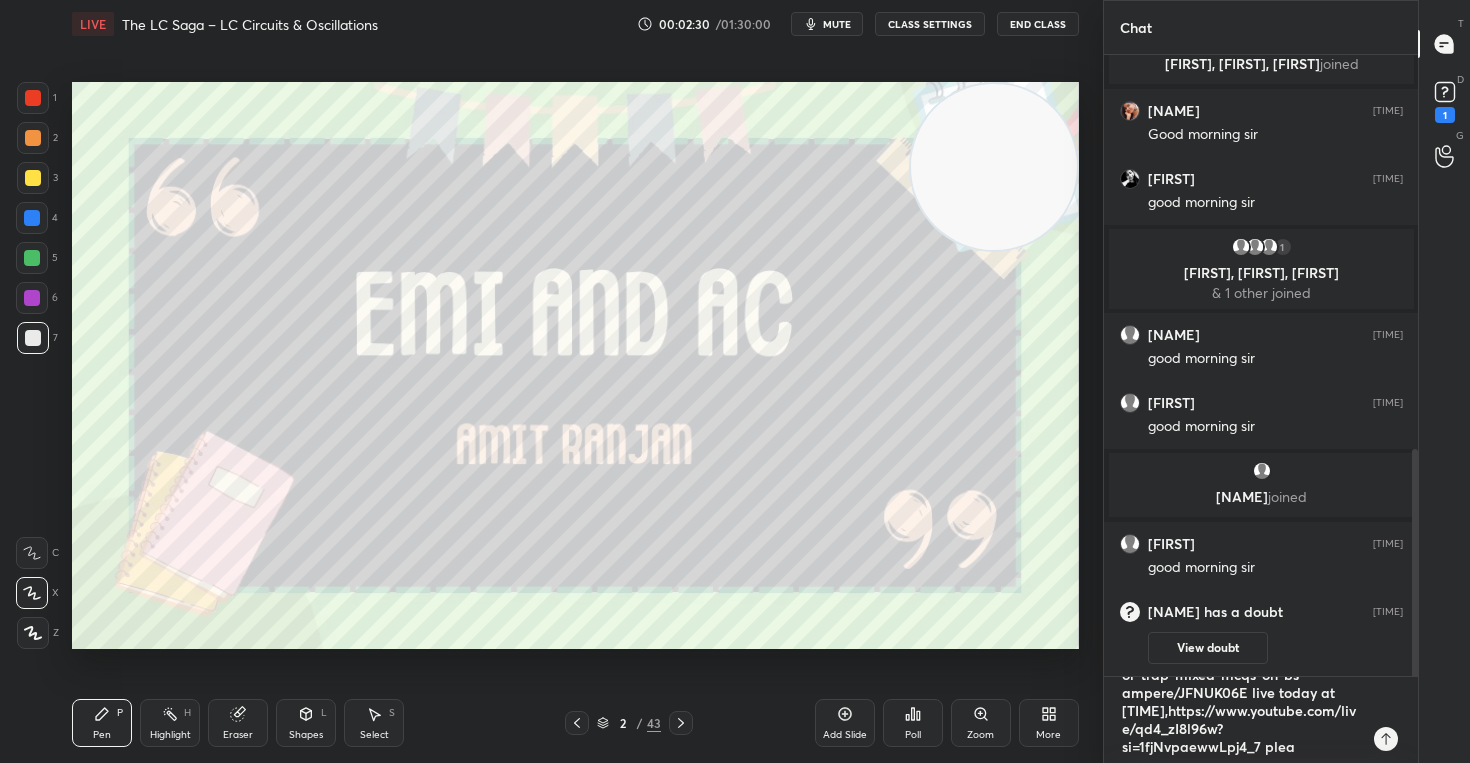 type on "https://unacademy.com/class/field-or-trap-mixed-mcqs-on-bs-ampere/JFNUK06E live today at [TIME],https://www.youtube.com/live/qd4_zI8l96w?si=1fjNvpaewwLpj4_7 pleas" 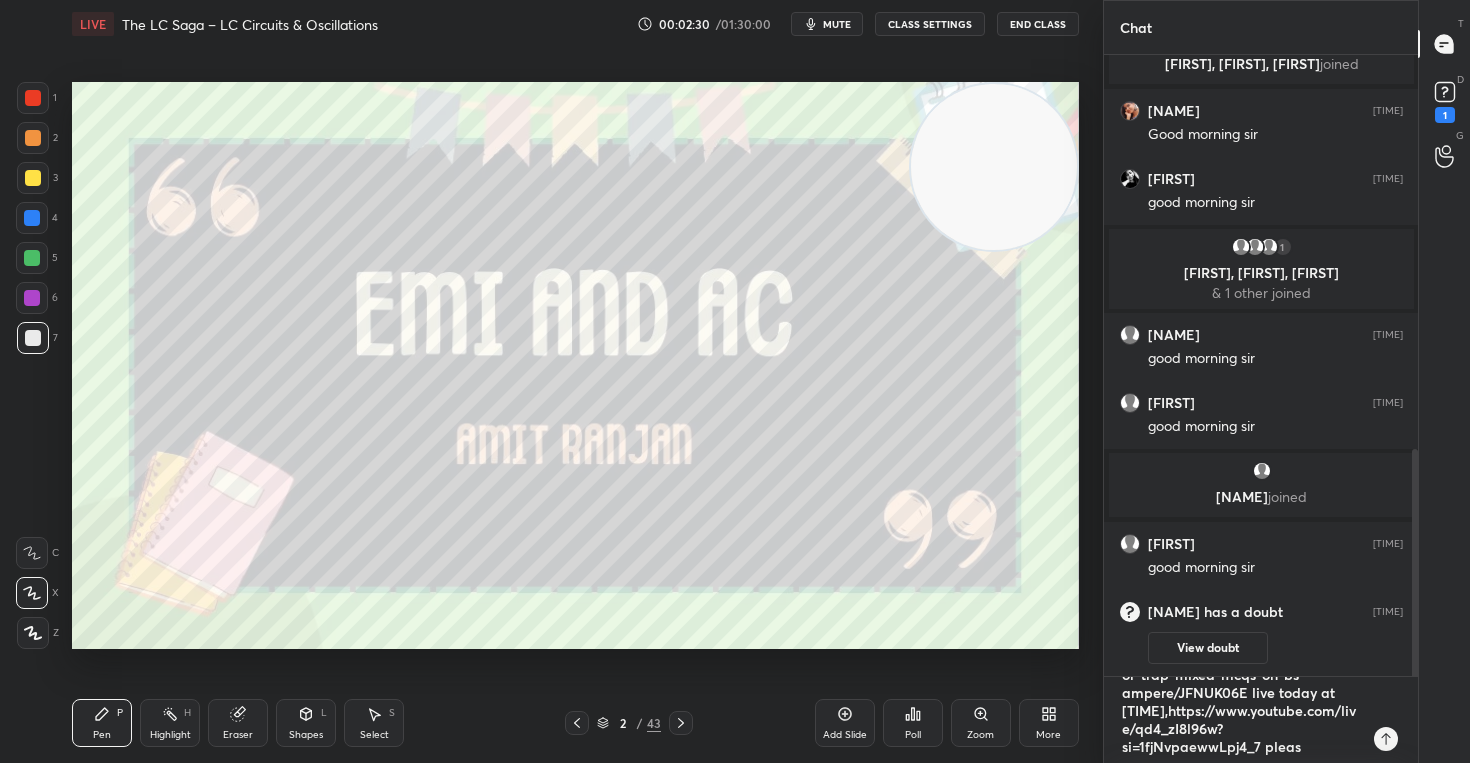 type on "https://unacademy.com/class/field-or-trap-mixed-mcqs-on-bs-ampere/JFNUK06E live today at [TIME],https://www.youtube.com/live/qd4_zI8l96w?si=1fjNvpaewwLpj4_7 please" 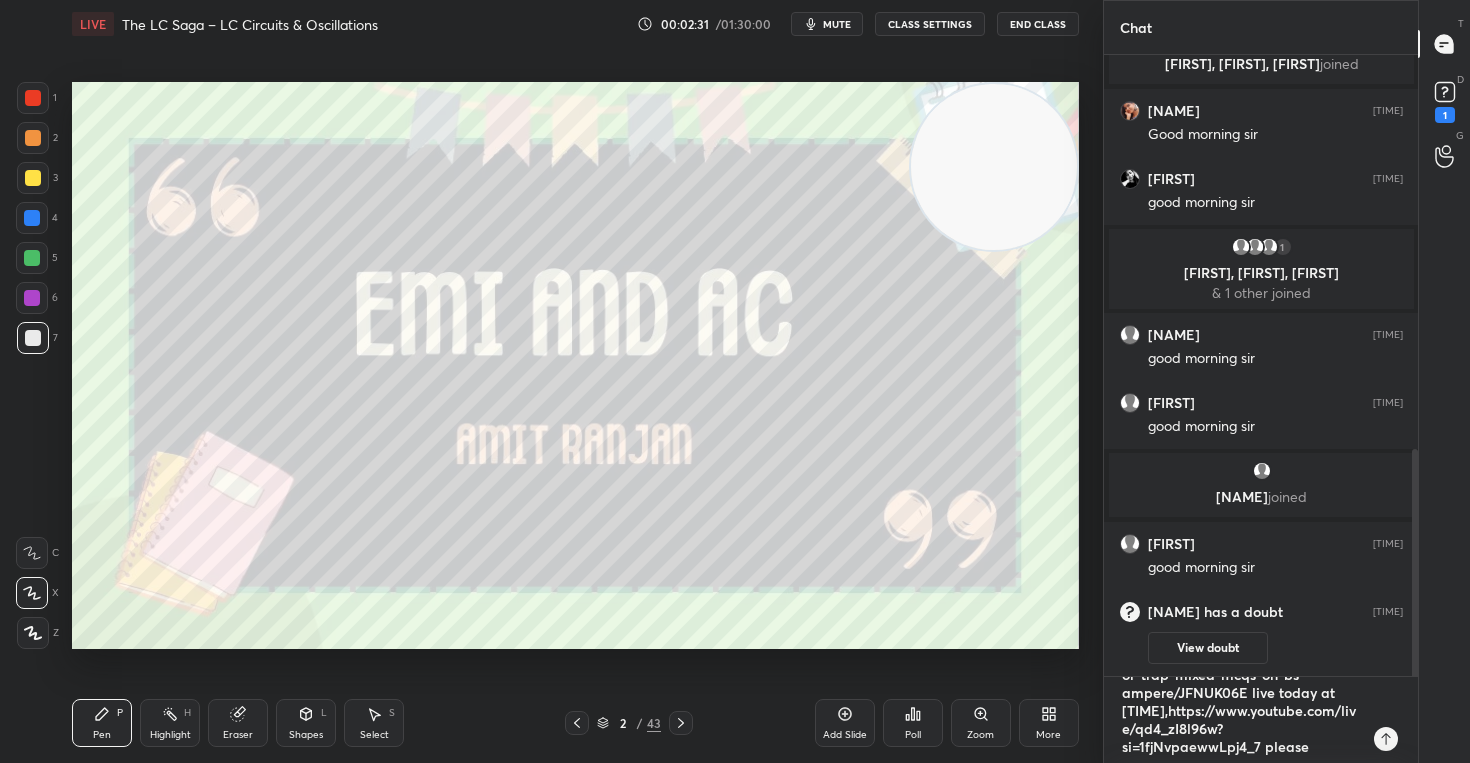 type on "https://unacademy.com/class/field-or-trap-mixed-mcqs-on-bs-ampere/JFNUK06E live today at [TIME],https://www.youtube.com/live/qd4_zI8l96w?si=1fjNvpaewwLpj4_7 please" 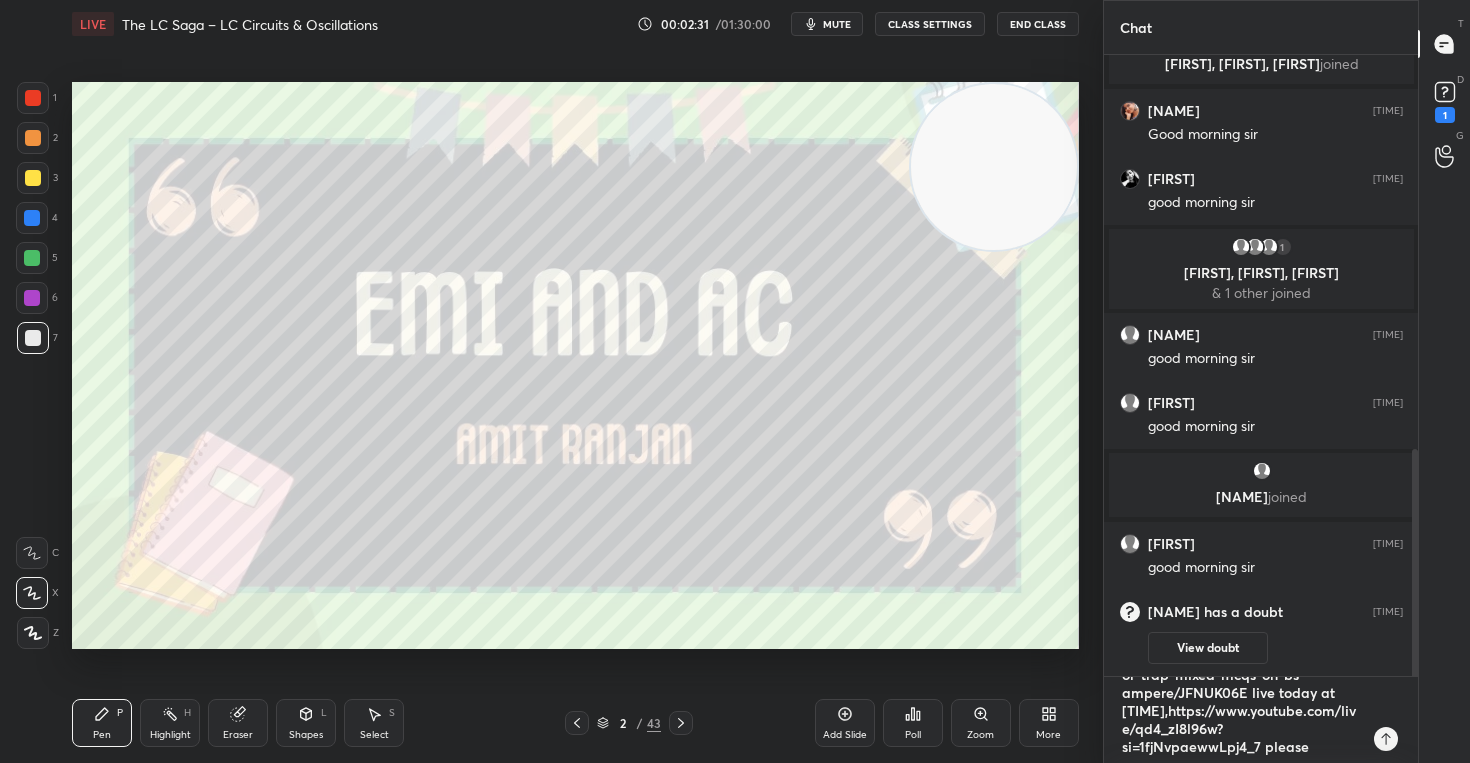type on "x" 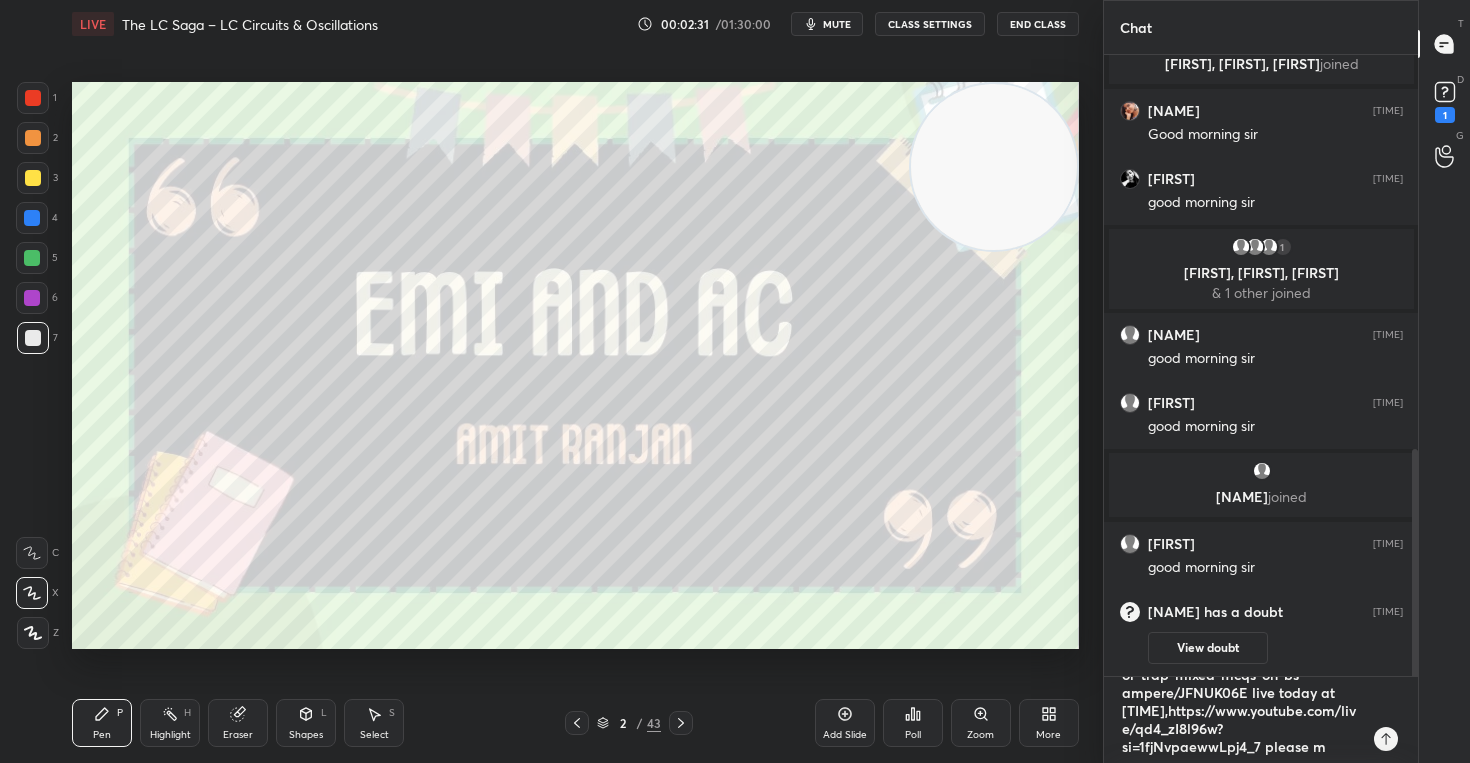 type on "https://unacademy.com/class/field-or-trap-mixed-mcqs-on-bs-ampere/JFNUK06E live today at [TIME],https://www.youtube.com/live/qd4_zI8l96w?si=1fjNvpaewwLpj4_7 please ma" 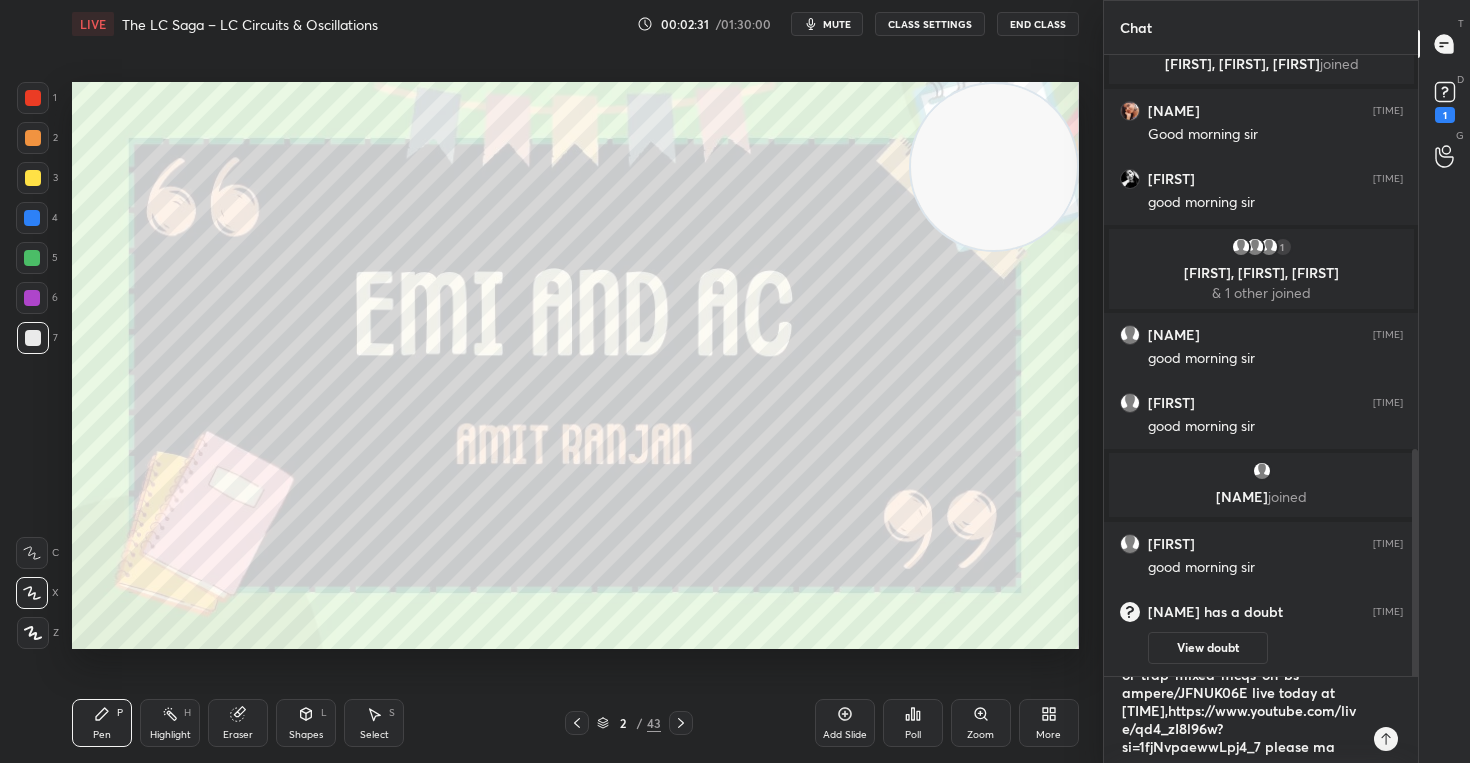 type on "https://unacademy.com/class/field-or-trap-mixed-mcqs-on-bs-ampere/JFNUK06E live today at [TIME],https://www.youtube.com/live/qd4_zI8l96w?si=1fjNvpaewwLpj4_7 please mar" 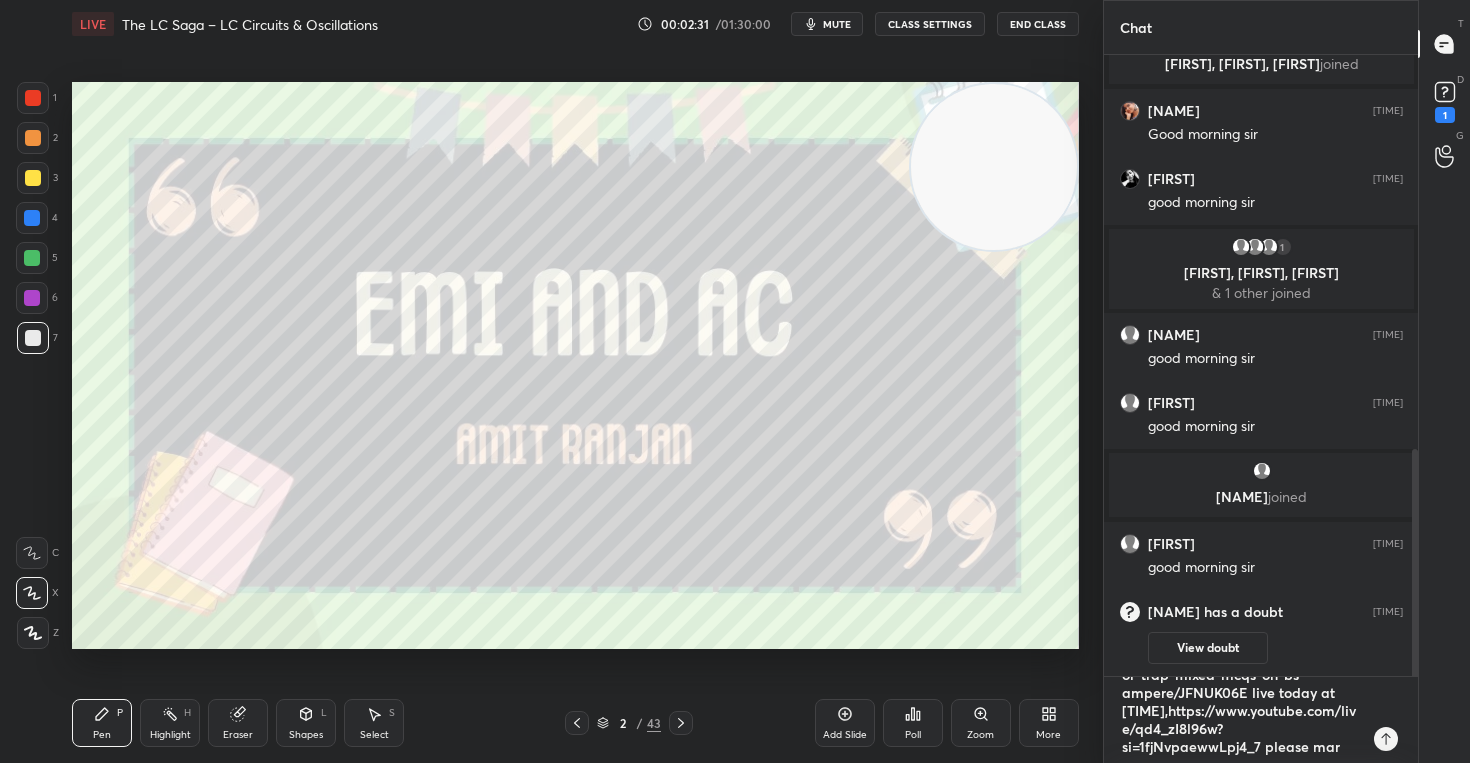 scroll, scrollTop: 1093, scrollLeft: 0, axis: vertical 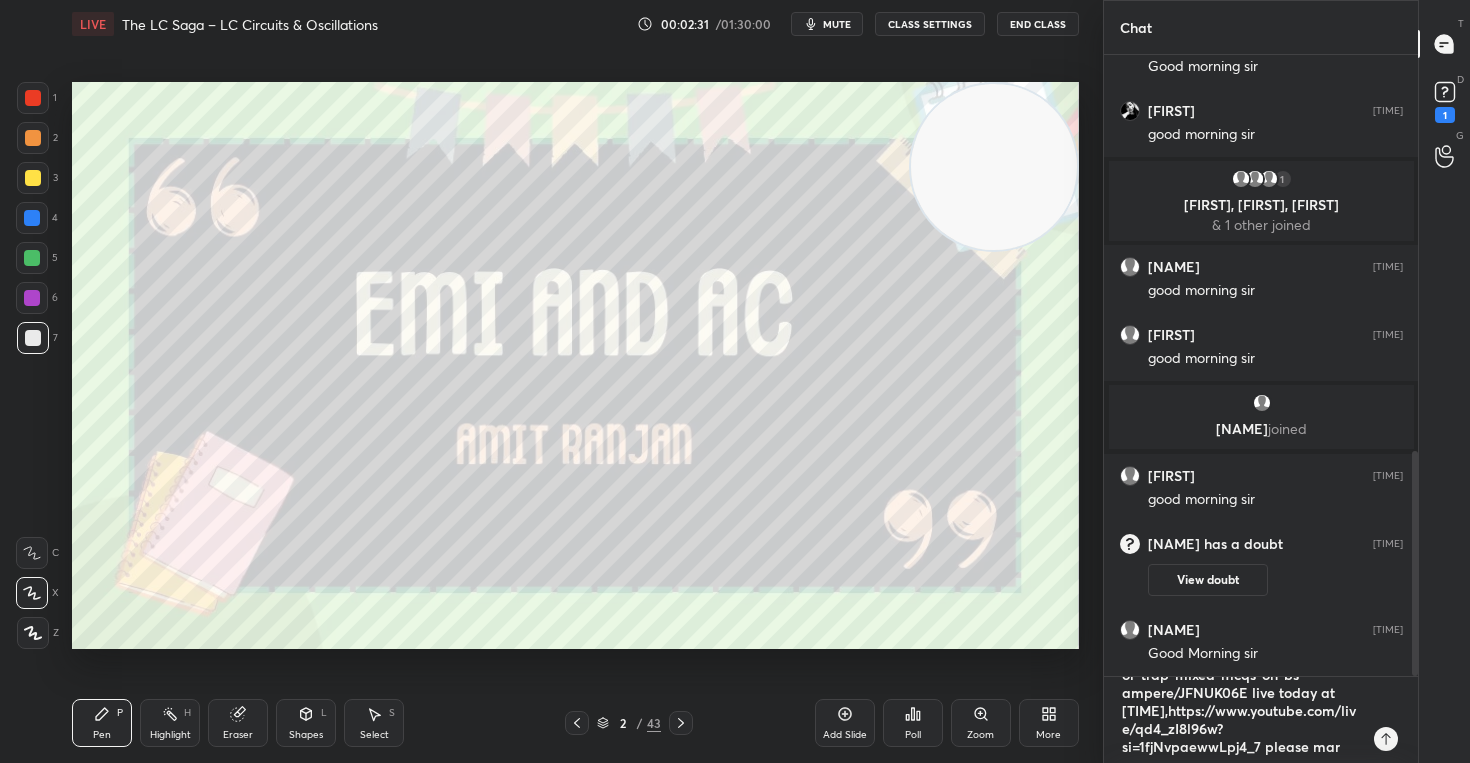 type on "https://unacademy.com/class/field-or-trap-mixed-mcqs-on-bs-ampere/JFNUK06E live today at [TIME],https://www.youtube.com/live/qd4_zI8l96w?si=1fjNvpaewwLpj4_7 please mark" 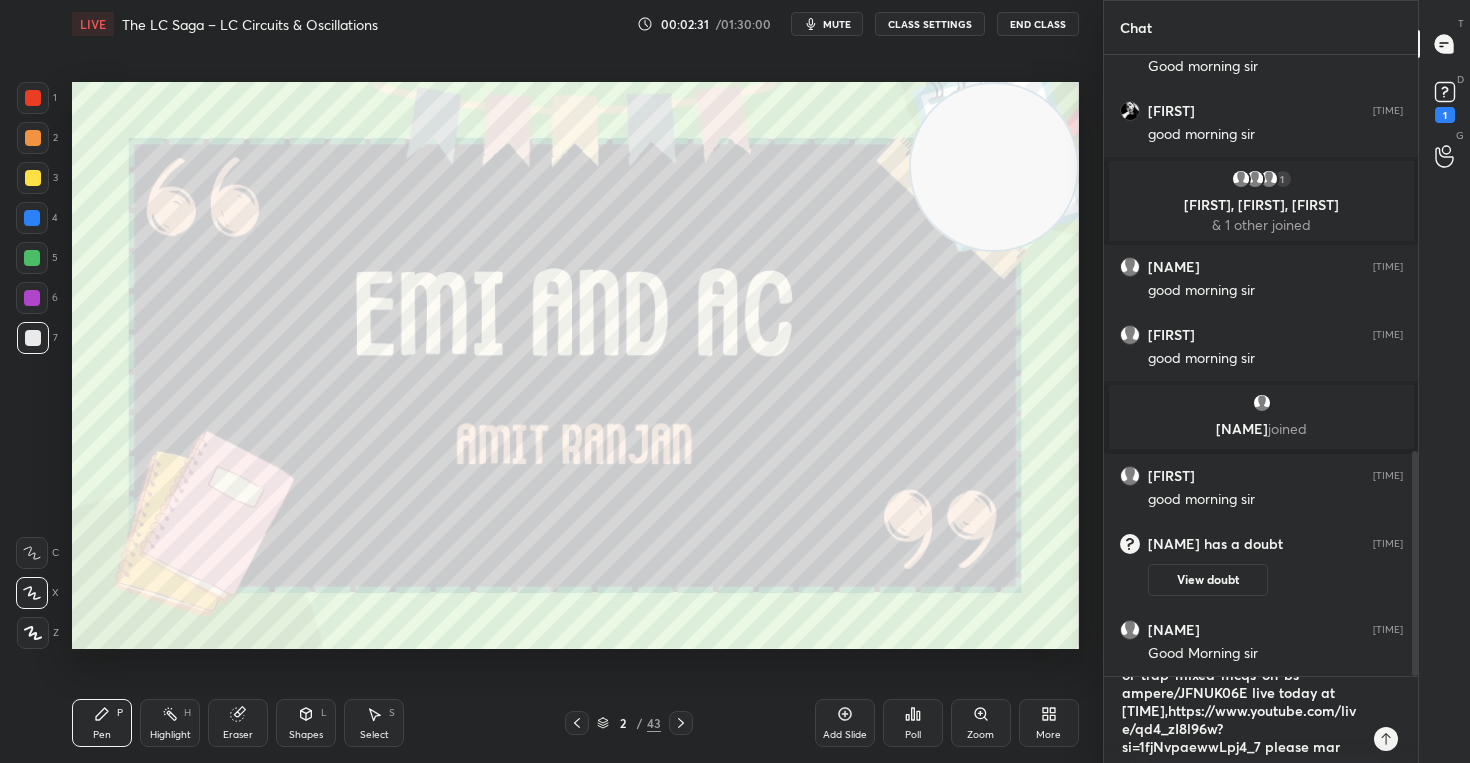 type on "x" 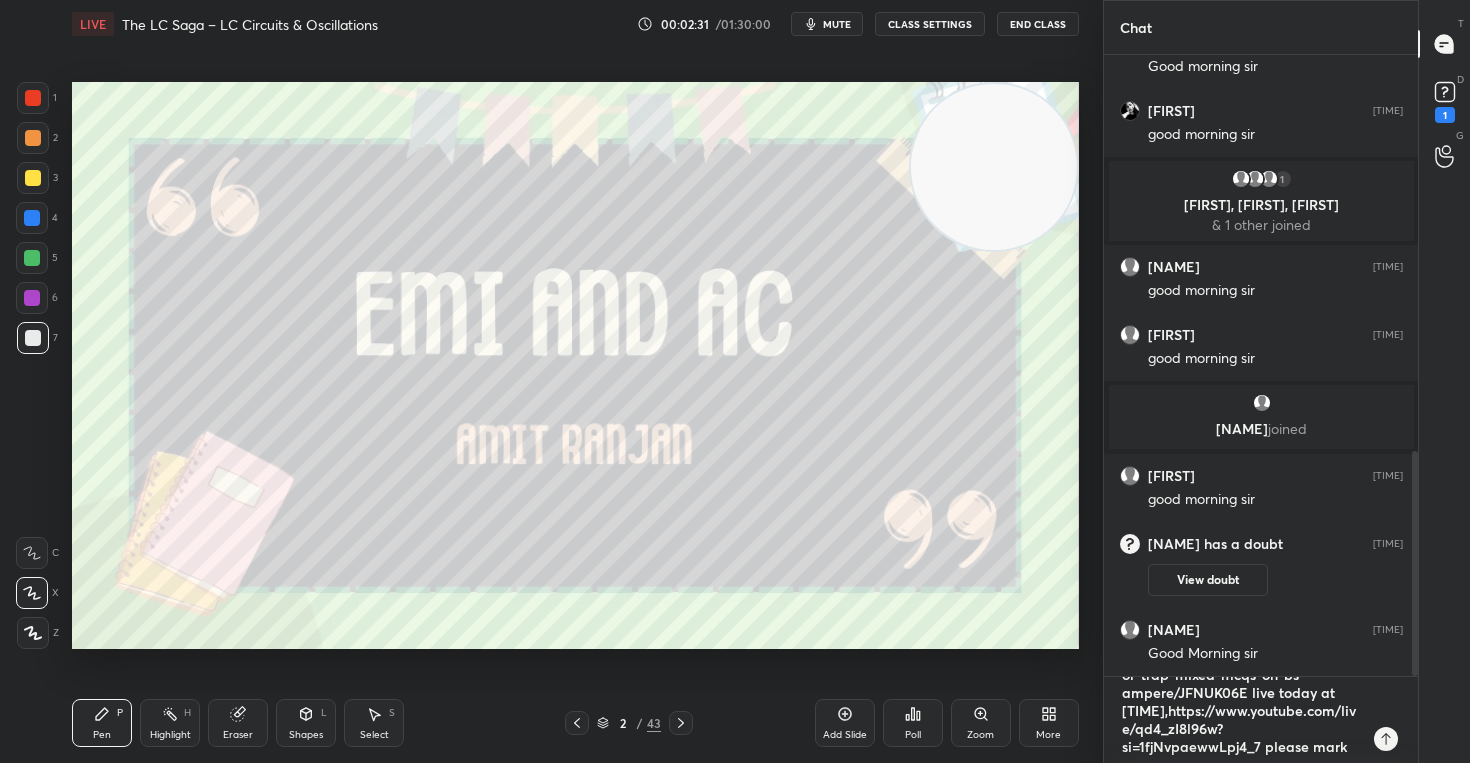 type on "https://unacademy.com/class/field-or-trap-mixed-mcqs-on-bs-ampere/JFNUK06E live today at [TIME],https://www.youtube.com/live/qd4_zI8l96w?si=1fjNvpaewwLpj4_7 please mark" 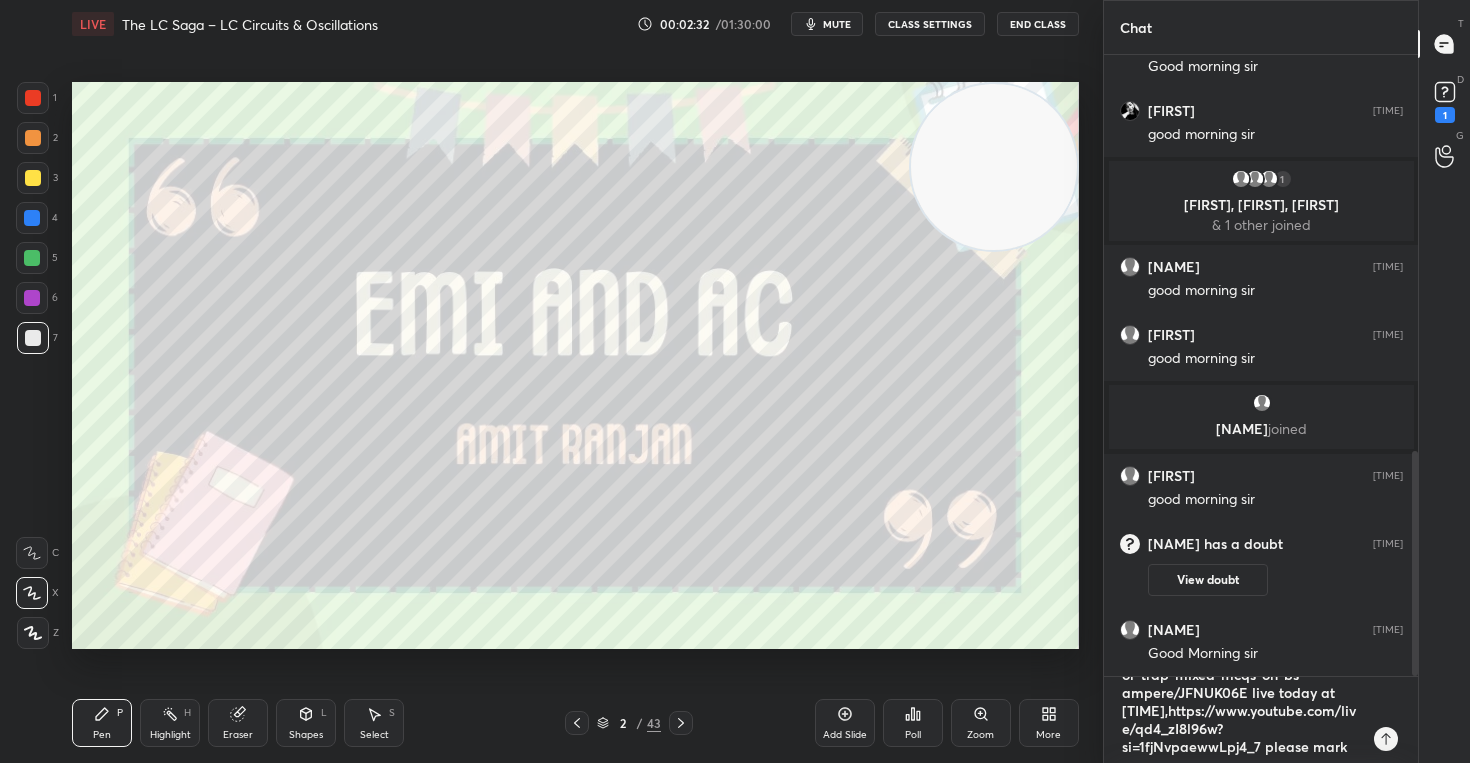 type on "https://unacademy.com/class/field-or-trap-mixed-mcqs-on-bs-ampere/JFNUK06E live today at [TIME],https://www.youtube.com/live/qd4_zI8l96w?si=1fjNvpaewwLpj4_7 please mark y" 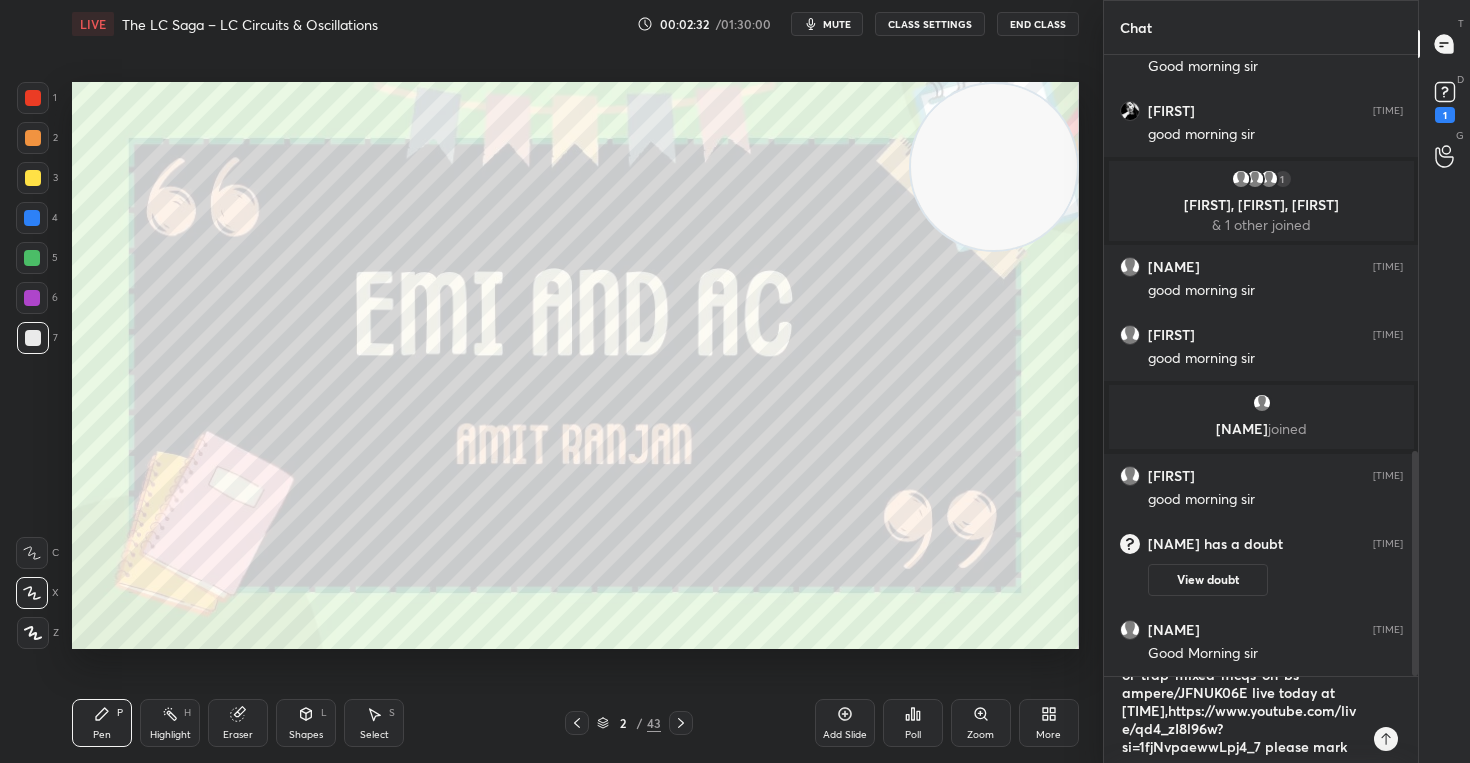 type on "x" 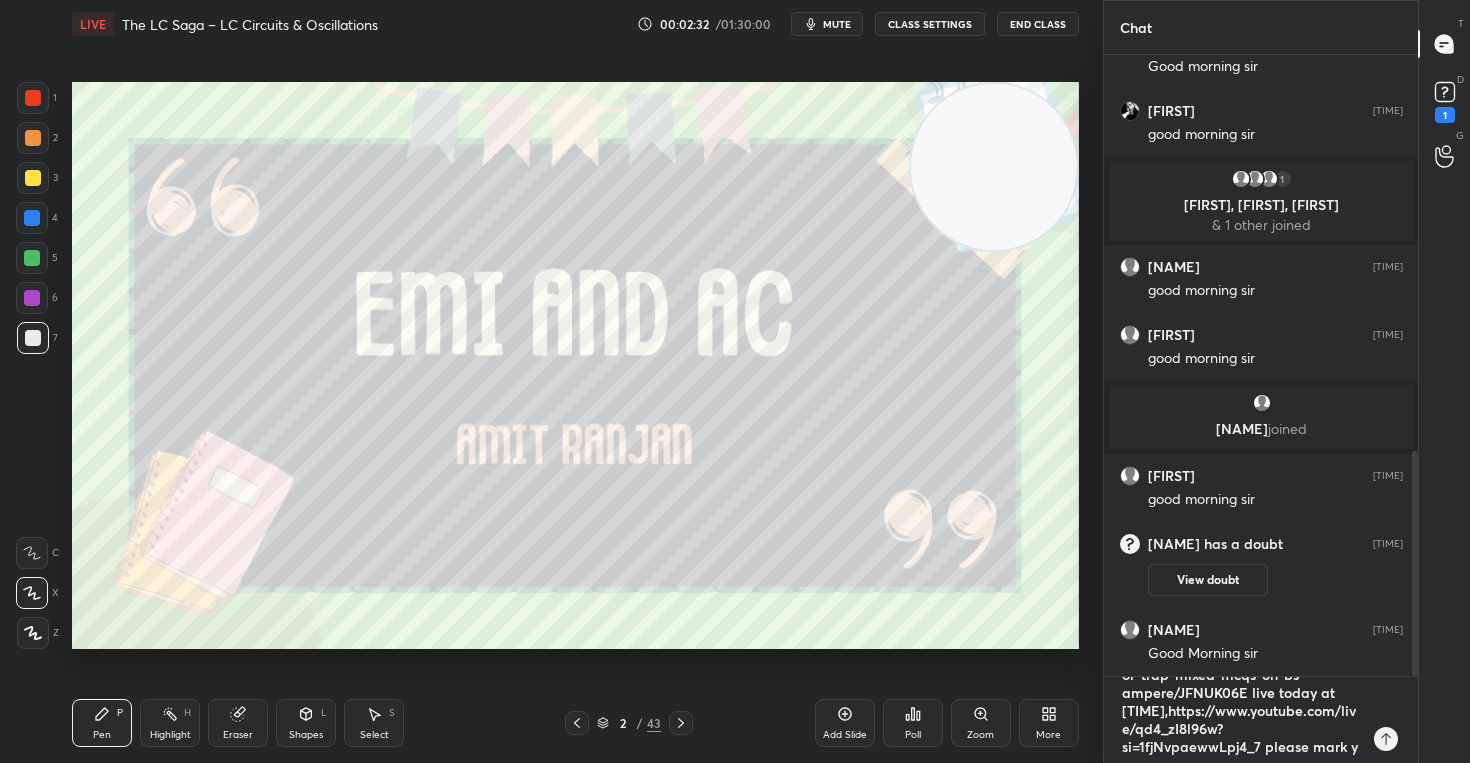 type on "https://unacademy.com/class/field-or-trap-mixed-mcqs-on-bs-ampere/JFNUK06E live today at [TIME],https://www.youtube.com/live/qd4_zI8l96w?si=1fjNvpaewwLpj4_7 please mark yo" 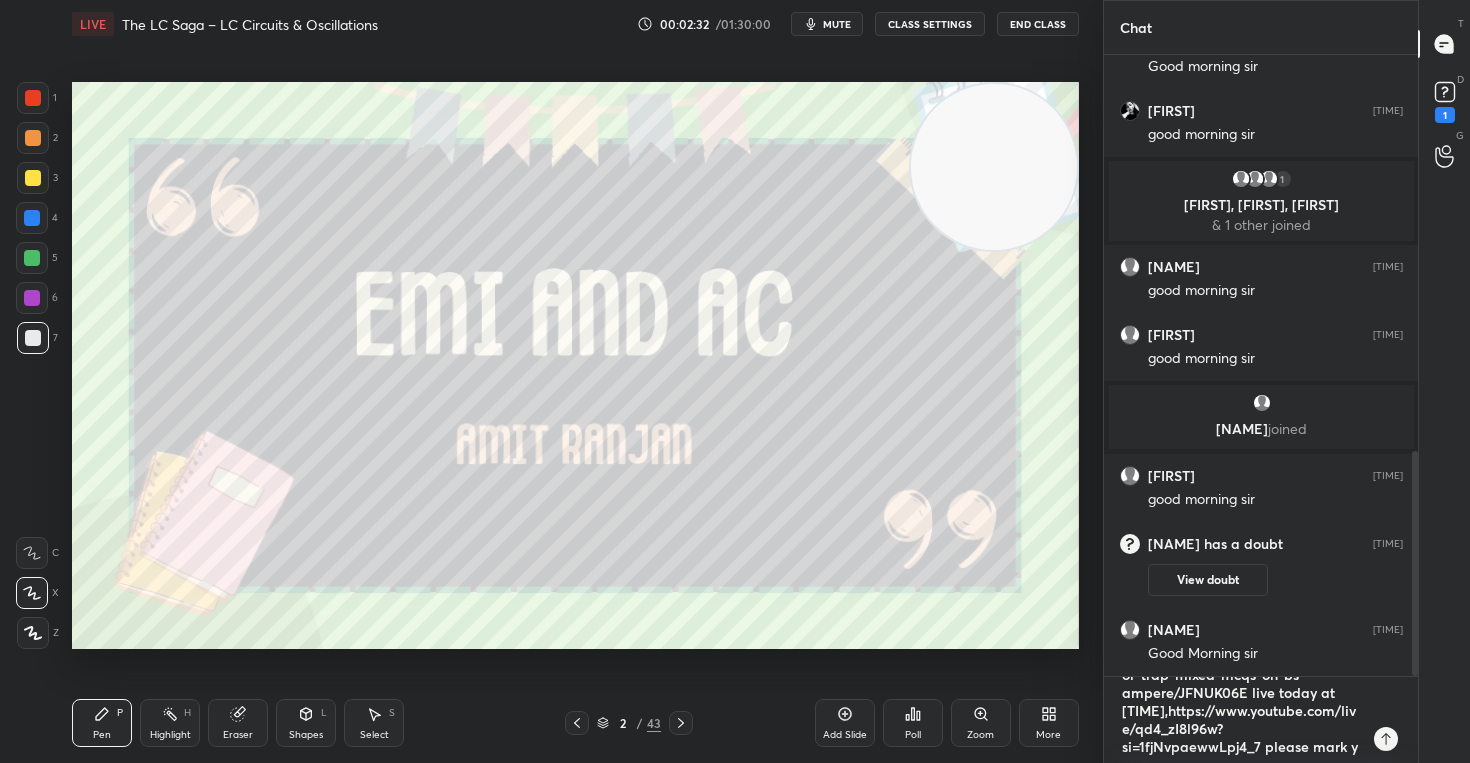 type on "x" 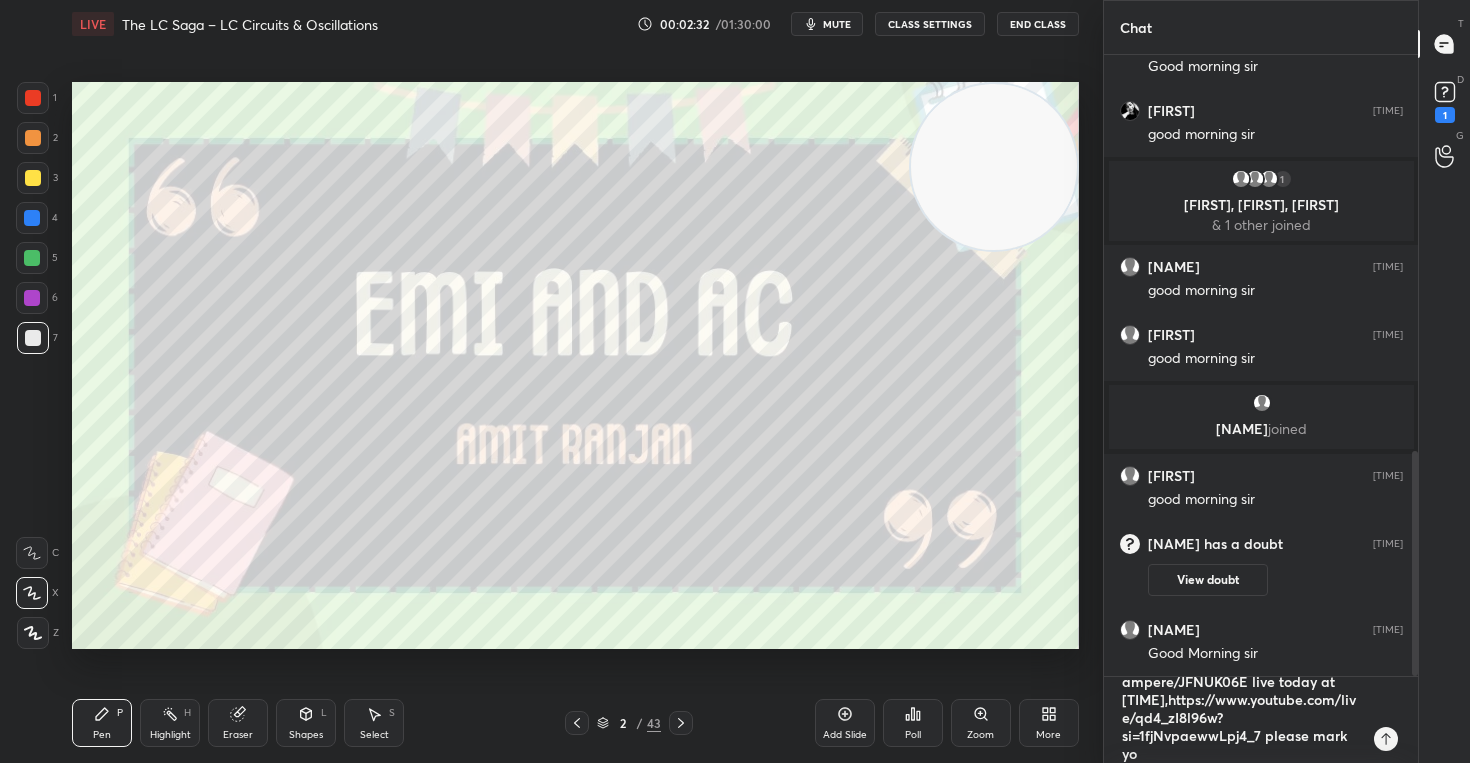 type on "https://unacademy.com/class/field-or-trap-mixed-mcqs-on-bs-ampere/JFNUK06E live today at [TIME],https://www.youtube.com/live/qd4_zI8l96w?si=1fjNvpaewwLpj4_7 please mark you" 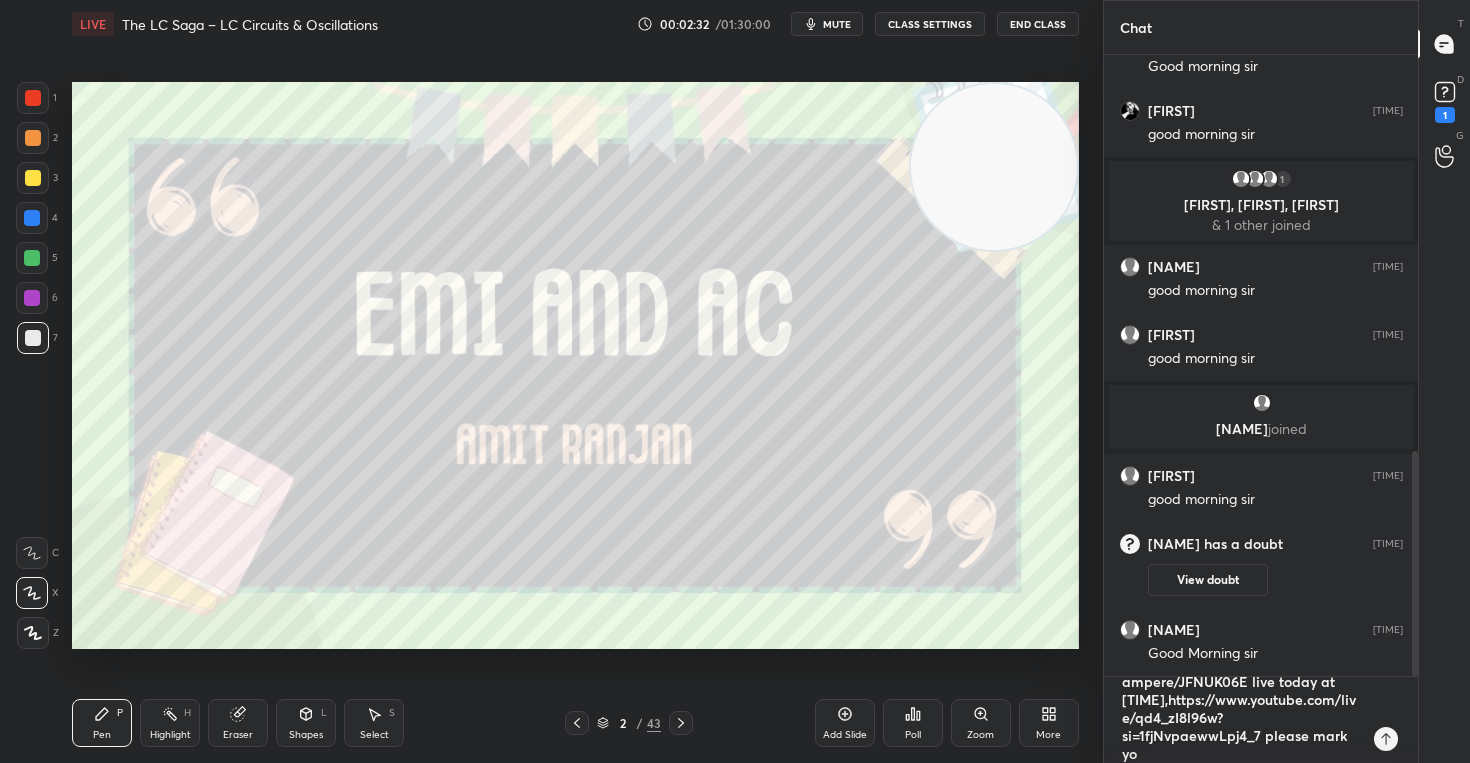 type on "x" 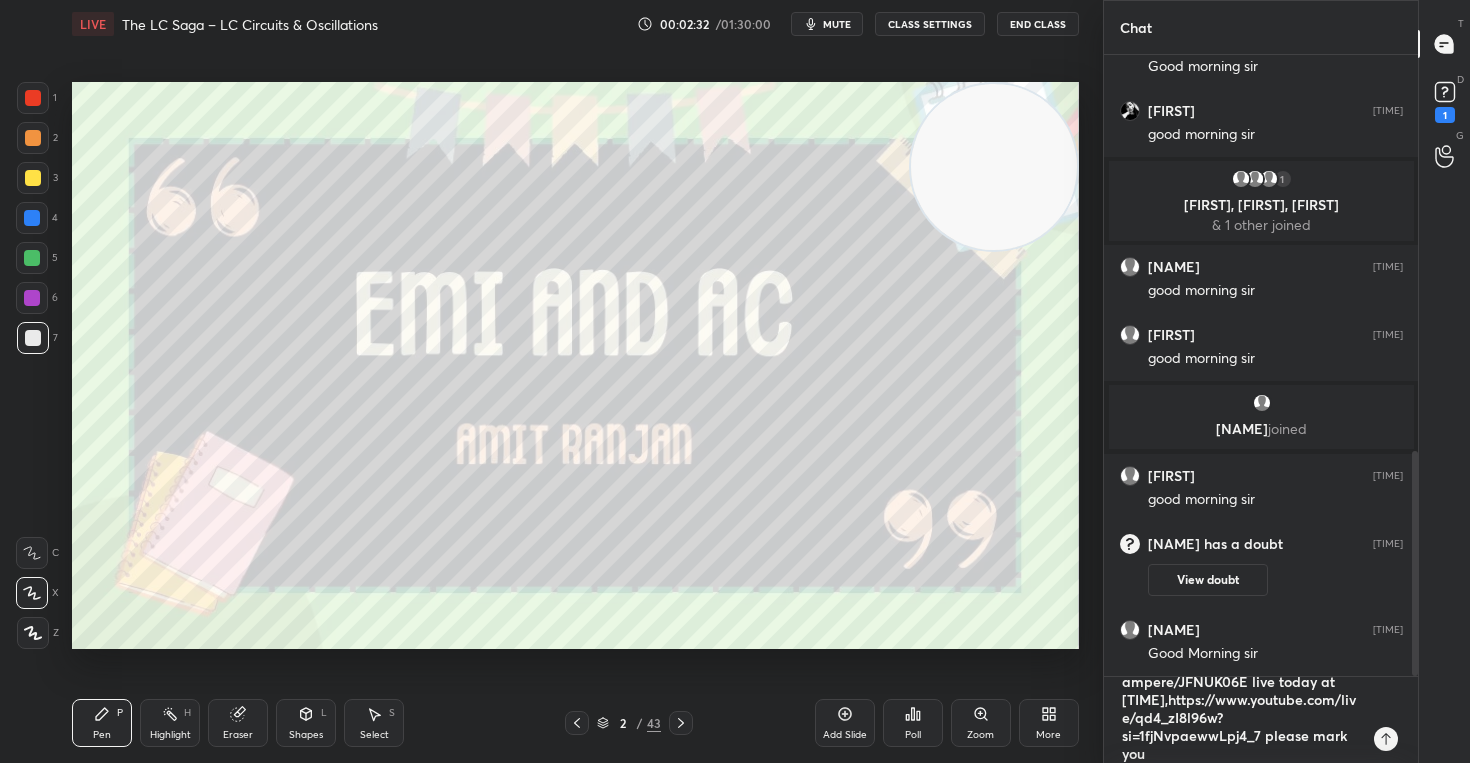 type on "https://unacademy.com/class/field-or-trap-mixed-mcqs-on-bs-ampere/JFNUK06E live today at [TIME],https://www.youtube.com/live/qd4_zI8l96w?si=1fjNvpaewwLpj4_7 please mark your" 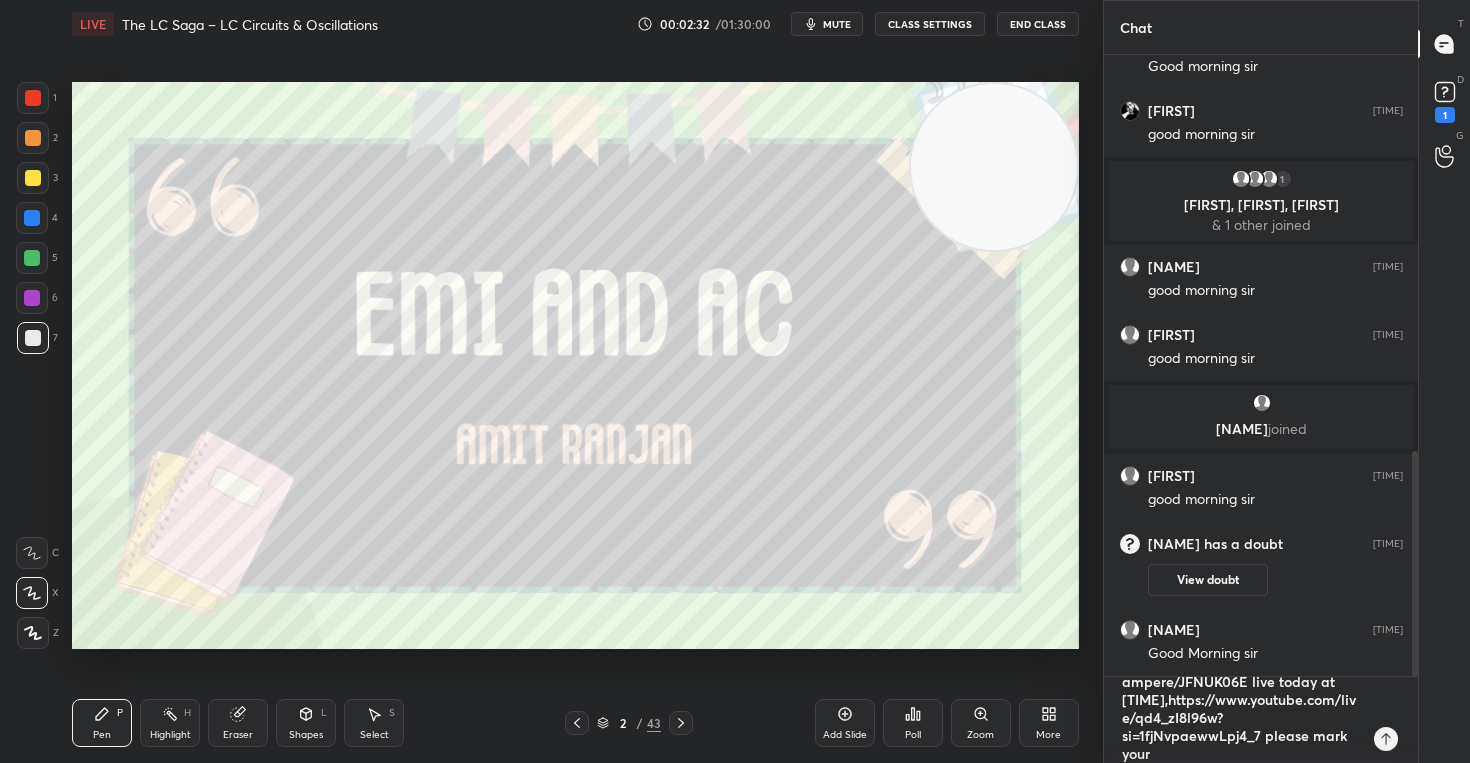type on "https://unacademy.com/class/field-or-trap-mixed-mcqs-on-bs-ampere/JFNUK06E live today at [TIME],https://www.youtube.com/live/qd4_zI8l96w?si=1fjNvpaewwLpj4_7 please mark your" 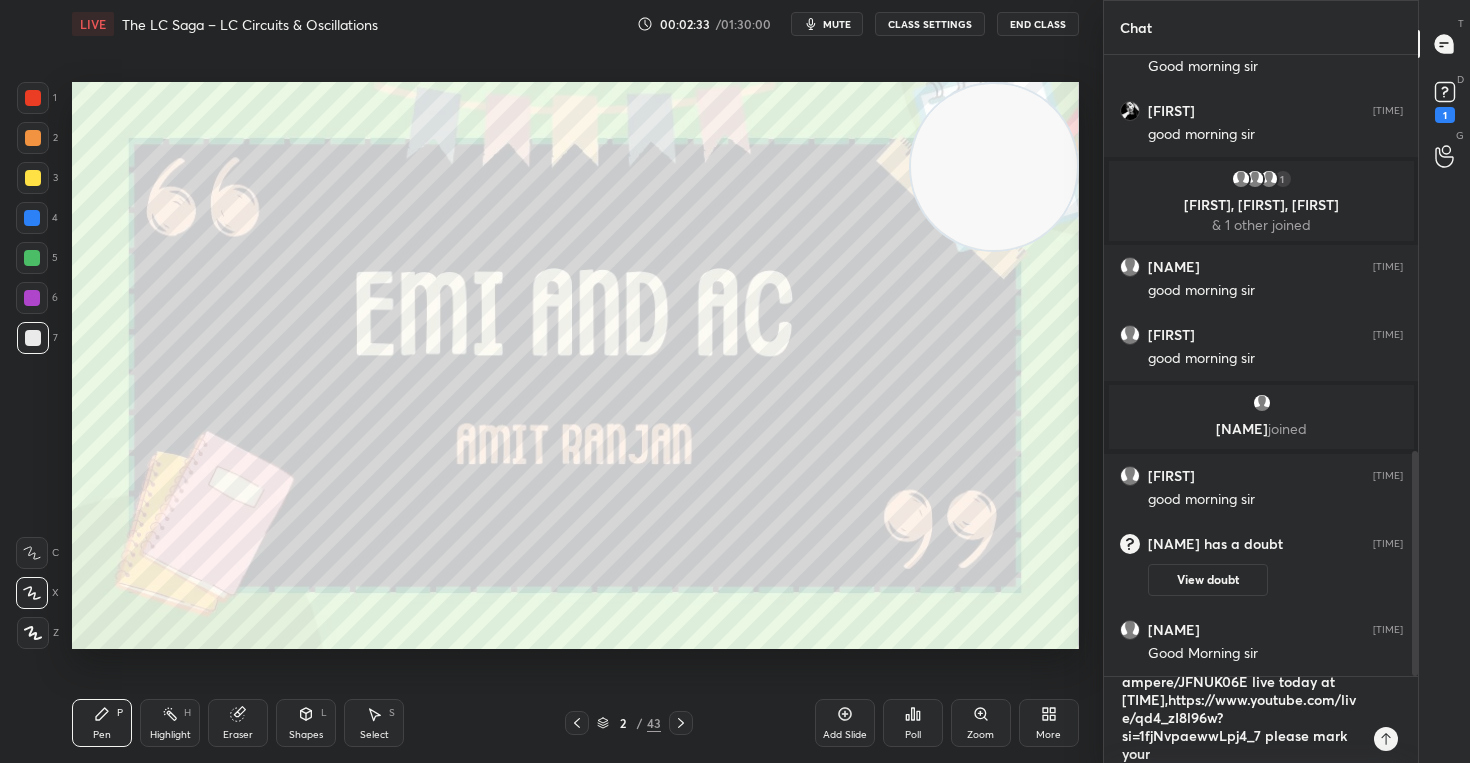 type on "https://unacademy.com/class/field-or-trap-mixed-mcqs-on-bs-ampere/JFNUK06E live today at [TIME],https://www.youtube.com/live/qd4_zI8l96w?si=1fjNvpaewwLpj4_7 please mark your a" 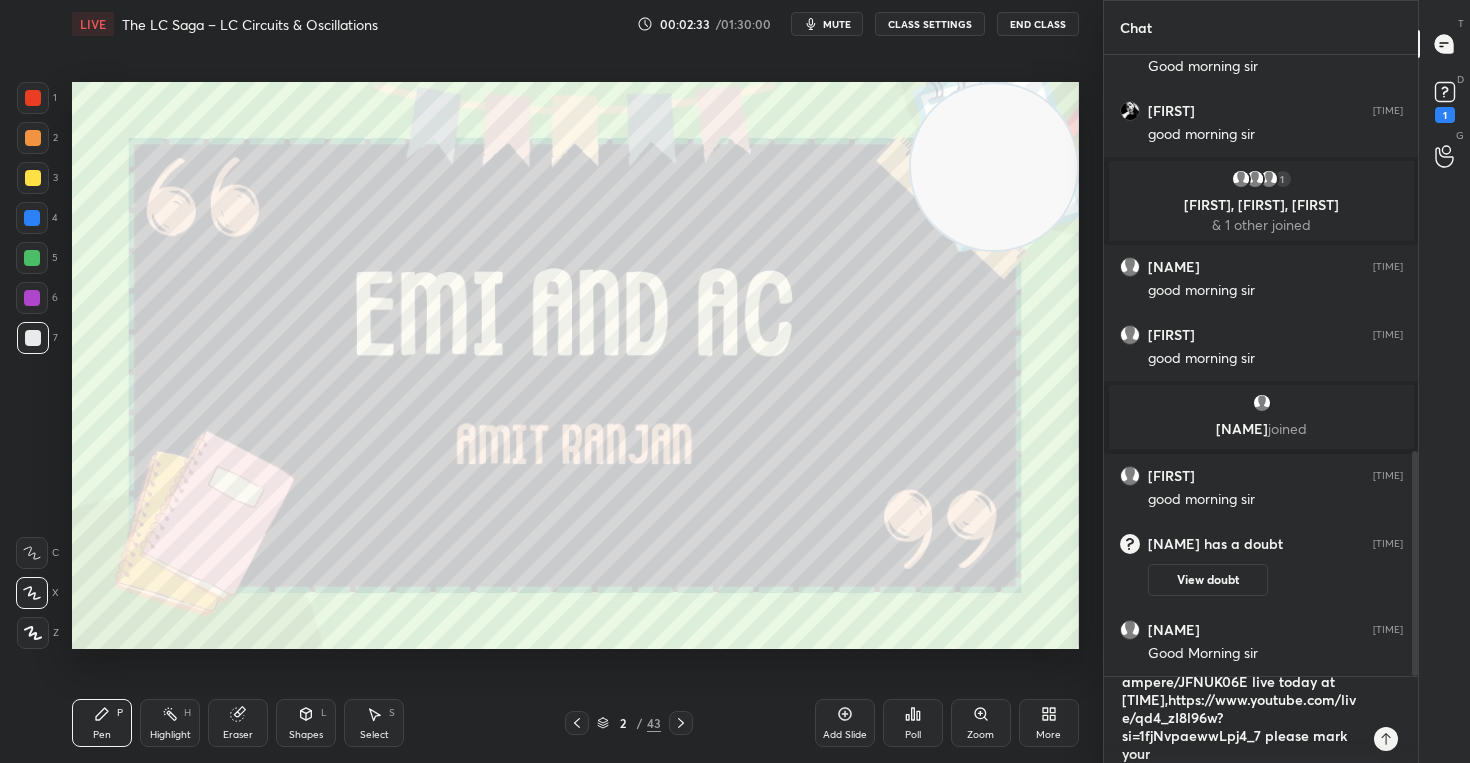 type on "x" 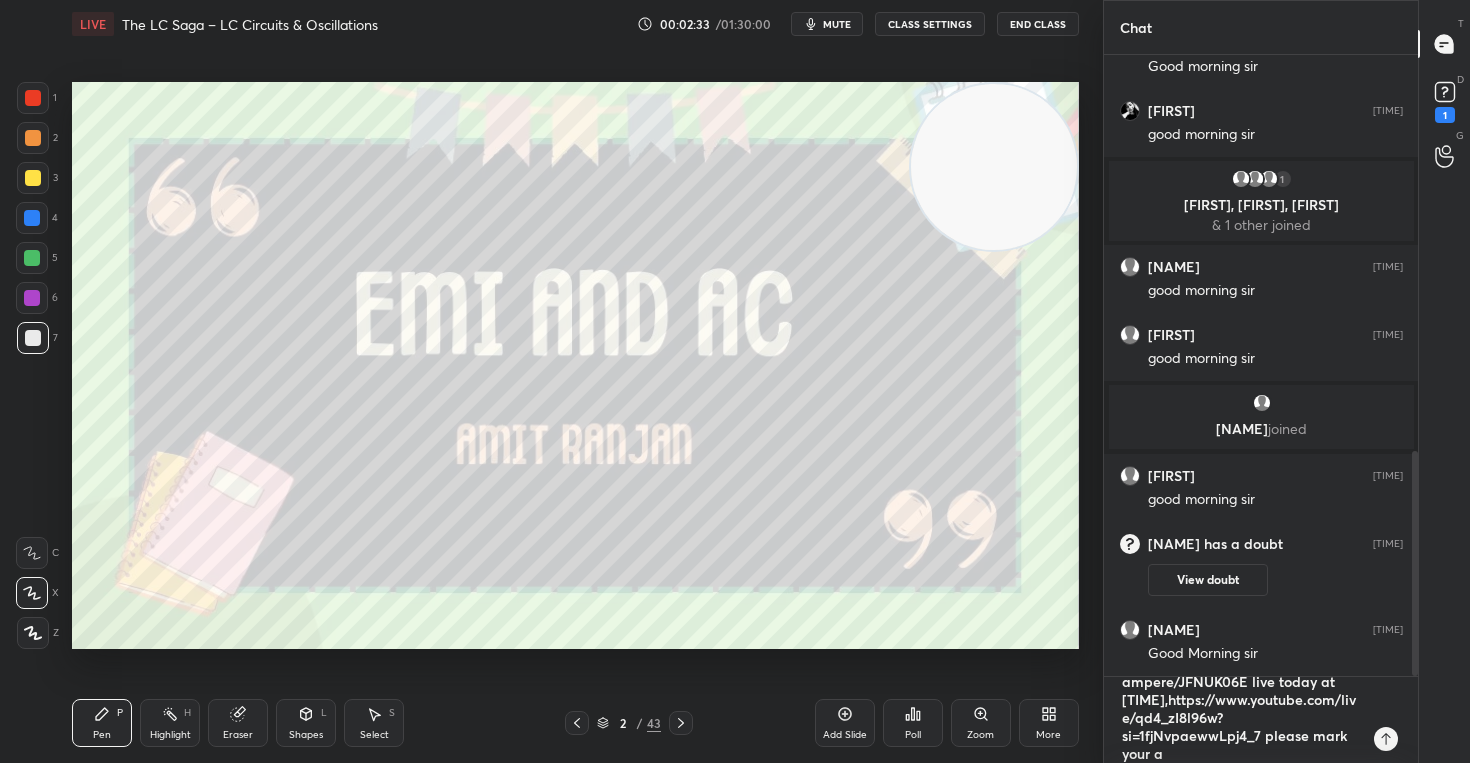 type on "https://unacademy.com/class/field-or-trap-mixed-mcqs-on-bs-ampere/JFNUK06E live today at [TIME],https://www.youtube.com/live/qd4_zI8l96w?si=1fjNvpaewwLpj4_7 please mark your at" 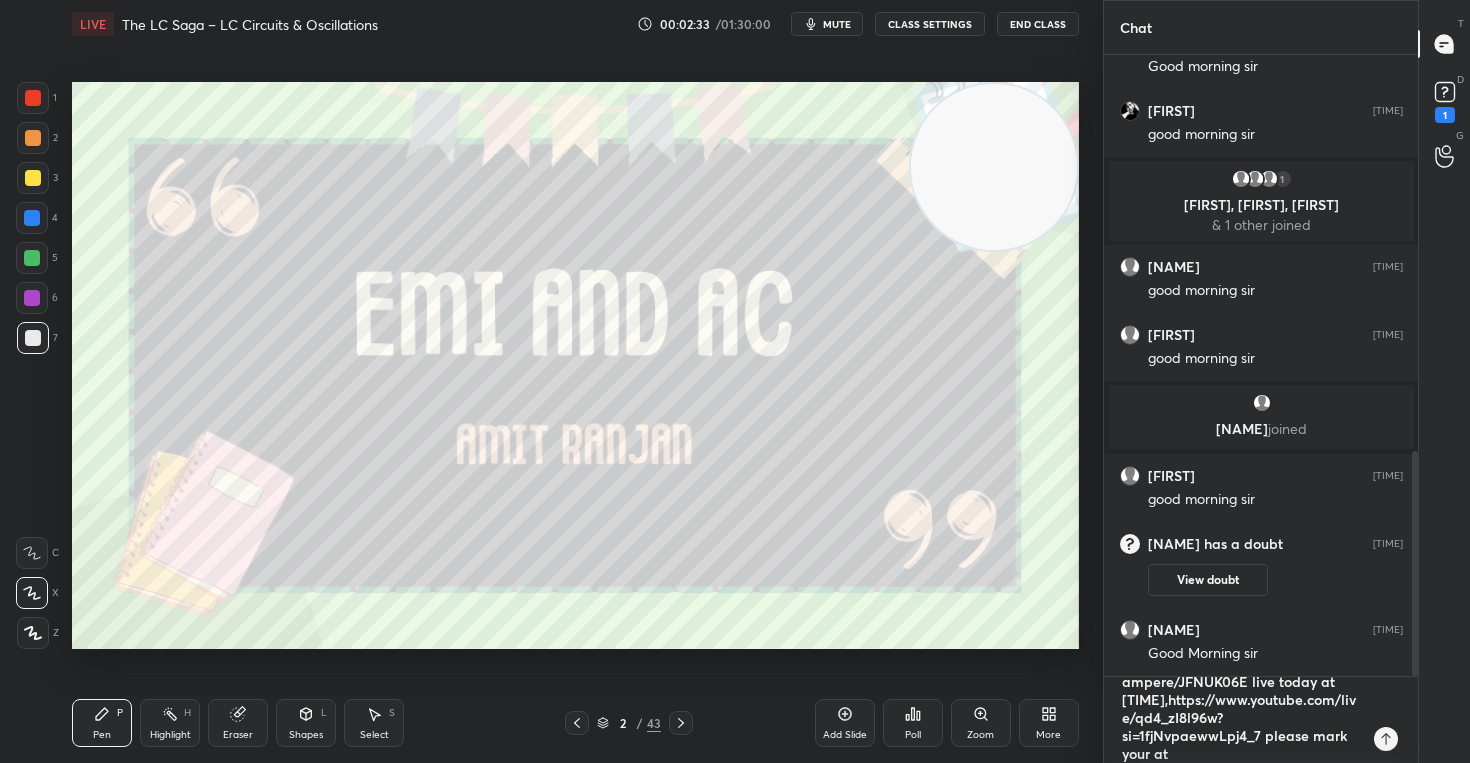 type on "https://unacademy.com/class/field-or-trap-mixed-mcqs-on-bs-ampere/JFNUK06E live today at [TIME],https://www.youtube.com/live/qd4_zI8l96w?si=1fjNvpaewwLpj4_7 please mark your att" 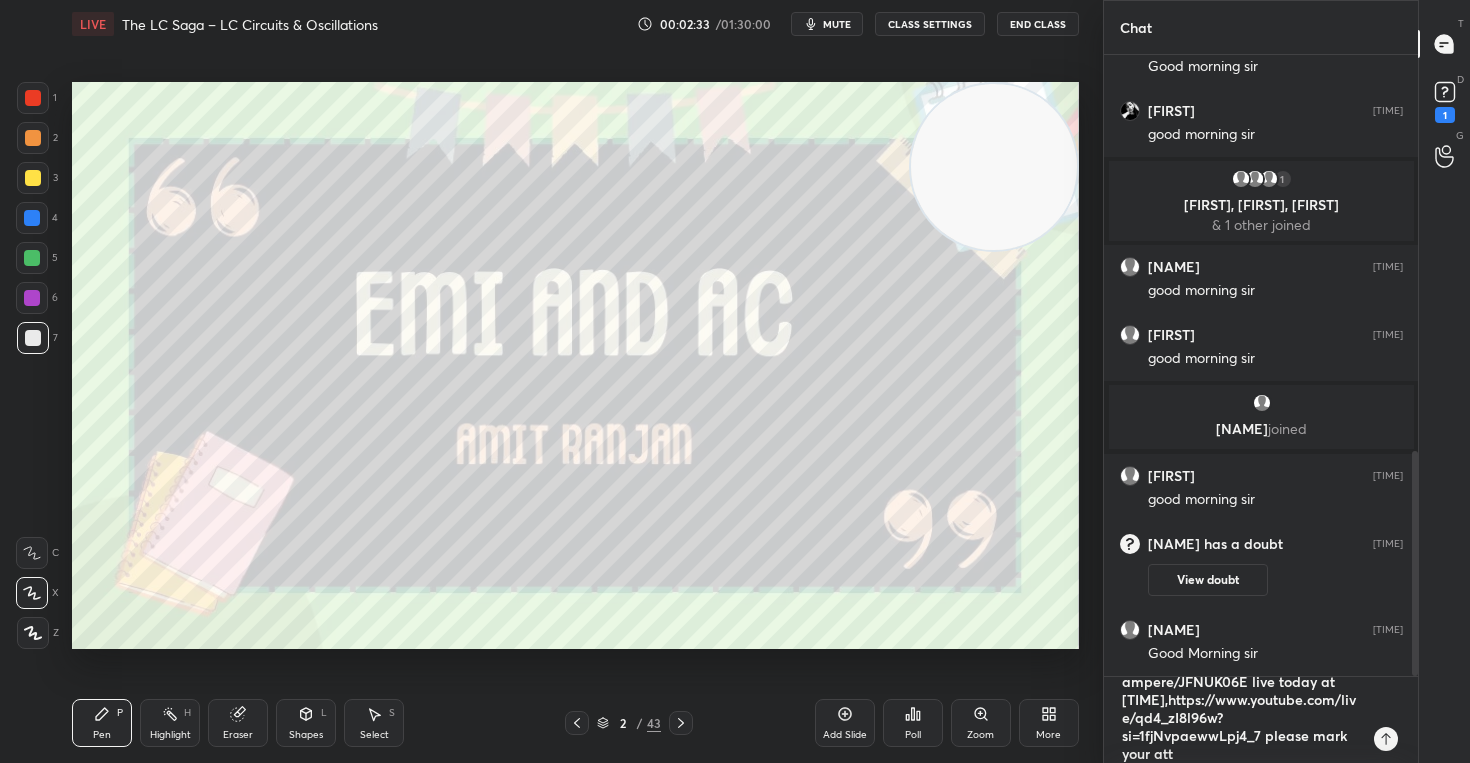 type on "https://unacademy.com/class/field-or-trap-mixed-mcqs-on-bs-ampere/JFNUK06E live today at [TIME],https://www.youtube.com/live/qd4_zI8l96w?si=1fjNvpaewwLpj4_7 please mark your atte" 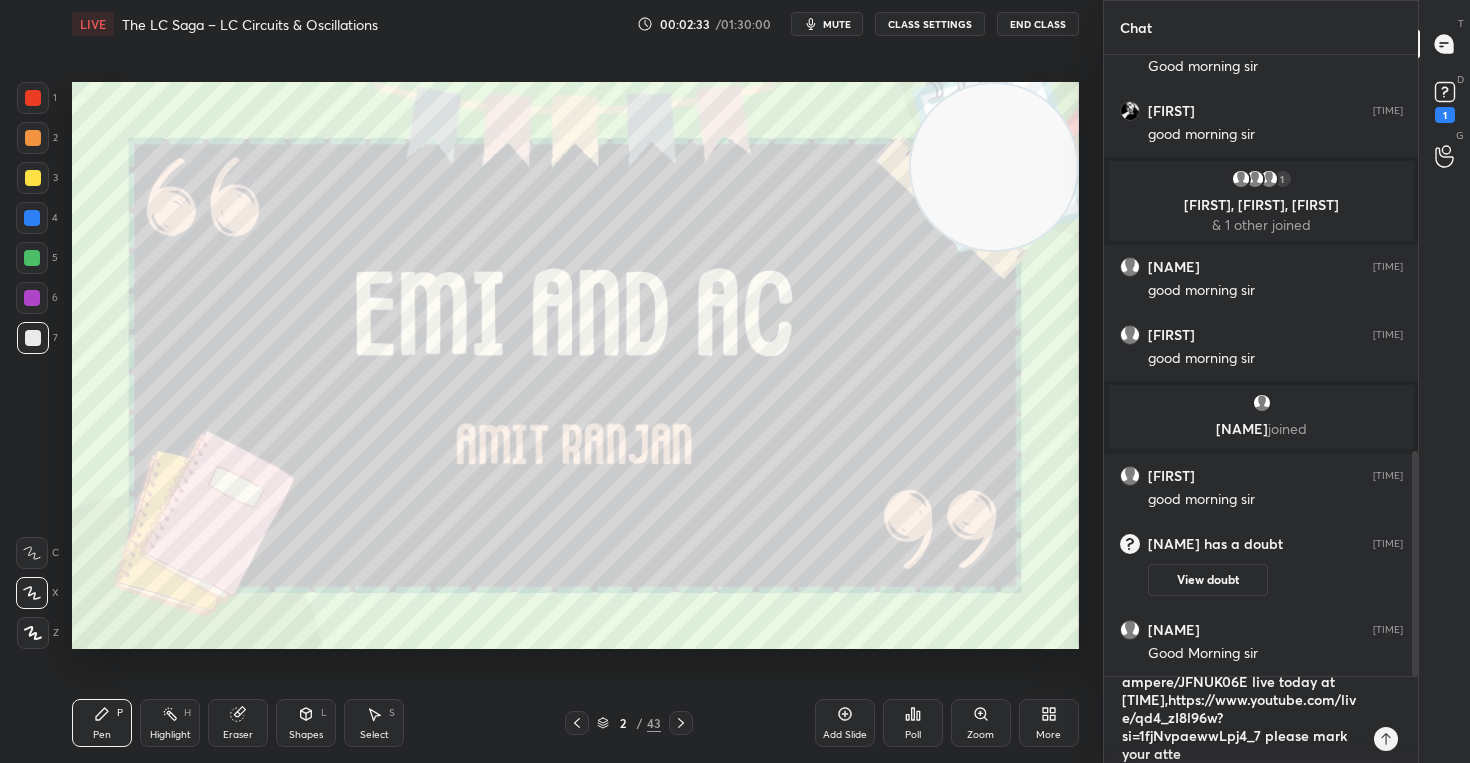 type on "https://unacademy.com/class/field-or-trap-mixed-mcqs-on-bs-ampere/JFNUK06E live today at [TIME],https://www.youtube.com/live/qd4_zI8l96w?si=1fjNvpaewwLpj4_7 please mark your atten" 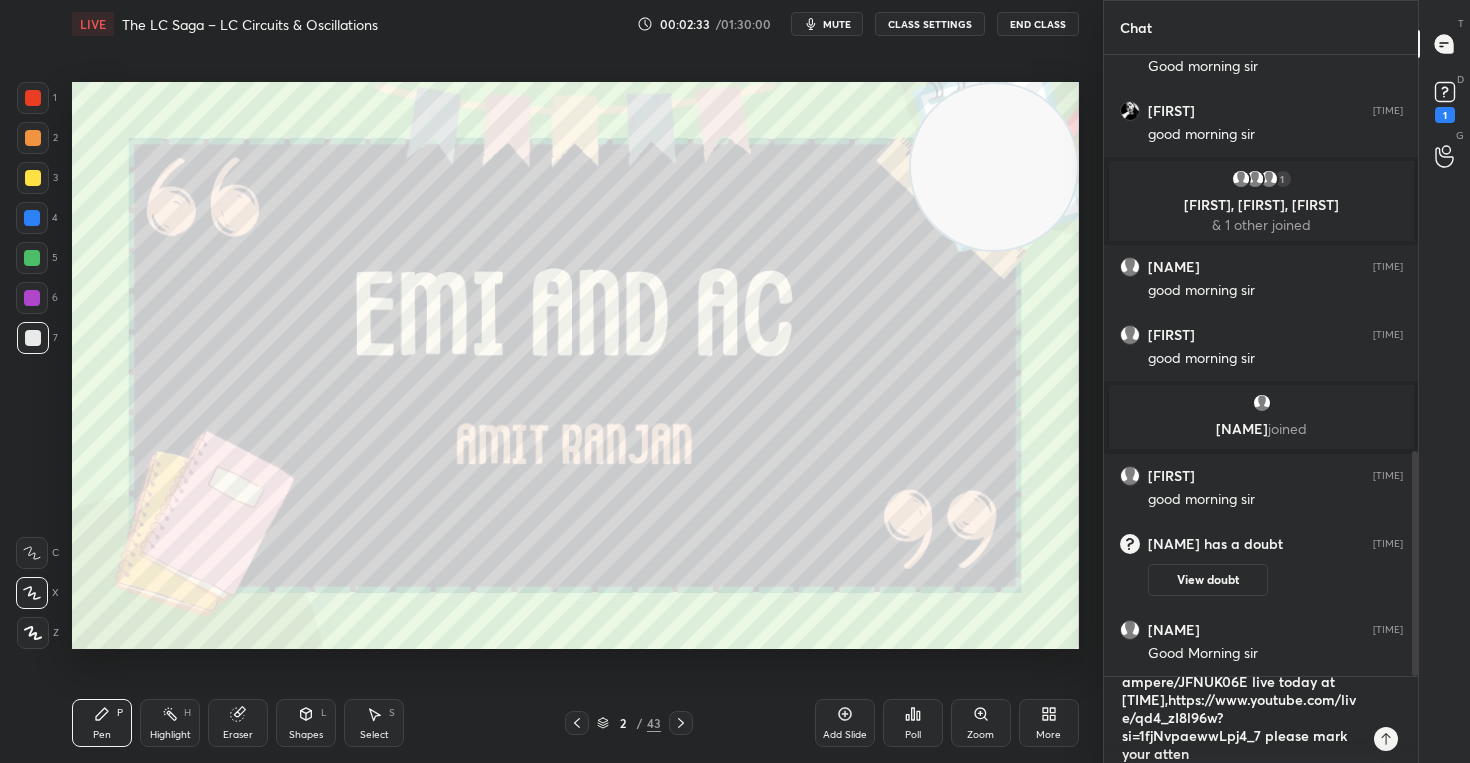 scroll, scrollTop: 1161, scrollLeft: 0, axis: vertical 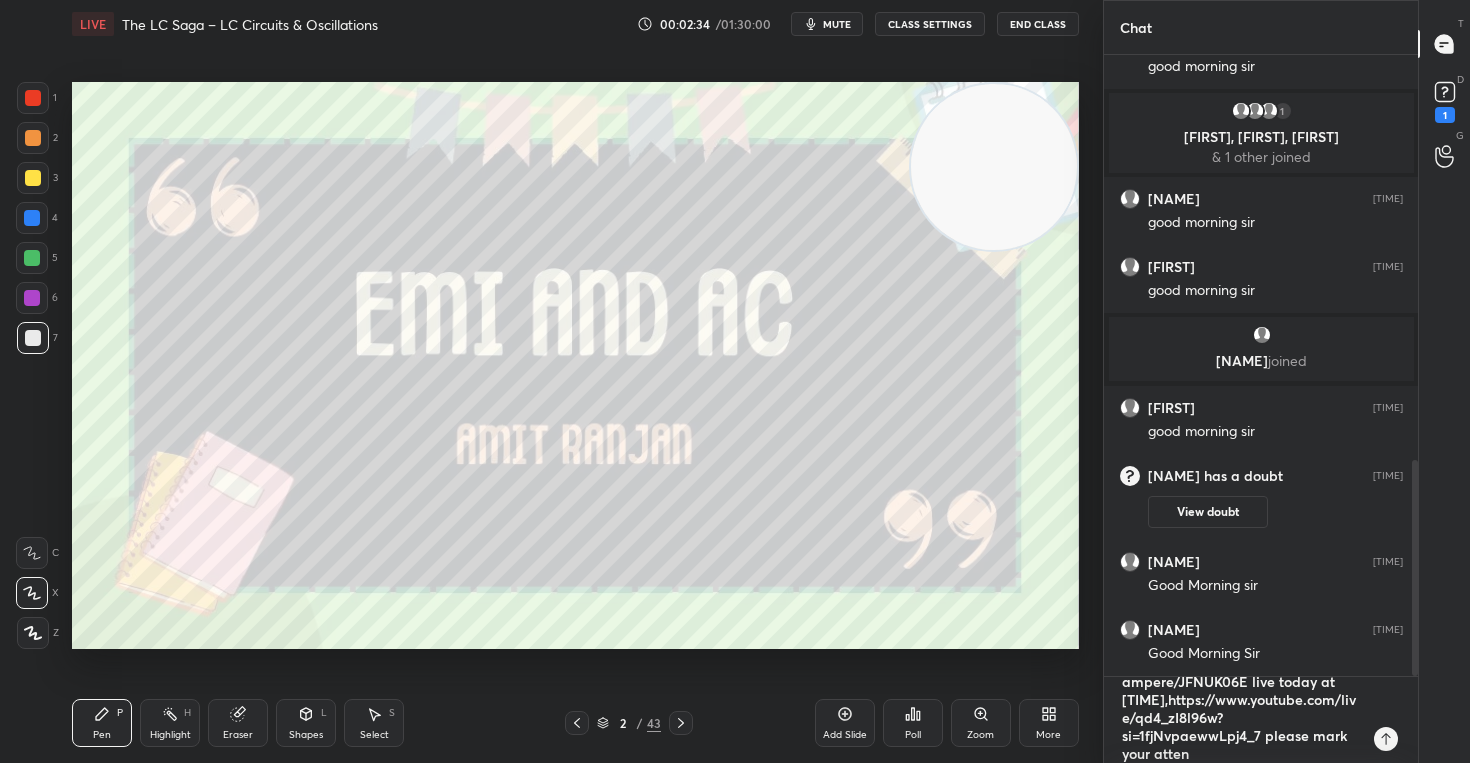 type on "https://unacademy.com/class/field-or-trap-mixed-mcqs-on-bs-ampere/JFNUK06E live today at [TIME],https://www.youtube.com/live/qd4_zI8l96w?si=1fjNvpaewwLpj4_7 please mark your attend" 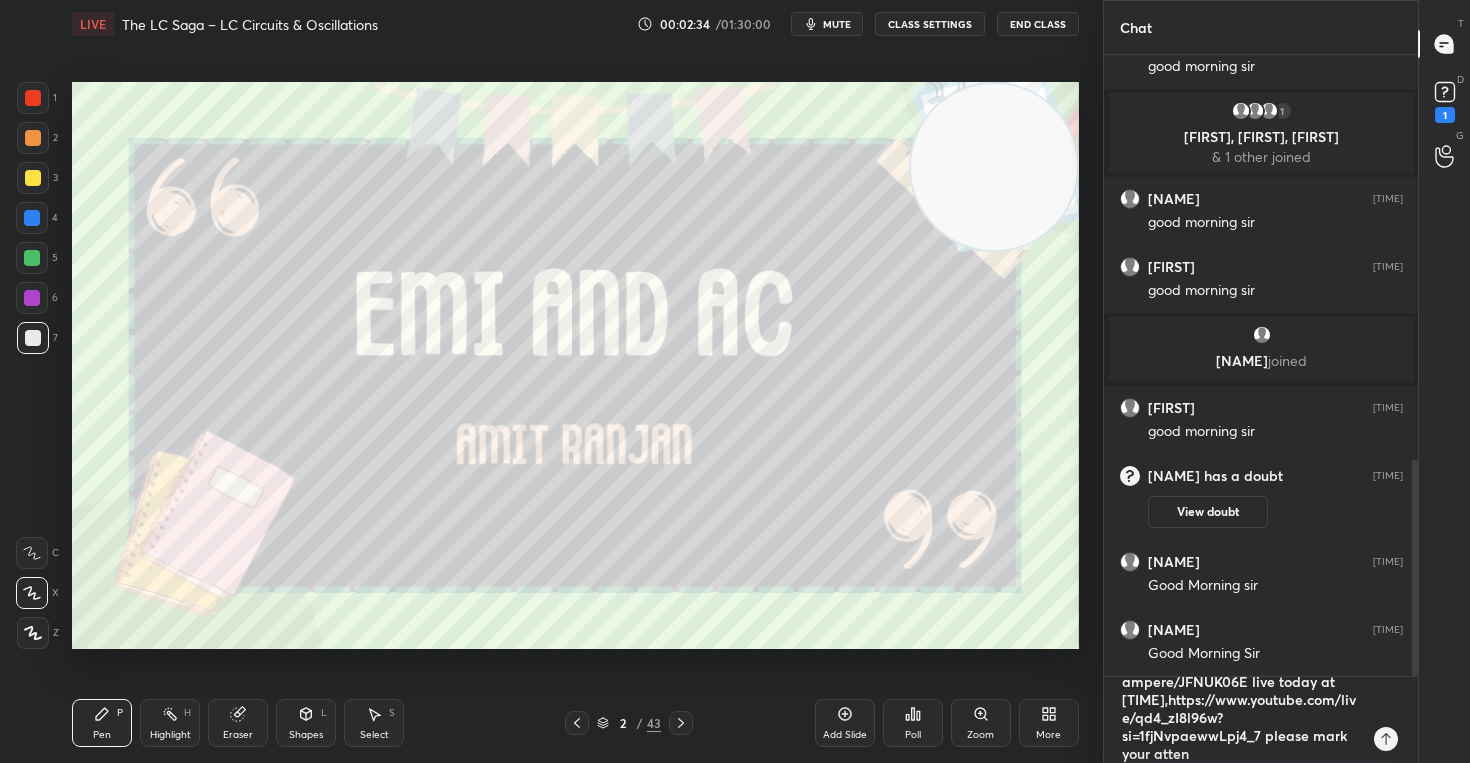 type on "x" 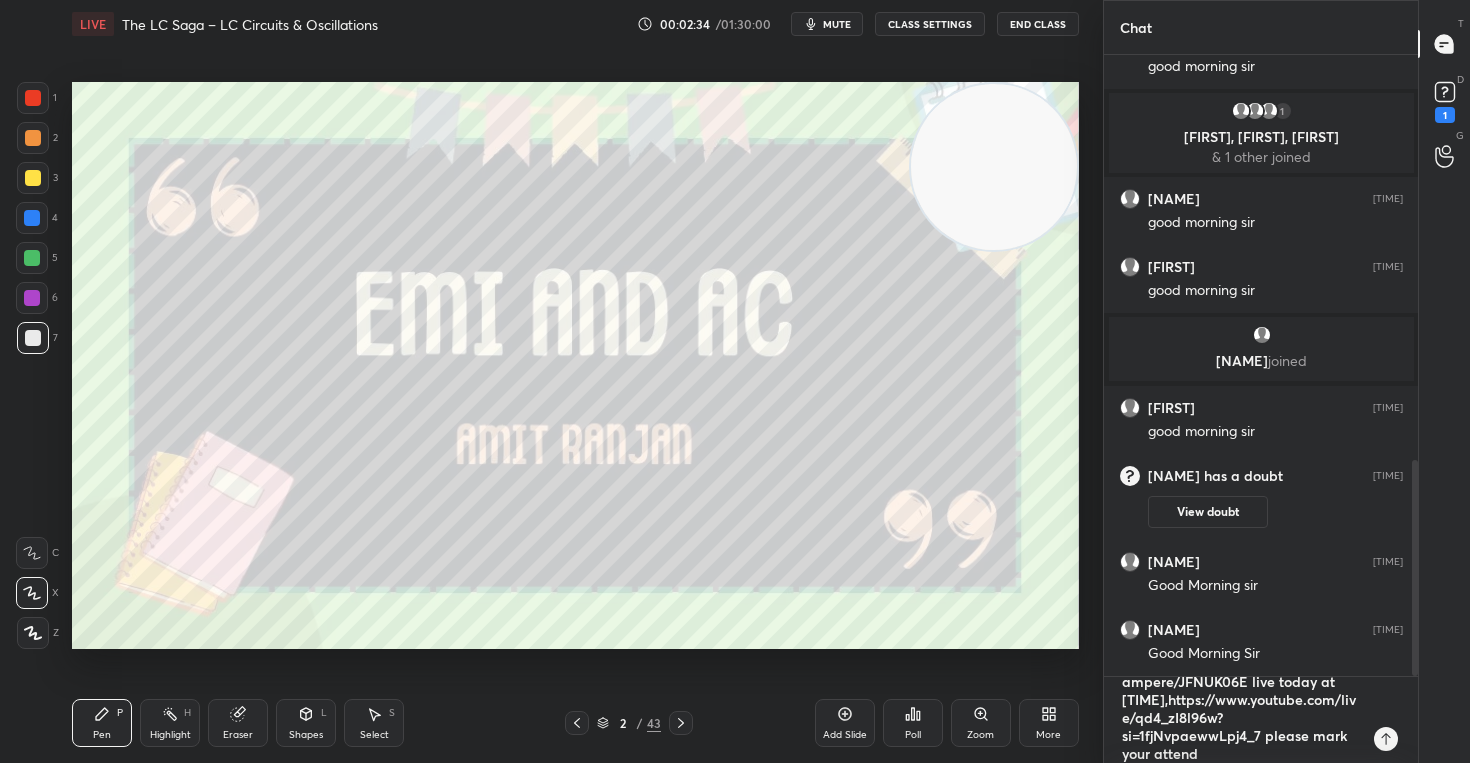 type on "https://unacademy.com/class/field-or-trap-mixed-mcqs-on-bs-ampere/JFNUK06E live today at [TIME],https://www.youtube.com/live/qd4_zI8l96w?si=1fjNvpaewwLpj4_7 please mark your attenda" 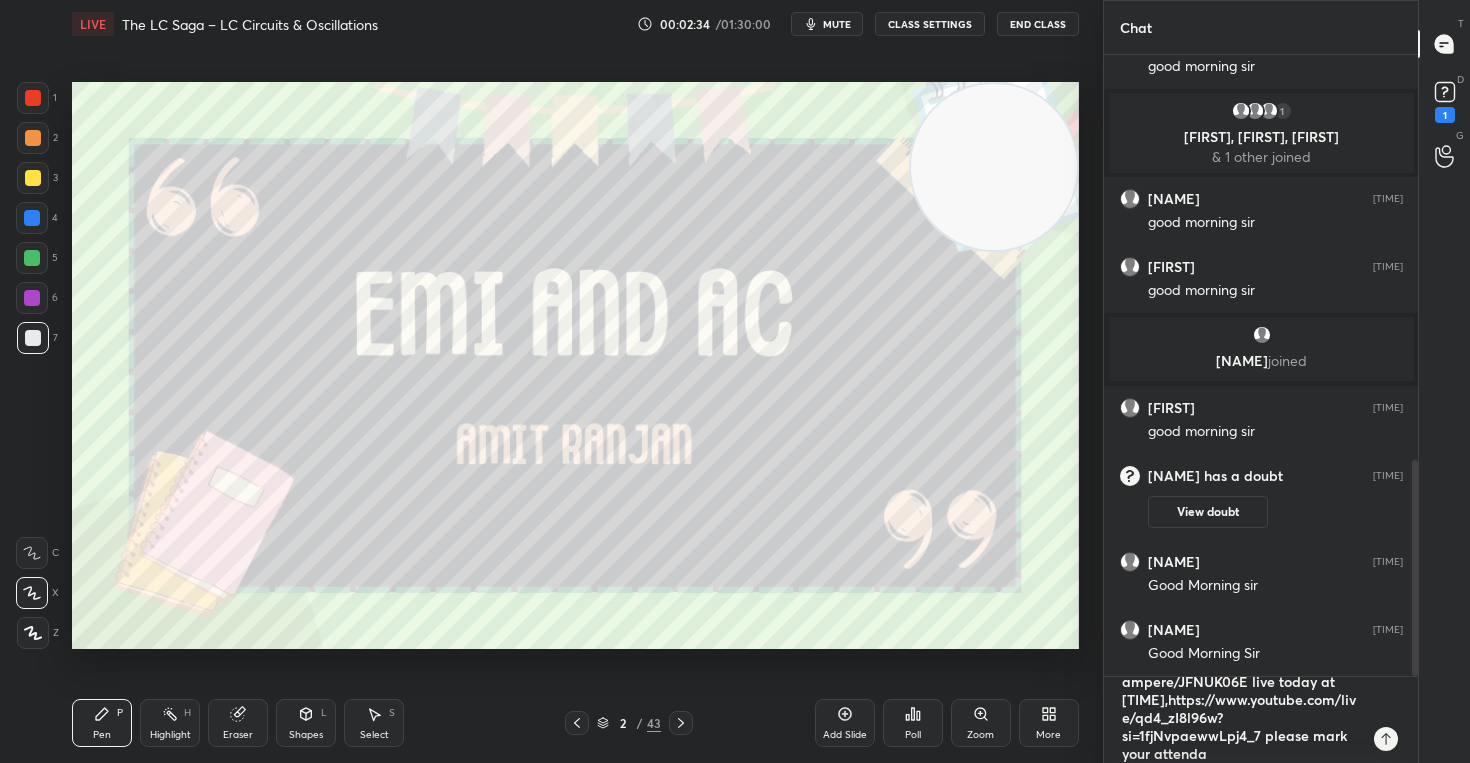 type on "https://unacademy.com/class/field-or-trap-mixed-mcqs-on-bs-ampere/JFNUK06E live today at [TIME],https://www.youtube.com/live/qd4_zI8l96w?si=1fjNvpaewwLpj4_7 please mark your attendan" 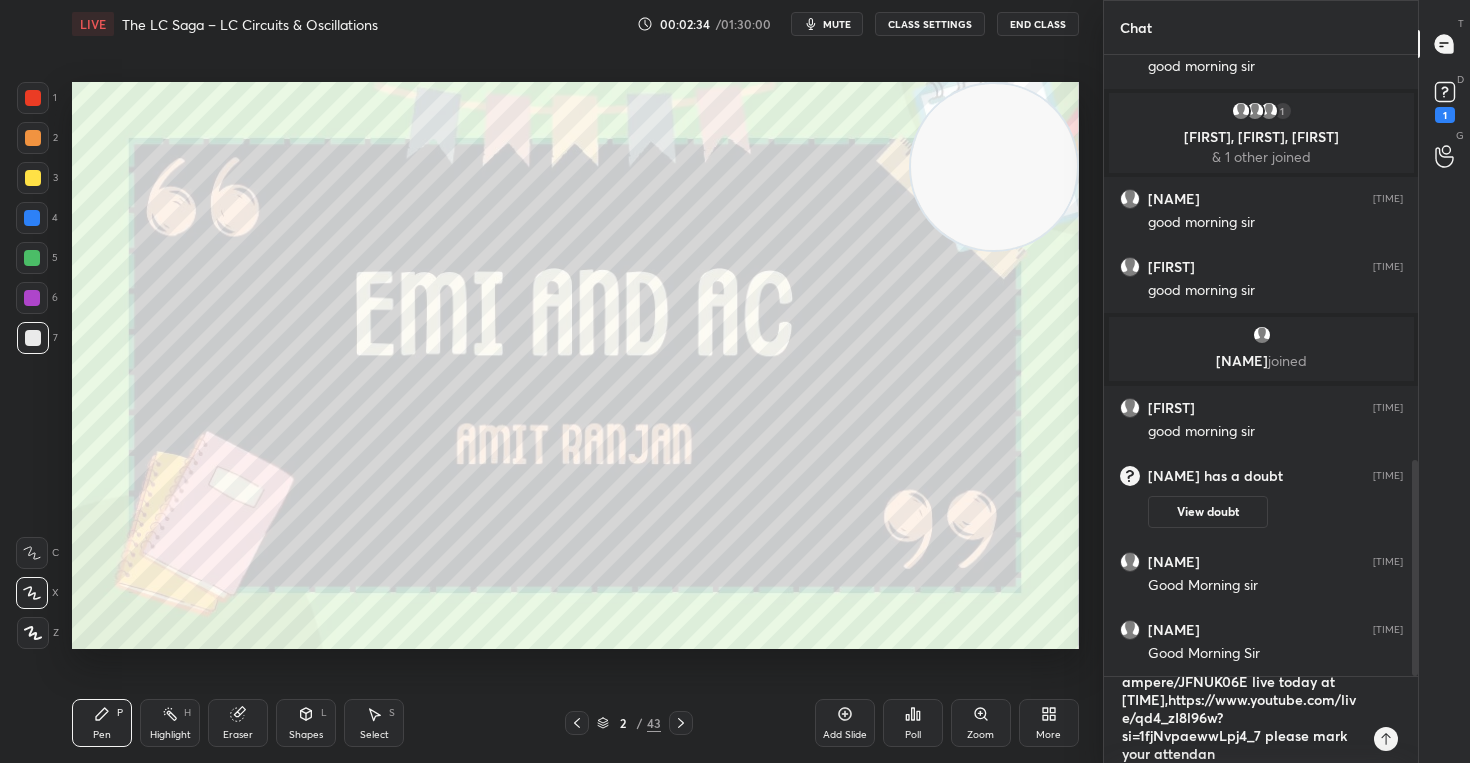 type on "https://unacademy.com/class/field-or-trap-mixed-mcqs-on-bs-ampere/JFNUK06E live today at [TIME],https://www.youtube.com/live/qd4_zI8l96w?si=1fjNvpaewwLpj4_7 please mark your attendanc" 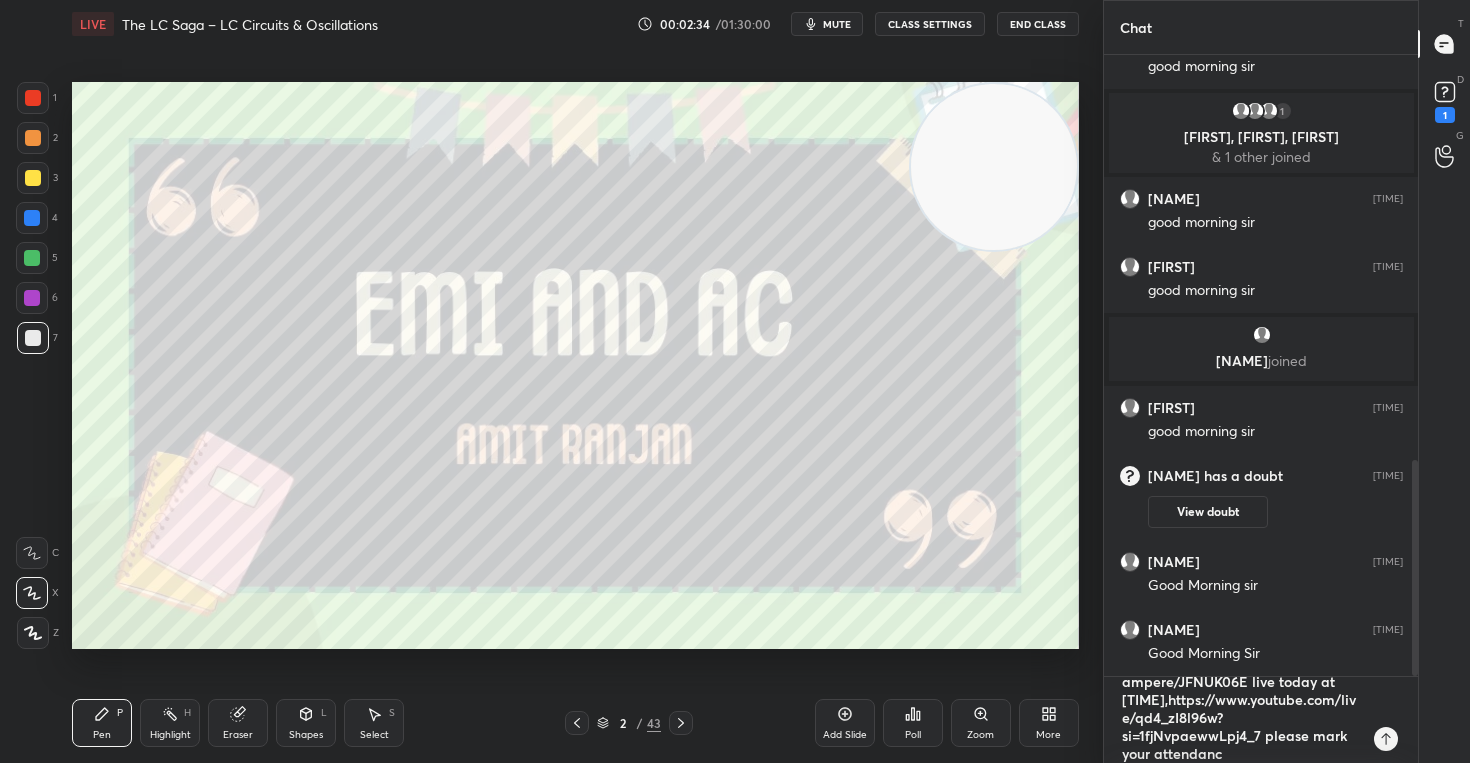 type on "https://unacademy.com/class/field-or-trap-mixed-mcqs-on-bs-ampere/JFNUK06E live today at [TIME],https://www.youtube.com/live/qd4_zI8l96w?si=1fjNvpaewwLpj4_7 please mark your attendance" 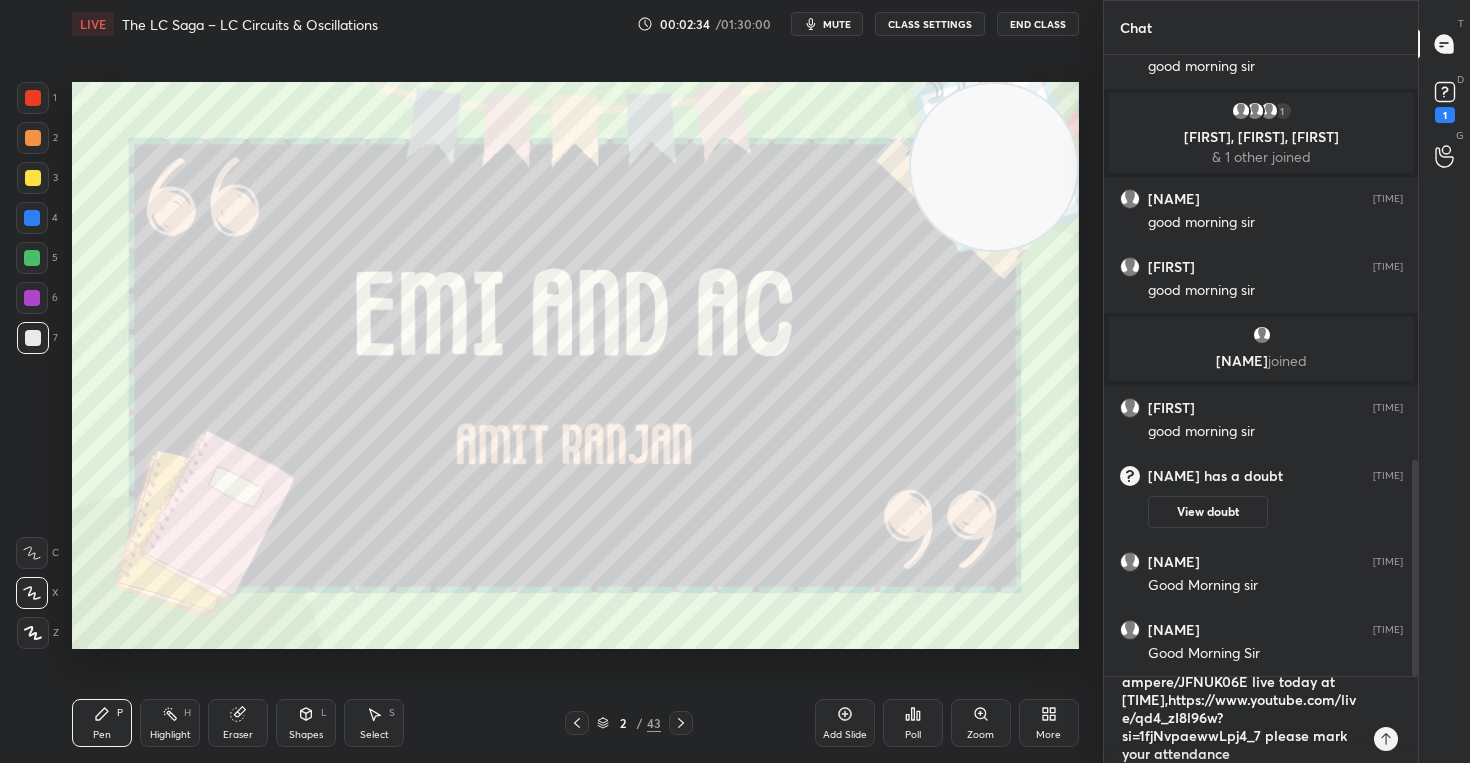 type on "https://unacademy.com/class/field-or-trap-mixed-mcqs-on-bs-ampere/JFNUK06E live today at [TIME],https://www.youtube.com/live/qd4_zI8l96w?si=1fjNvpaewwLpj4_7 please mark your attendance" 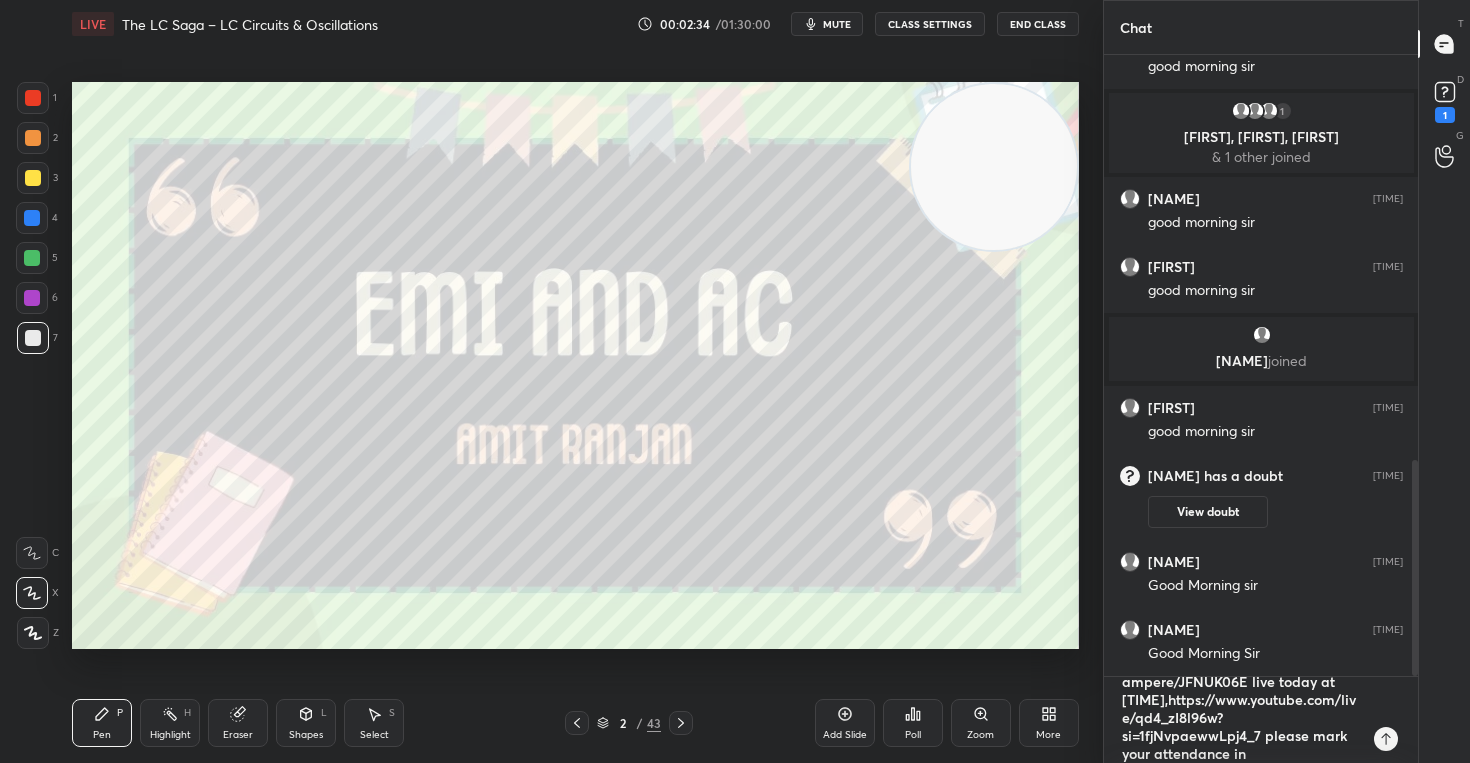 type on "https://unacademy.com/class/field-or-trap-mixed-mcqs-on-bs-ampere/JFNUK06E live today at [TIME],https://www.youtube.com/live/qd4_zI8l96w?si=1fjNvpaewwLpj4_7 please mark your attendance in" 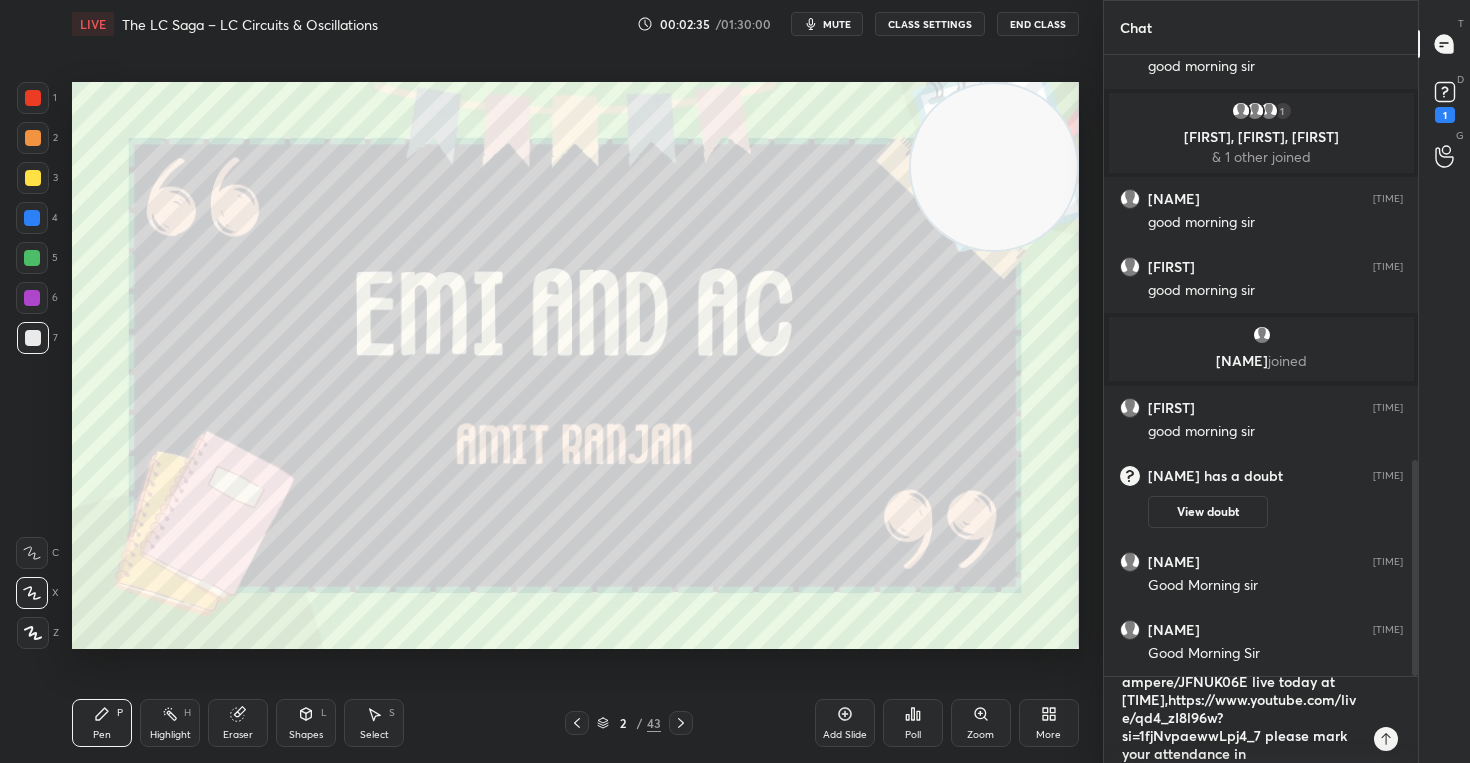 type on "https://unacademy.com/class/field-or-trap-mixed-mcqs-on-bs-ampere/JFNUK06E live today at [TIME],https://www.youtube.com/live/qd4_zI8l96w?si=1fjNvpaewwLpj4_7 please mark your attendance in" 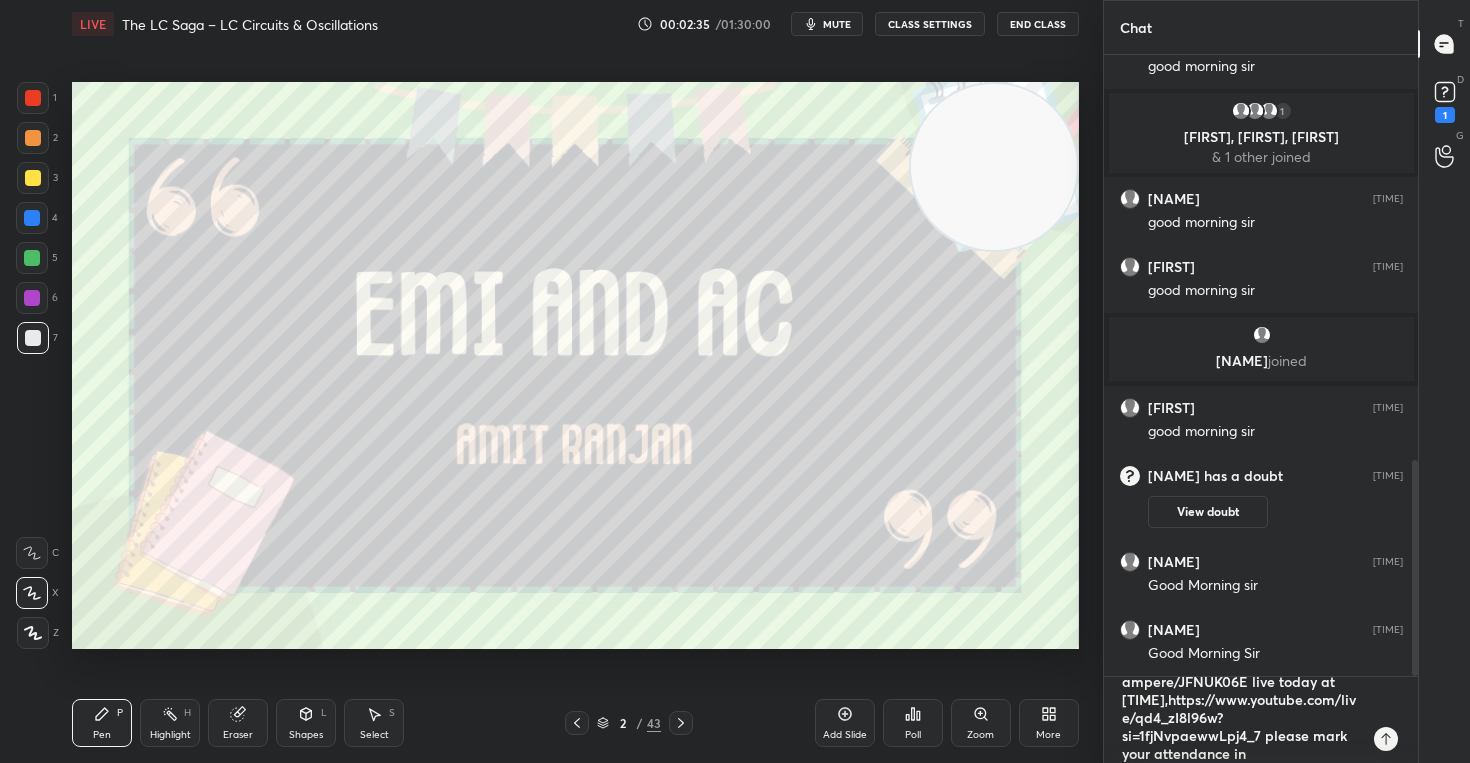 type on "x" 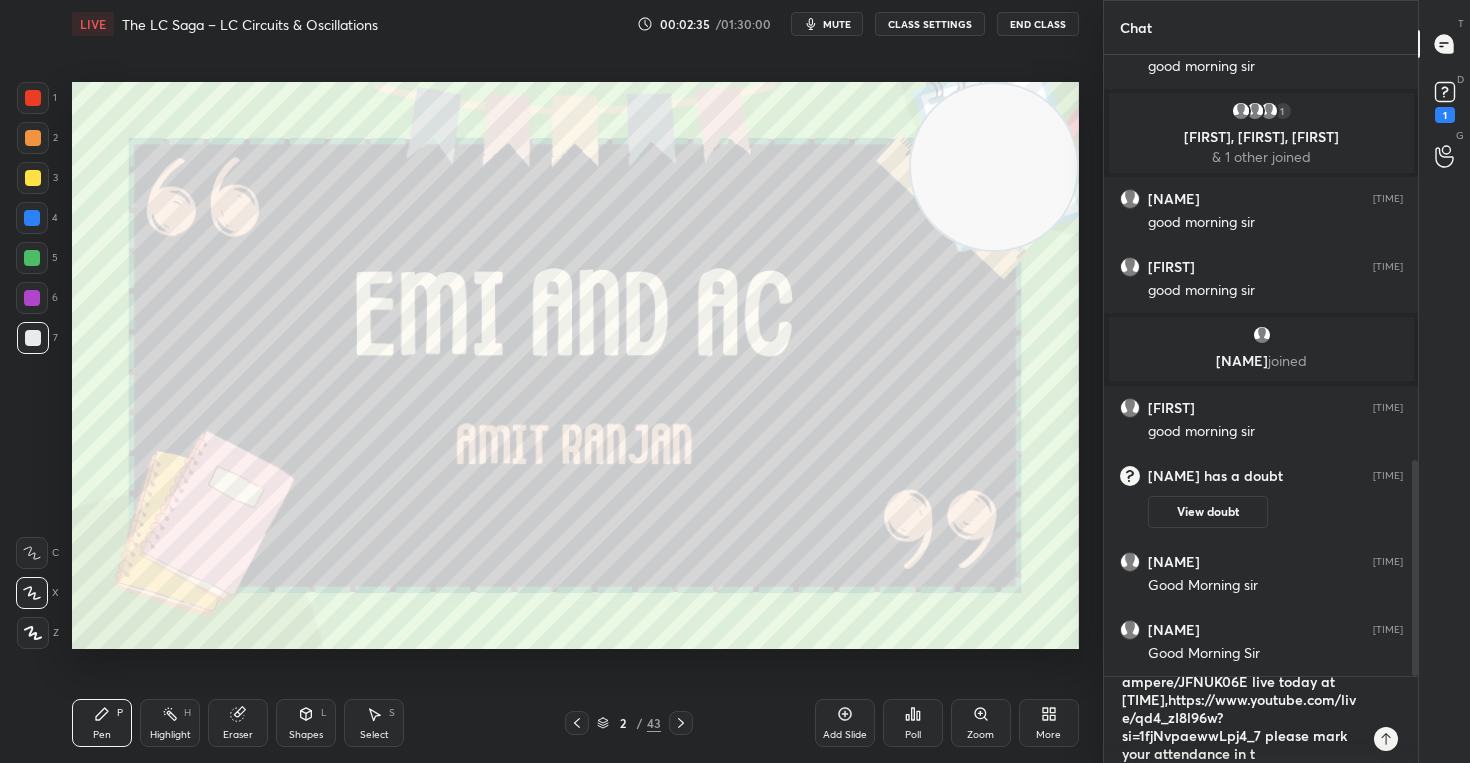 type on "https://unacademy.com/class/field-or-trap-mixed-mcqs-on-bs-ampere/JFNUK06E live today at [TIME],https://www.youtube.com/live/qd4_zI8l96w?si=1fjNvpaewwLpj4_7 please mark your attendance in the th" 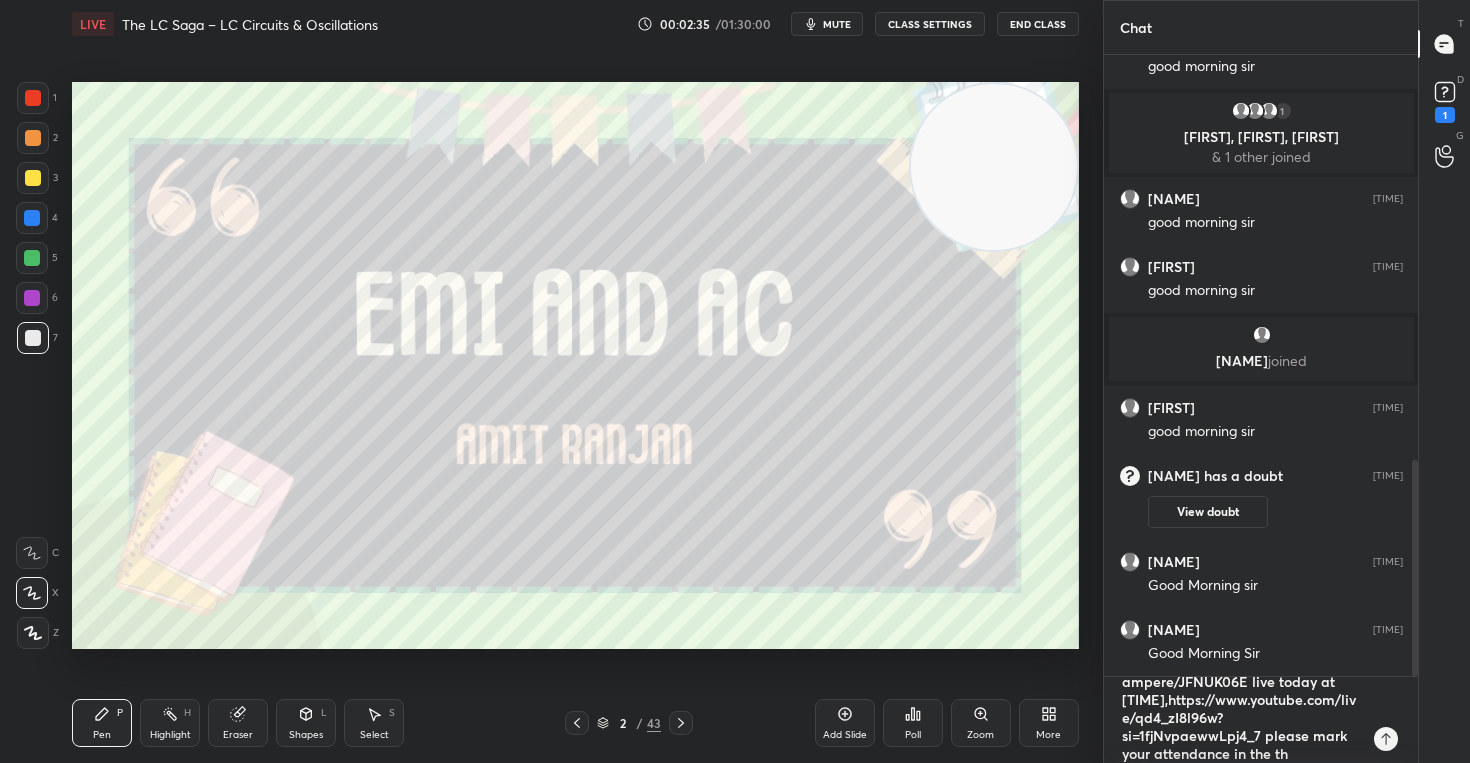 type on "https://unacademy.com/class/field-or-trap-mixed-mcqs-on-bs-ampere/JFNUK06E live today at [TIME],https://www.youtube.com/live/qd4_zI8l96w?si=1fjNvpaewwLpj4_7 please mark your attendance in the" 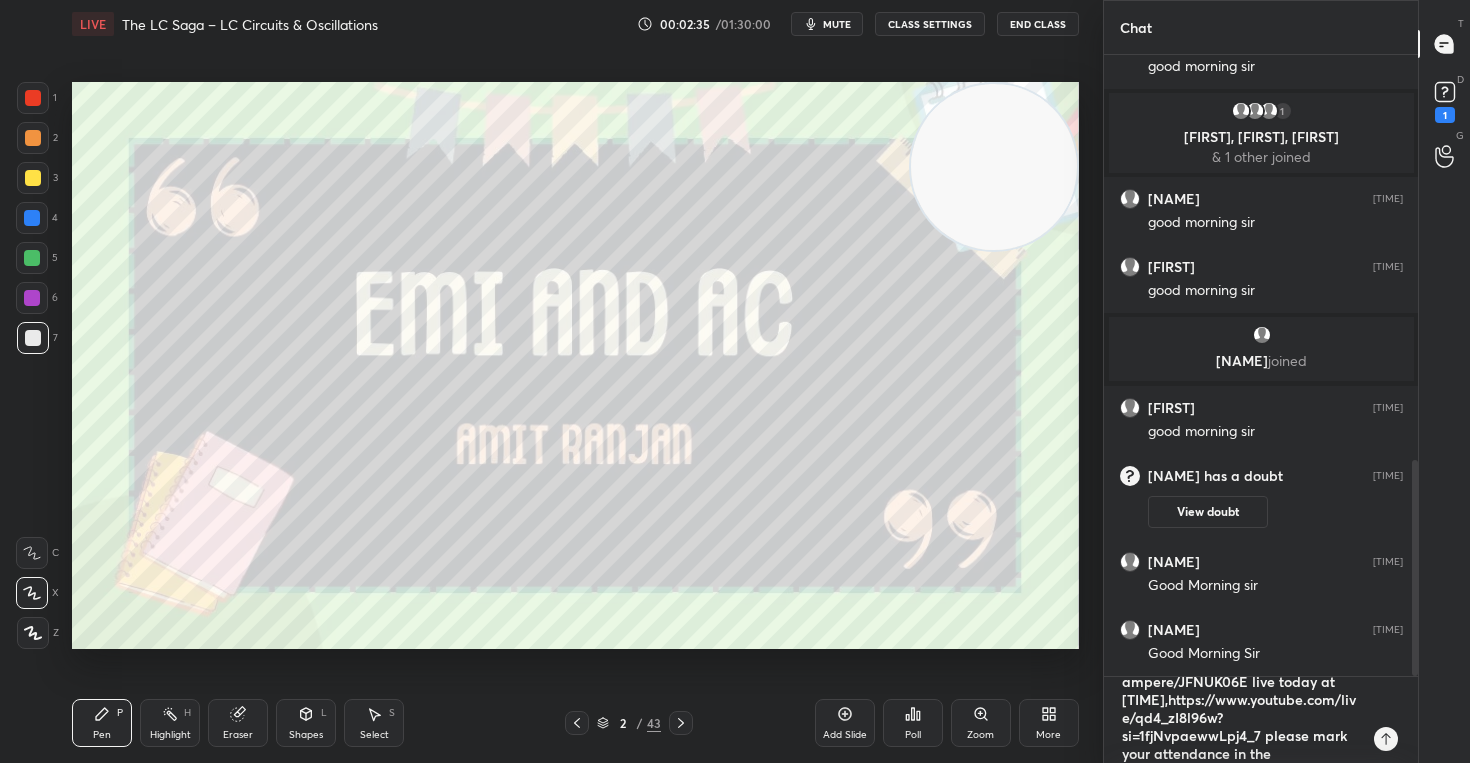 scroll, scrollTop: 65, scrollLeft: 0, axis: vertical 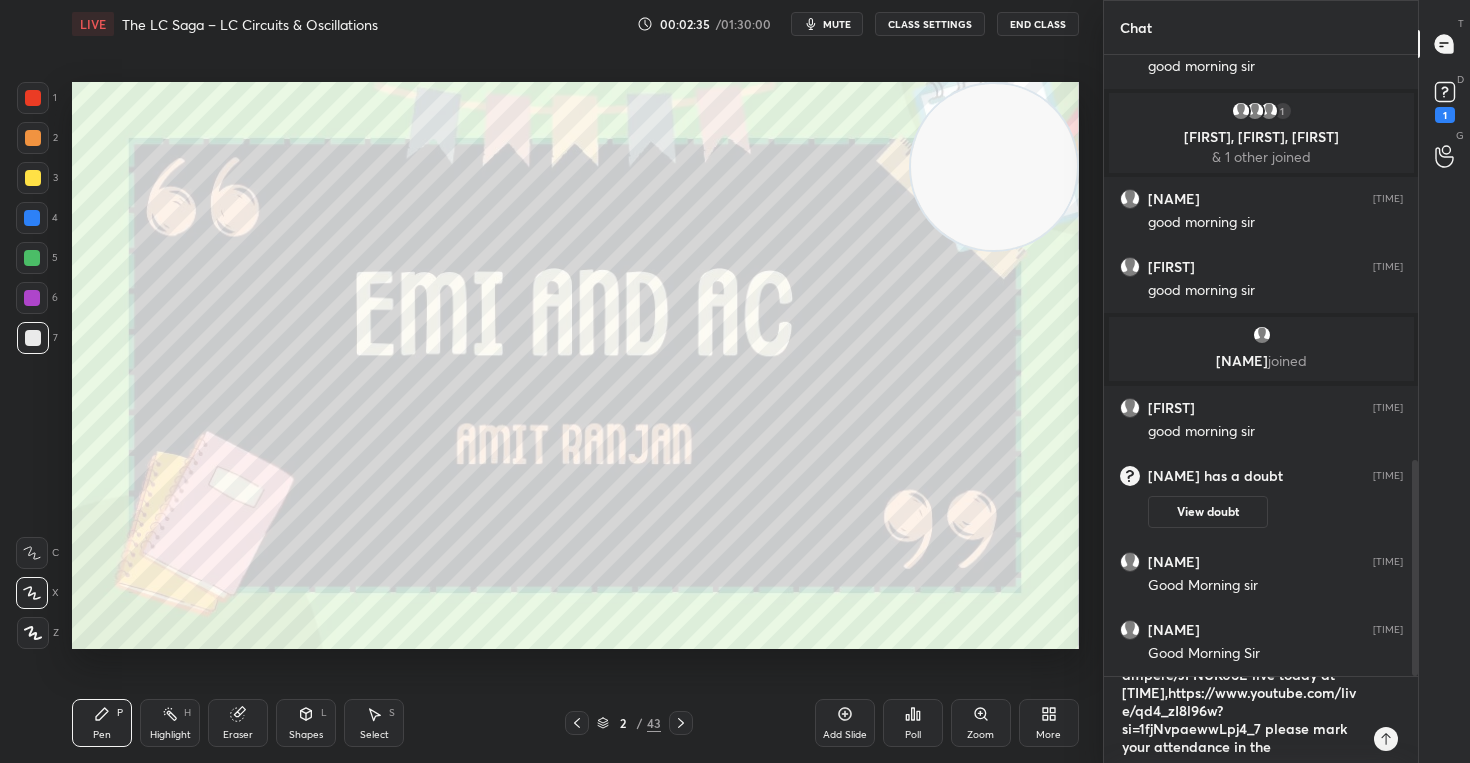 type on "https://unacademy.com/class/field-or-trap-mixed-mcqs-on-bs-ampere/JFNUK06E live today at [TIME],https://www.youtube.com/live/qd4_zI8l96w?si=1fjNvpaewwLpj4_7 please mark your attendance in the" 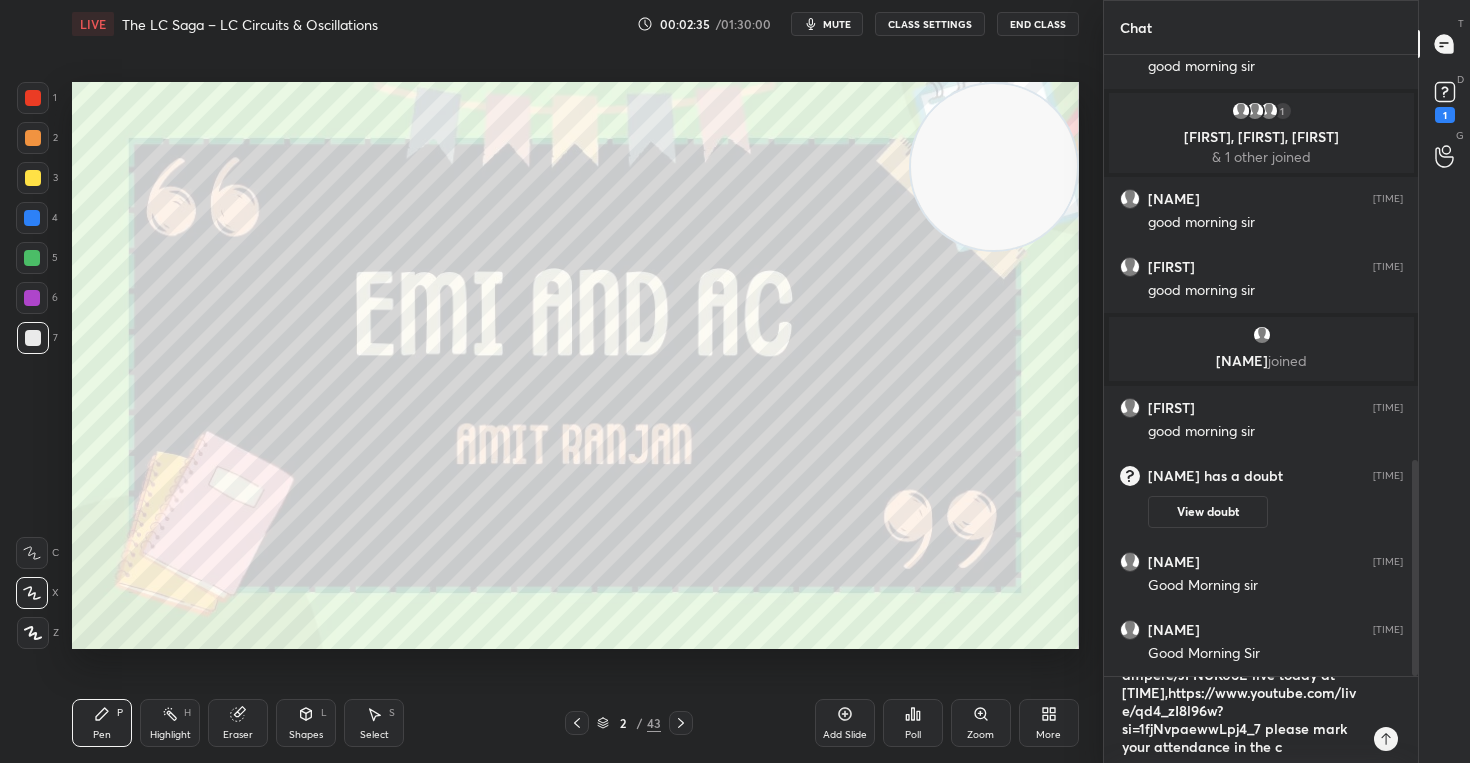 type on "x" 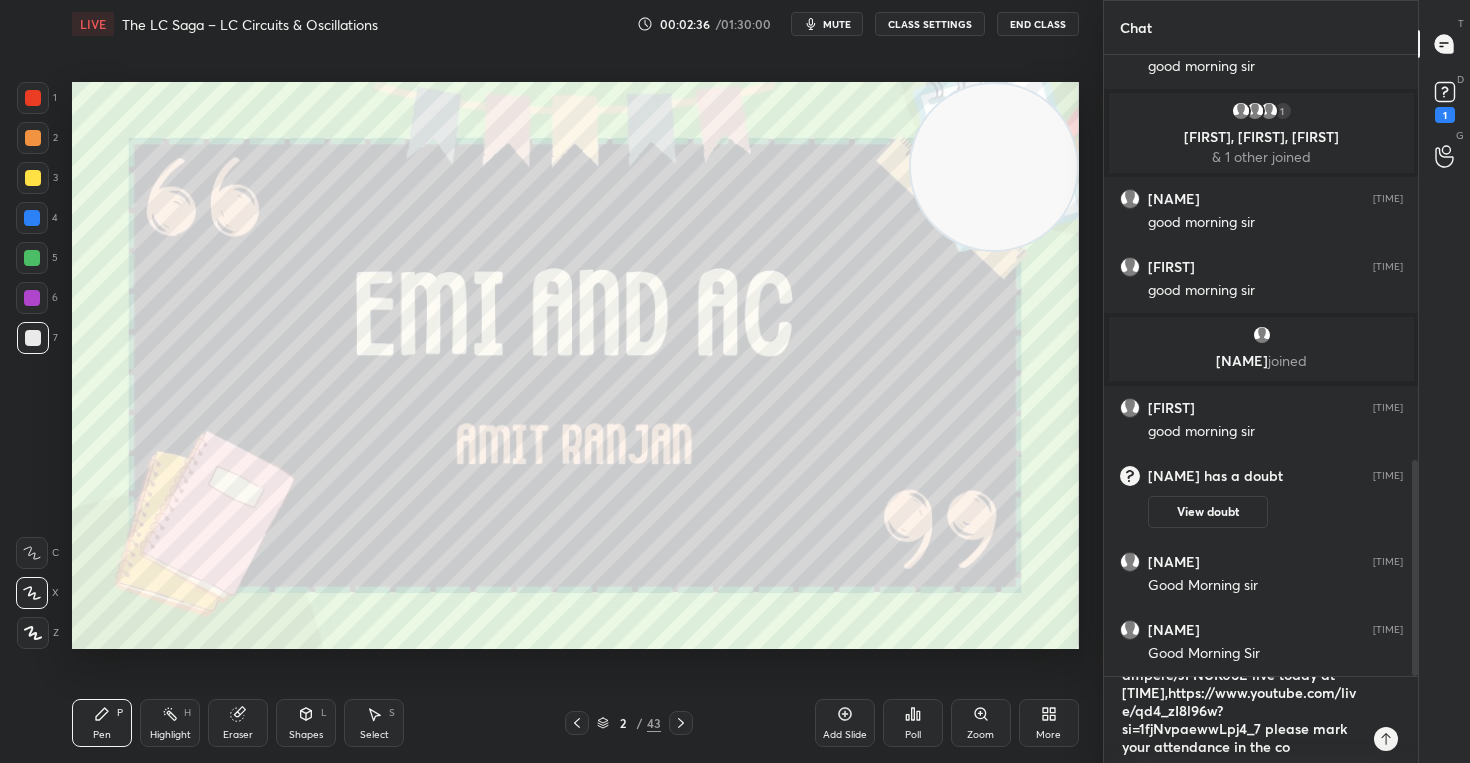 type on "https://unacademy.com/class/field-or-trap-mixed-mcqs-on-bs-ampere/JFNUK06E live today at [TIME],https://www.youtube.com/live/qd4_zI8l96w?si=1fjNvpaewwLpj4_7 please mark your attendance in the com" 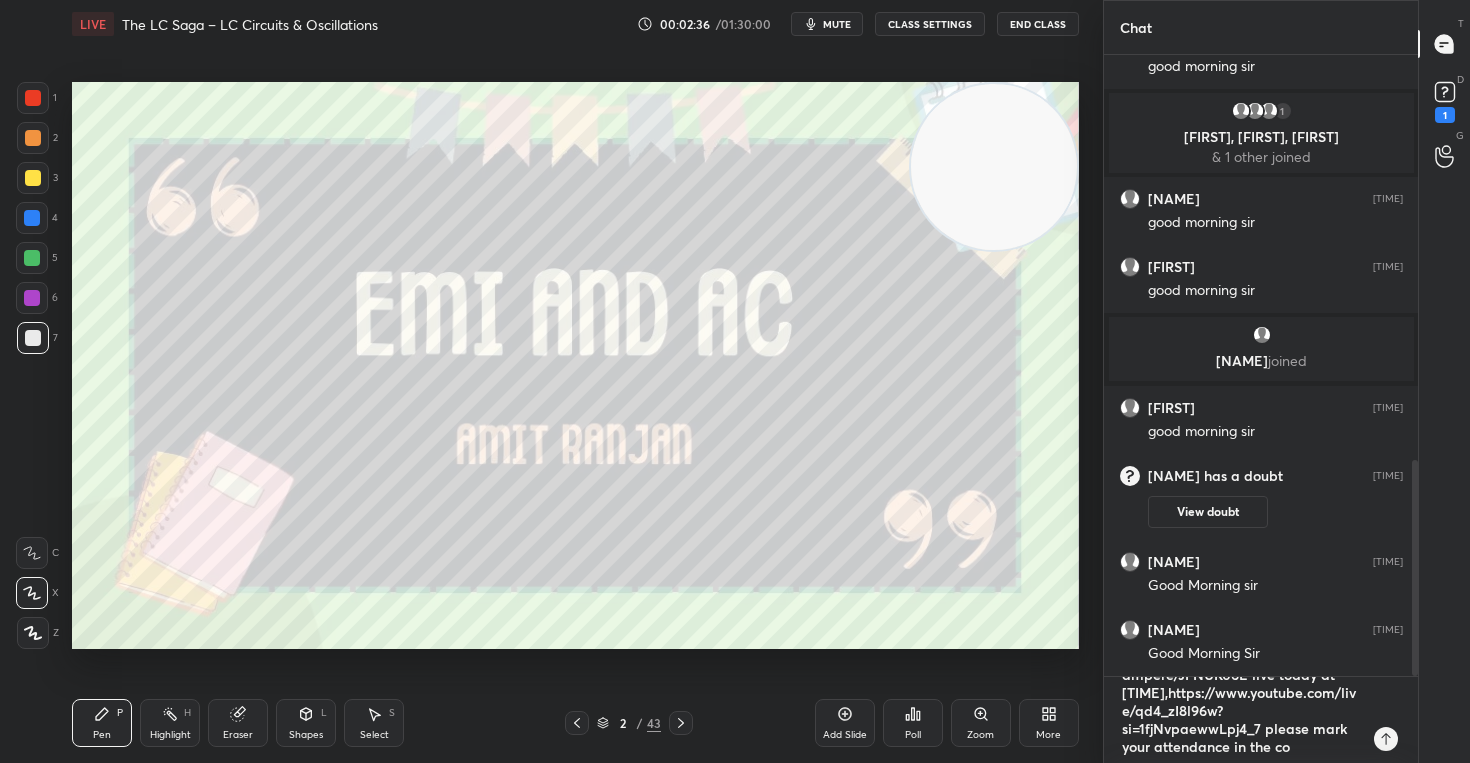 type on "x" 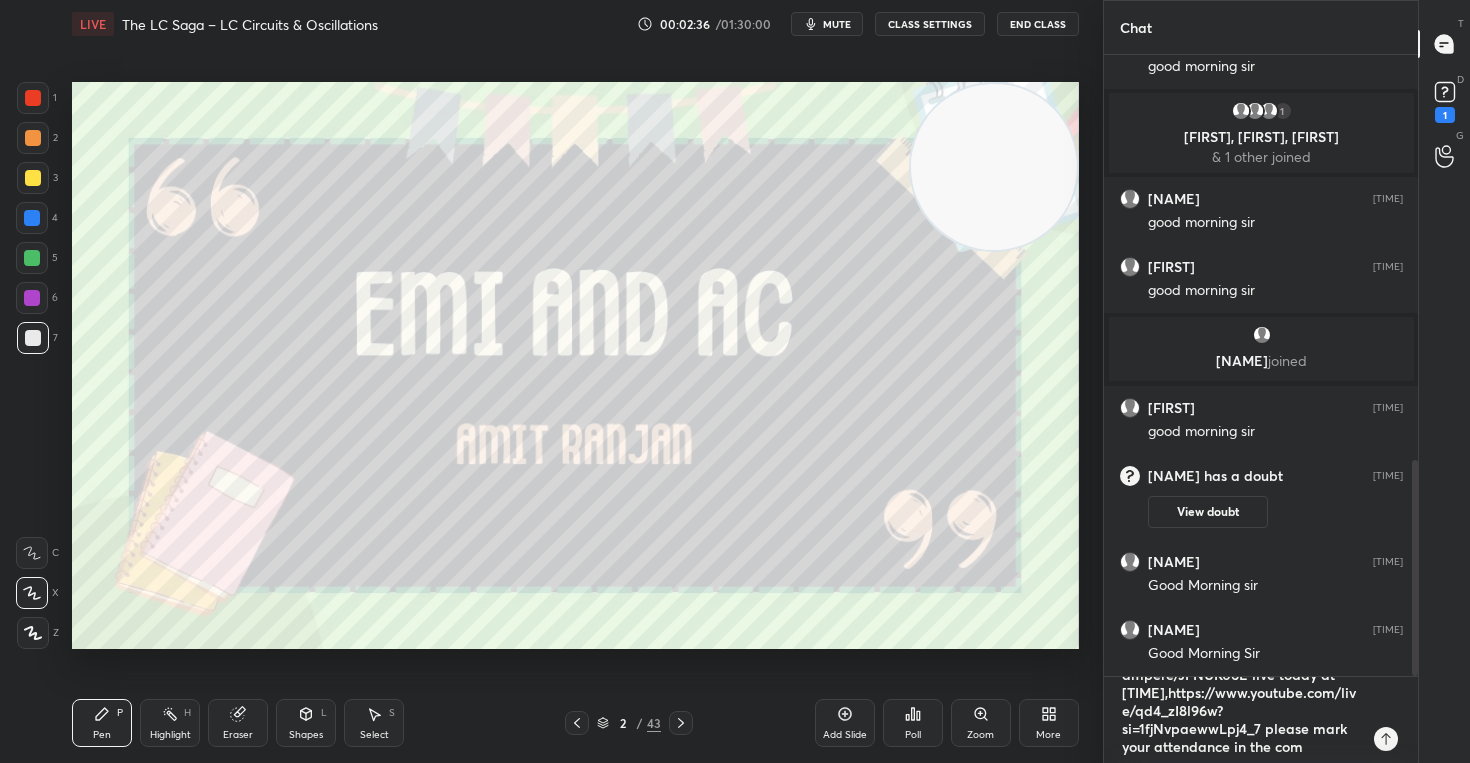 type on "https://unacademy.com/class/field-or-trap-mixed-mcqs-on-bs-ampere/JFNUK06E live today at [TIME],https://www.youtube.com/live/qd4_zI8l96w?si=1fjNvpaewwLpj4_7 please mark your attendance in the comm" 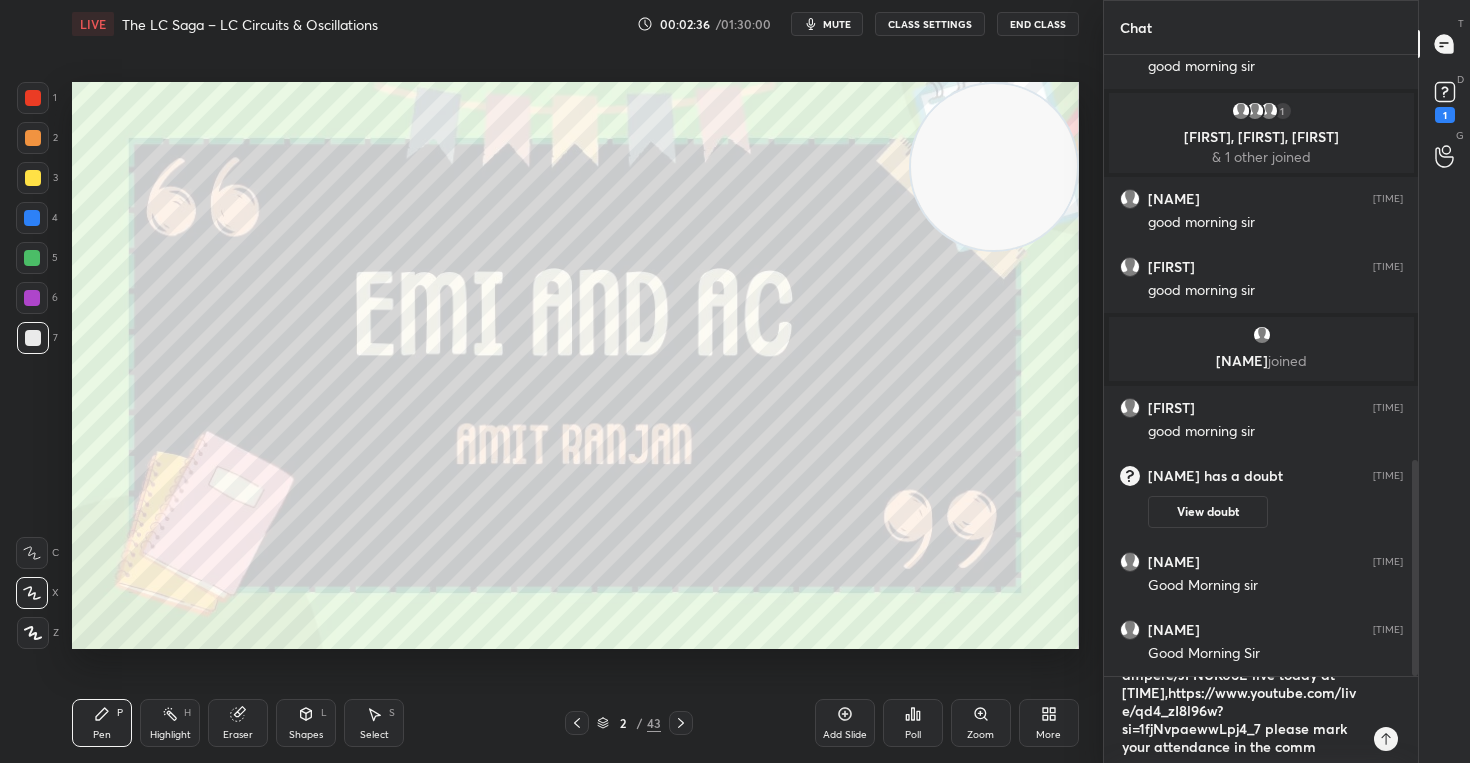 type on "https://unacademy.com/class/field-or-trap-mixed-mcqs-on-bs-ampere/JFNUK06E live today at [TIME],https://www.youtube.com/live/qd4_zI8l96w?si=1fjNvpaewwLpj4_7 please mark your attendance in the comme" 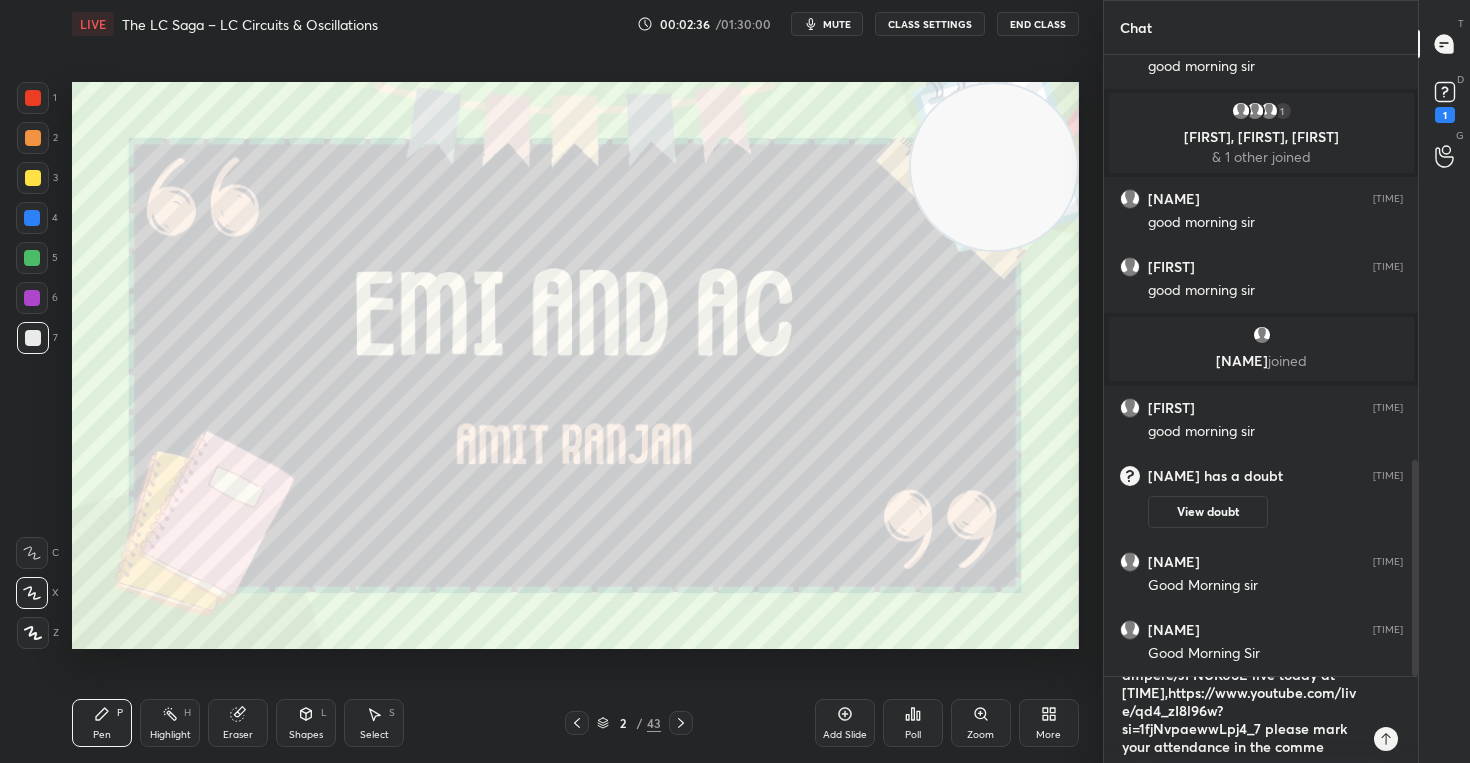 type on "https://unacademy.com/class/field-or-trap-mixed-mcqs-on-bs-ampere/JFNUK06E live today at [TIME],https://www.youtube.com/live/qd4_zI8l96w?si=1fjNvpaewwLpj4_7 please mark your attendance in the commen" 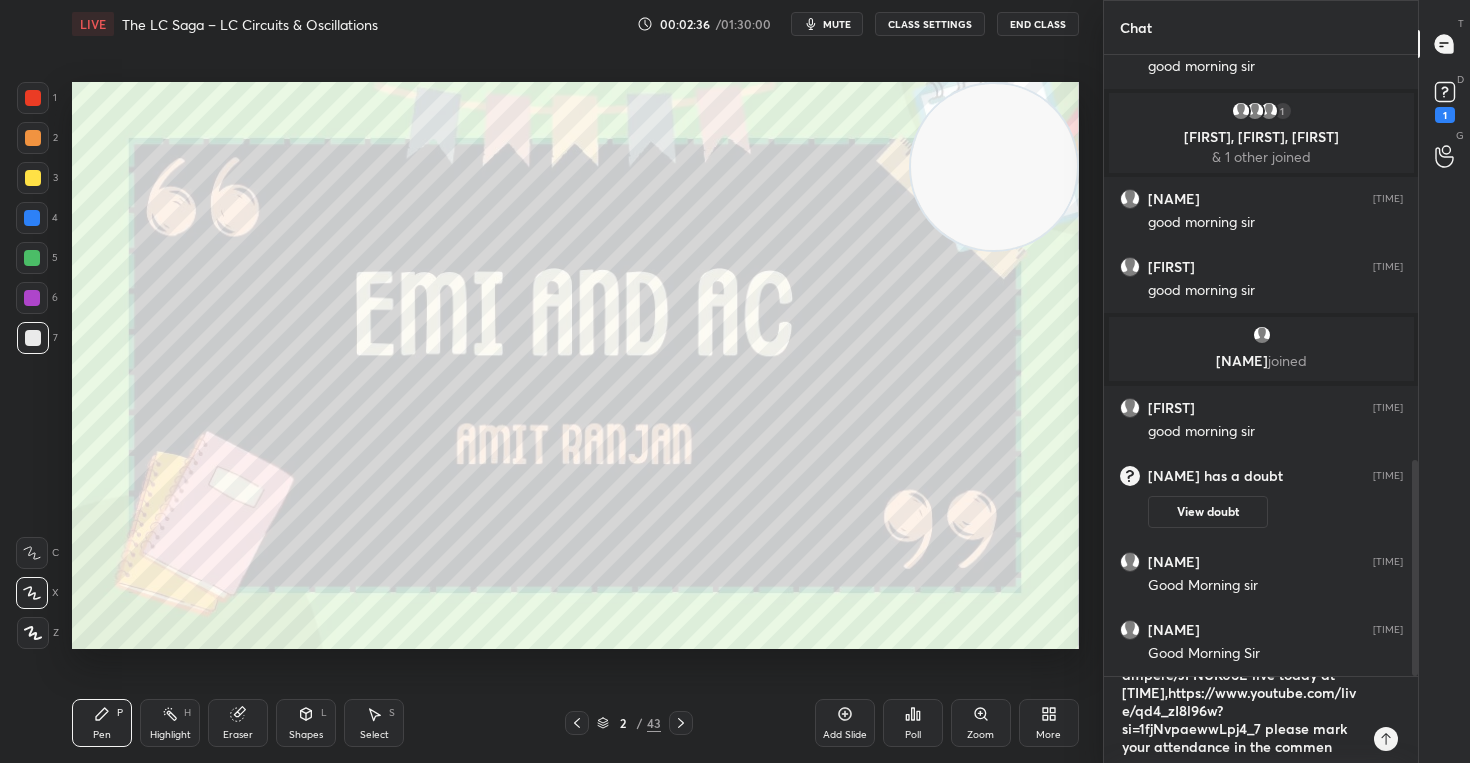 type on "https://unacademy.com/class/field-or-trap-mixed-mcqs-on-bs-ampere/JFNUK06E live today at [TIME],https://www.youtube.com/live/qd4_zI8l96w?si=1fjNvpaewwLpj4_7 please mark your attendance in the comment" 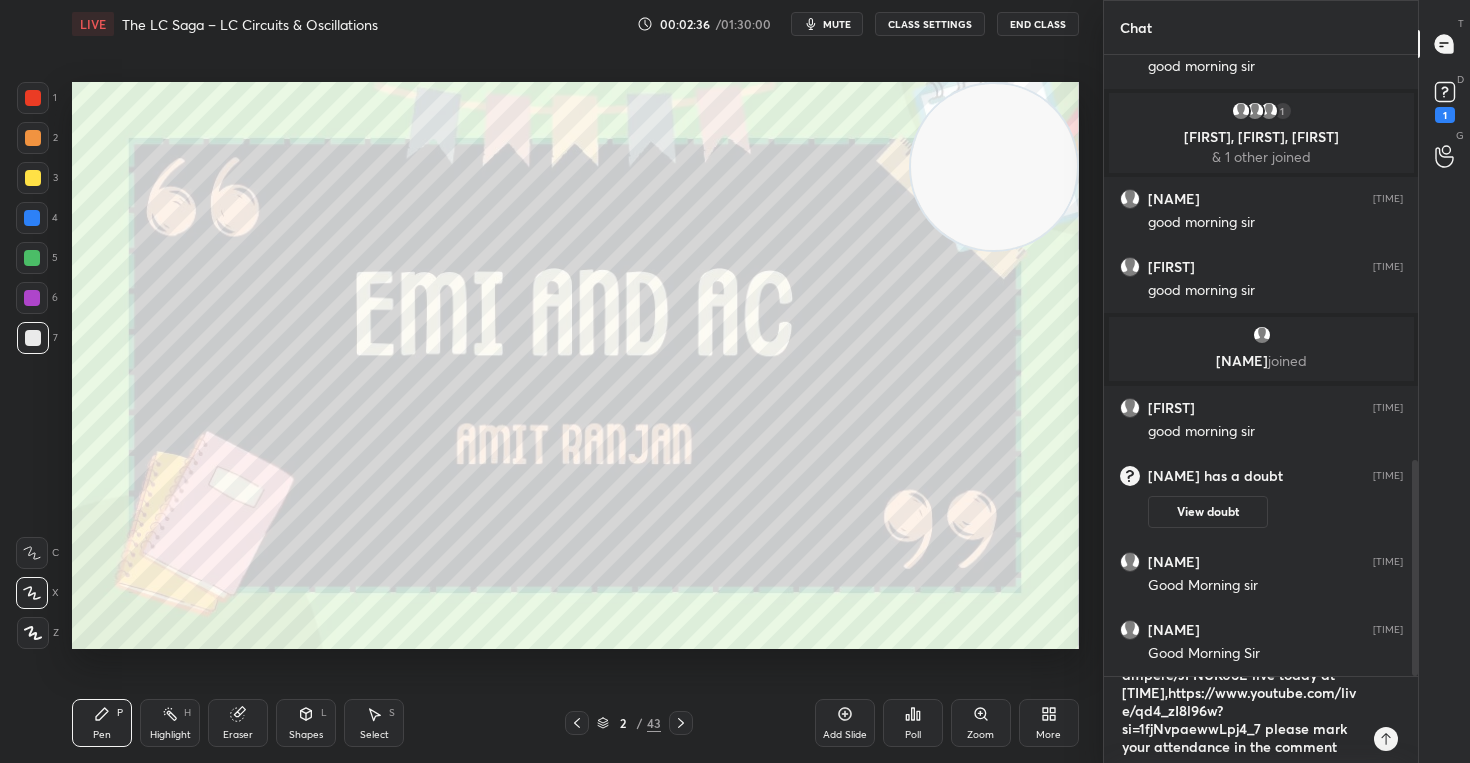 type on "https://unacademy.com/class/field-or-trap-mixed-mcqs-on-bs-ampere/JFNUK06E live today at [TIME],https://www.youtube.com/live/qd4_zI8l96w?si=1fjNvpaewwLpj4_7 please mark your attendance in the comment" 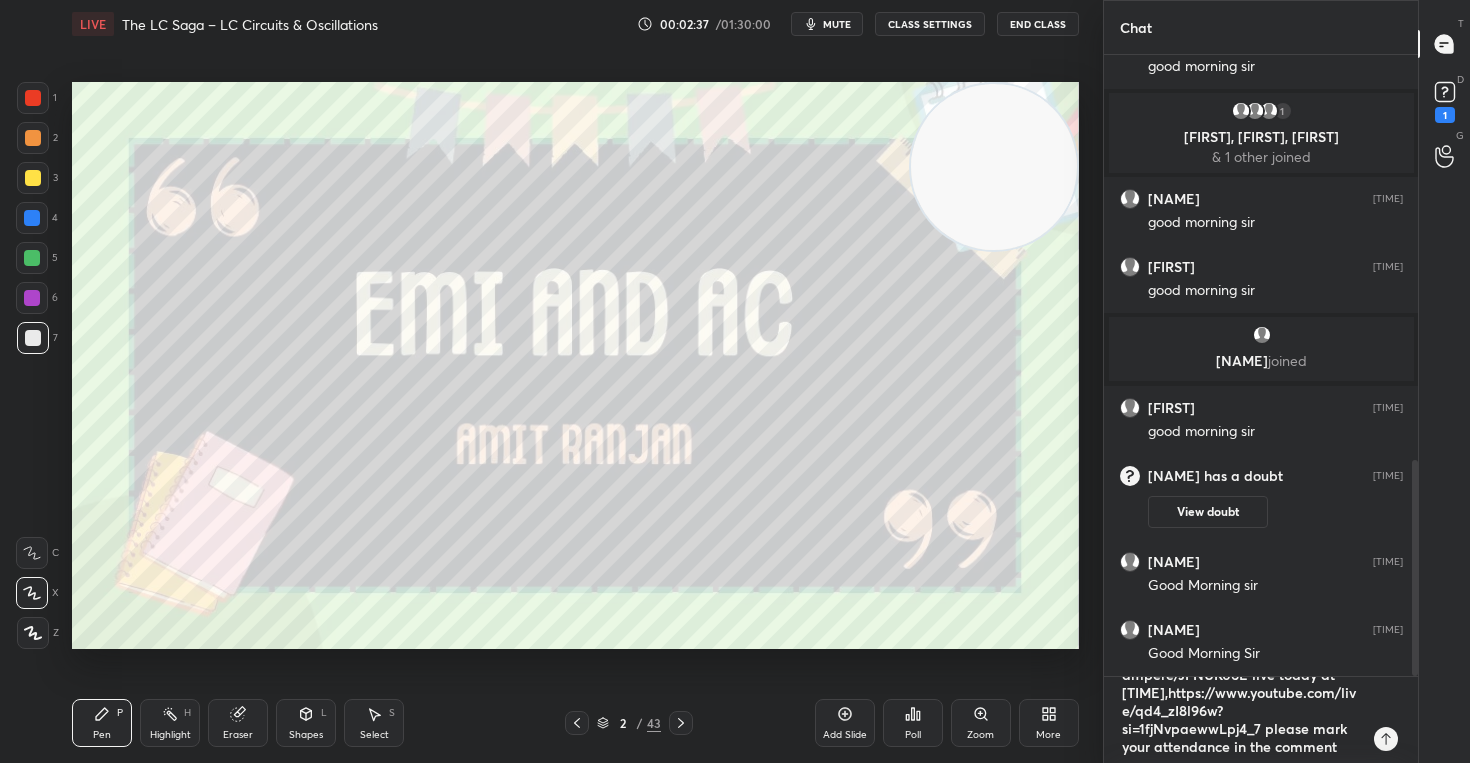 type on "https://unacademy.com/class/field-or-trap-mixed-mcqs-on-bs-ampere/JFNUK06E live today at [TIME],https://www.youtube.com/live/qd4_zI8l96w?si=1fjNvpaewwLpj4_7 please mark your attendance in the comment s" 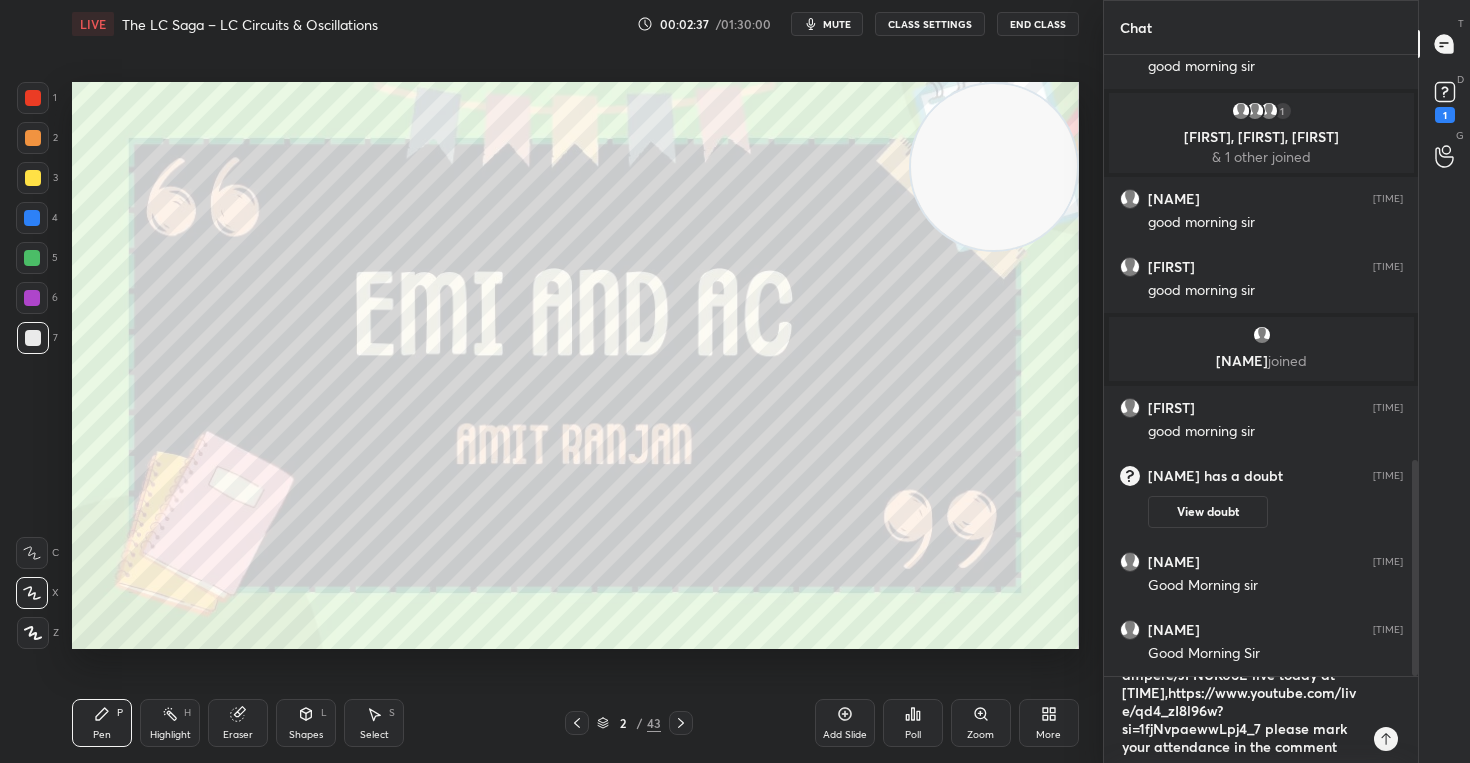type on "x" 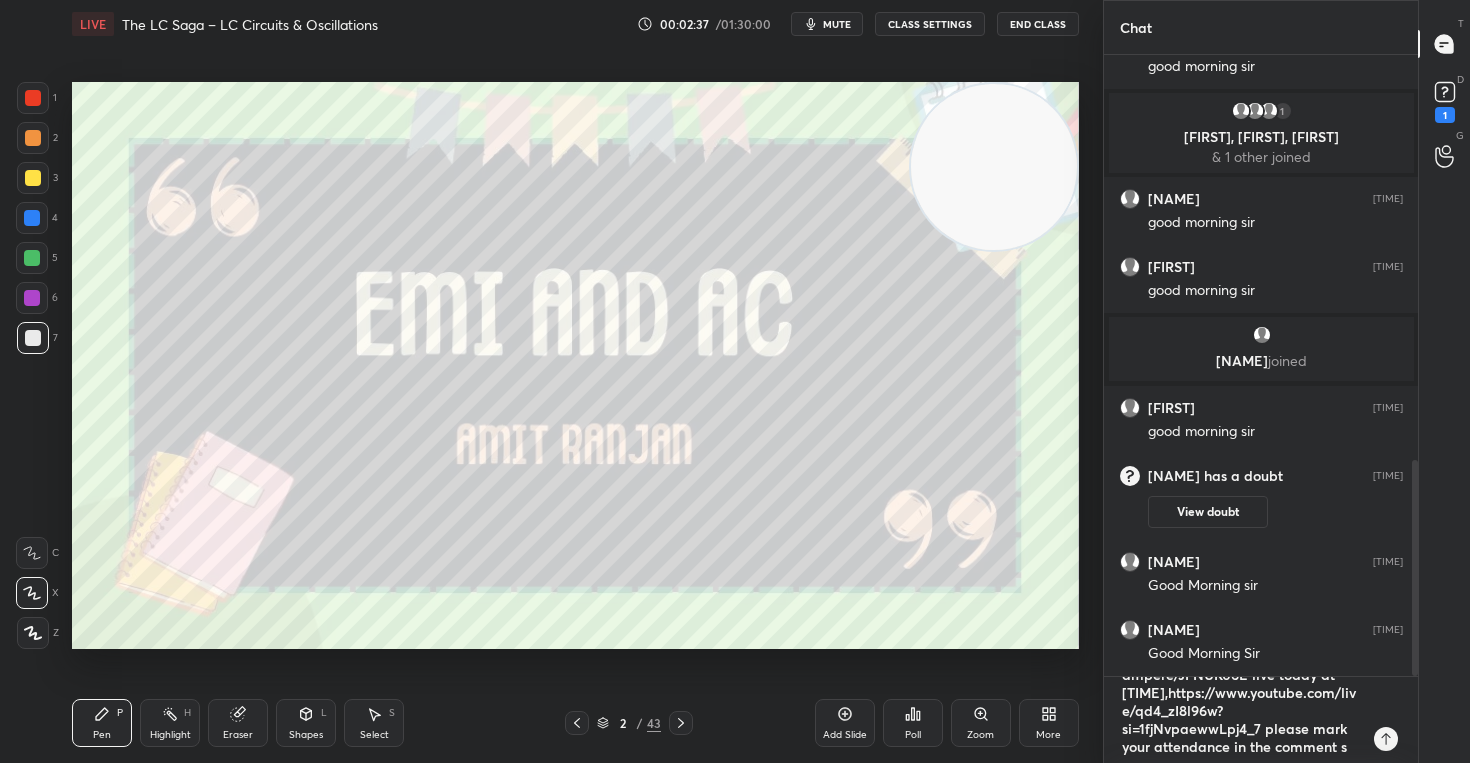 type on "https://unacademy.com/class/field-or-trap-mixed-mcqs-on-bs-ampere/JFNUK06E live today at [TIME],https://www.youtube.com/live/qd4_zI8l96w?si=1fjNvpaewwLpj4_7 please mark your attendance in the comment se" 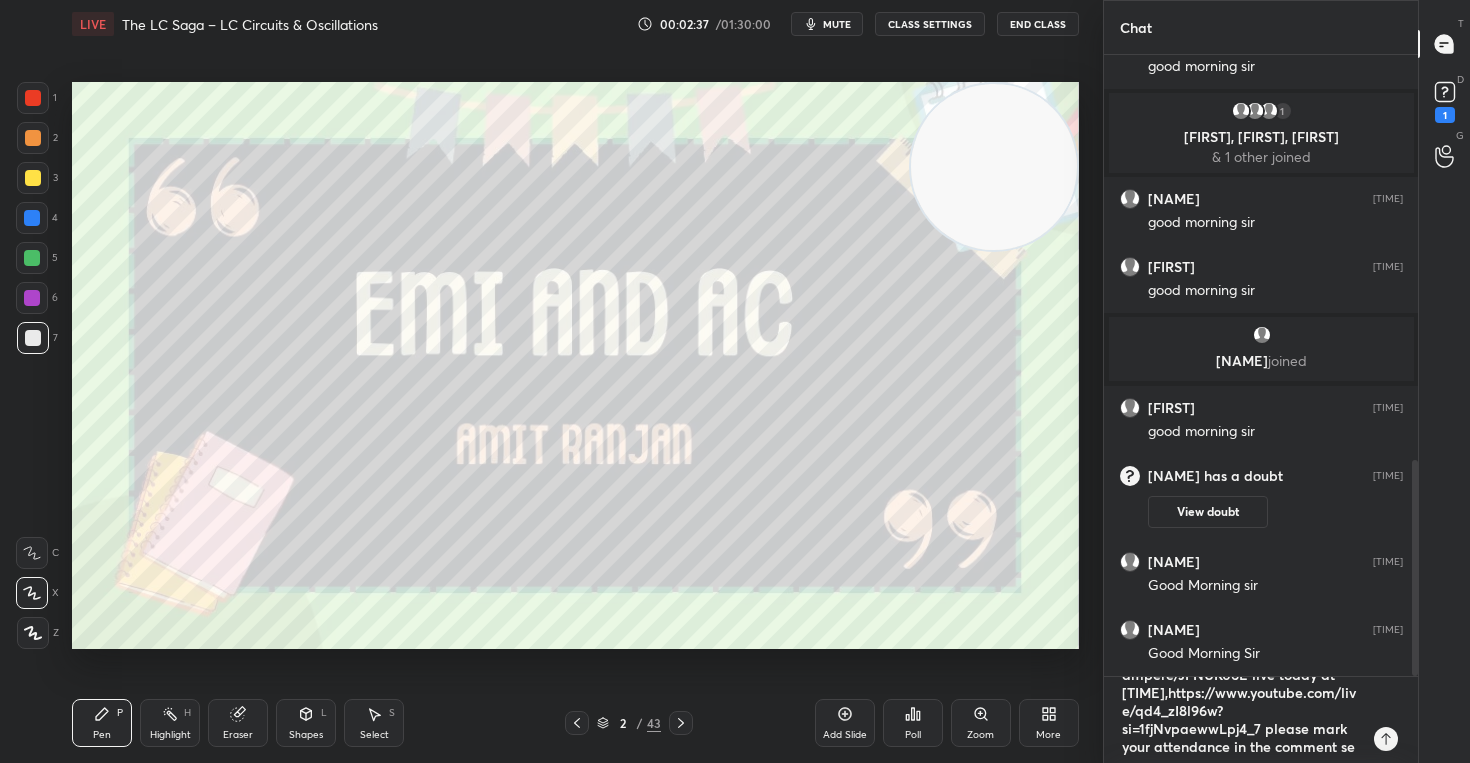 type on "https://unacademy.com/class/field-or-trap-mixed-mcqs-on-bs-ampere/JFNUK06E live today at [TIME],https://www.youtube.com/live/qd4_zI8l96w?si=1fjNvpaewwLpj4_7 please mark your attendance in the comment sec" 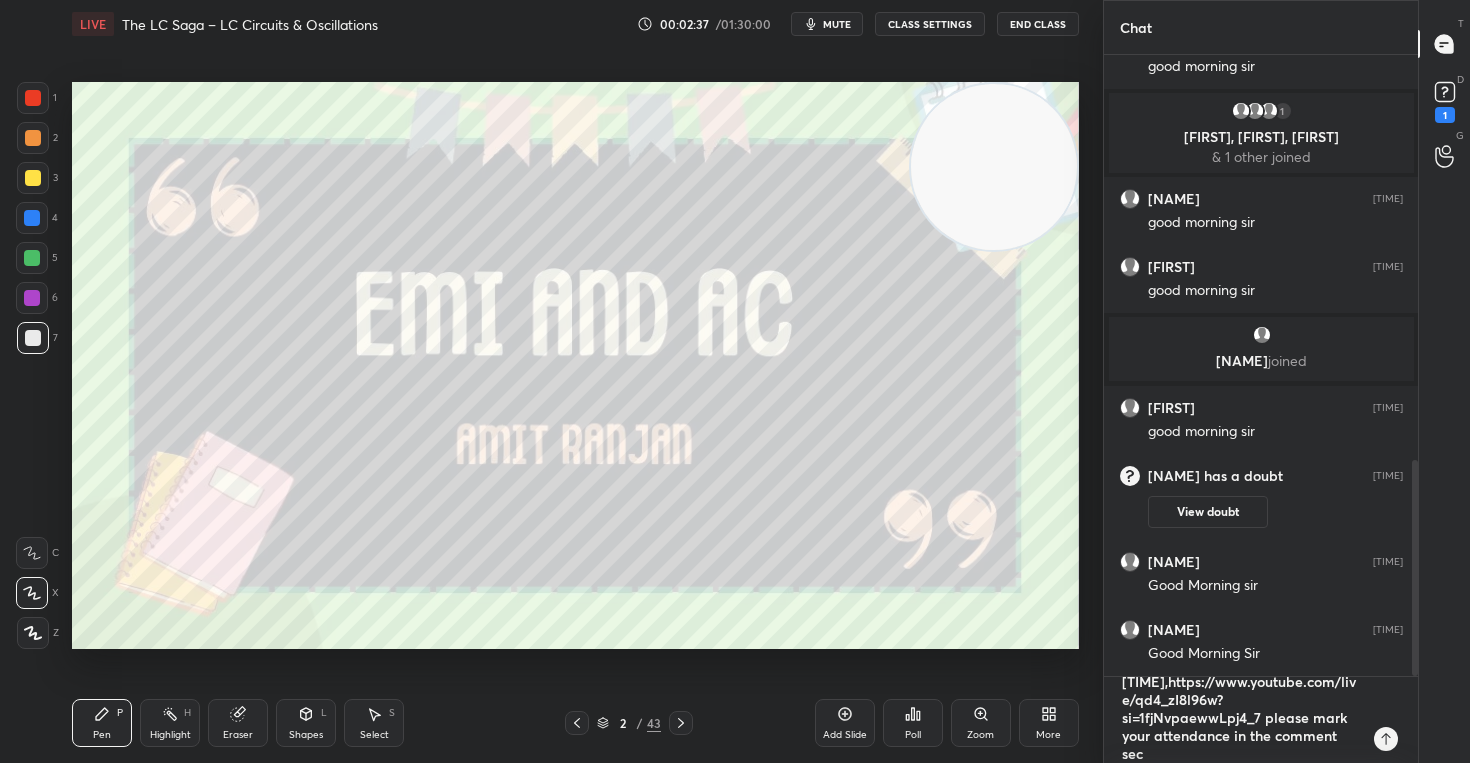 scroll, scrollTop: 1229, scrollLeft: 0, axis: vertical 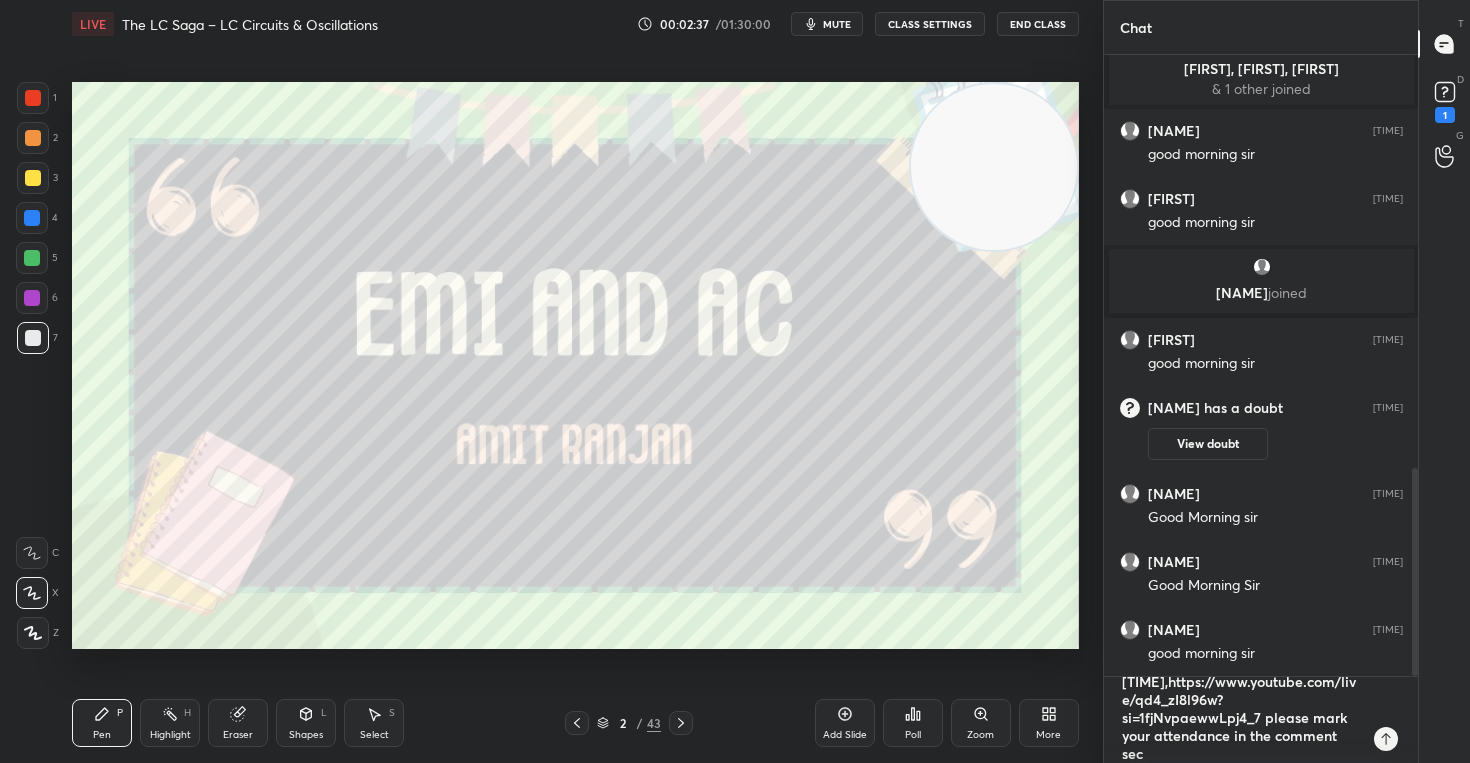 type on "https://unacademy.com/class/field-or-trap-mixed-mcqs-on-bs-ampere/JFNUK06E live today at [TIME],https://www.youtube.com/live/qd4_zI8l96w?si=1fjNvpaewwLpj4_7 please mark your attendance in the comment sect" 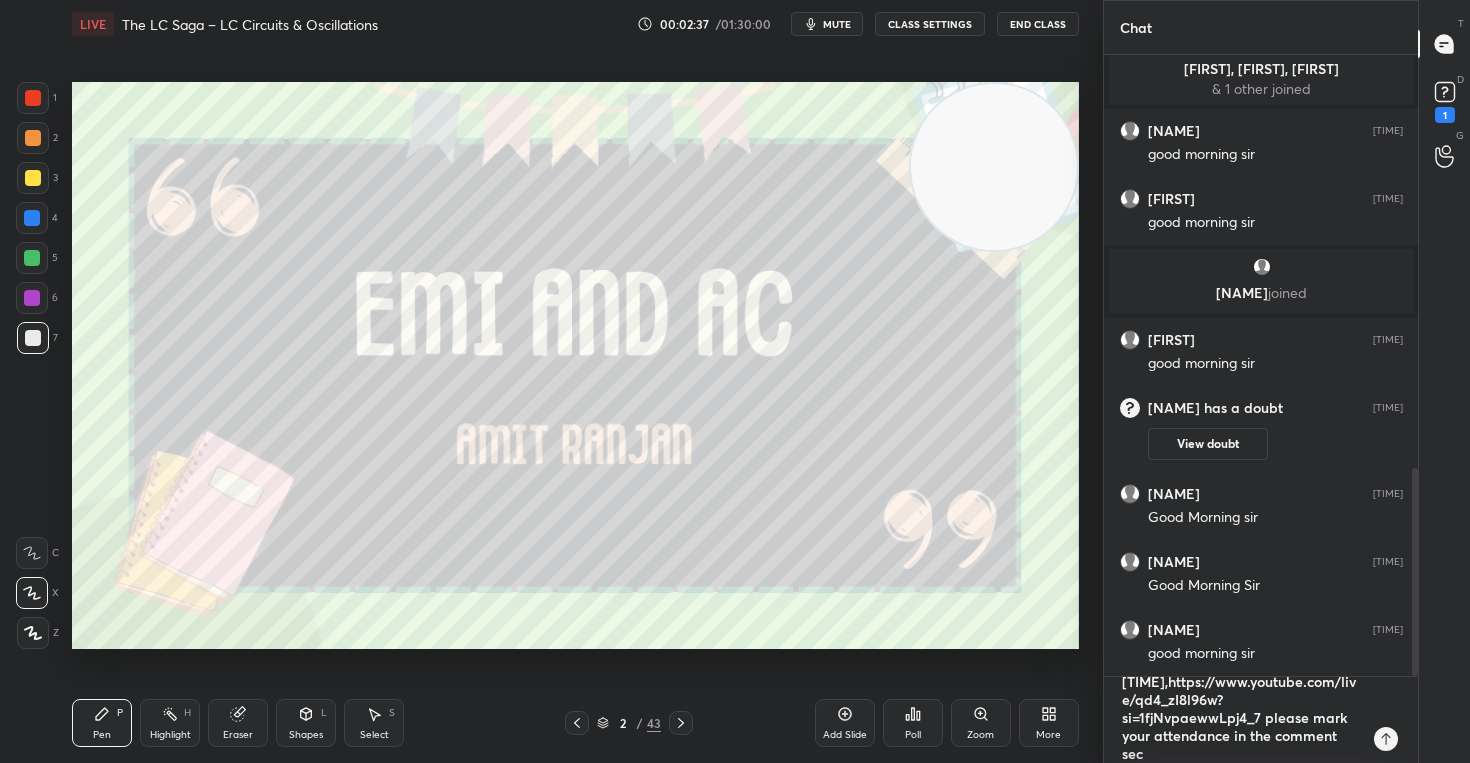 type on "x" 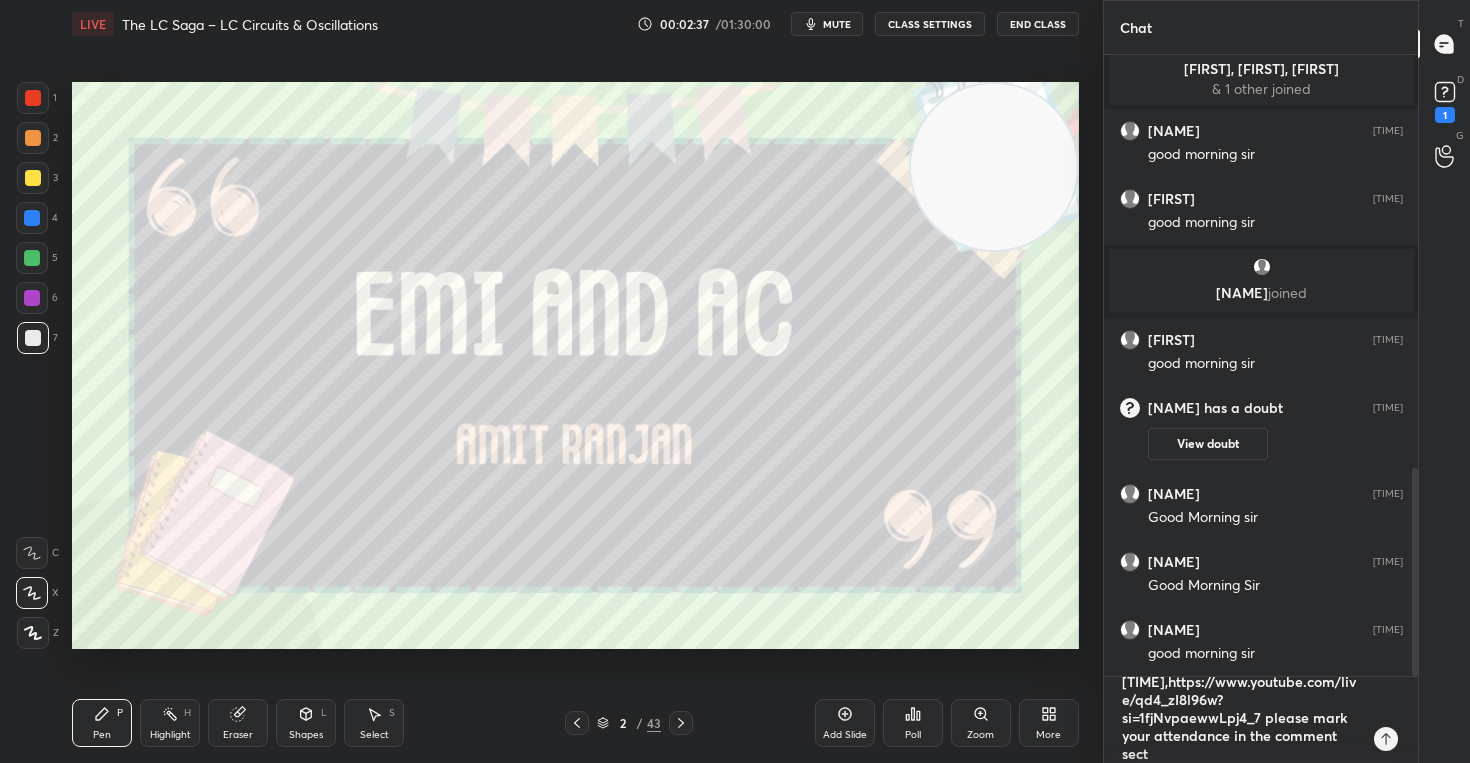 type on "https://unacademy.com/class/field-or-trap-mixed-mcqs-on-bs-ampere/JFNUK06E live today at [TIME],https://www.youtube.com/live/qd4_zI8l96w?si=1fjNvpaewwLpj4_7 please mark your attendance in the comment sect" 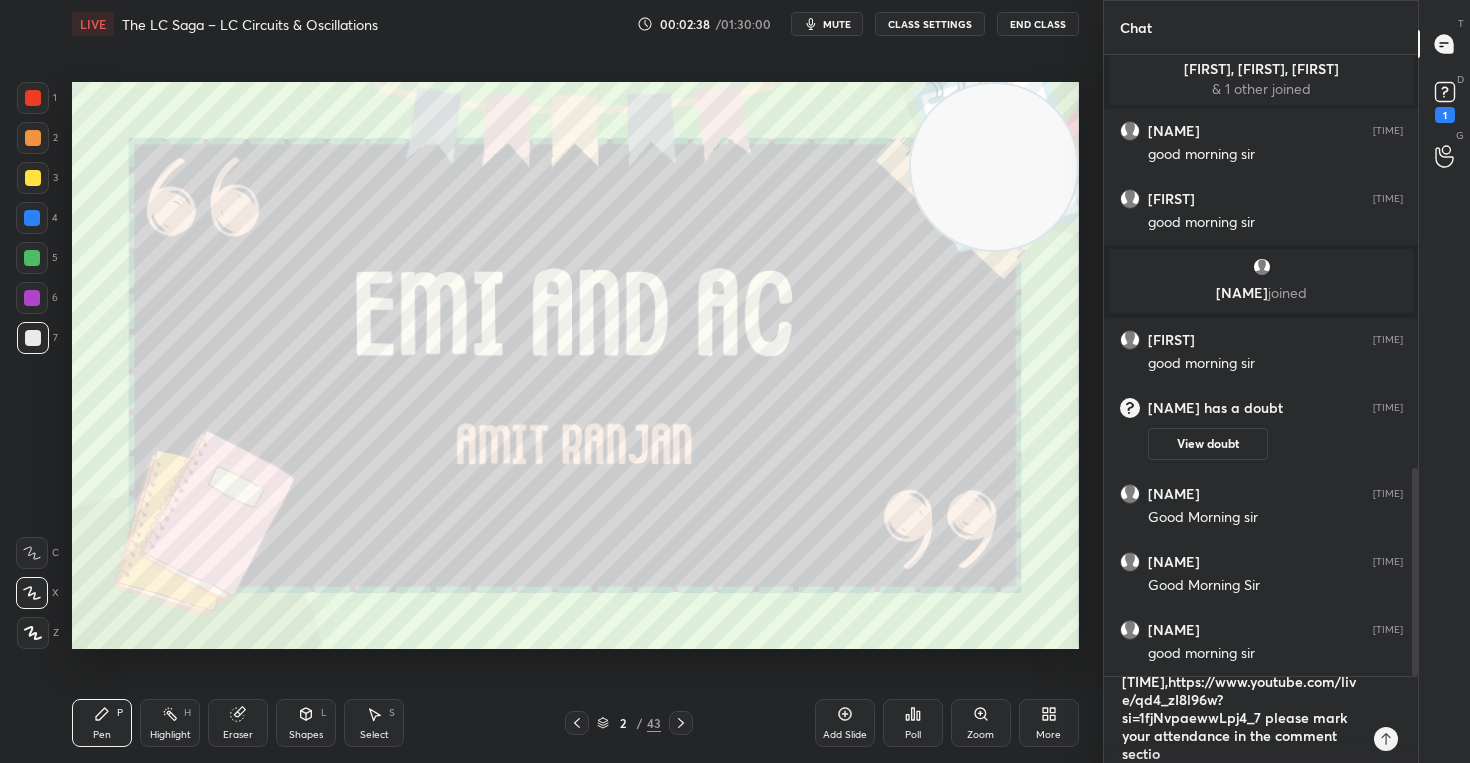 type on "https://unacademy.com/class/field-or-trap-mixed-mcqs-on-bs-ampere/JFNUK06E live today at [TIME],https://www.youtube.com/live/qd4_zI8l96w?si=1fjNvpaewwLpj4_7 please mark your attendance in the comment section" 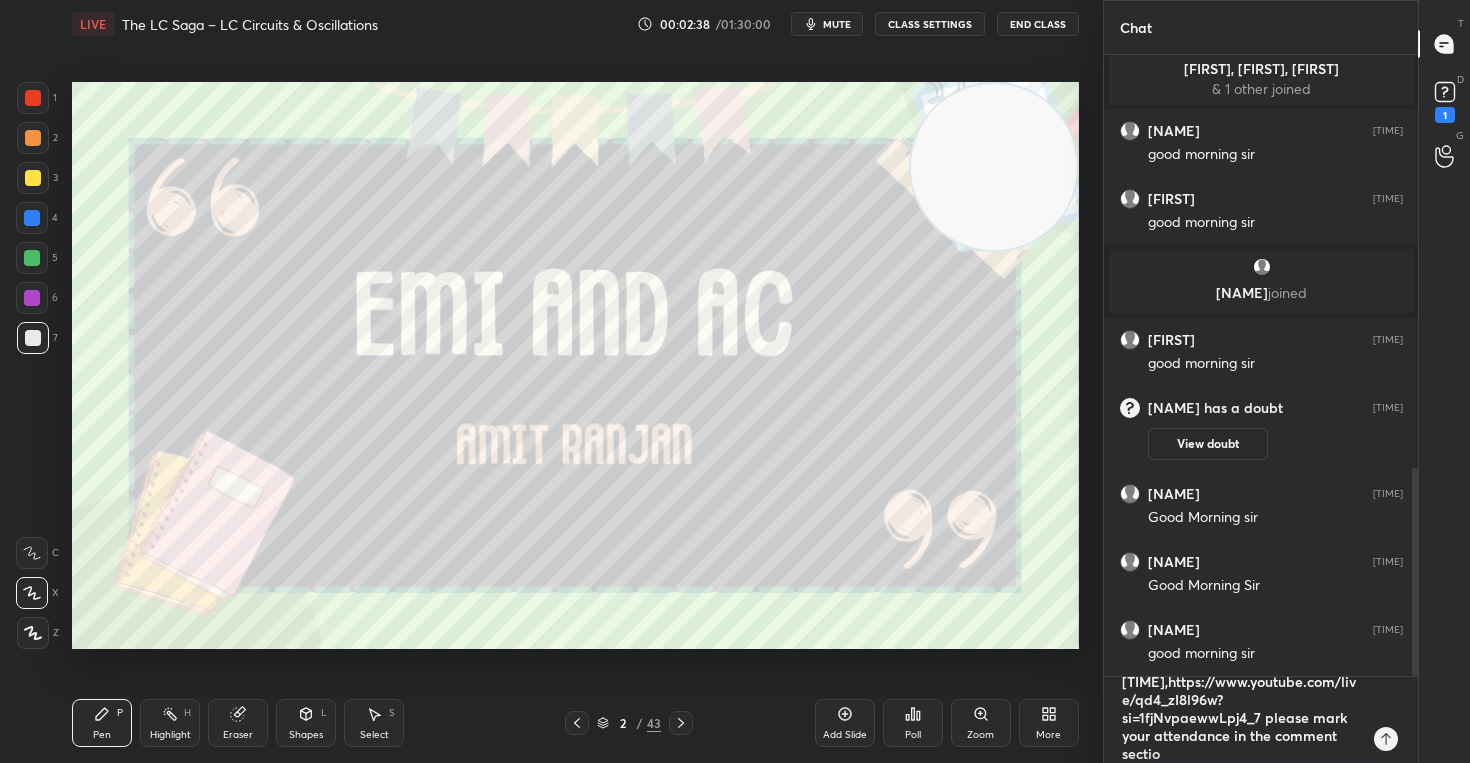 type on "x" 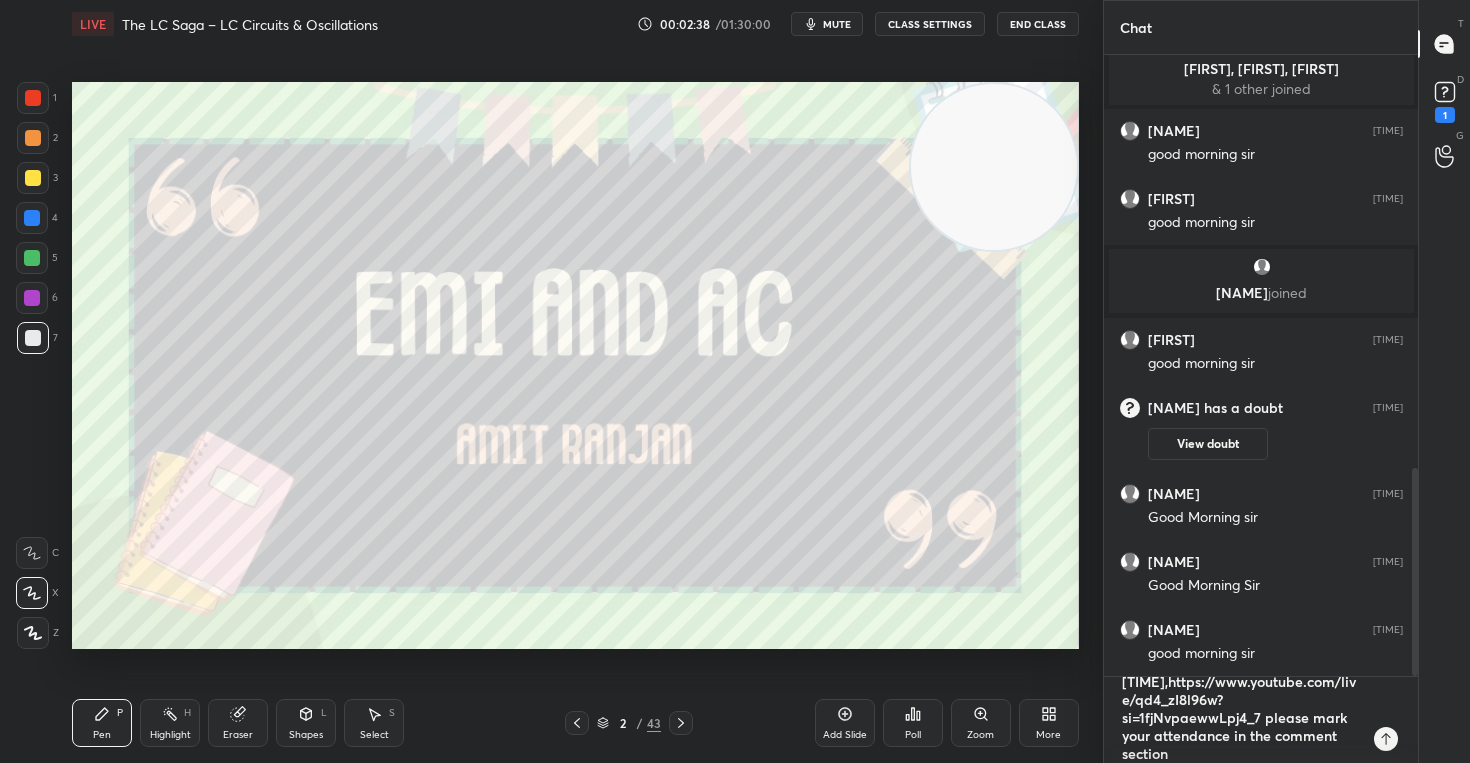 type on "https://unacademy.com/class/field-or-trap-mixed-mcqs-on-bs-ampere/JFNUK06E live today at [TIME],https://www.youtube.com/live/qd4_zI8l96w?si=1fjNvpaewwLpj4_7 please mark your attendance in the comment section" 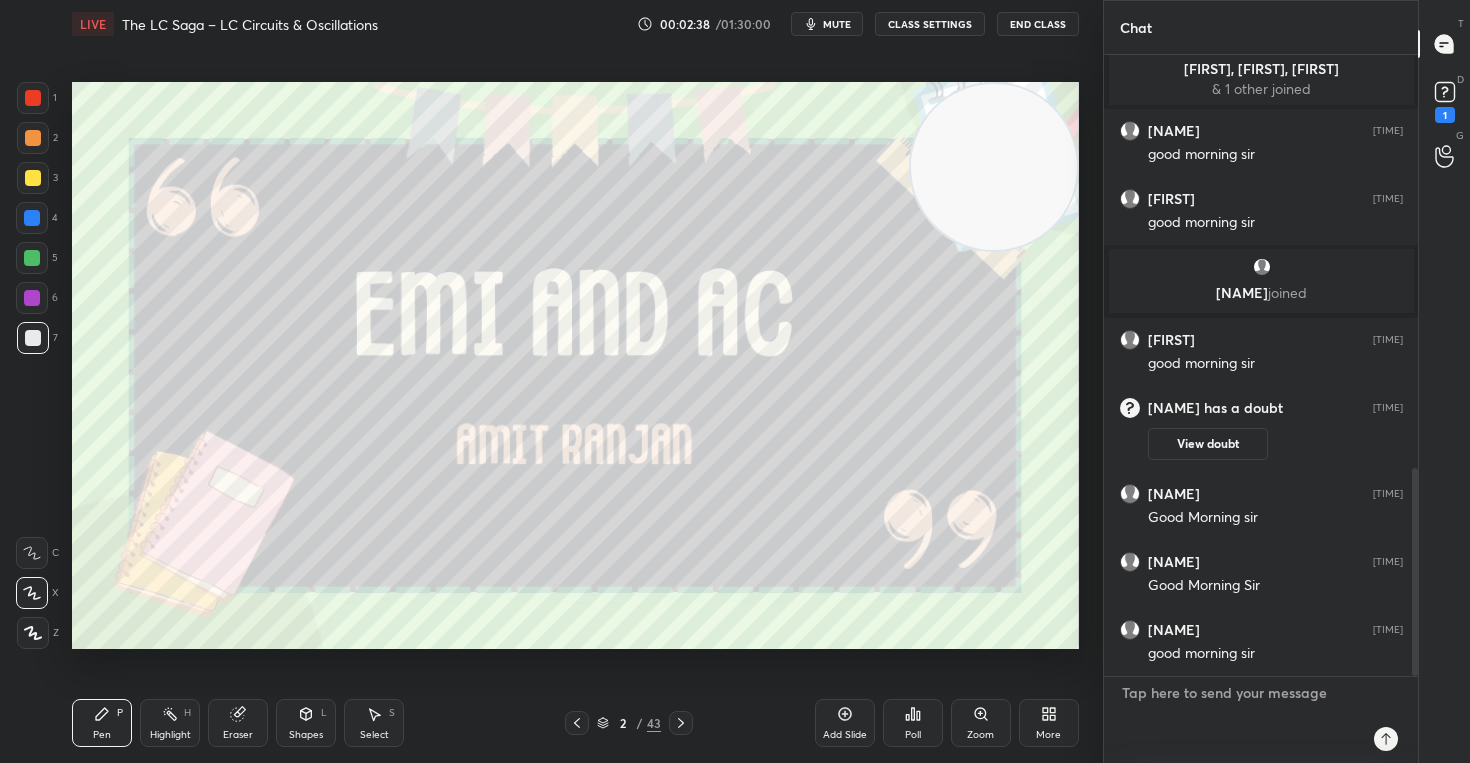scroll, scrollTop: 0, scrollLeft: 0, axis: both 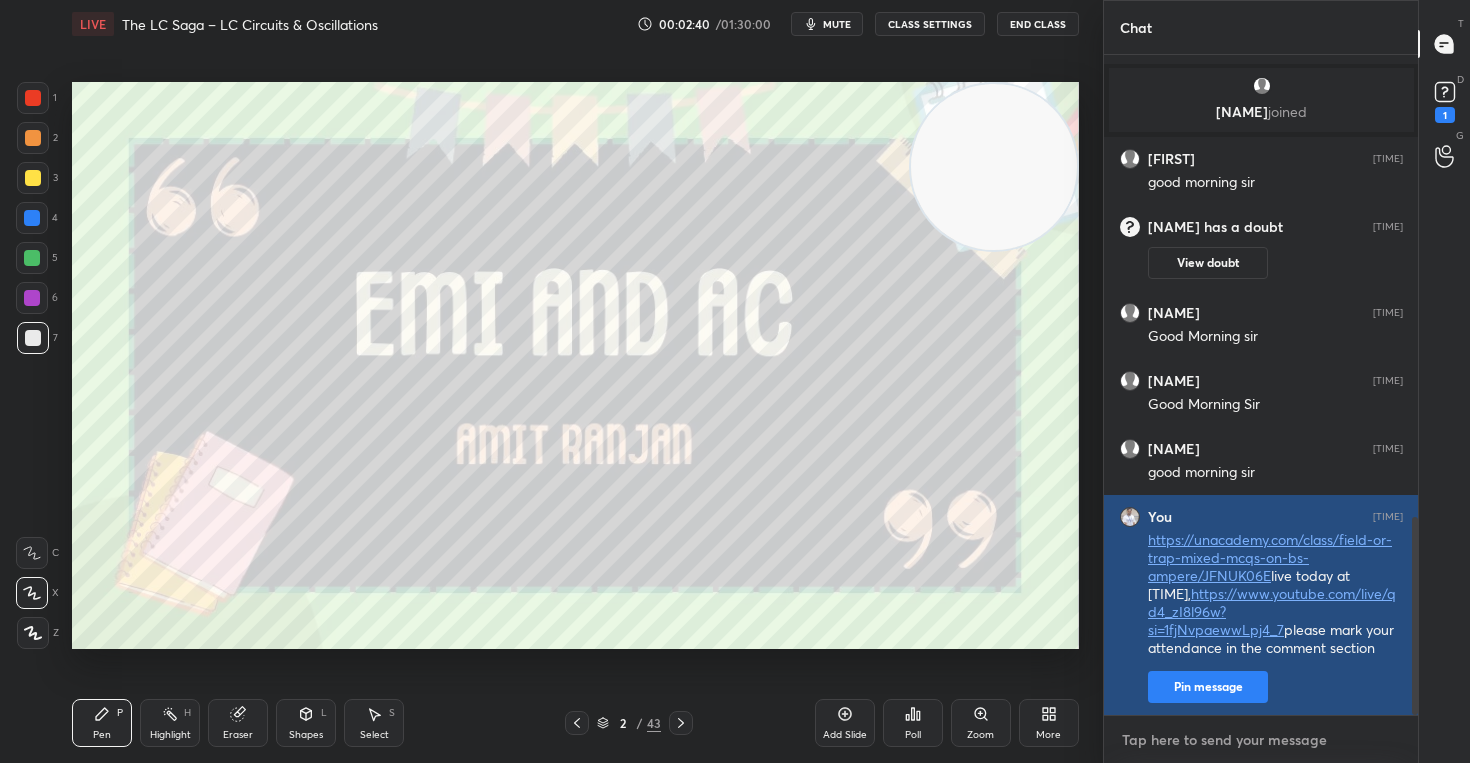 type 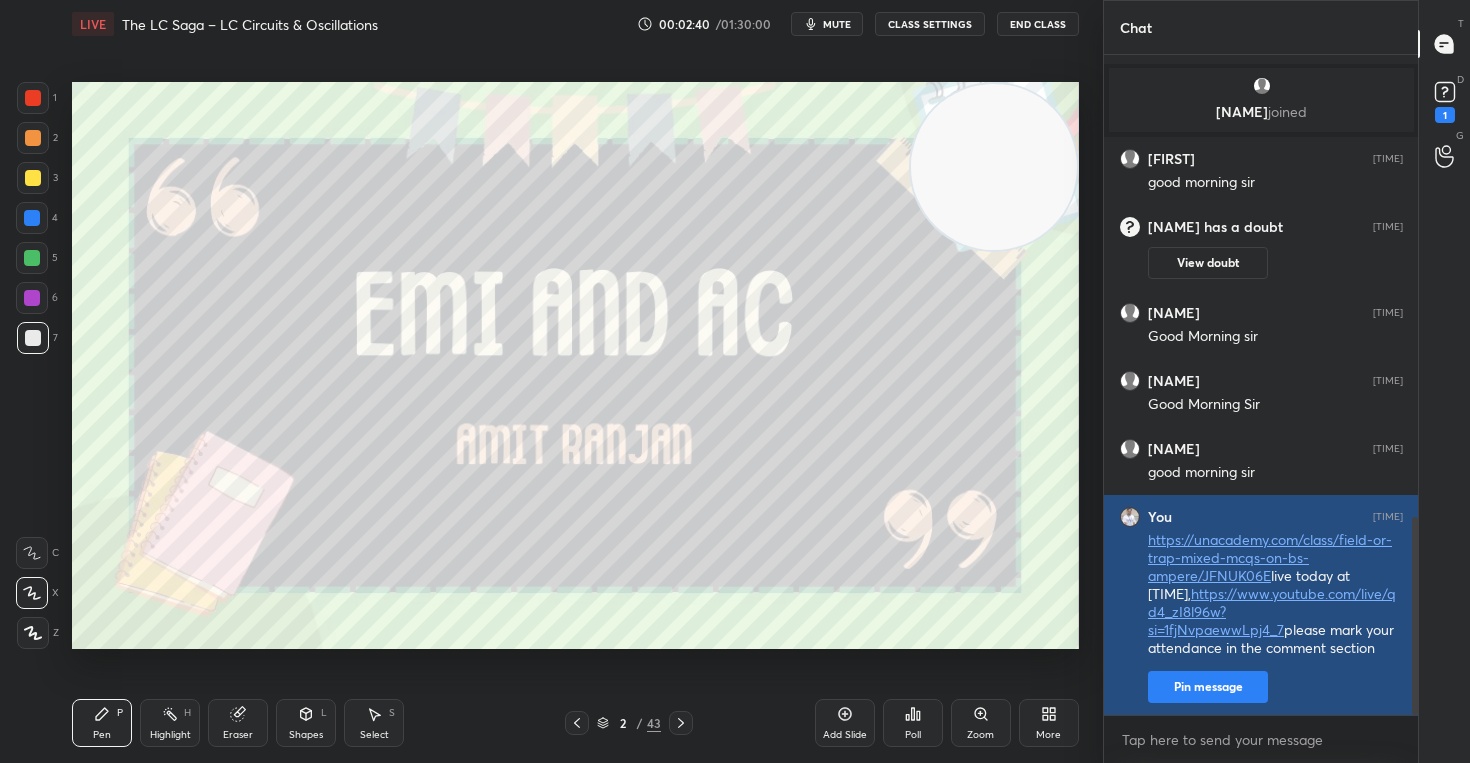 type on "x" 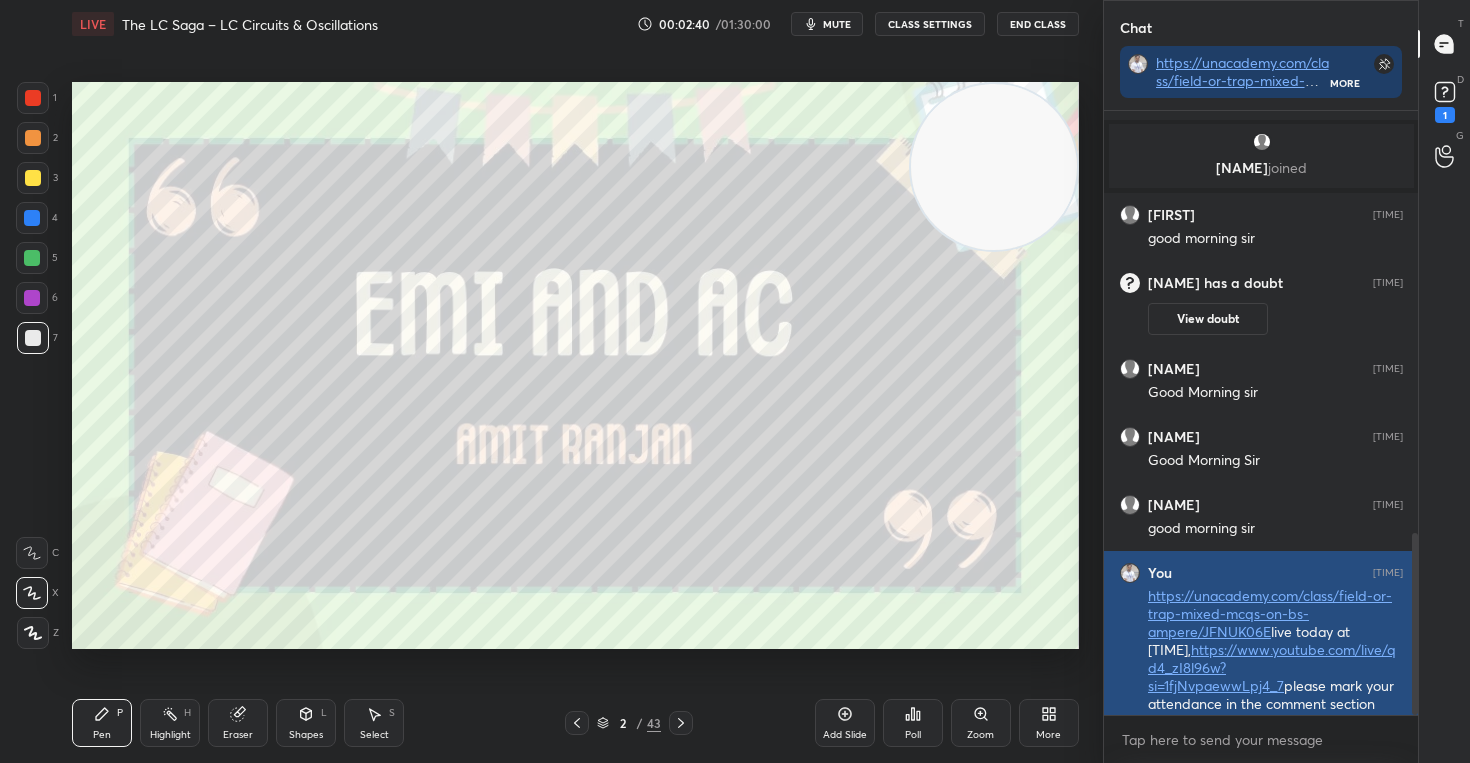 scroll, scrollTop: 598, scrollLeft: 308, axis: both 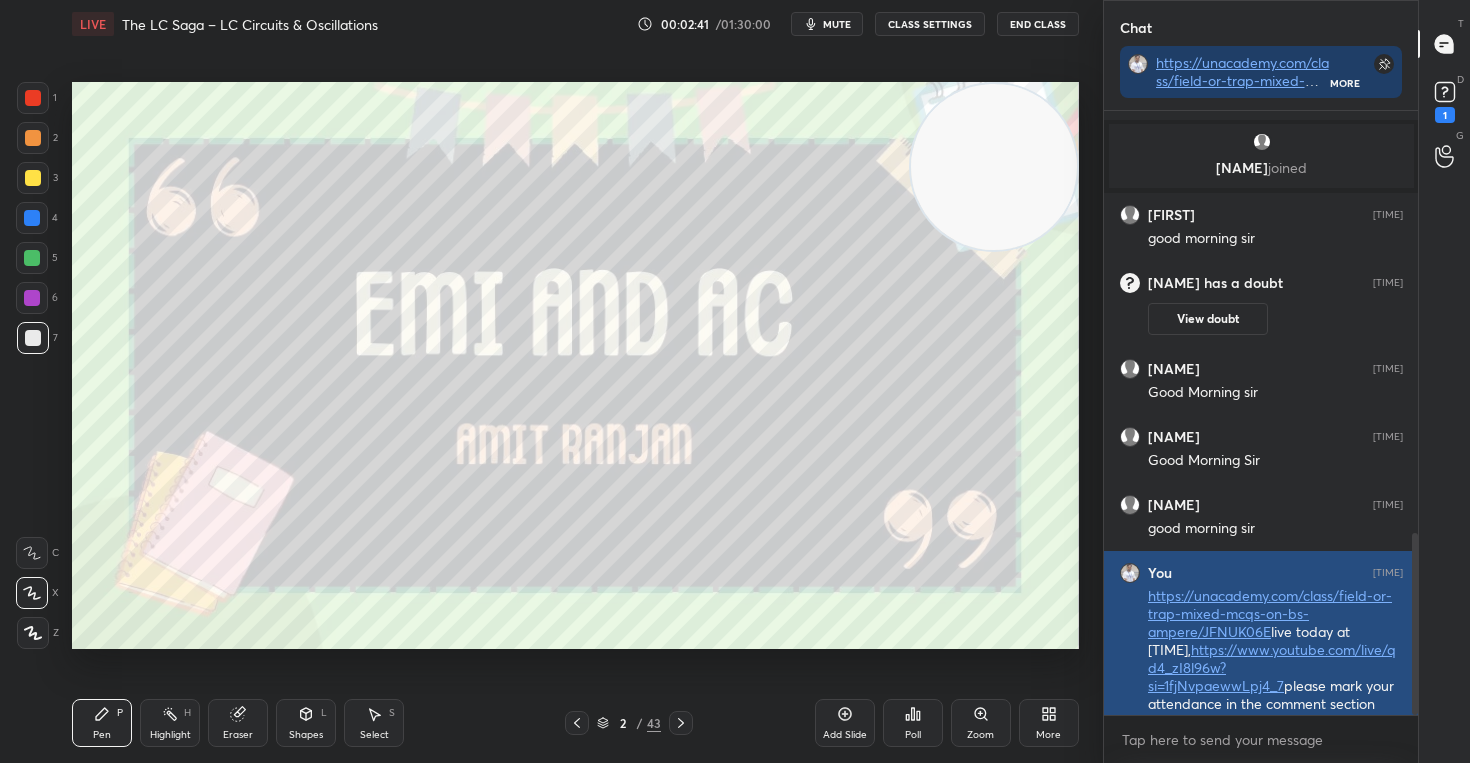 type 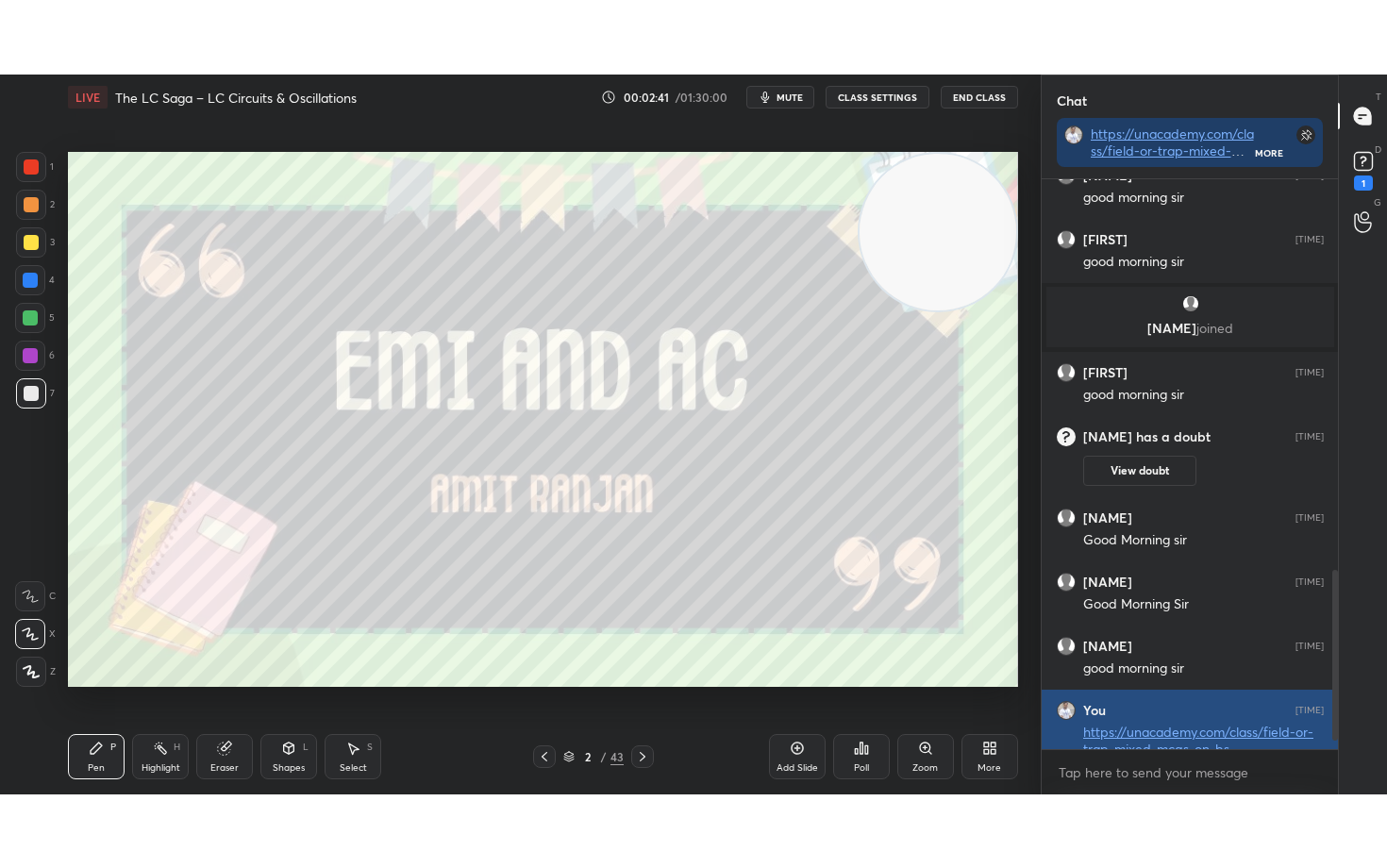 scroll, scrollTop: 93601, scrollLeft: 93389, axis: both 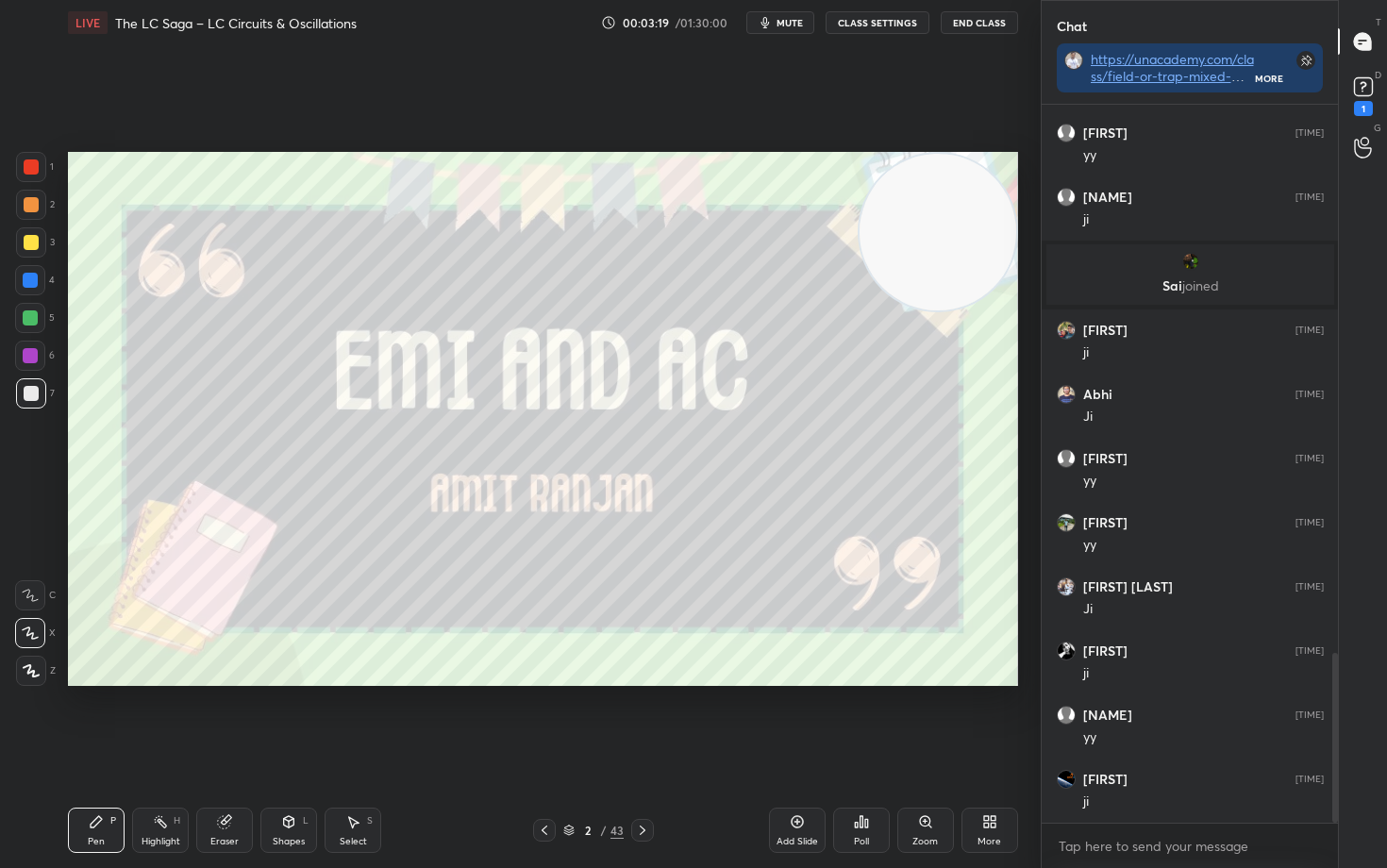 click 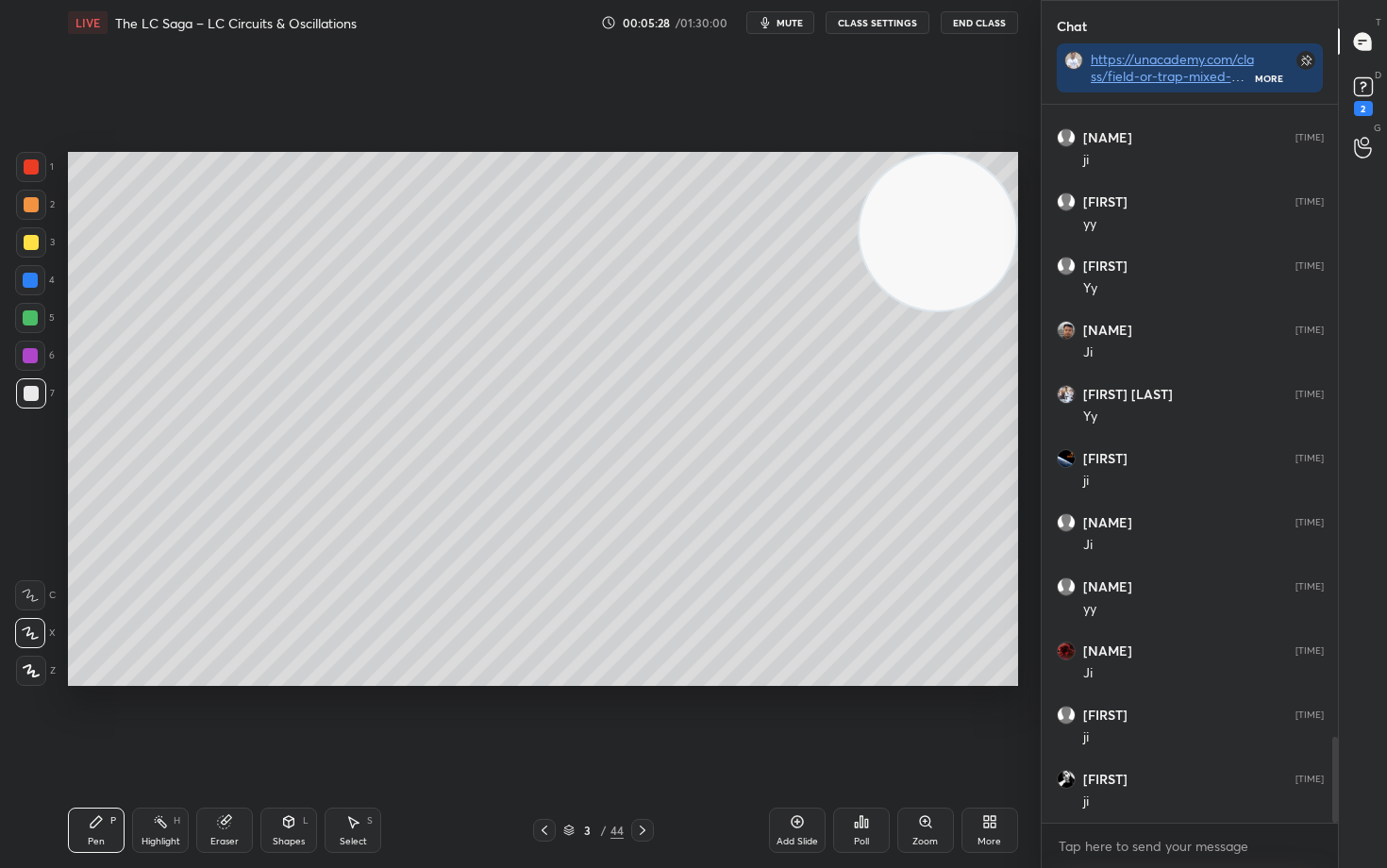 scroll, scrollTop: 5361, scrollLeft: 0, axis: vertical 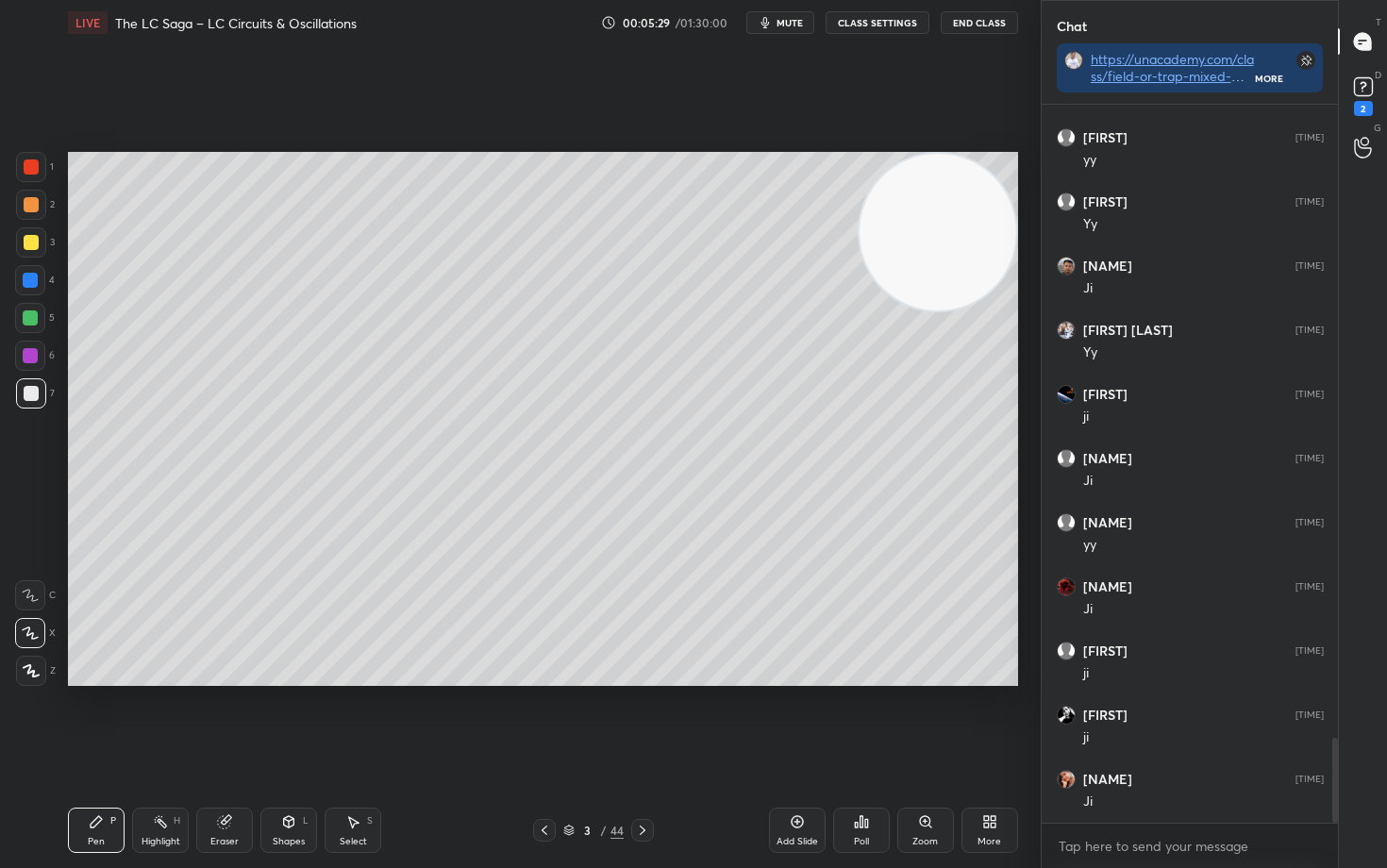 click 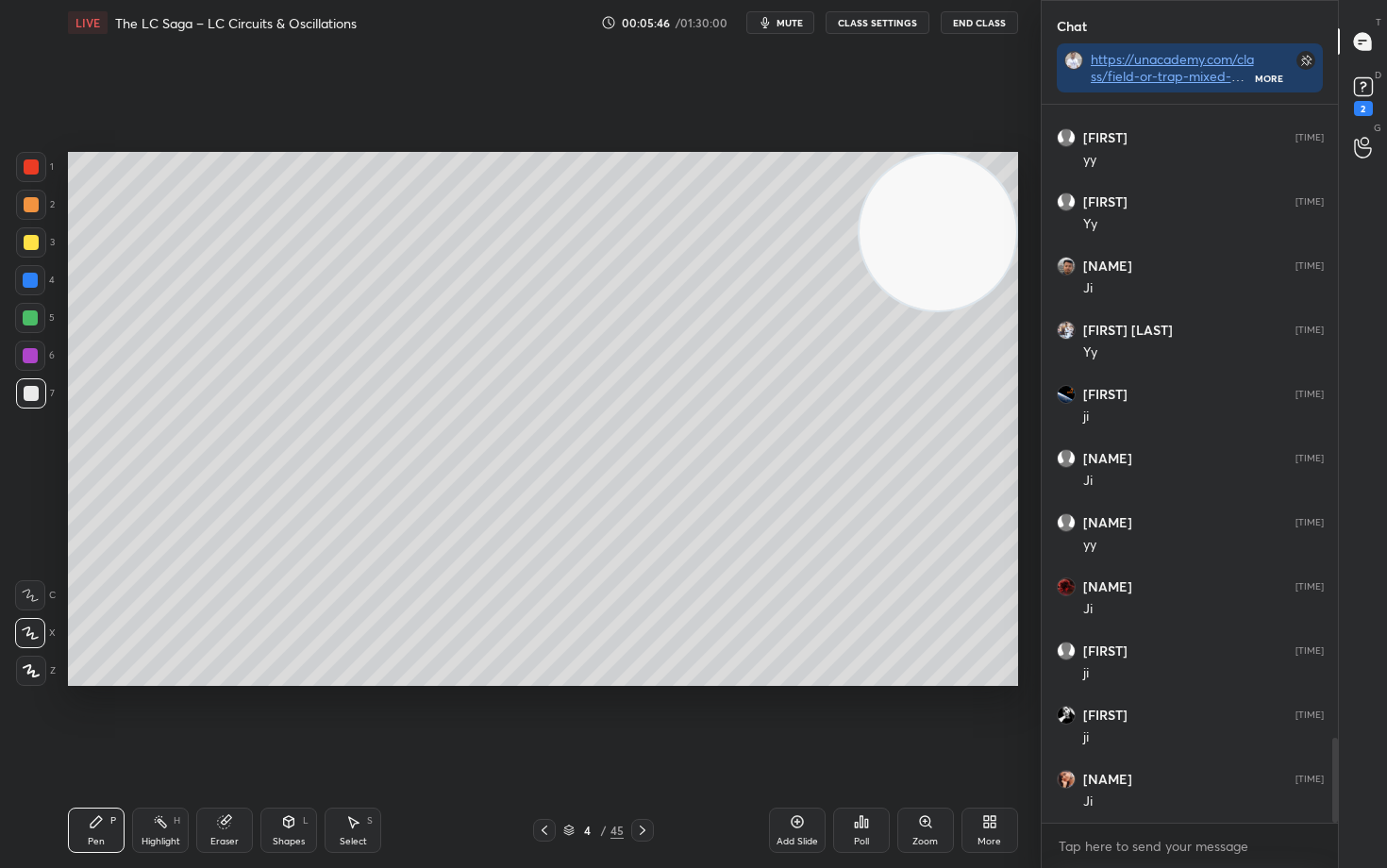 scroll, scrollTop: 5425, scrollLeft: 0, axis: vertical 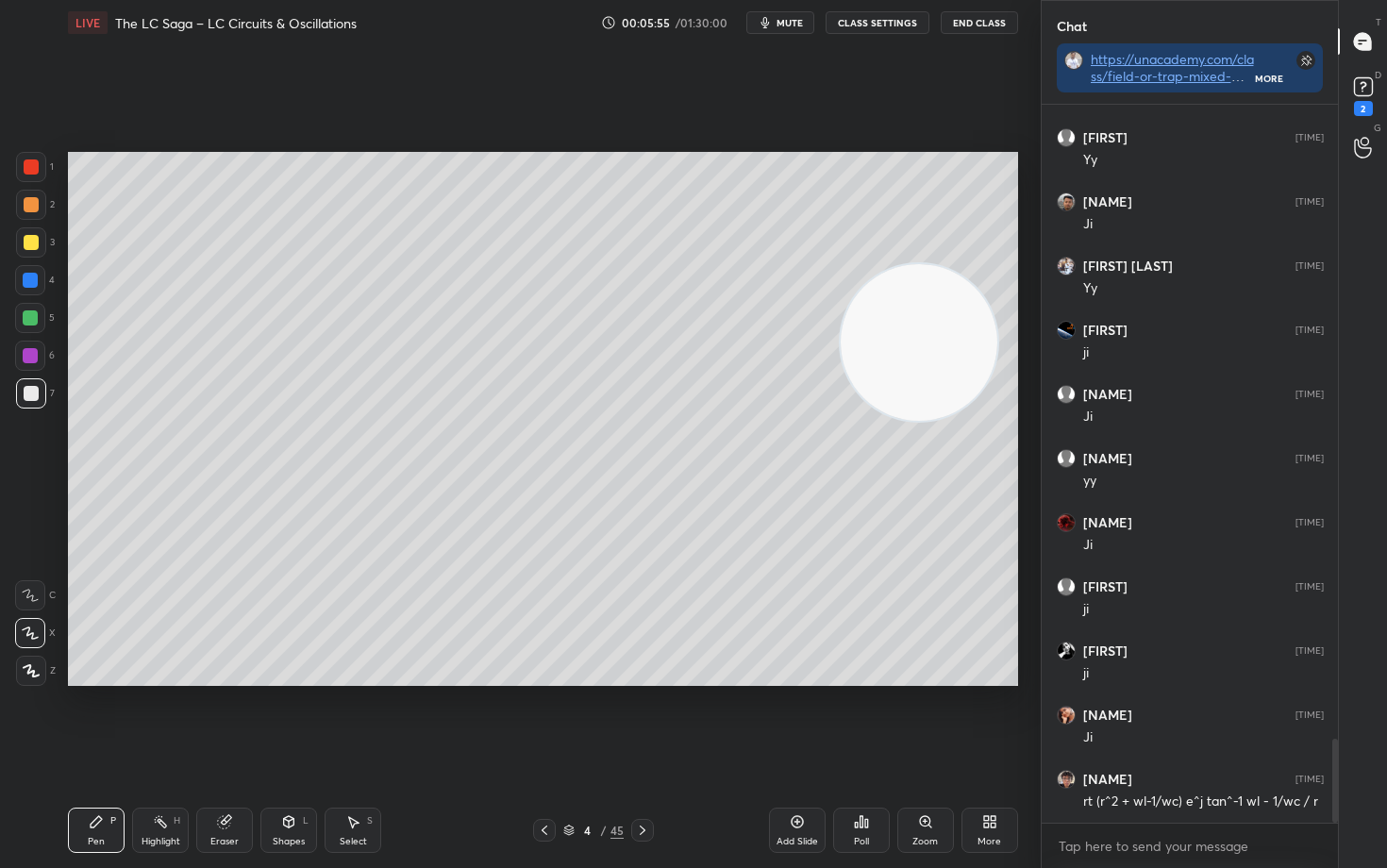 drag, startPoint x: 923, startPoint y: 271, endPoint x: 848, endPoint y: 530, distance: 269.6405 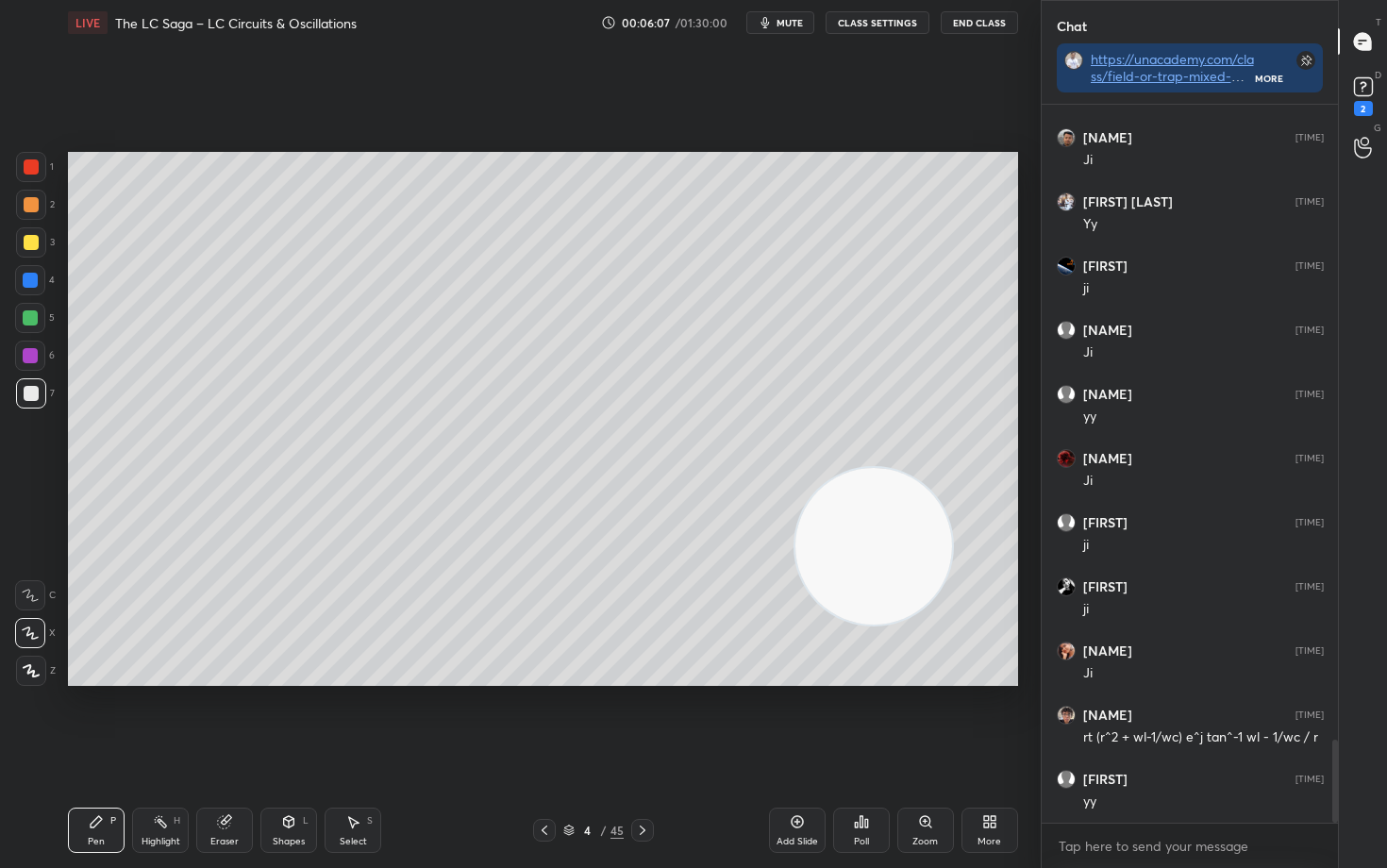 scroll, scrollTop: 5617, scrollLeft: 0, axis: vertical 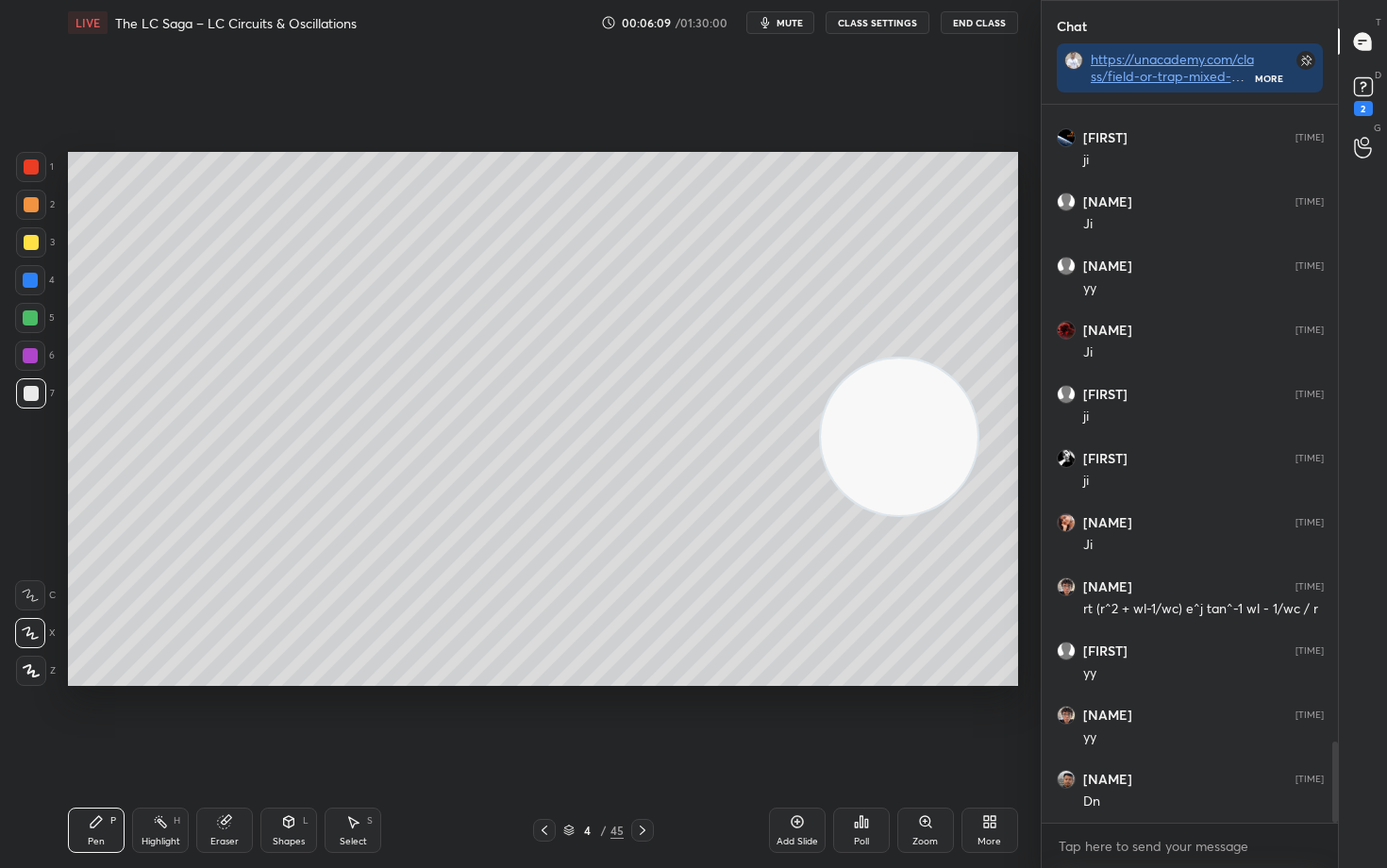 drag, startPoint x: 894, startPoint y: 576, endPoint x: 969, endPoint y: 195, distance: 388.31173 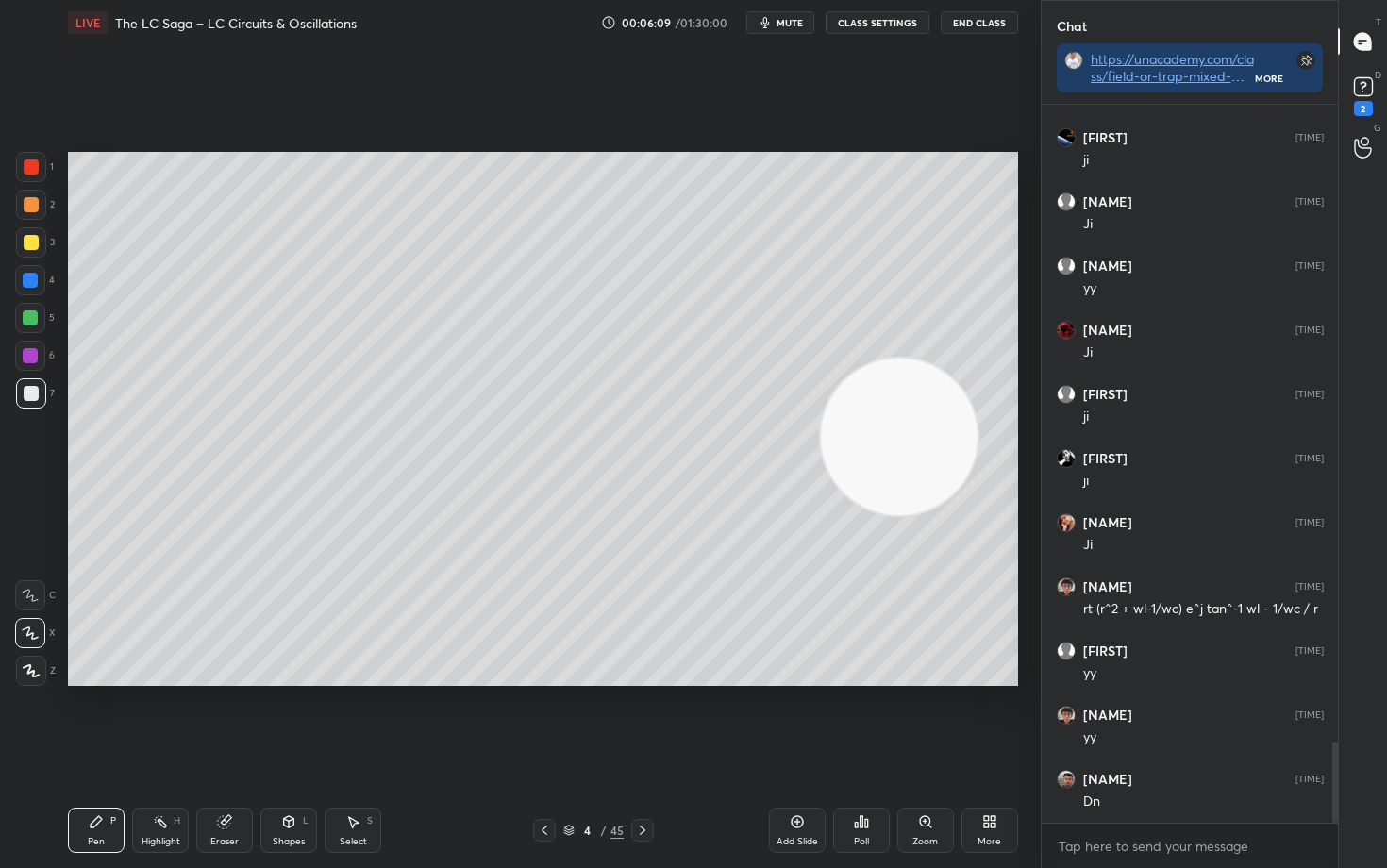 click at bounding box center (899, 437) 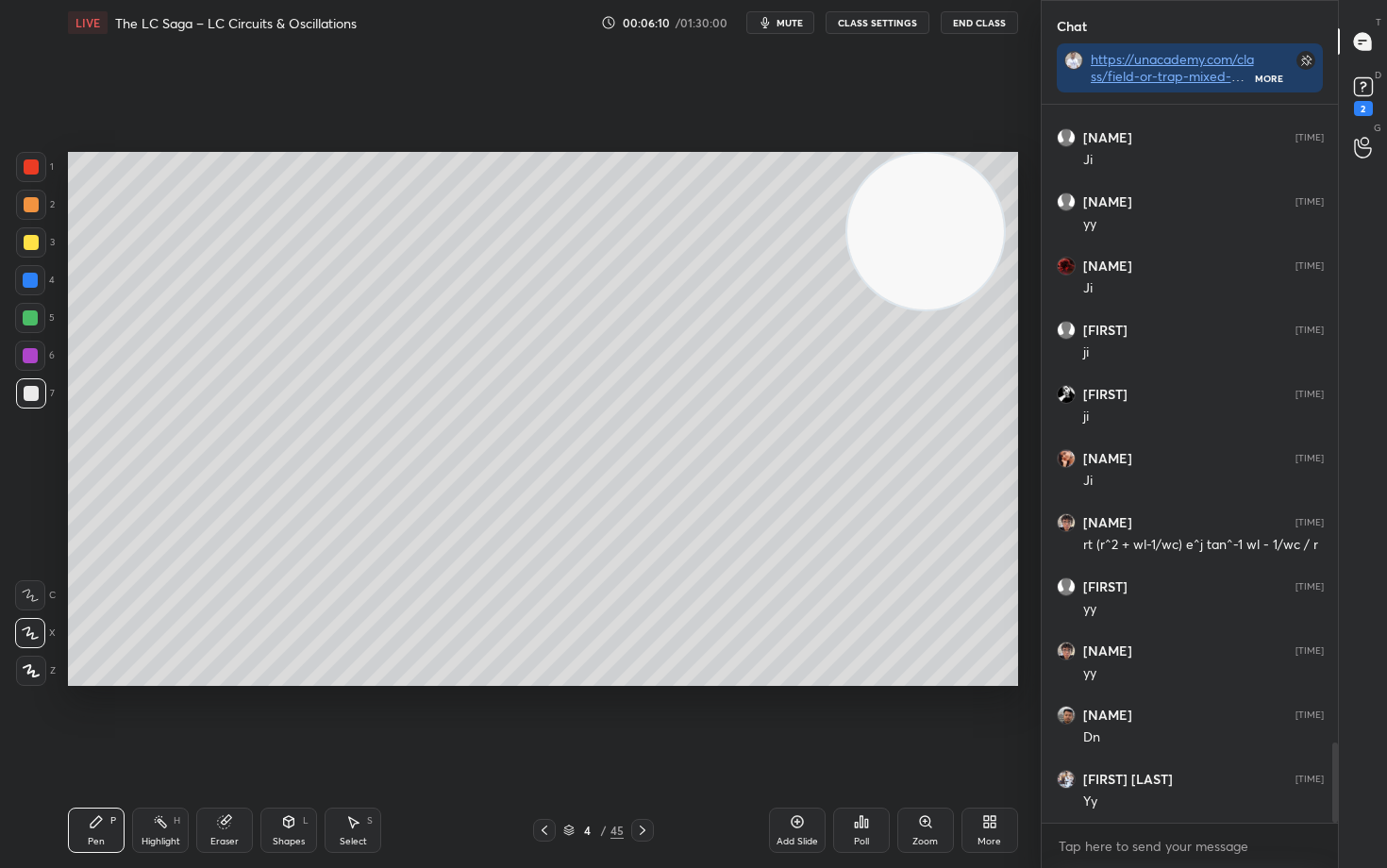 scroll, scrollTop: 5746, scrollLeft: 0, axis: vertical 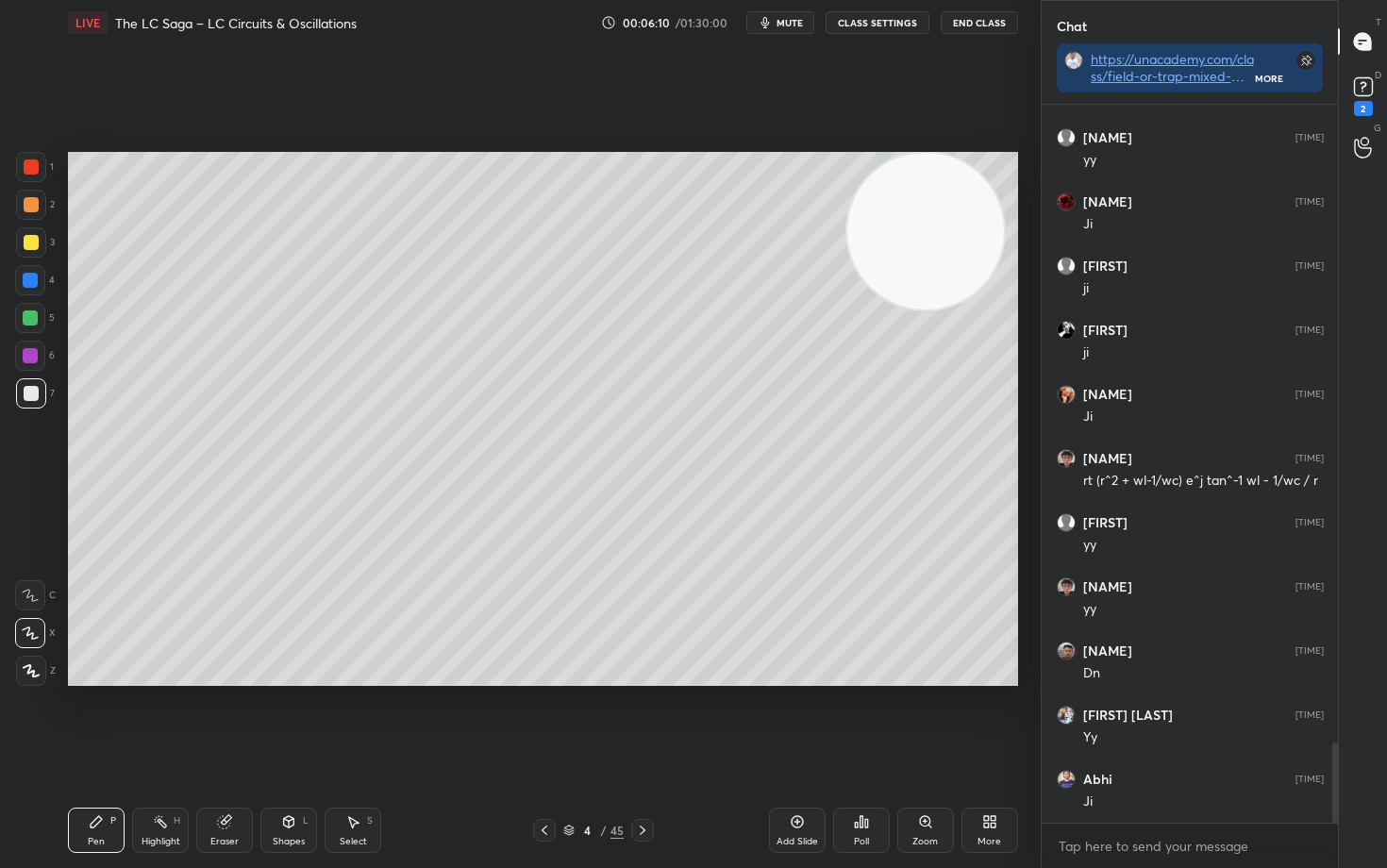 click at bounding box center [31, 242] 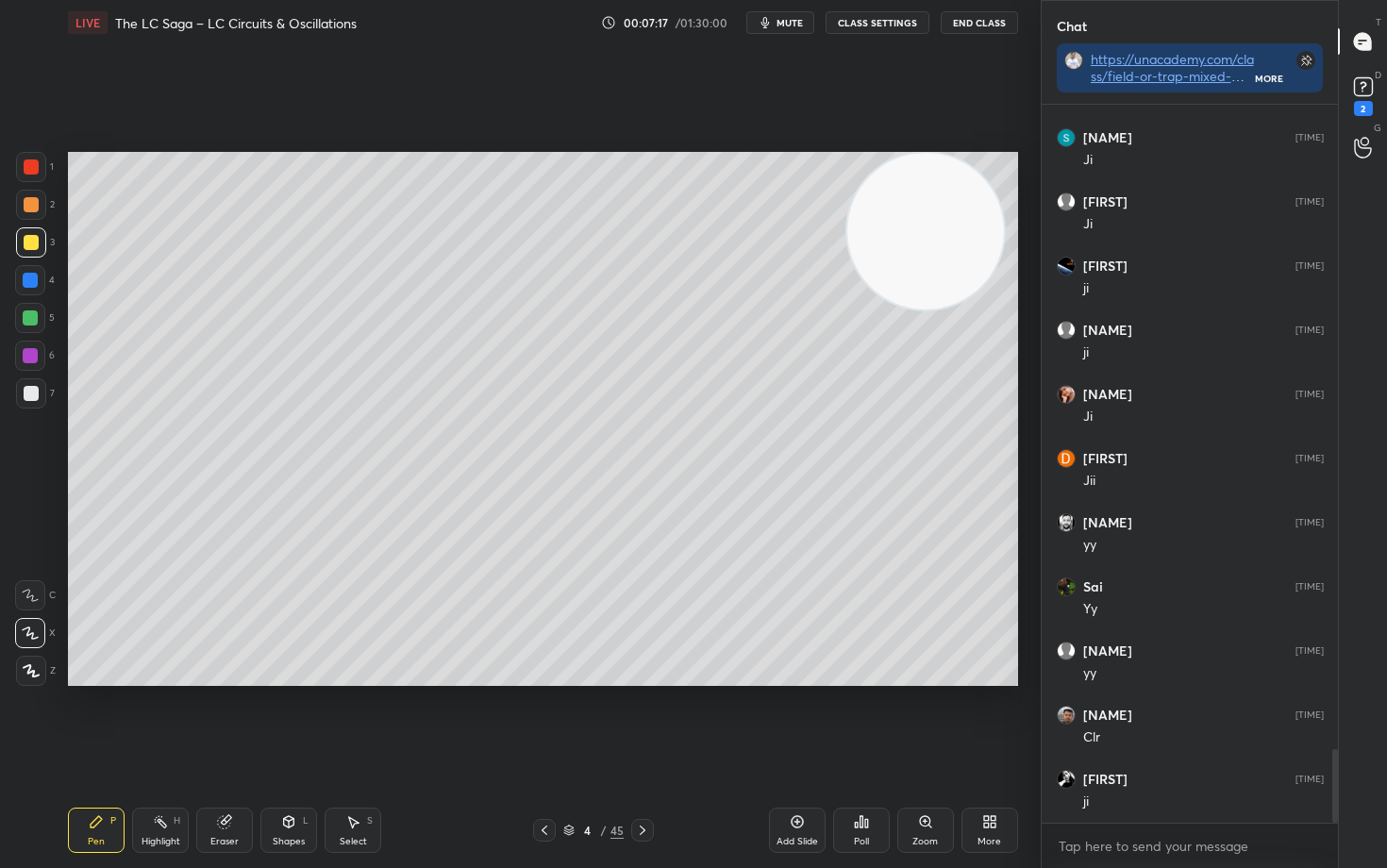 scroll, scrollTop: 6295, scrollLeft: 0, axis: vertical 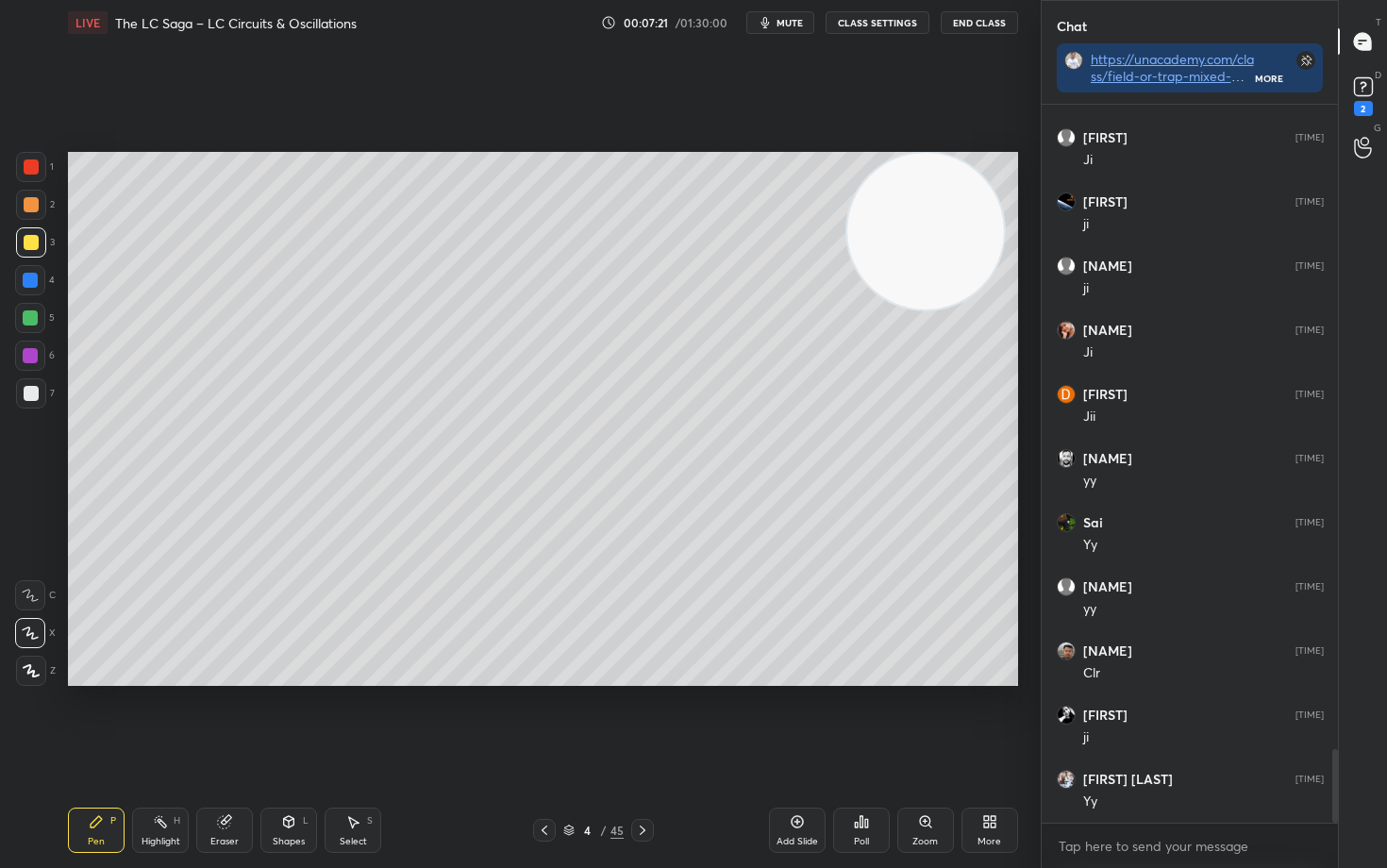 click 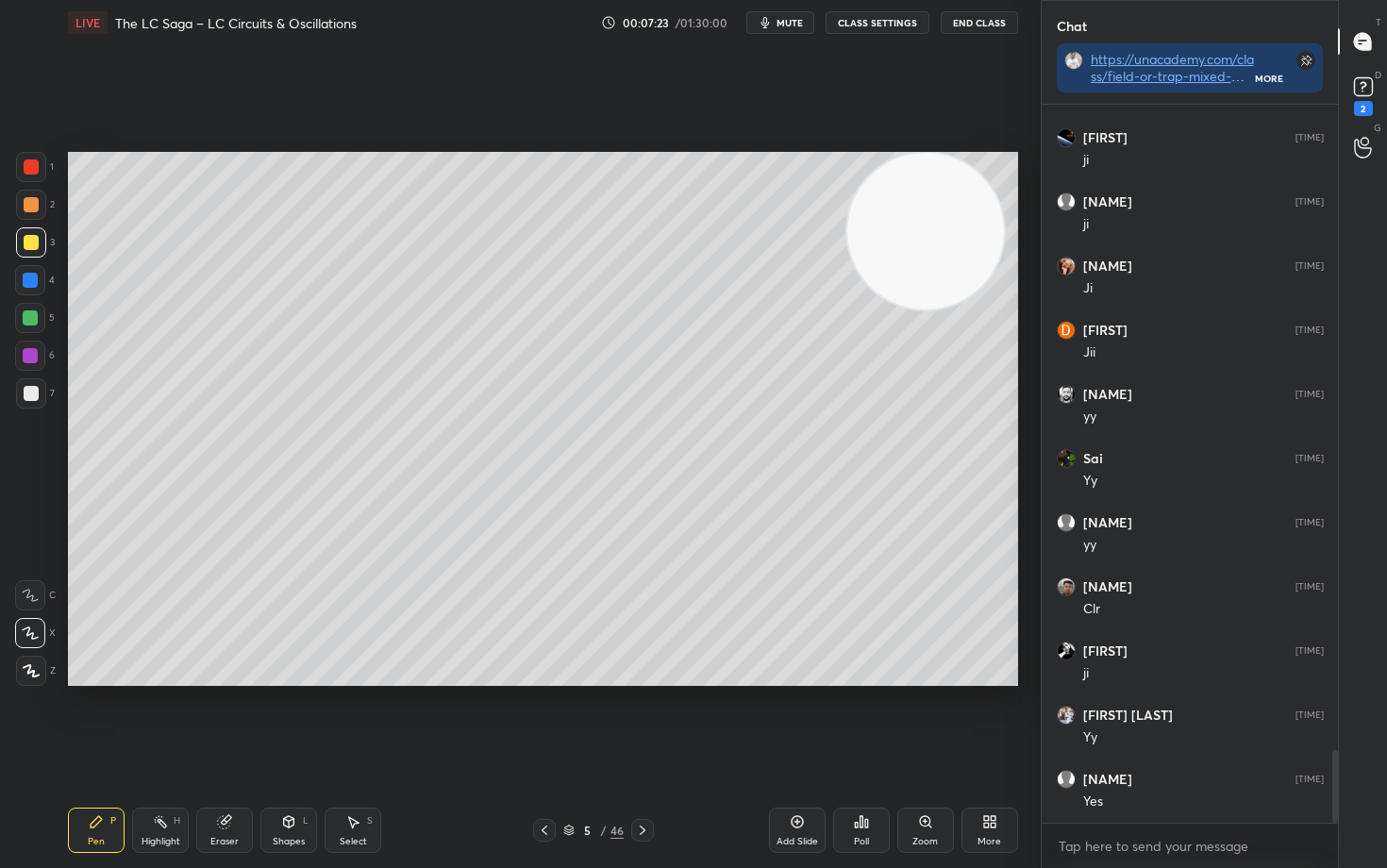 scroll, scrollTop: 6423, scrollLeft: 0, axis: vertical 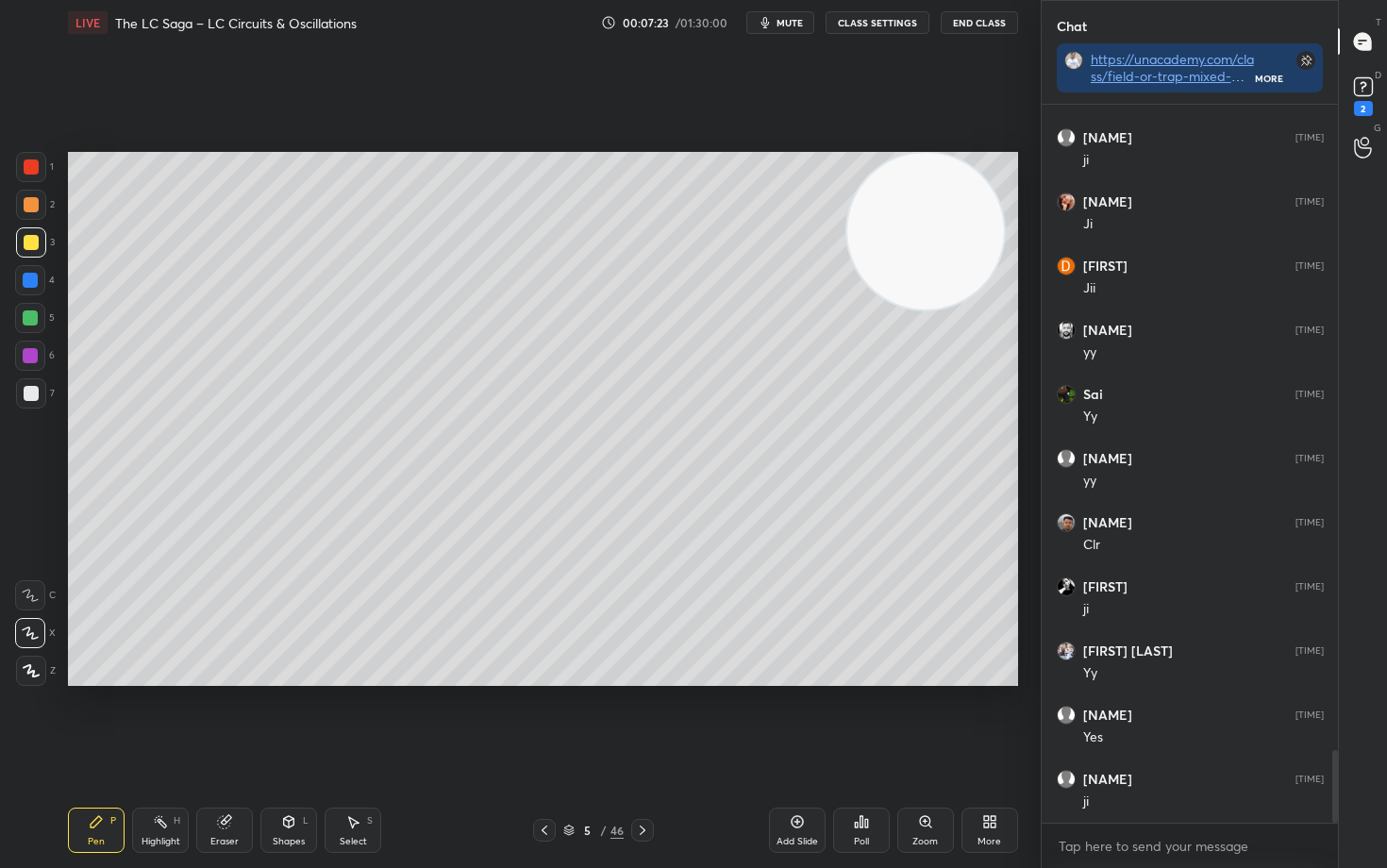 click at bounding box center [31, 393] 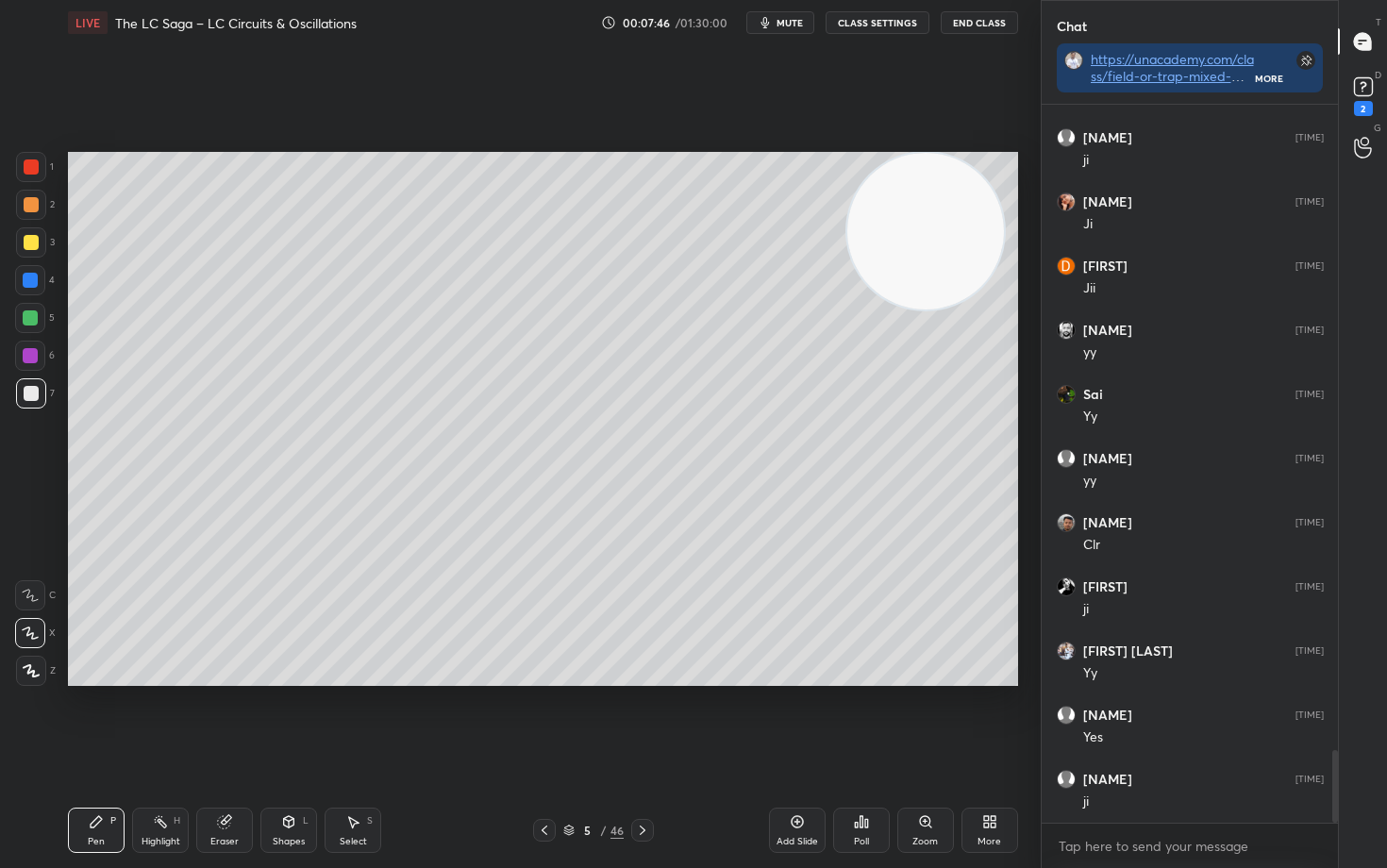 drag, startPoint x: 940, startPoint y: 245, endPoint x: 915, endPoint y: 432, distance: 188.66372 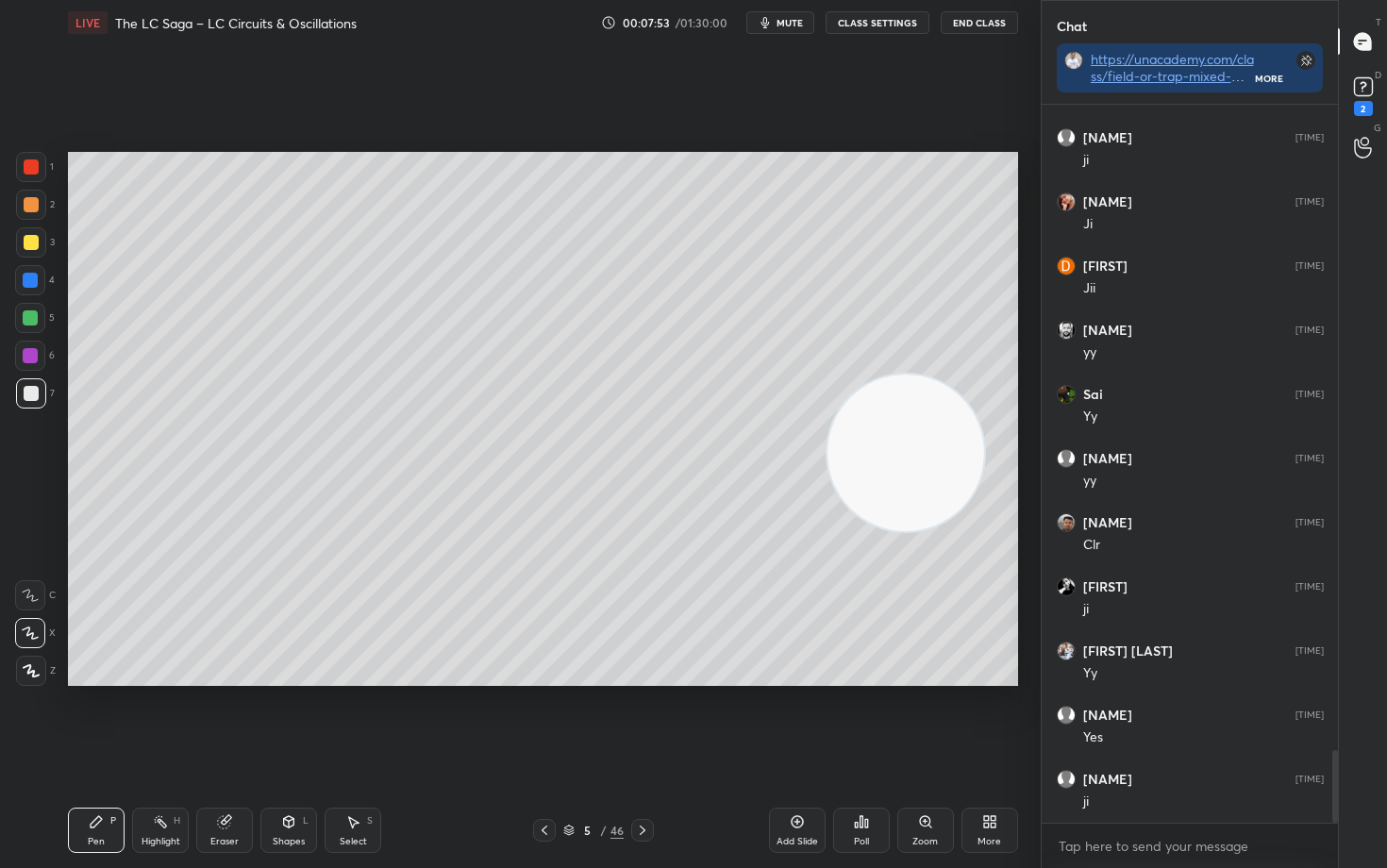 drag, startPoint x: 937, startPoint y: 476, endPoint x: 947, endPoint y: 518, distance: 43.17407 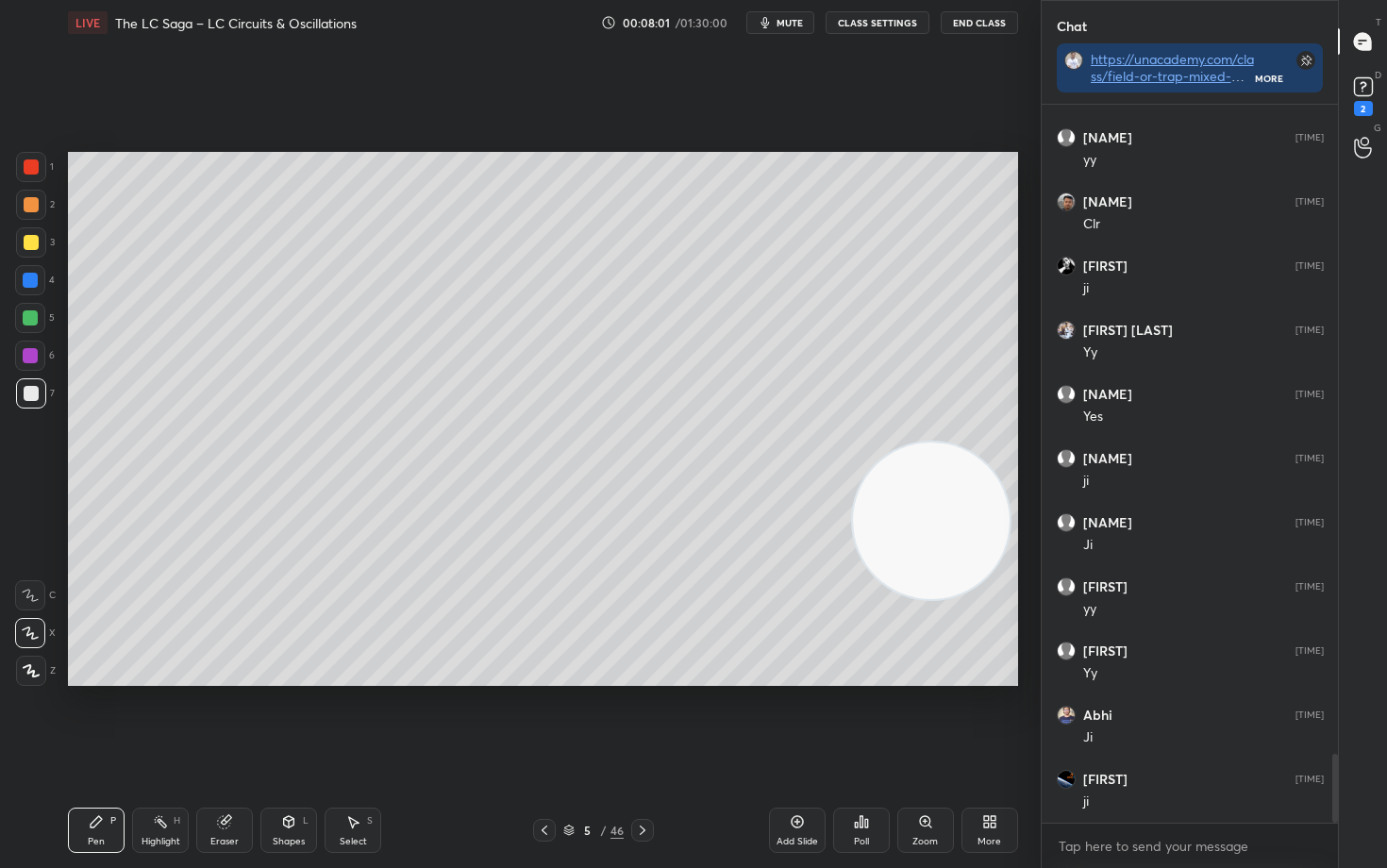 scroll, scrollTop: 6808, scrollLeft: 0, axis: vertical 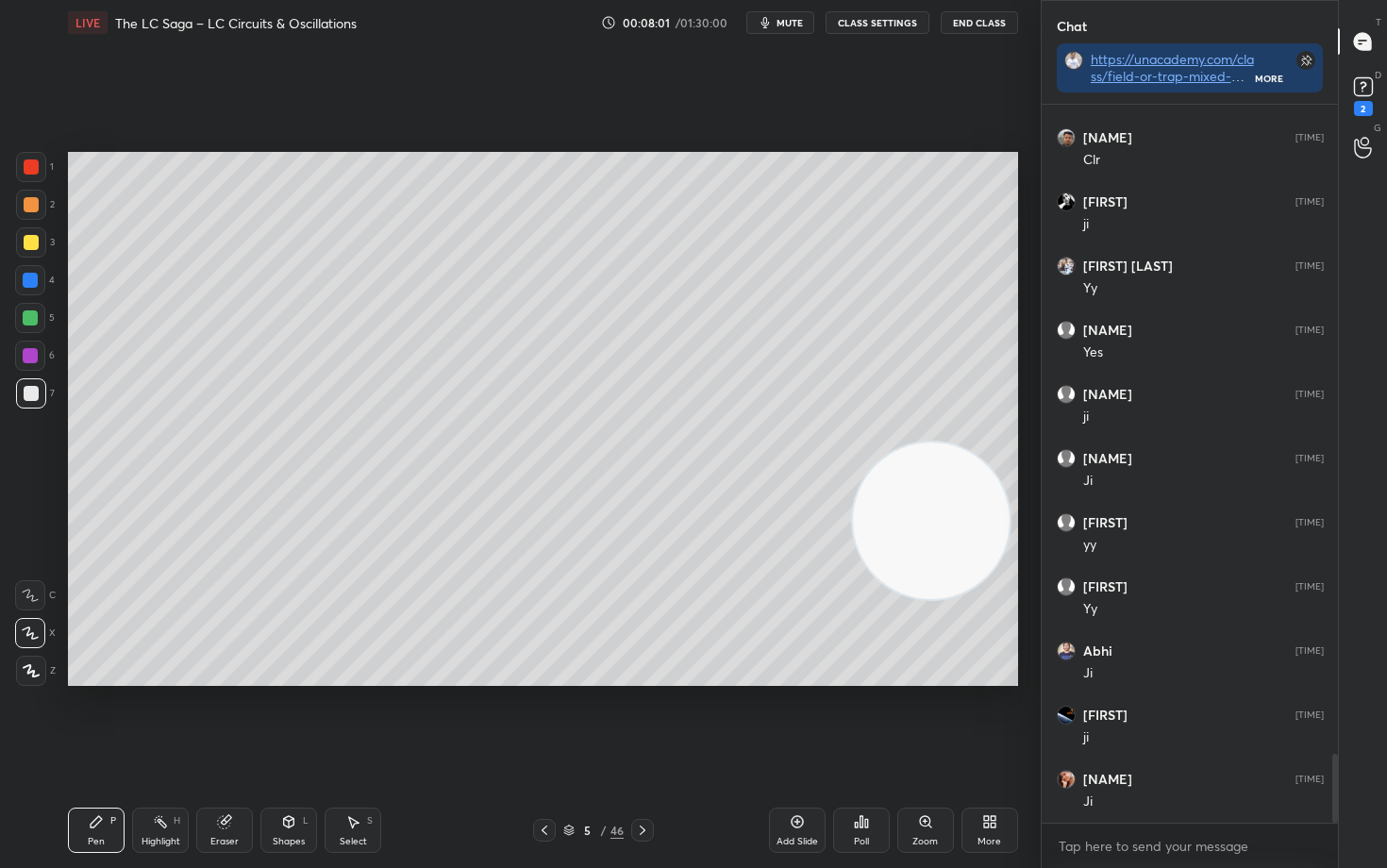 click at bounding box center [31, 242] 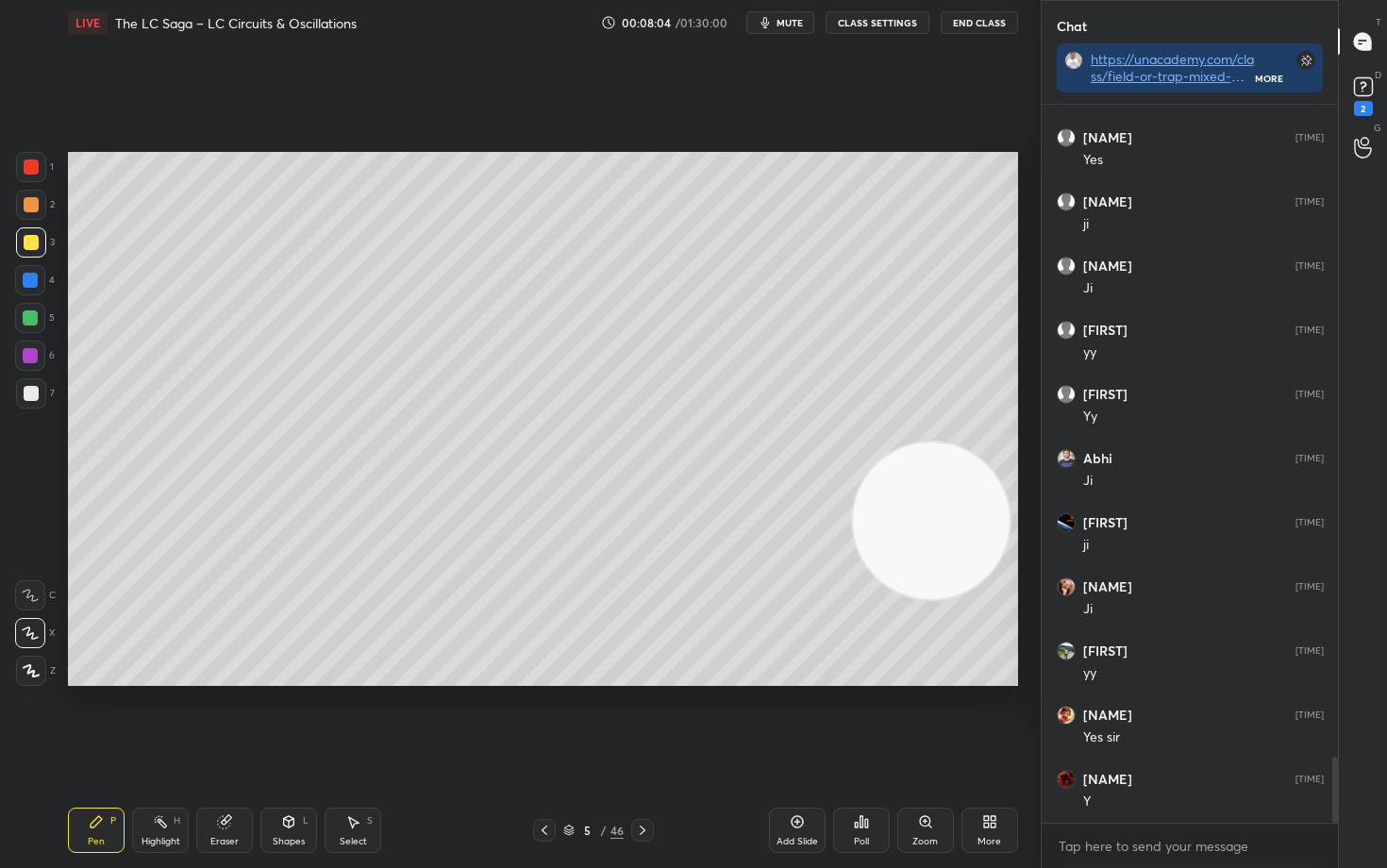 scroll, scrollTop: 7065, scrollLeft: 0, axis: vertical 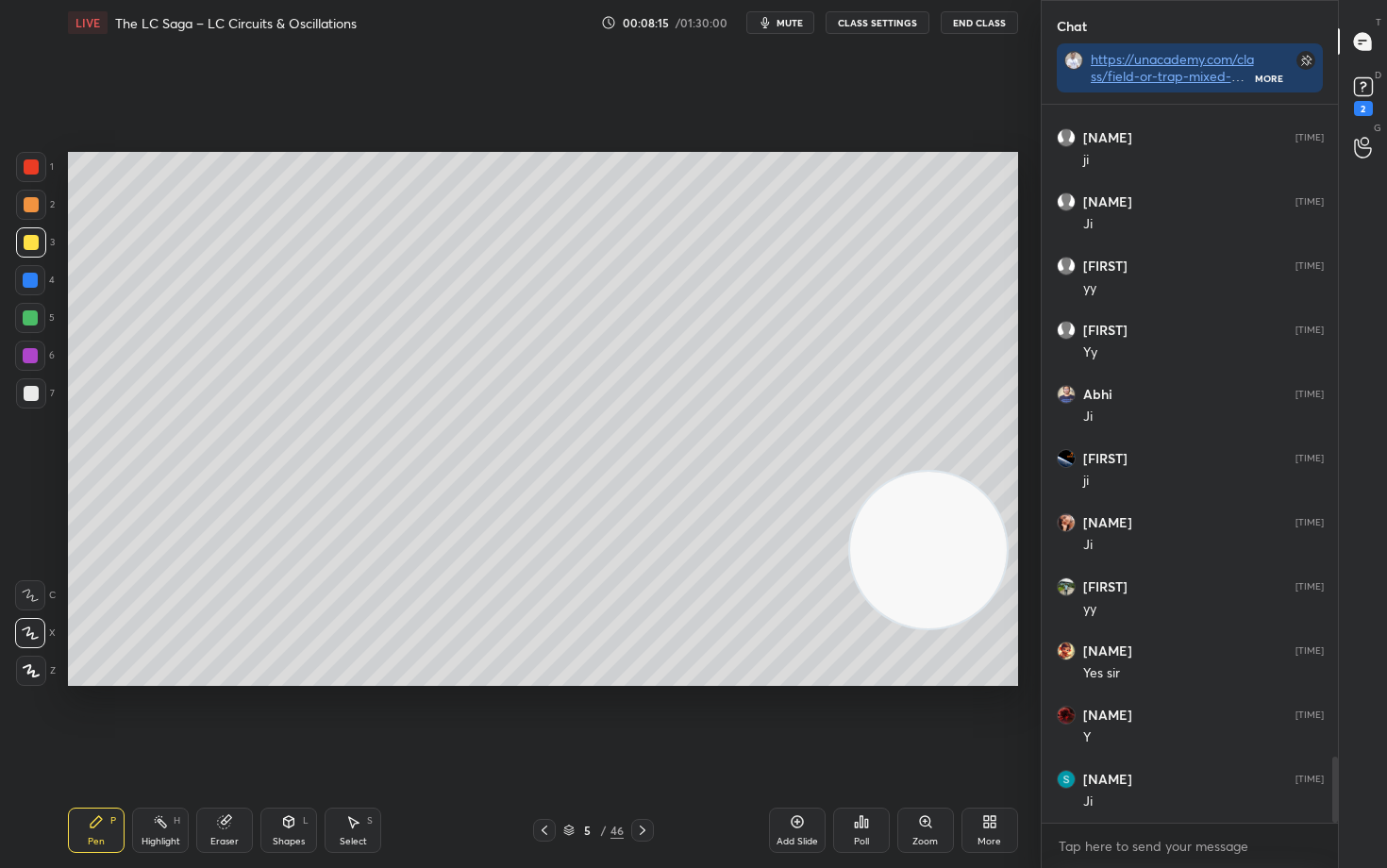 drag, startPoint x: 929, startPoint y: 560, endPoint x: 855, endPoint y: 596, distance: 82.29216 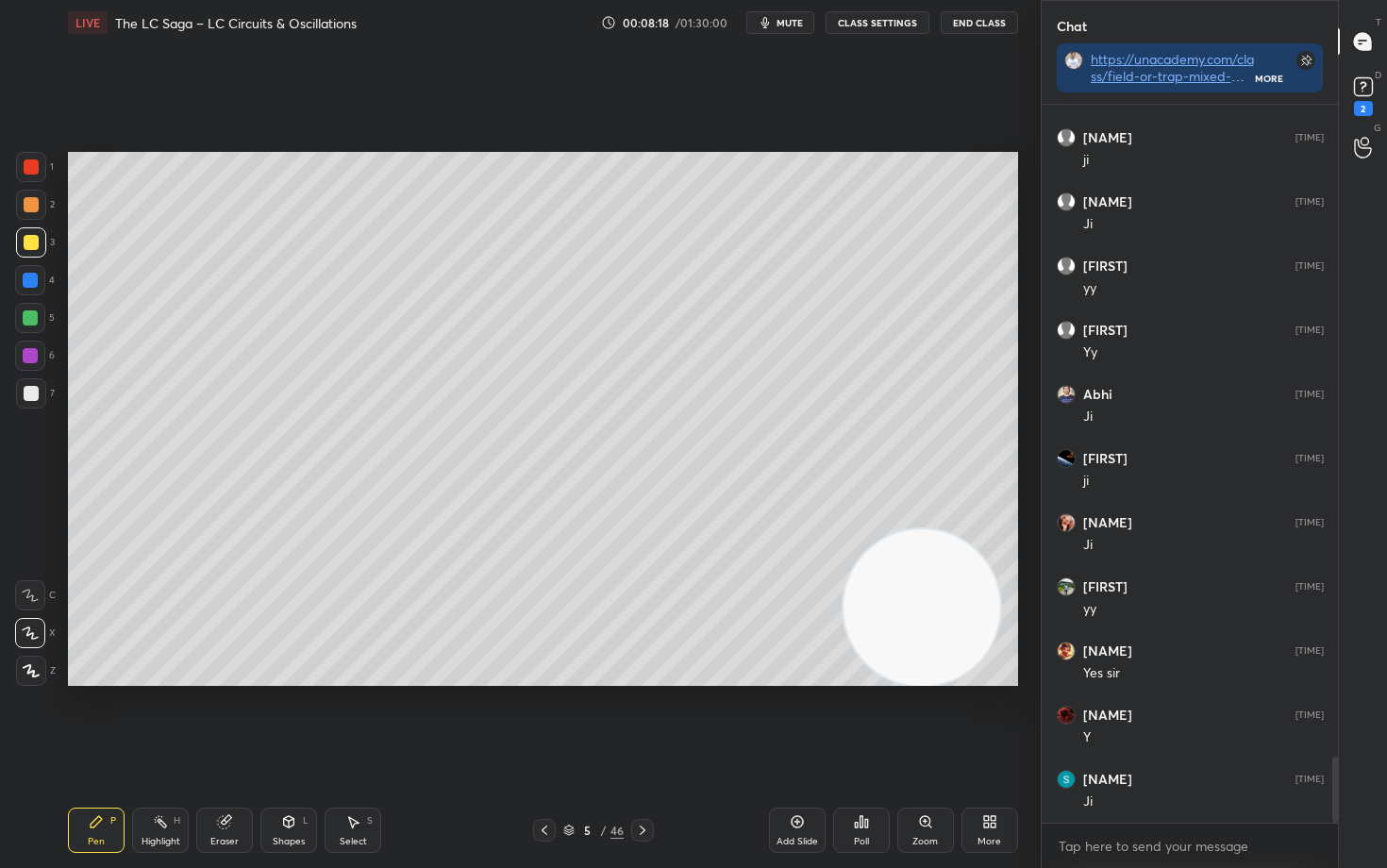 scroll, scrollTop: 7129, scrollLeft: 0, axis: vertical 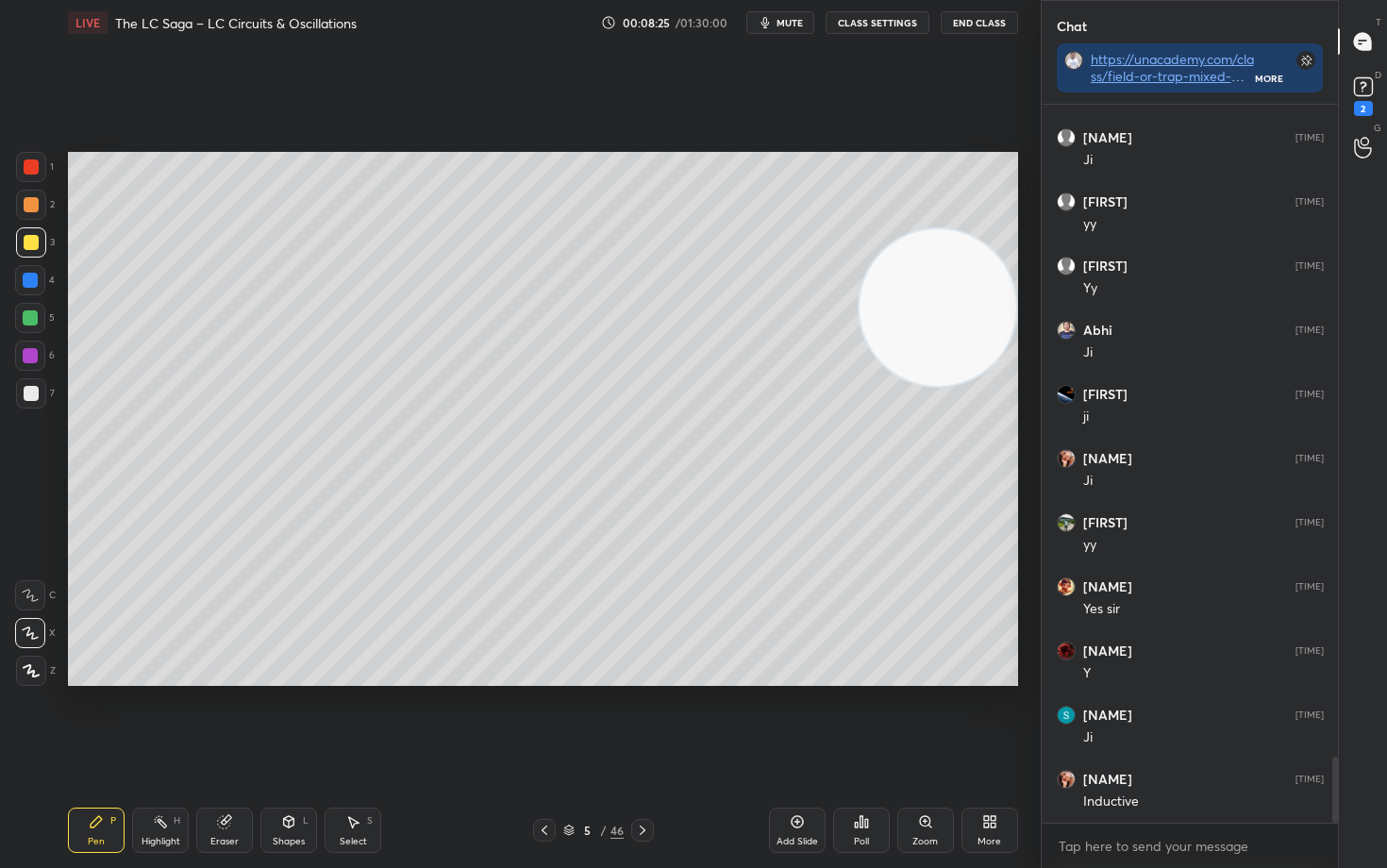 drag, startPoint x: 925, startPoint y: 609, endPoint x: 957, endPoint y: 209, distance: 401.27796 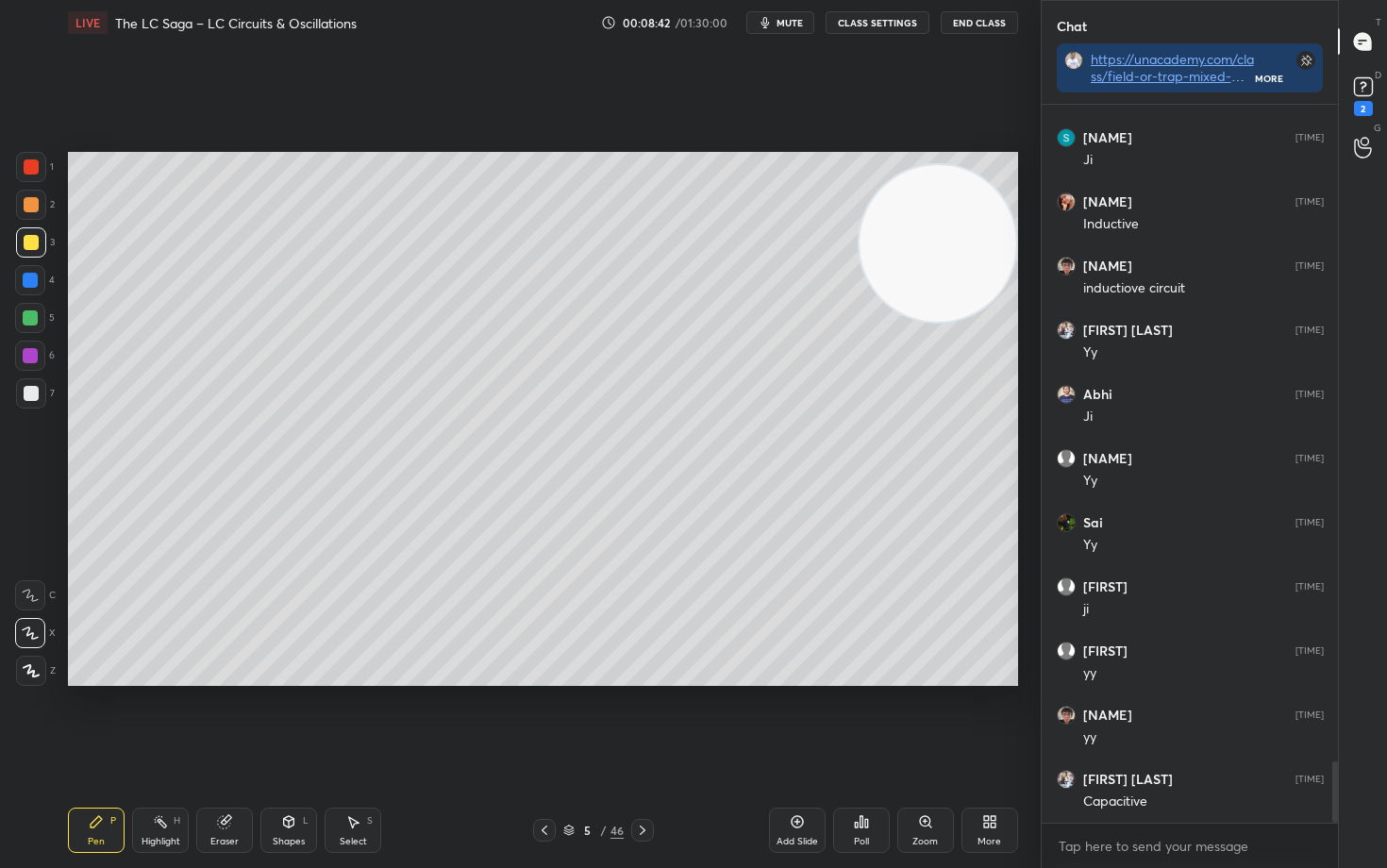 scroll, scrollTop: 7770, scrollLeft: 0, axis: vertical 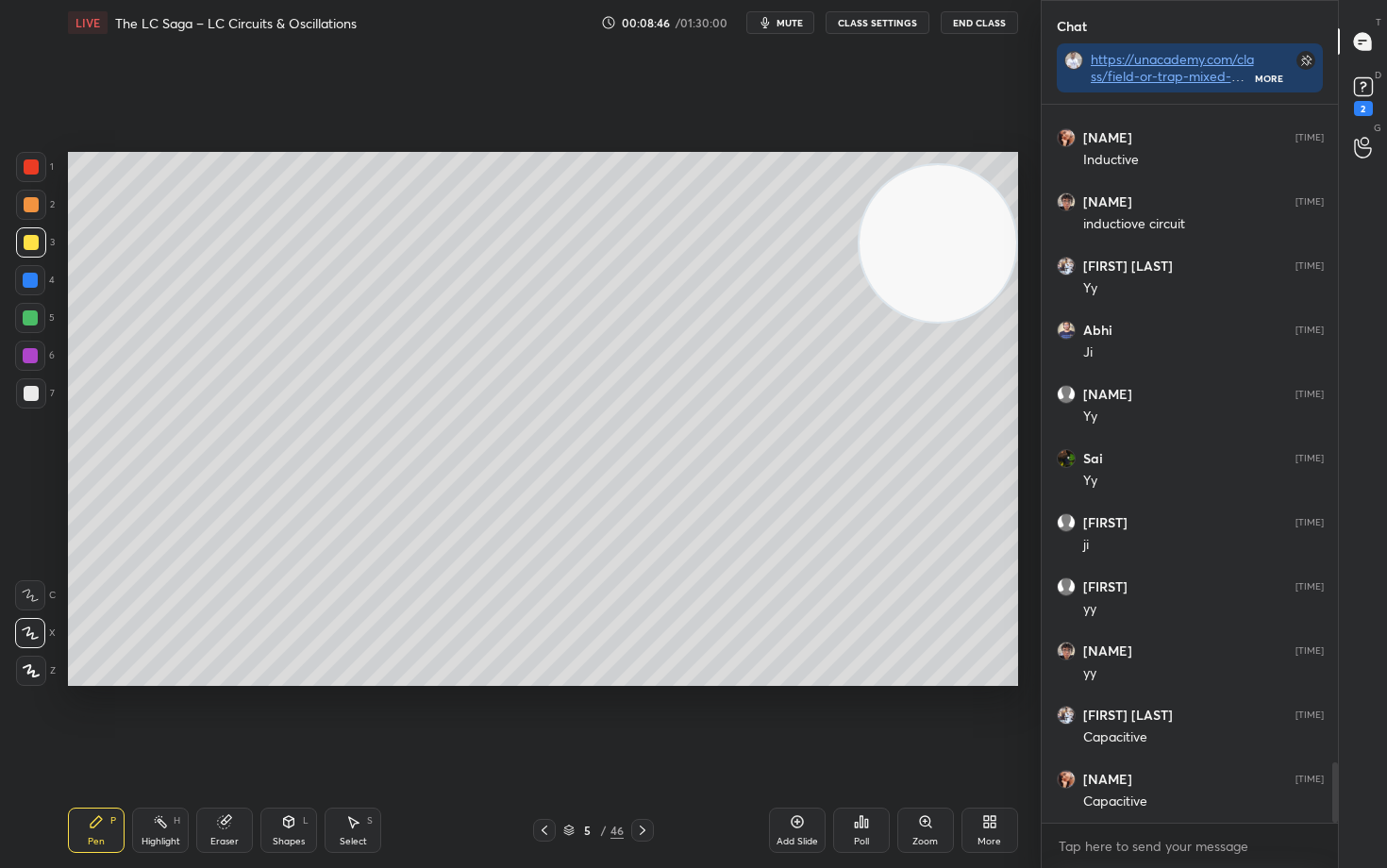drag, startPoint x: 224, startPoint y: 840, endPoint x: 242, endPoint y: 810, distance: 34.985711 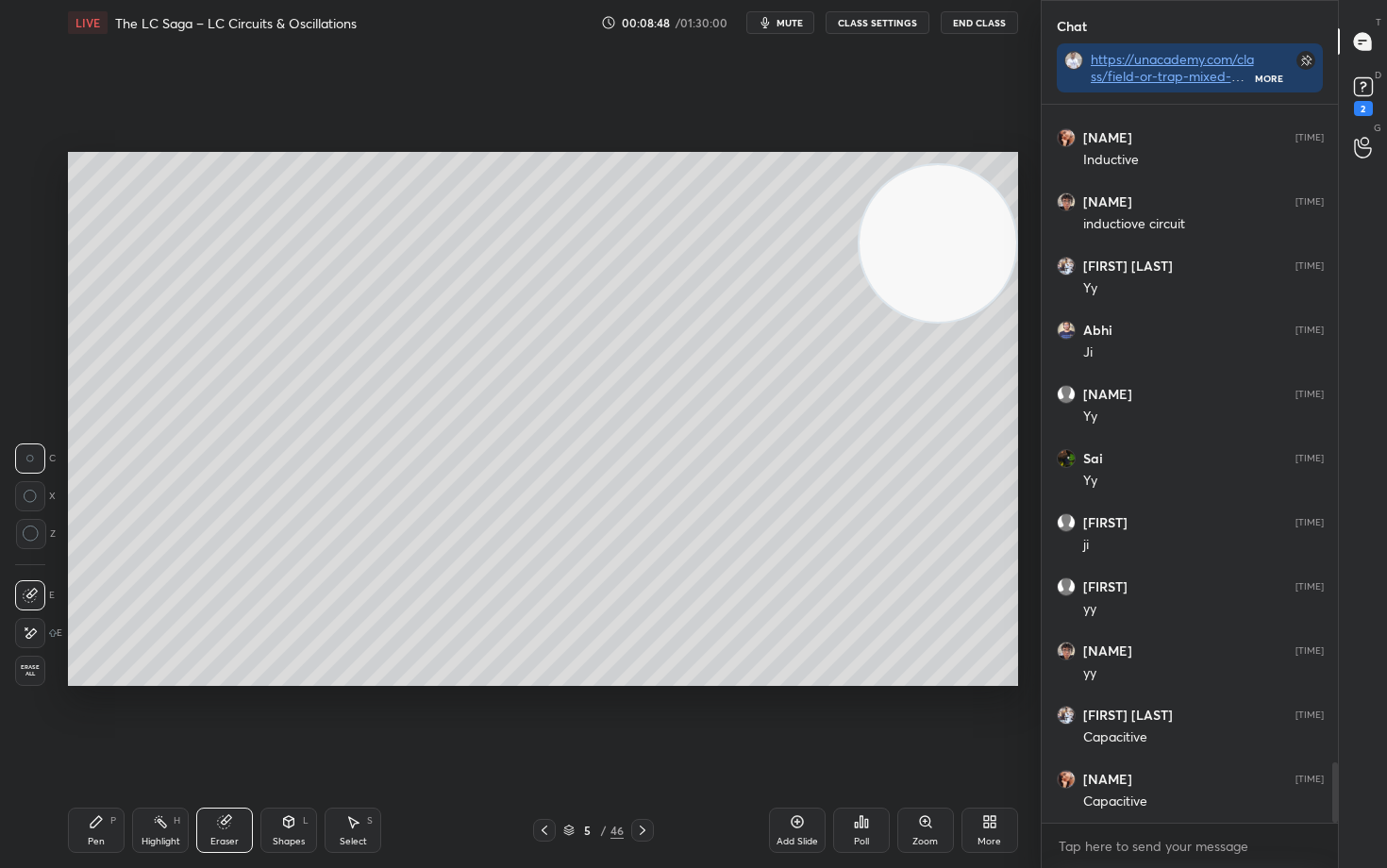 drag, startPoint x: 92, startPoint y: 832, endPoint x: 268, endPoint y: 725, distance: 205.9733 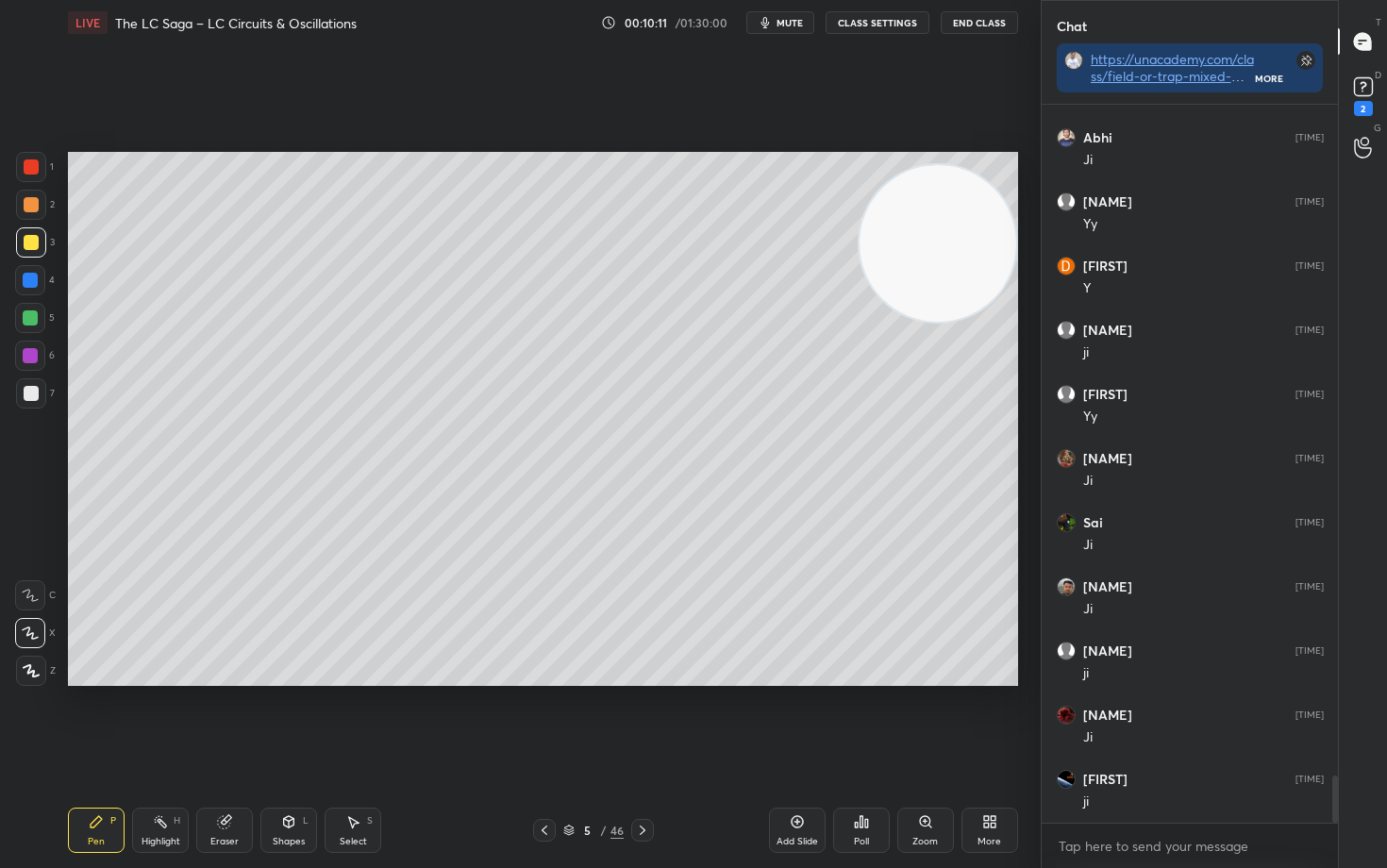 scroll, scrollTop: 10356, scrollLeft: 0, axis: vertical 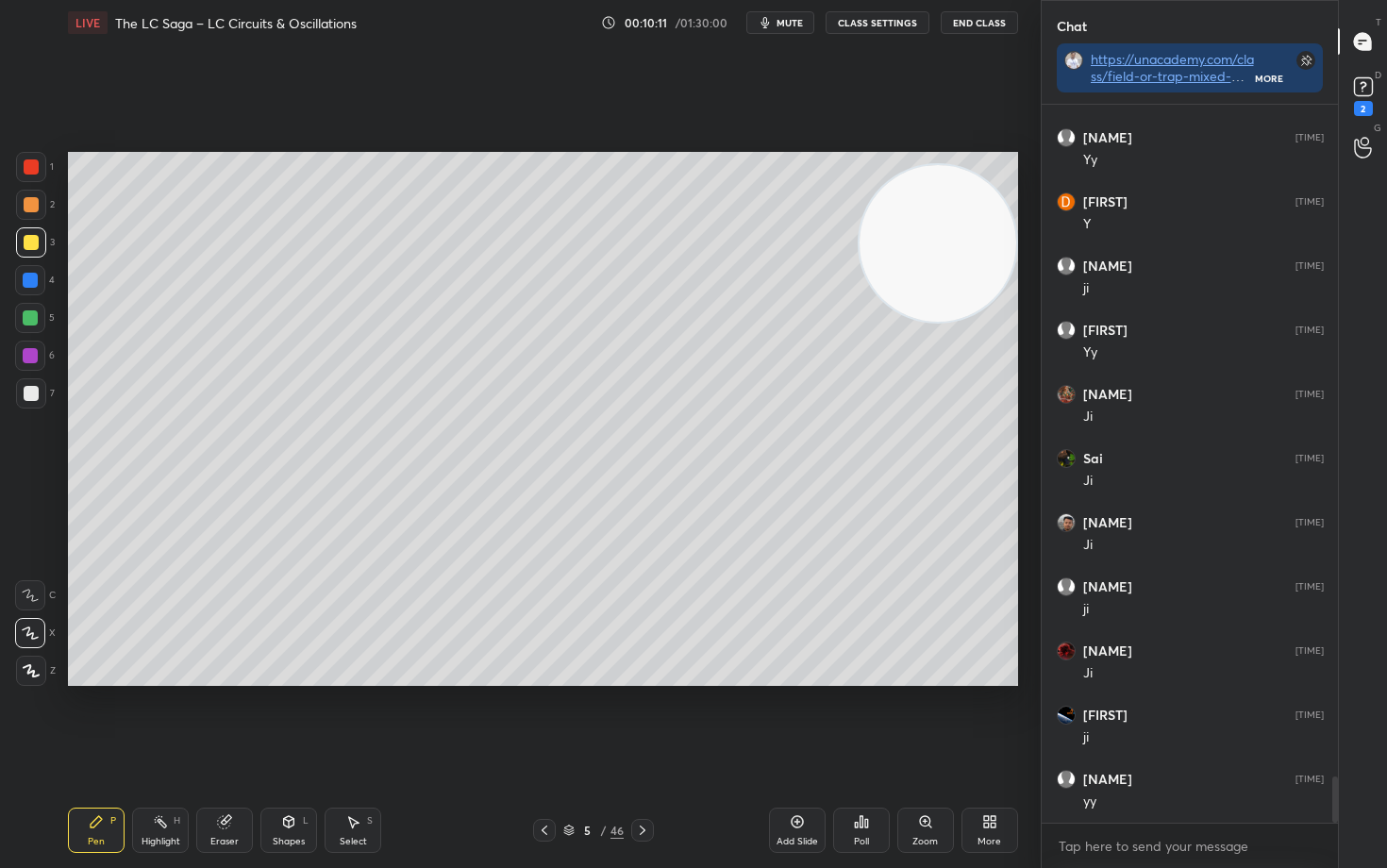 click 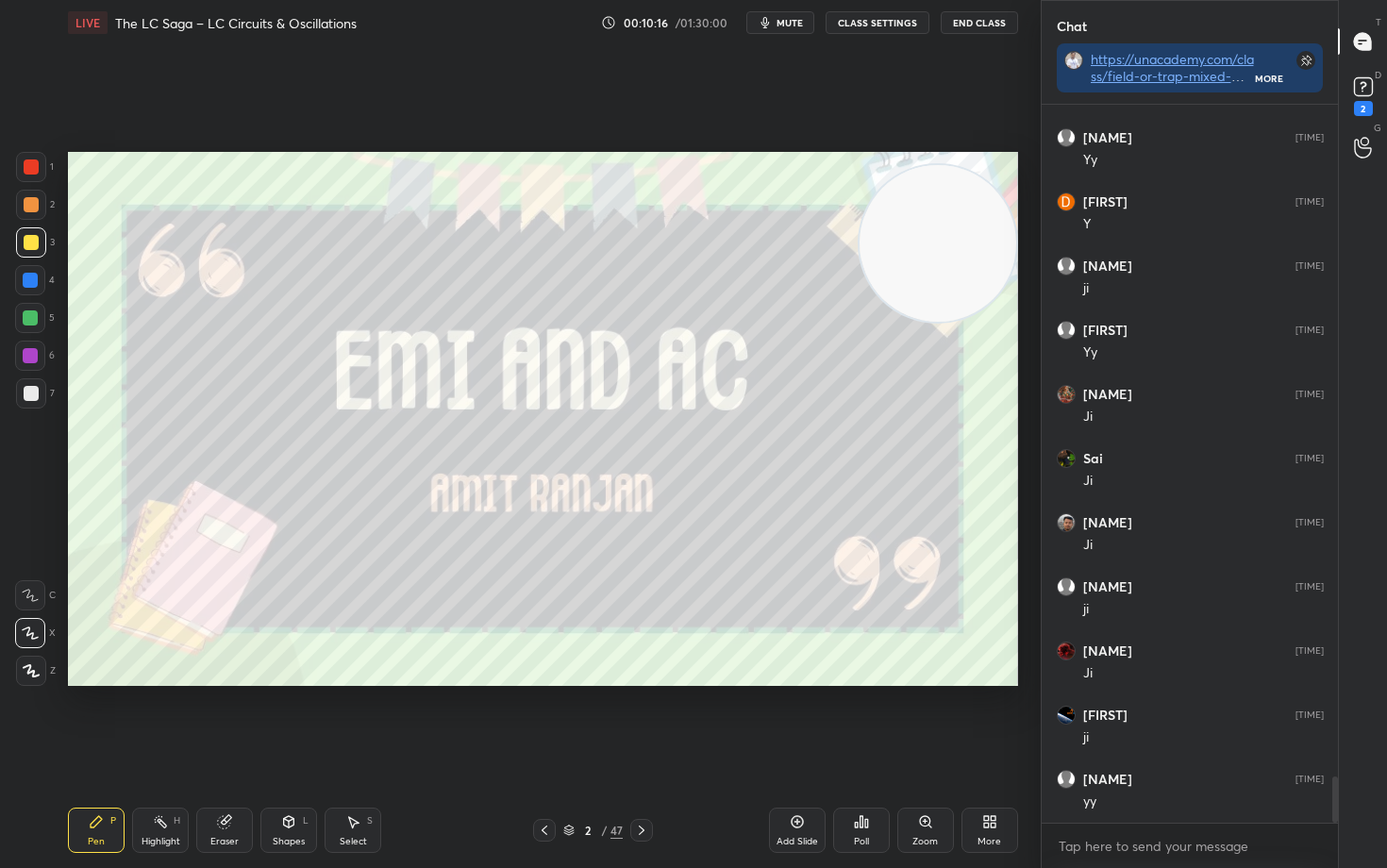 click 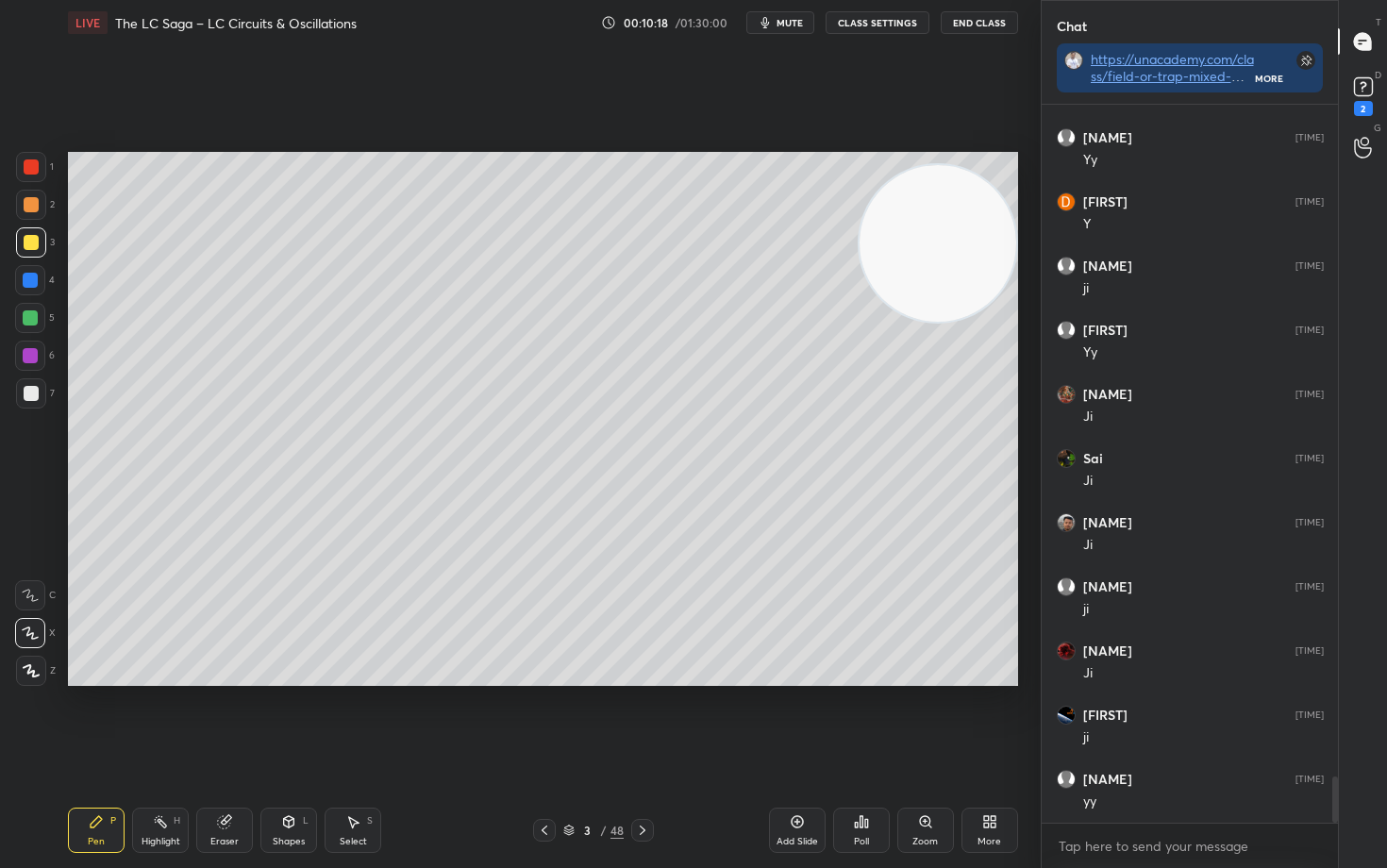 click at bounding box center [31, 393] 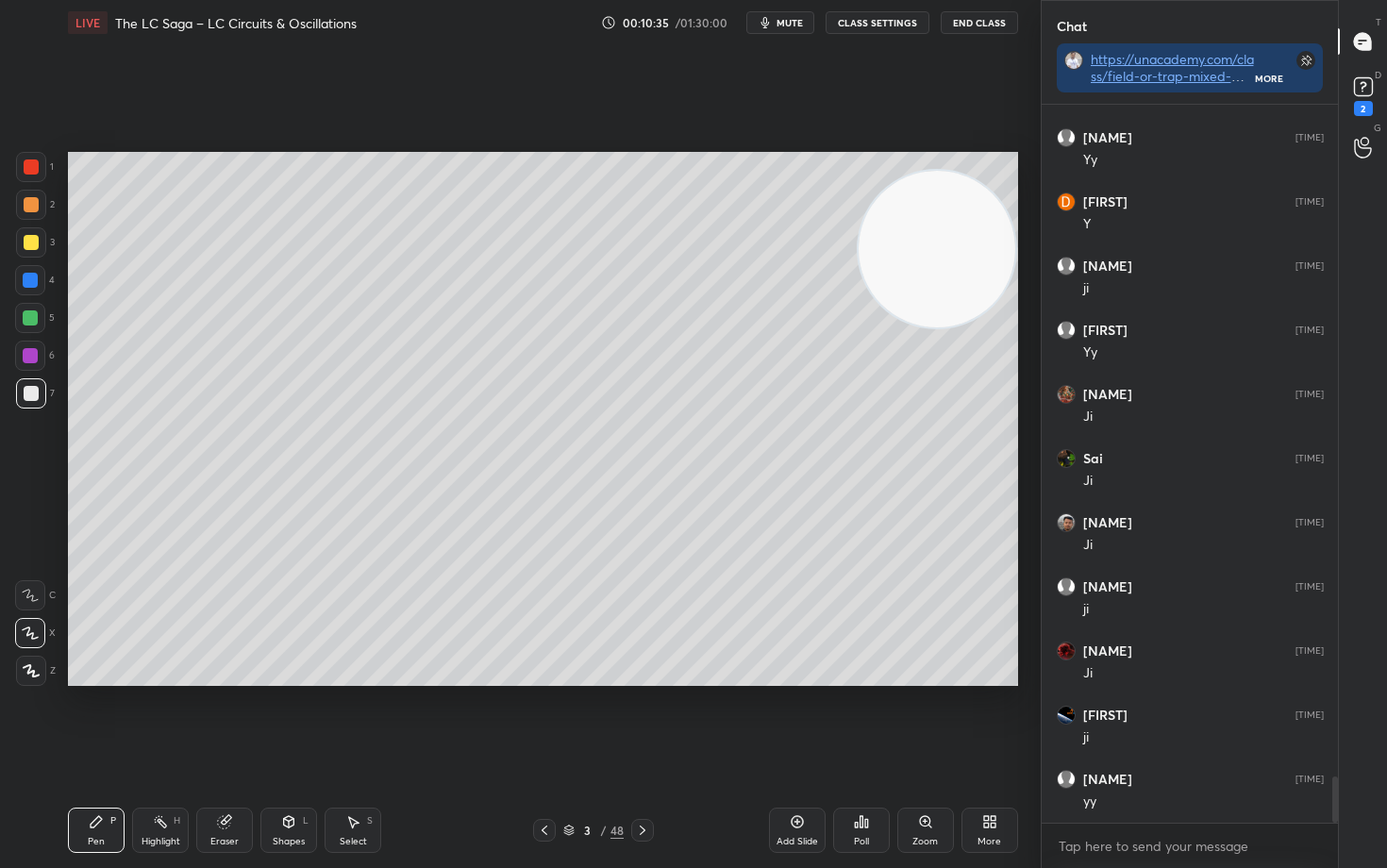 drag, startPoint x: 959, startPoint y: 231, endPoint x: 893, endPoint y: 570, distance: 345.36502 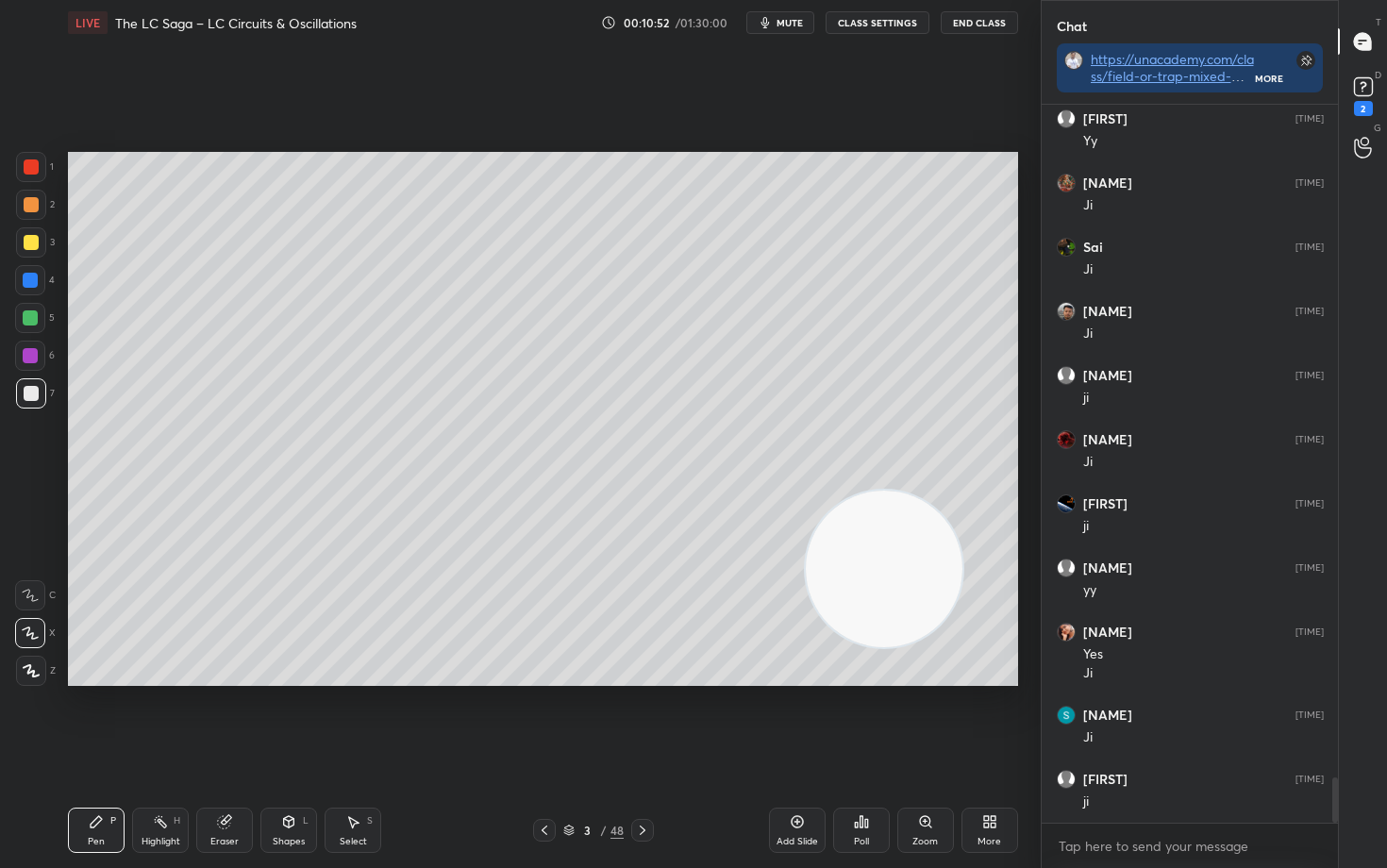 scroll, scrollTop: 10631, scrollLeft: 0, axis: vertical 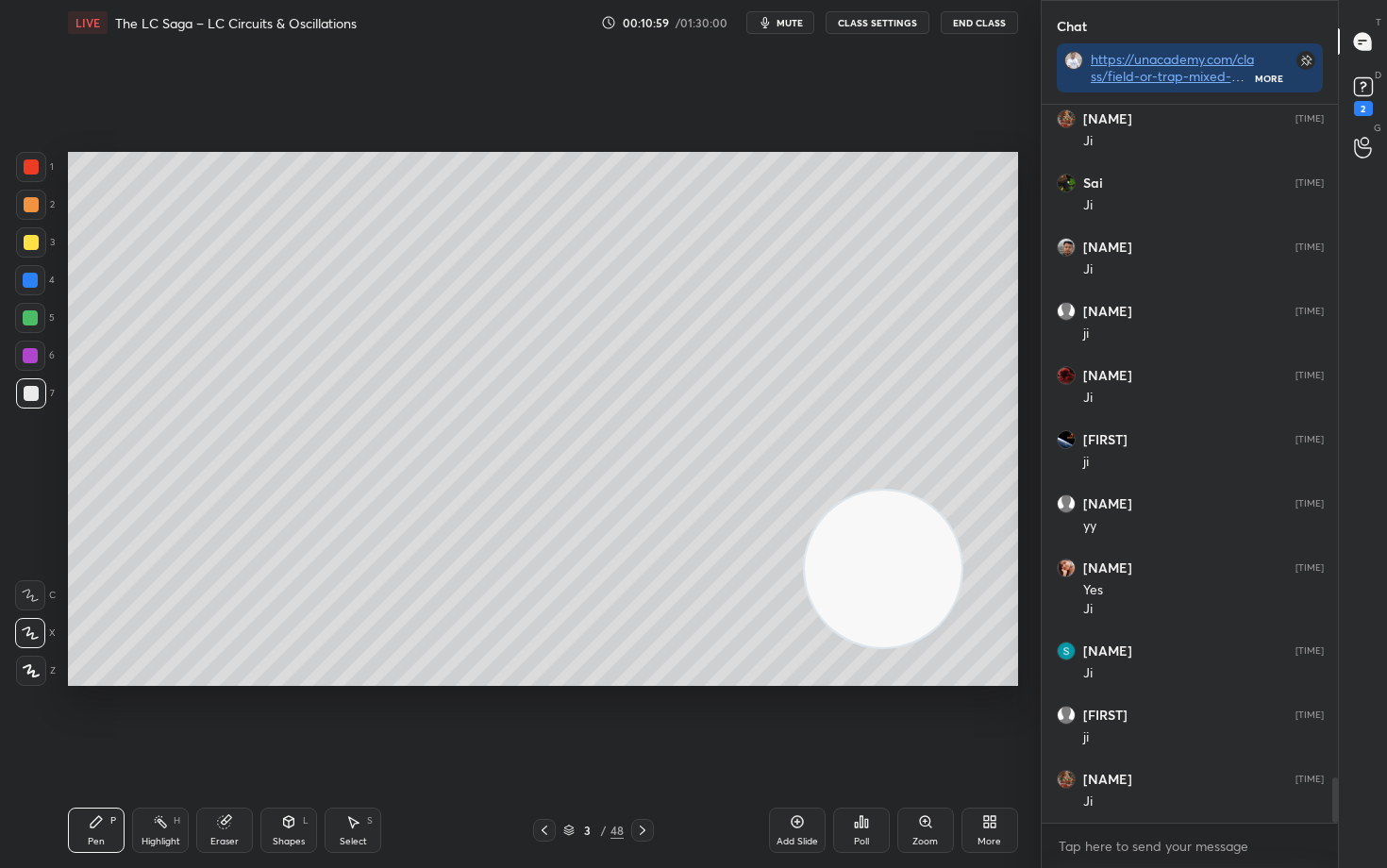 drag, startPoint x: 897, startPoint y: 595, endPoint x: 582, endPoint y: 631, distance: 317.05047 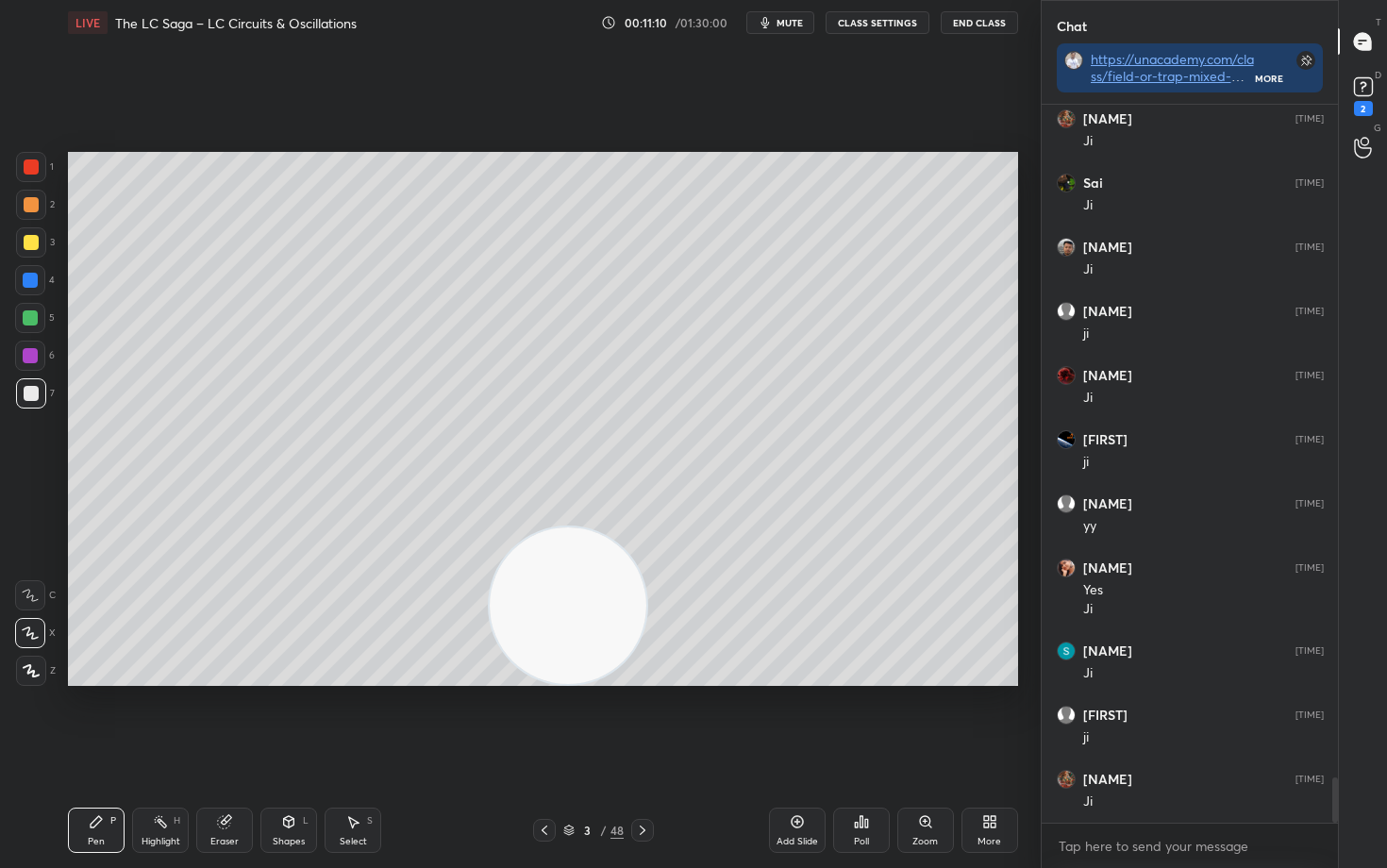 scroll, scrollTop: 10695, scrollLeft: 0, axis: vertical 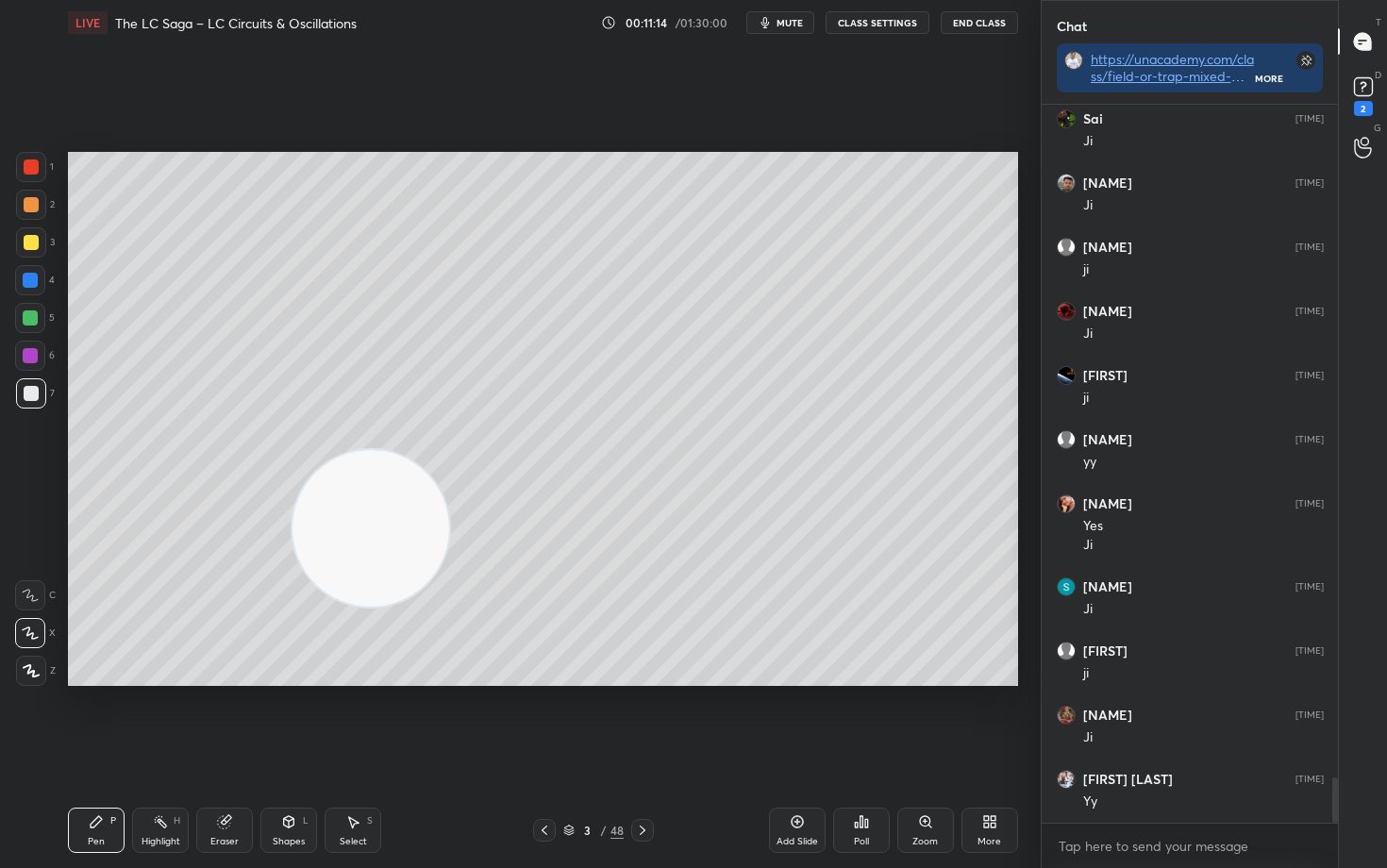 drag, startPoint x: 557, startPoint y: 628, endPoint x: 391, endPoint y: 553, distance: 182.15653 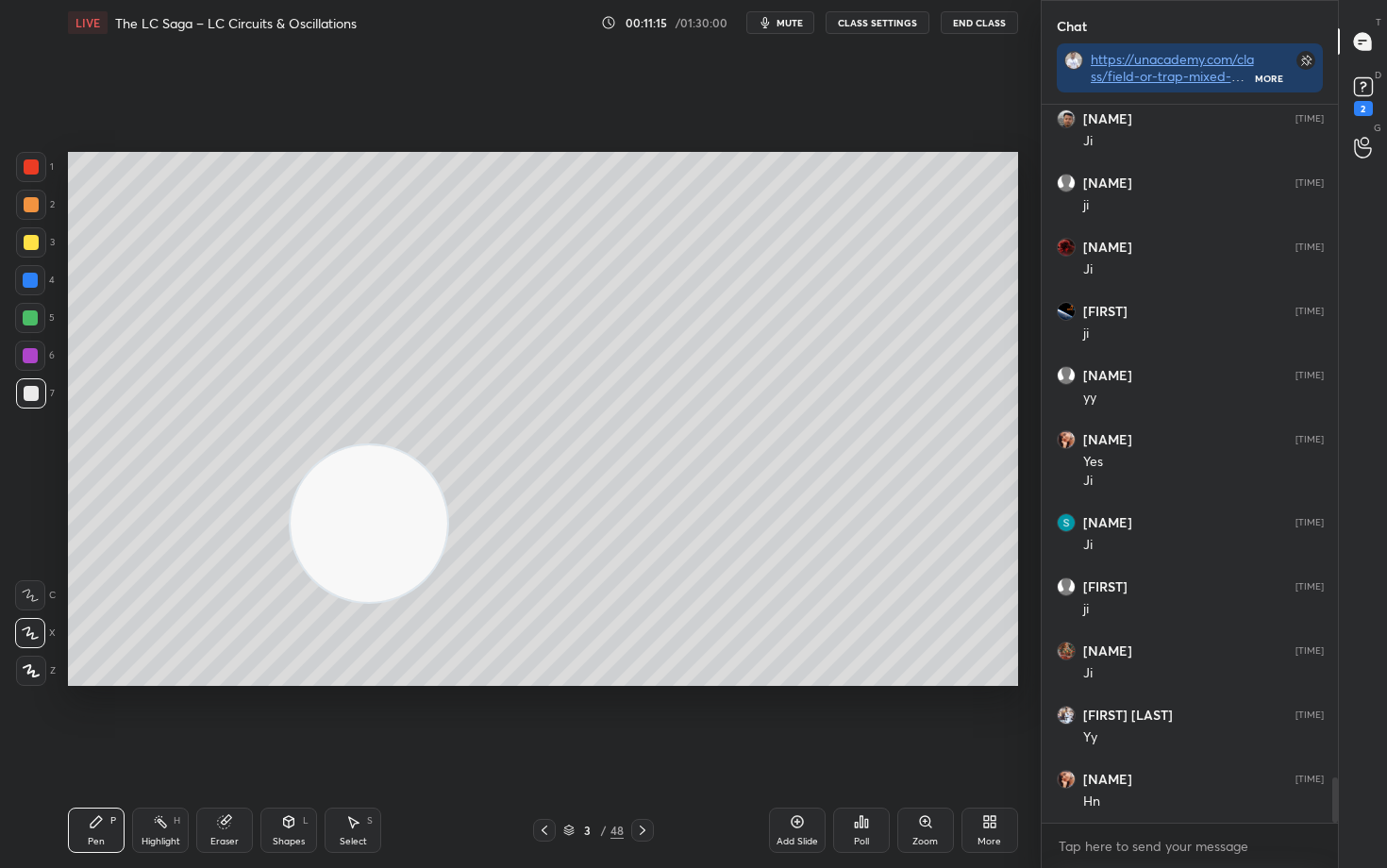 scroll, scrollTop: 10828, scrollLeft: 0, axis: vertical 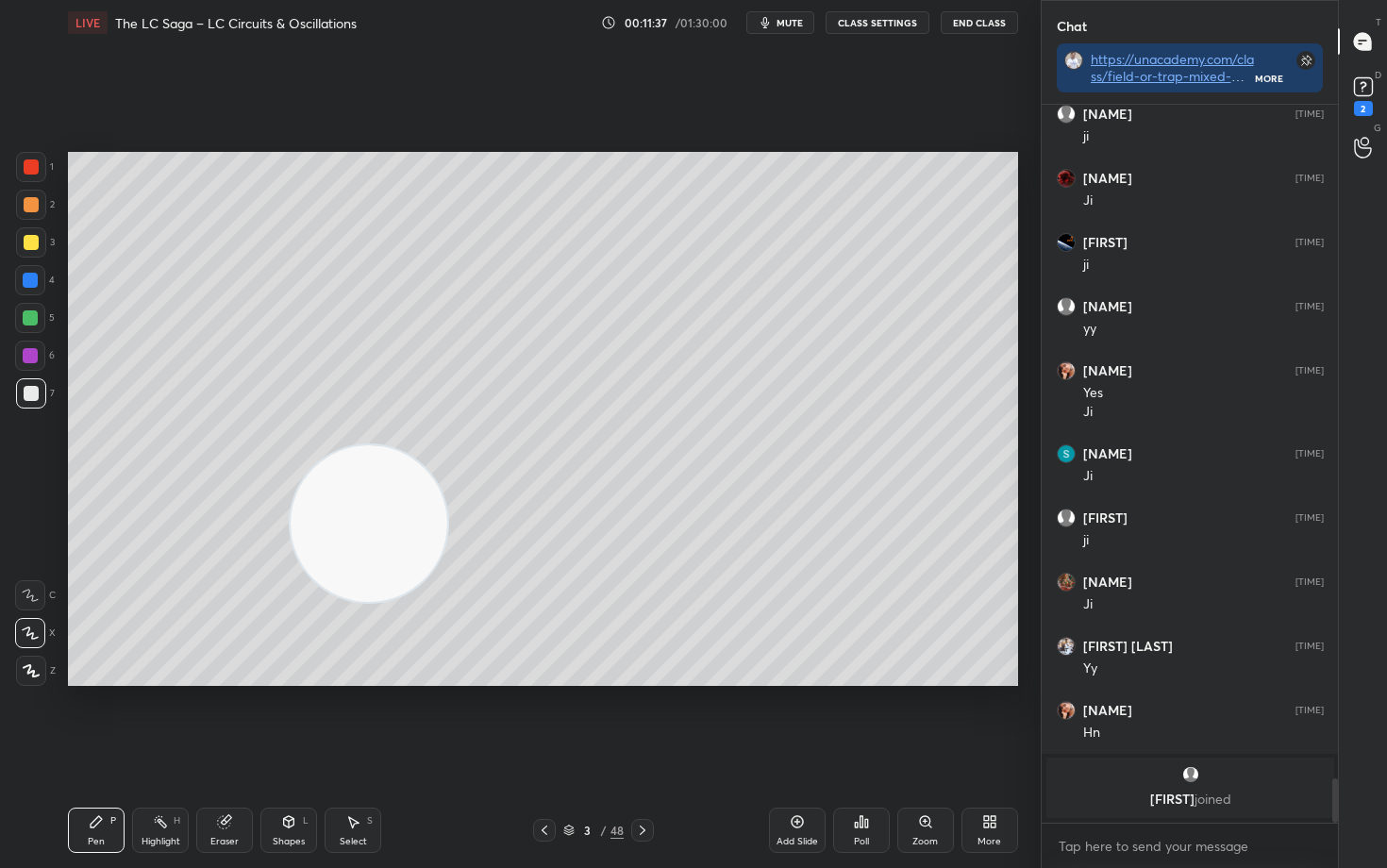 drag, startPoint x: 360, startPoint y: 541, endPoint x: 909, endPoint y: 268, distance: 613.1313 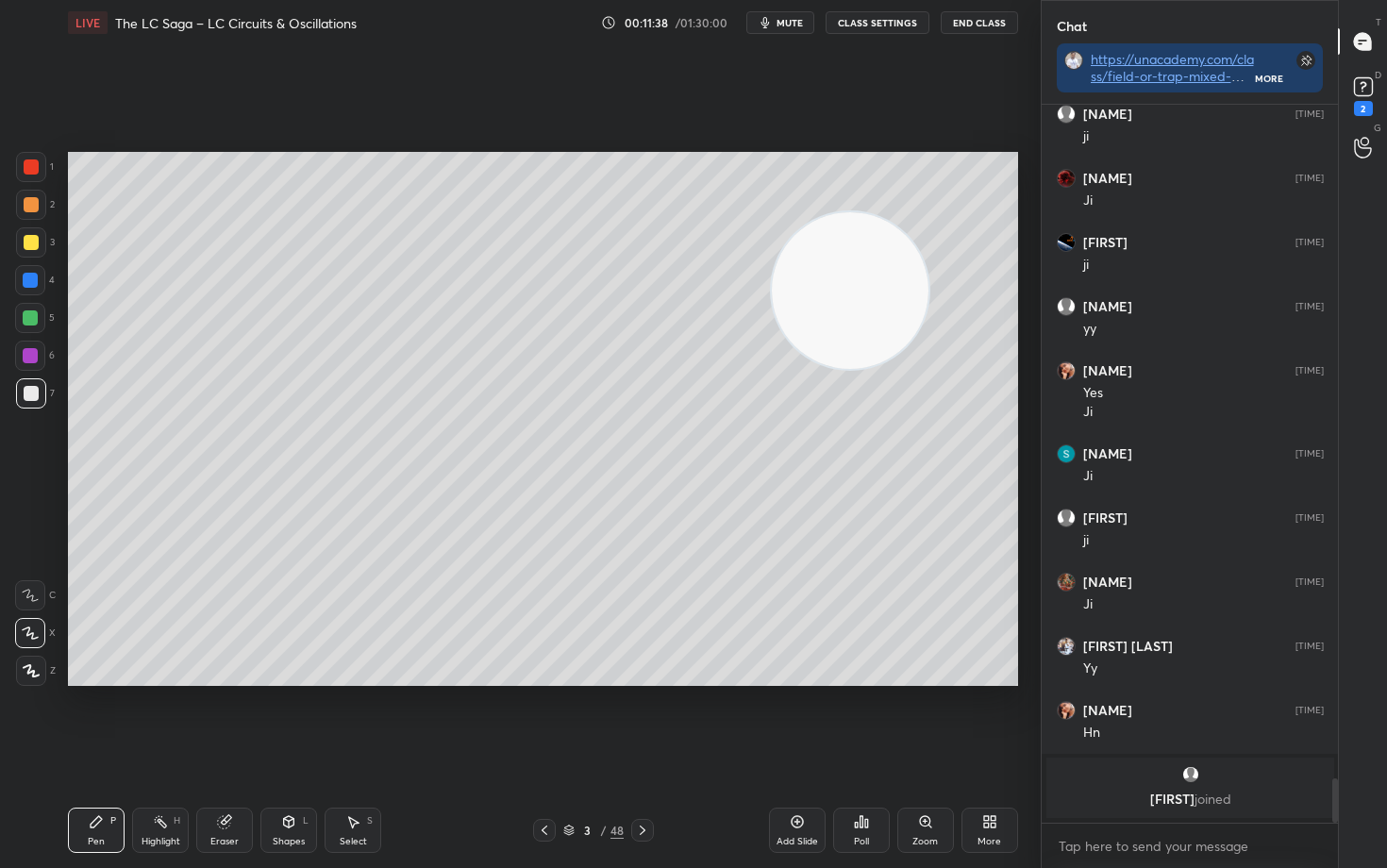 drag, startPoint x: 891, startPoint y: 260, endPoint x: 975, endPoint y: 180, distance: 116 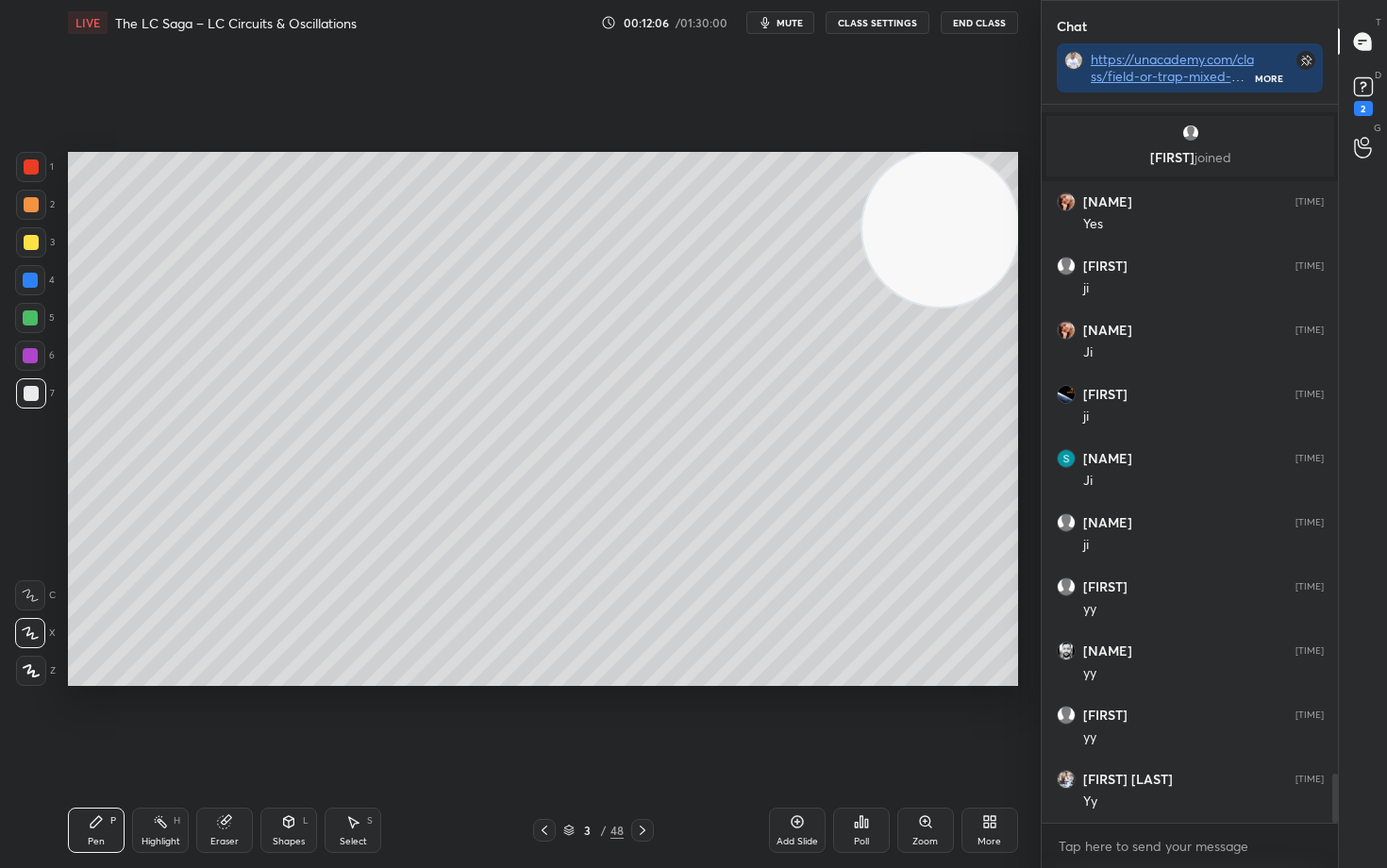 scroll, scrollTop: 9931, scrollLeft: 0, axis: vertical 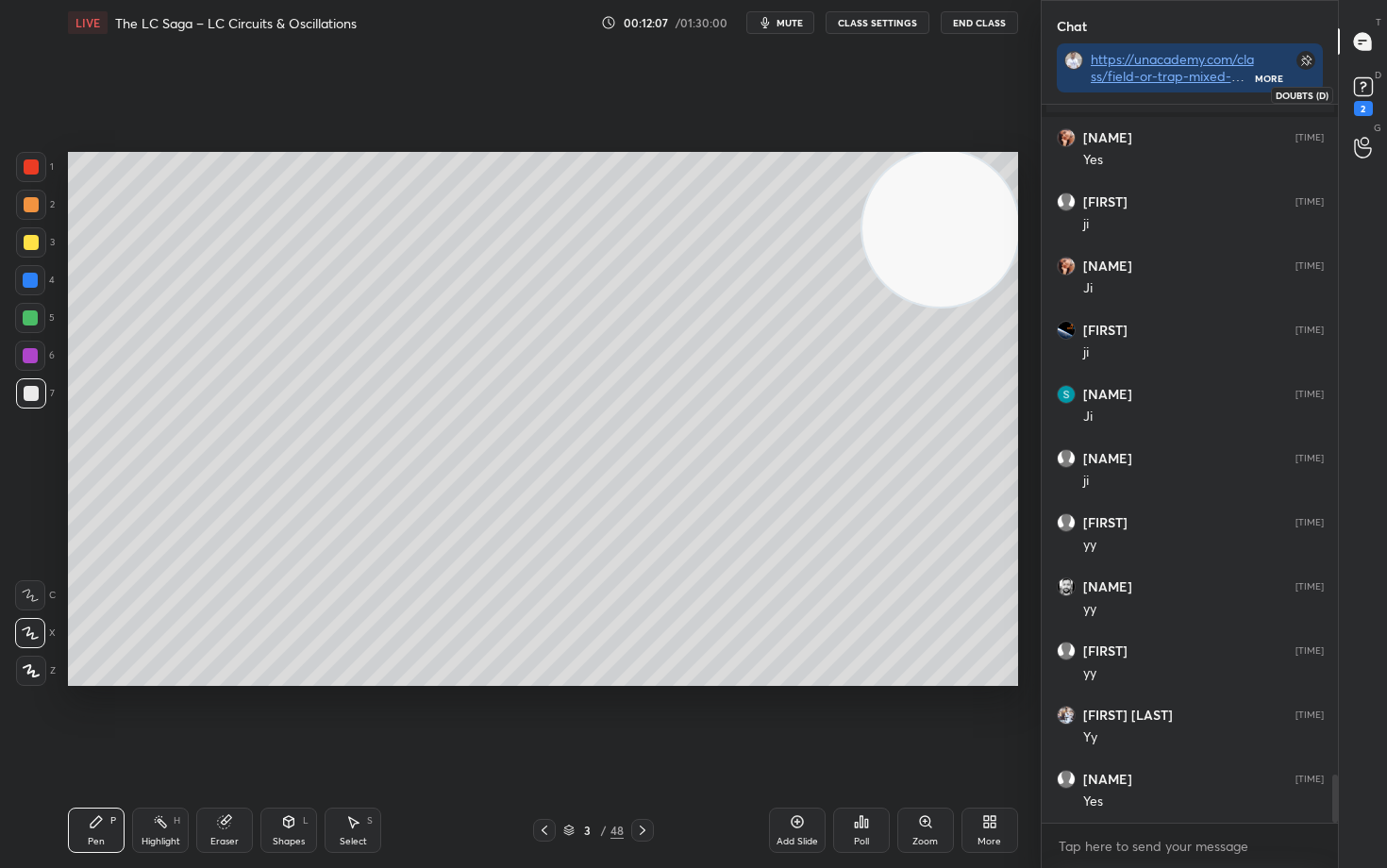 drag, startPoint x: 1362, startPoint y: 87, endPoint x: 1345, endPoint y: 136, distance: 51.86521 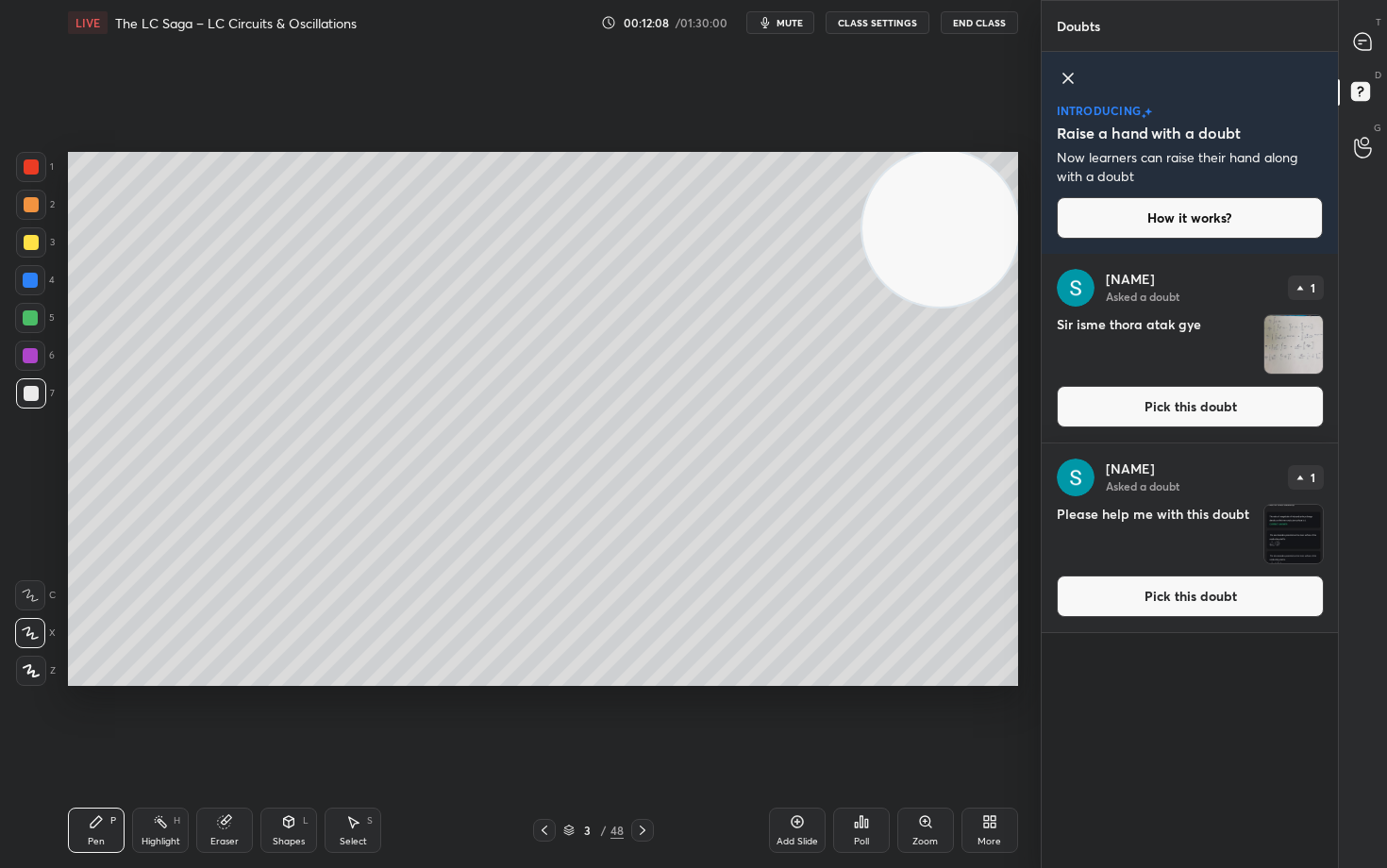 click on "Pick this doubt" at bounding box center (1190, 407) 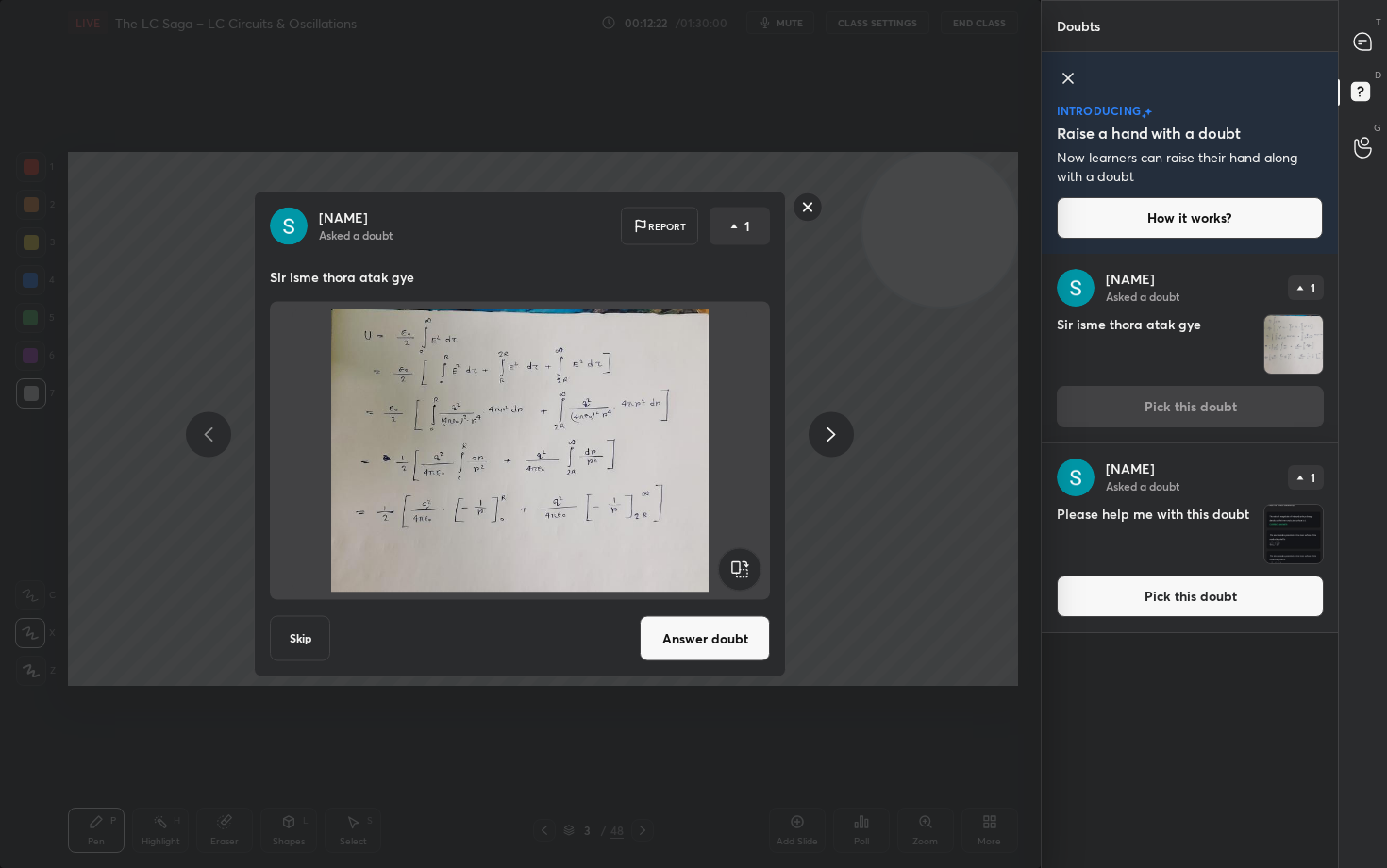 click 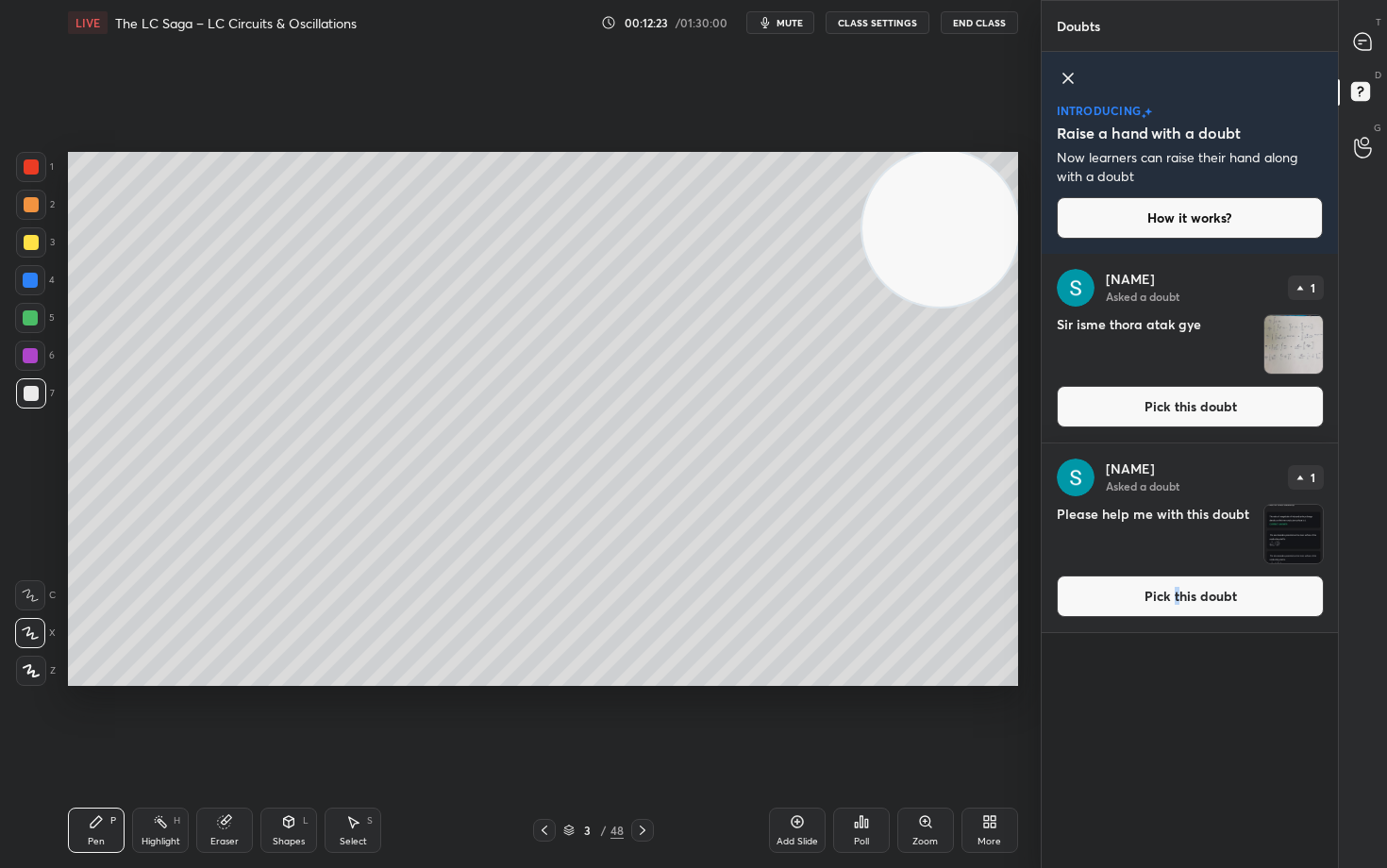 click on "Pick this doubt" at bounding box center [1190, 596] 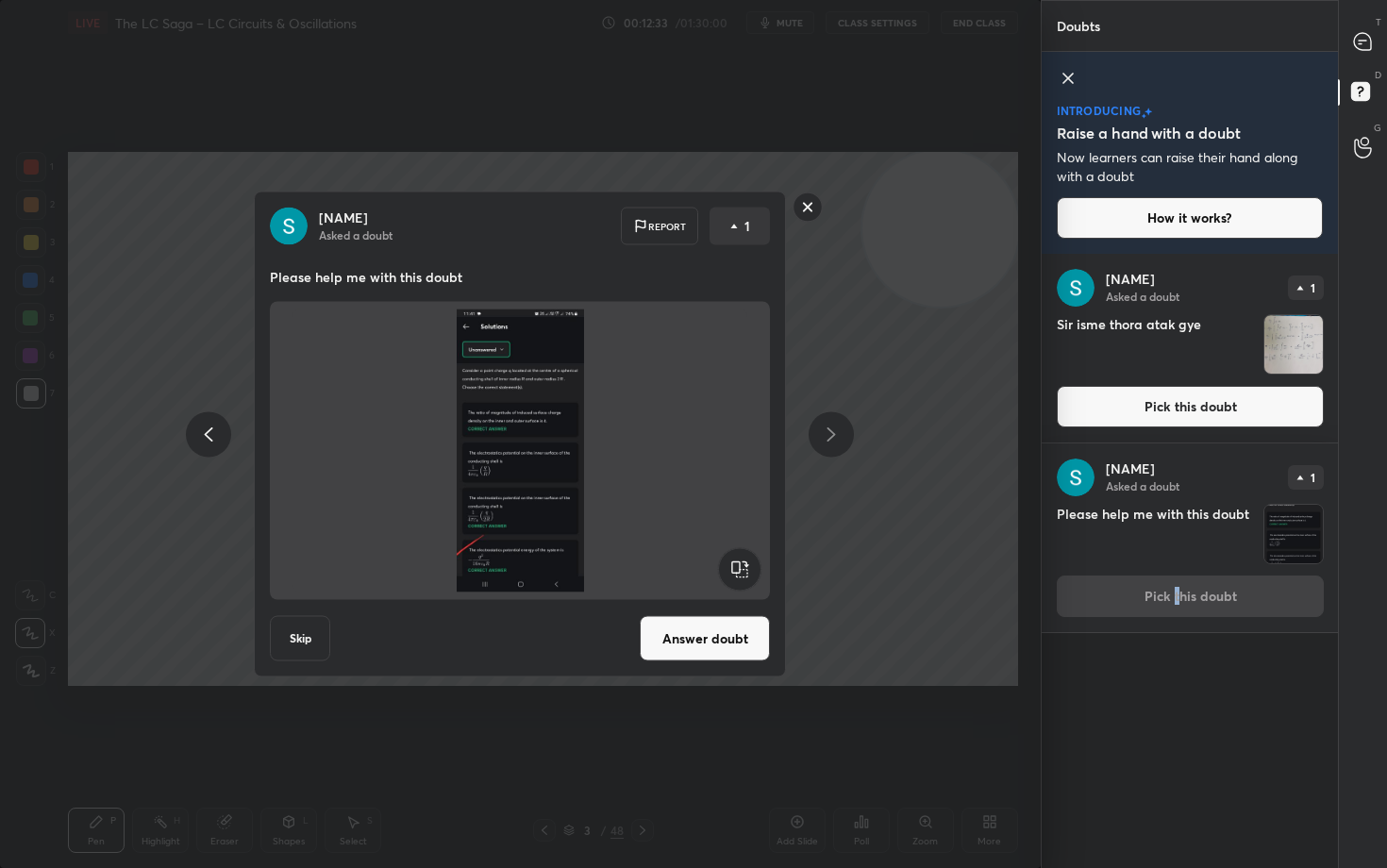 click 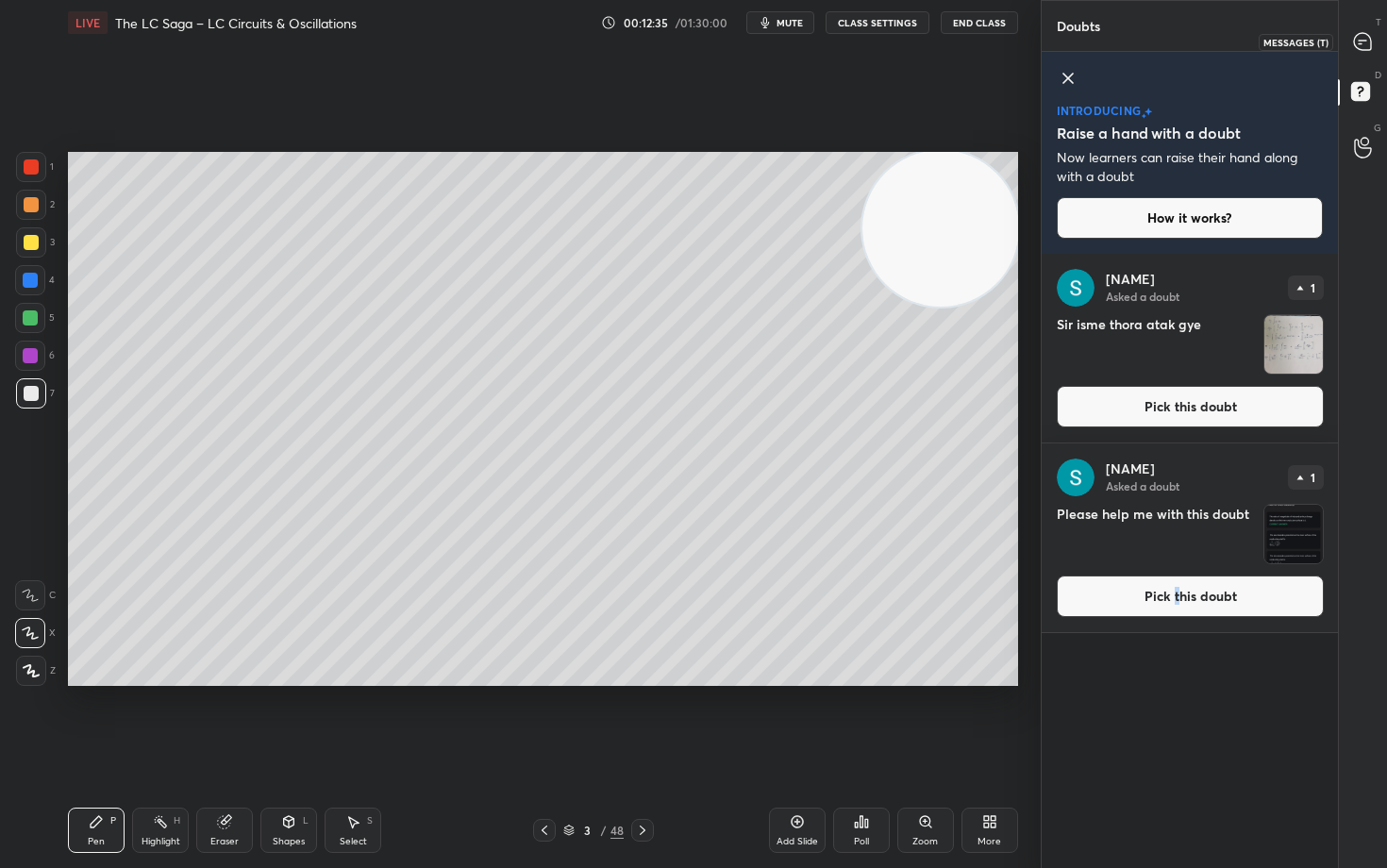 drag, startPoint x: 1359, startPoint y: 41, endPoint x: 1345, endPoint y: 57, distance: 21.260292 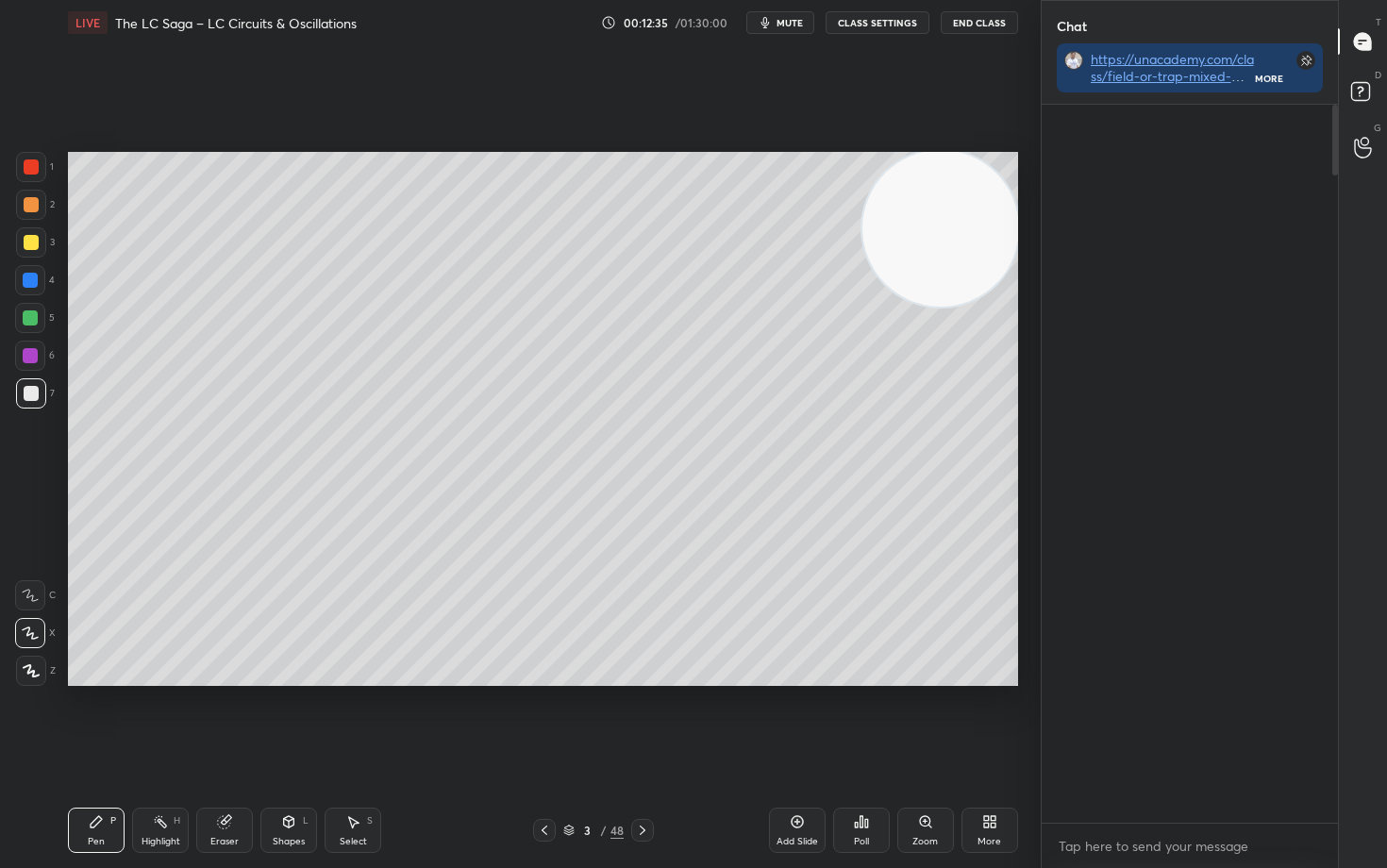 scroll, scrollTop: 555, scrollLeft: 291, axis: both 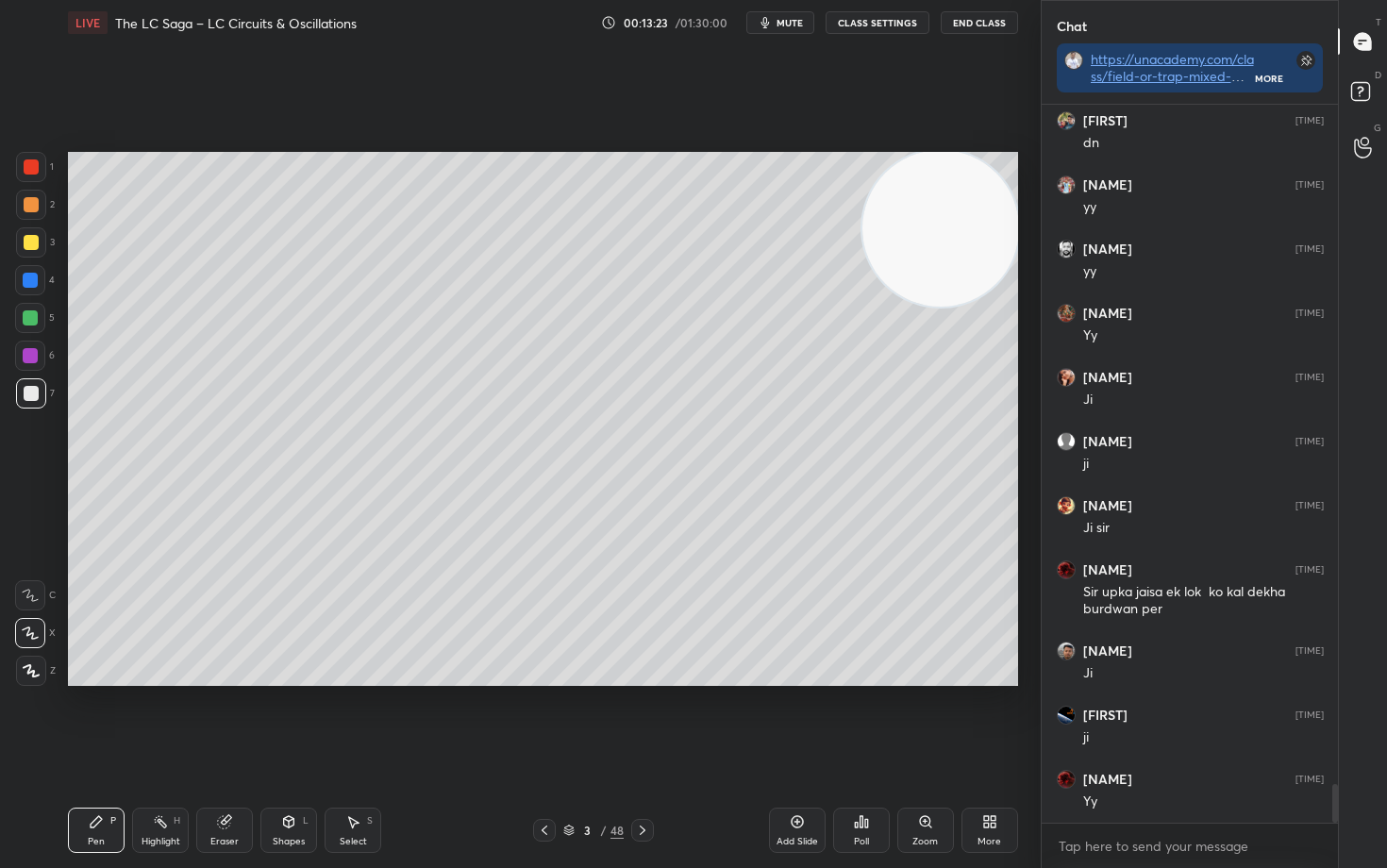 click 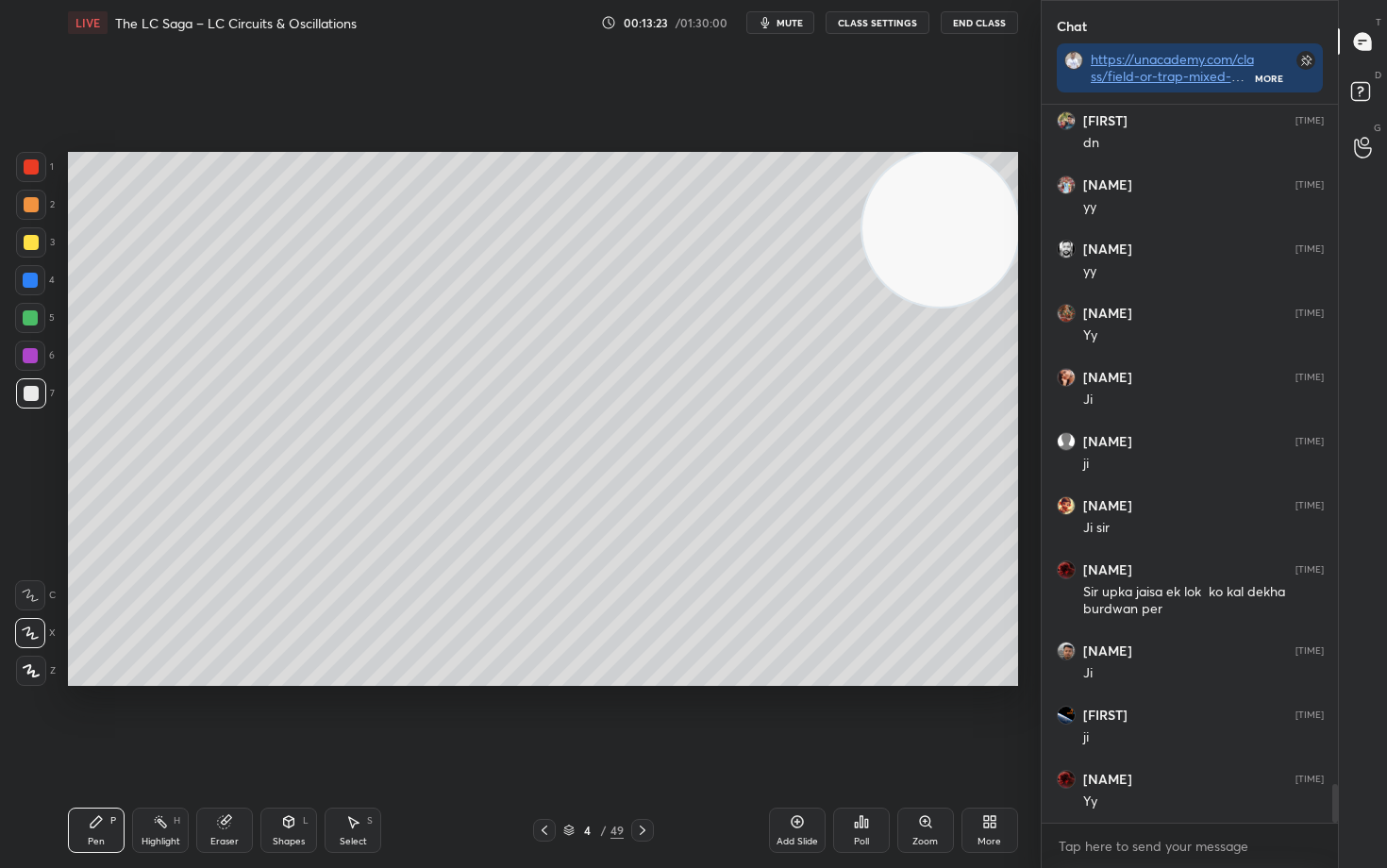 scroll, scrollTop: 12739, scrollLeft: 0, axis: vertical 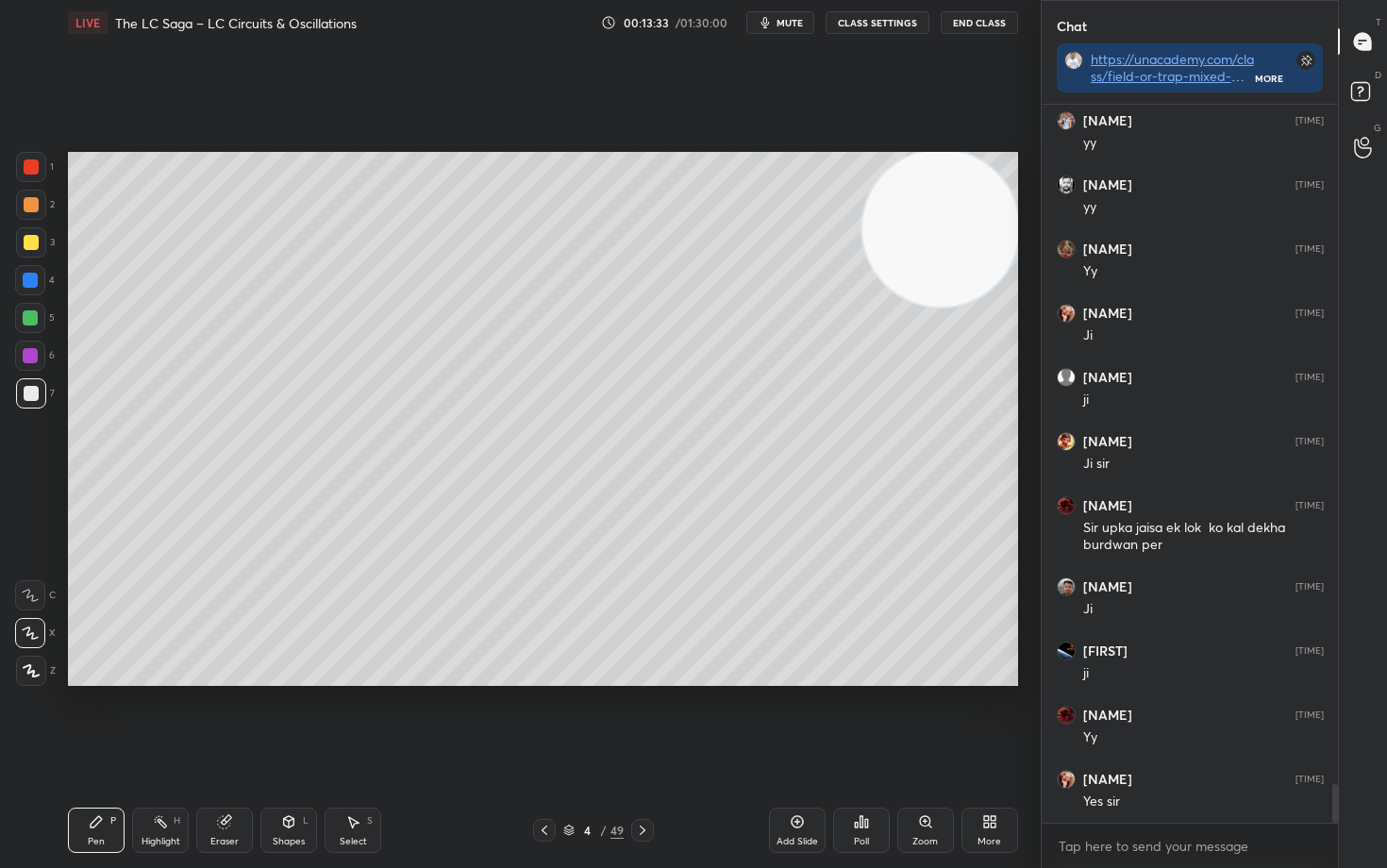drag, startPoint x: 31, startPoint y: 241, endPoint x: 62, endPoint y: 242, distance: 31.01612 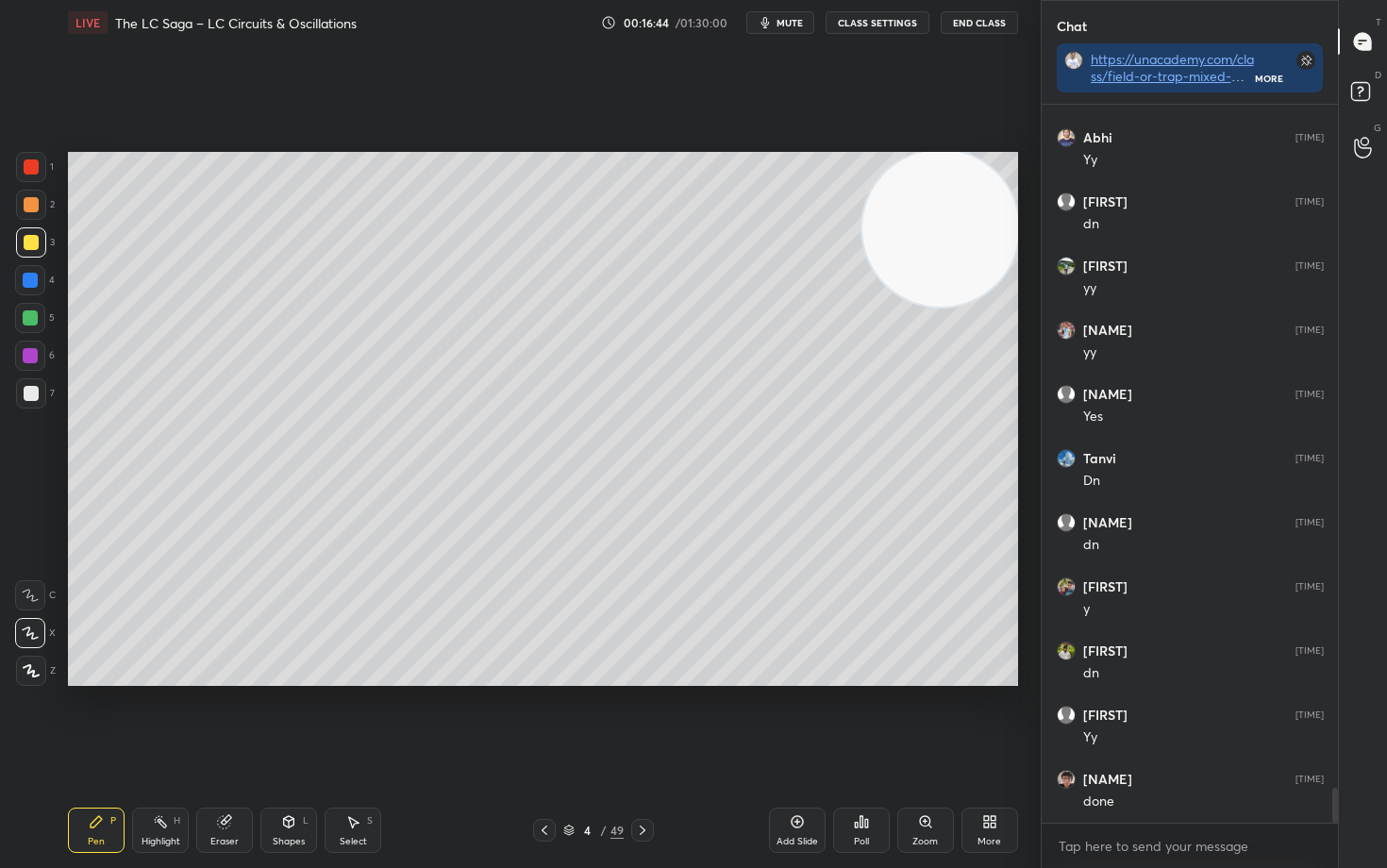 scroll, scrollTop: 14016, scrollLeft: 0, axis: vertical 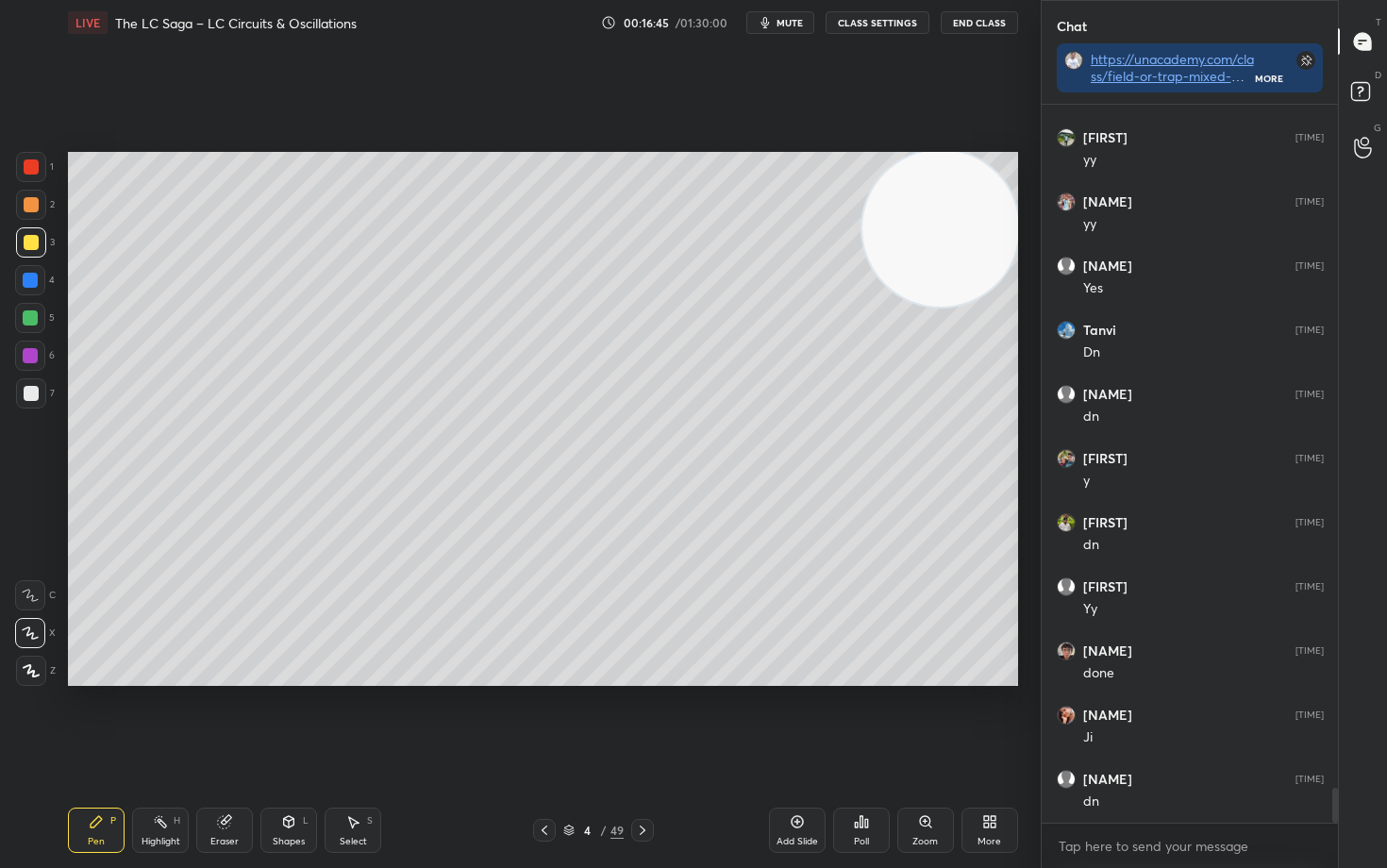 click 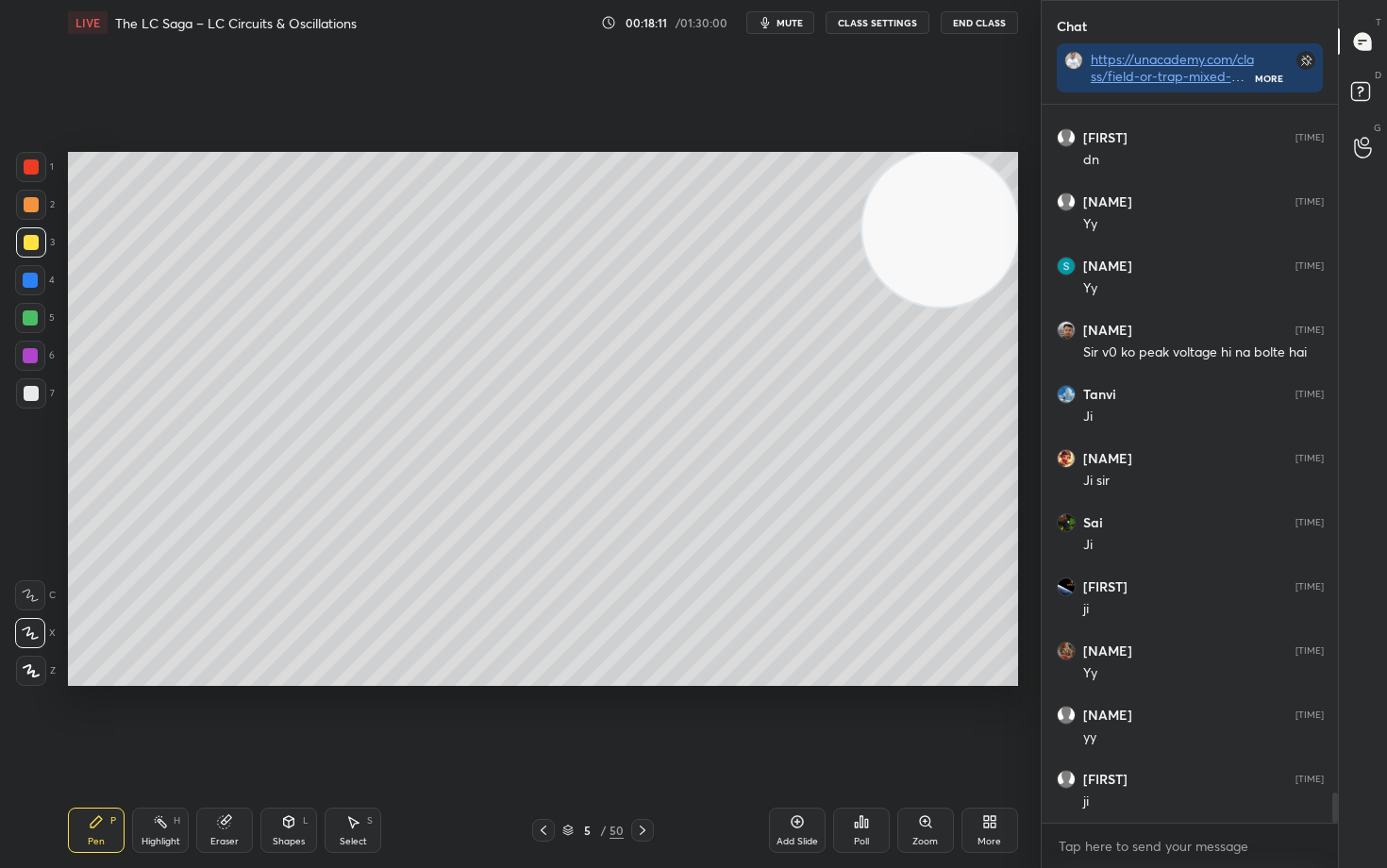 scroll, scrollTop: 16390, scrollLeft: 0, axis: vertical 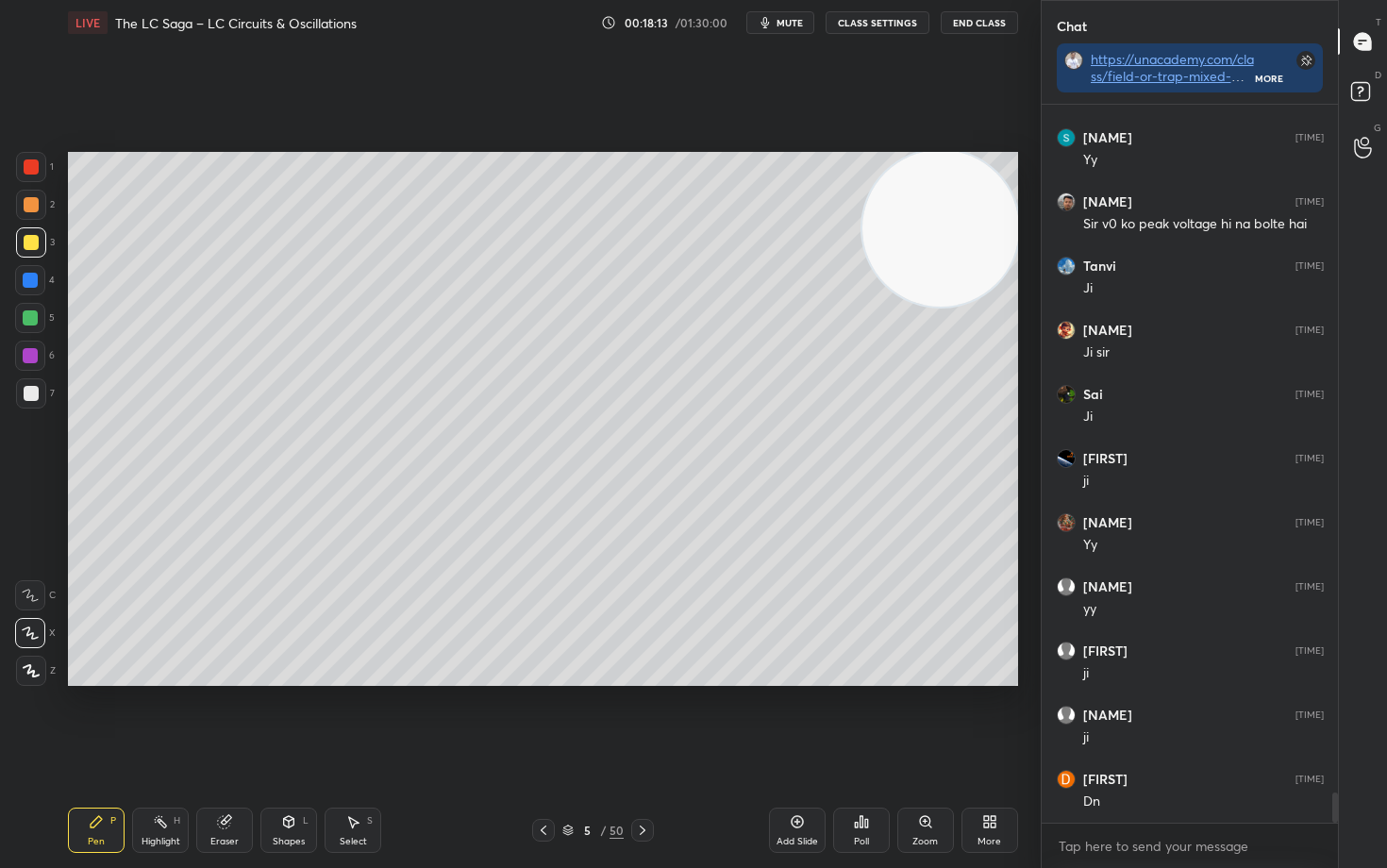 click 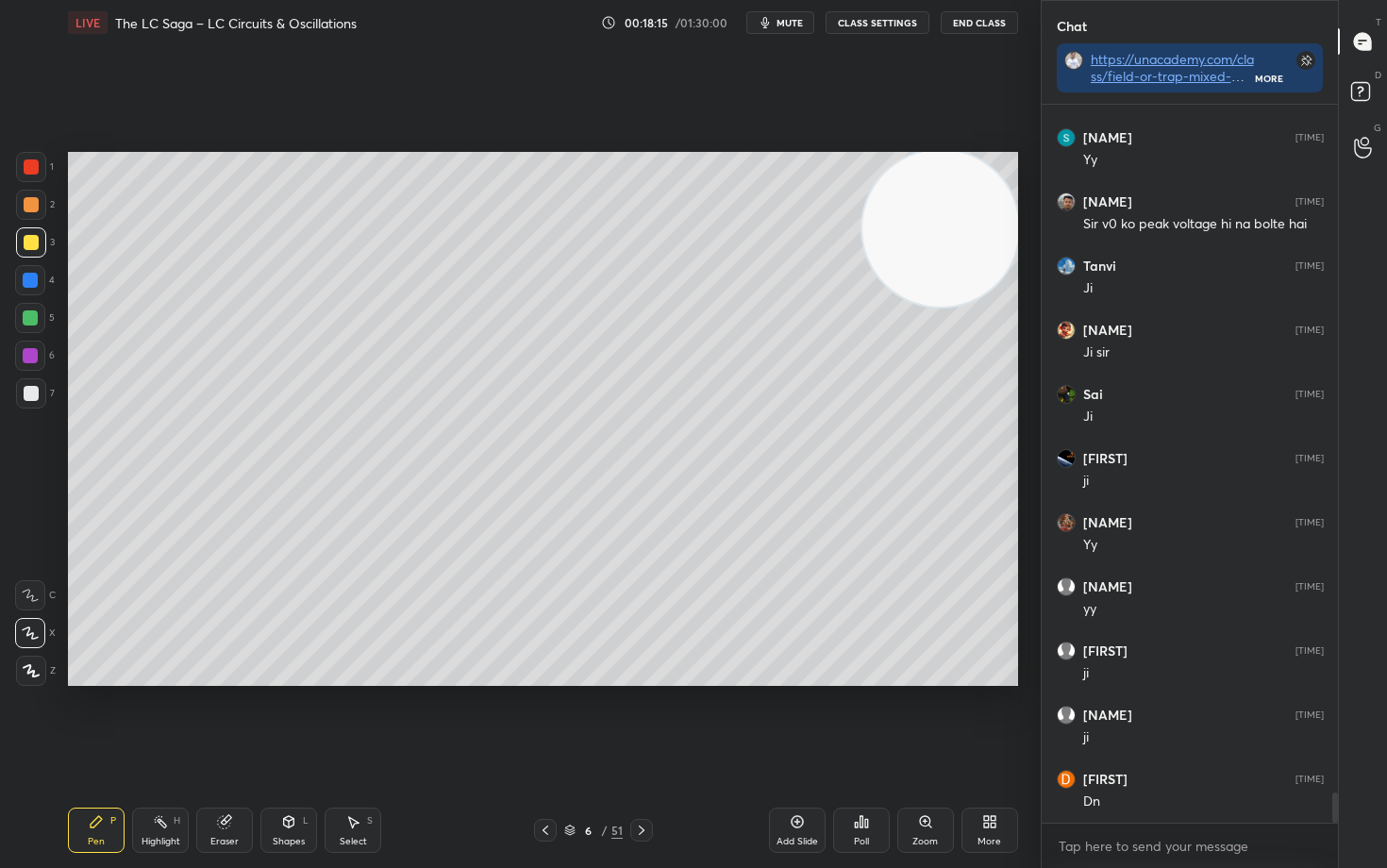 click at bounding box center (31, 205) 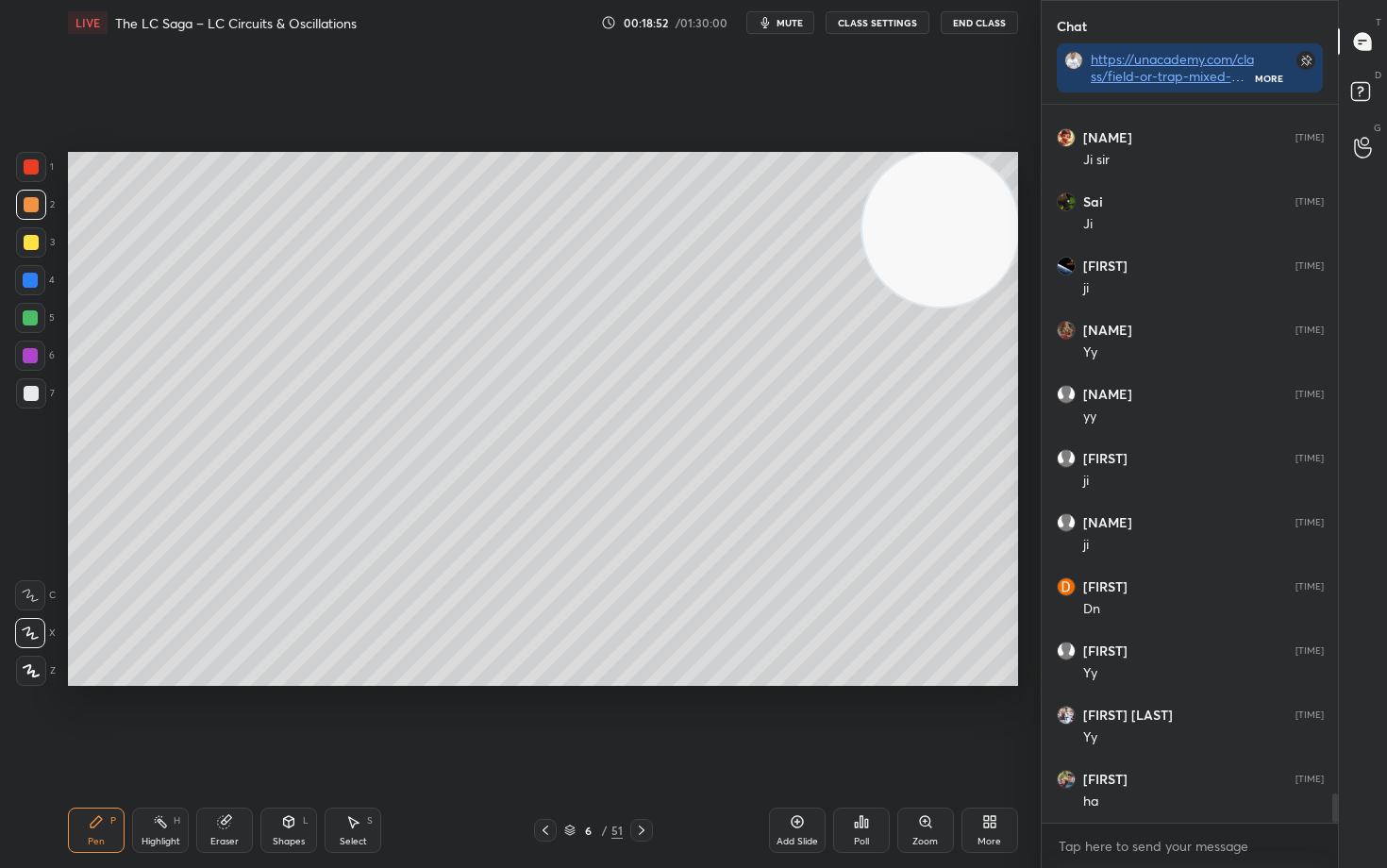 scroll, scrollTop: 16711, scrollLeft: 0, axis: vertical 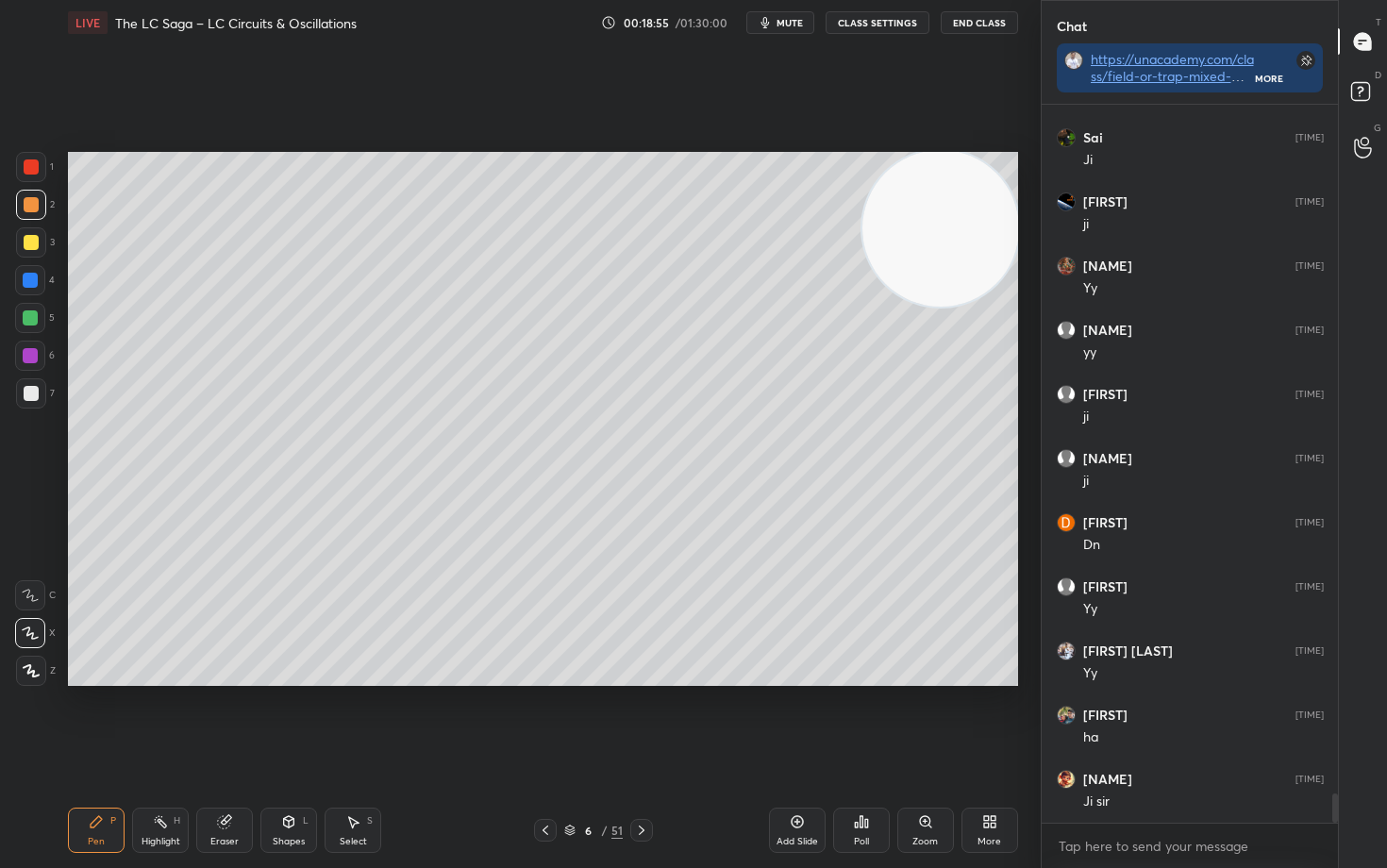 click at bounding box center [31, 242] 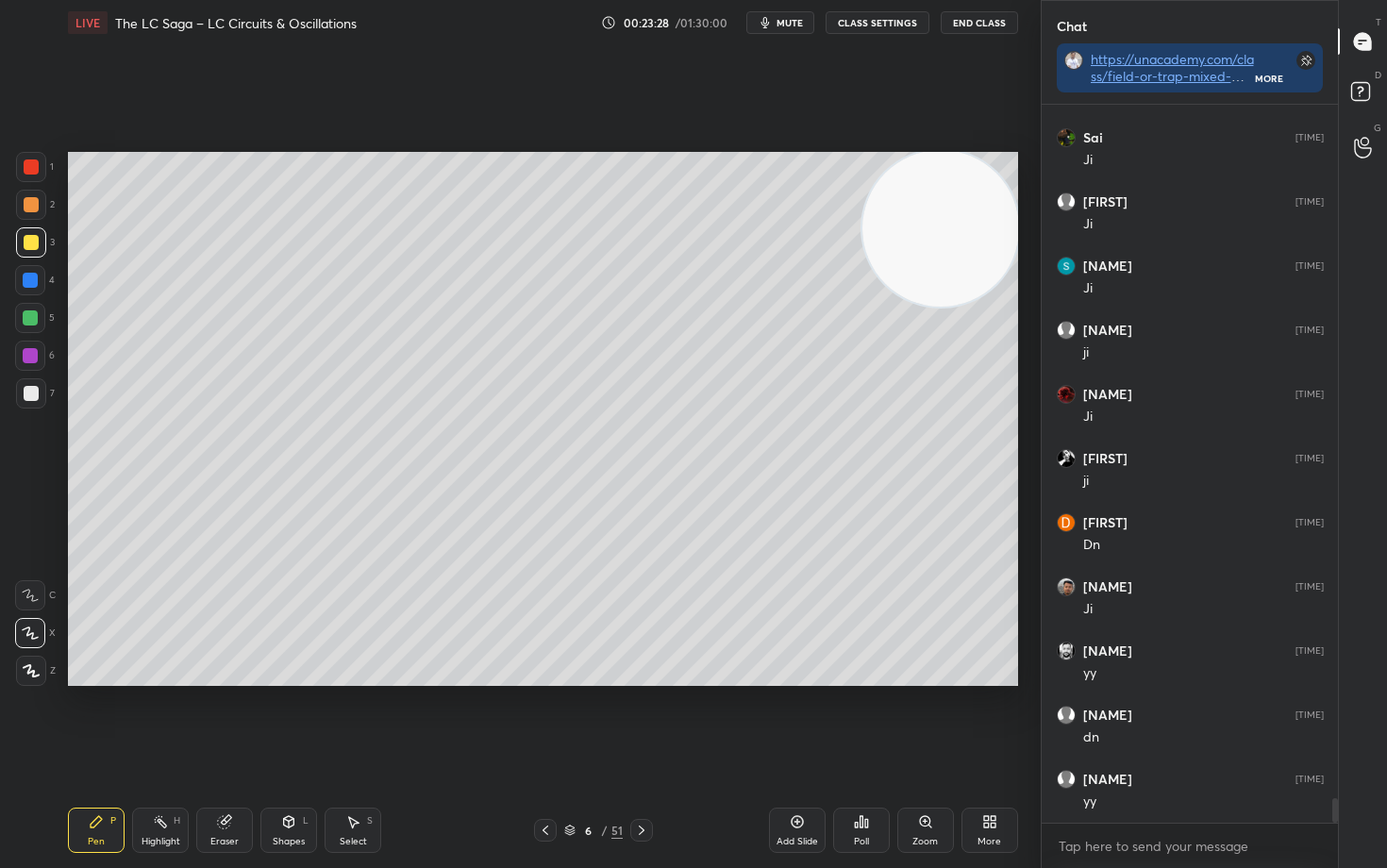 scroll, scrollTop: 20538, scrollLeft: 0, axis: vertical 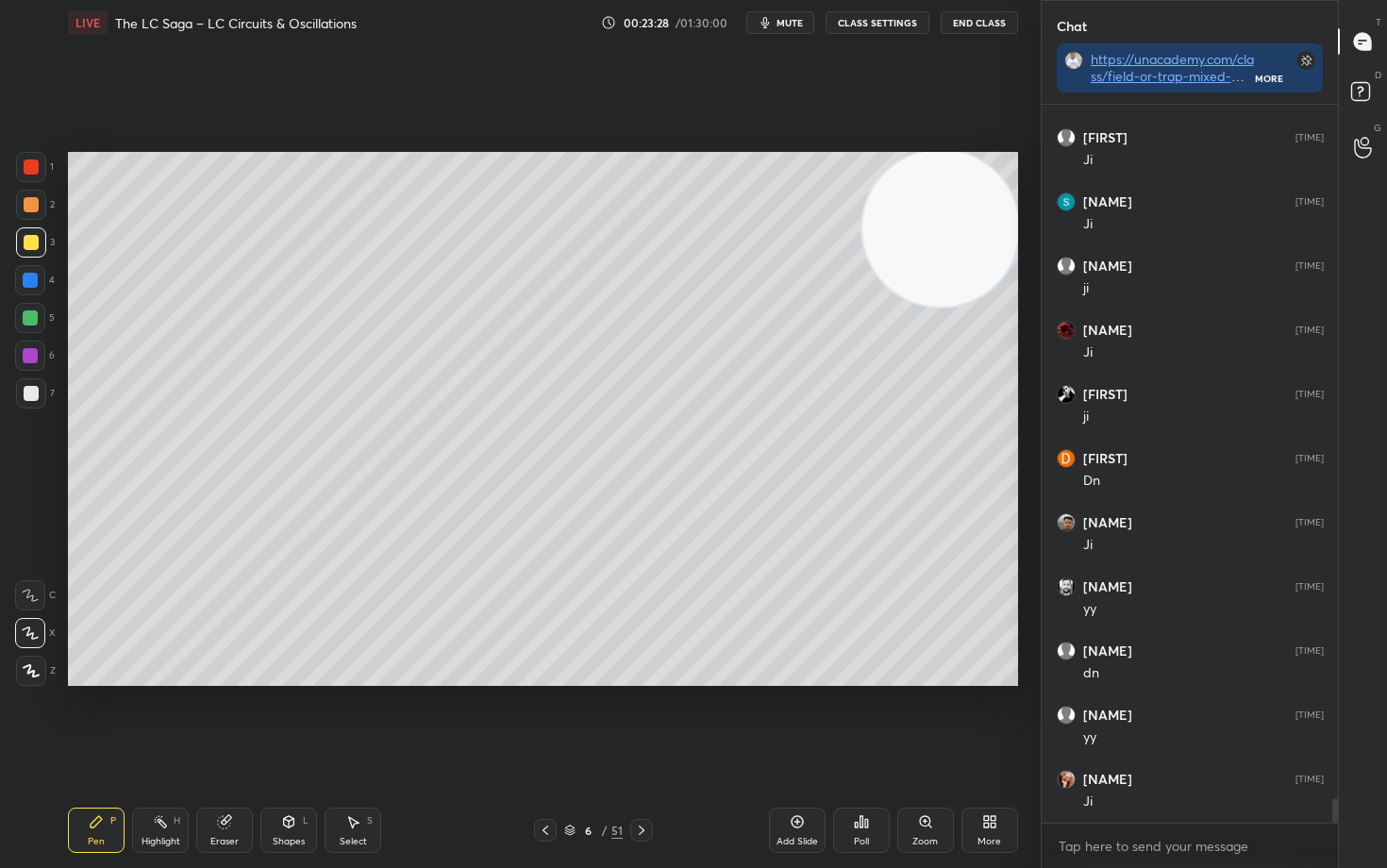 click 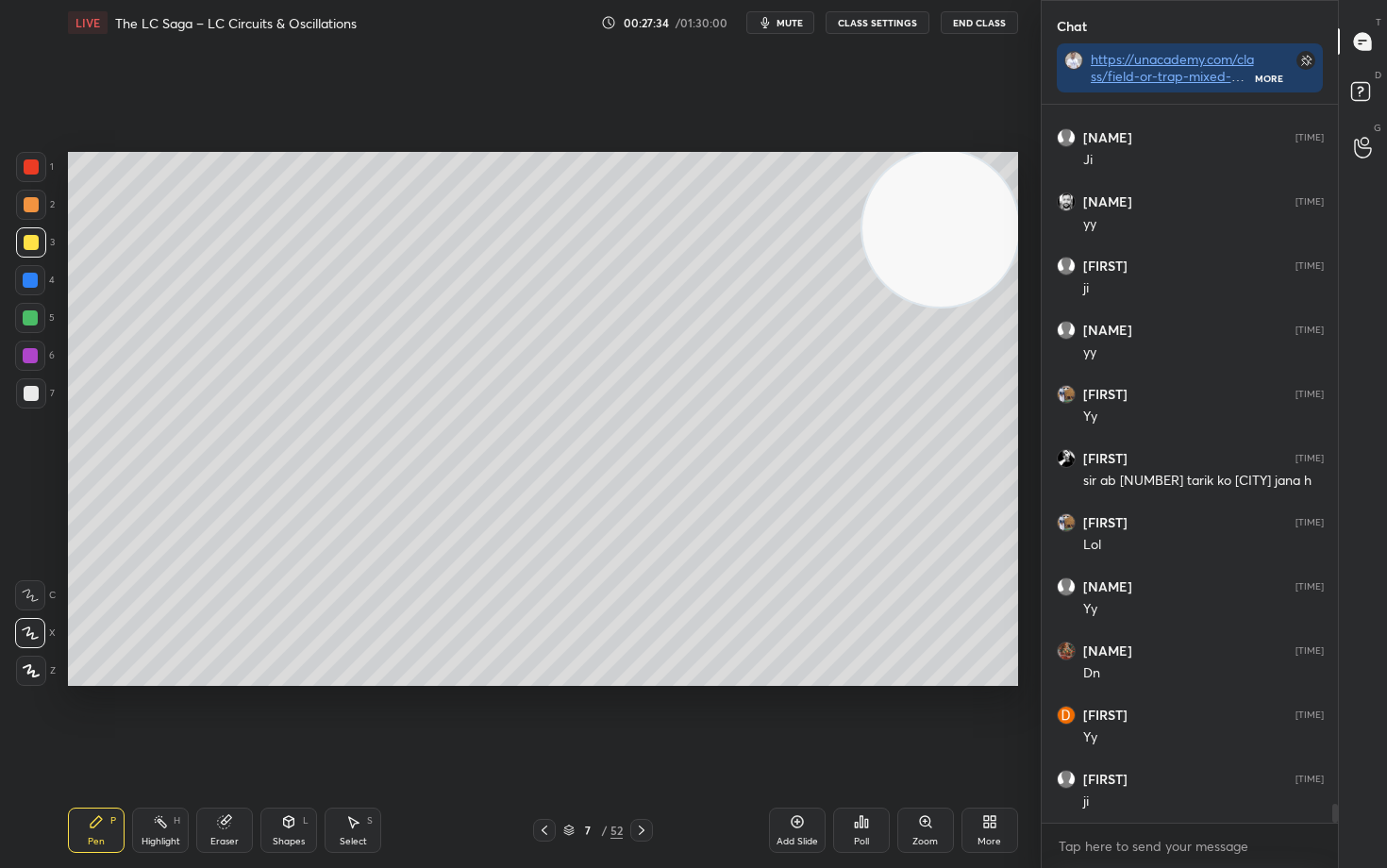 scroll, scrollTop: 26766, scrollLeft: 0, axis: vertical 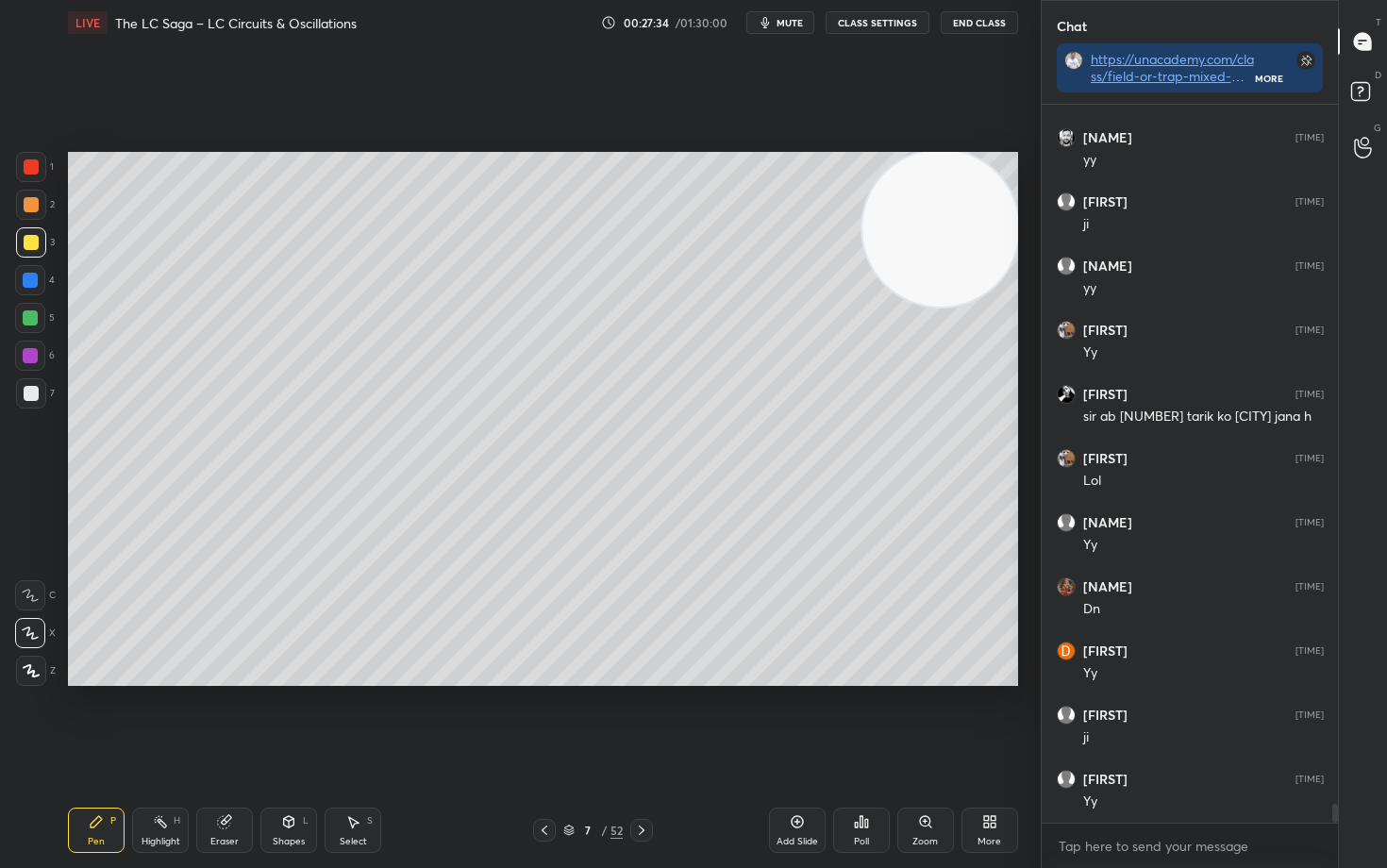 click at bounding box center (31, 393) 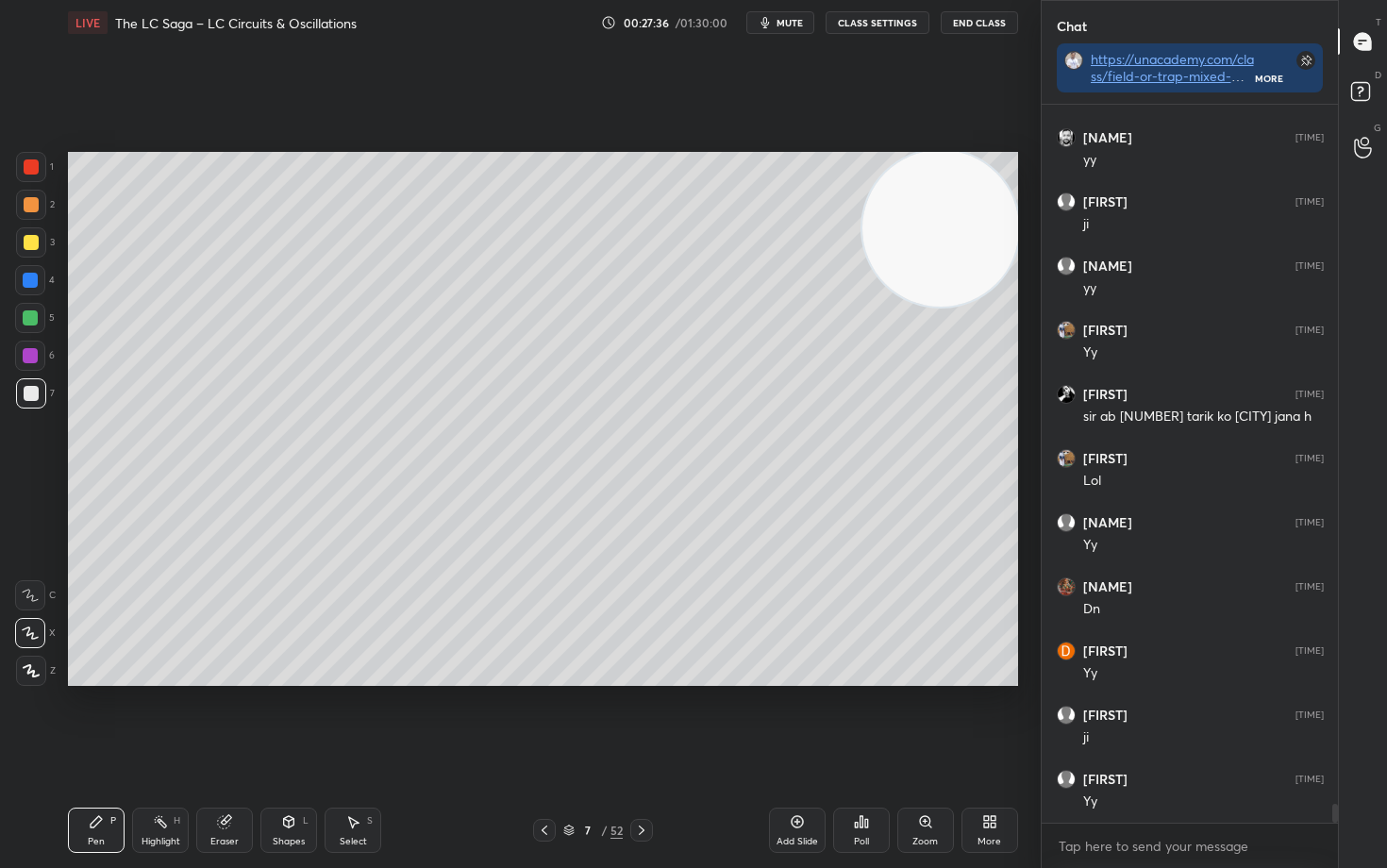 drag, startPoint x: 801, startPoint y: 826, endPoint x: 799, endPoint y: 814, distance: 12.165525 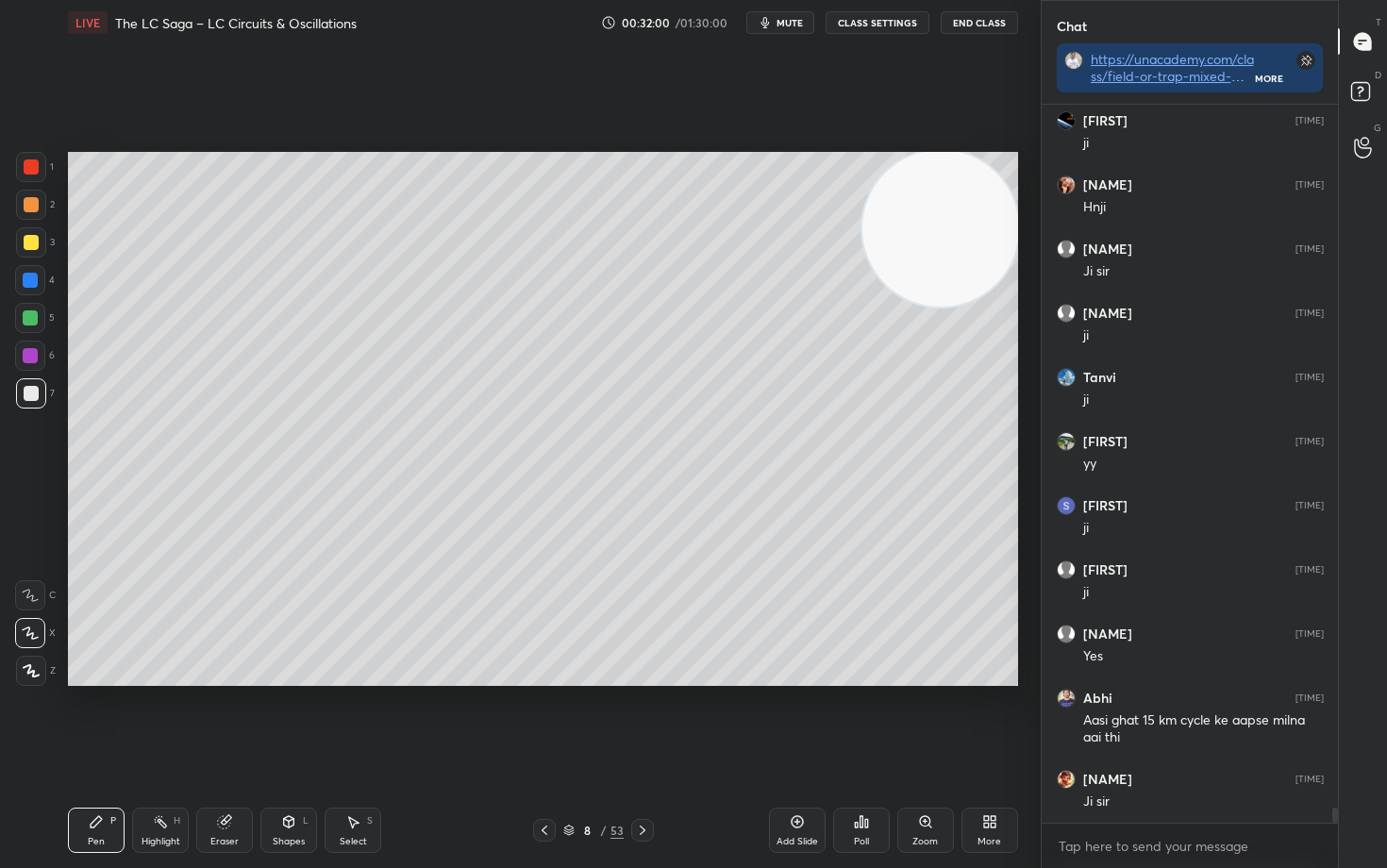scroll, scrollTop: 32622, scrollLeft: 0, axis: vertical 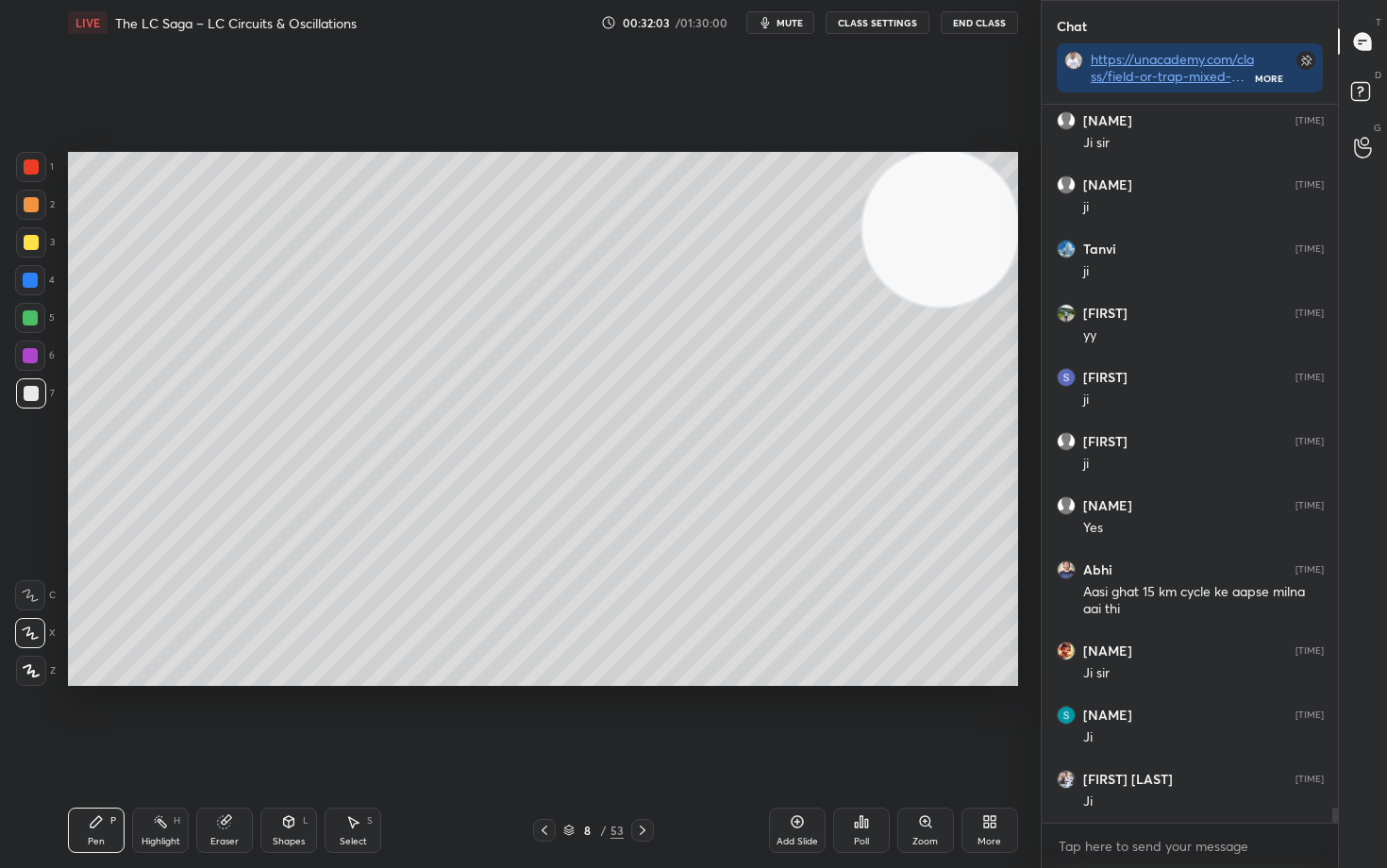 drag, startPoint x: 800, startPoint y: 827, endPoint x: 801, endPoint y: 812, distance: 15.0333 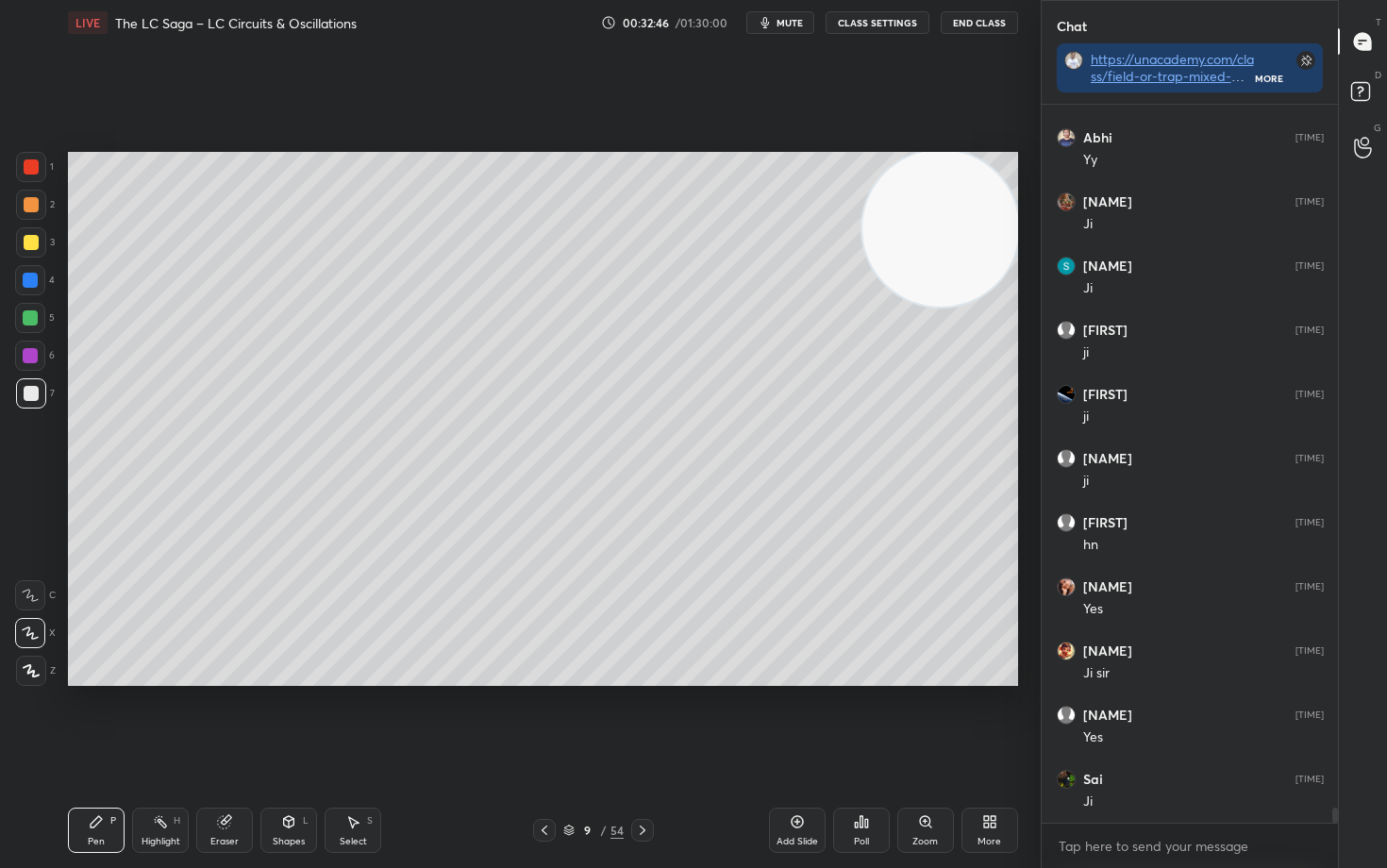 scroll, scrollTop: 33584, scrollLeft: 0, axis: vertical 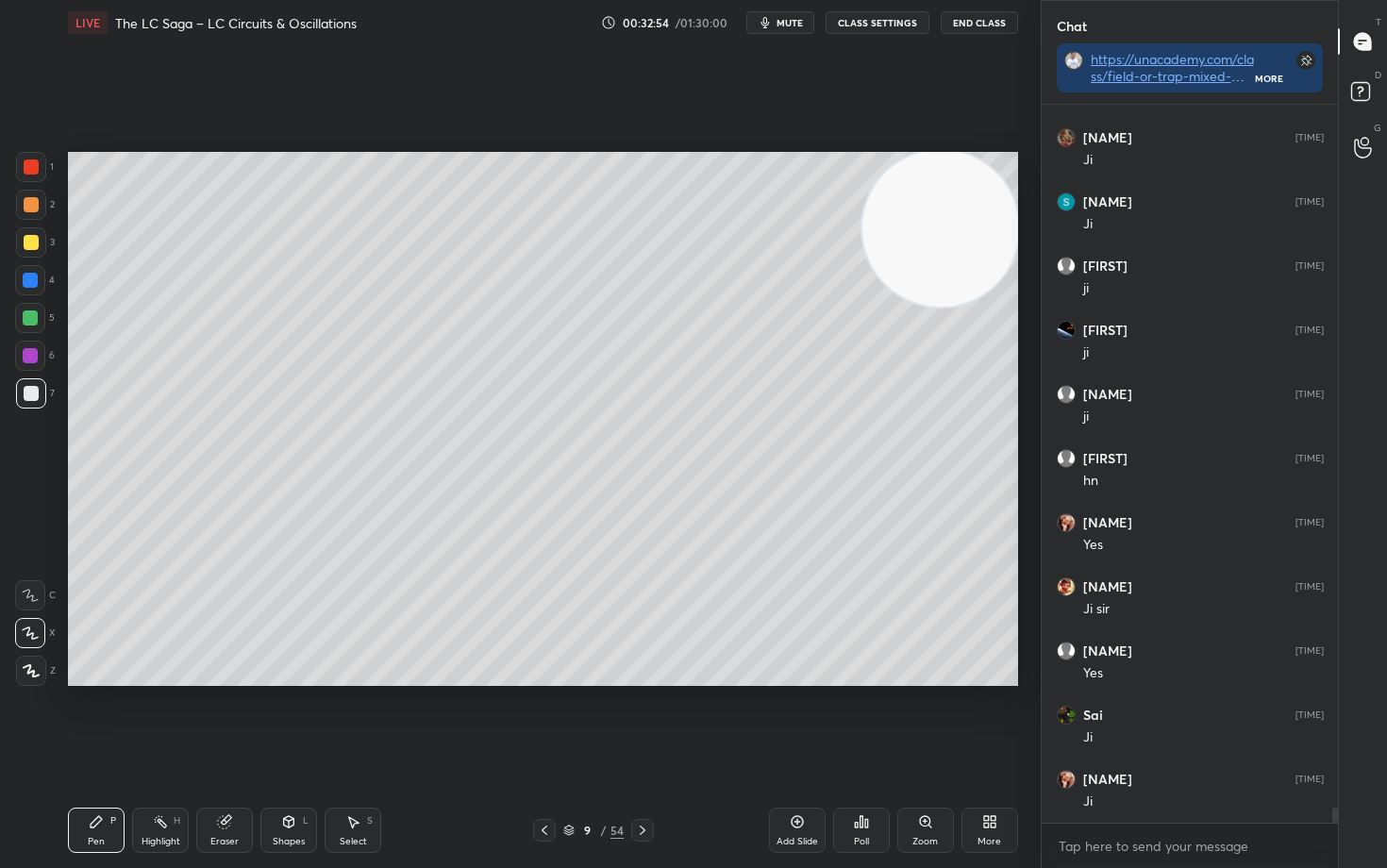 drag, startPoint x: 207, startPoint y: 837, endPoint x: 333, endPoint y: 697, distance: 188.35074 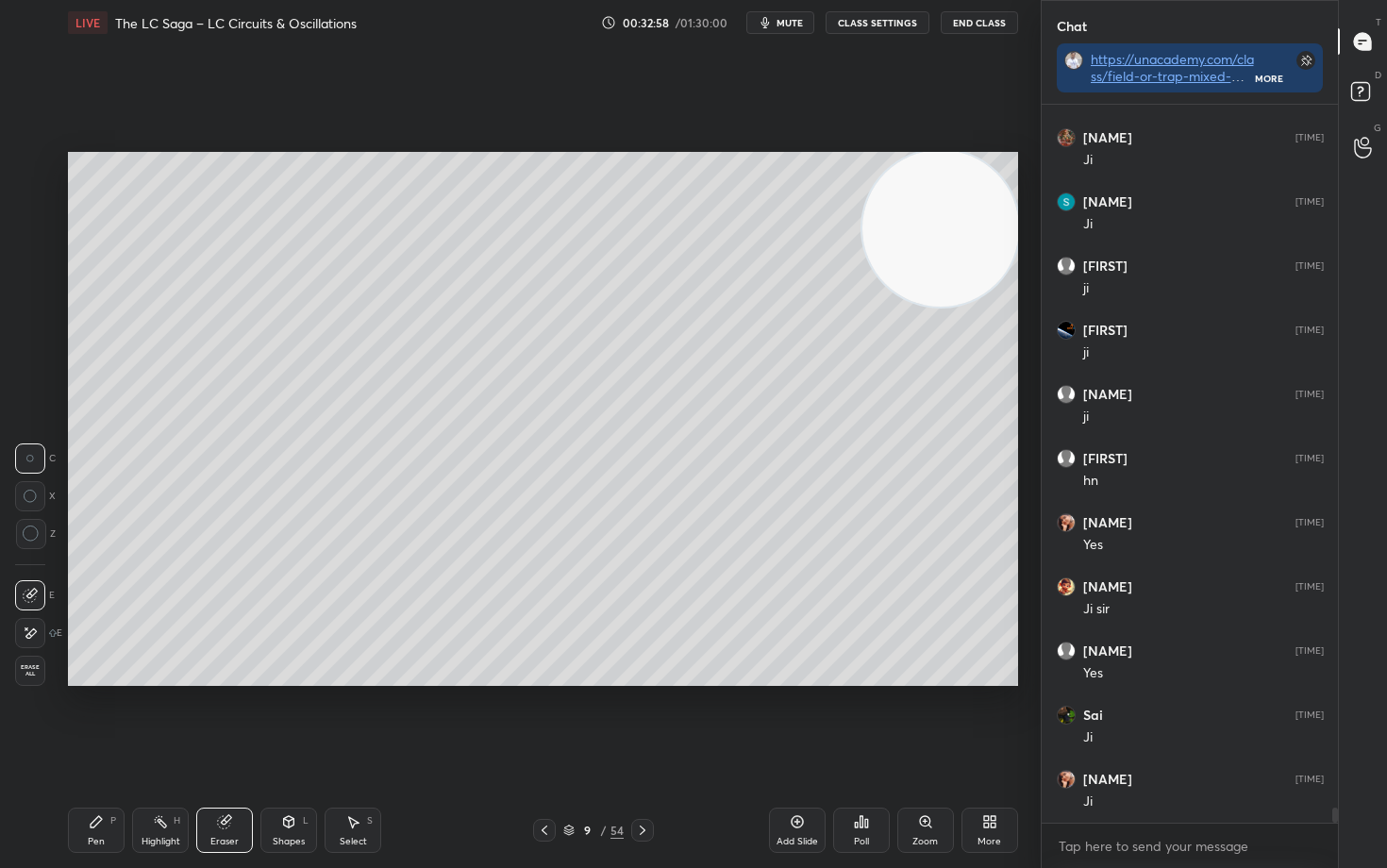 drag, startPoint x: 100, startPoint y: 815, endPoint x: 187, endPoint y: 730, distance: 121.6306 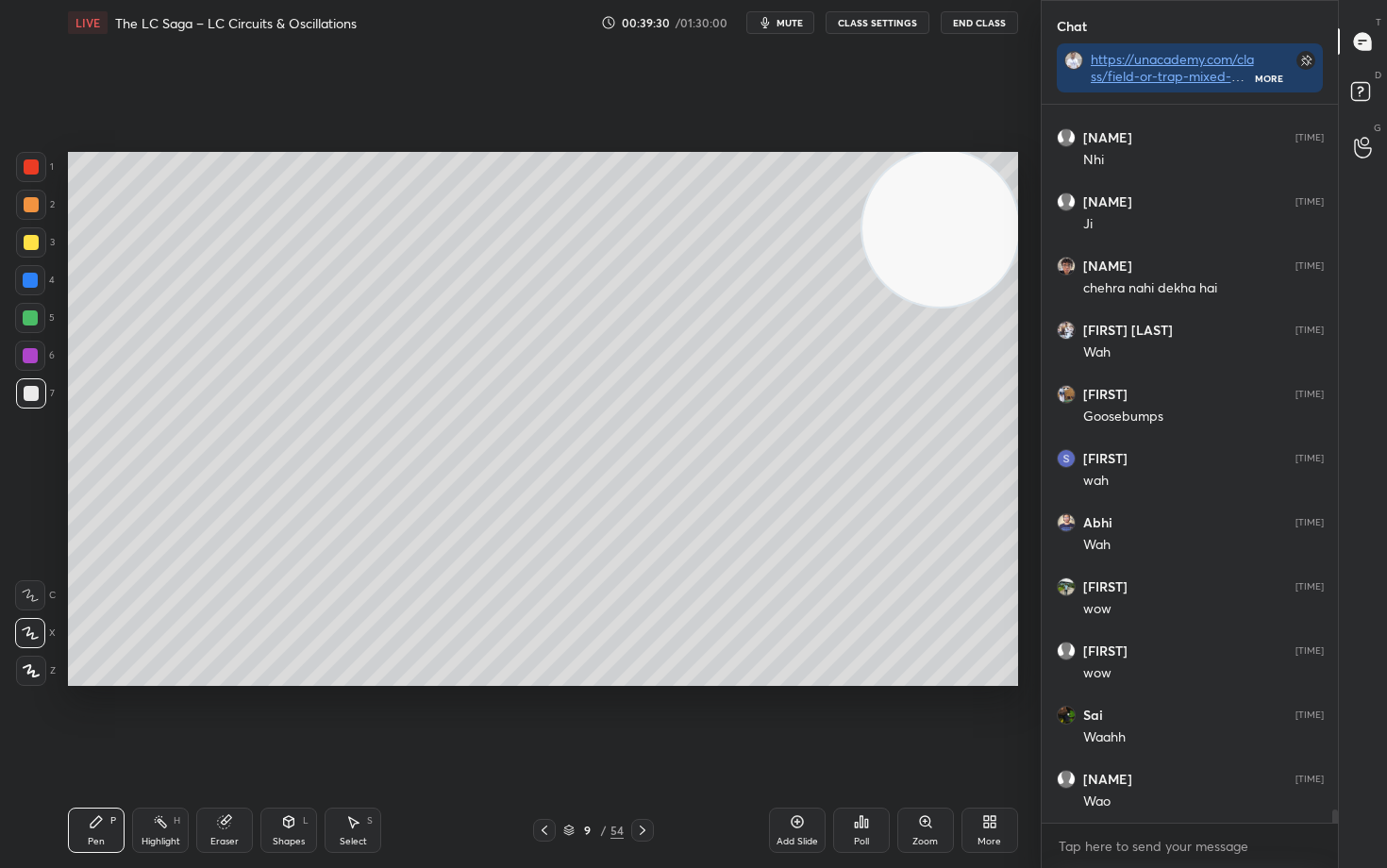 scroll, scrollTop: 38675, scrollLeft: 0, axis: vertical 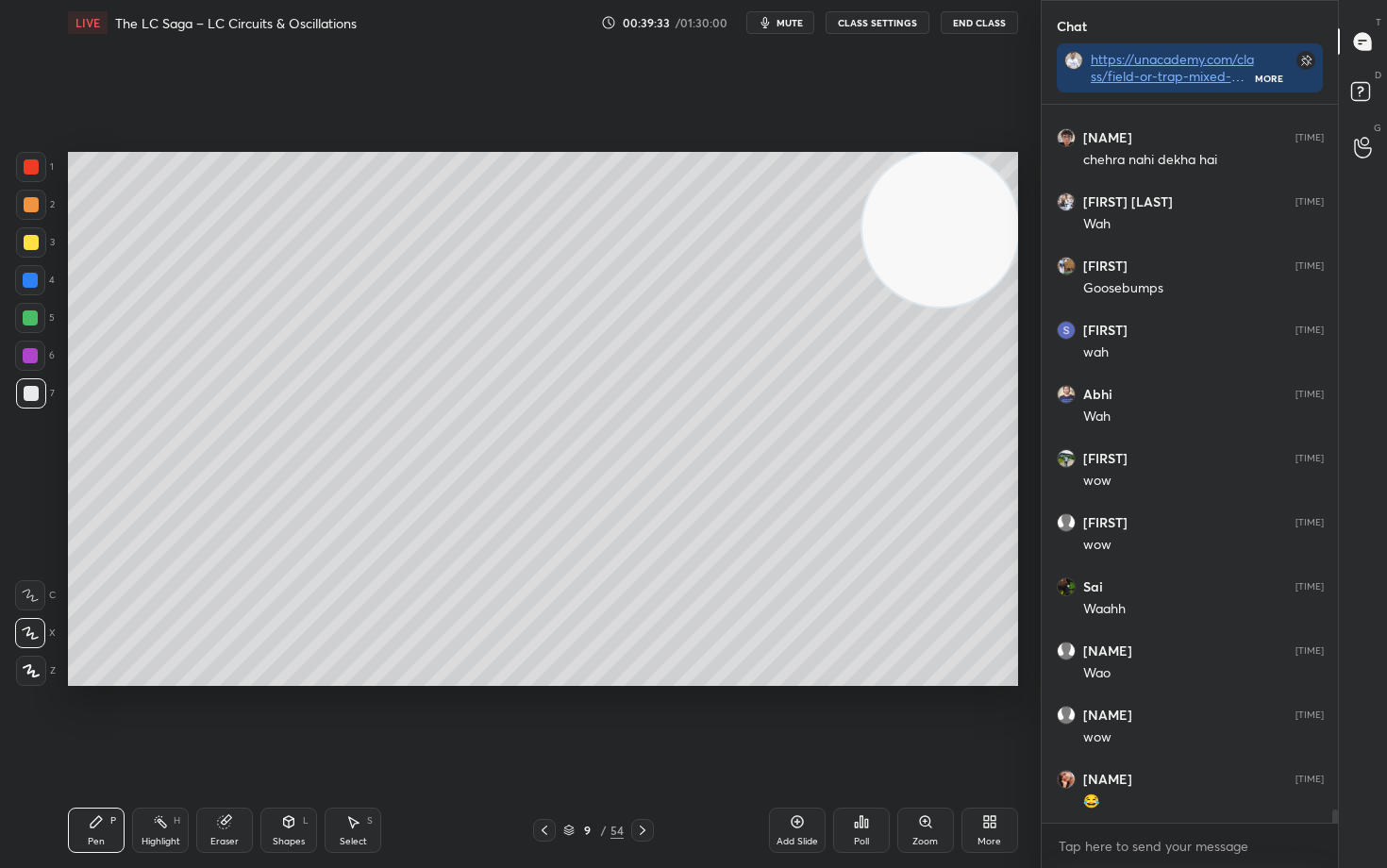 click on "Eraser" at bounding box center (225, 830) 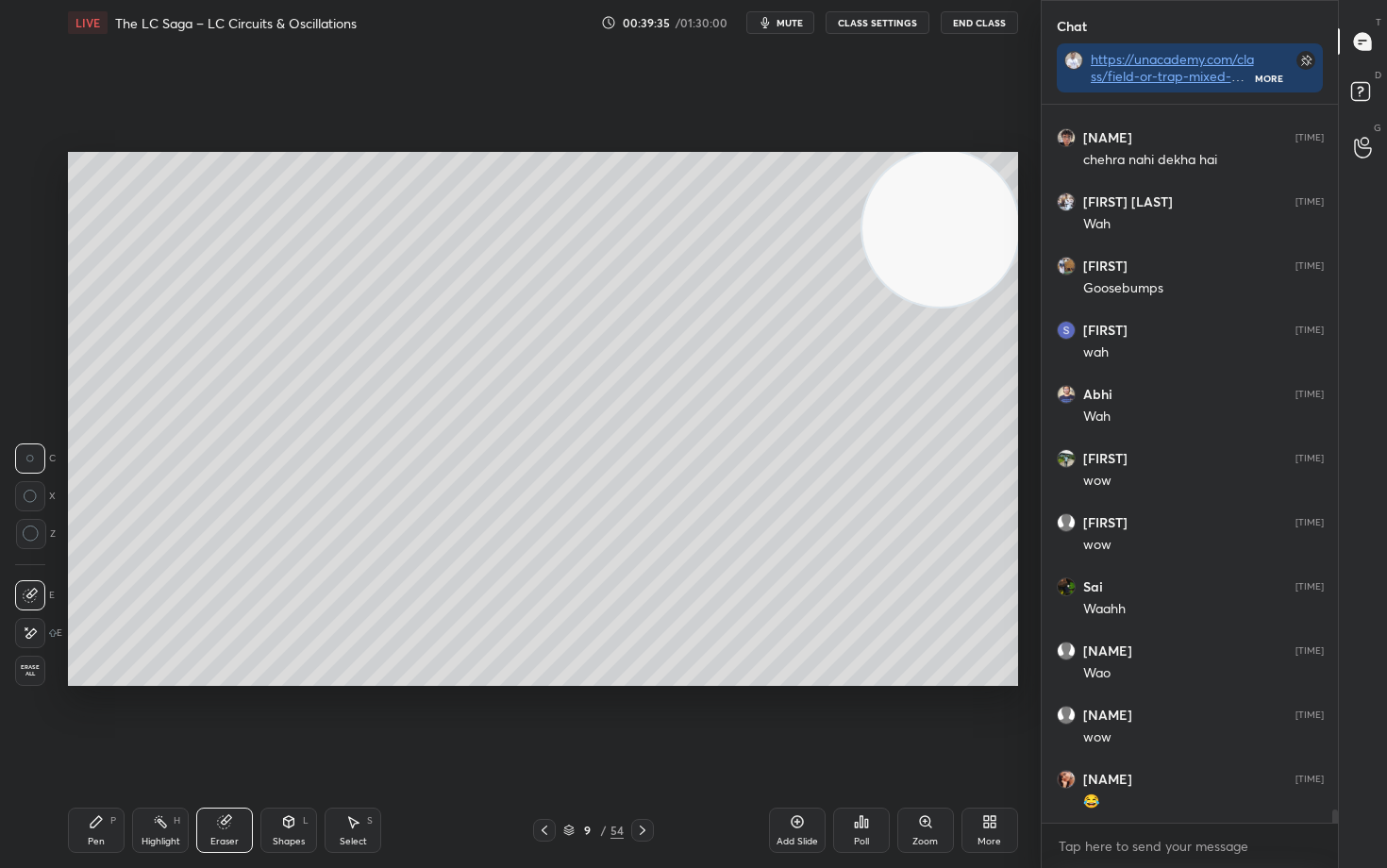 scroll, scrollTop: 38803, scrollLeft: 0, axis: vertical 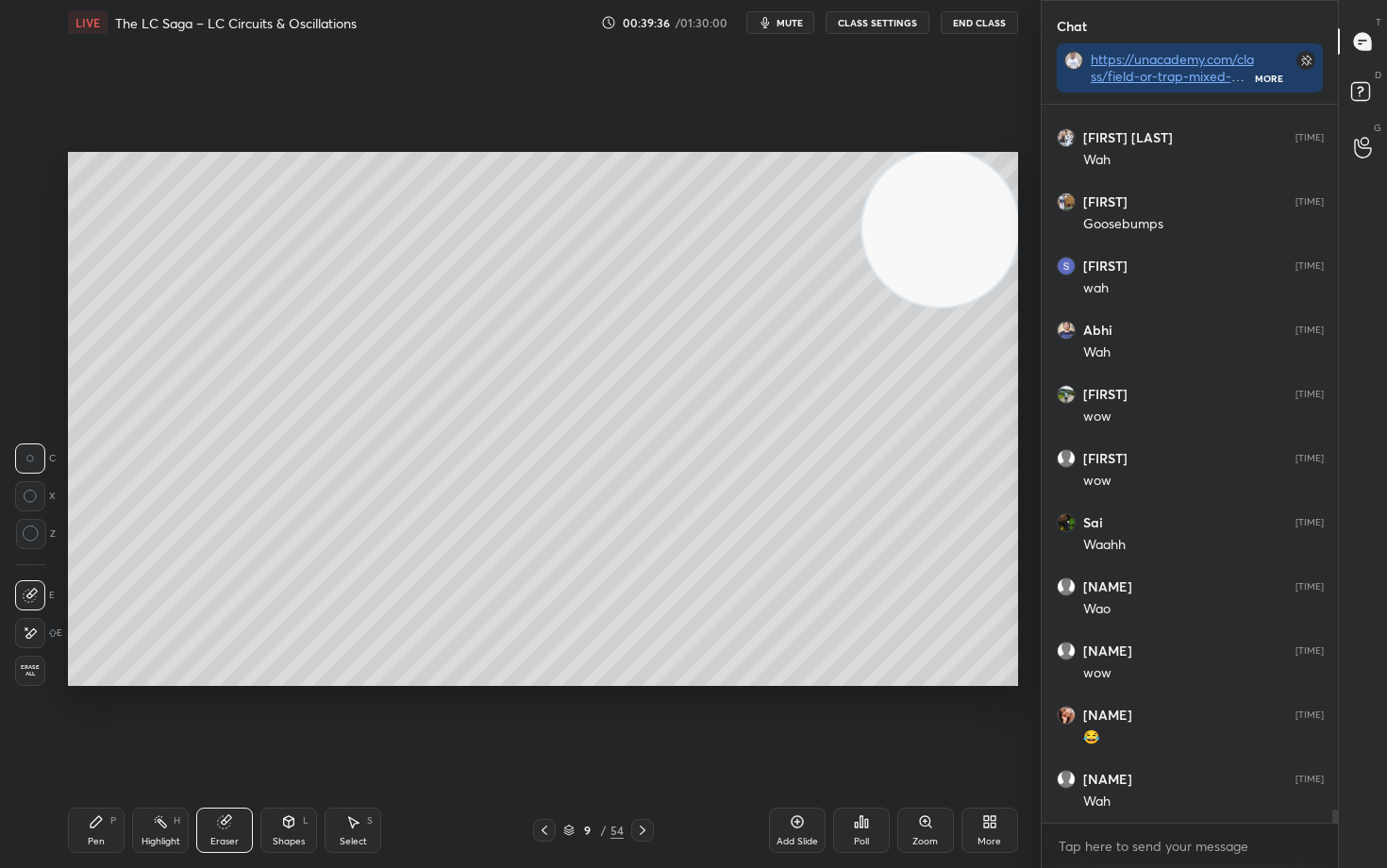 click 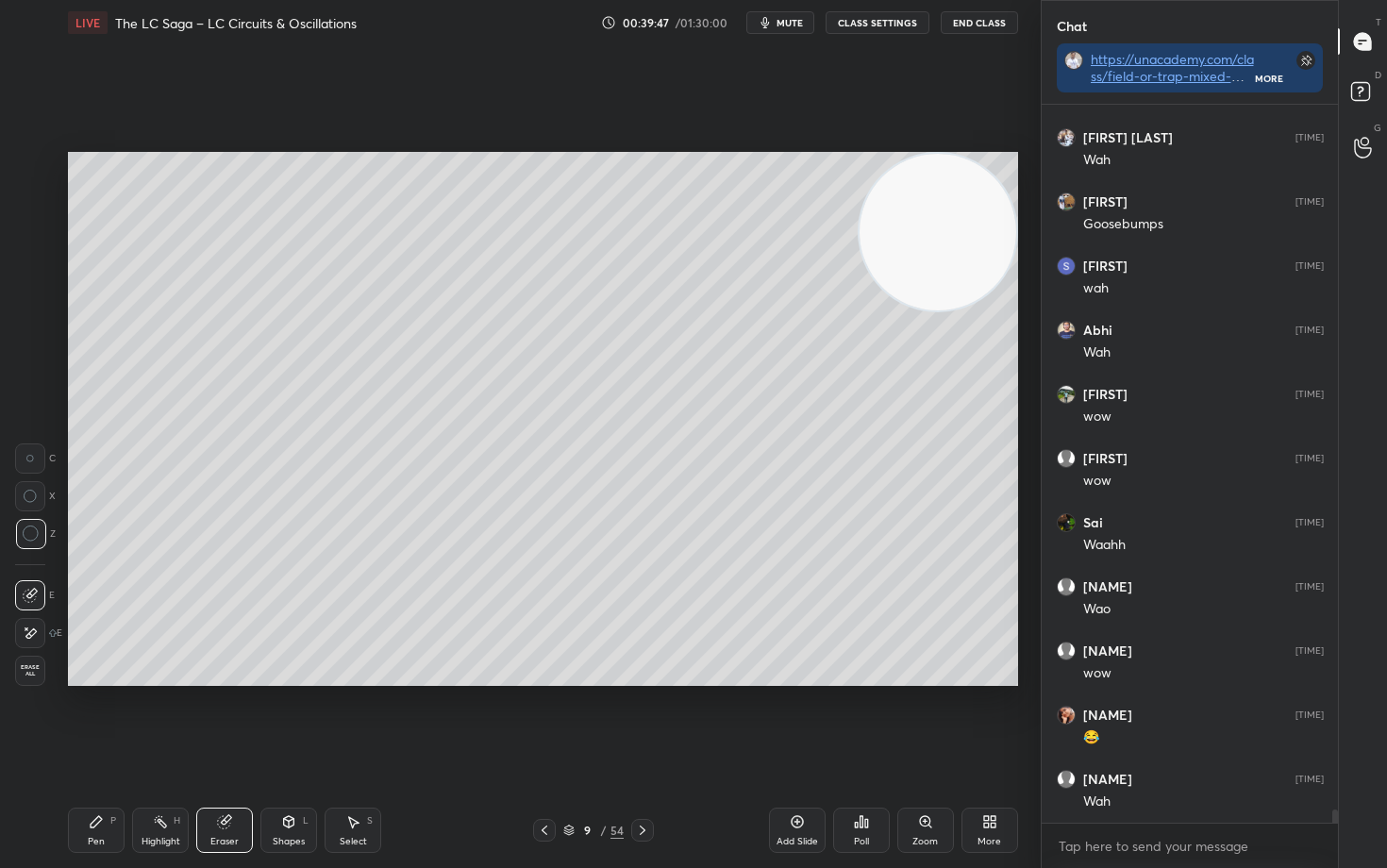 drag, startPoint x: 939, startPoint y: 249, endPoint x: 955, endPoint y: 202, distance: 49.648766 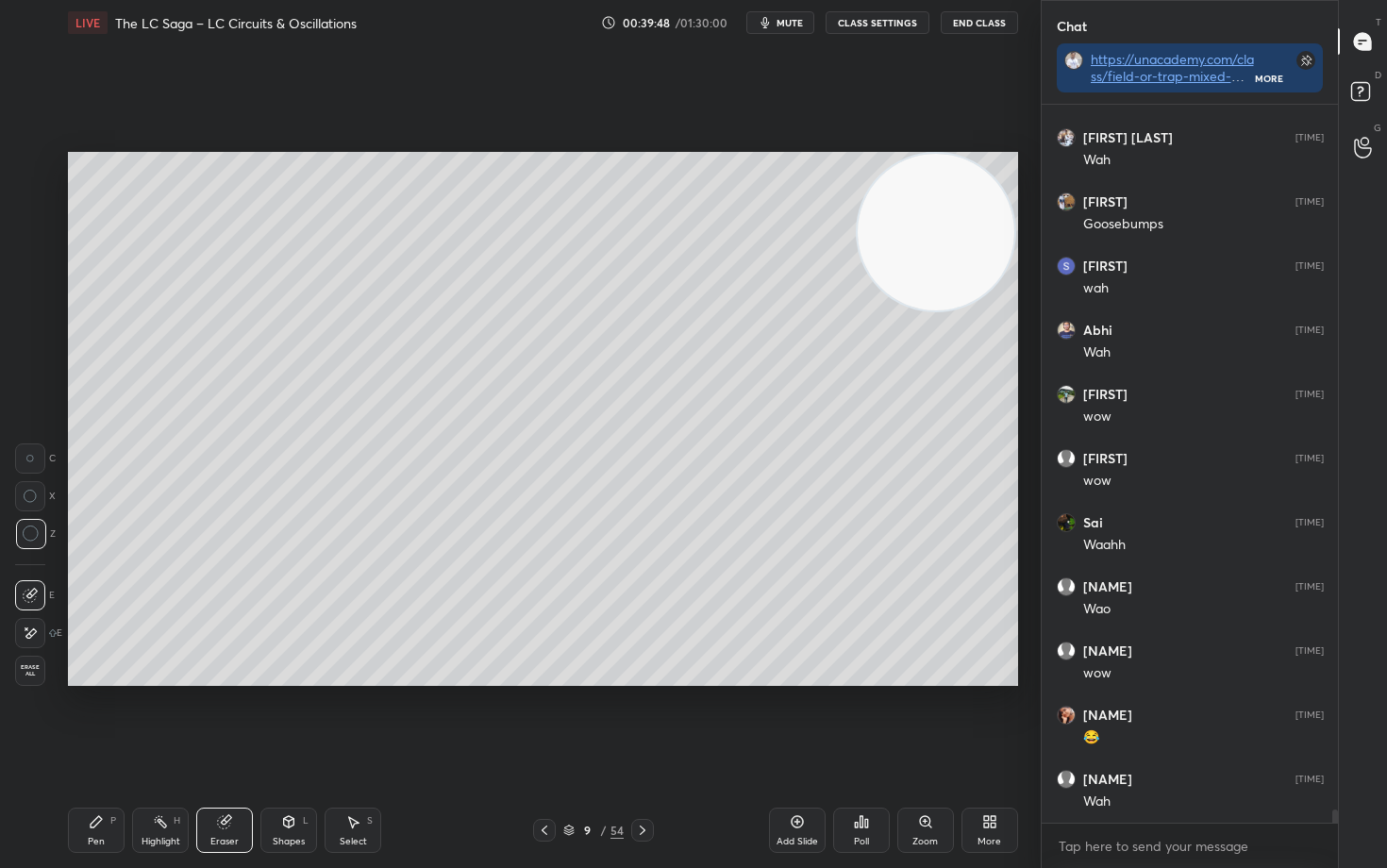 drag, startPoint x: 909, startPoint y: 301, endPoint x: 945, endPoint y: 237, distance: 73.43024 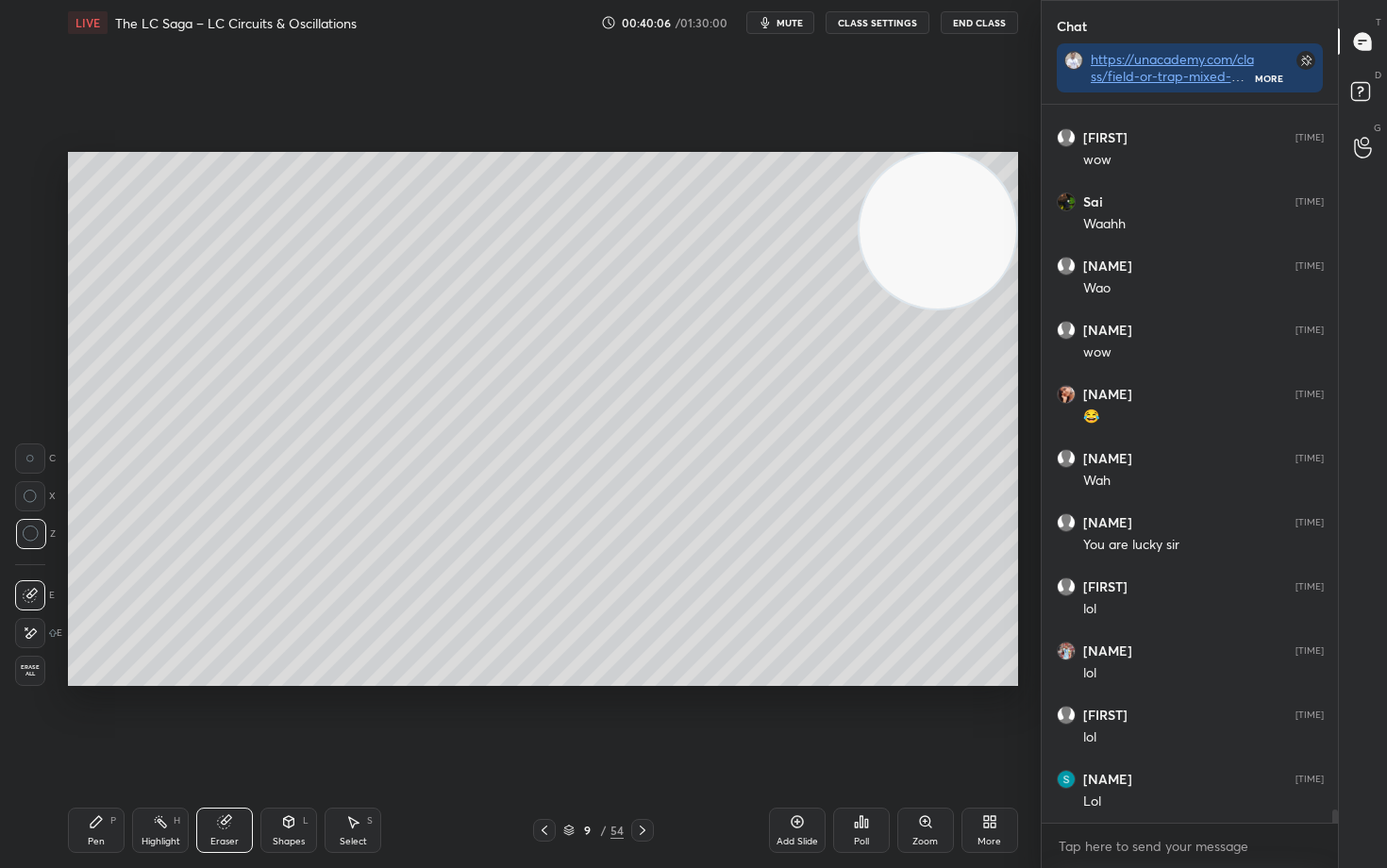 scroll, scrollTop: 39188, scrollLeft: 0, axis: vertical 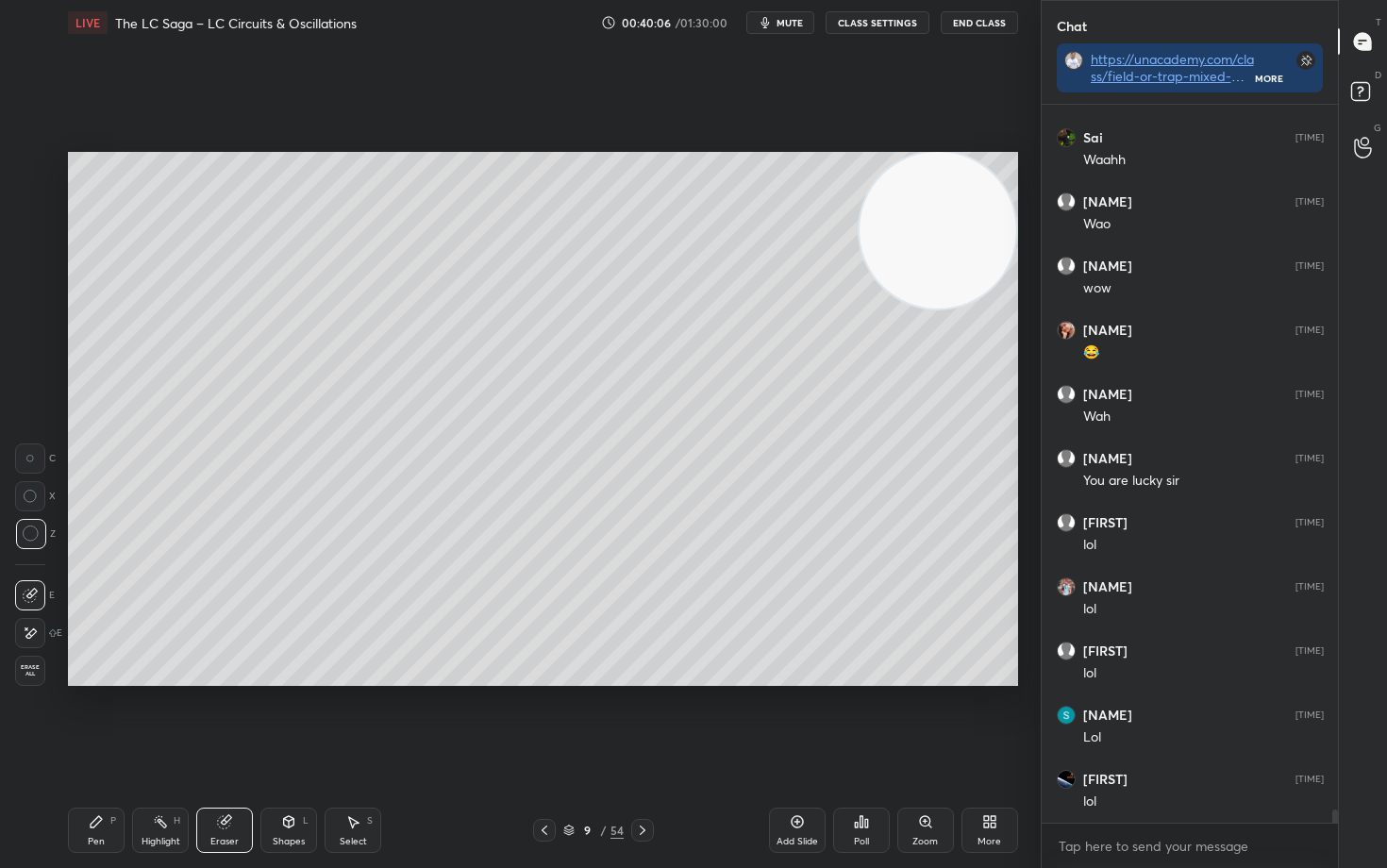 click on "Pen P" at bounding box center [96, 830] 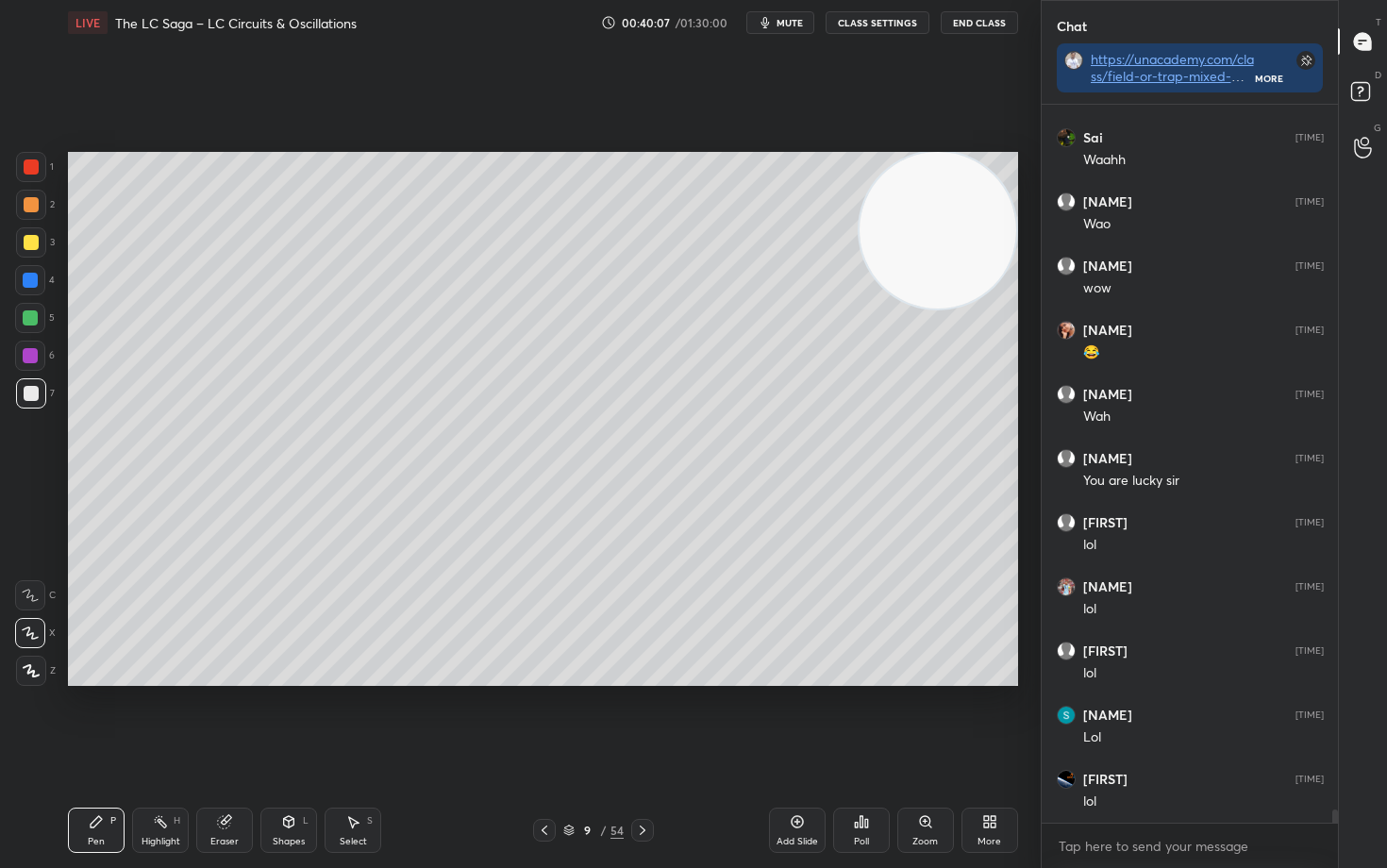 scroll, scrollTop: 39252, scrollLeft: 0, axis: vertical 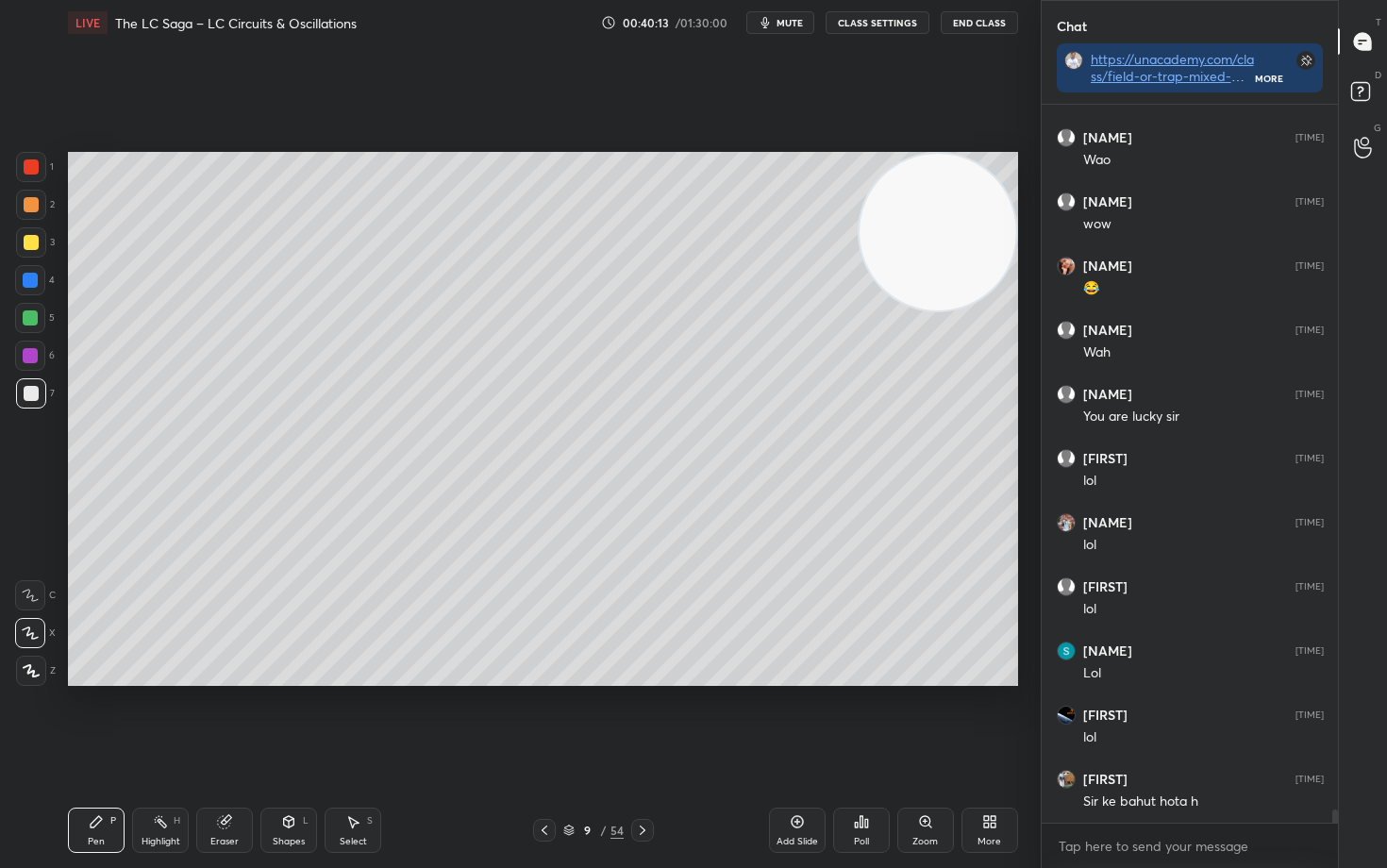 drag, startPoint x: 933, startPoint y: 272, endPoint x: 967, endPoint y: 220, distance: 62.128898 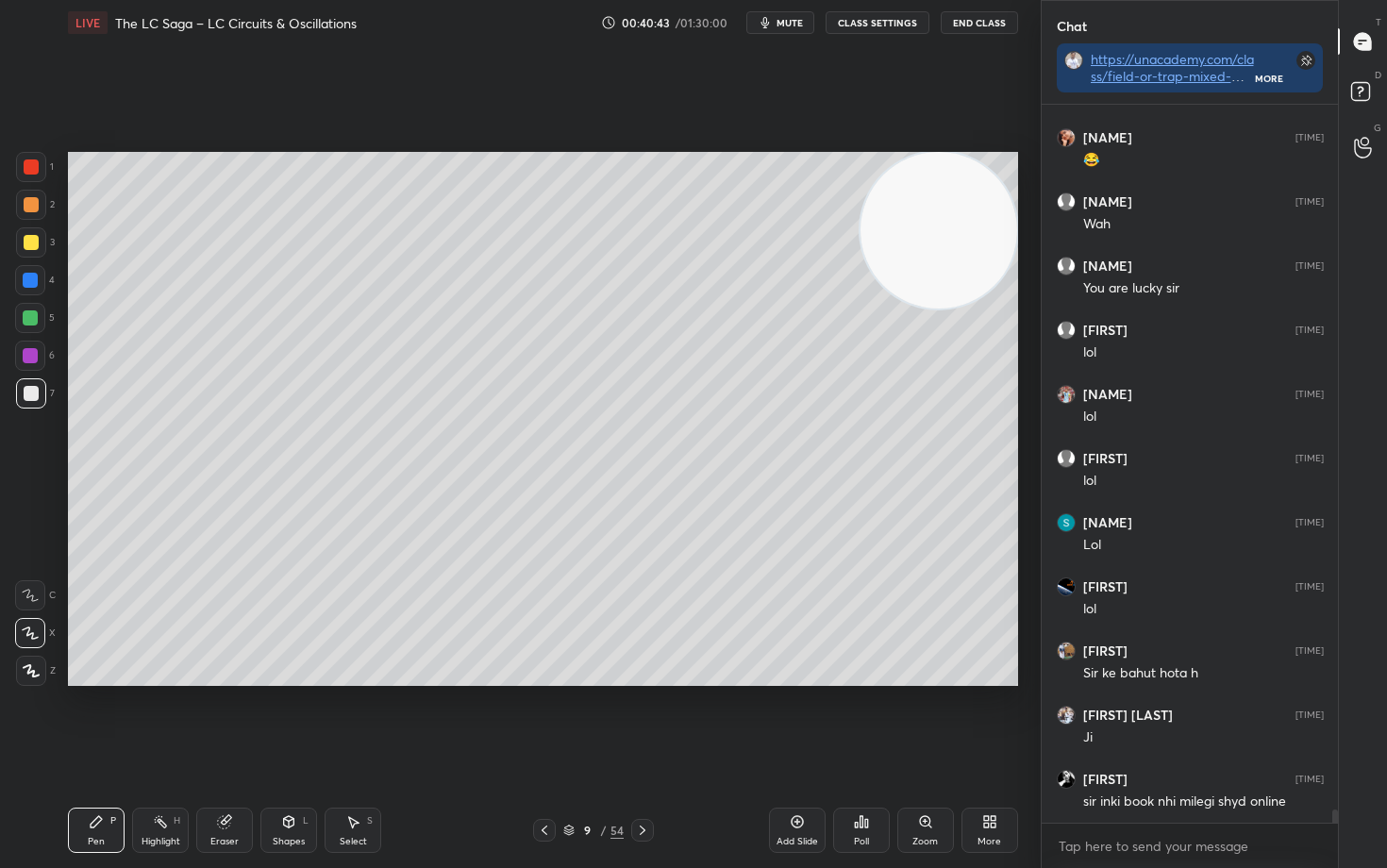 scroll, scrollTop: 39445, scrollLeft: 0, axis: vertical 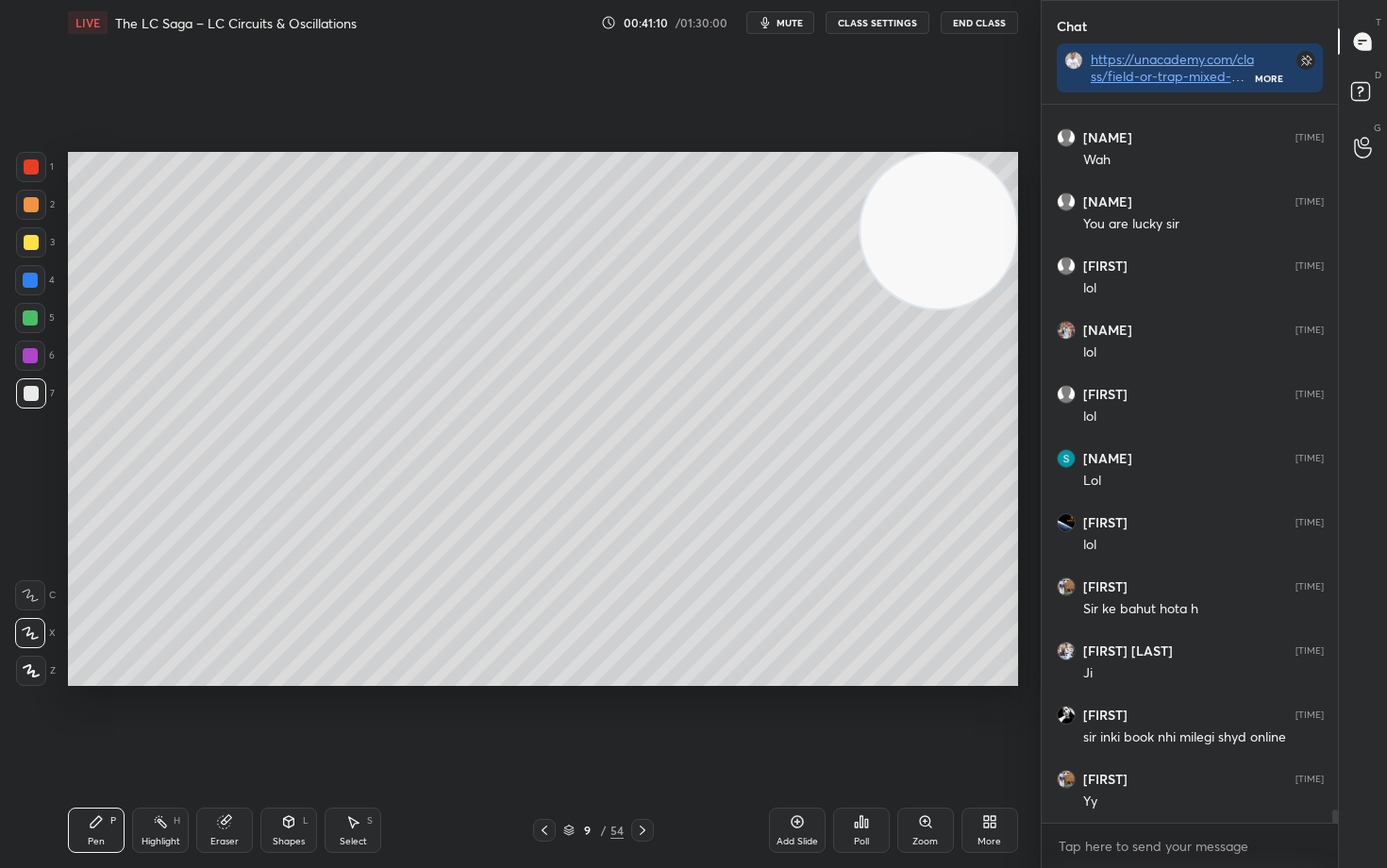 click 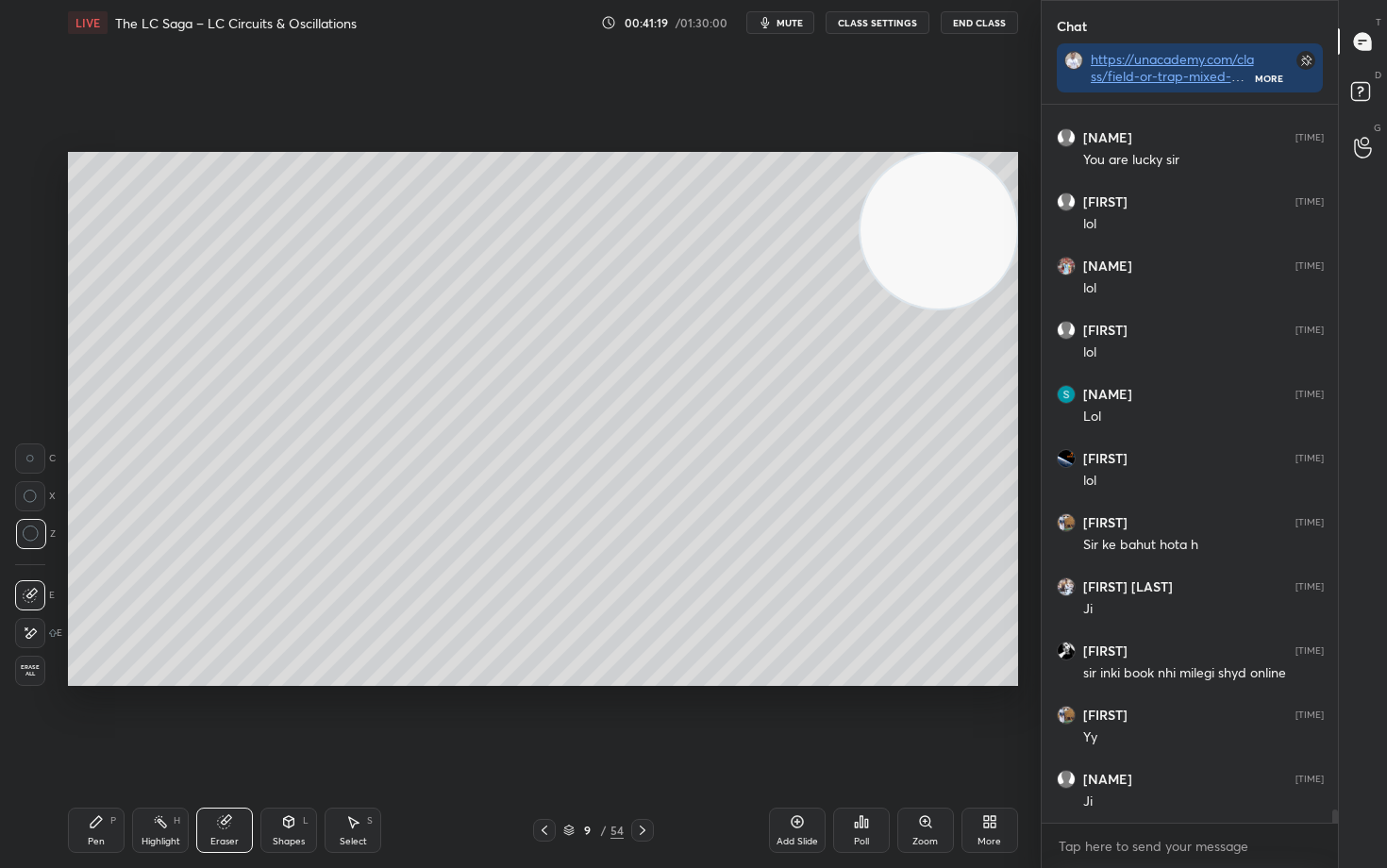 scroll, scrollTop: 39573, scrollLeft: 0, axis: vertical 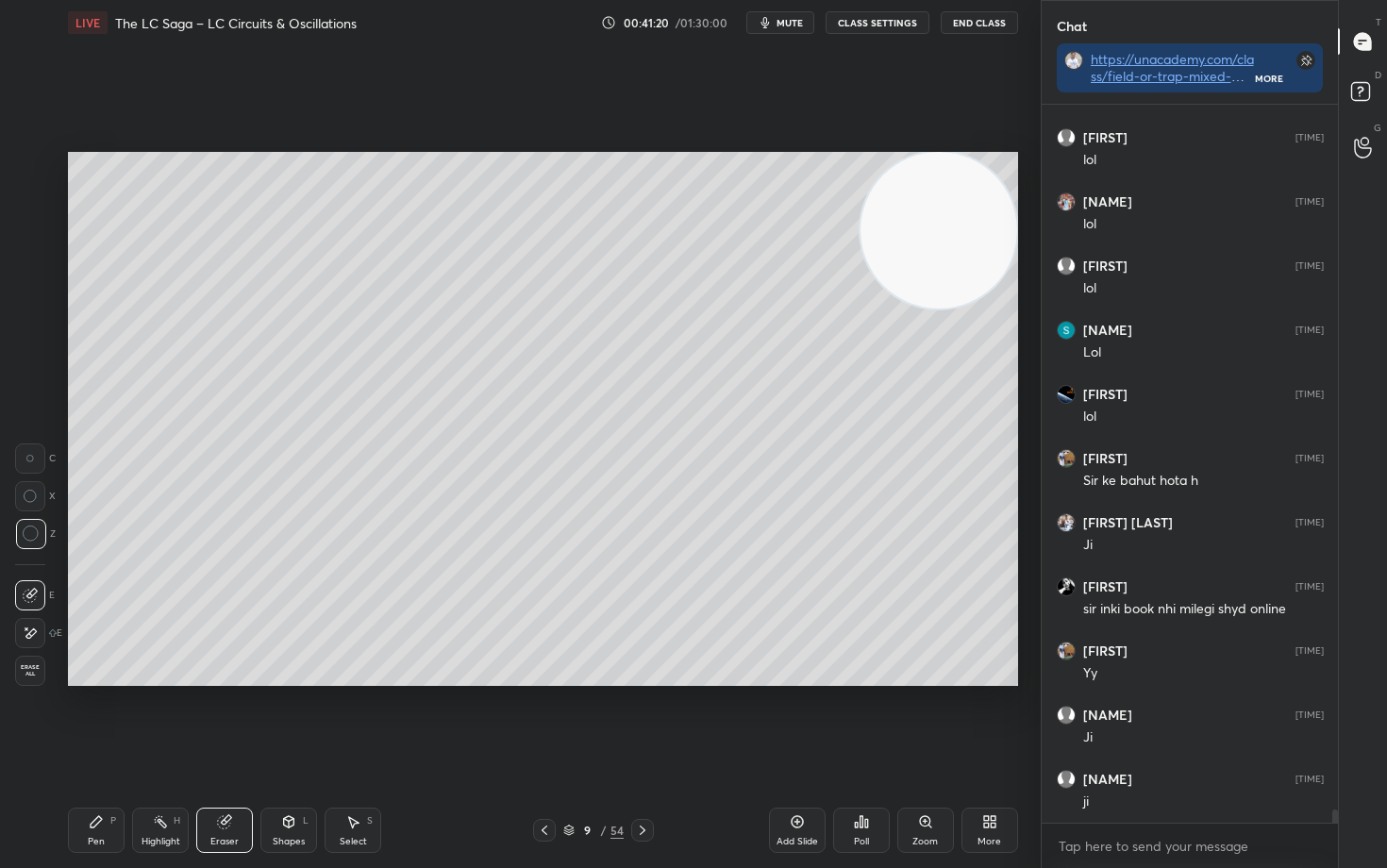 click on "Pen P" at bounding box center (96, 830) 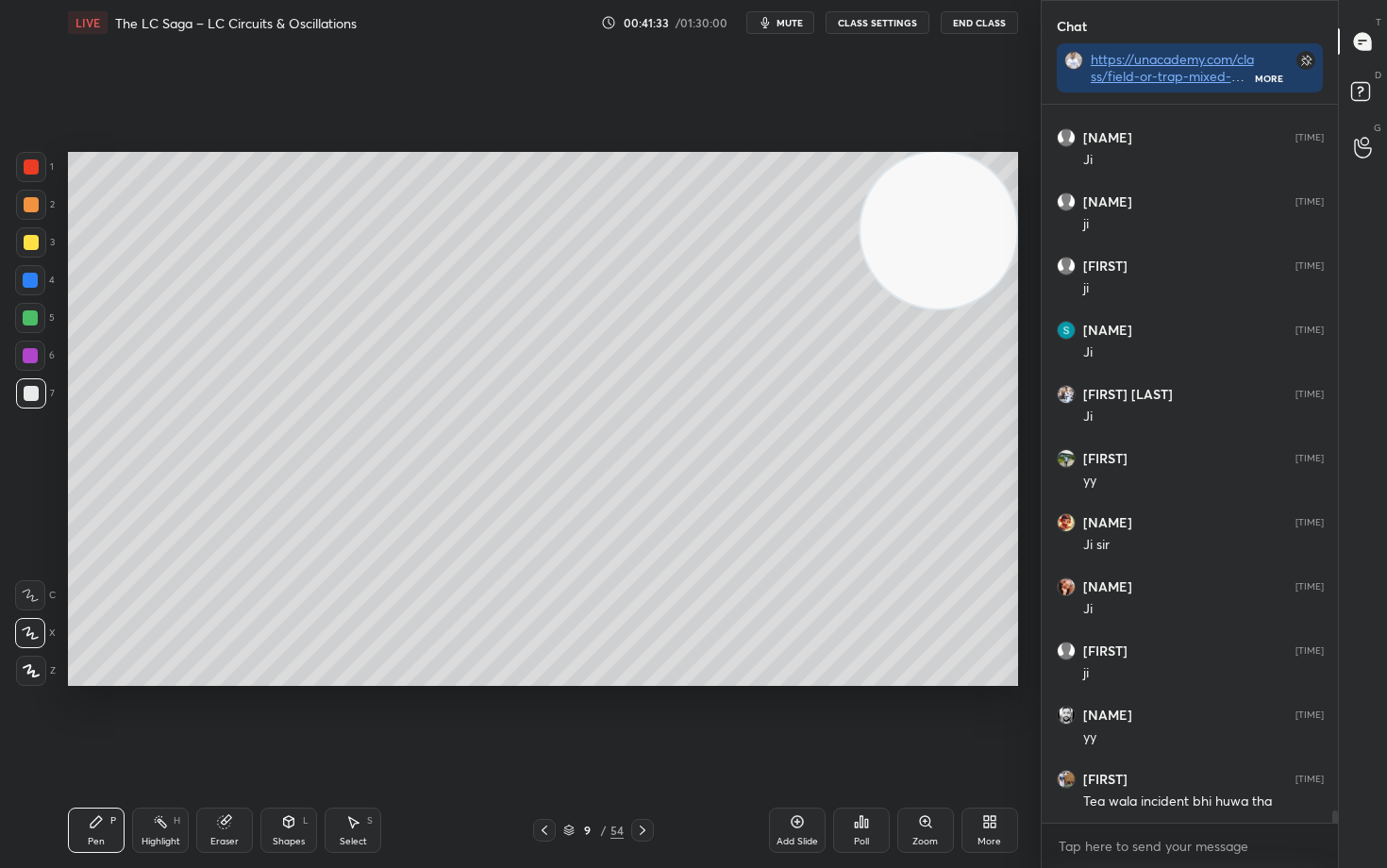 scroll, scrollTop: 40215, scrollLeft: 0, axis: vertical 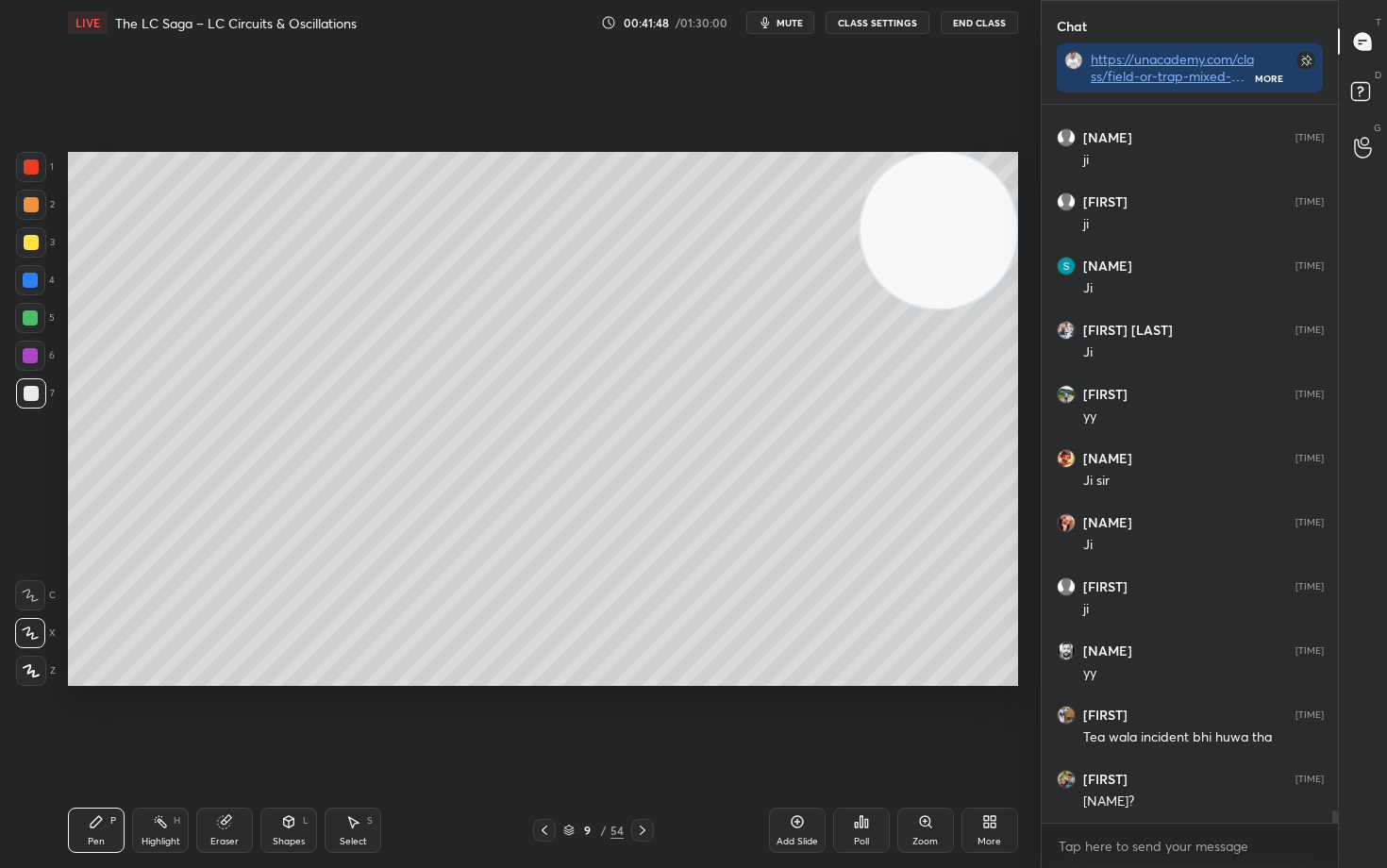click 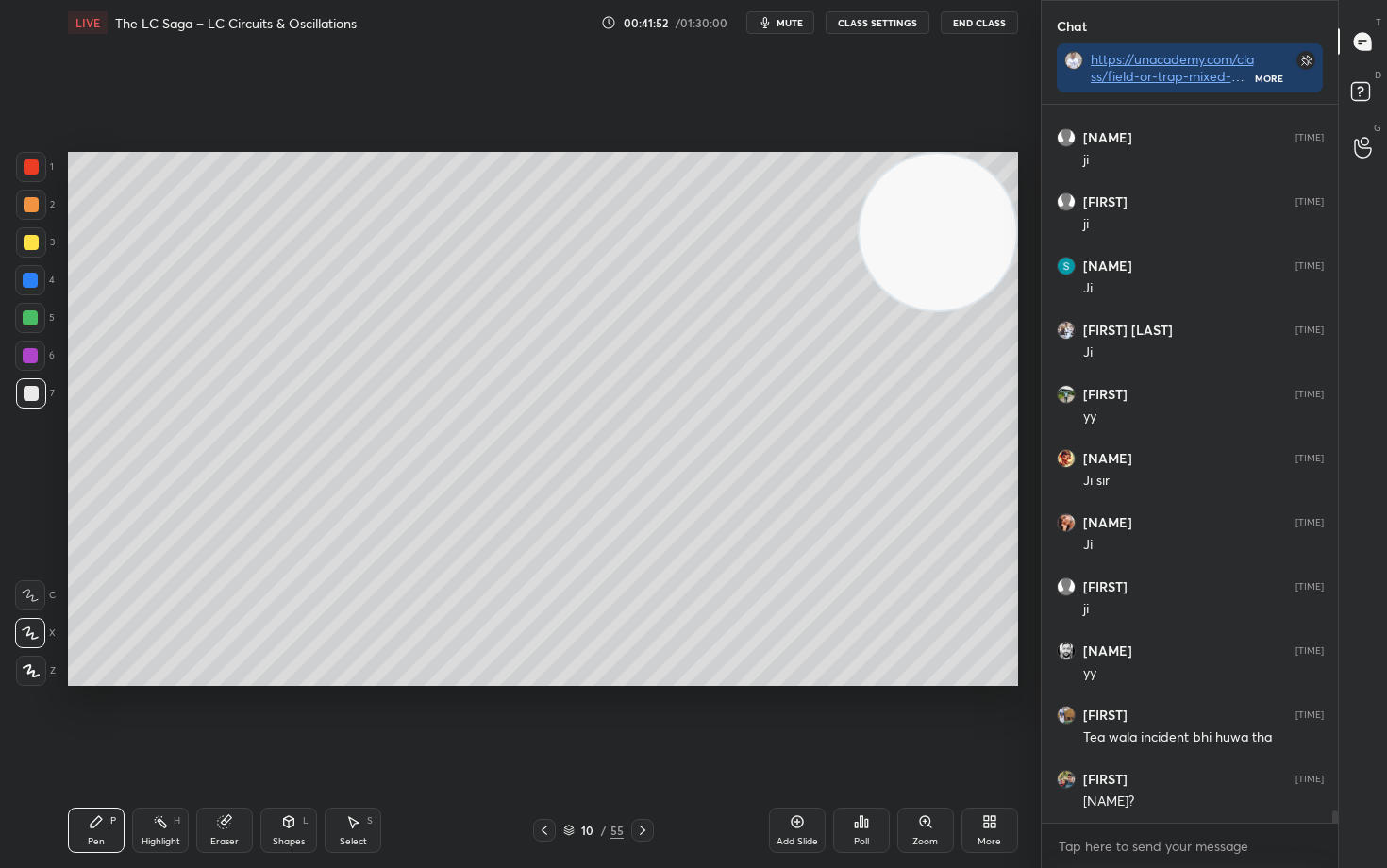drag, startPoint x: 946, startPoint y: 271, endPoint x: 992, endPoint y: 225, distance: 65.05382 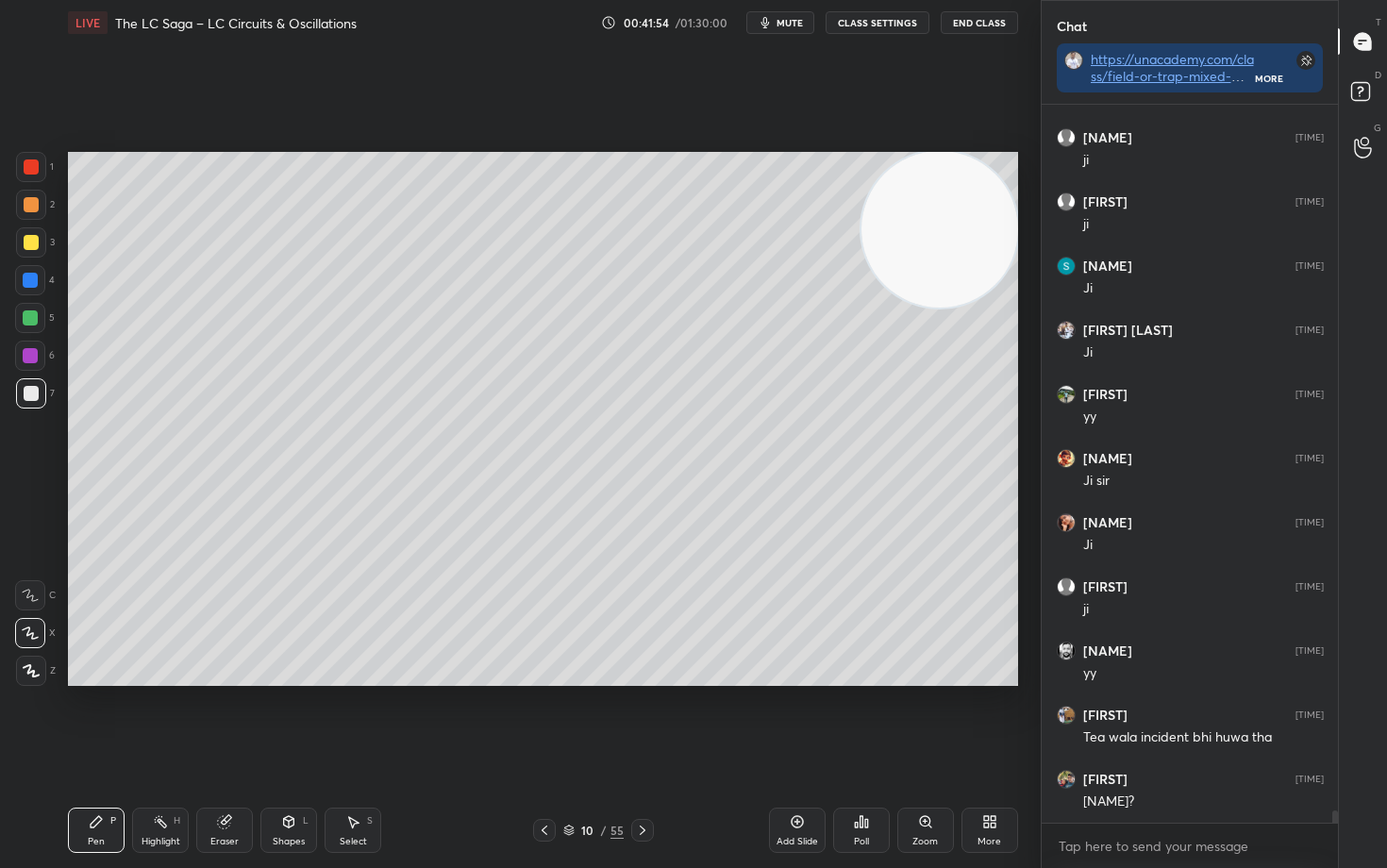 click at bounding box center (31, 242) 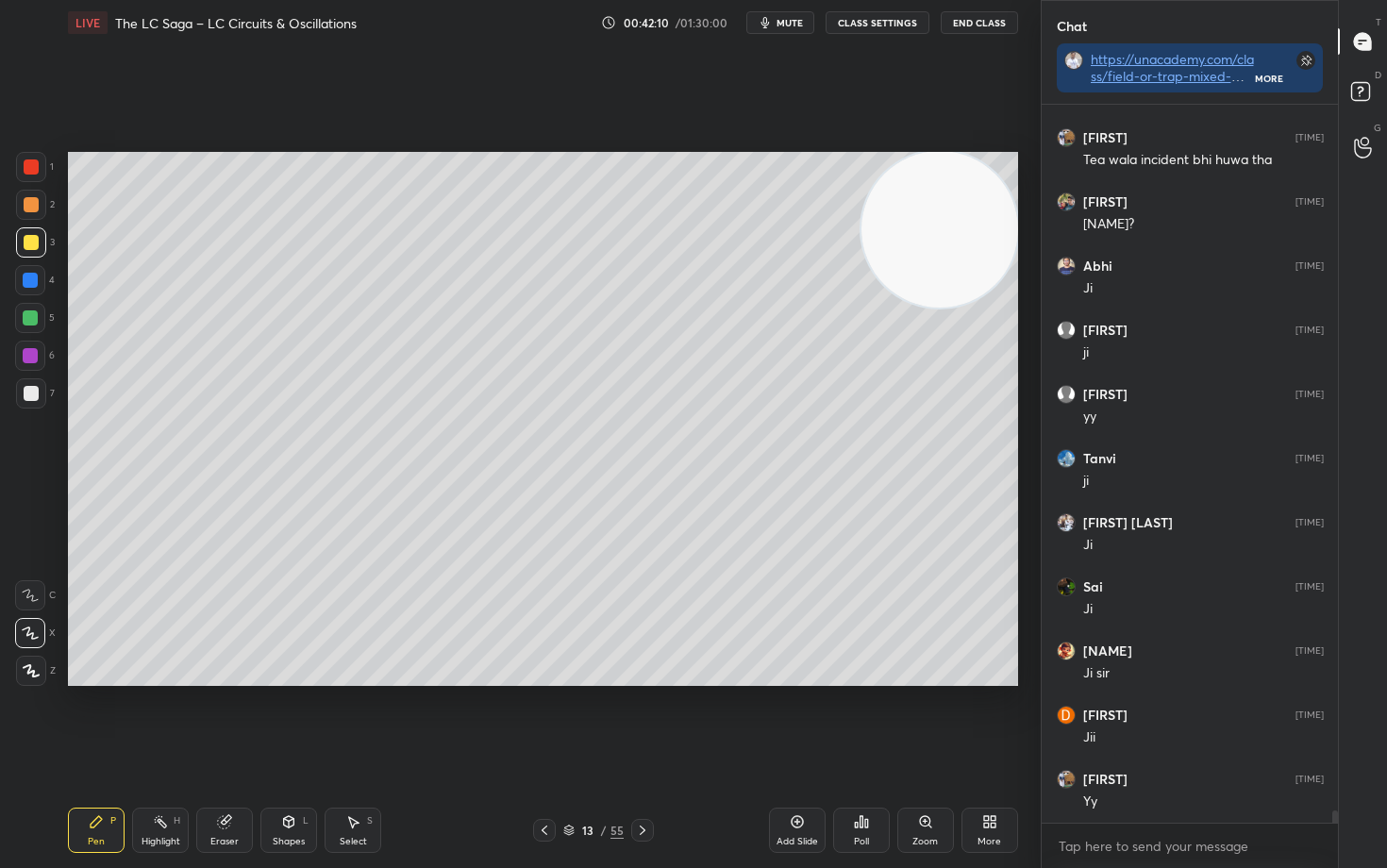 scroll, scrollTop: 40856, scrollLeft: 0, axis: vertical 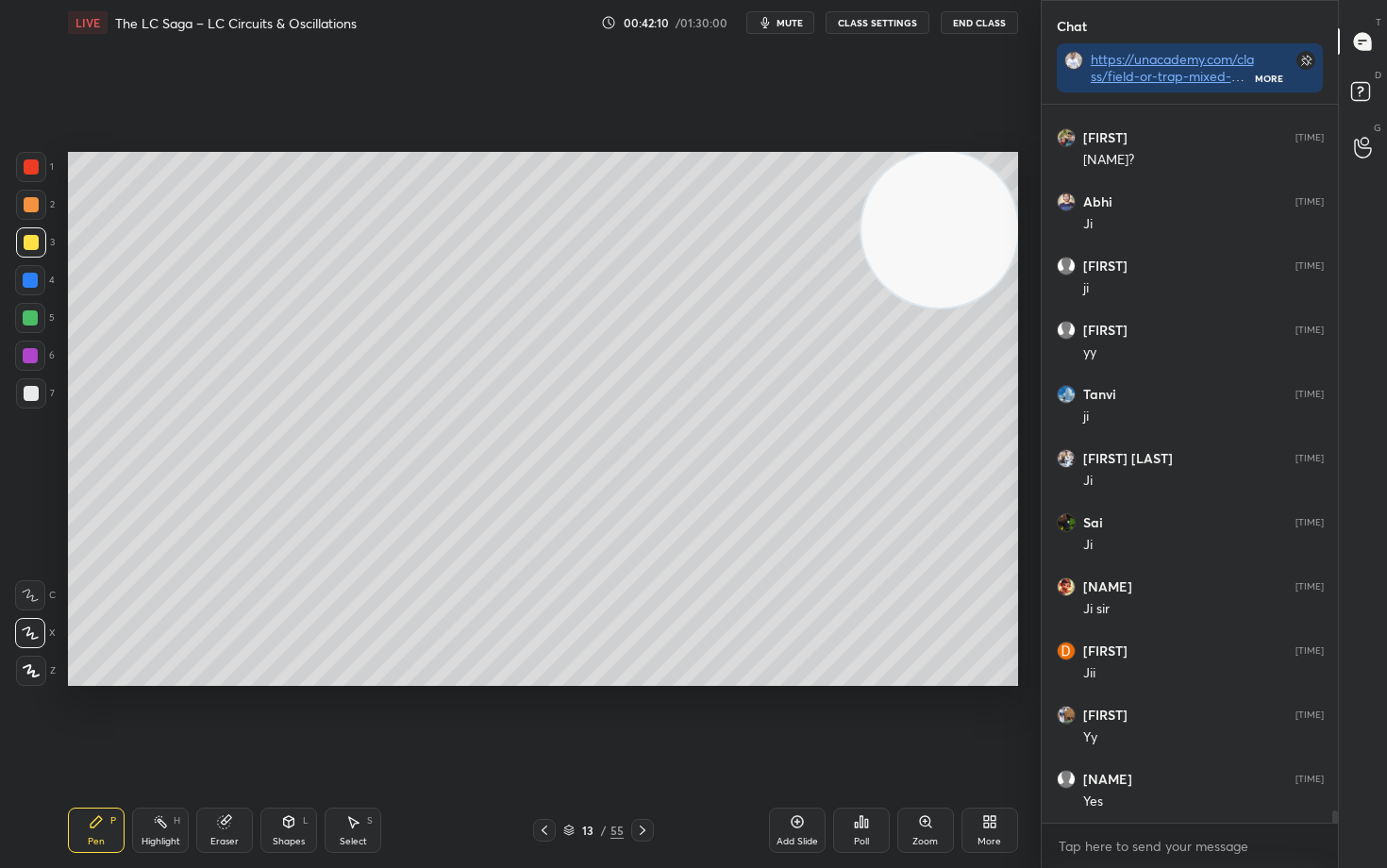 drag, startPoint x: 30, startPoint y: 395, endPoint x: 57, endPoint y: 403, distance: 28.16026 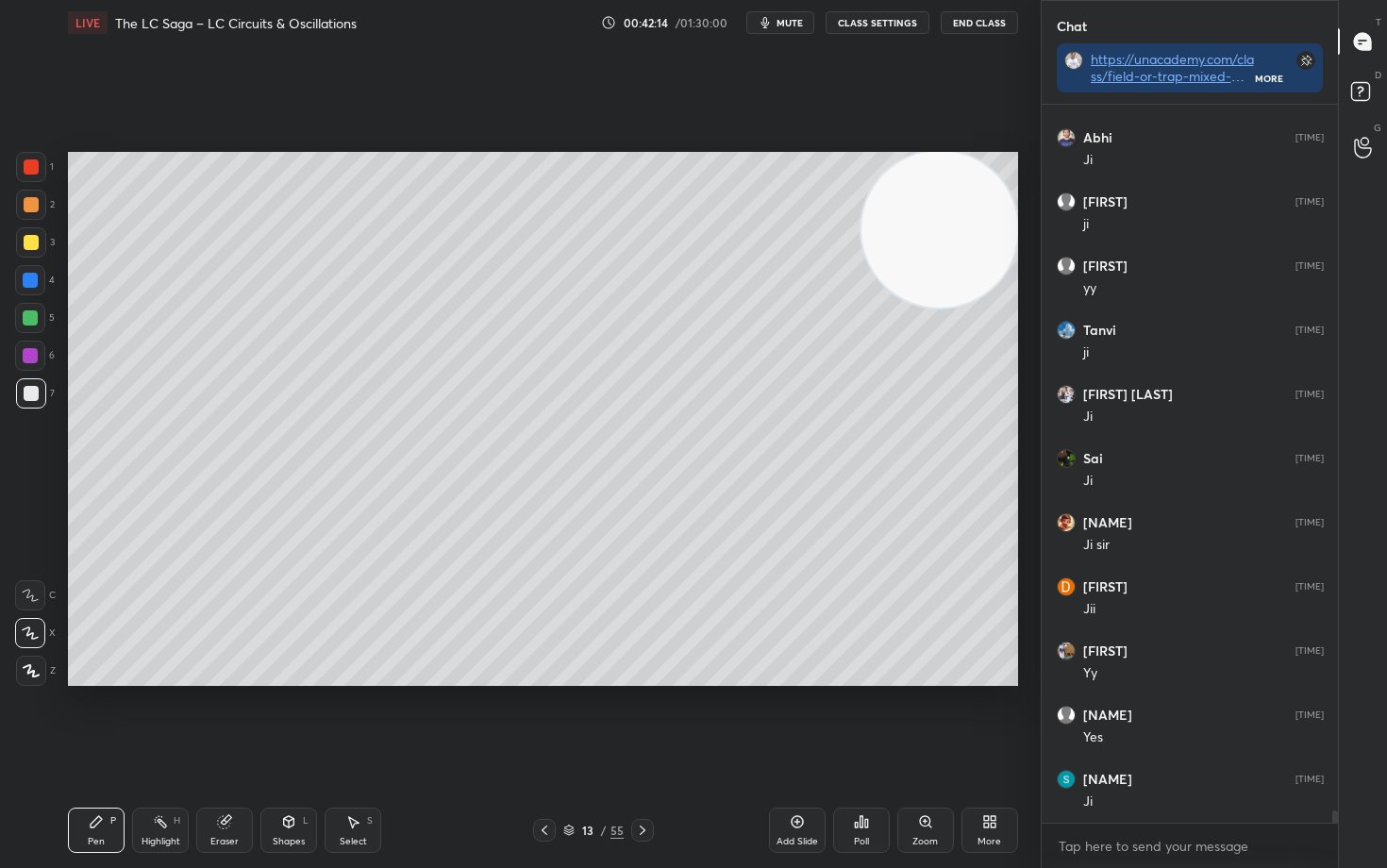 scroll, scrollTop: 40985, scrollLeft: 0, axis: vertical 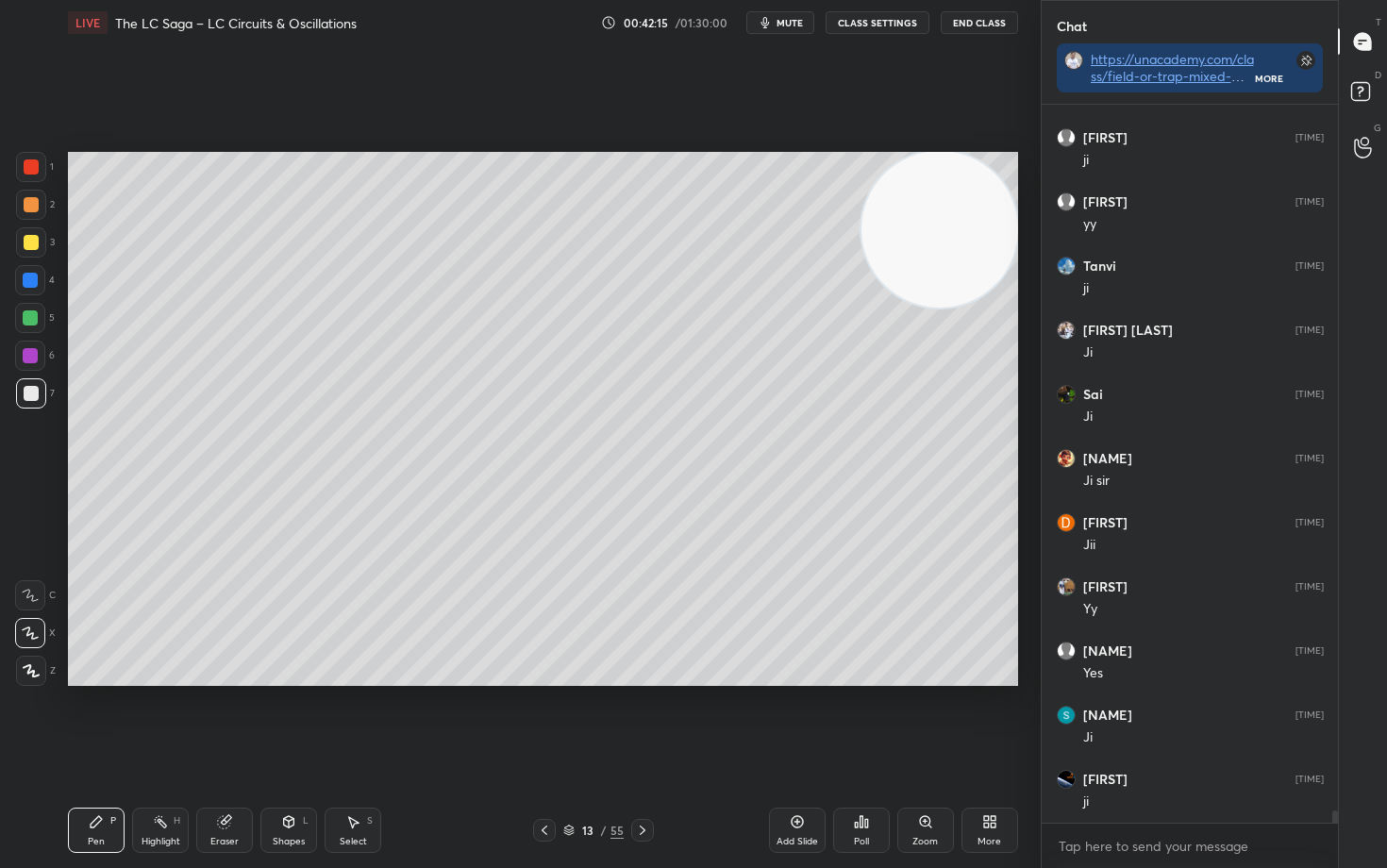 click on "Add Slide" at bounding box center (797, 830) 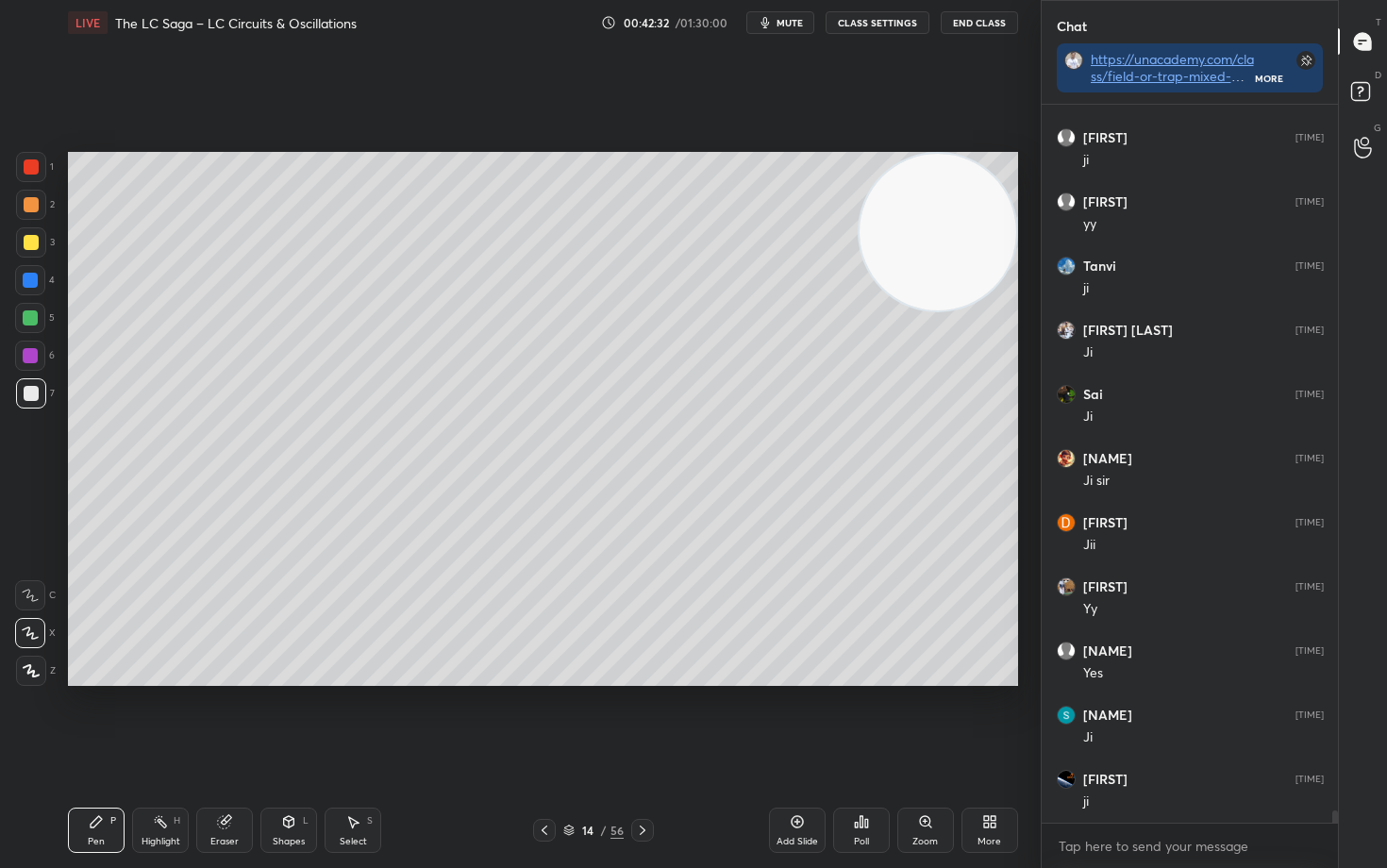drag, startPoint x: 986, startPoint y: 230, endPoint x: 921, endPoint y: 404, distance: 185.74445 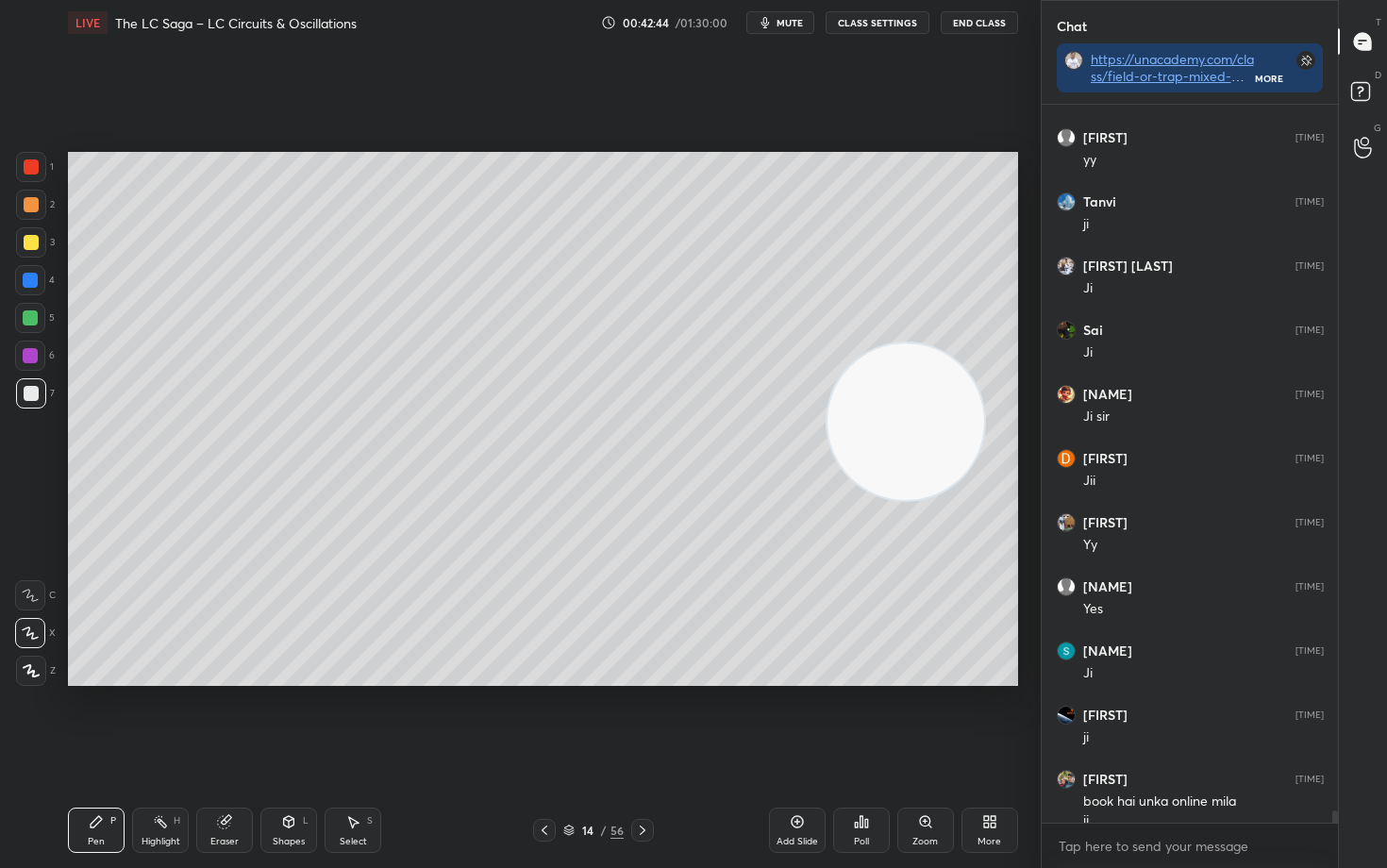 scroll, scrollTop: 41068, scrollLeft: 0, axis: vertical 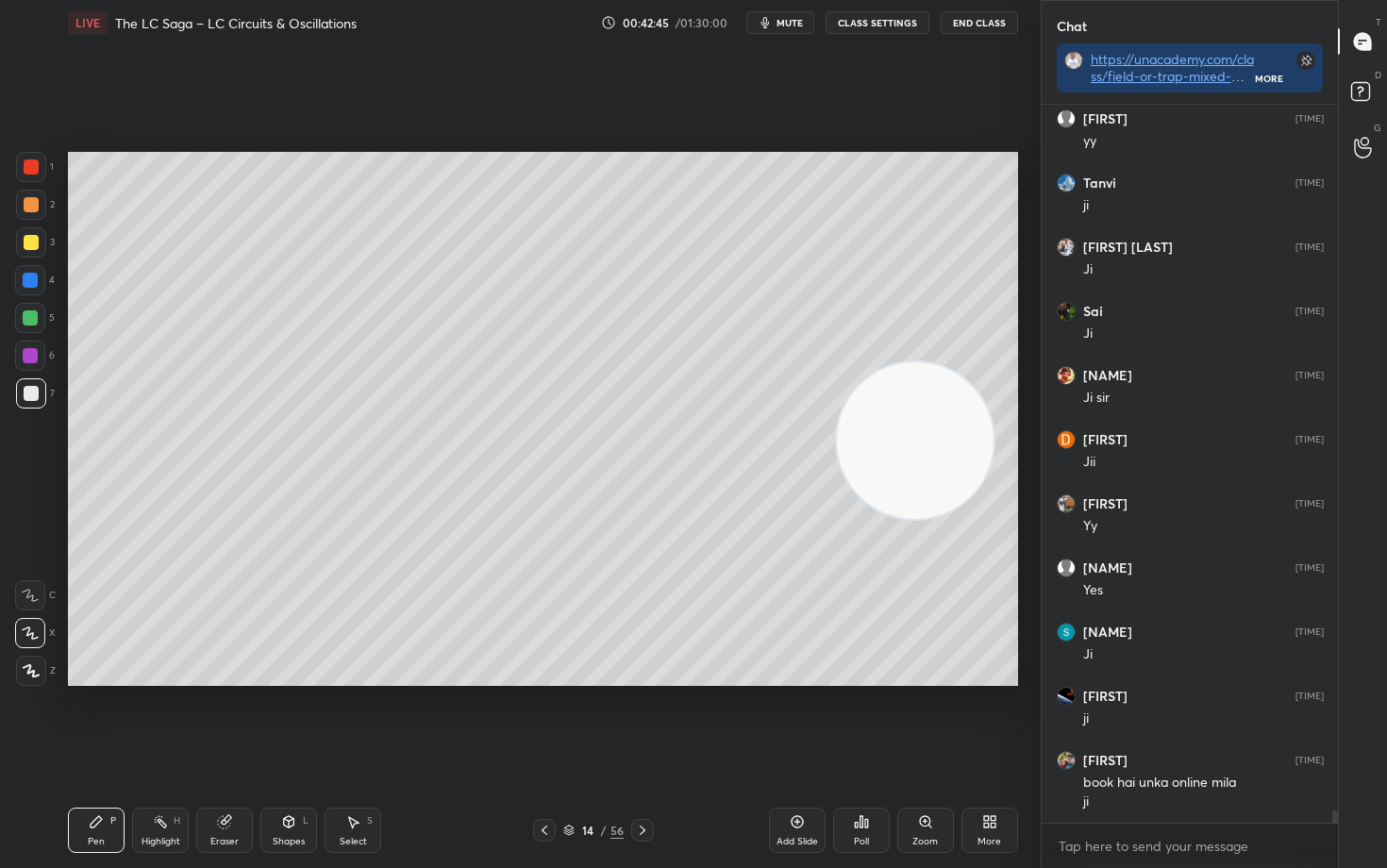 drag, startPoint x: 896, startPoint y: 425, endPoint x: 919, endPoint y: 509, distance: 87.09191 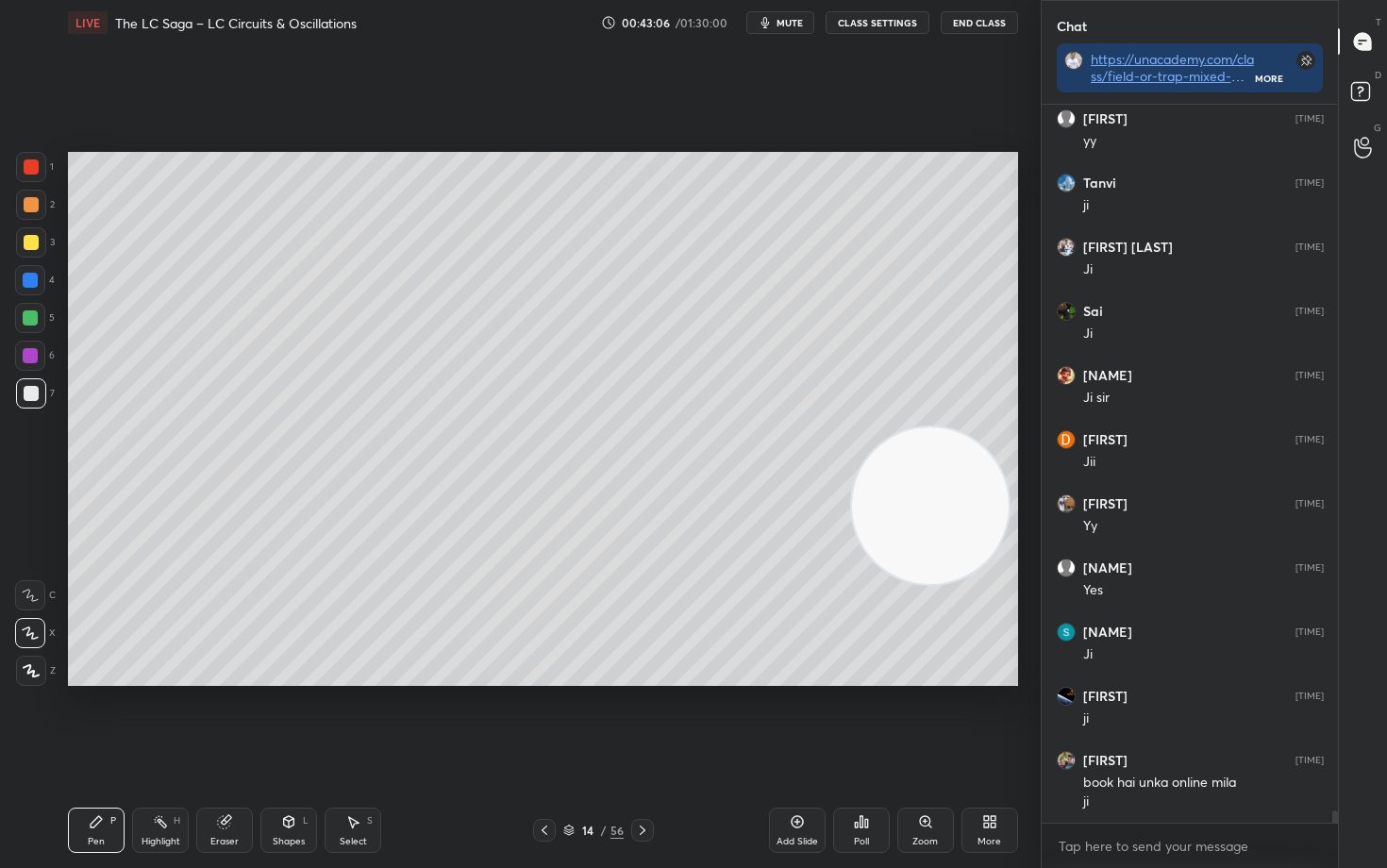 scroll, scrollTop: 41132, scrollLeft: 0, axis: vertical 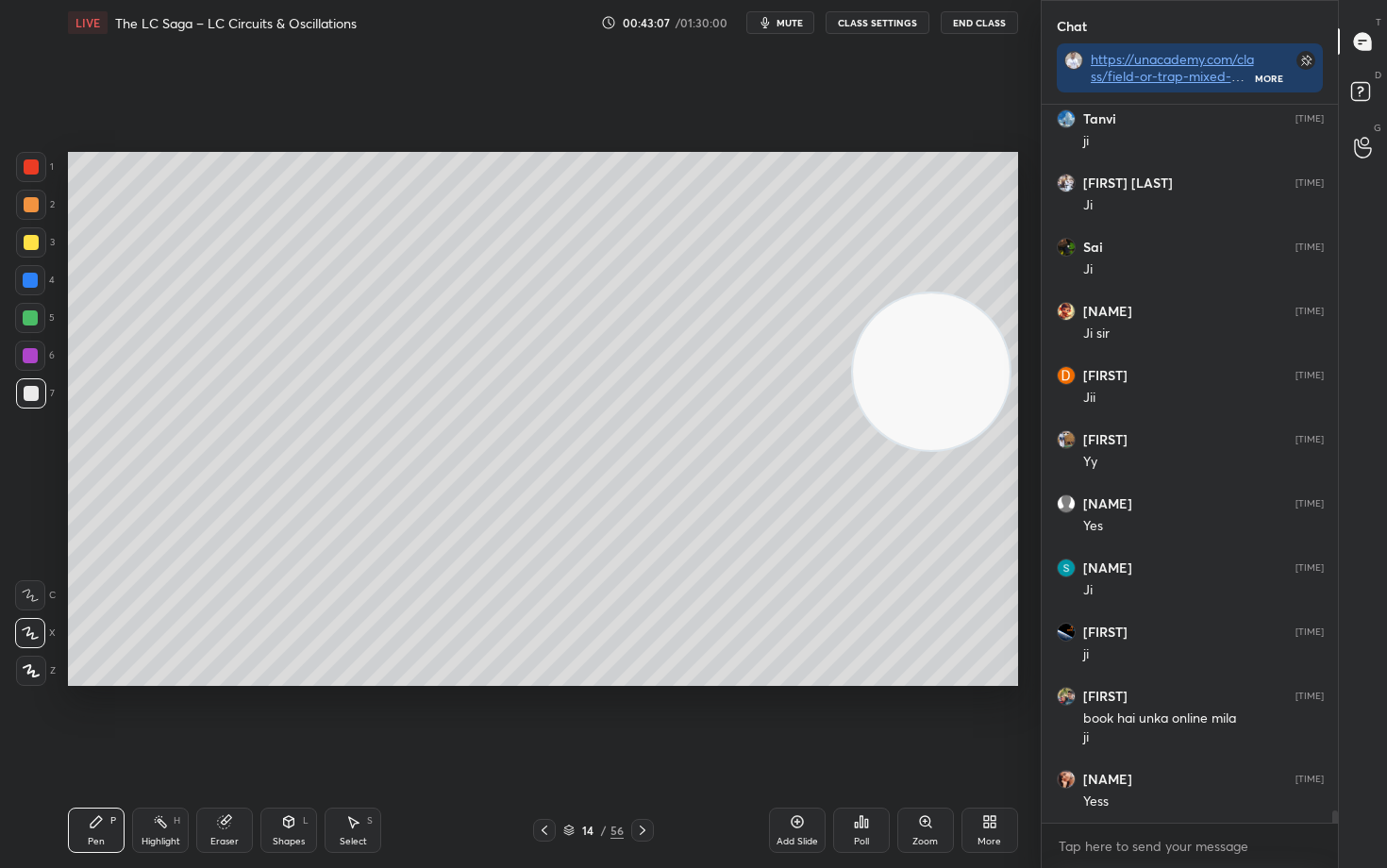 drag, startPoint x: 937, startPoint y: 546, endPoint x: 962, endPoint y: 218, distance: 328.95136 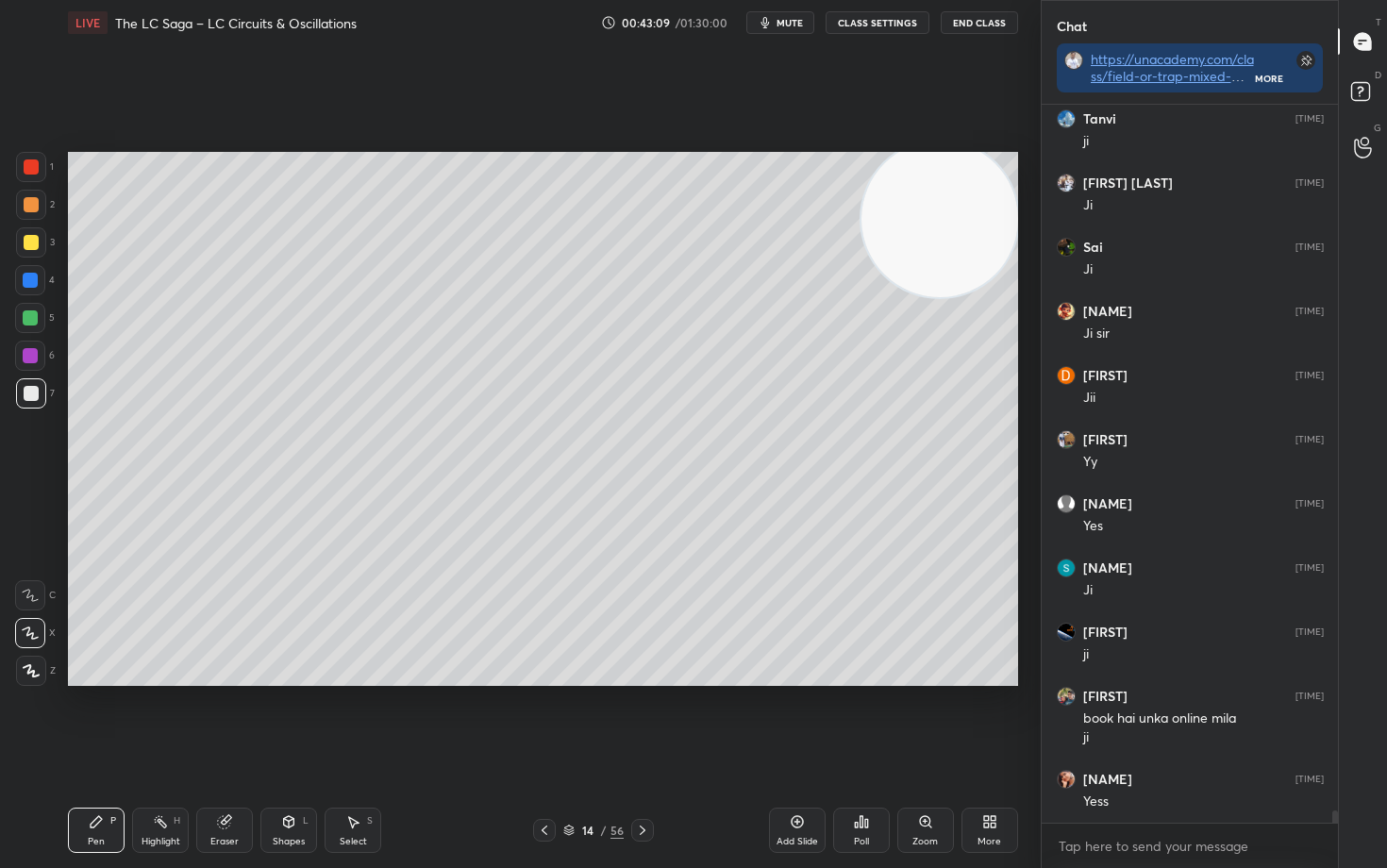 scroll, scrollTop: 41196, scrollLeft: 0, axis: vertical 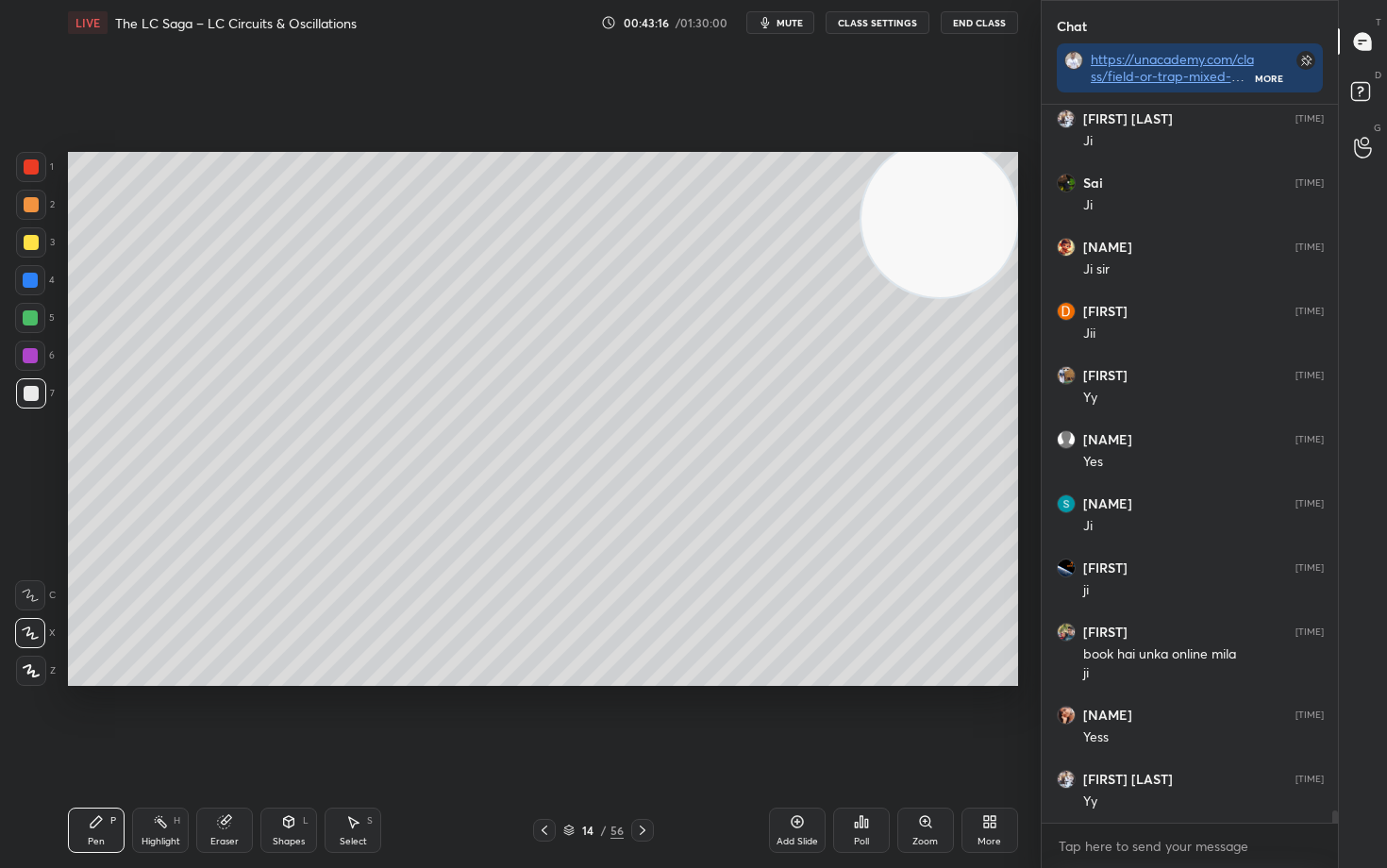 drag, startPoint x: 35, startPoint y: 237, endPoint x: 66, endPoint y: 248, distance: 32.8938 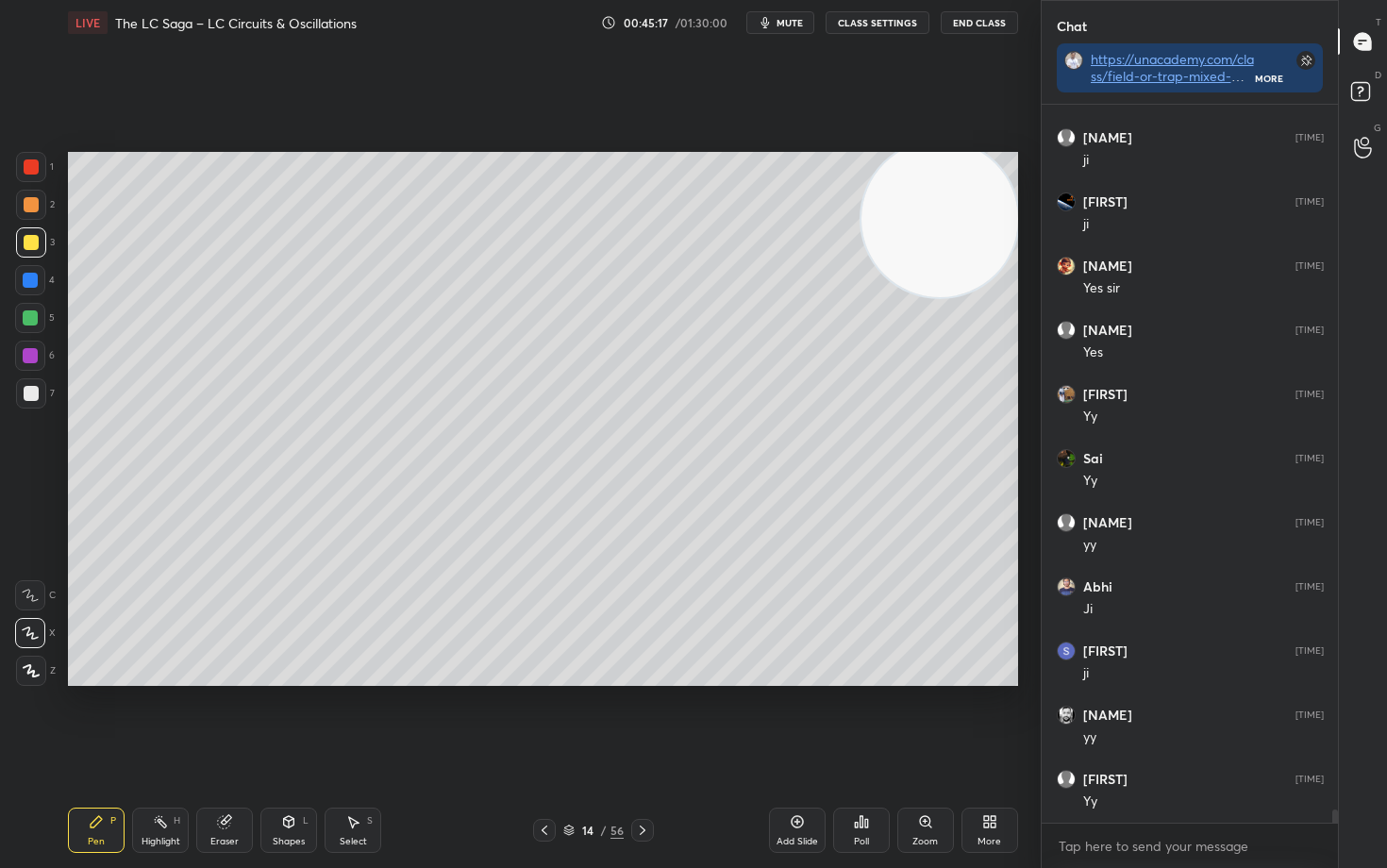 scroll, scrollTop: 37832, scrollLeft: 0, axis: vertical 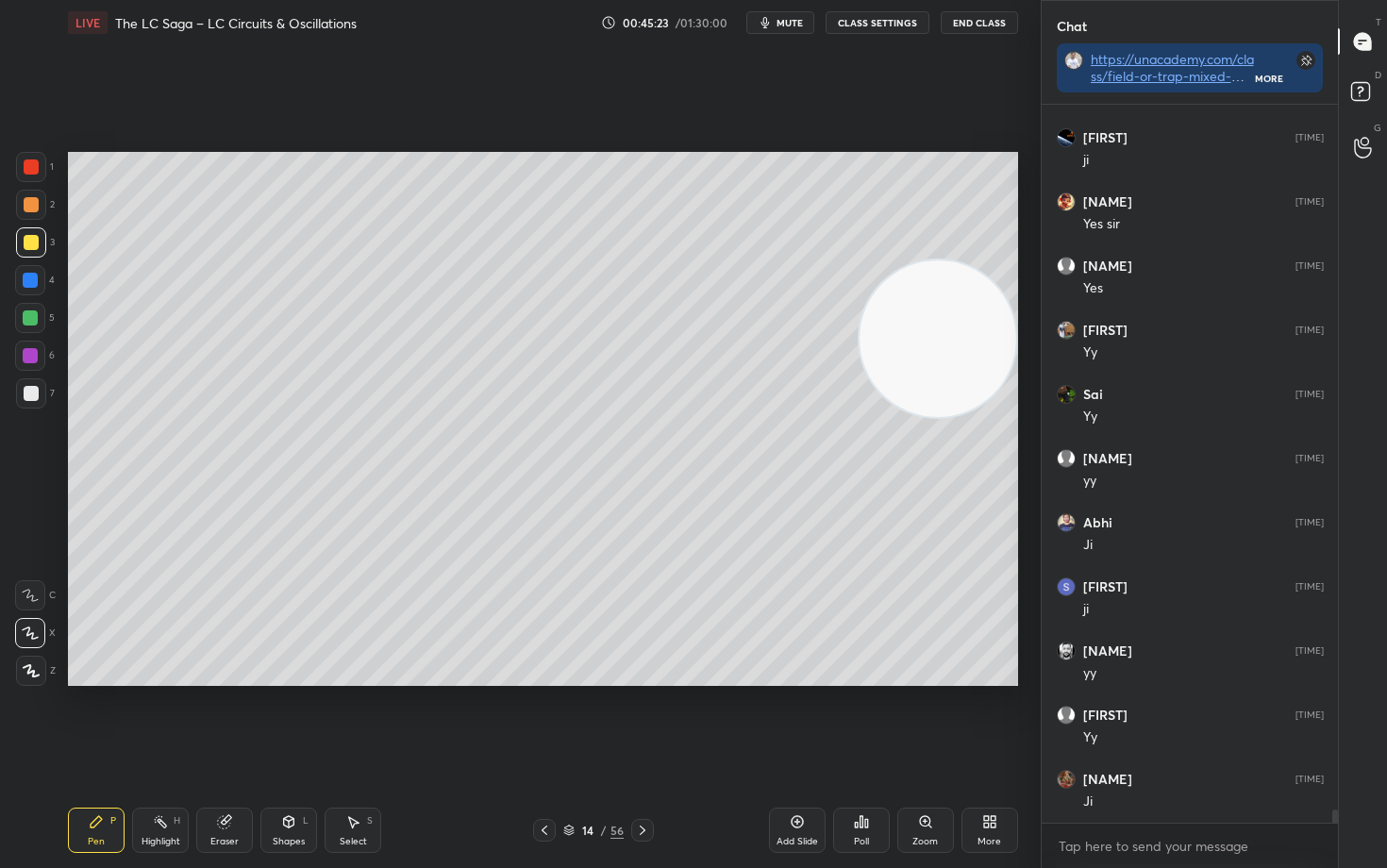 drag, startPoint x: 954, startPoint y: 236, endPoint x: 947, endPoint y: 327, distance: 91.26883 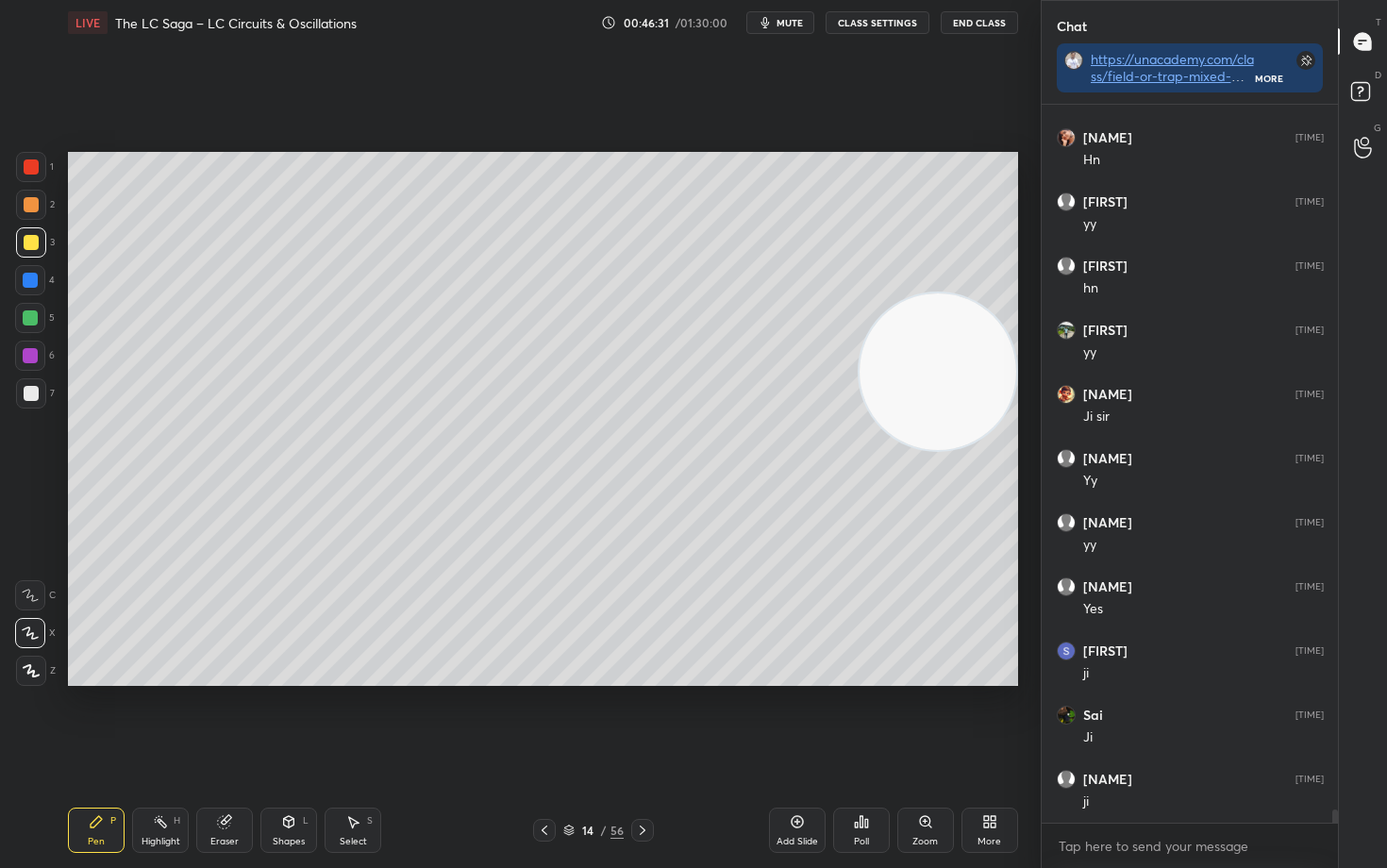 scroll, scrollTop: 38986, scrollLeft: 0, axis: vertical 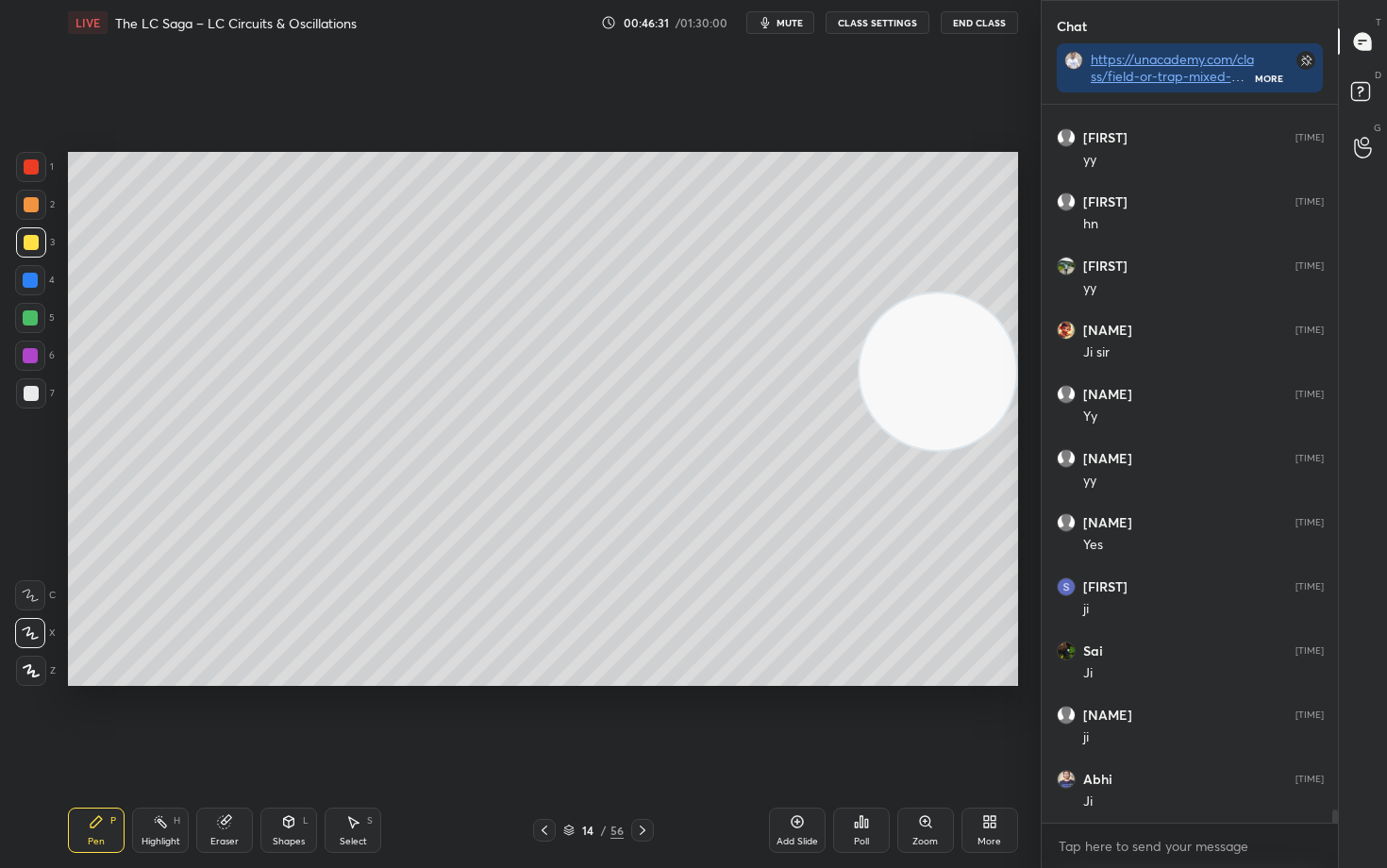 drag, startPoint x: 798, startPoint y: 826, endPoint x: 806, endPoint y: 806, distance: 21.540659 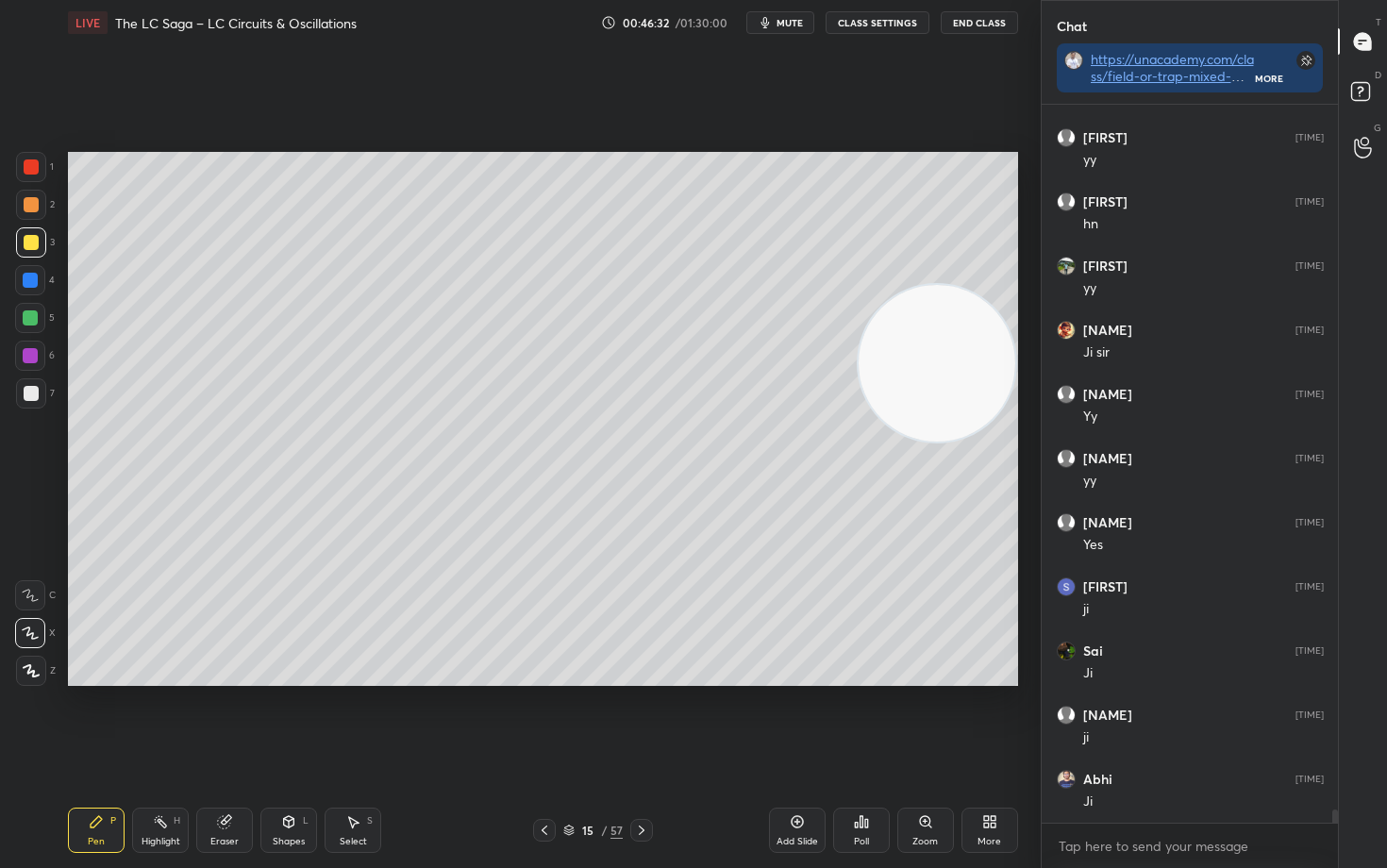 scroll, scrollTop: 39051, scrollLeft: 0, axis: vertical 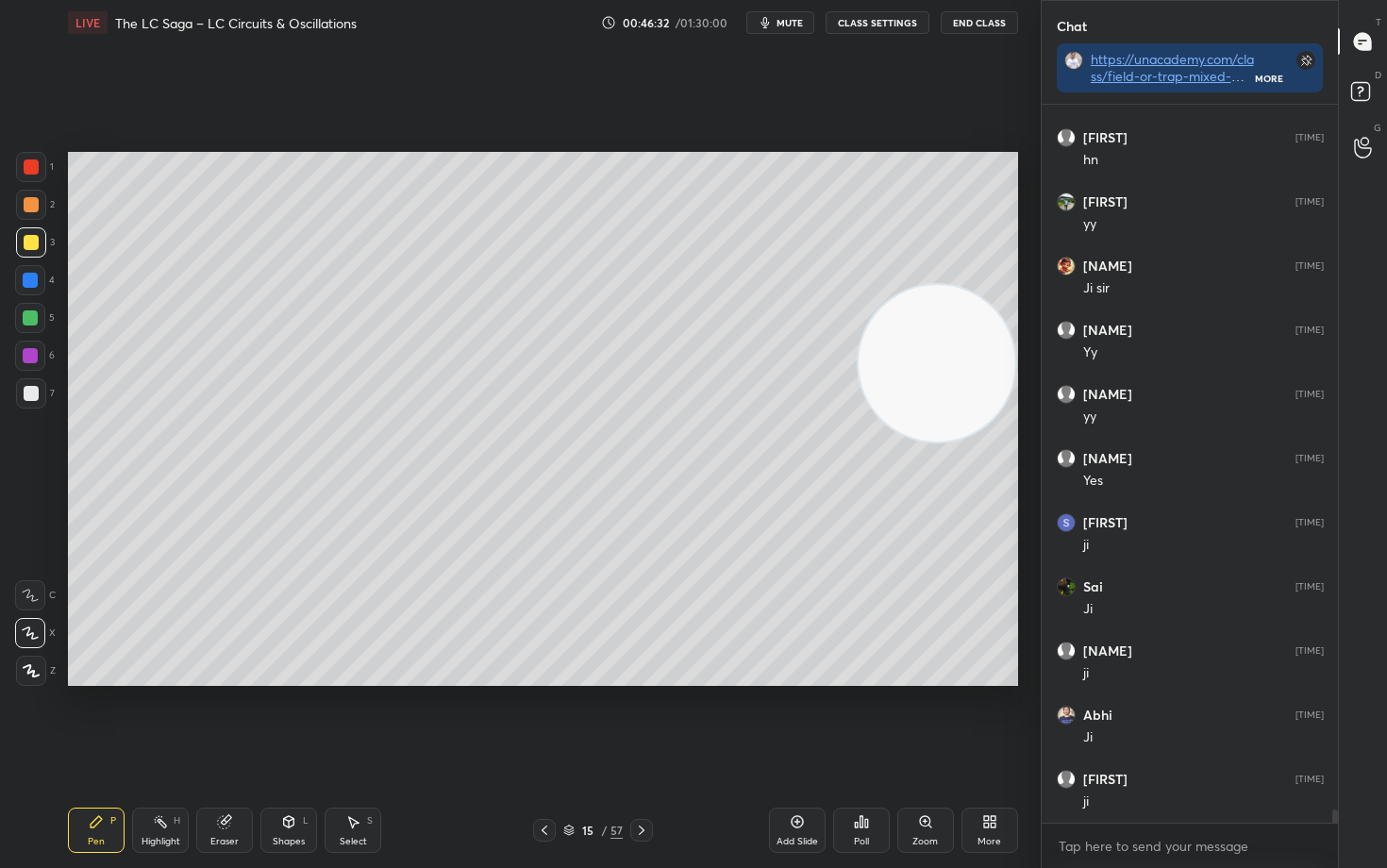 drag, startPoint x: 958, startPoint y: 380, endPoint x: 994, endPoint y: 202, distance: 181.60396 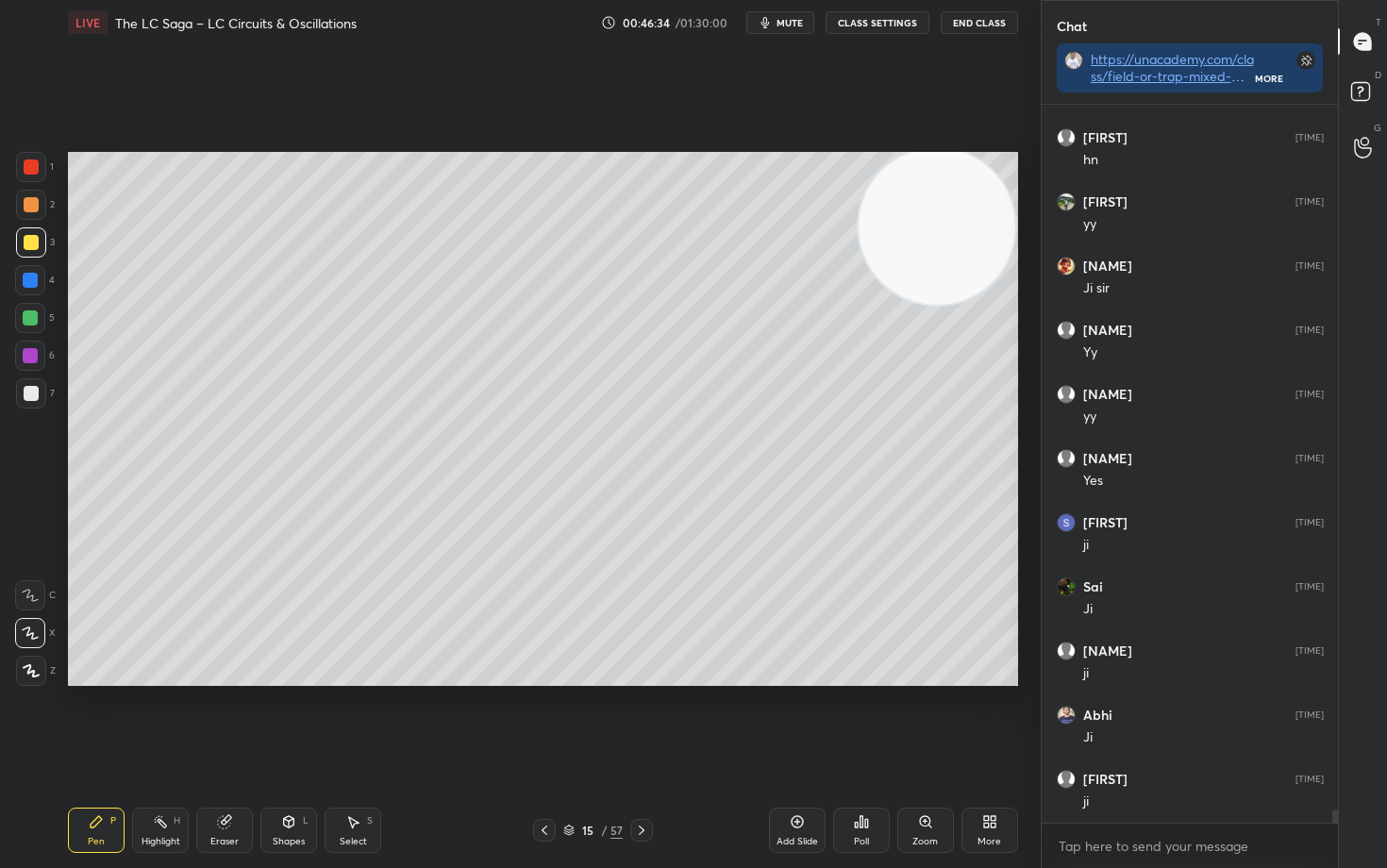 click at bounding box center (31, 205) 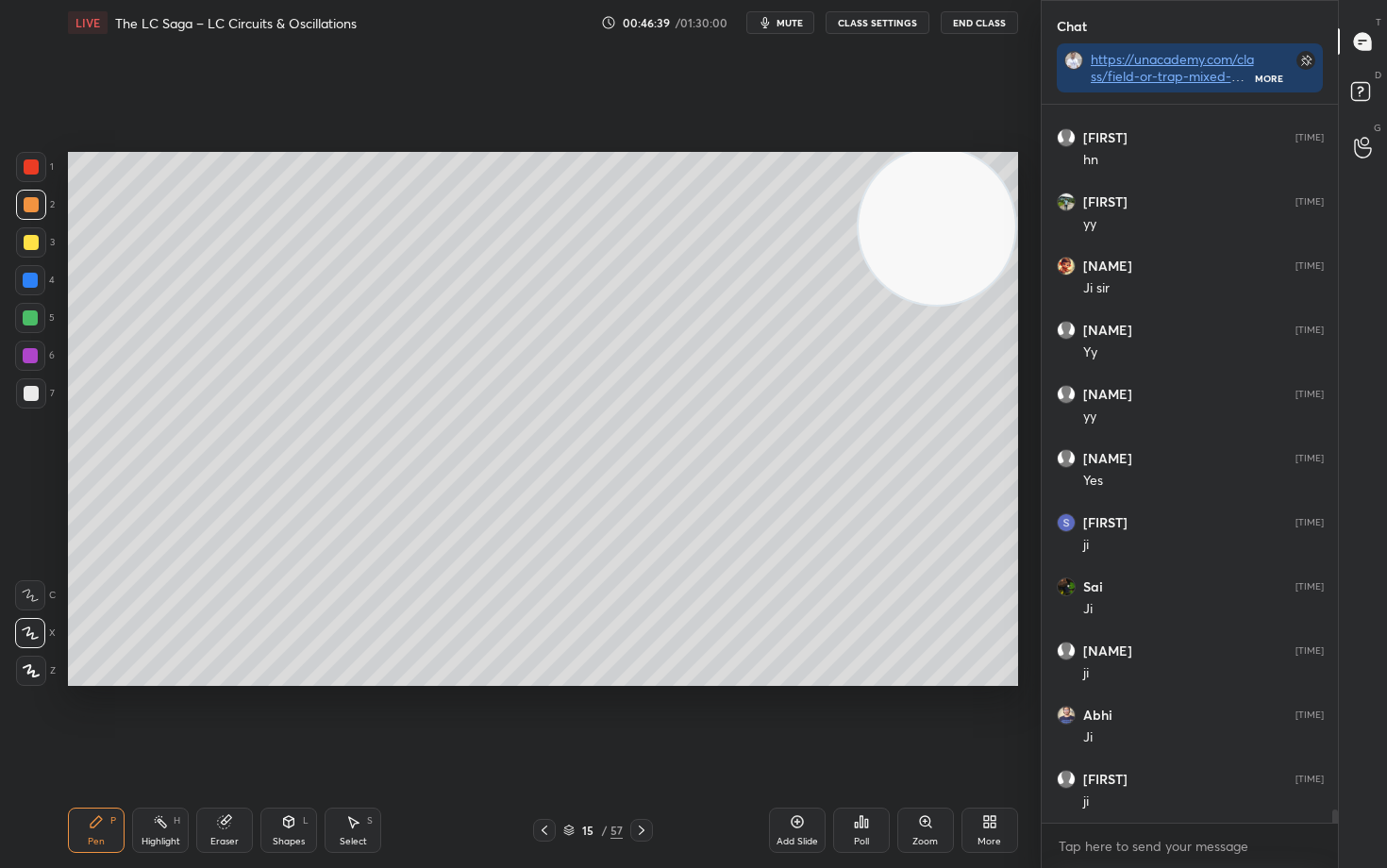 drag, startPoint x: 26, startPoint y: 397, endPoint x: 50, endPoint y: 401, distance: 24.33105 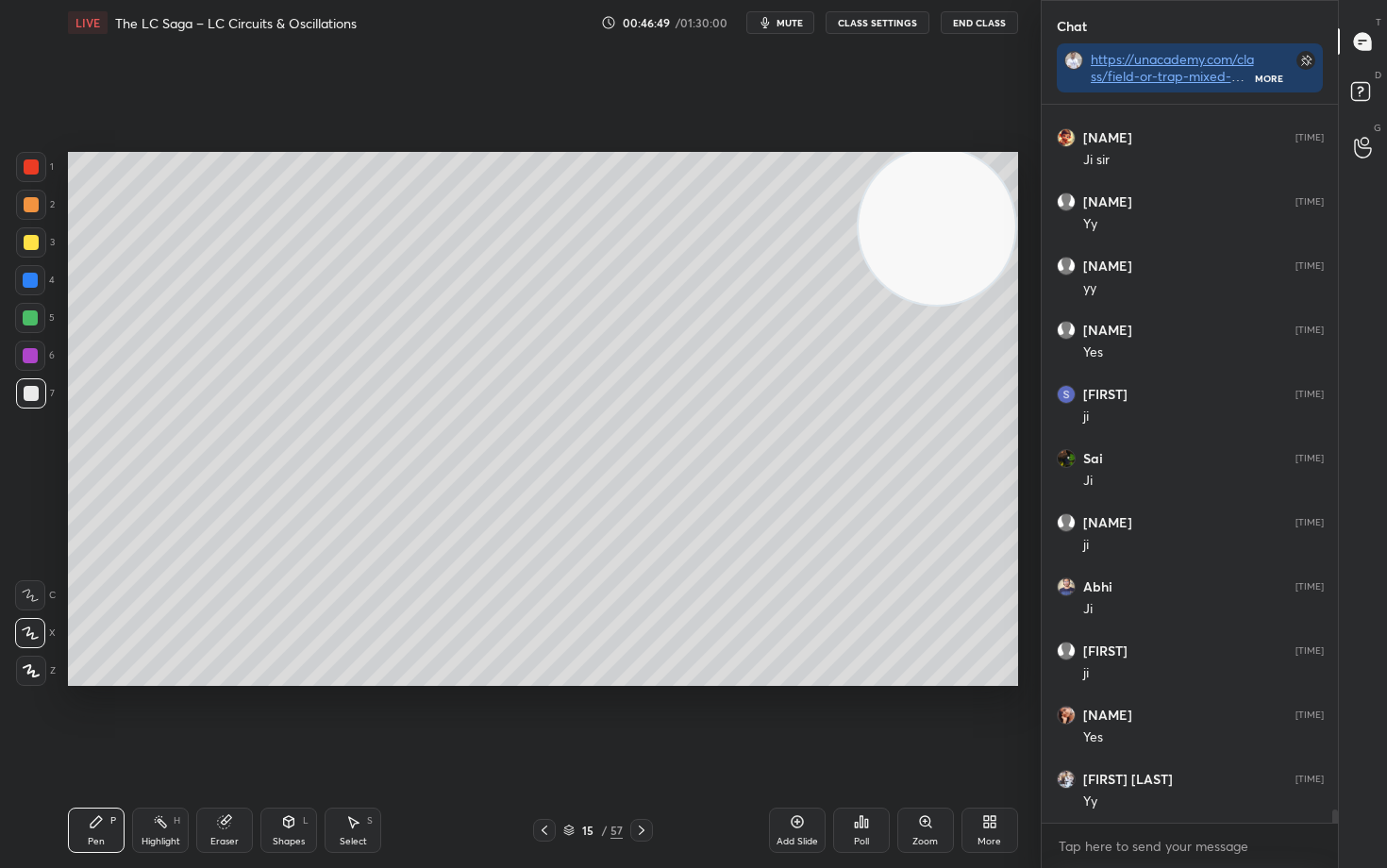 scroll, scrollTop: 39243, scrollLeft: 0, axis: vertical 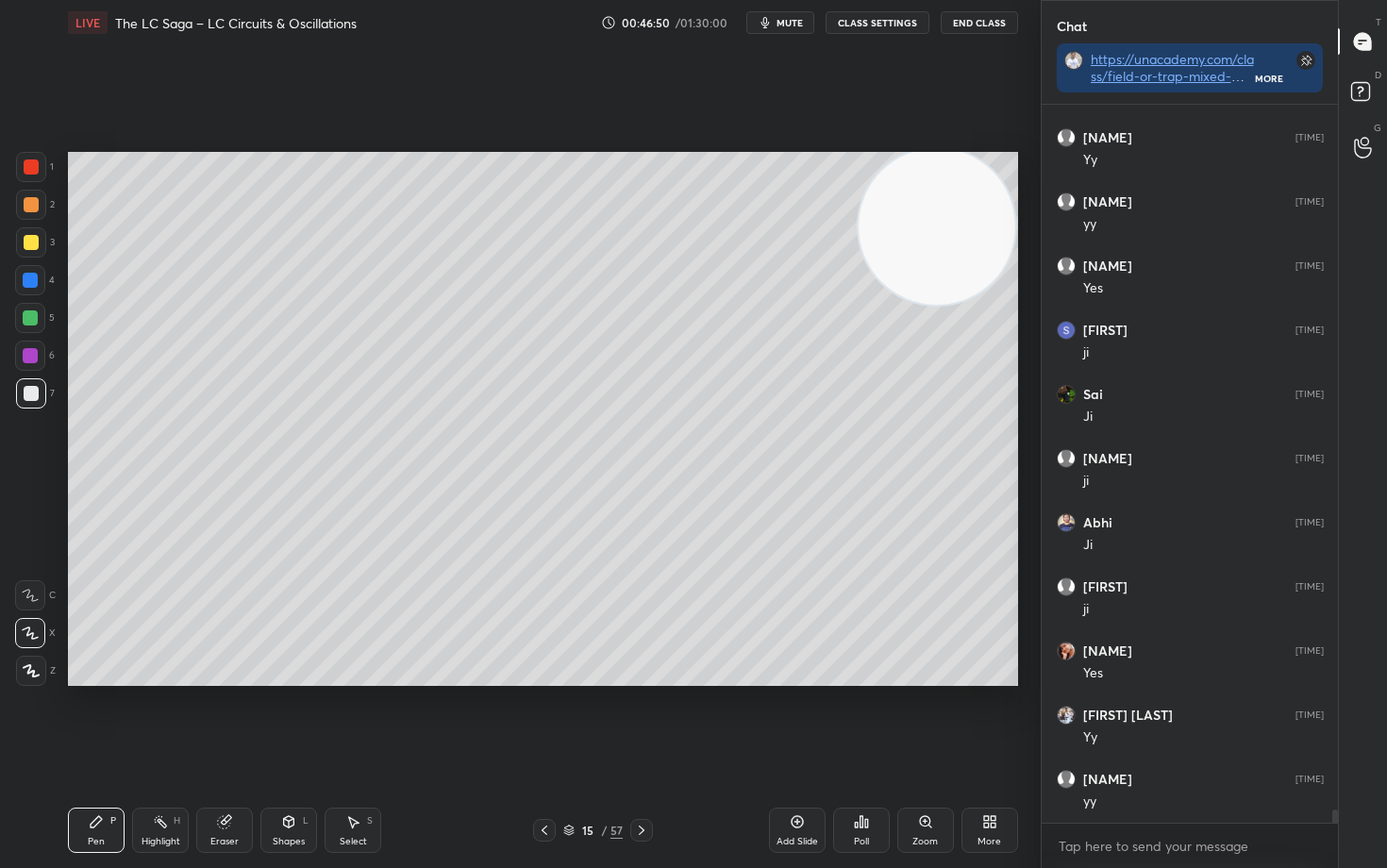 click at bounding box center (31, 205) 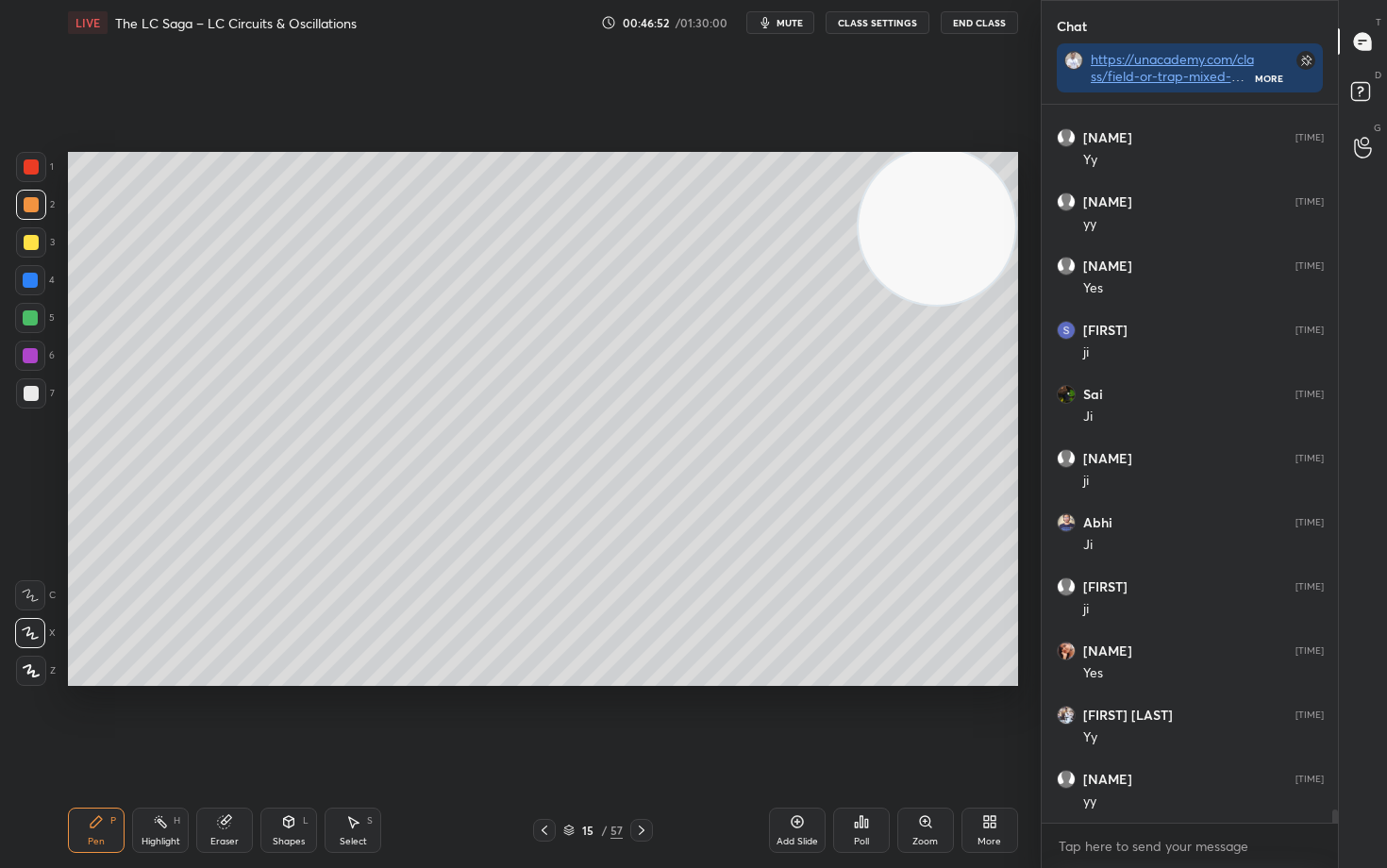 drag, startPoint x: 29, startPoint y: 245, endPoint x: 58, endPoint y: 286, distance: 50.21952 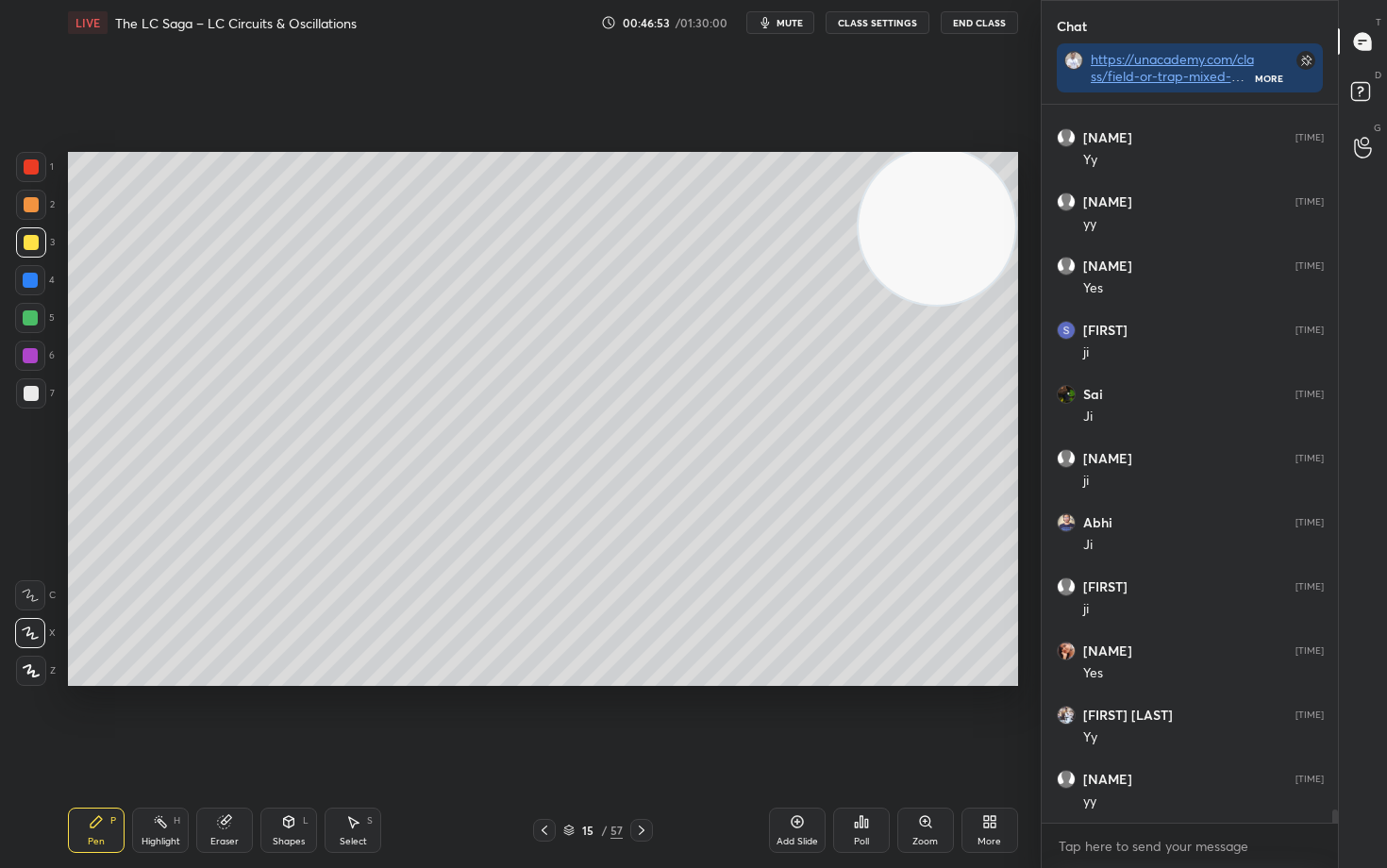 click on "Shapes L" at bounding box center (289, 830) 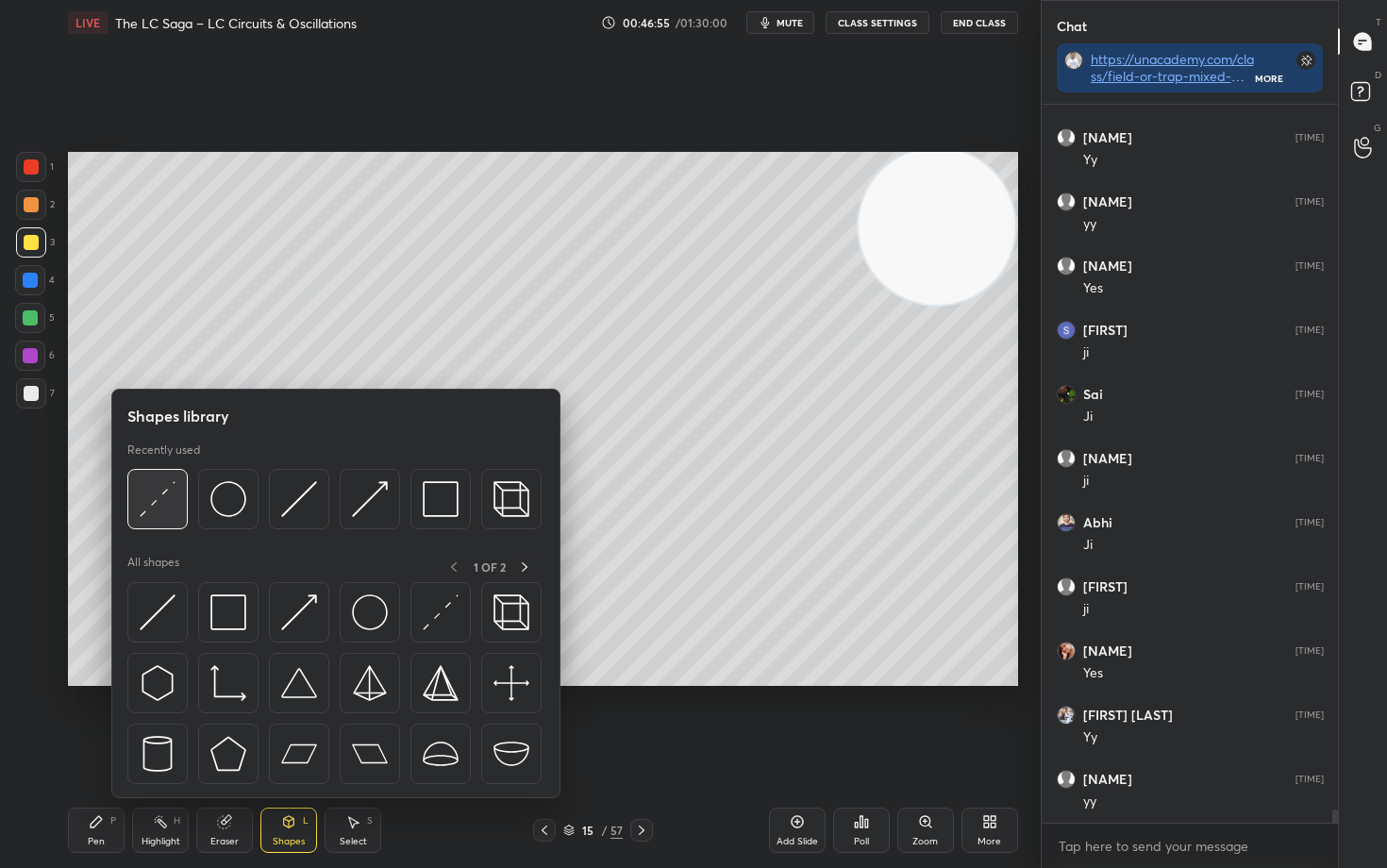 click at bounding box center [158, 499] 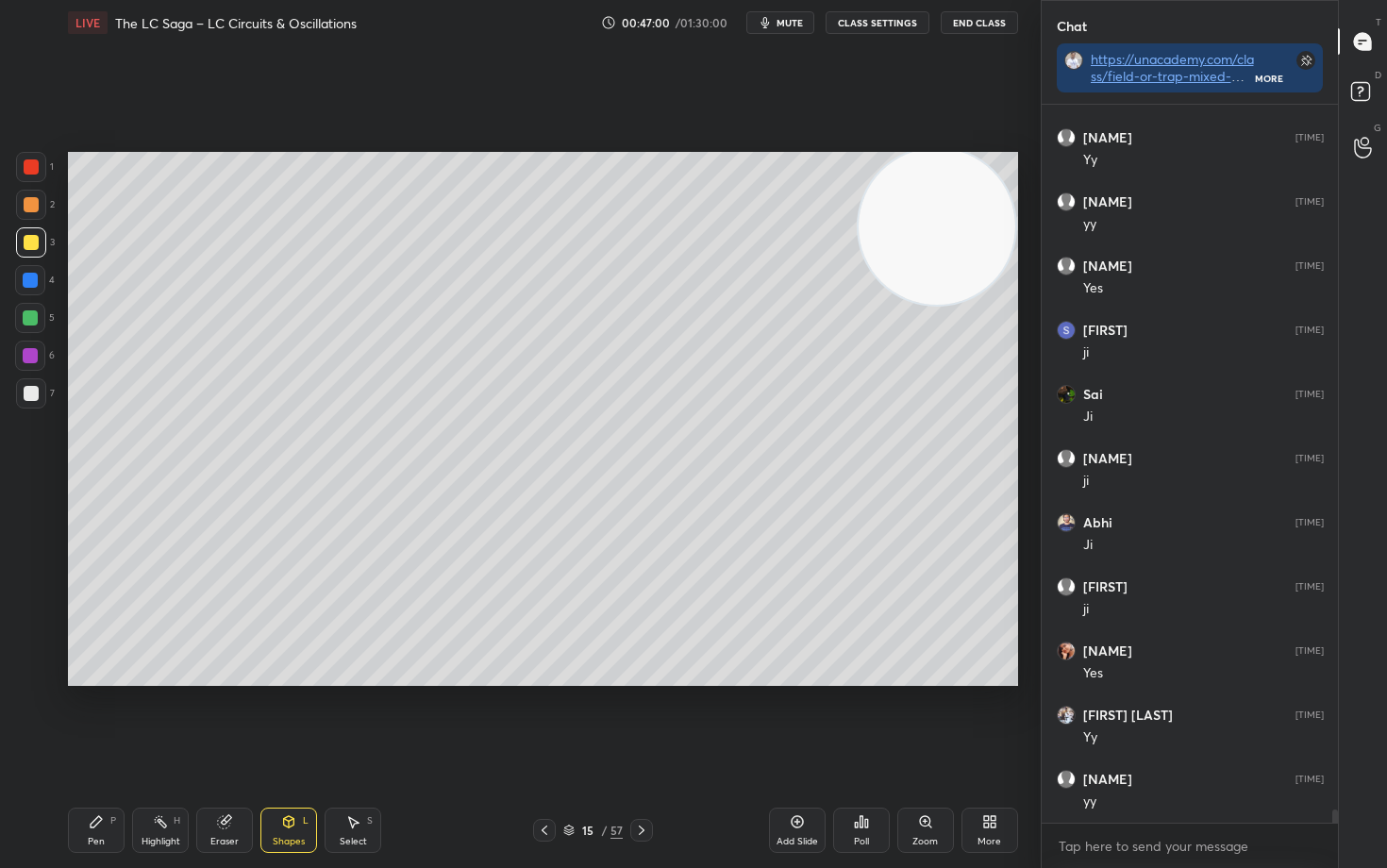 drag, startPoint x: 89, startPoint y: 832, endPoint x: 109, endPoint y: 813, distance: 27.586228 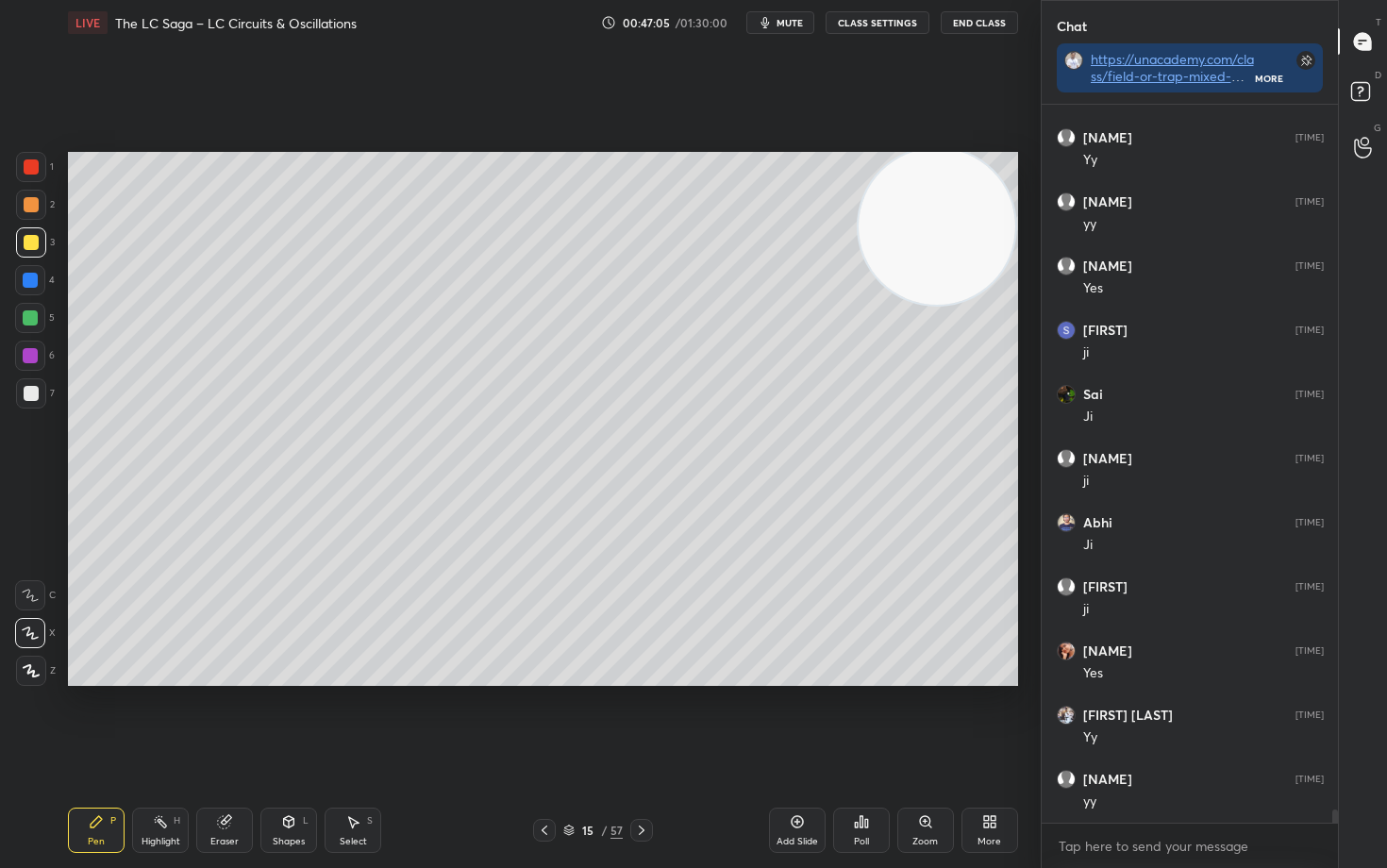 scroll, scrollTop: 39307, scrollLeft: 0, axis: vertical 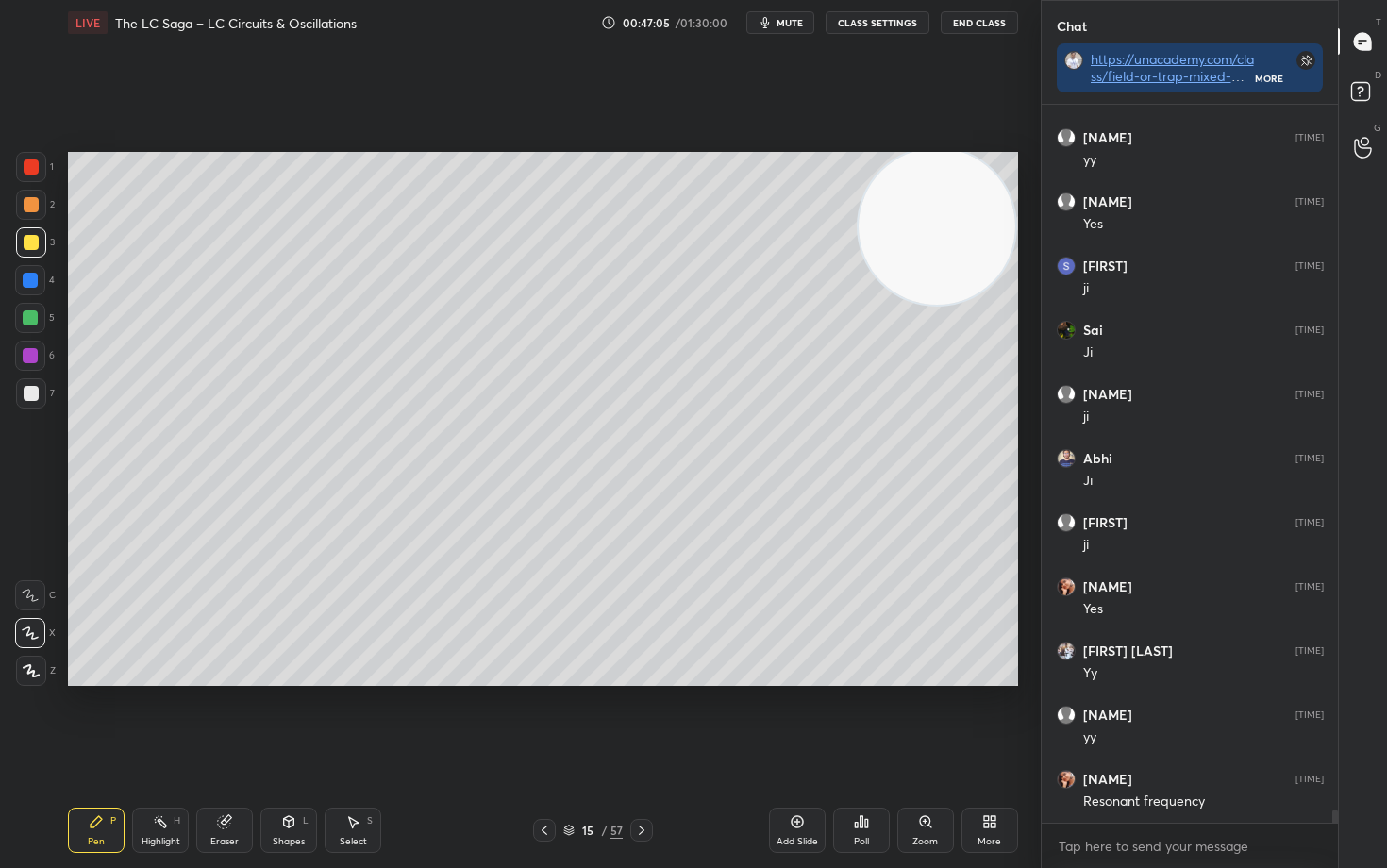 click 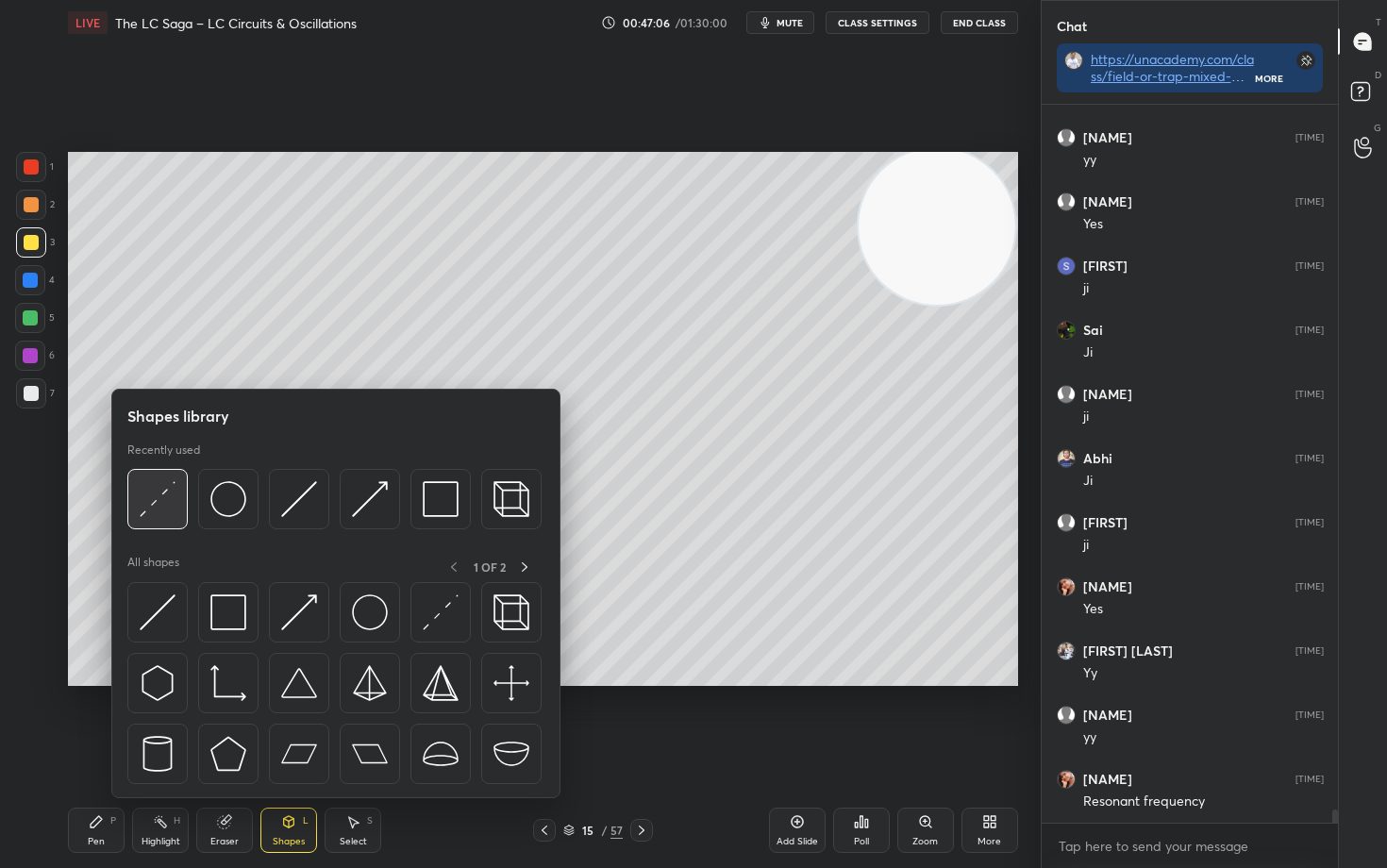 click at bounding box center [158, 499] 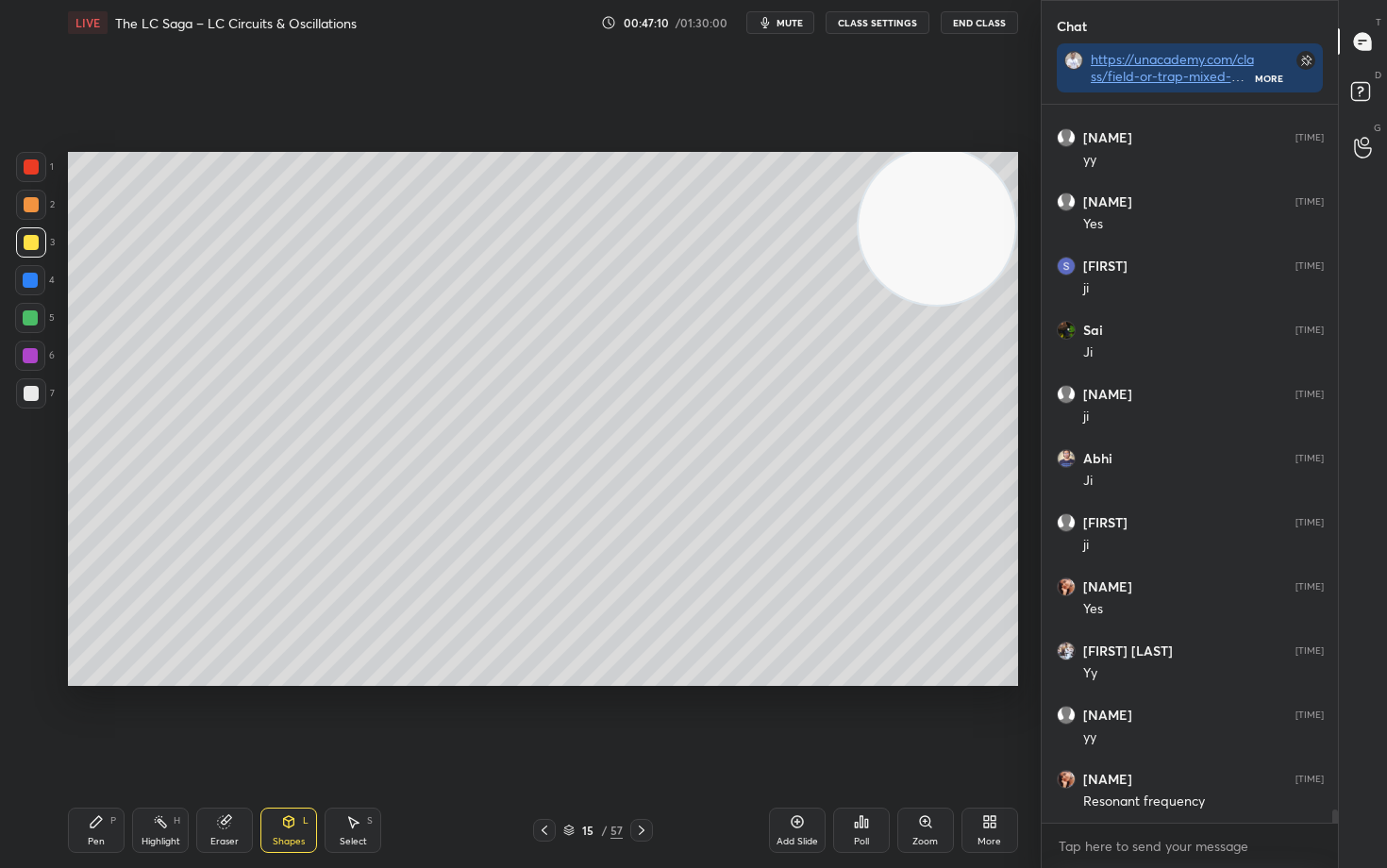 click 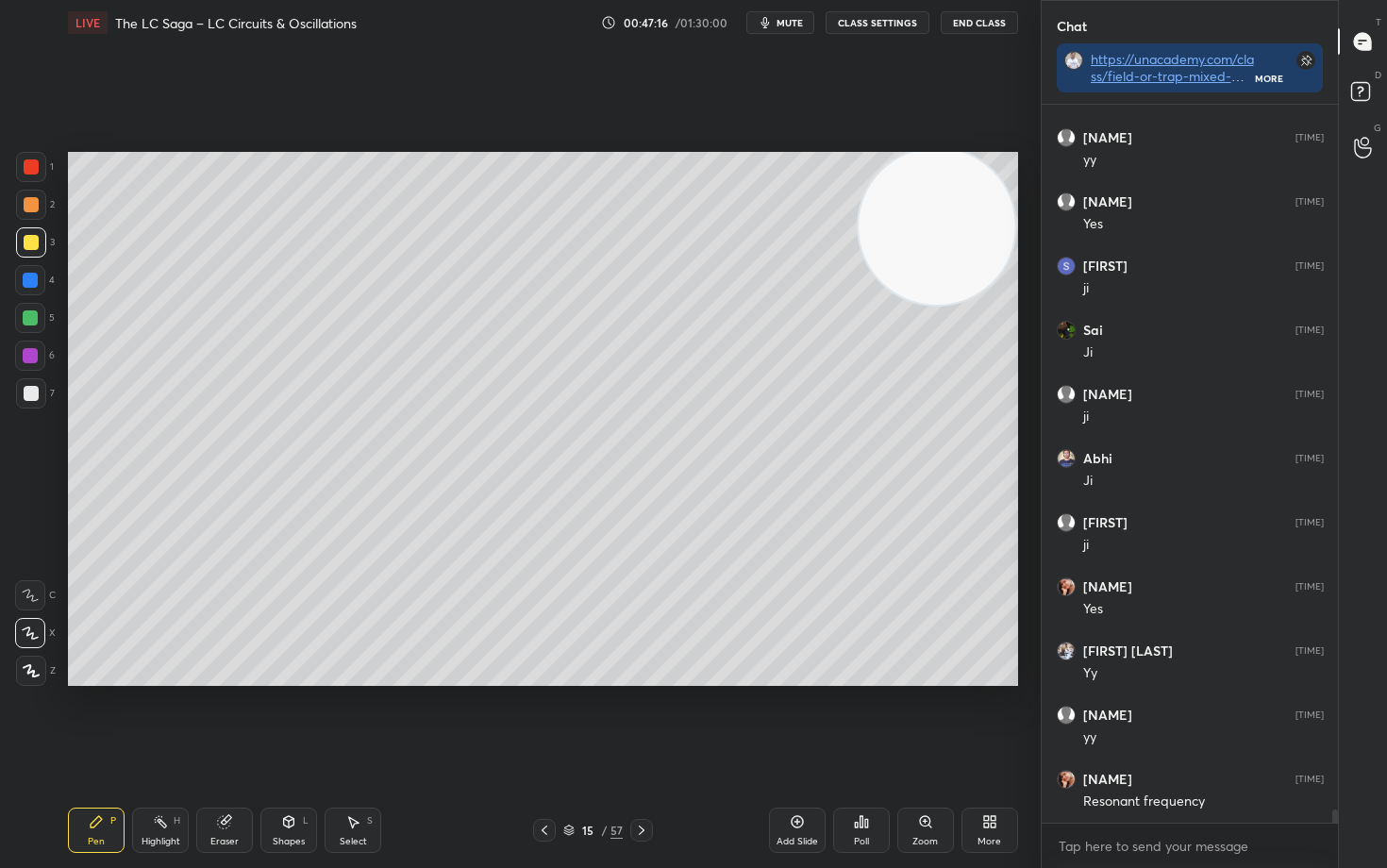 scroll, scrollTop: 39326, scrollLeft: 0, axis: vertical 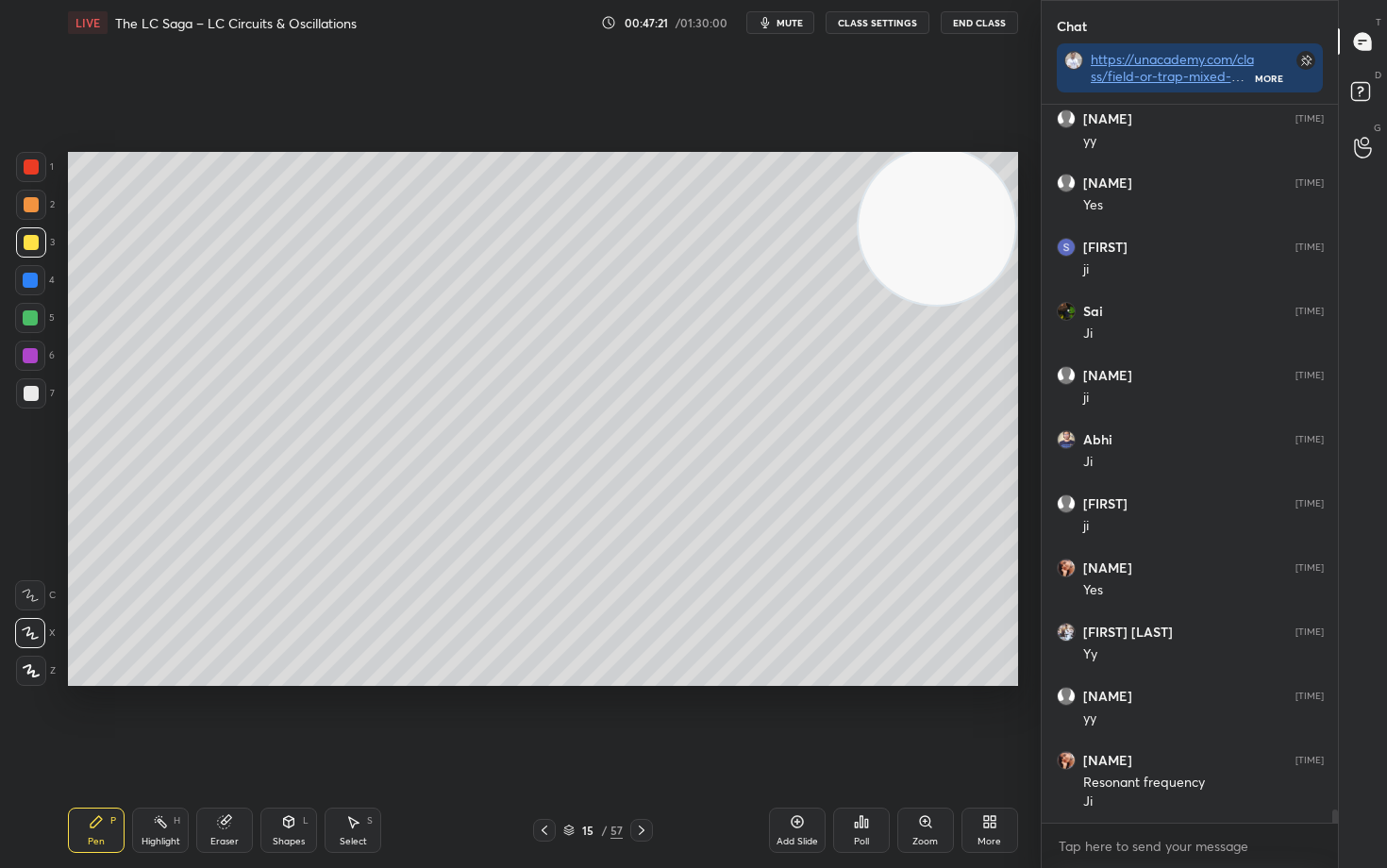 drag, startPoint x: 294, startPoint y: 832, endPoint x: 292, endPoint y: 800, distance: 32.062439 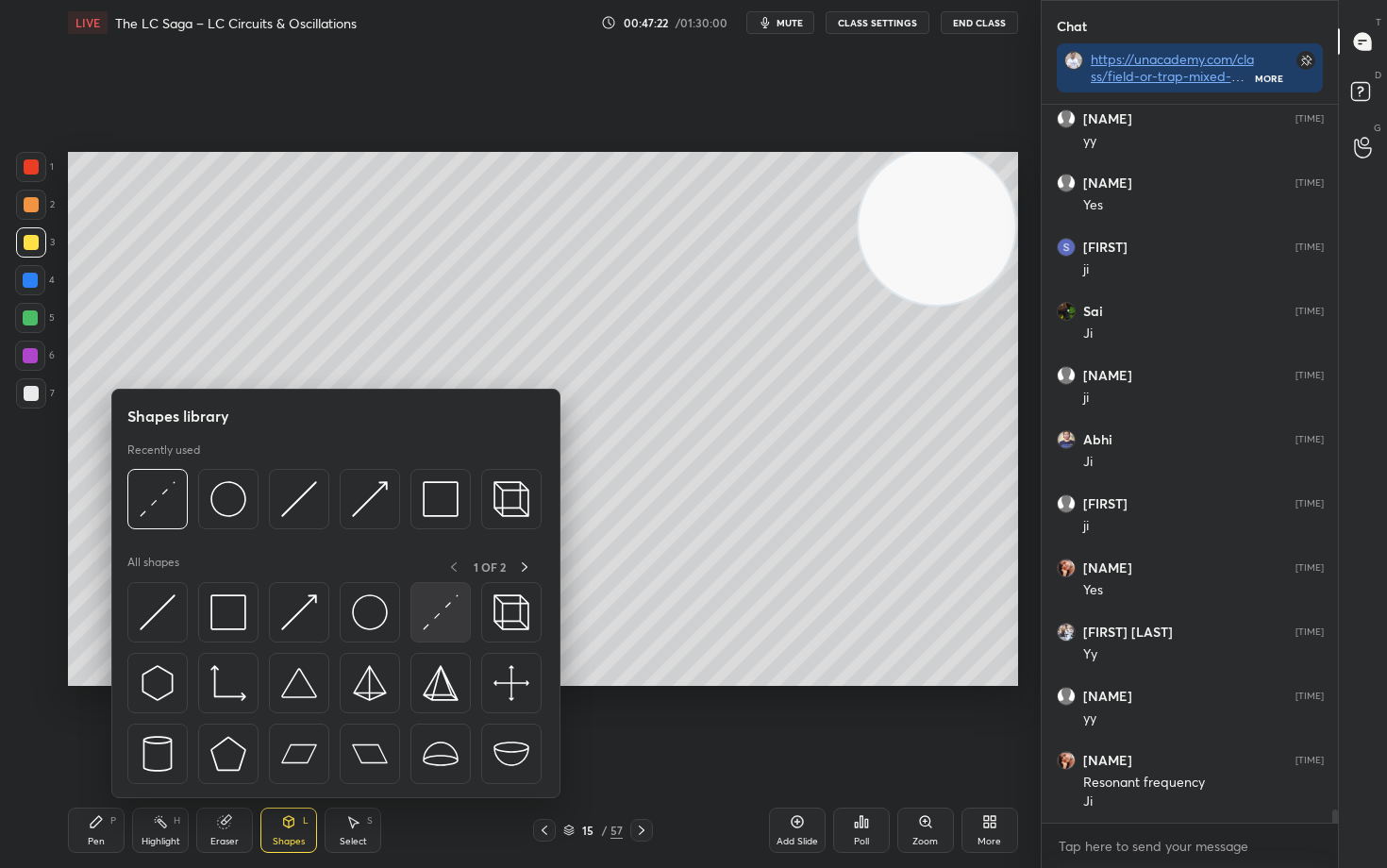 scroll, scrollTop: 39390, scrollLeft: 0, axis: vertical 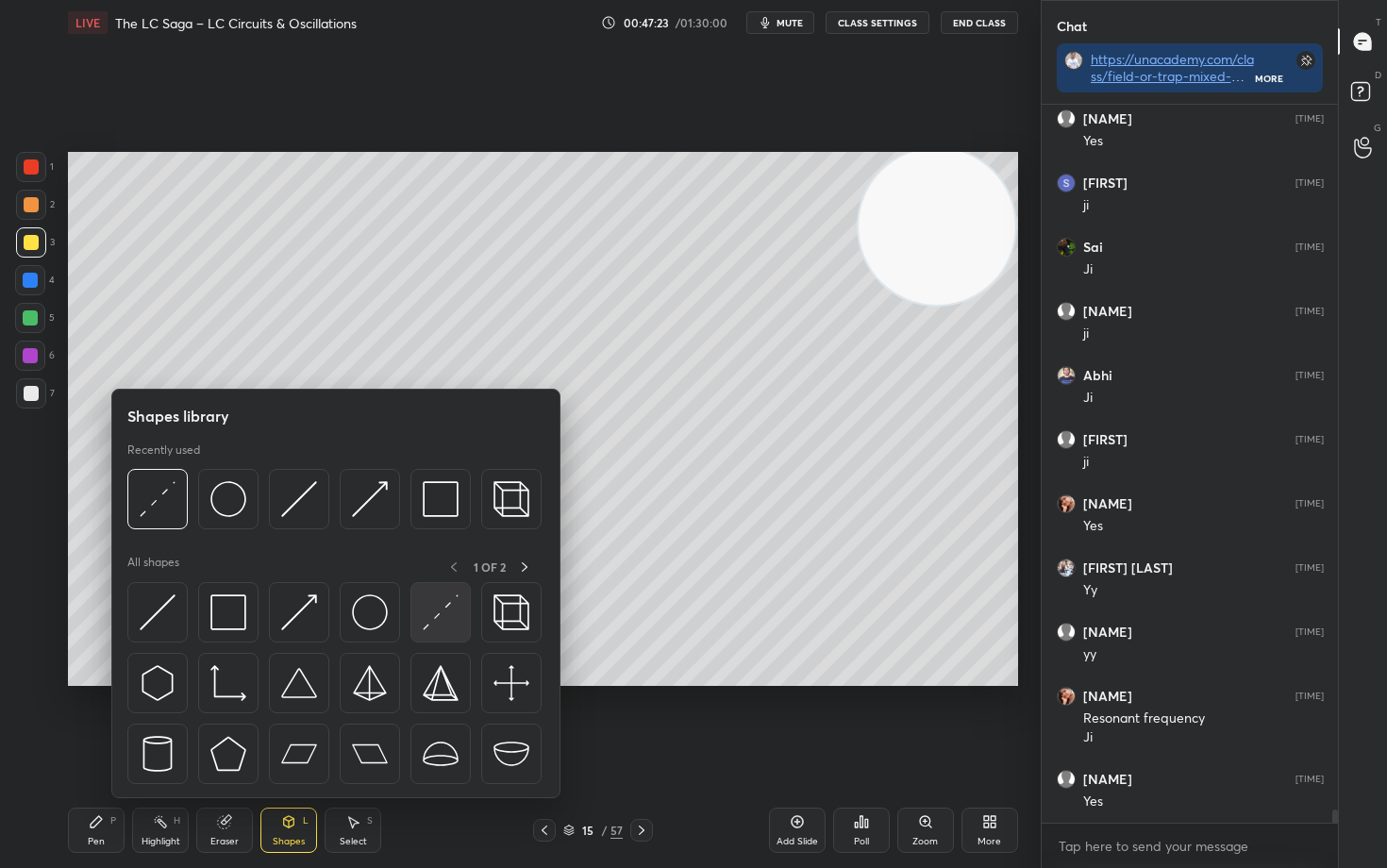 click at bounding box center [441, 612] 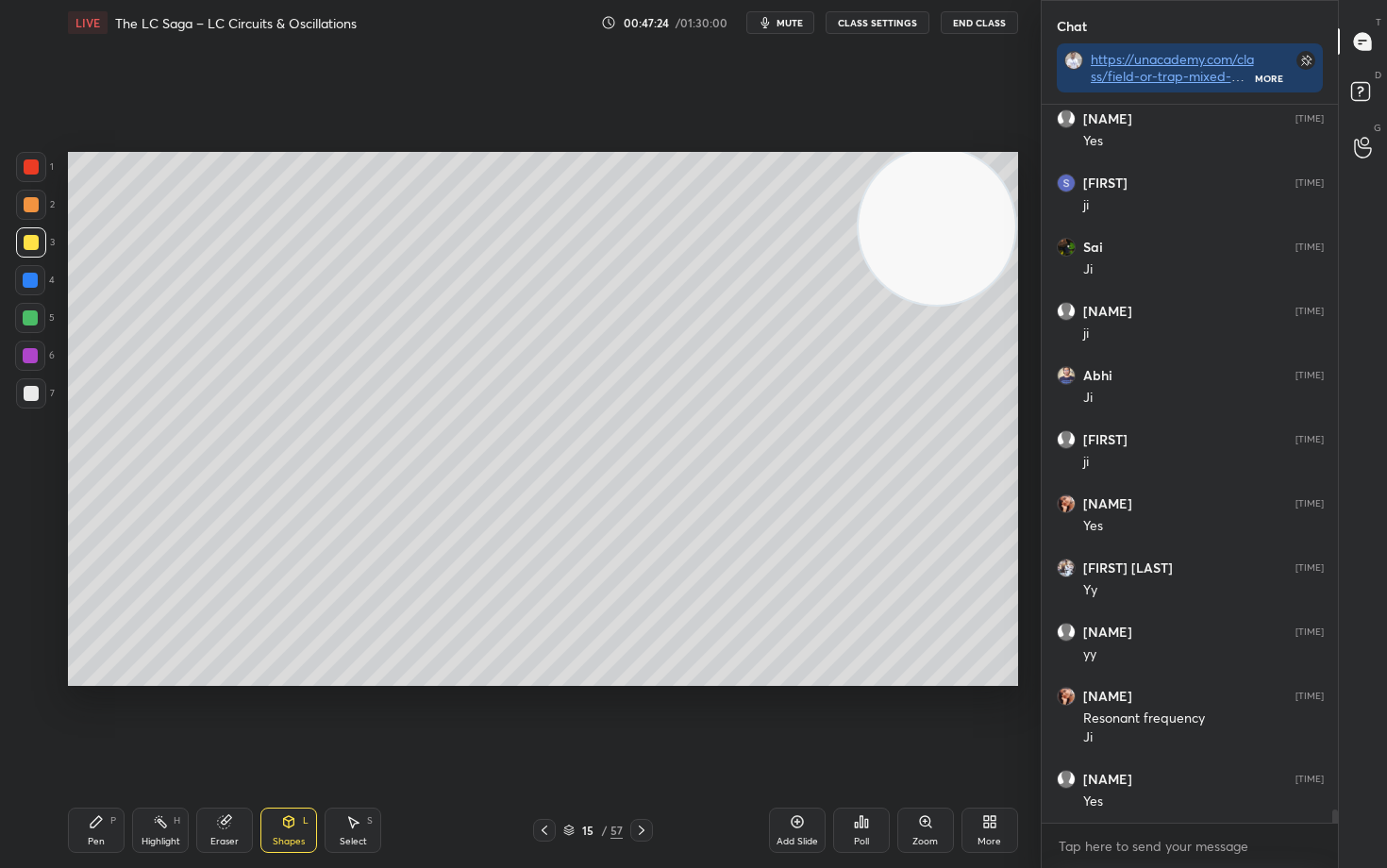 click at bounding box center [31, 393] 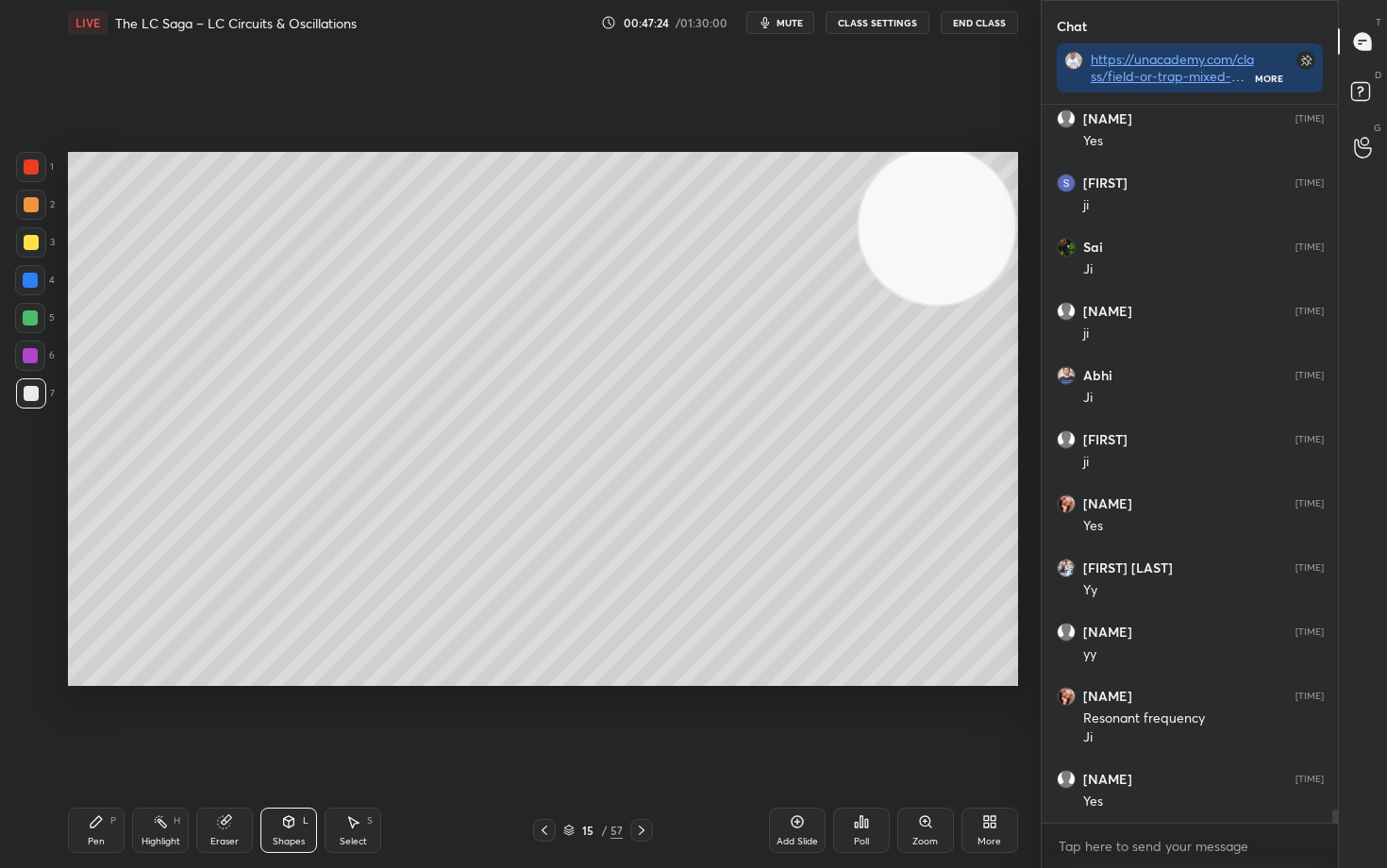 click at bounding box center [30, 318] 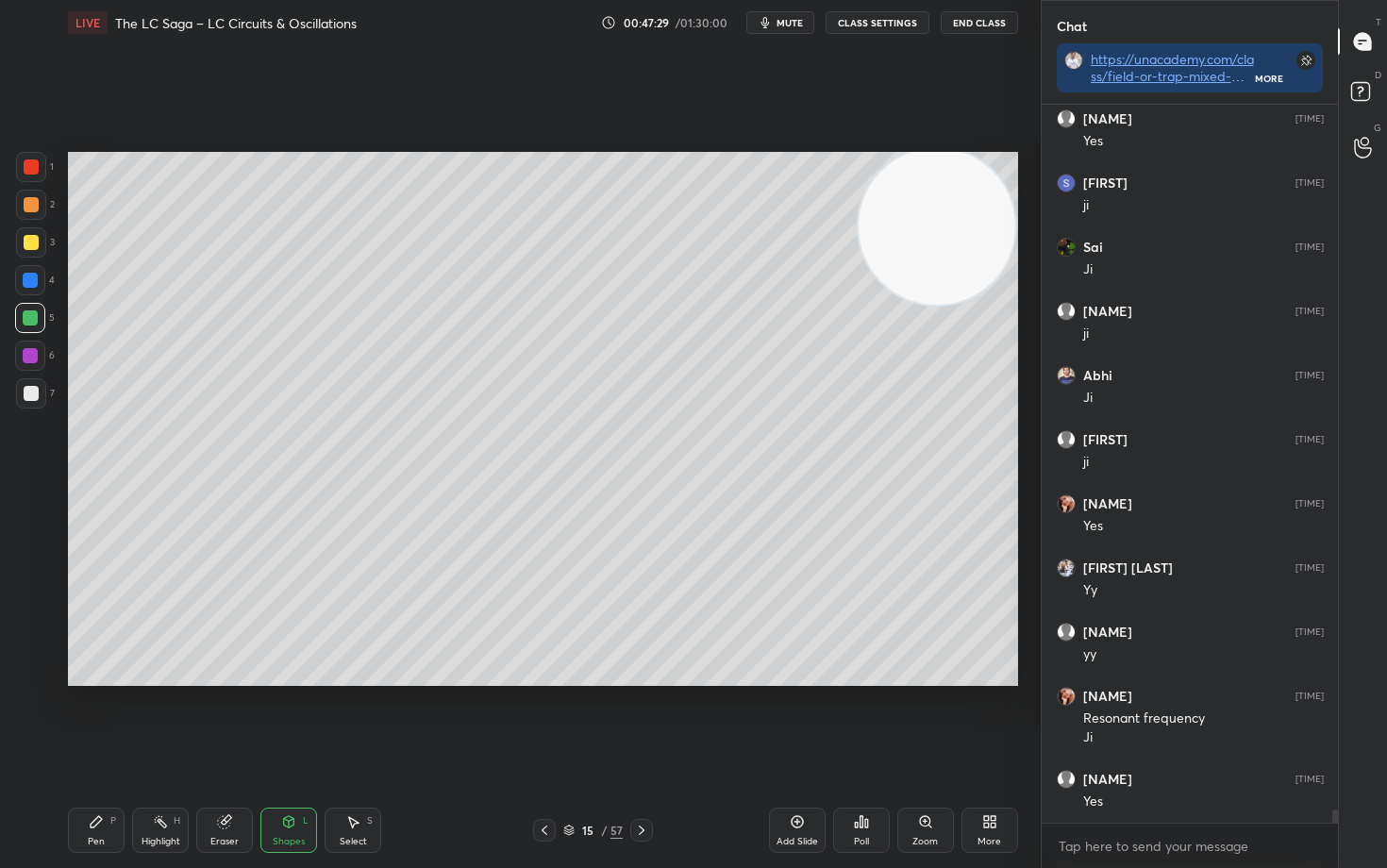 scroll, scrollTop: 39454, scrollLeft: 0, axis: vertical 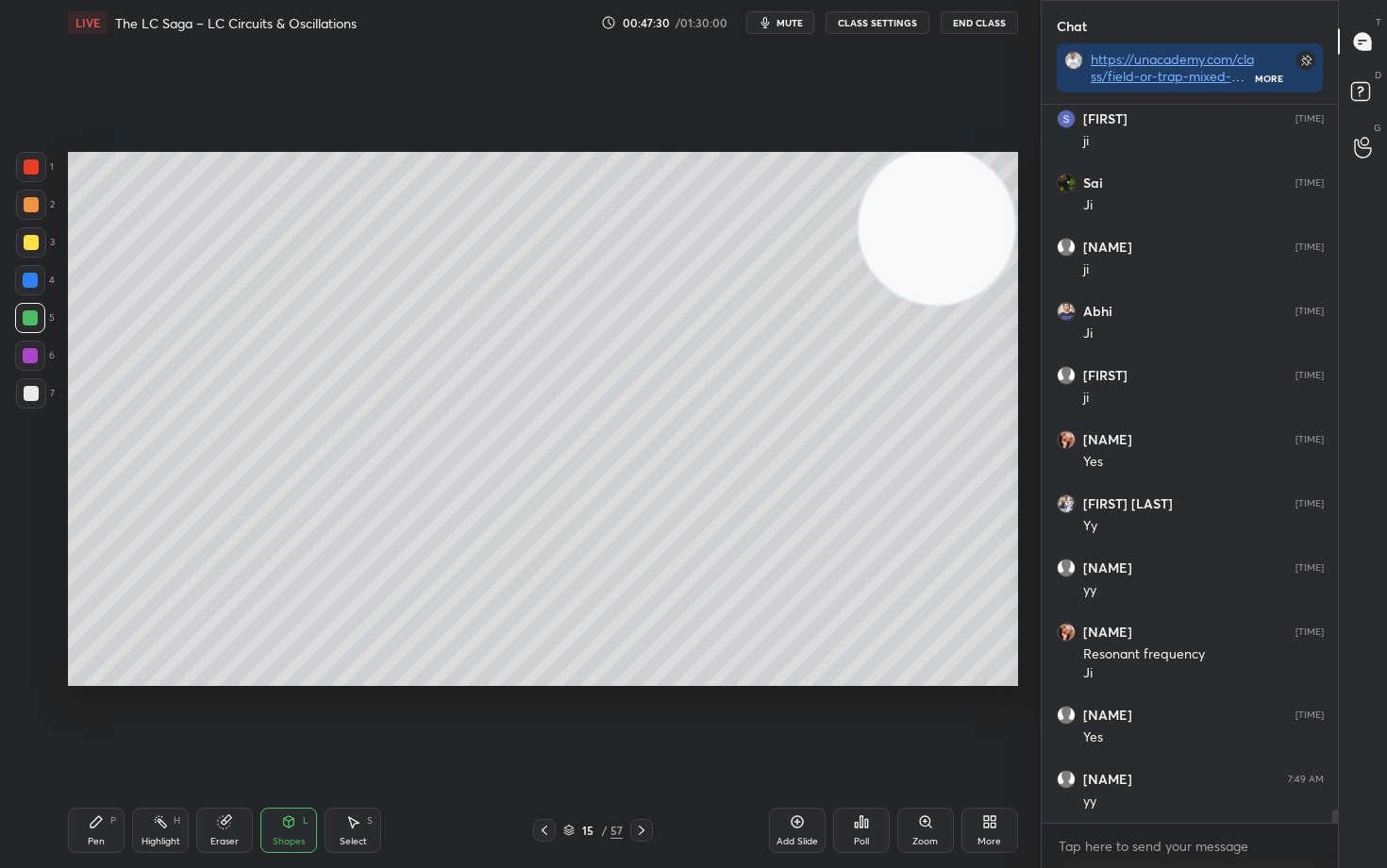 click 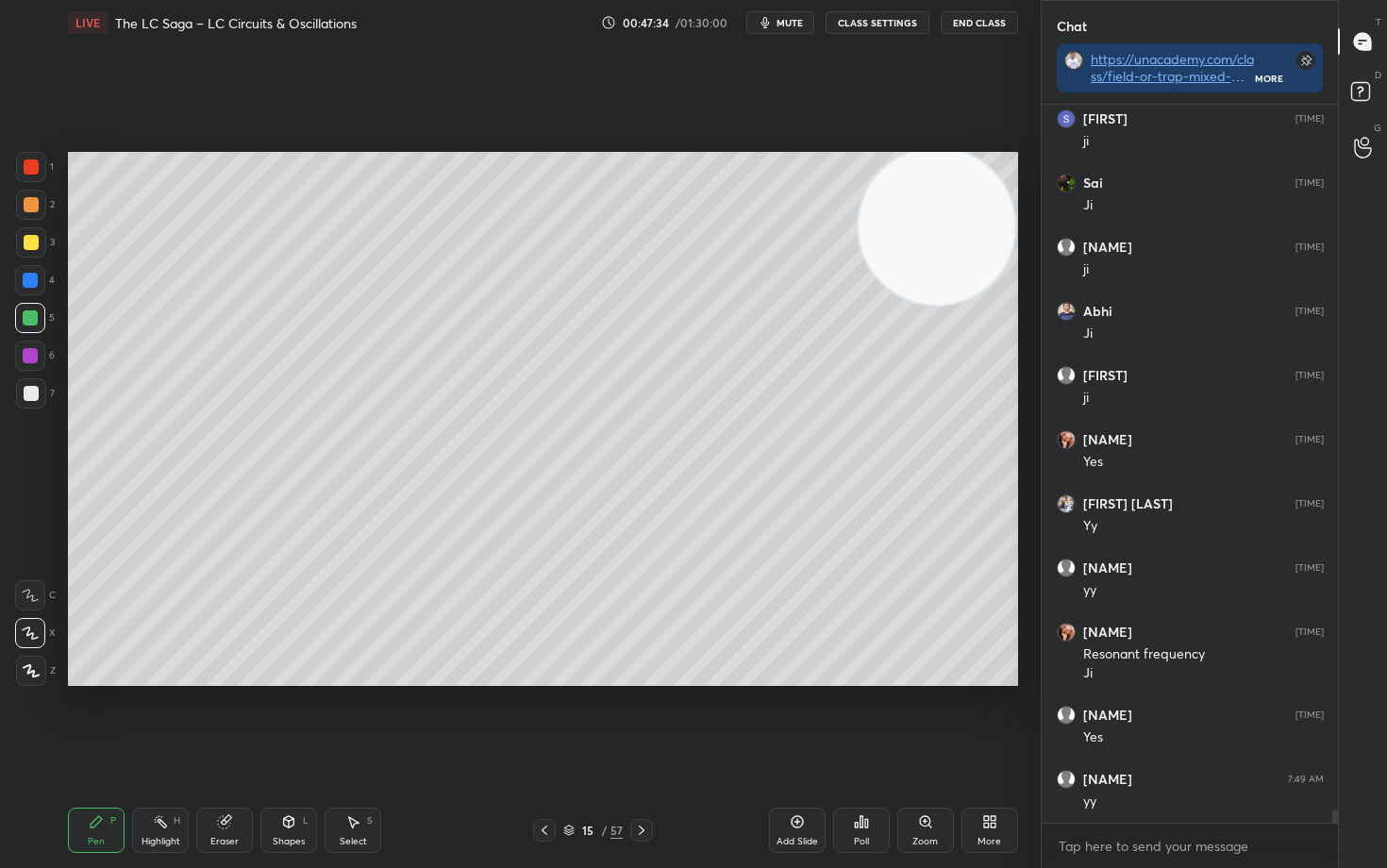 scroll, scrollTop: 39519, scrollLeft: 0, axis: vertical 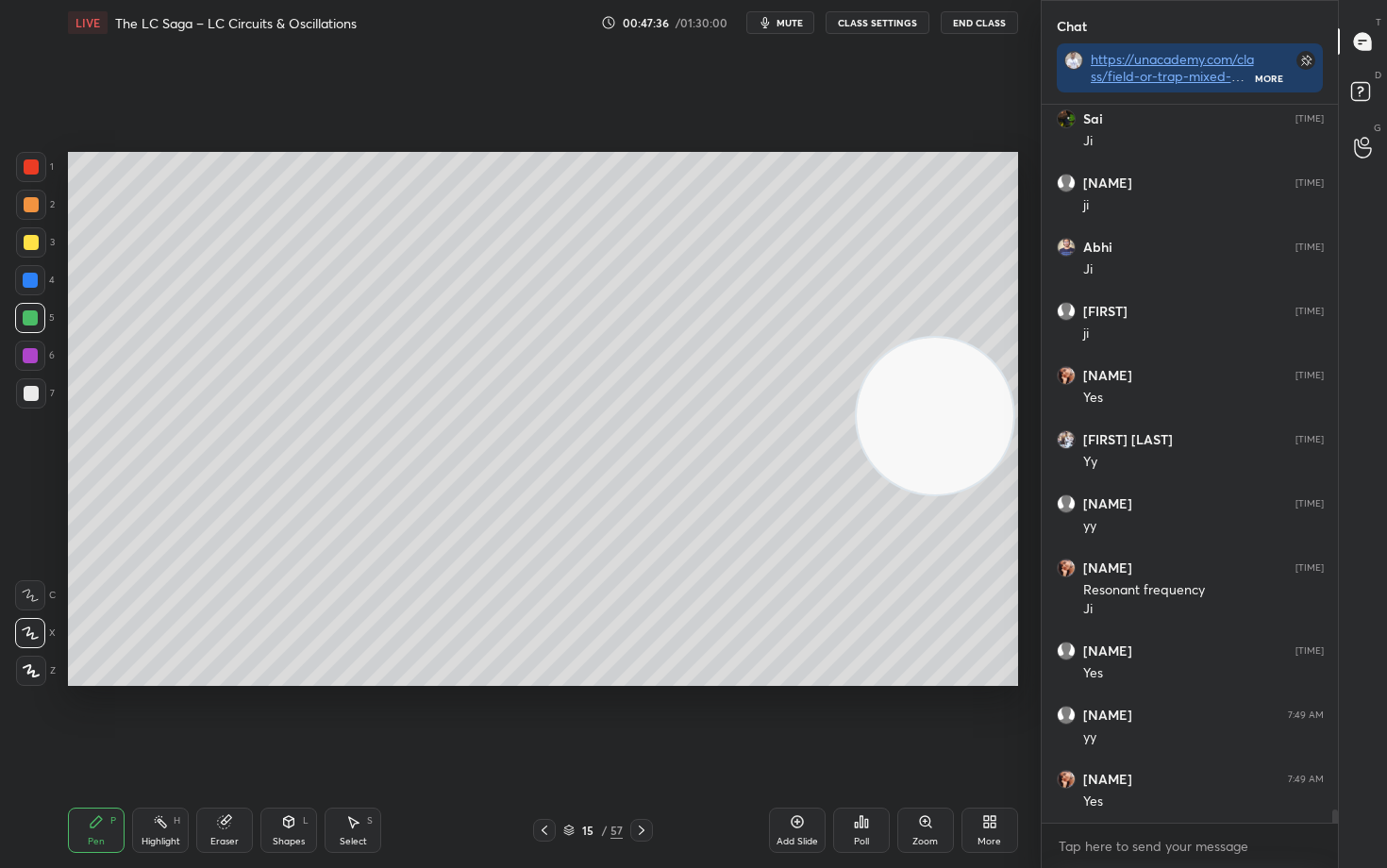 drag, startPoint x: 976, startPoint y: 254, endPoint x: 962, endPoint y: 477, distance: 223.43903 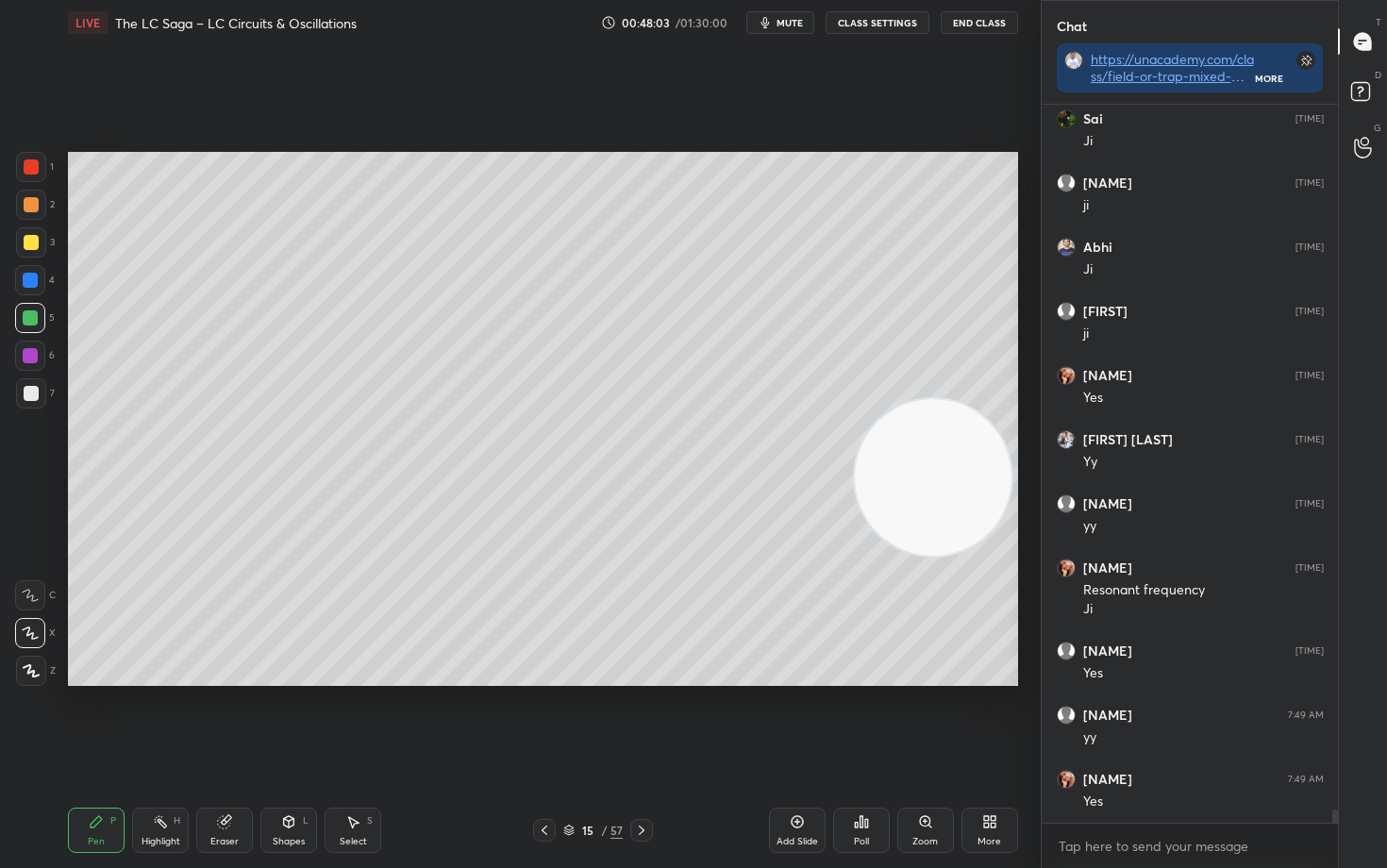click at bounding box center [31, 205] 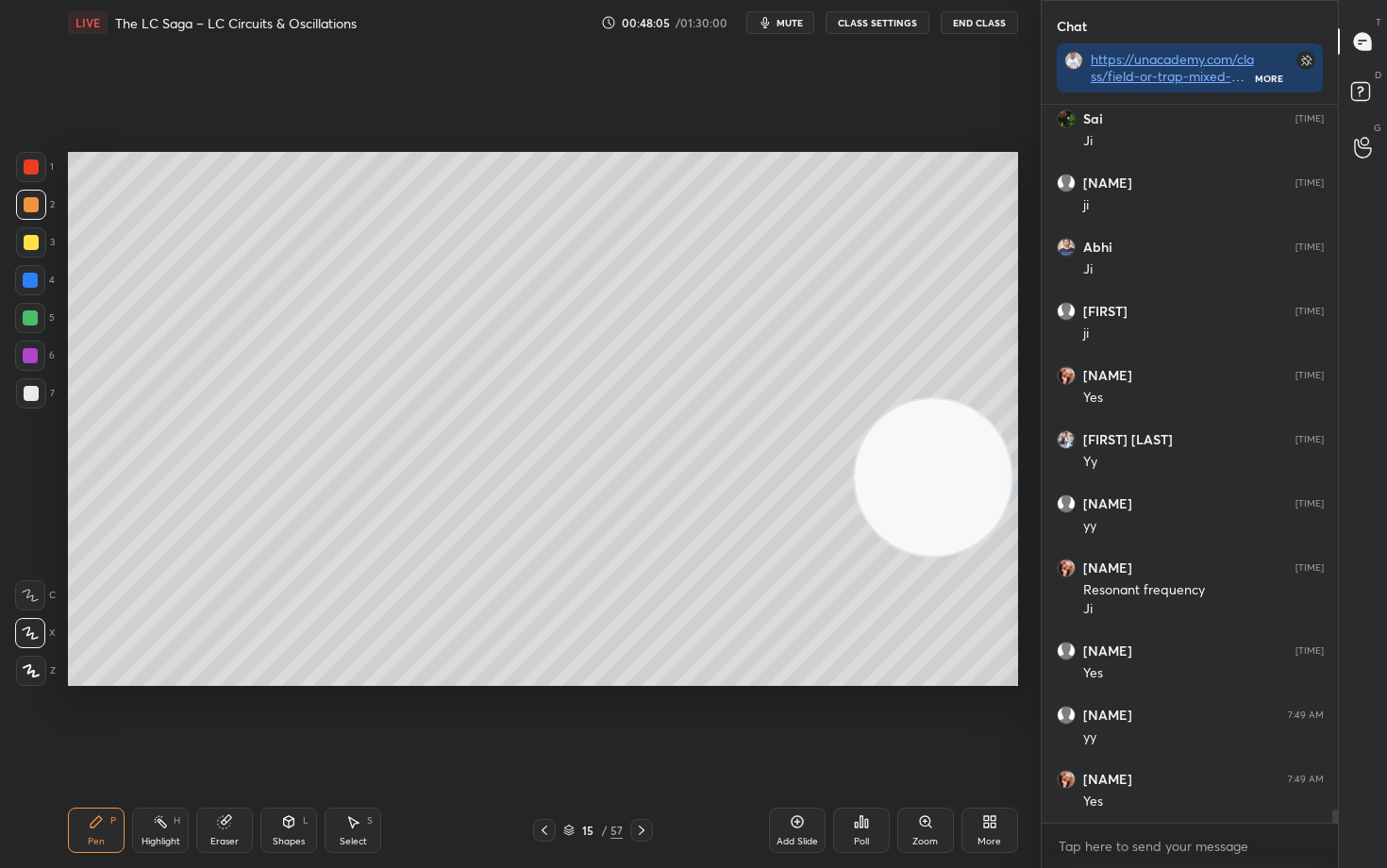 click at bounding box center (30, 280) 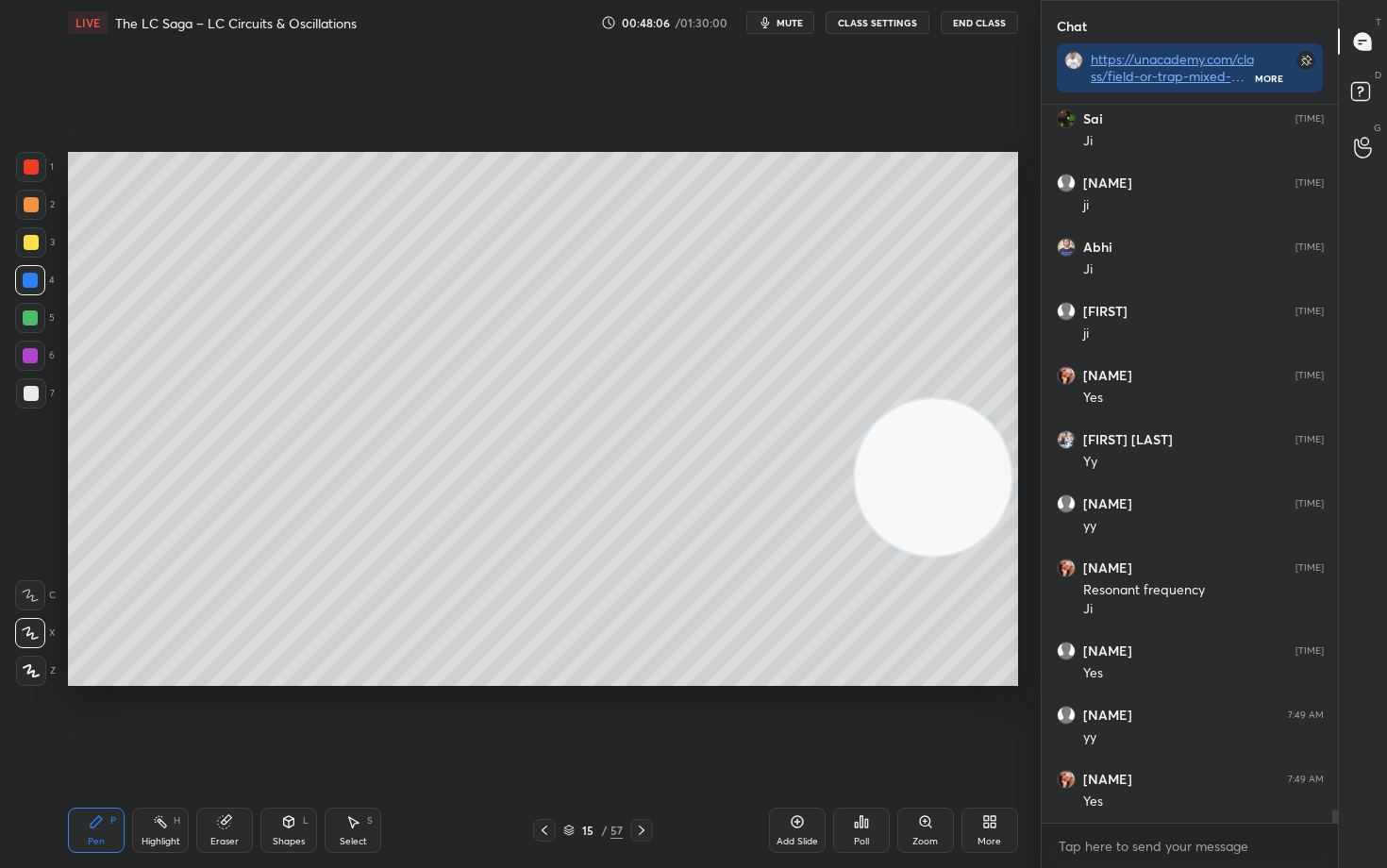 click on "Shapes L" at bounding box center [289, 830] 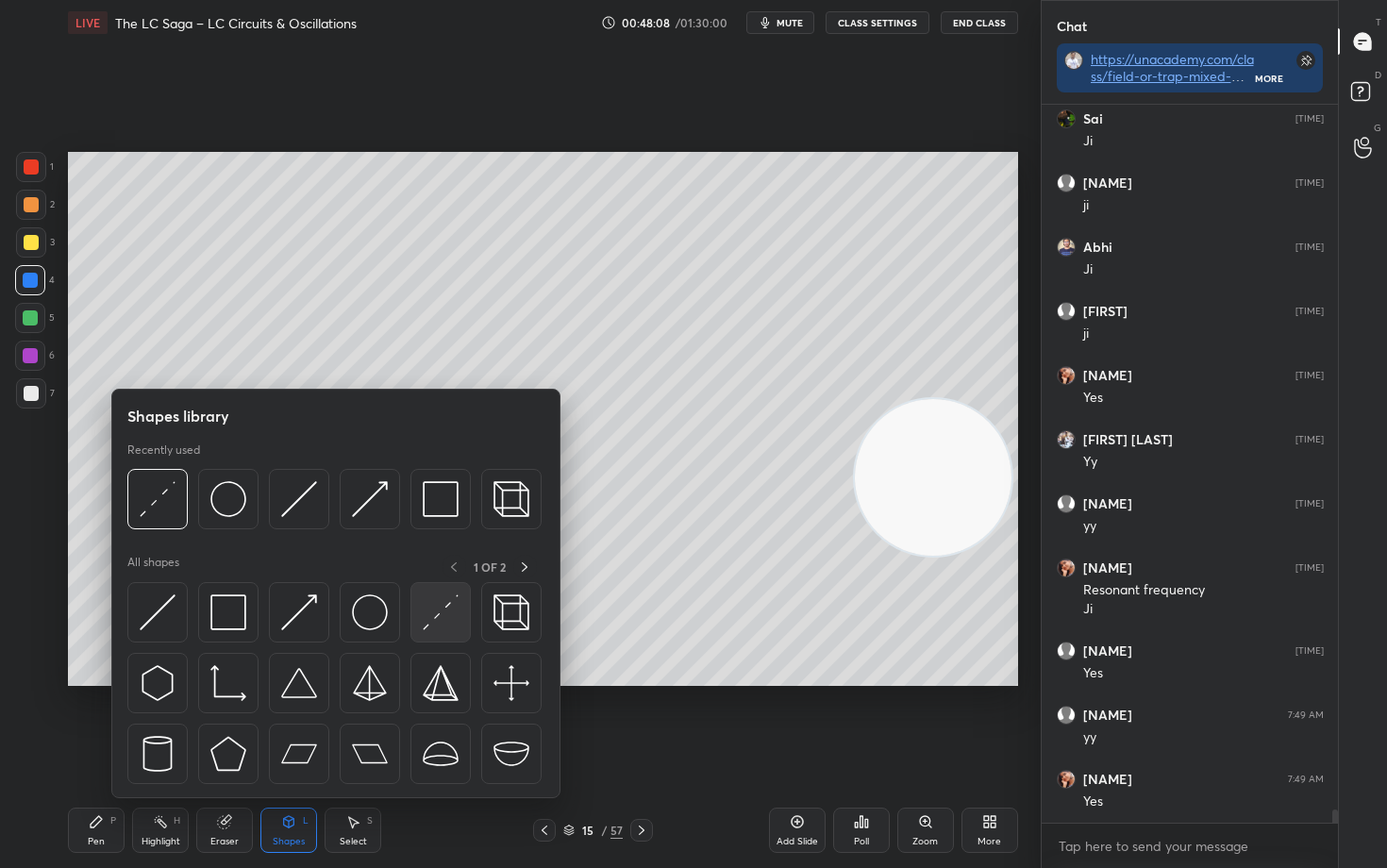 click at bounding box center (441, 612) 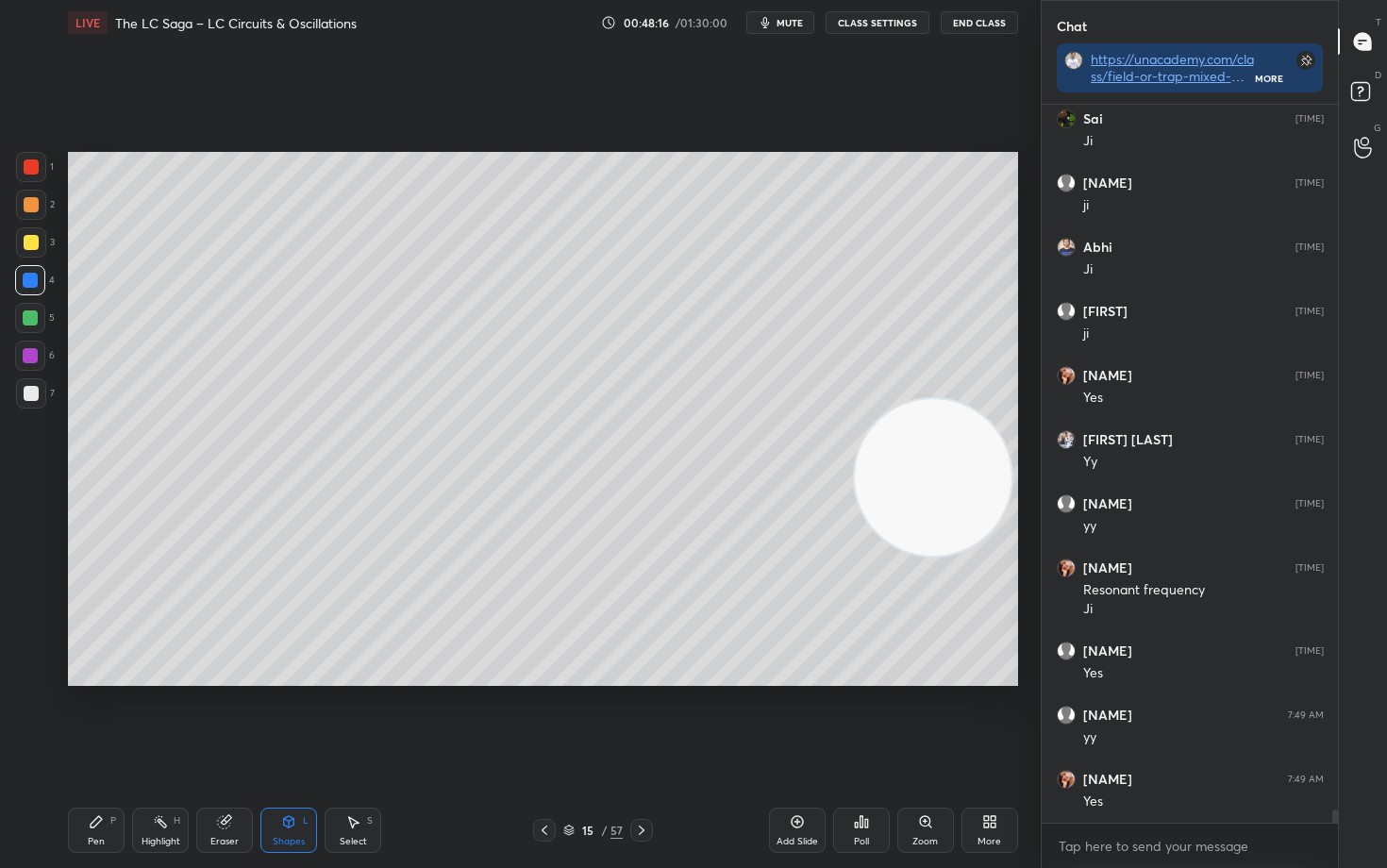 click 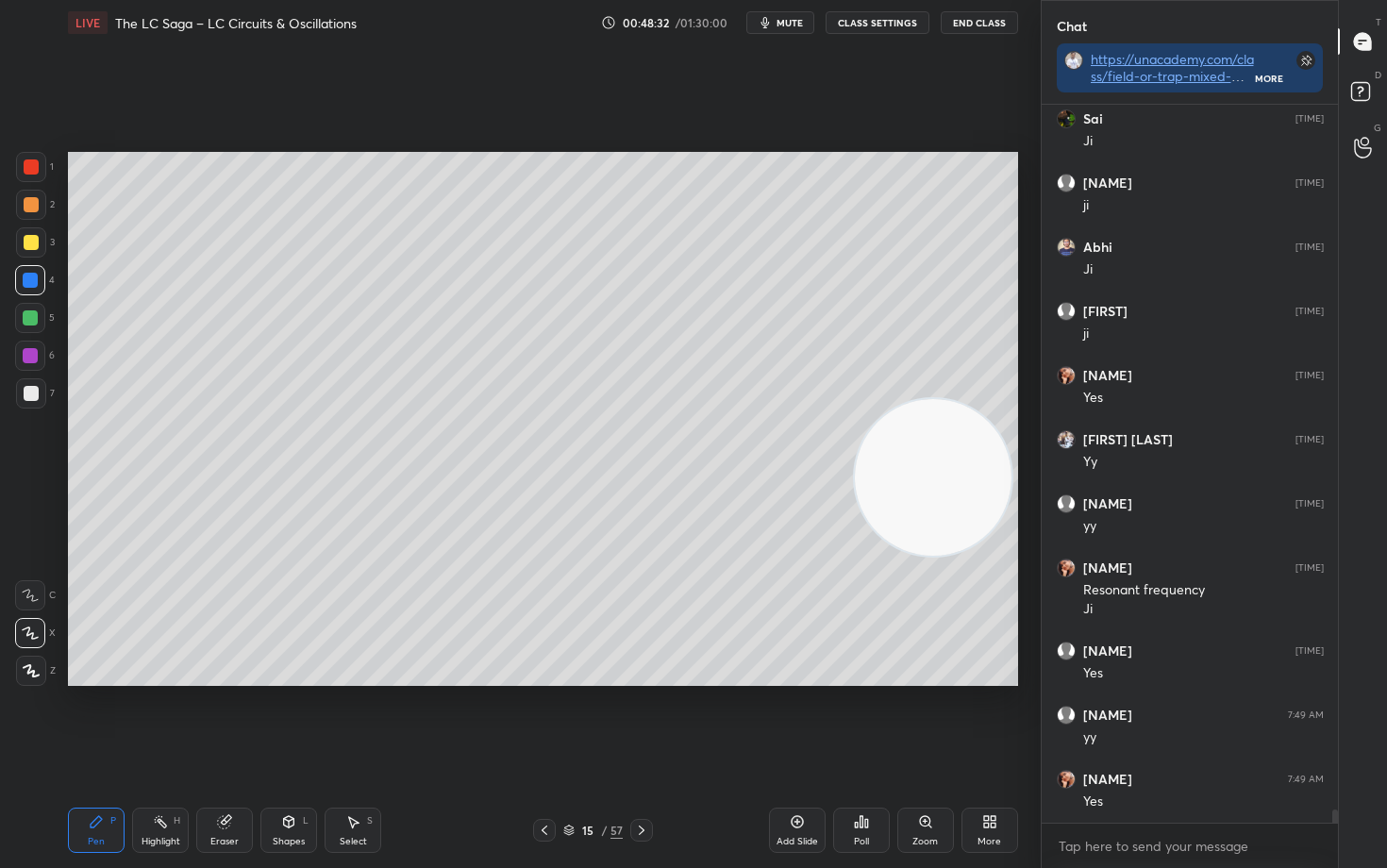 scroll, scrollTop: 39583, scrollLeft: 0, axis: vertical 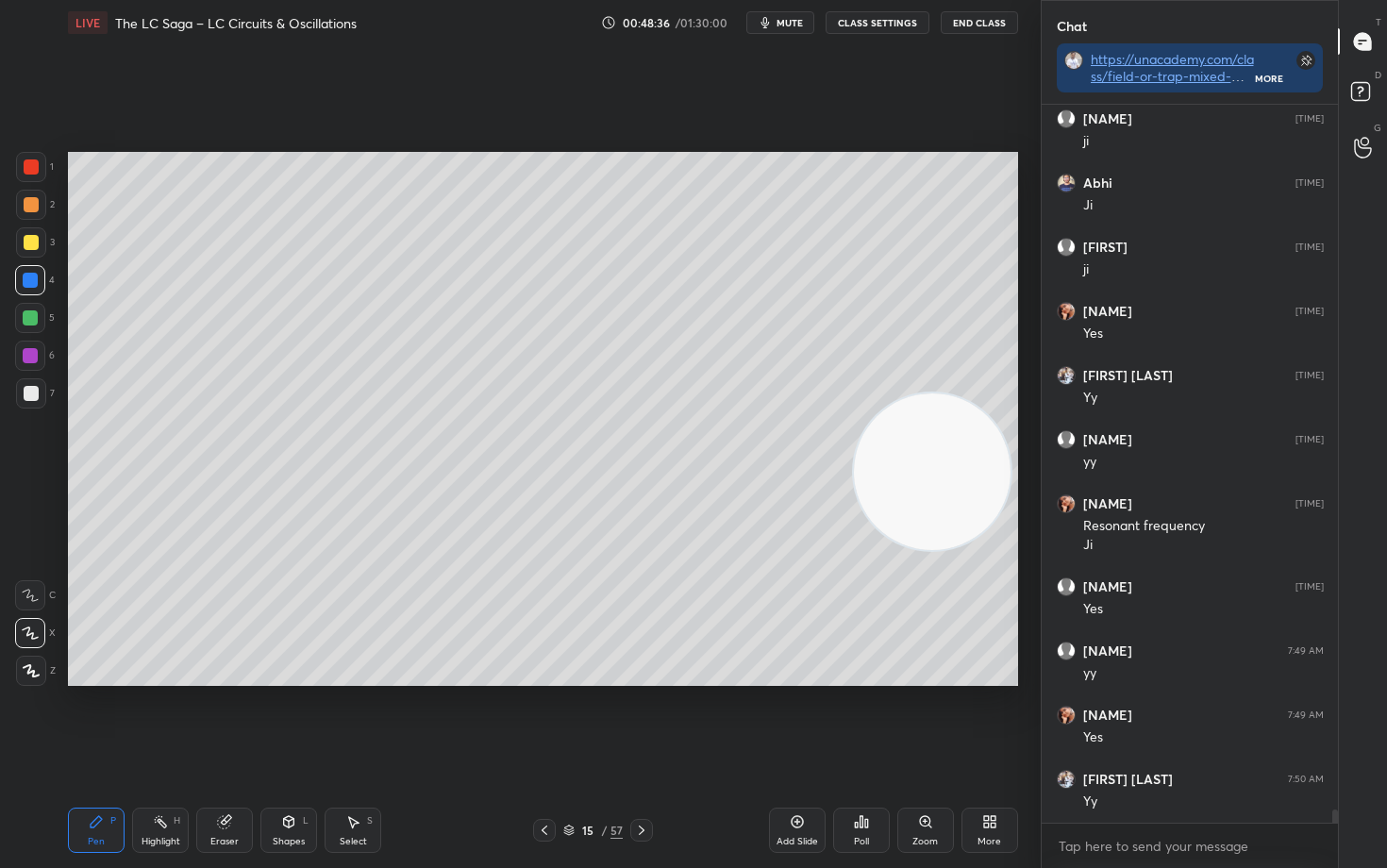 drag, startPoint x: 959, startPoint y: 542, endPoint x: 958, endPoint y: 212, distance: 330.00152 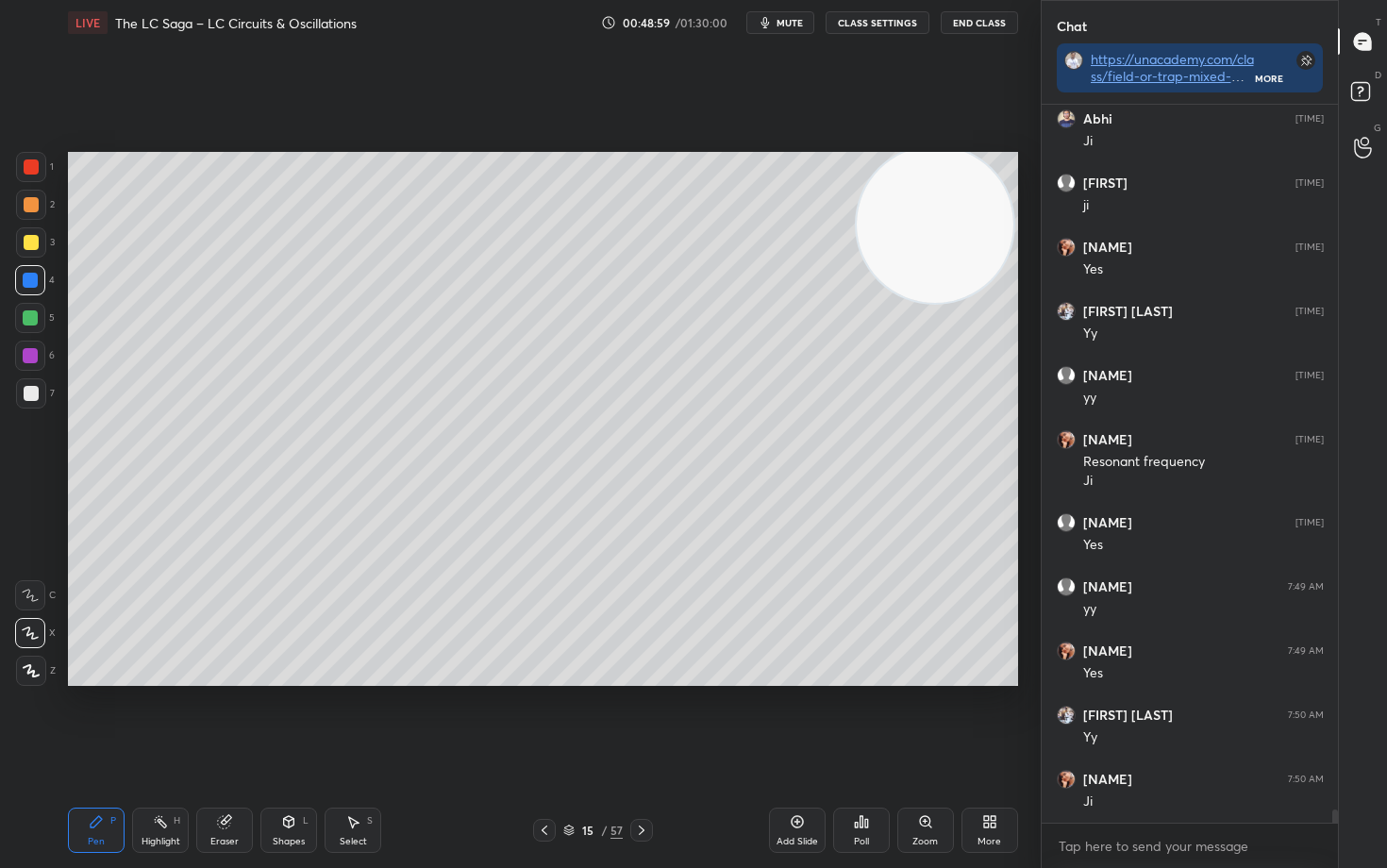 scroll, scrollTop: 39666, scrollLeft: 0, axis: vertical 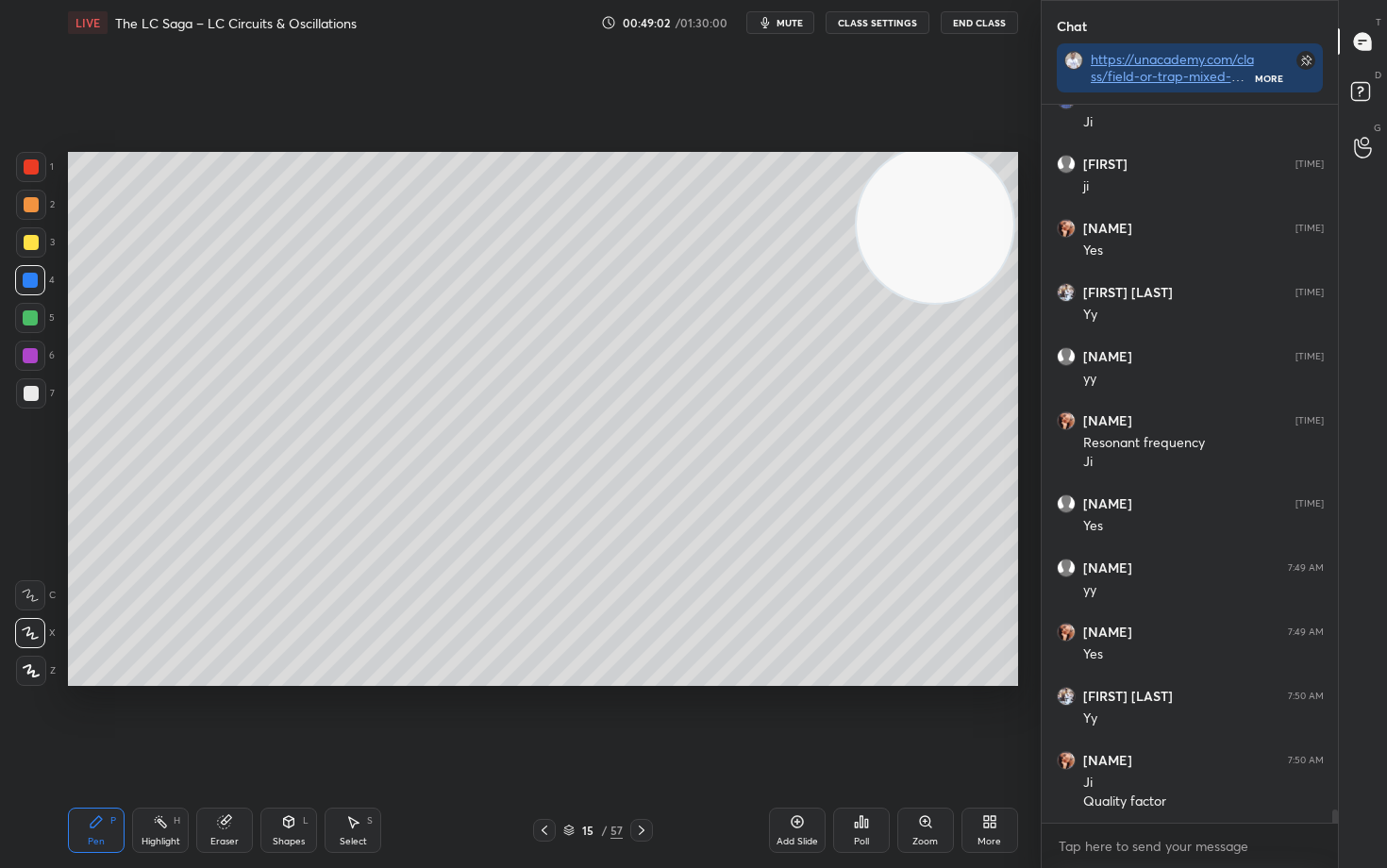 click 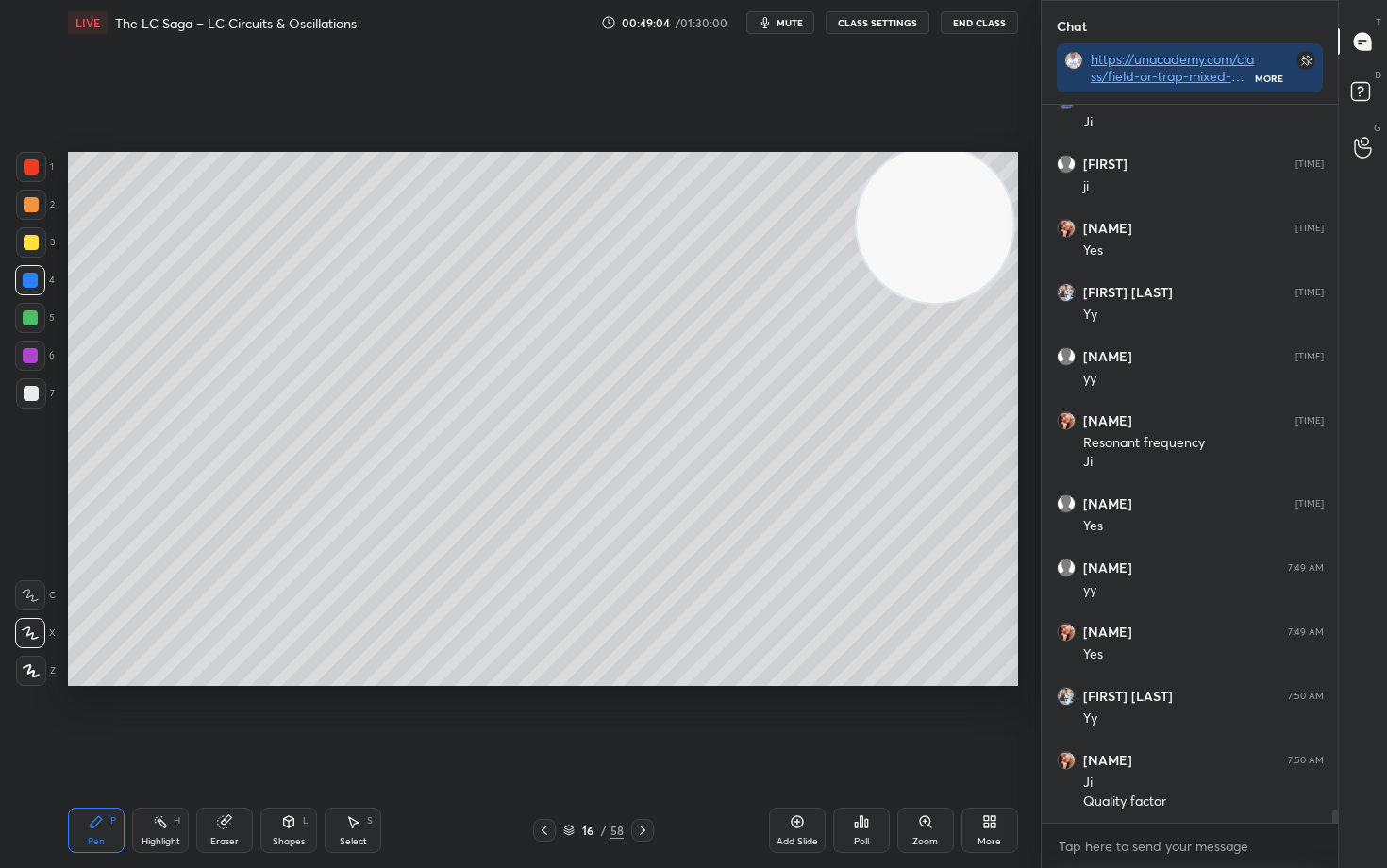 drag, startPoint x: 21, startPoint y: 395, endPoint x: 66, endPoint y: 343, distance: 69 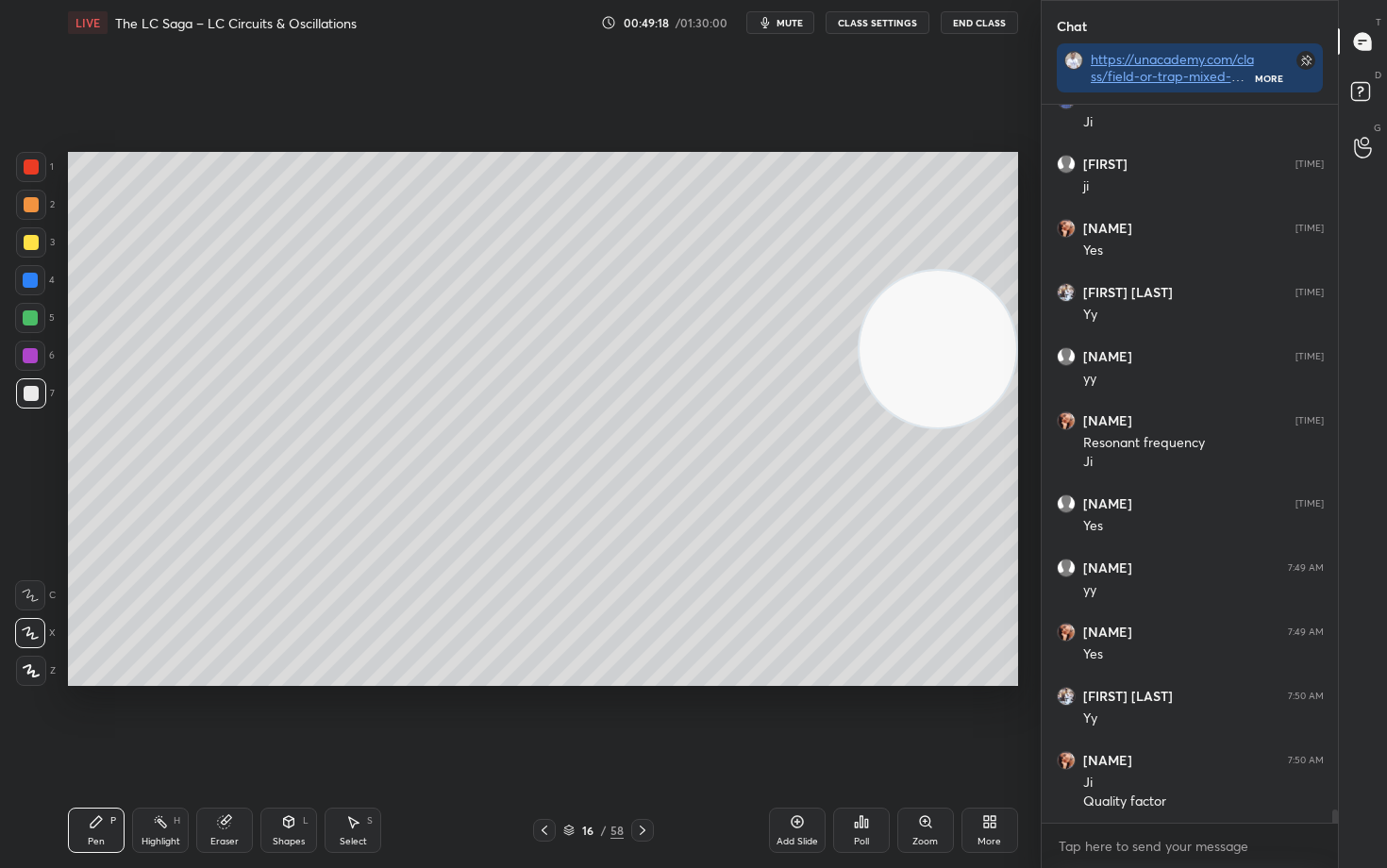 drag, startPoint x: 966, startPoint y: 354, endPoint x: 966, endPoint y: 502, distance: 148 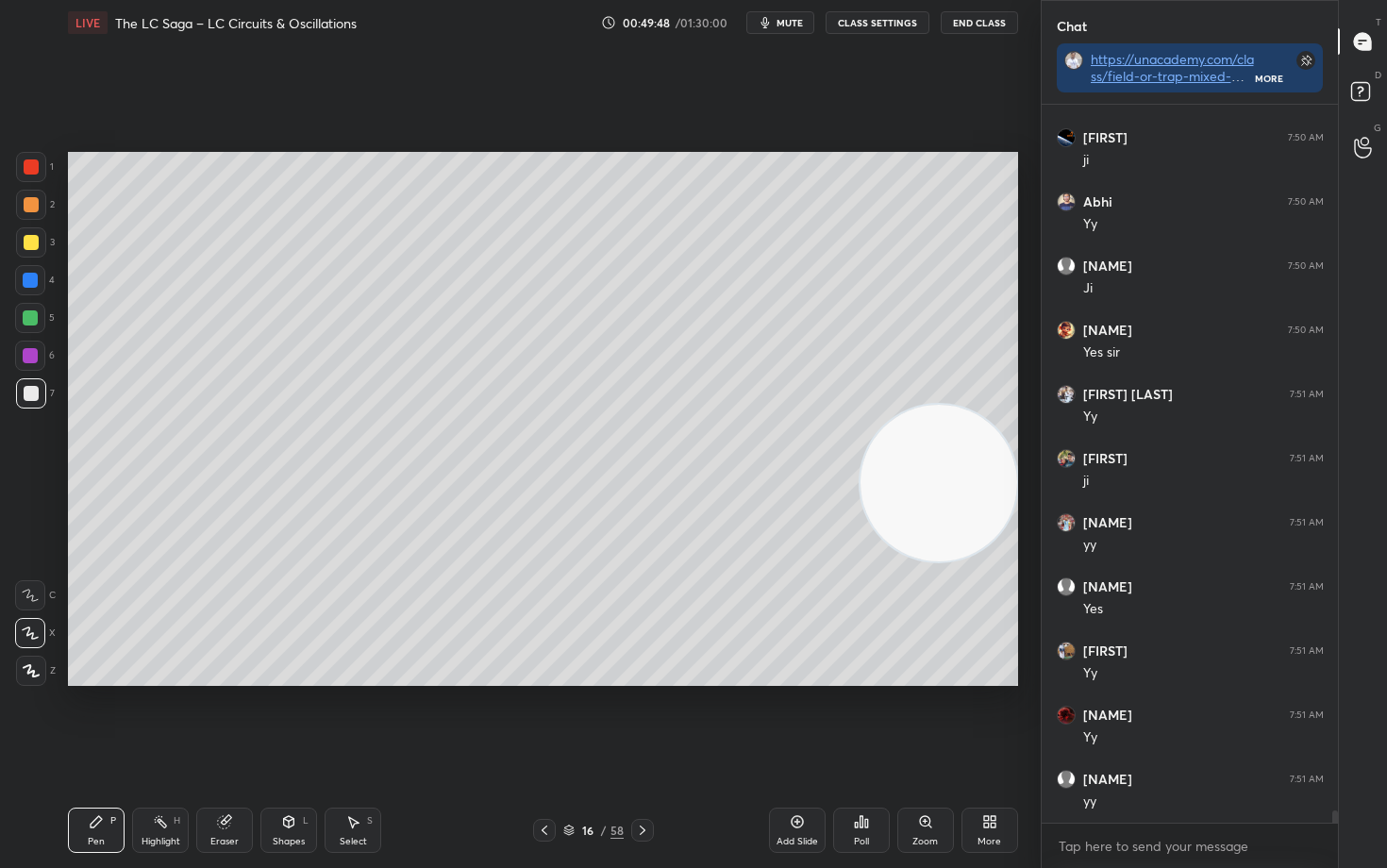 scroll, scrollTop: 40628, scrollLeft: 0, axis: vertical 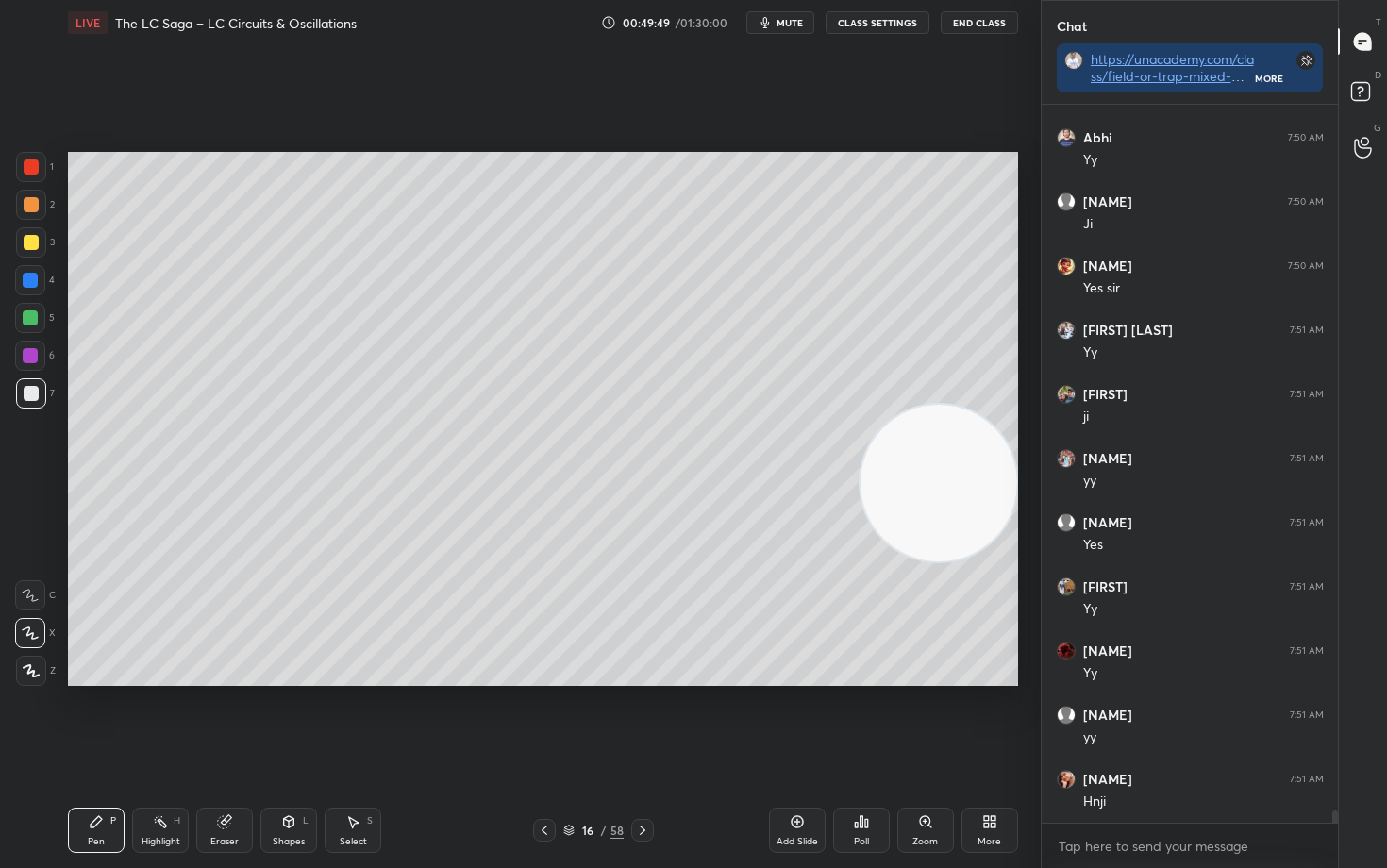 click at bounding box center [31, 242] 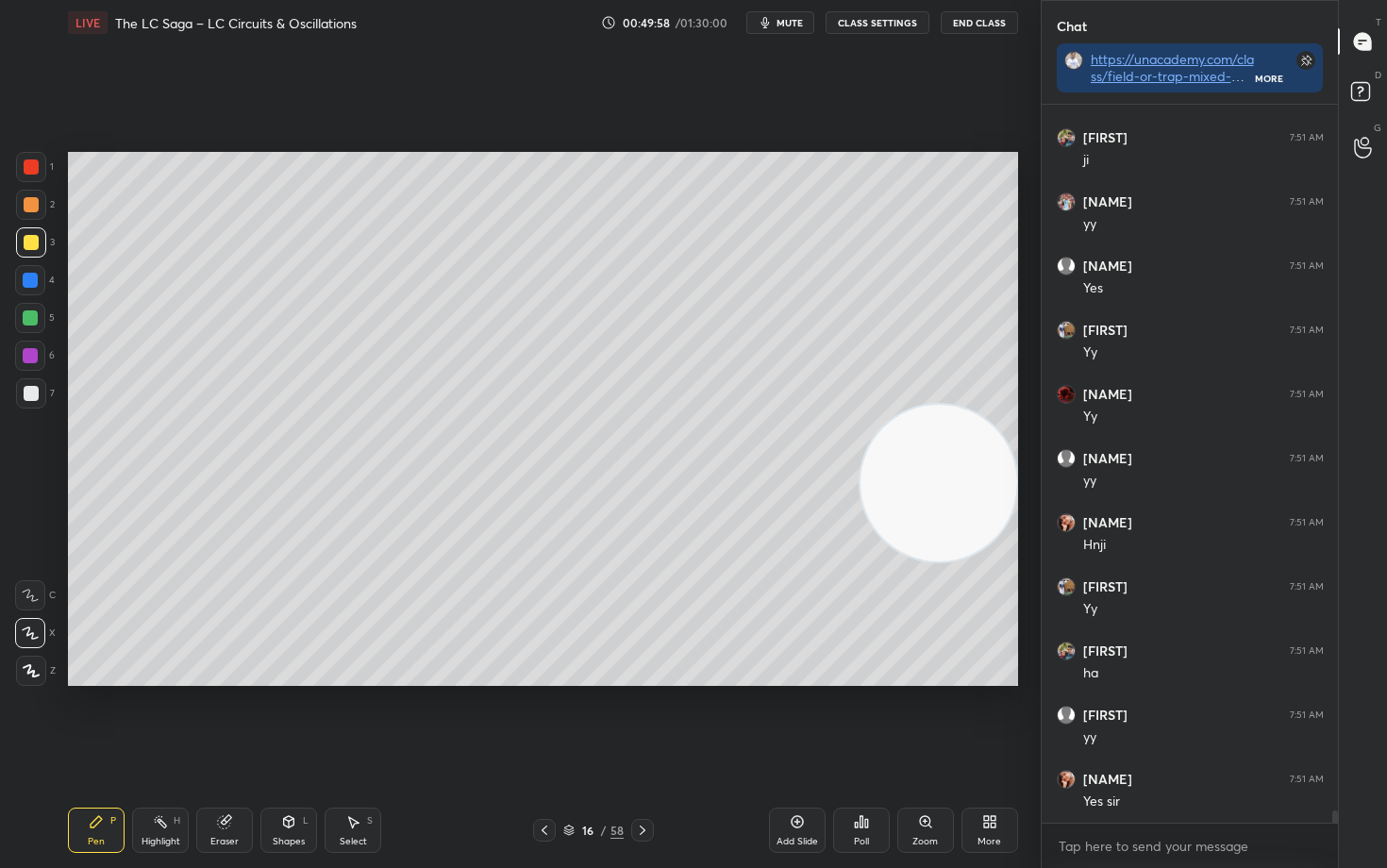 scroll, scrollTop: 40949, scrollLeft: 0, axis: vertical 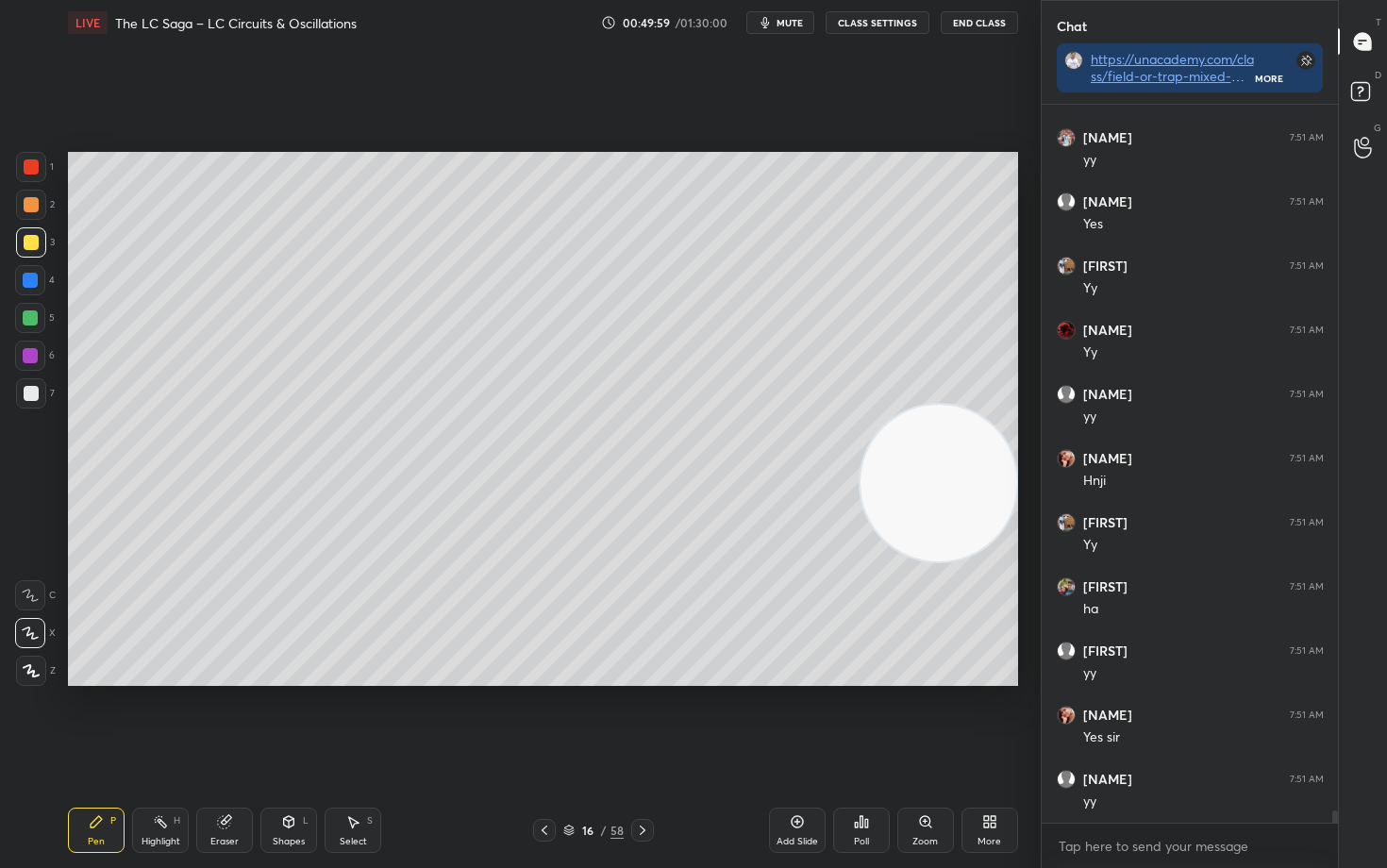 drag, startPoint x: 32, startPoint y: 206, endPoint x: 55, endPoint y: 236, distance: 38 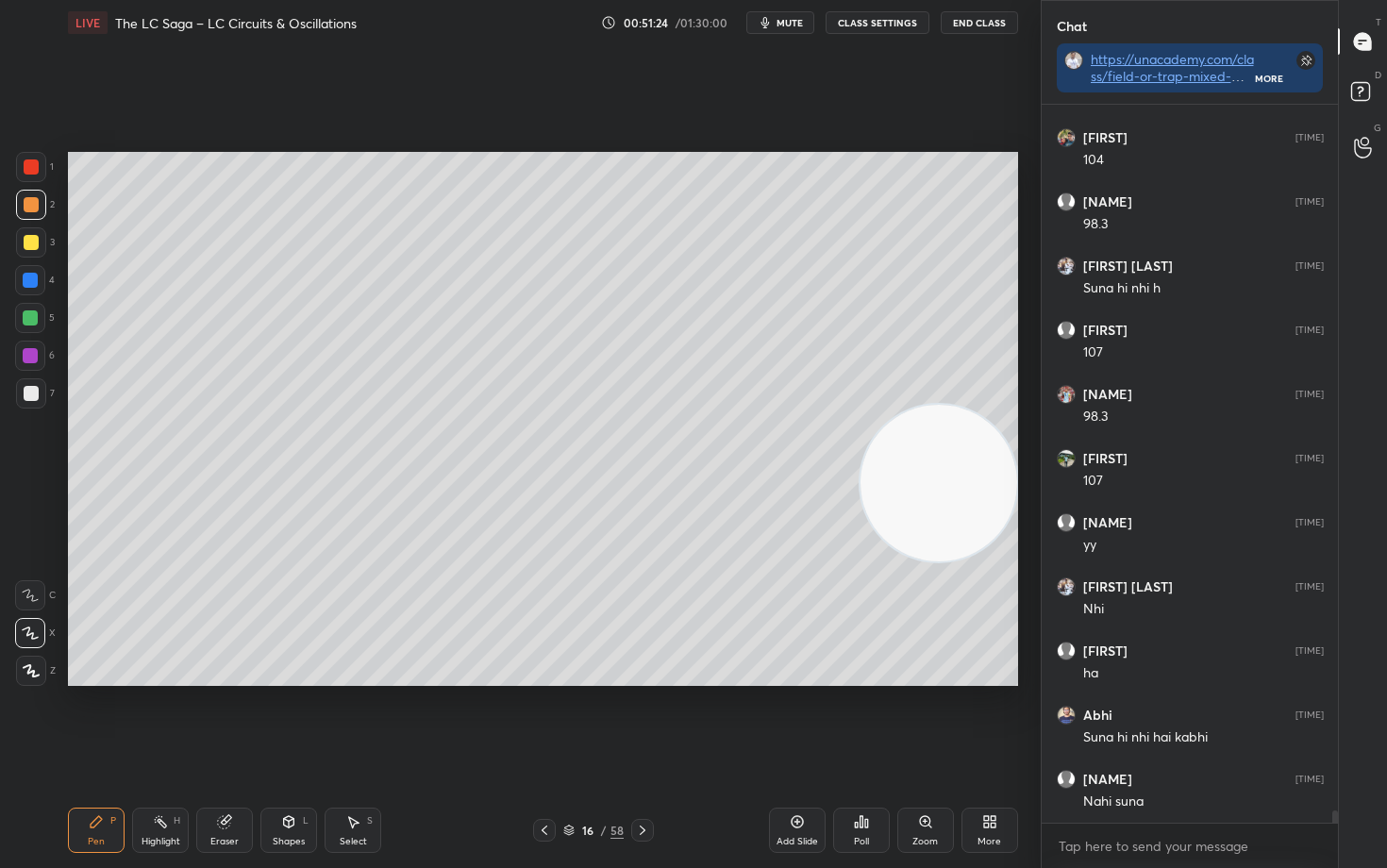 scroll, scrollTop: 42168, scrollLeft: 0, axis: vertical 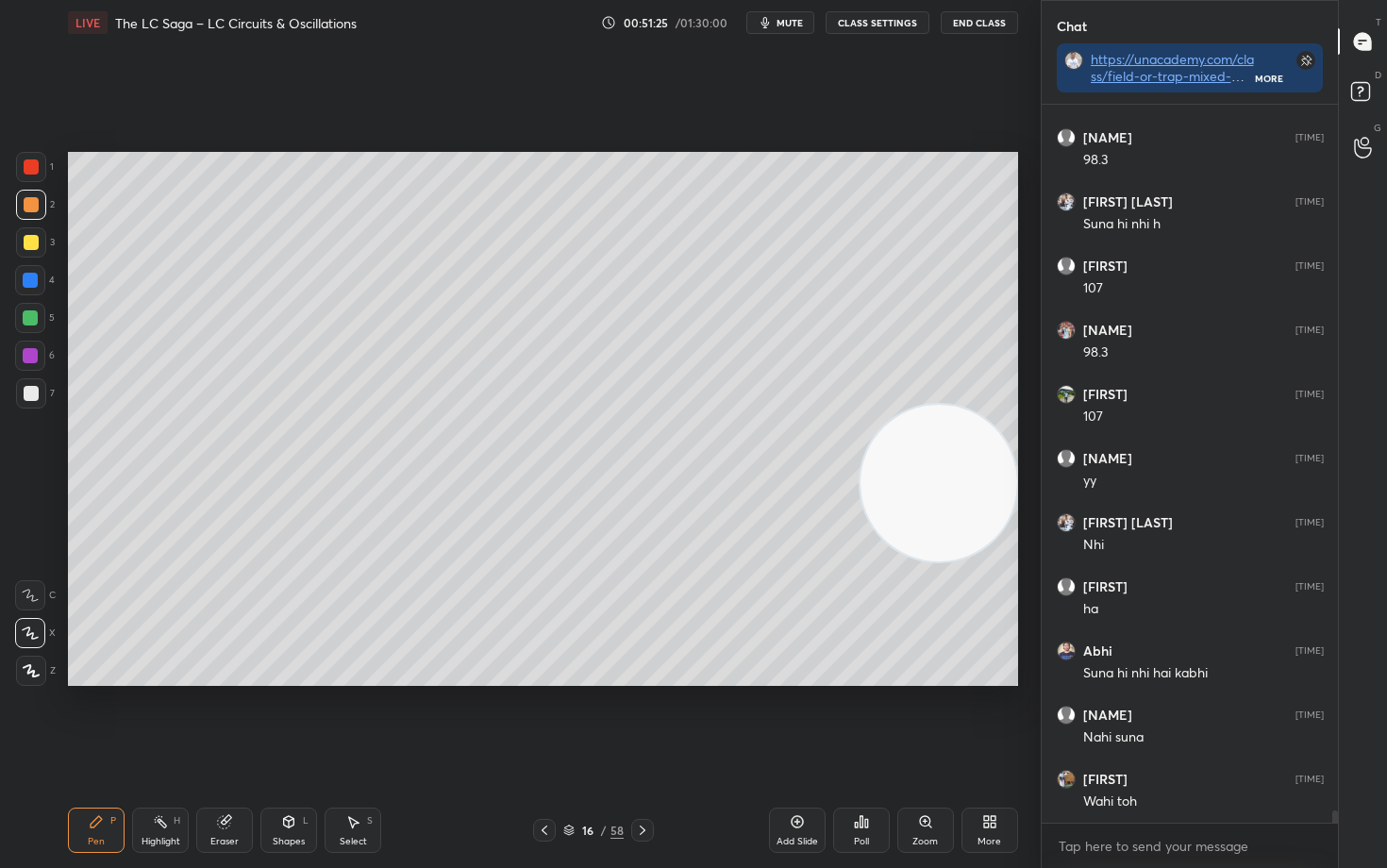 drag, startPoint x: 957, startPoint y: 500, endPoint x: 968, endPoint y: 292, distance: 208.29066 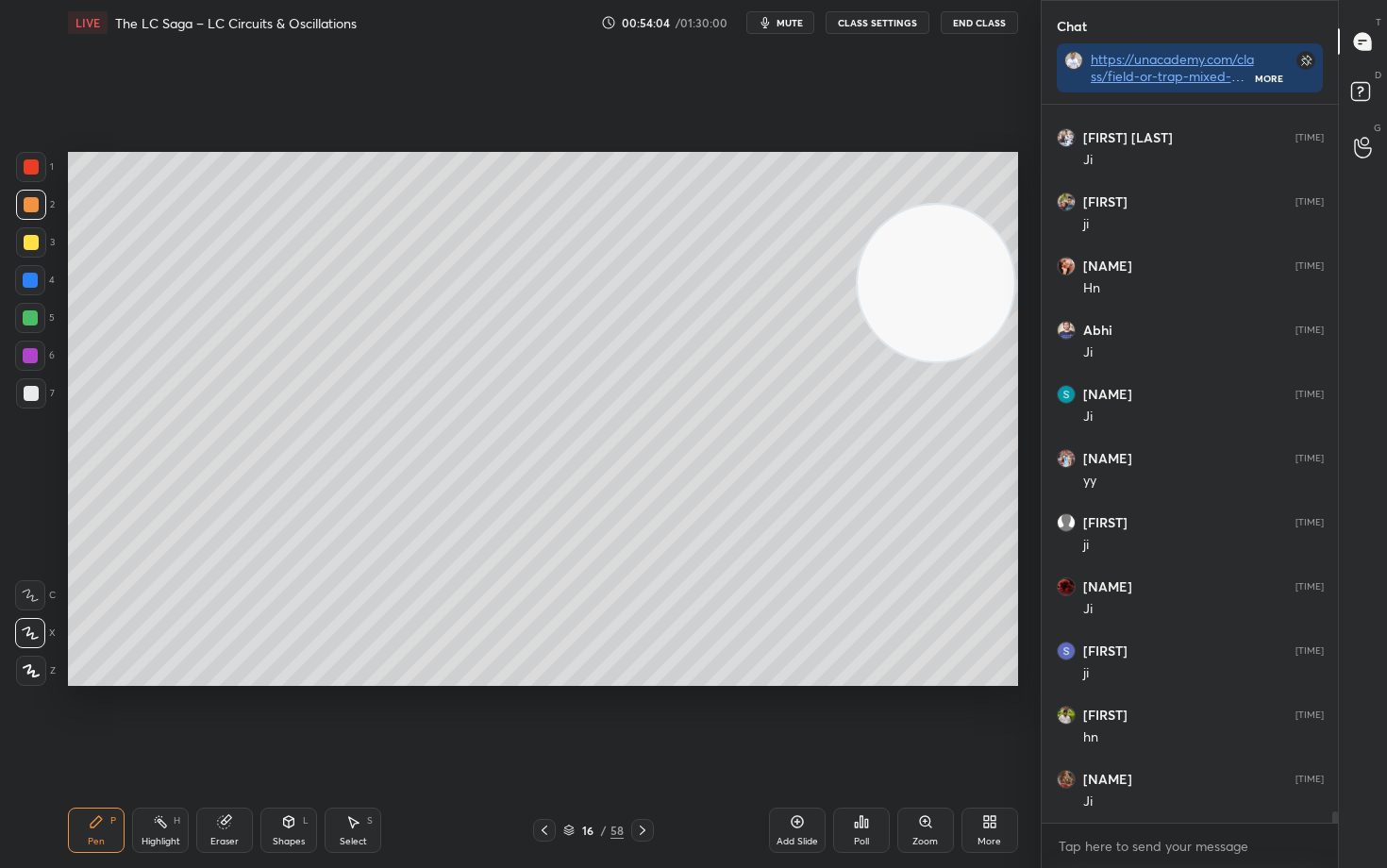 scroll, scrollTop: 43643, scrollLeft: 0, axis: vertical 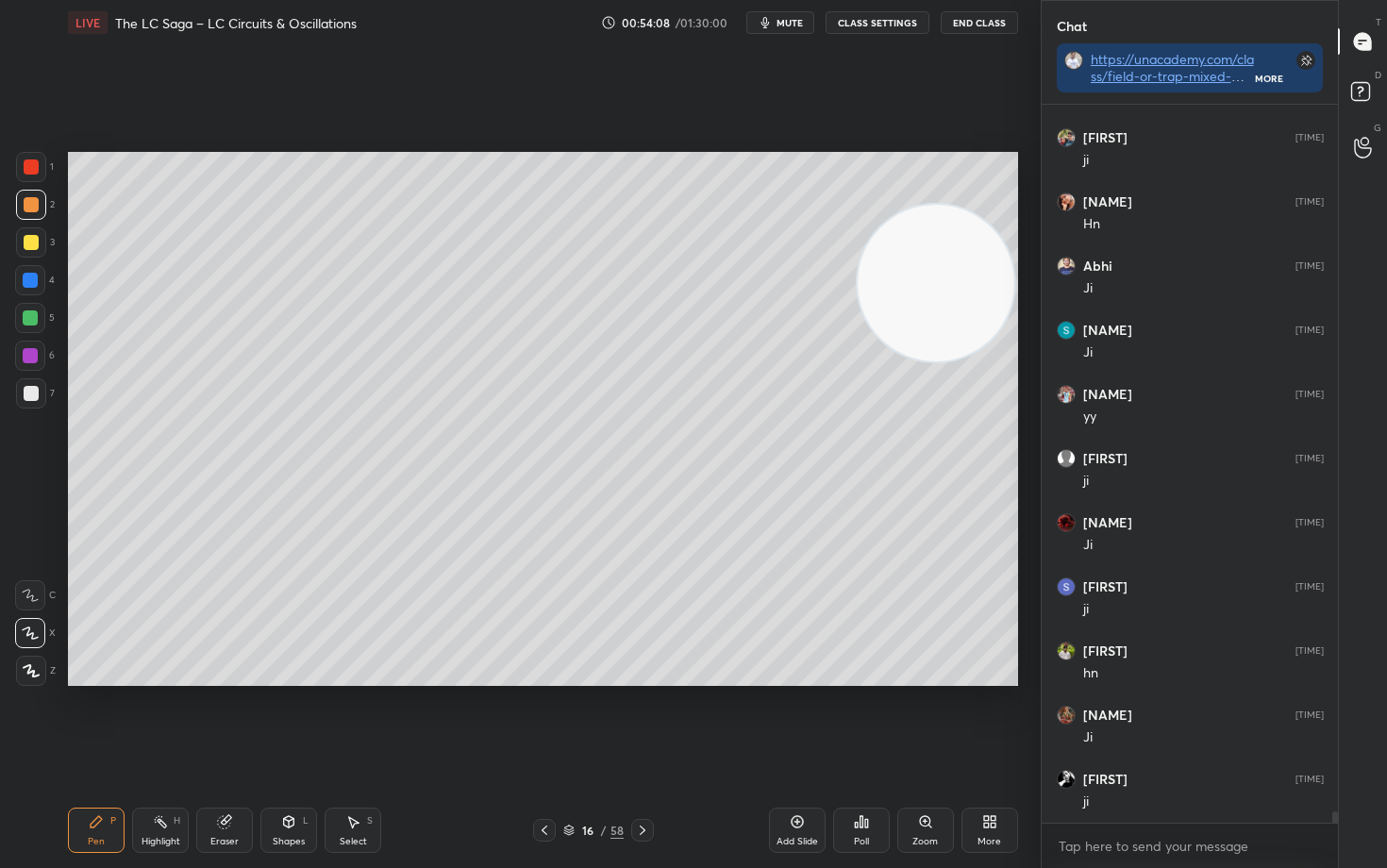 click on "Eraser" at bounding box center [225, 830] 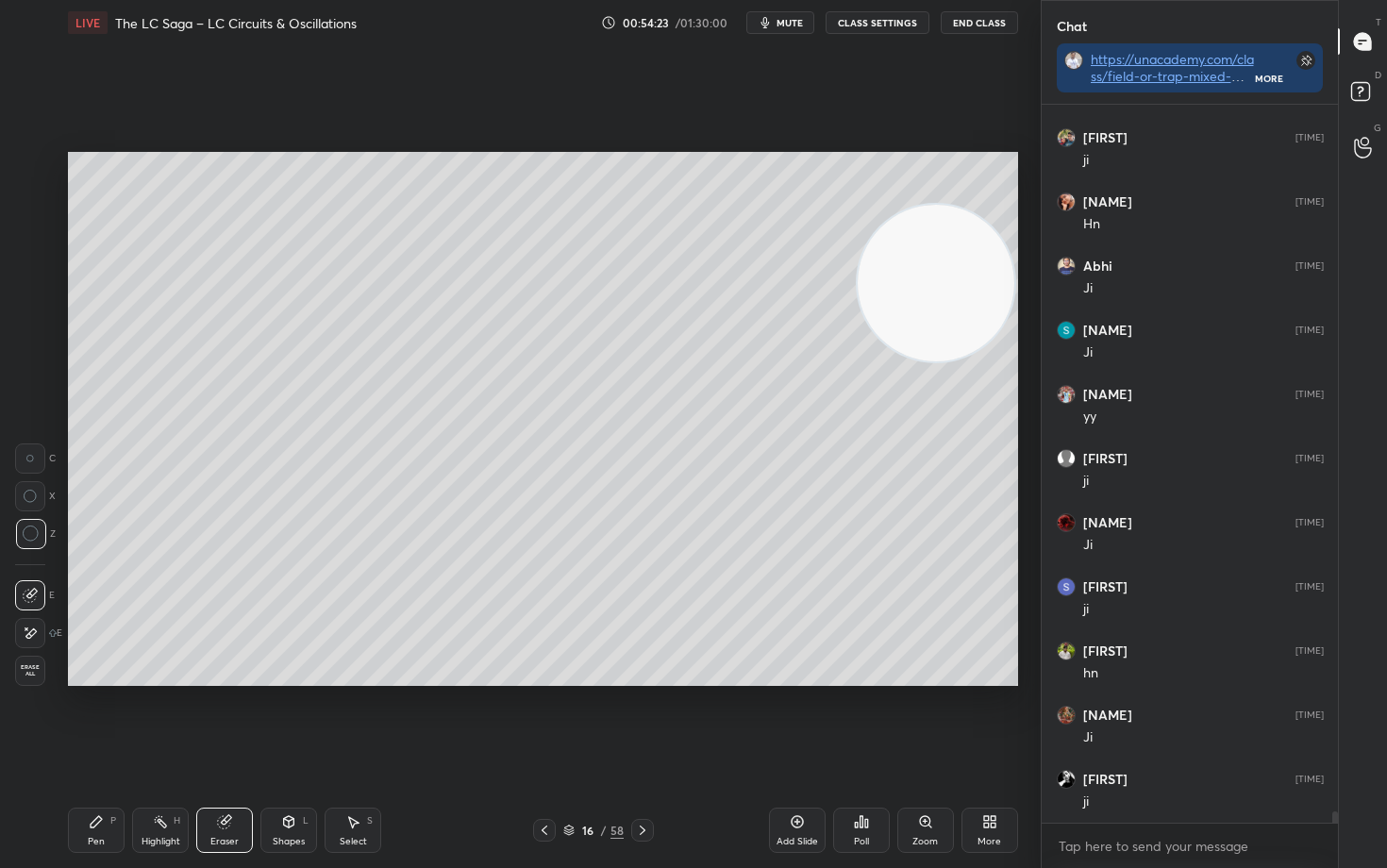 click on "Pen P" at bounding box center (96, 830) 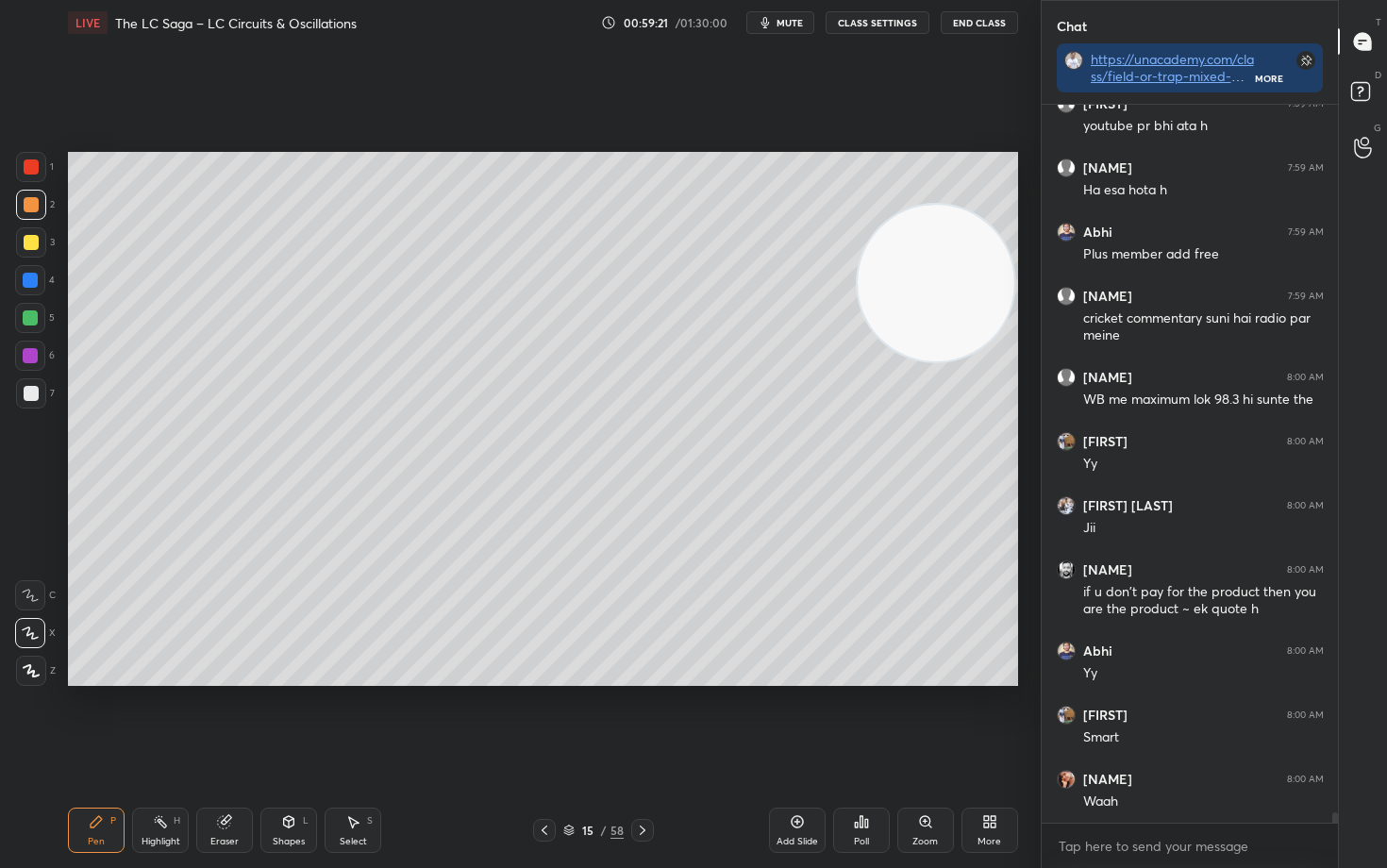 scroll, scrollTop: 49635, scrollLeft: 0, axis: vertical 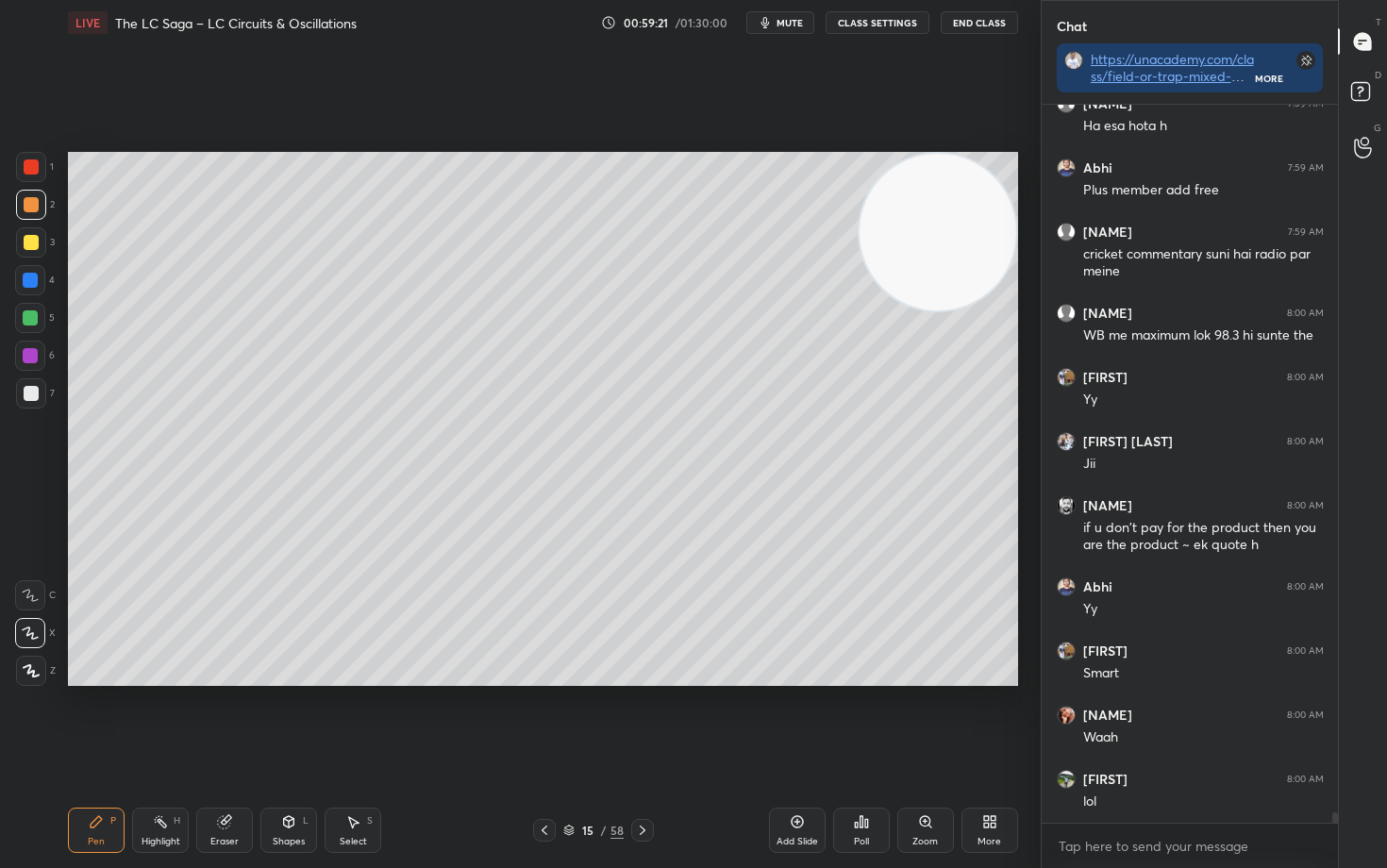 drag, startPoint x: 943, startPoint y: 308, endPoint x: 971, endPoint y: 204, distance: 107.7033 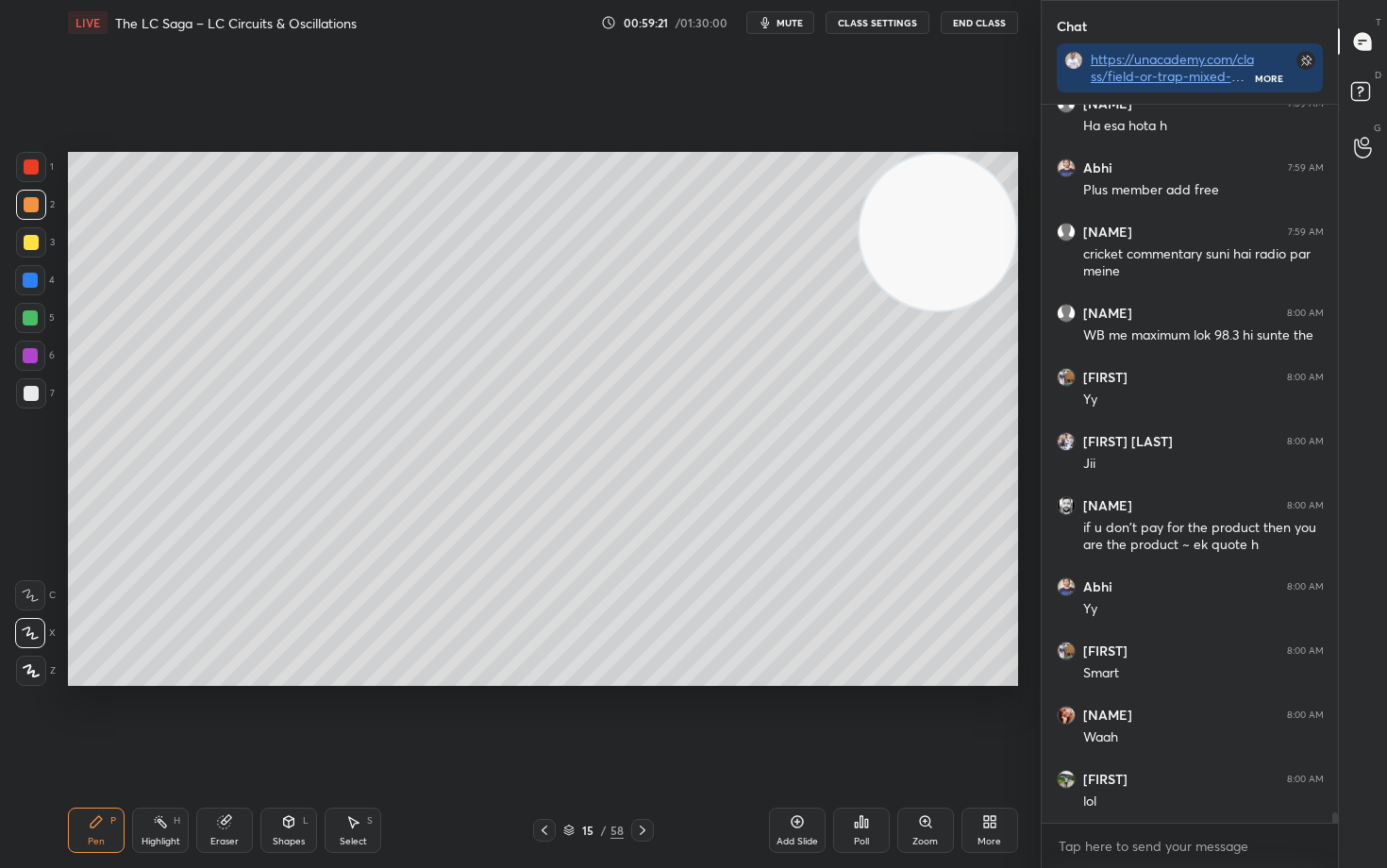 click at bounding box center [938, 232] 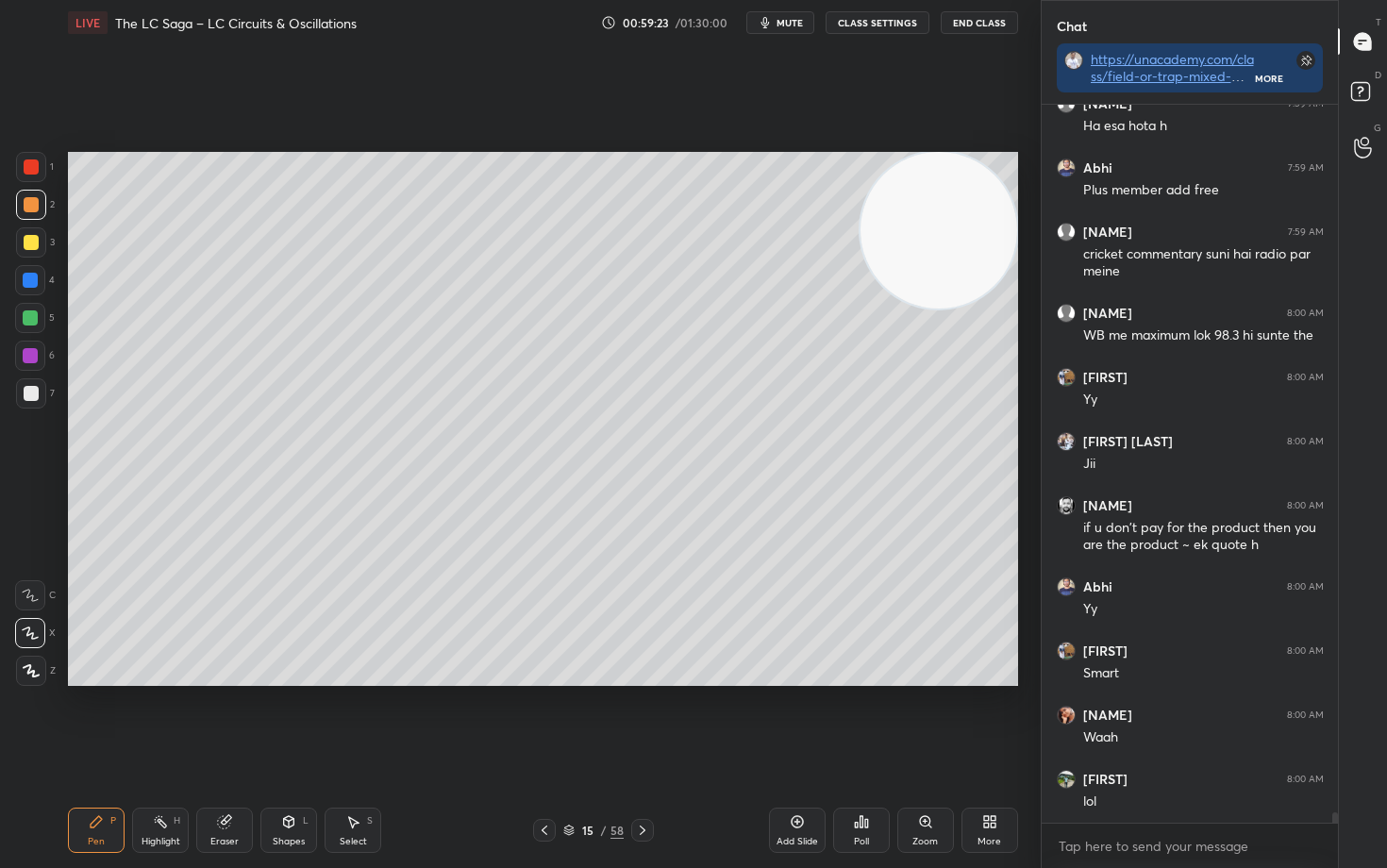 click at bounding box center (31, 393) 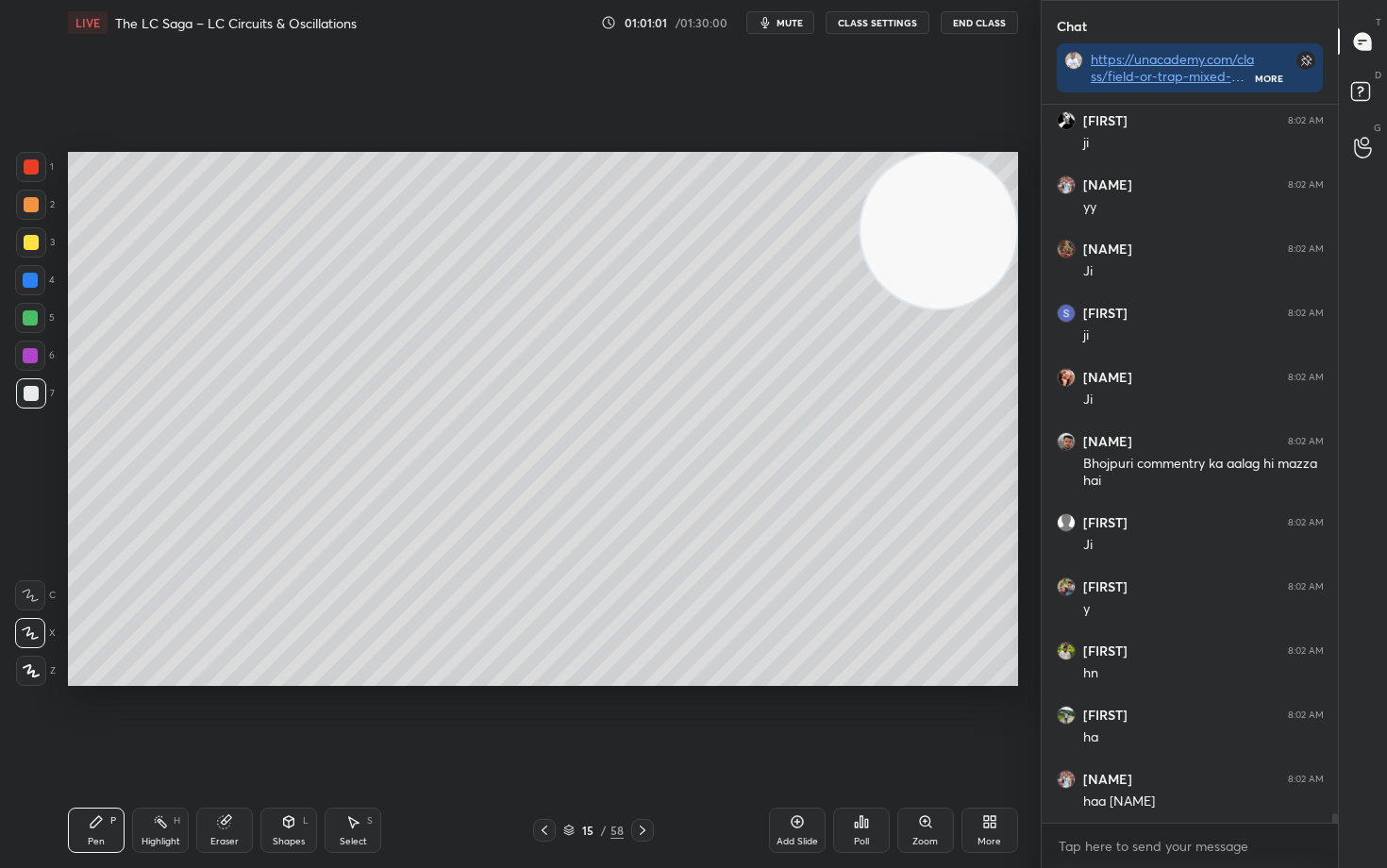 scroll, scrollTop: 51995, scrollLeft: 0, axis: vertical 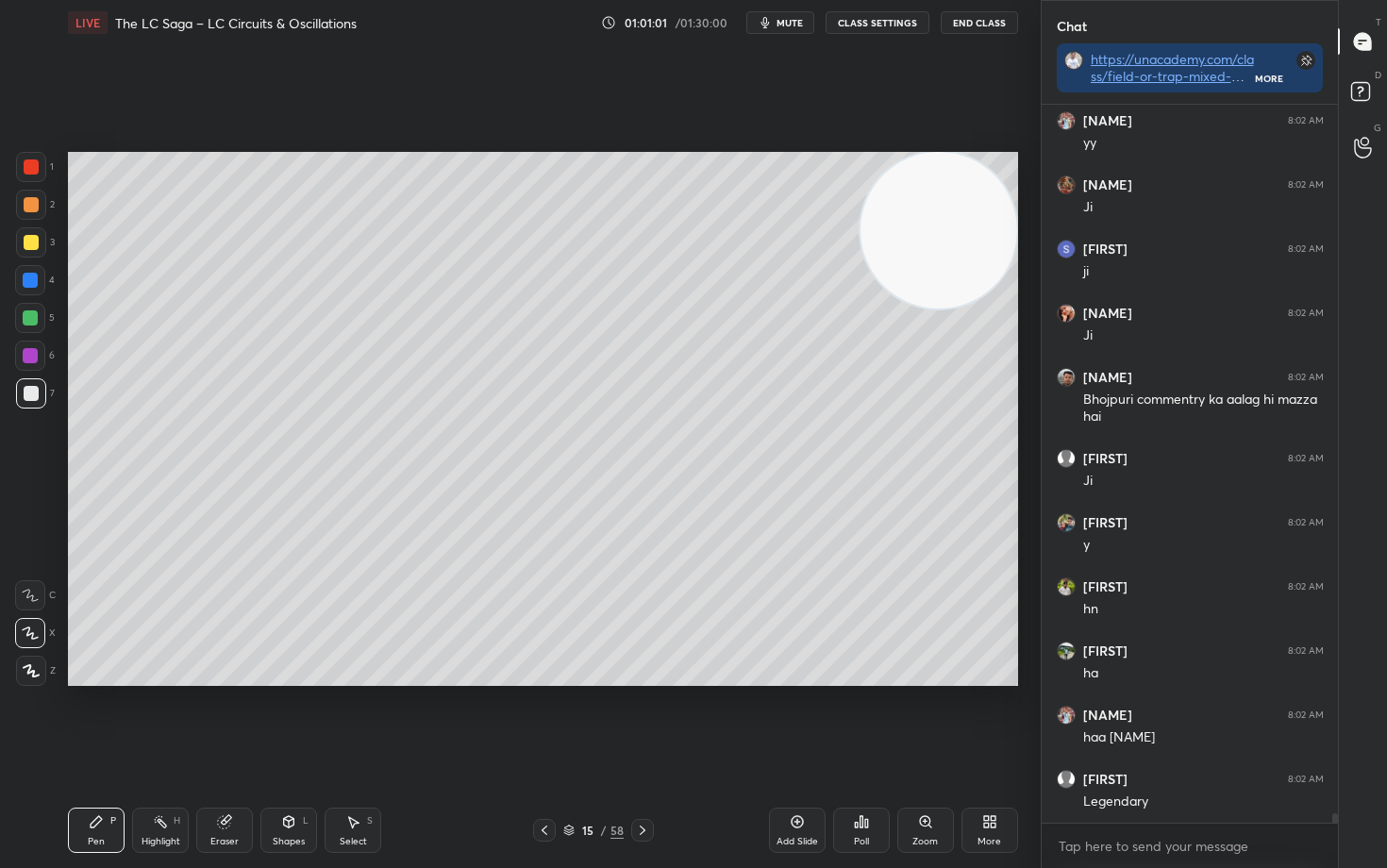 click on "Eraser" at bounding box center [225, 830] 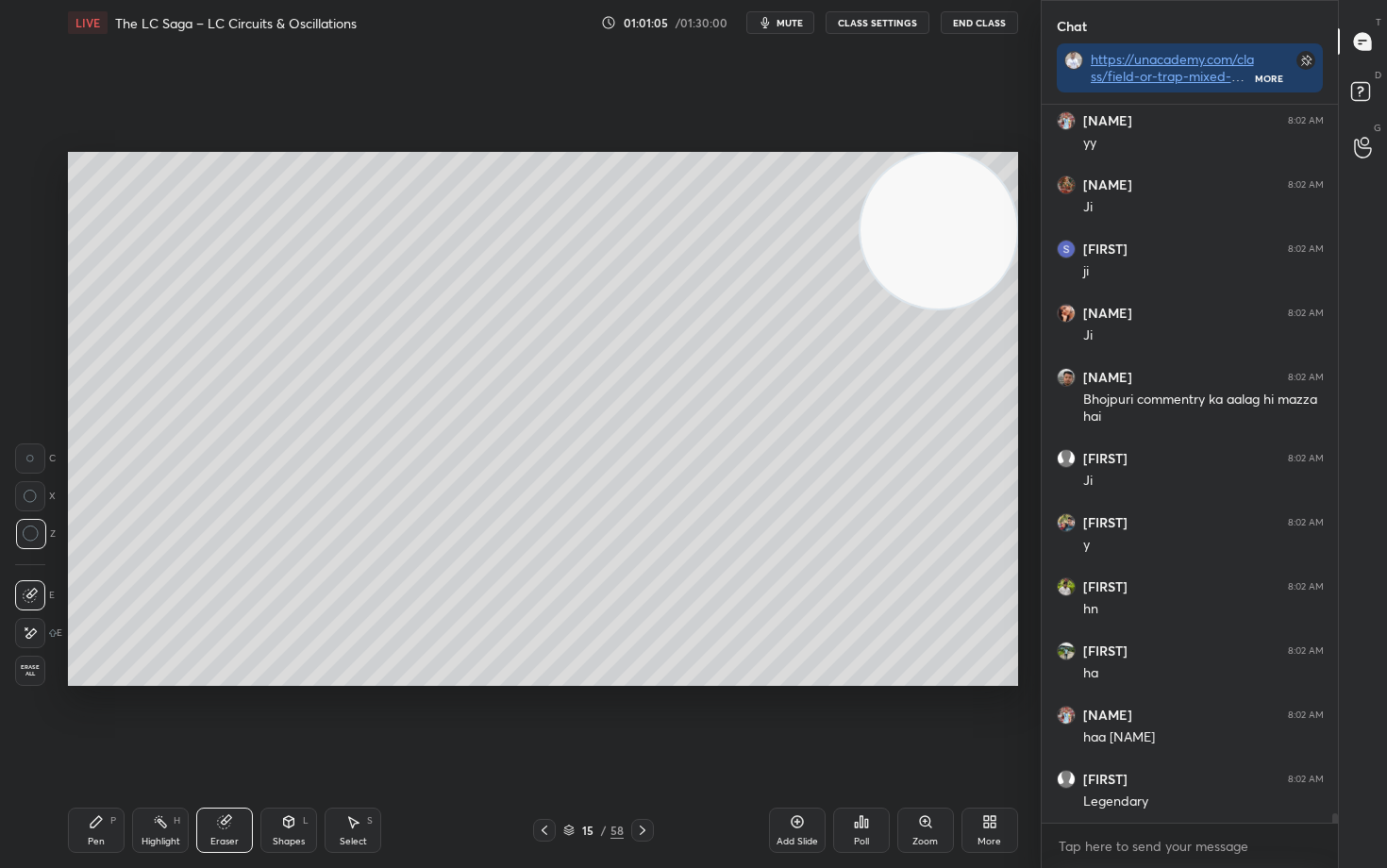 drag, startPoint x: 921, startPoint y: 233, endPoint x: 918, endPoint y: 217, distance: 16.278821 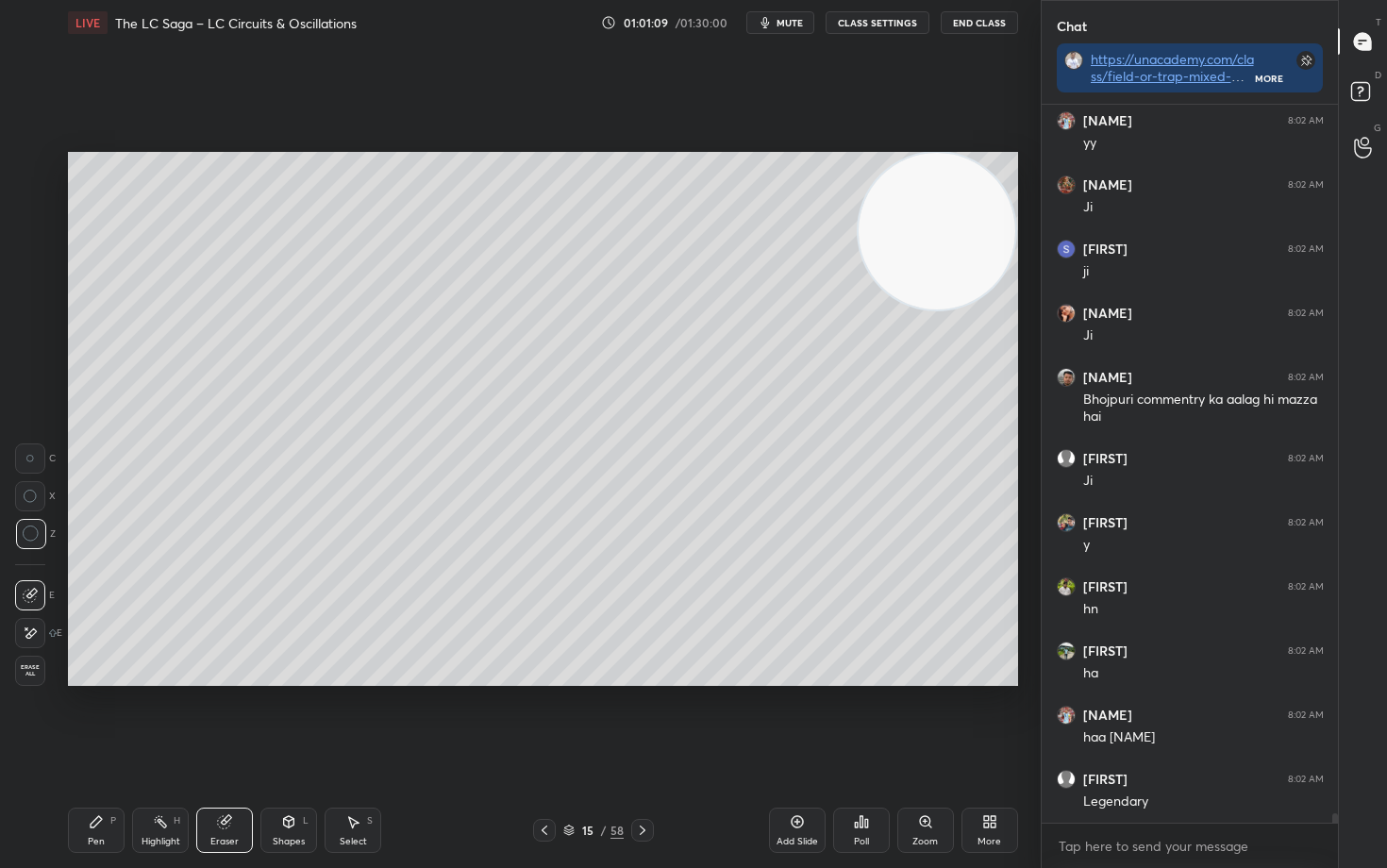 click 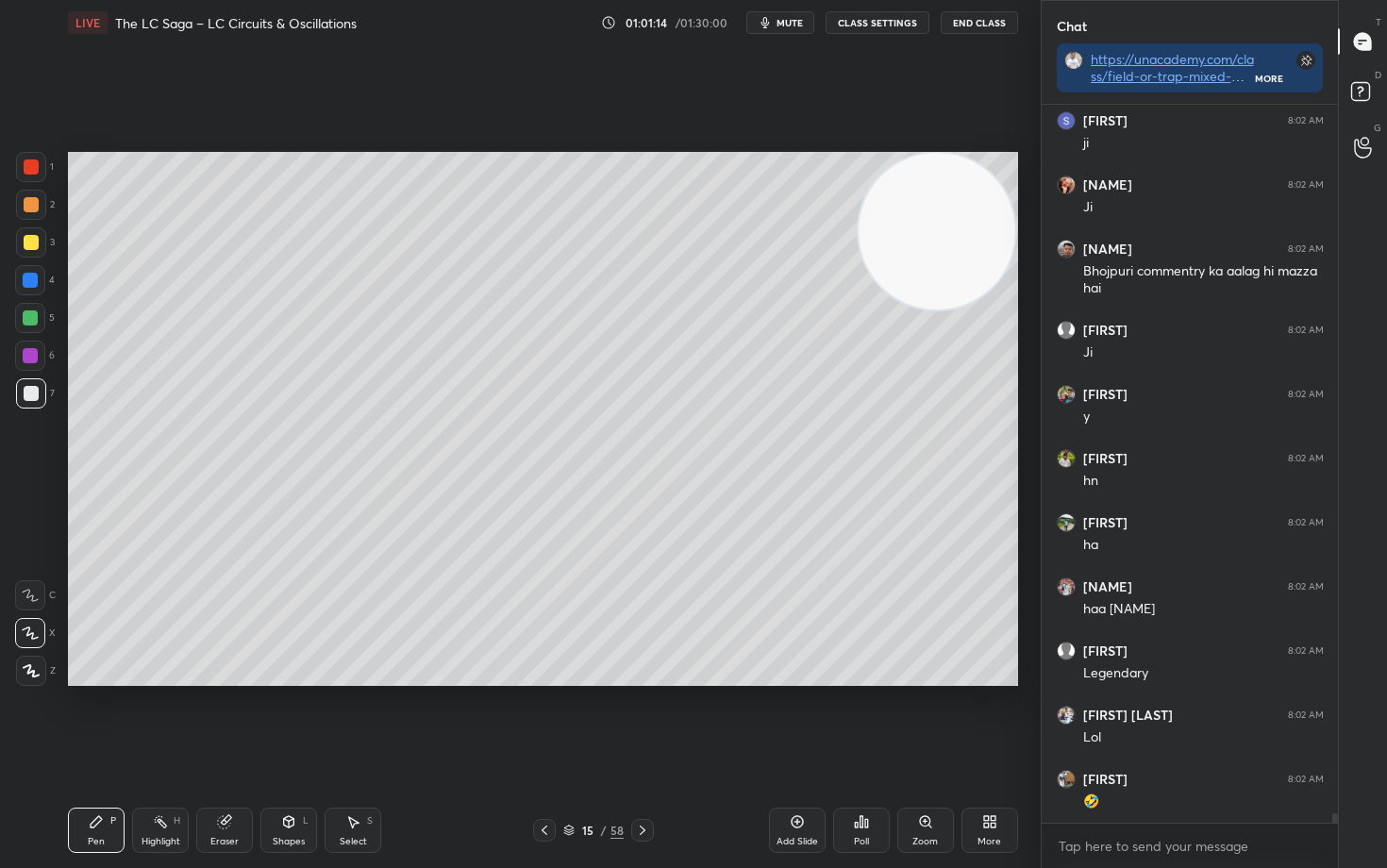 scroll, scrollTop: 52188, scrollLeft: 0, axis: vertical 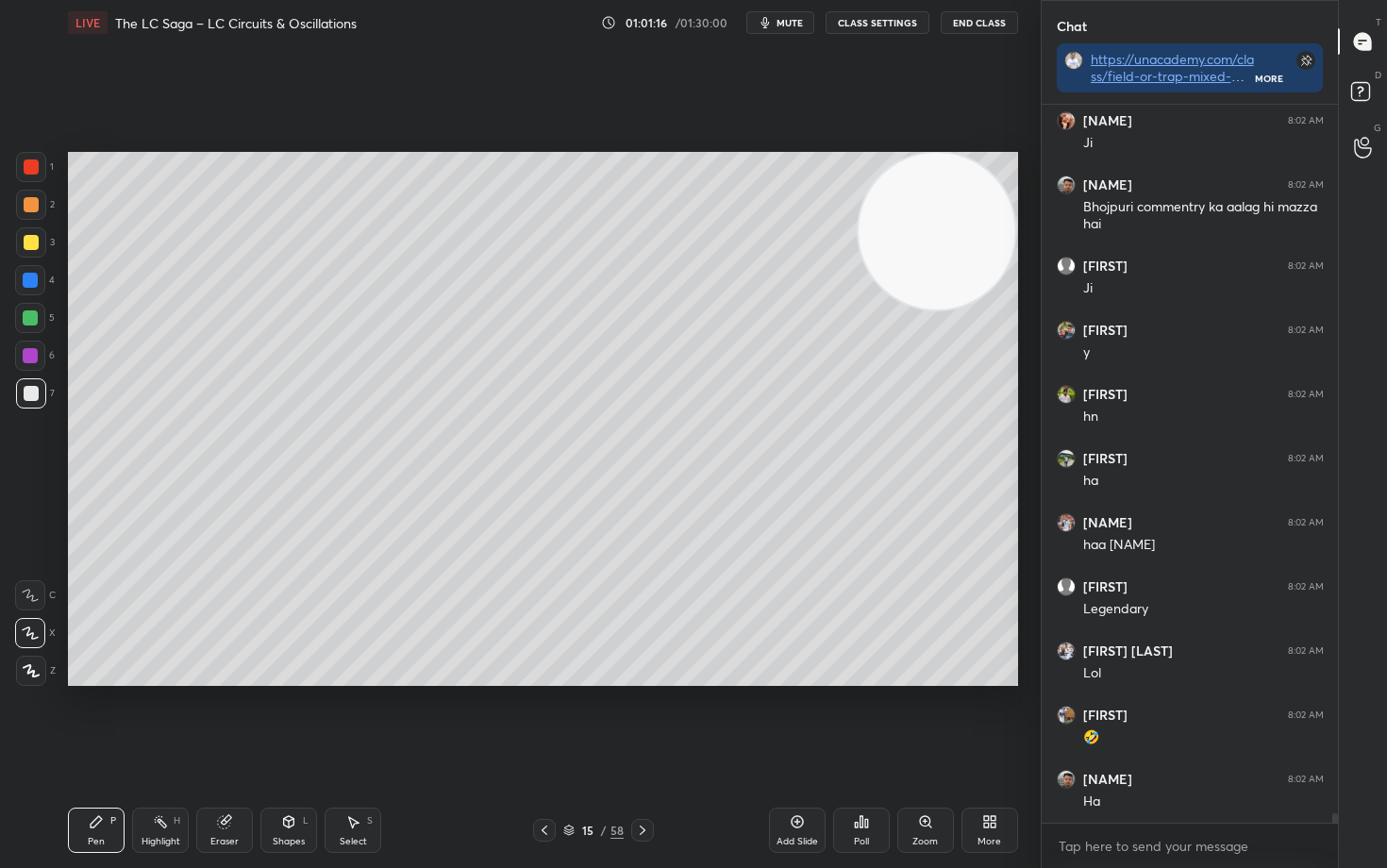 drag, startPoint x: 961, startPoint y: 225, endPoint x: 974, endPoint y: 204, distance: 24.698178 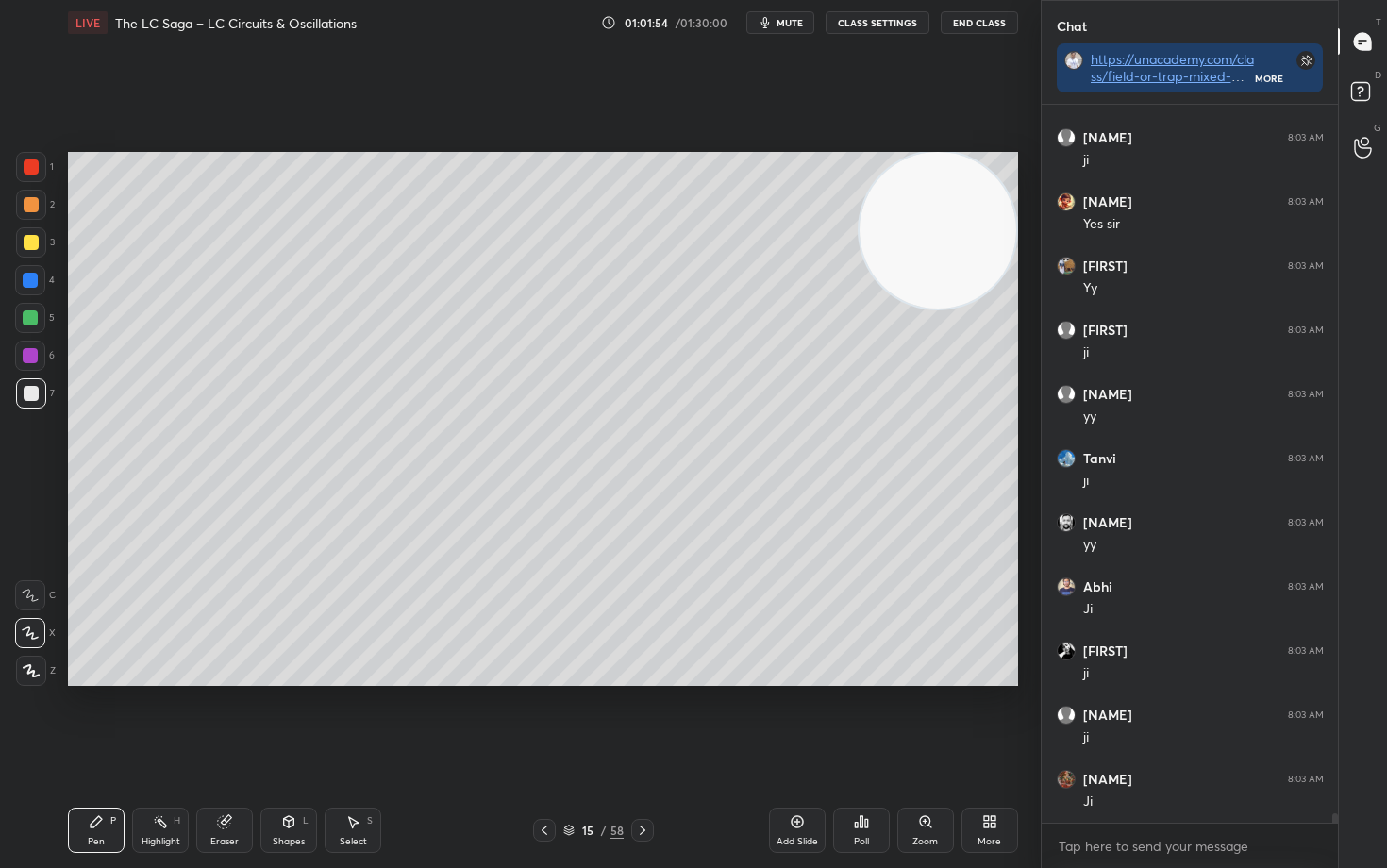 scroll, scrollTop: 53599, scrollLeft: 0, axis: vertical 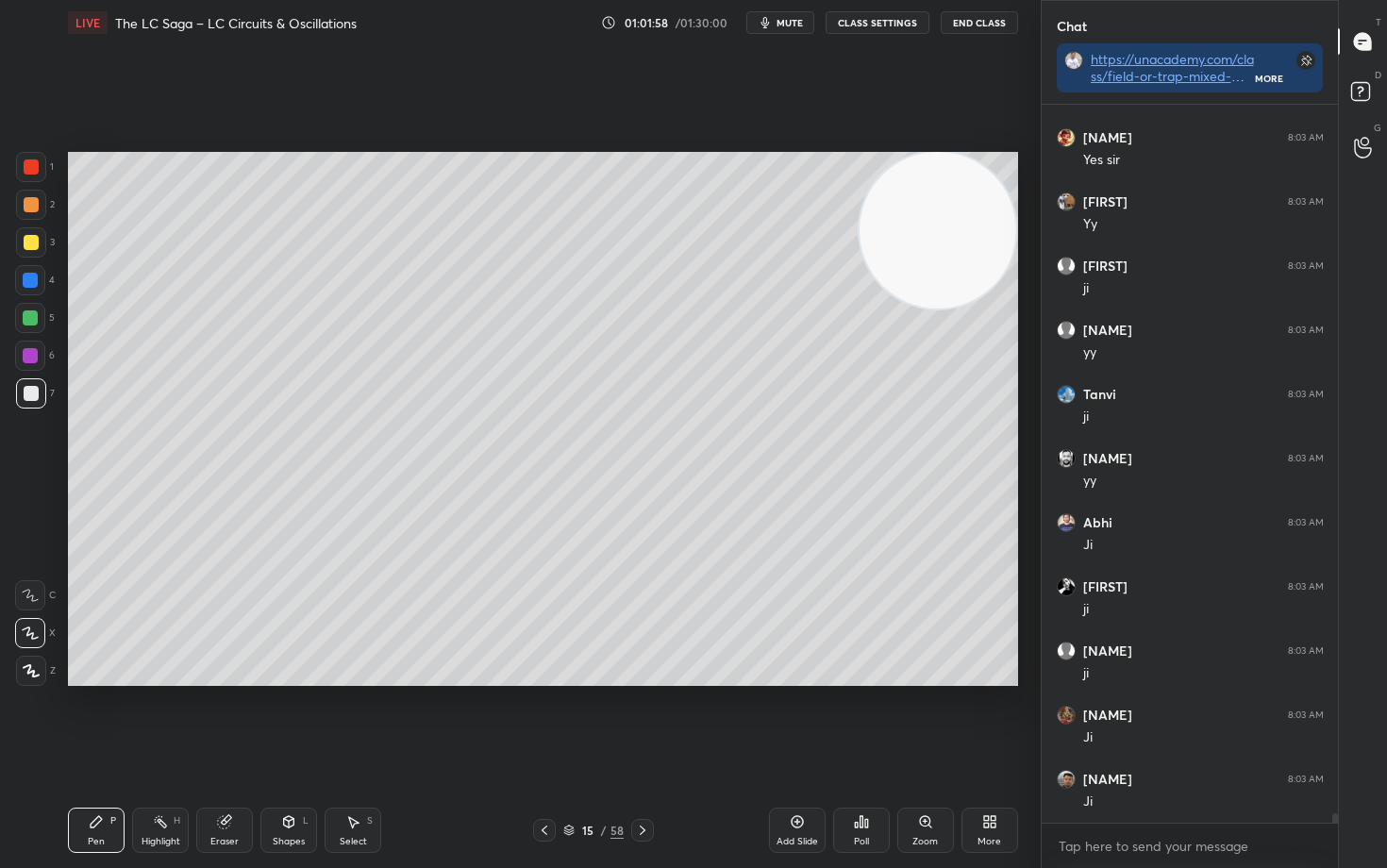 click 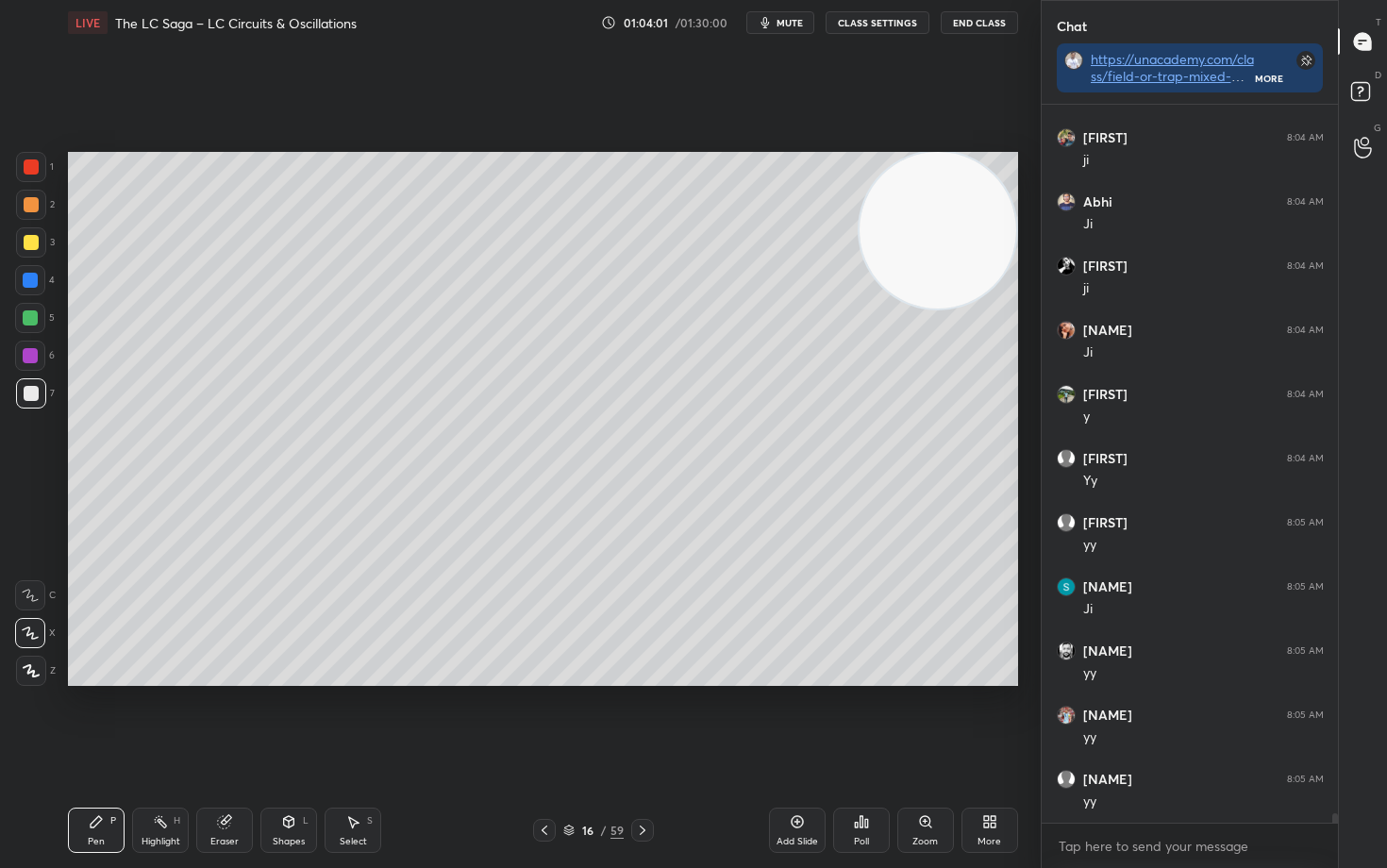 scroll, scrollTop: 55267, scrollLeft: 0, axis: vertical 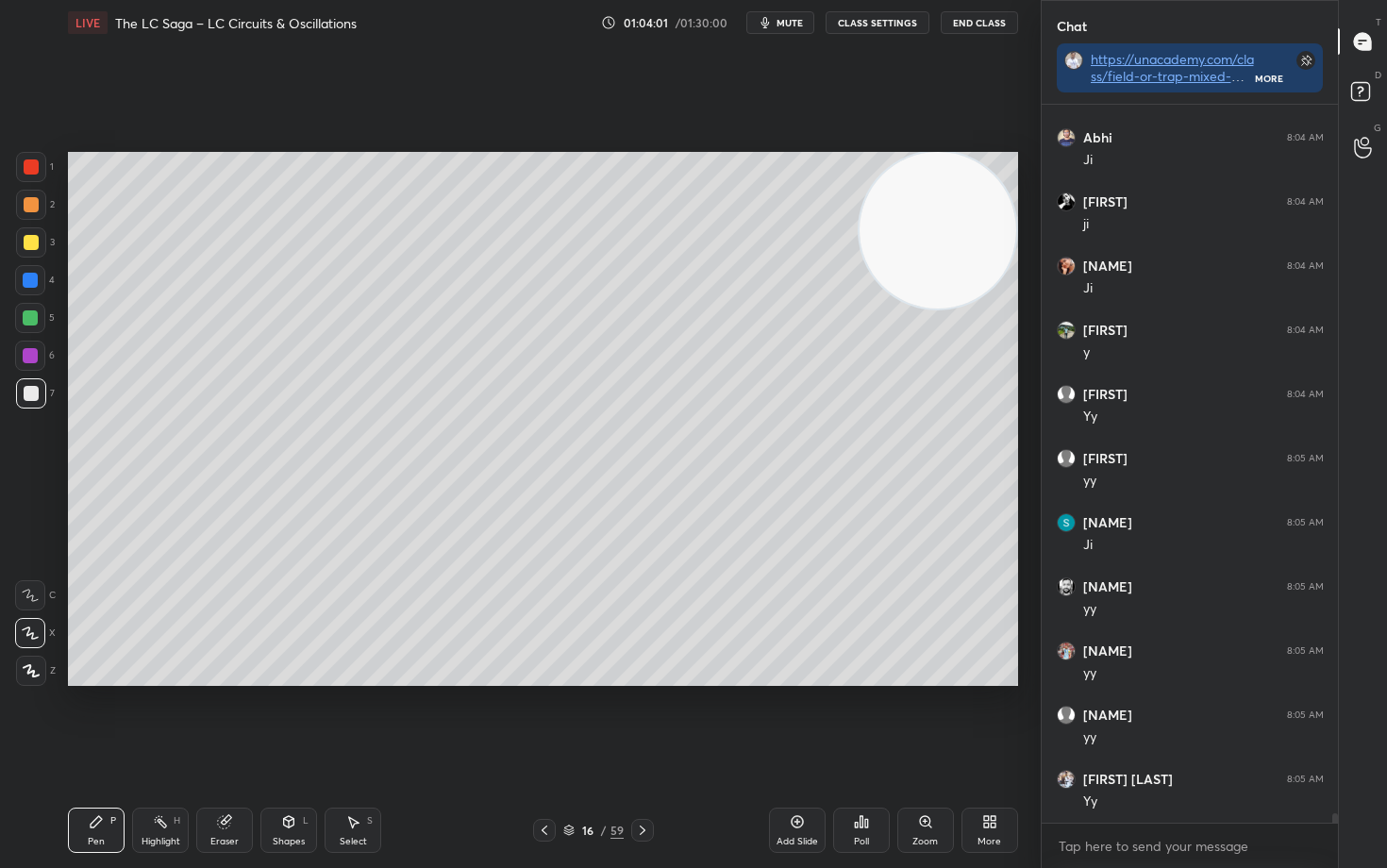 click 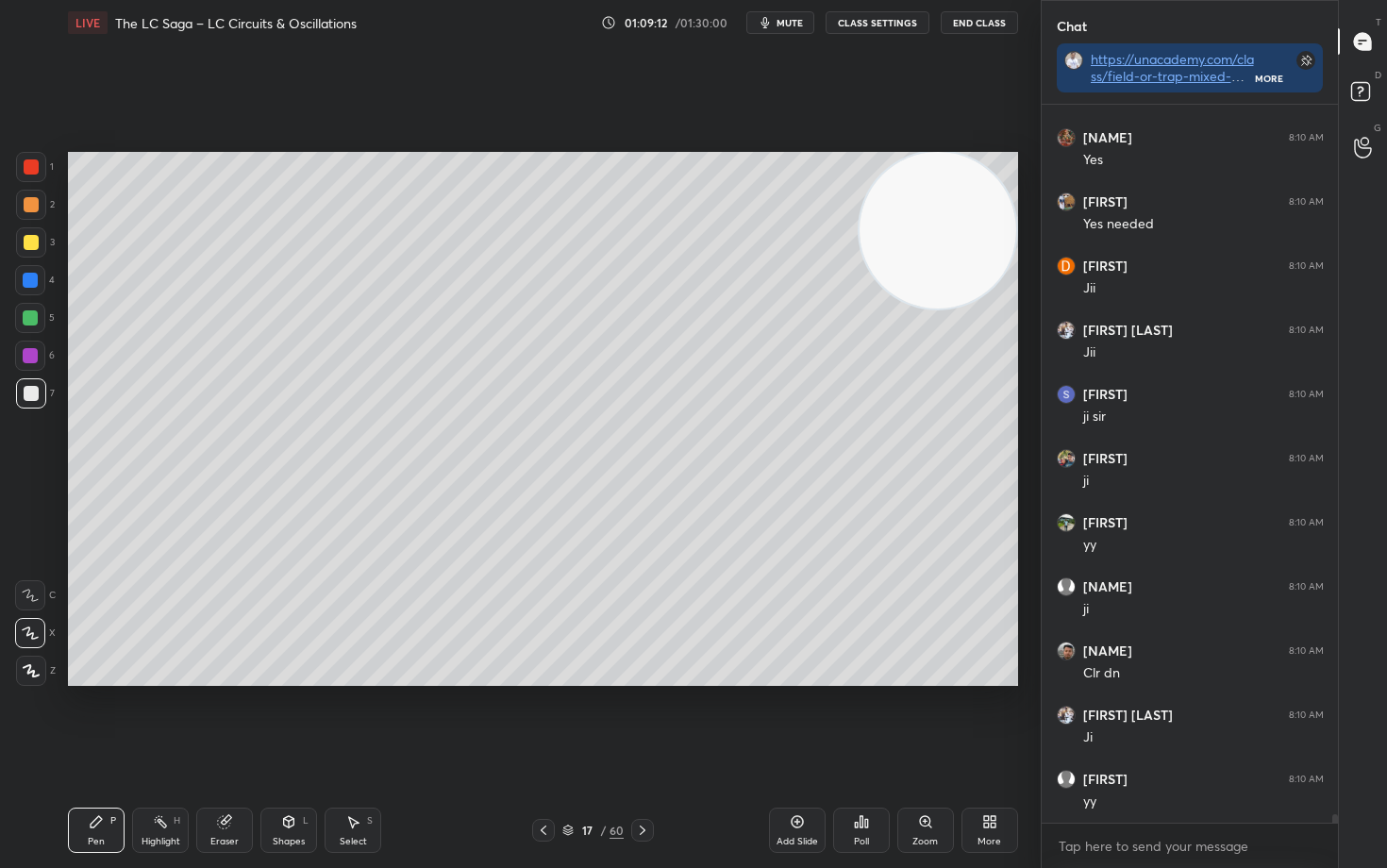 scroll, scrollTop: 61571, scrollLeft: 0, axis: vertical 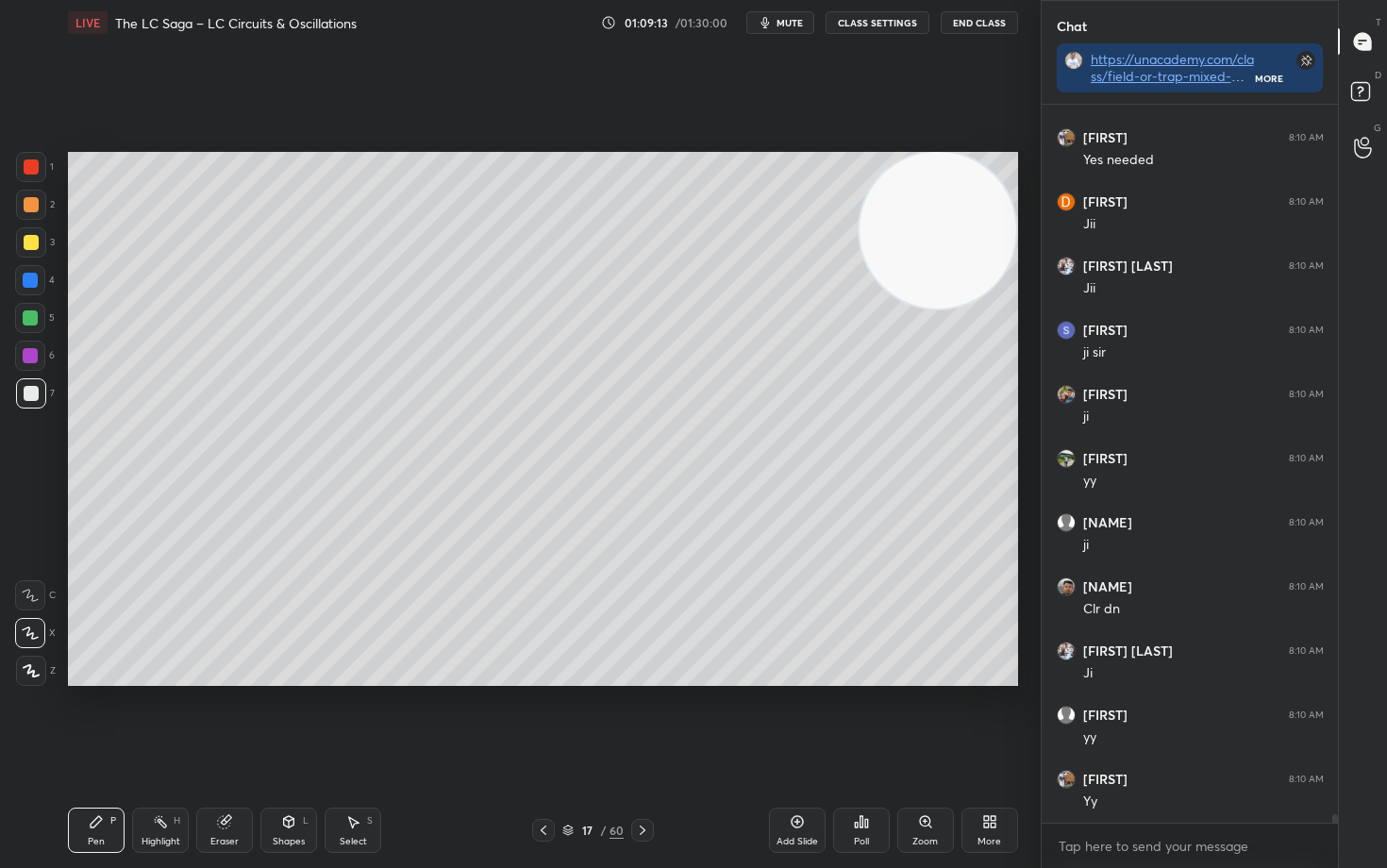 click 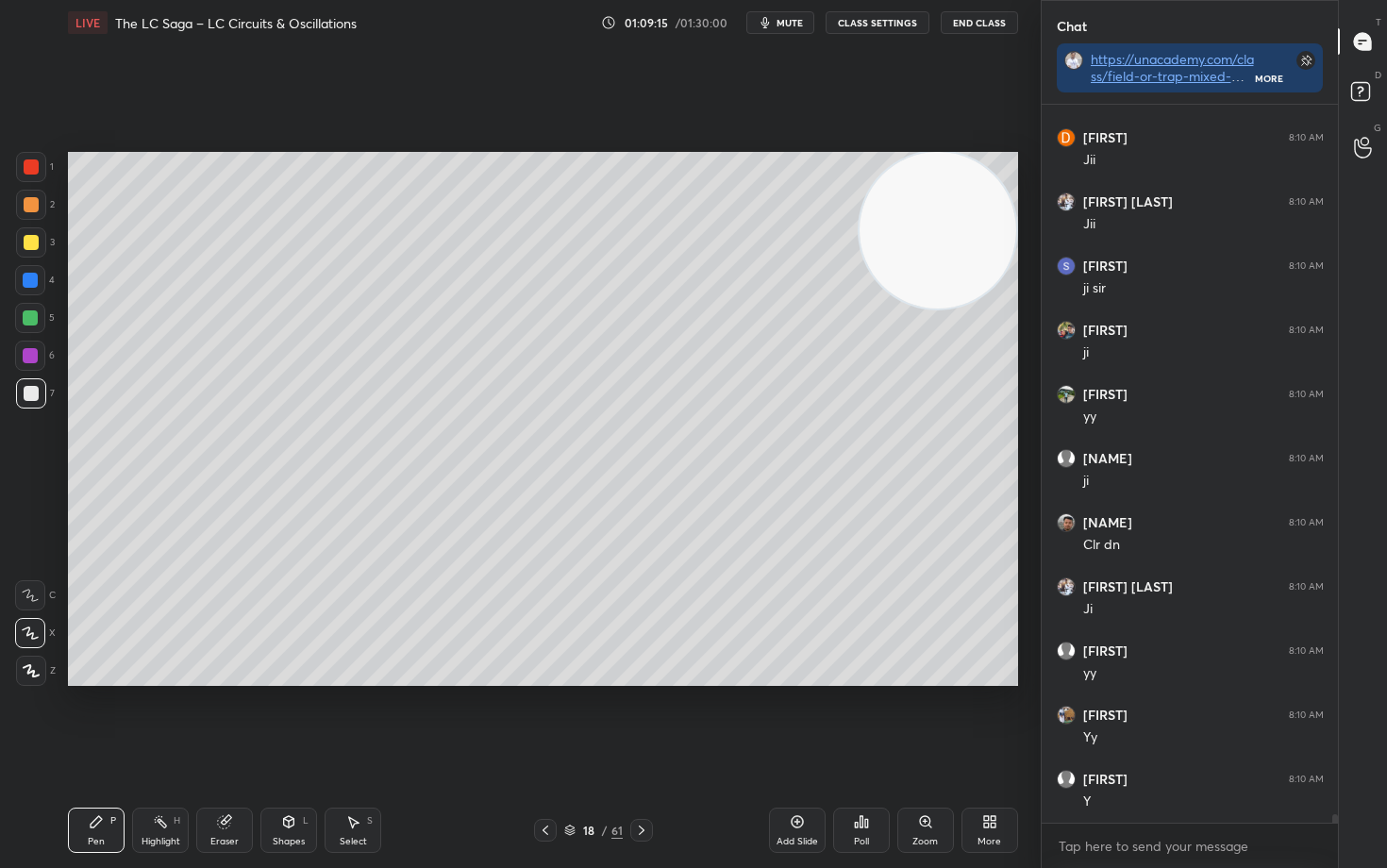 scroll, scrollTop: 61700, scrollLeft: 0, axis: vertical 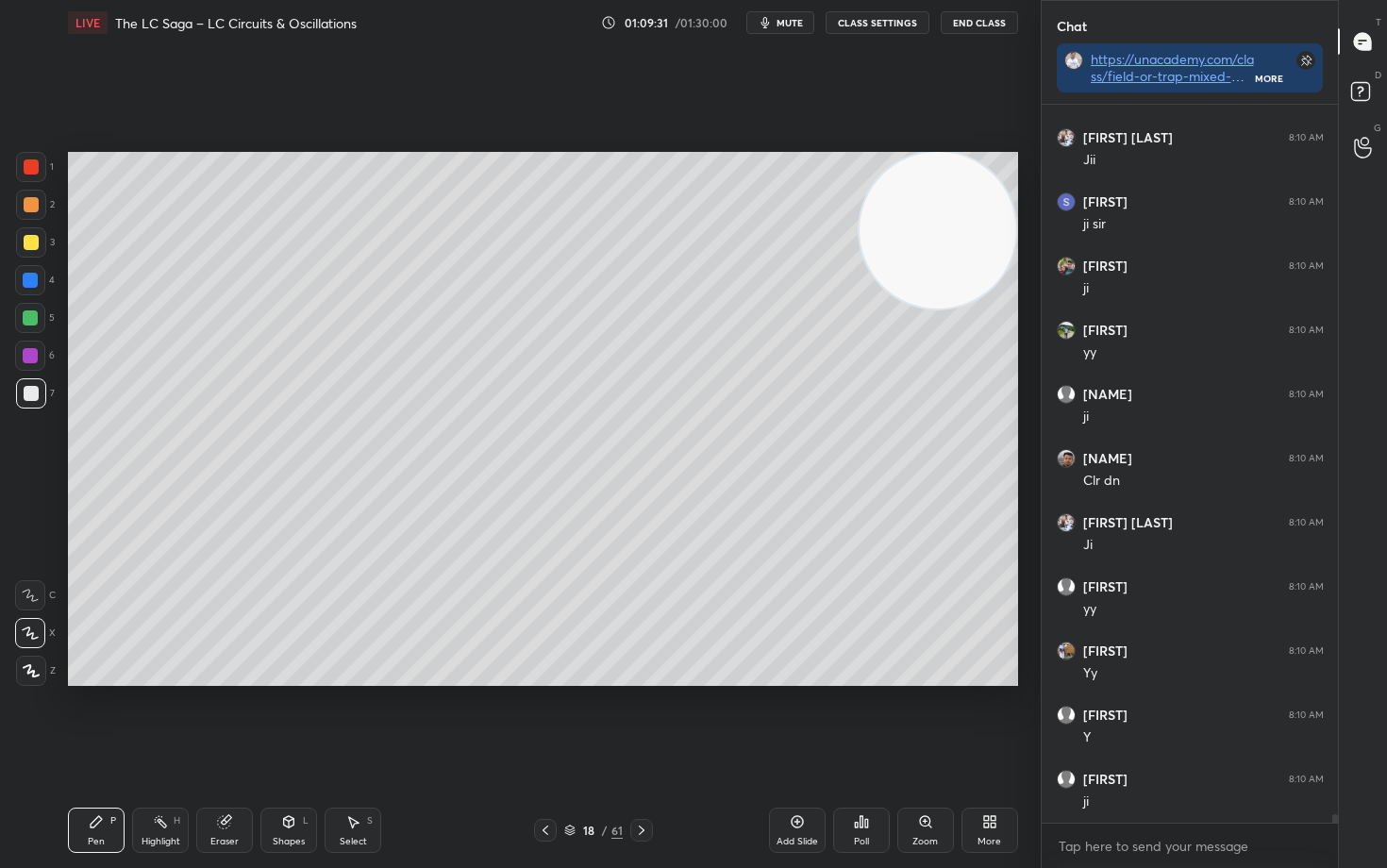 click at bounding box center (31, 242) 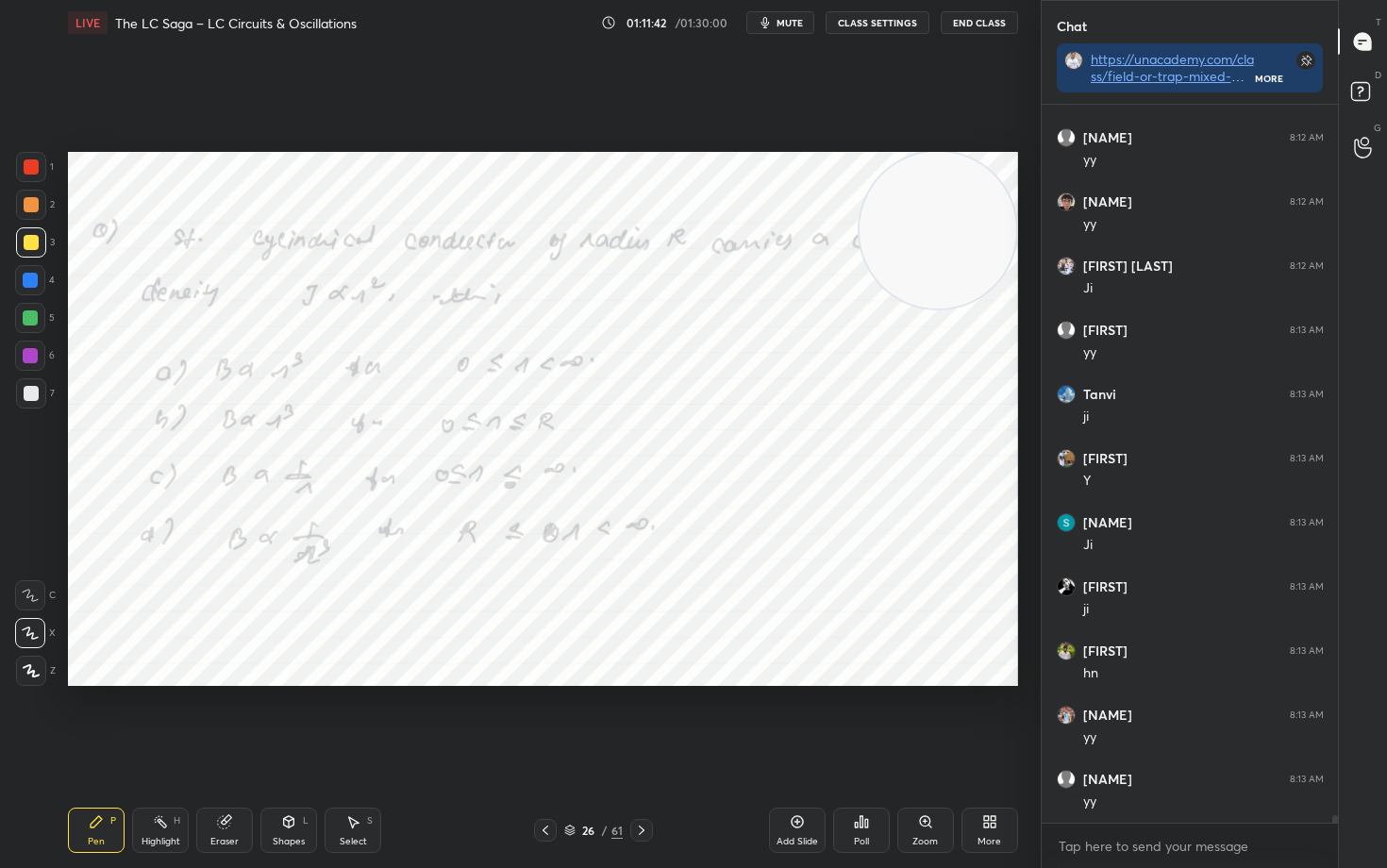 scroll, scrollTop: 64221, scrollLeft: 0, axis: vertical 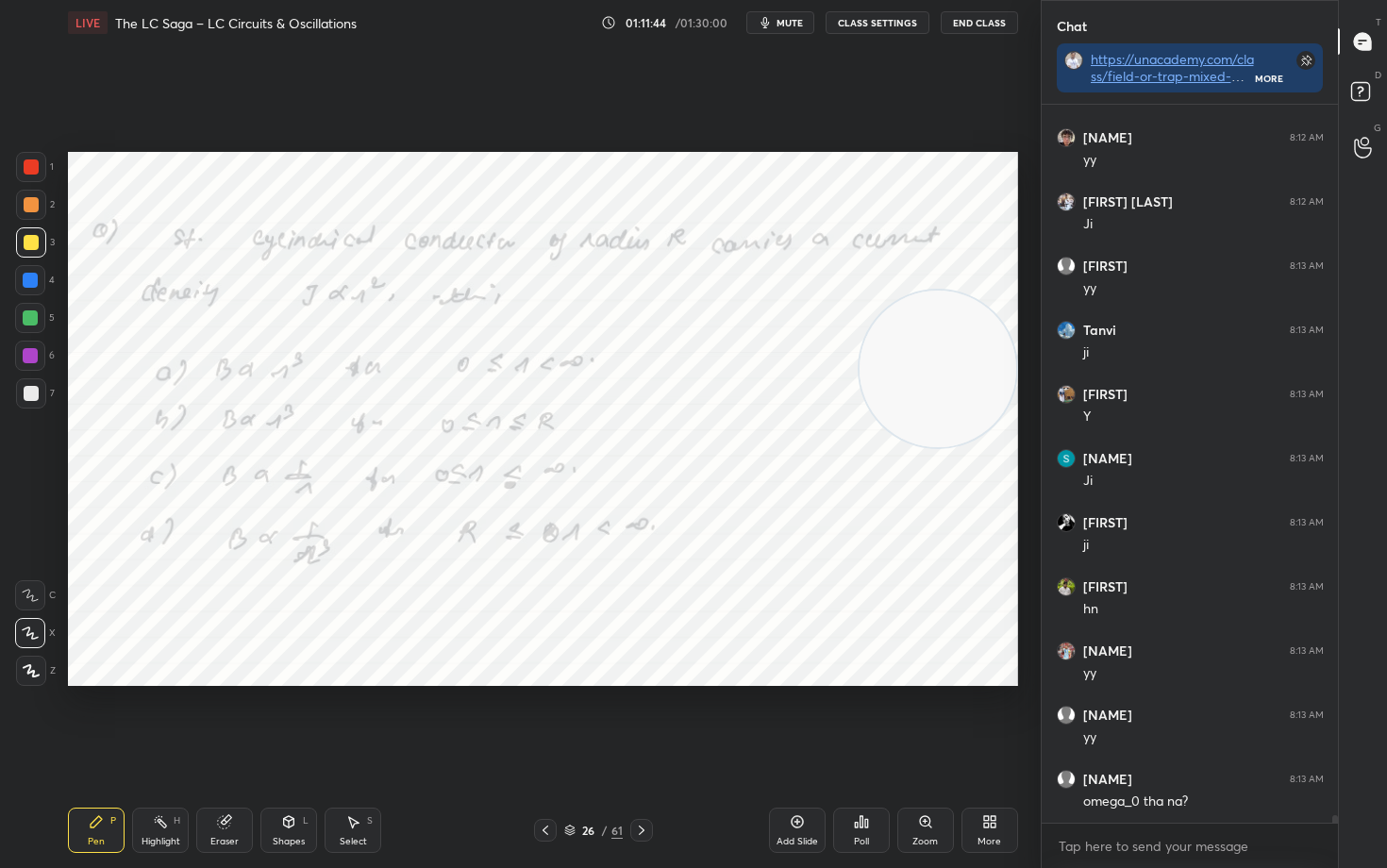 drag, startPoint x: 926, startPoint y: 239, endPoint x: 940, endPoint y: 384, distance: 145.67429 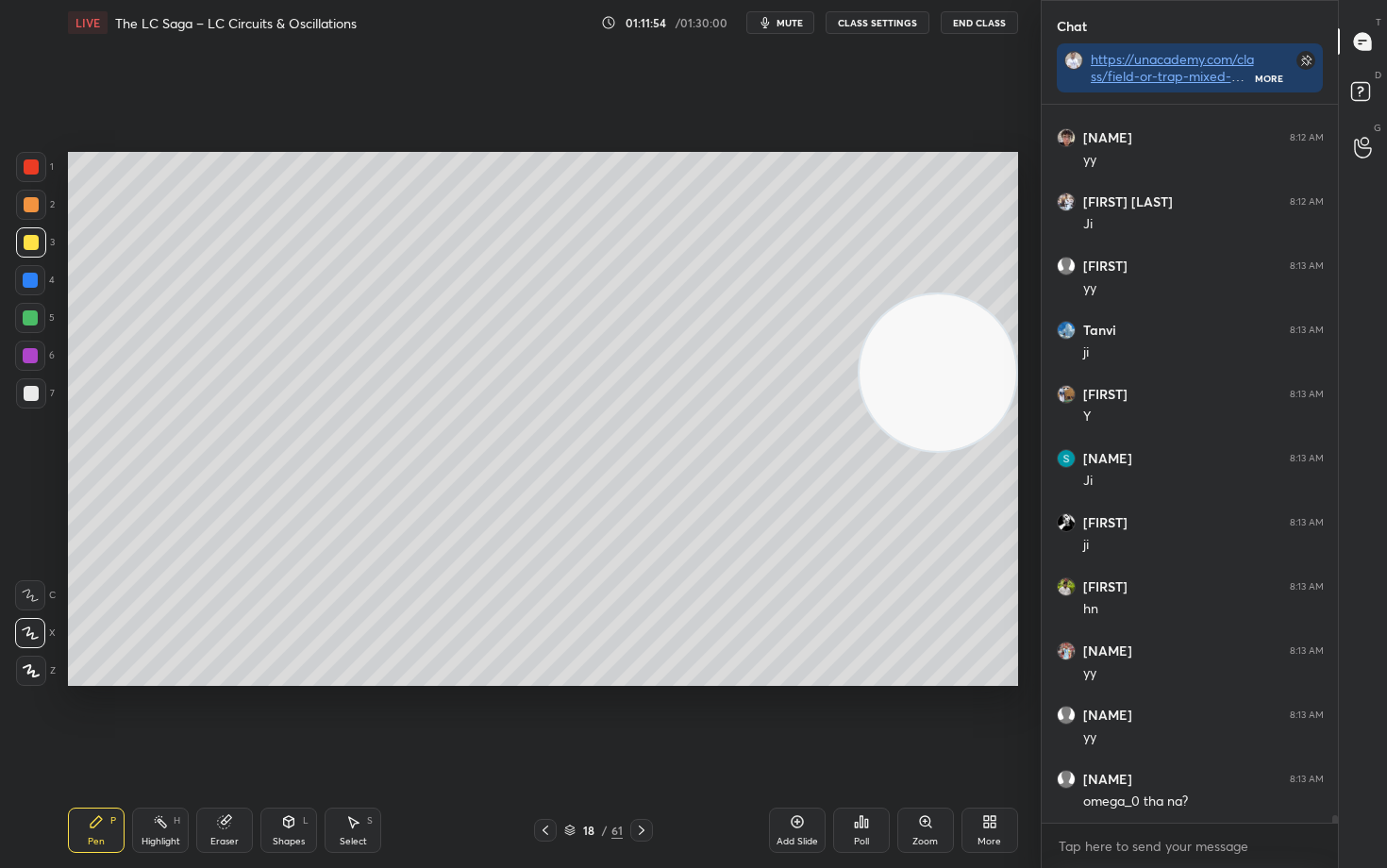 drag, startPoint x: 911, startPoint y: 423, endPoint x: 859, endPoint y: 568, distance: 154.0422 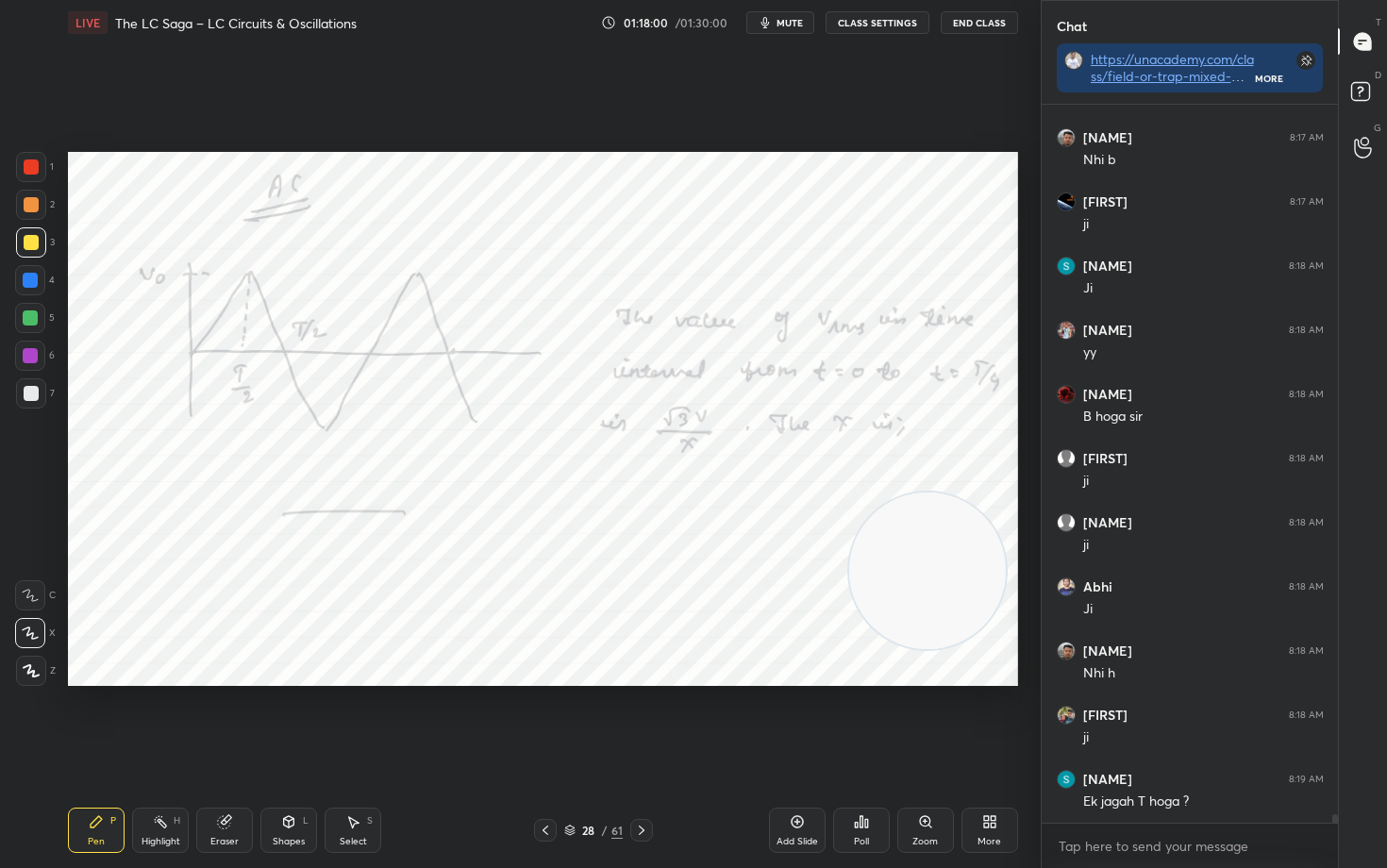 scroll, scrollTop: 60451, scrollLeft: 0, axis: vertical 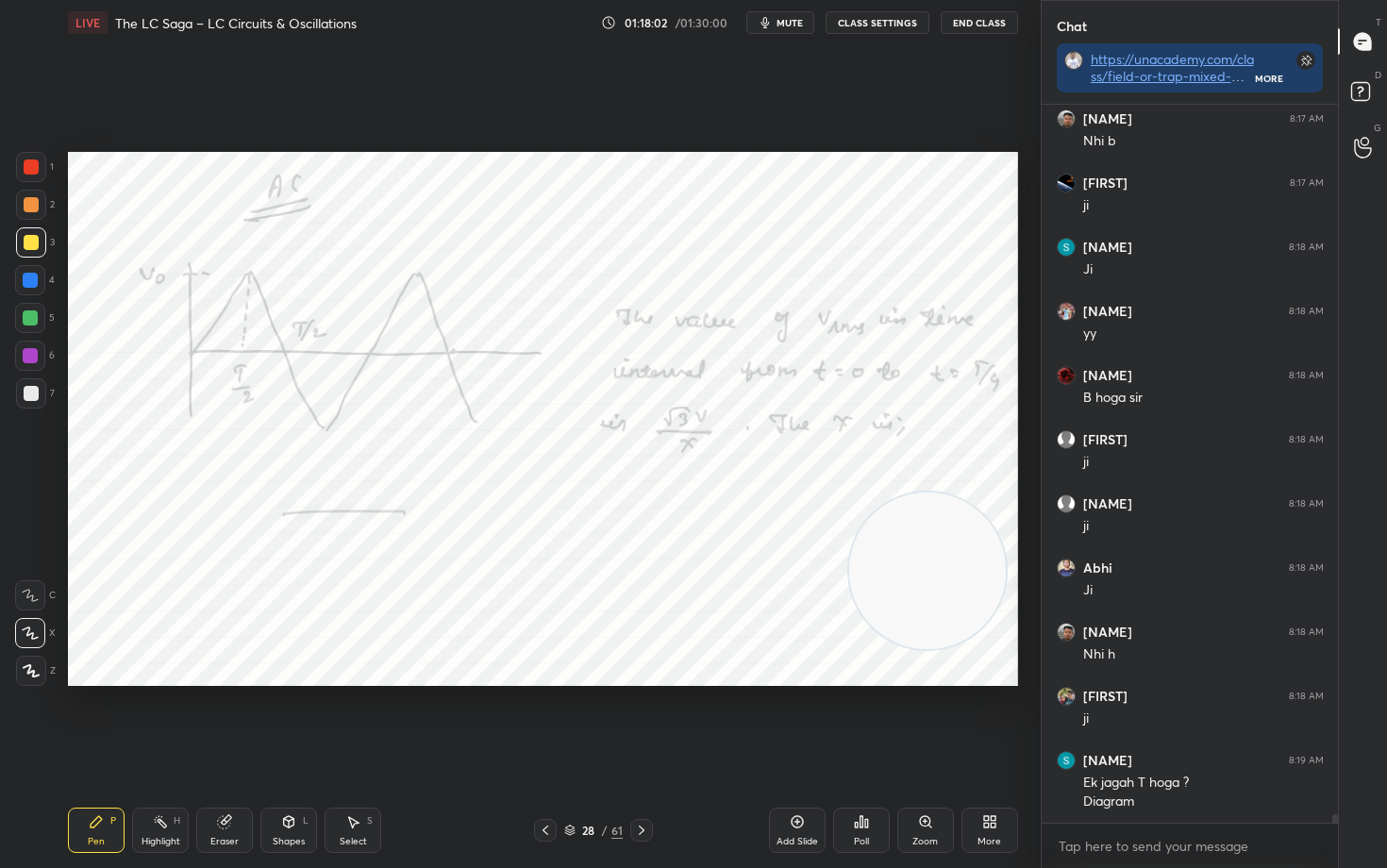 drag, startPoint x: 32, startPoint y: 171, endPoint x: 35, endPoint y: 195, distance: 24.186773 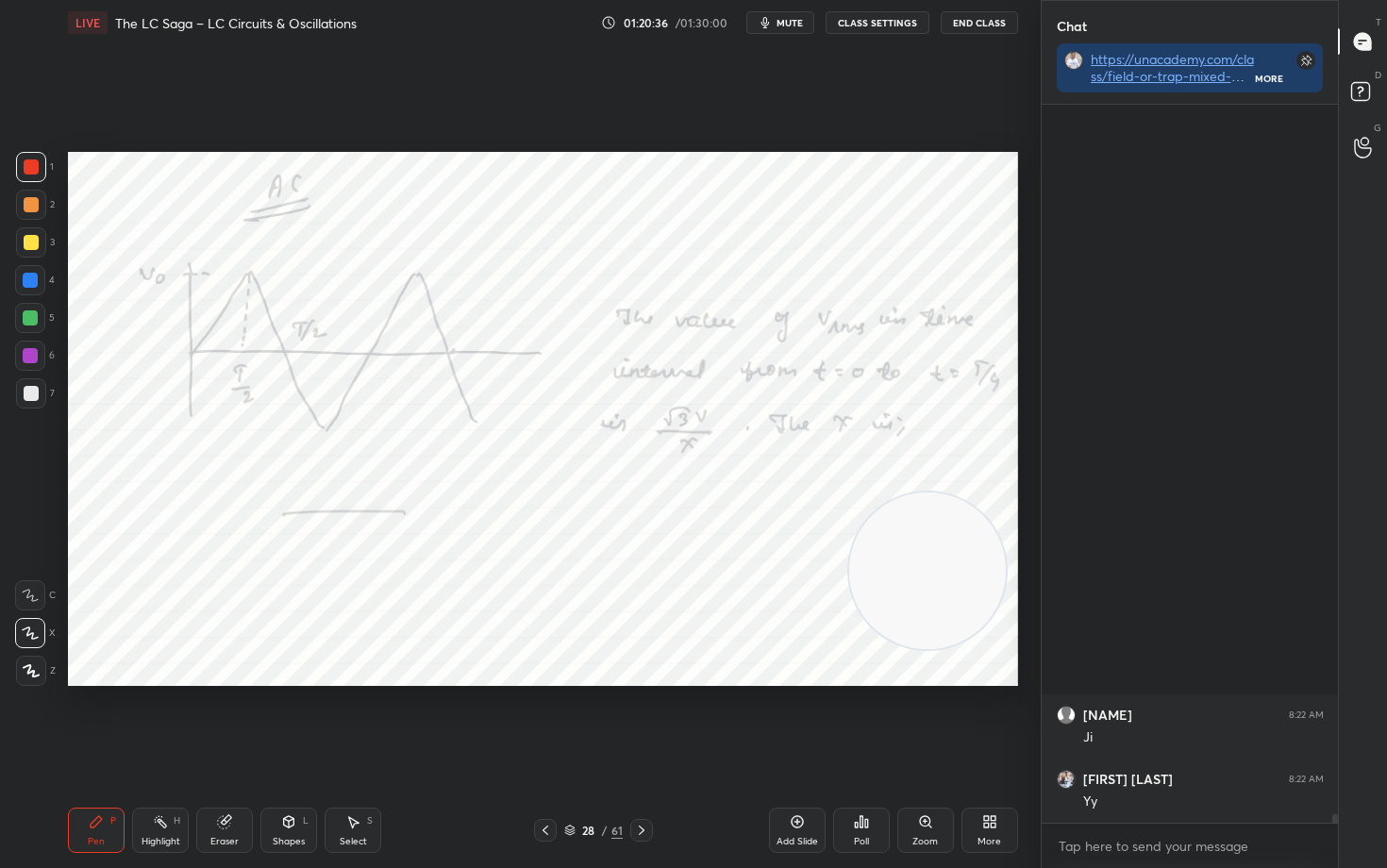 scroll, scrollTop: 0, scrollLeft: 0, axis: both 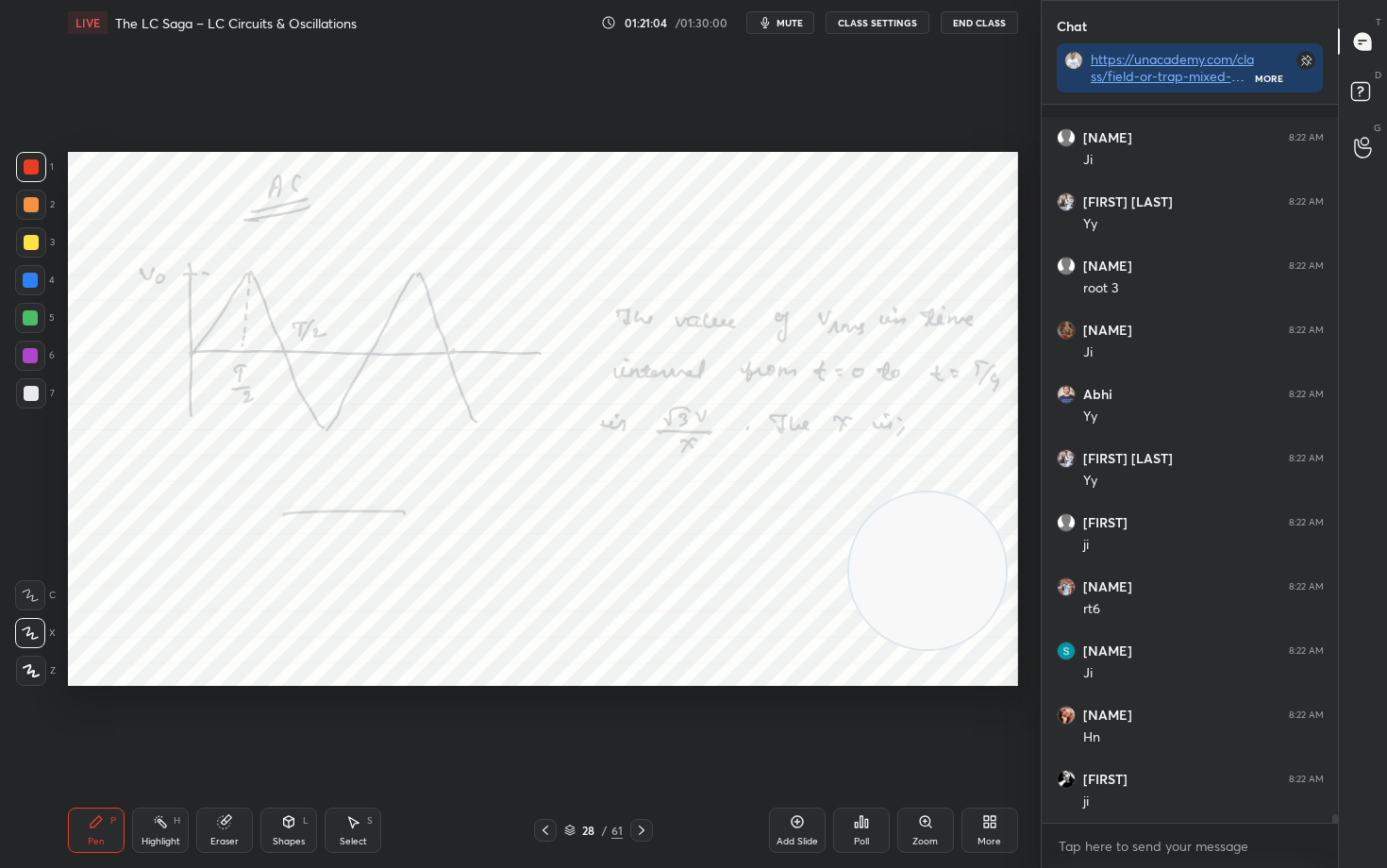 drag, startPoint x: 220, startPoint y: 819, endPoint x: 178, endPoint y: 691, distance: 134.71451 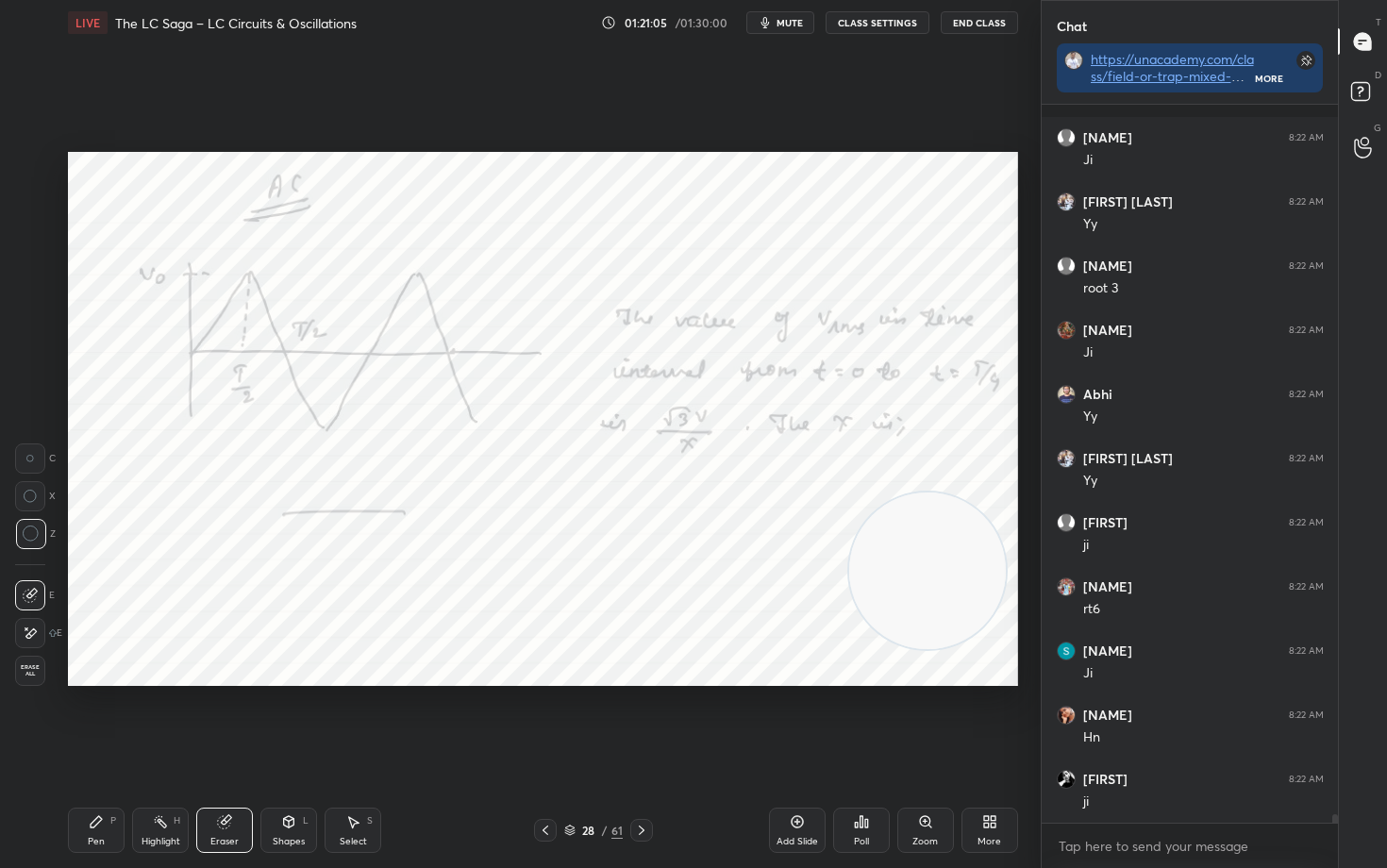 click 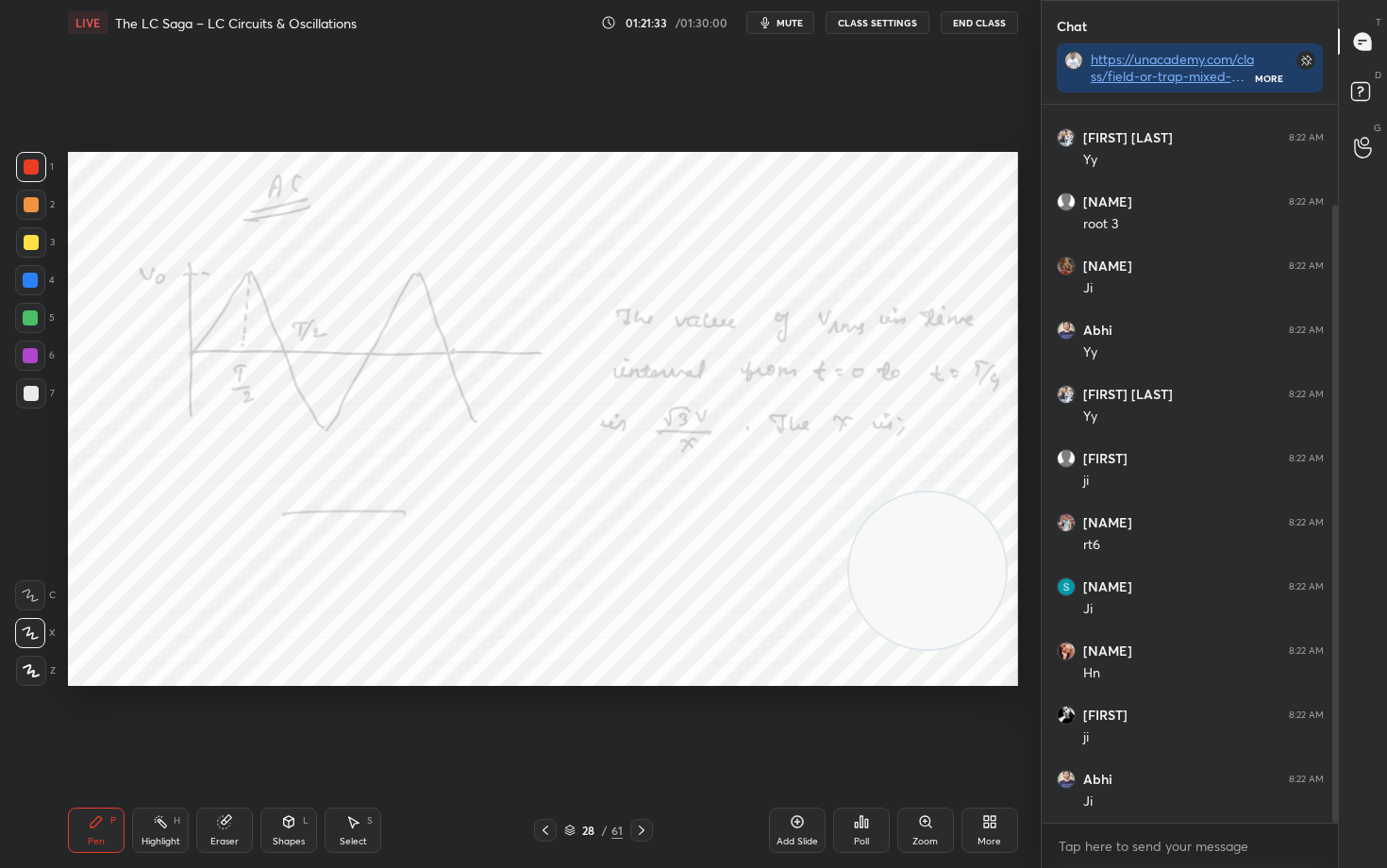 scroll, scrollTop: 116, scrollLeft: 0, axis: vertical 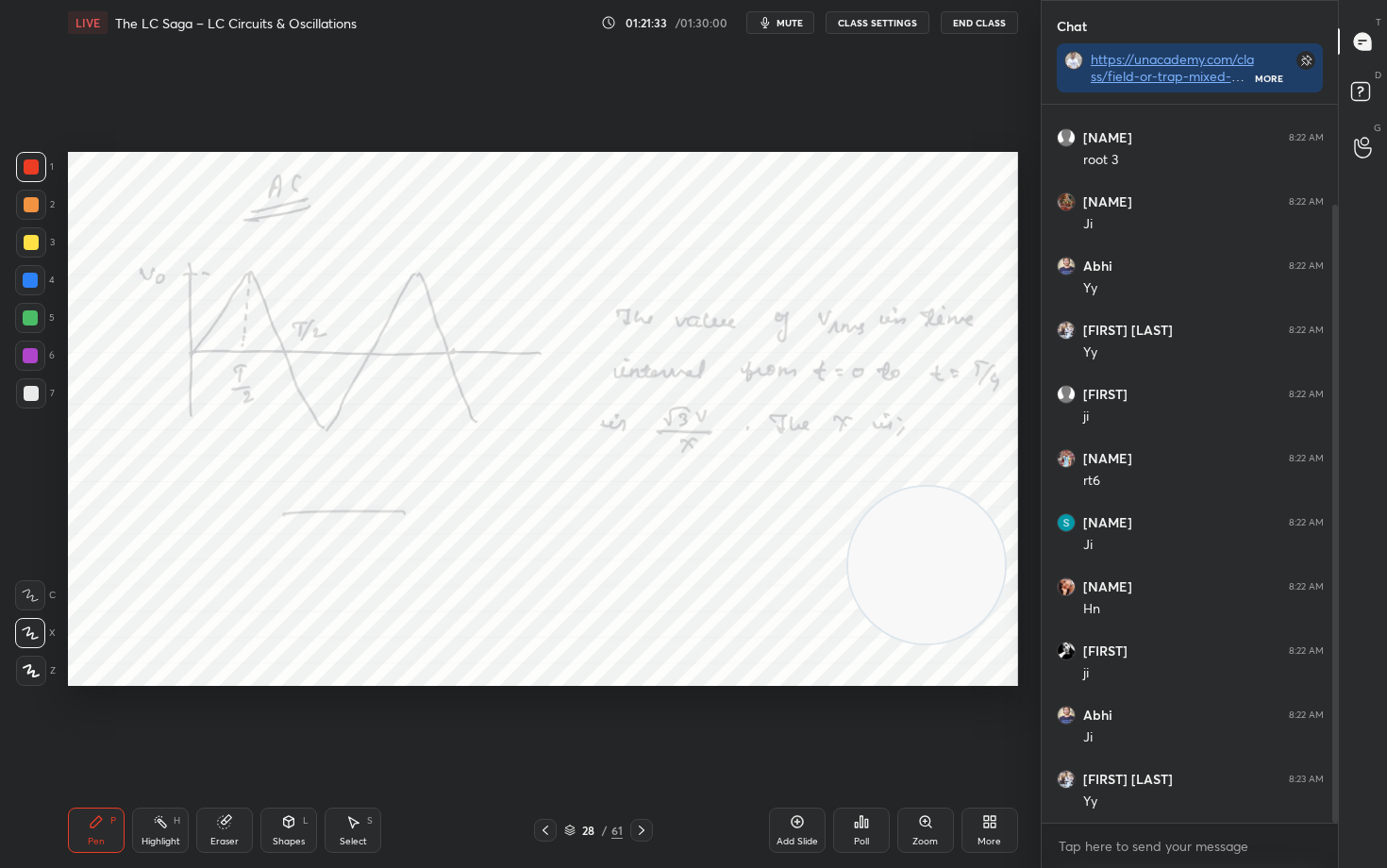 drag, startPoint x: 920, startPoint y: 582, endPoint x: 951, endPoint y: 223, distance: 360.33595 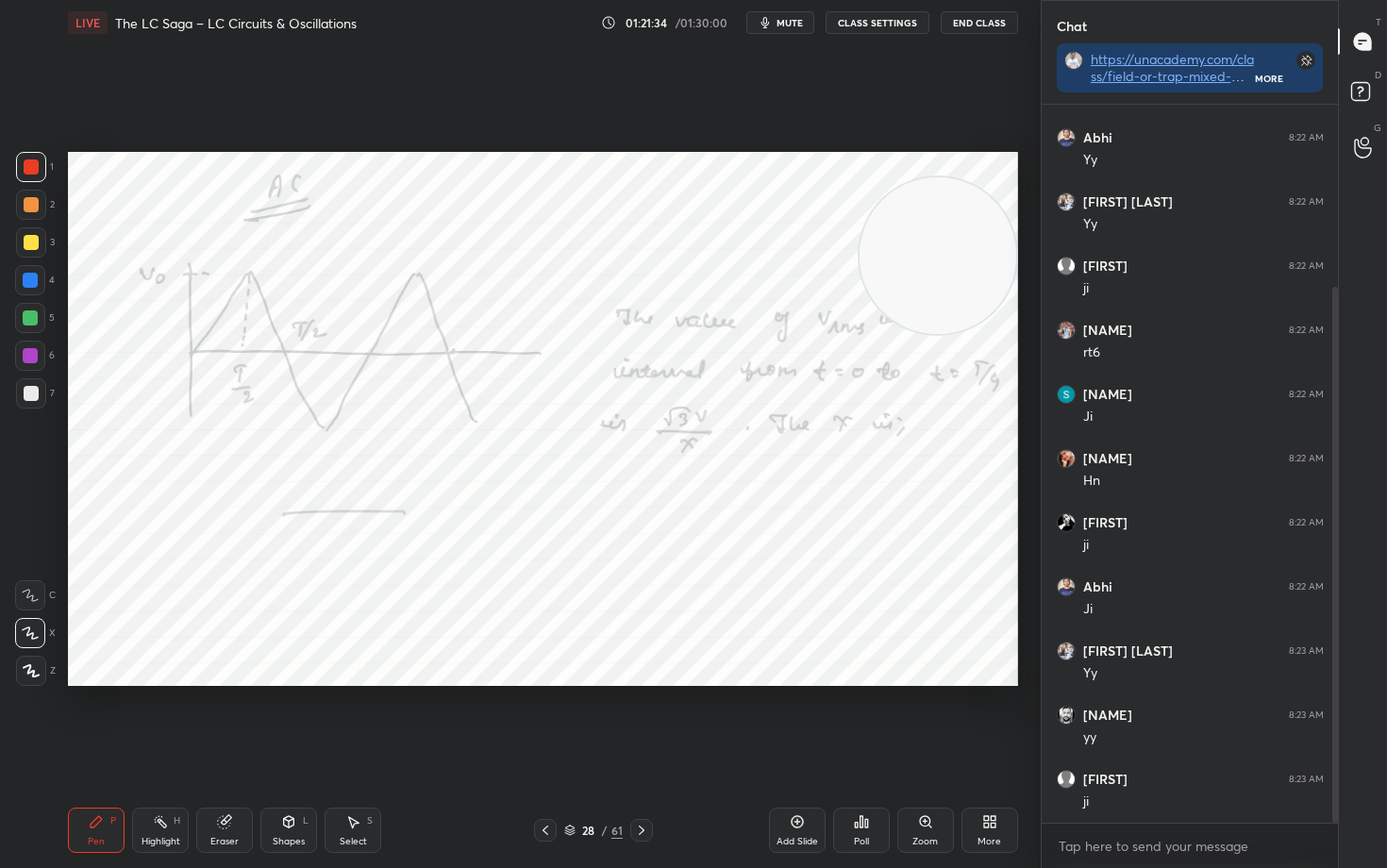drag, startPoint x: 959, startPoint y: 289, endPoint x: 952, endPoint y: 225, distance: 64.381674 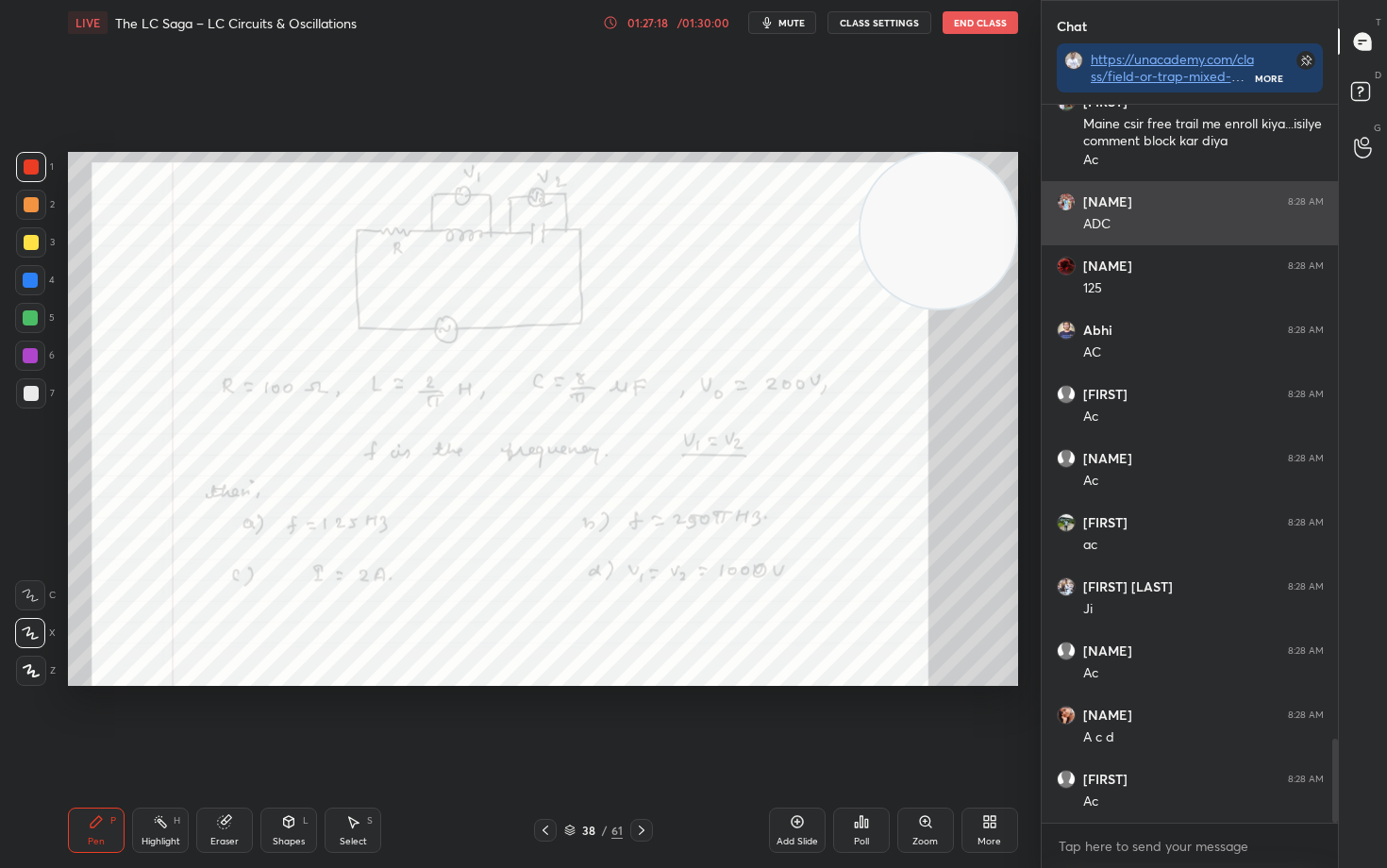 scroll, scrollTop: 5430, scrollLeft: 0, axis: vertical 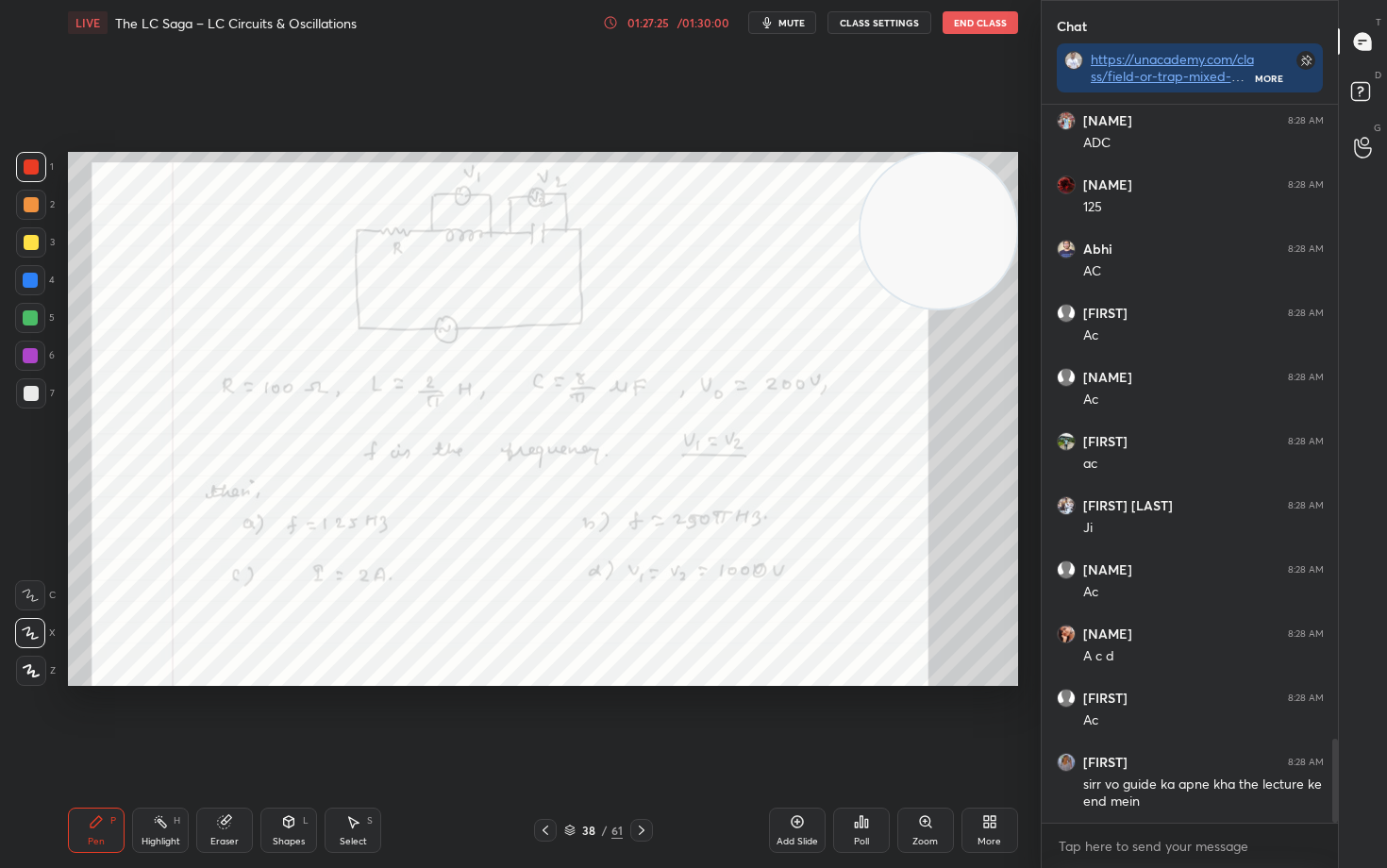 click 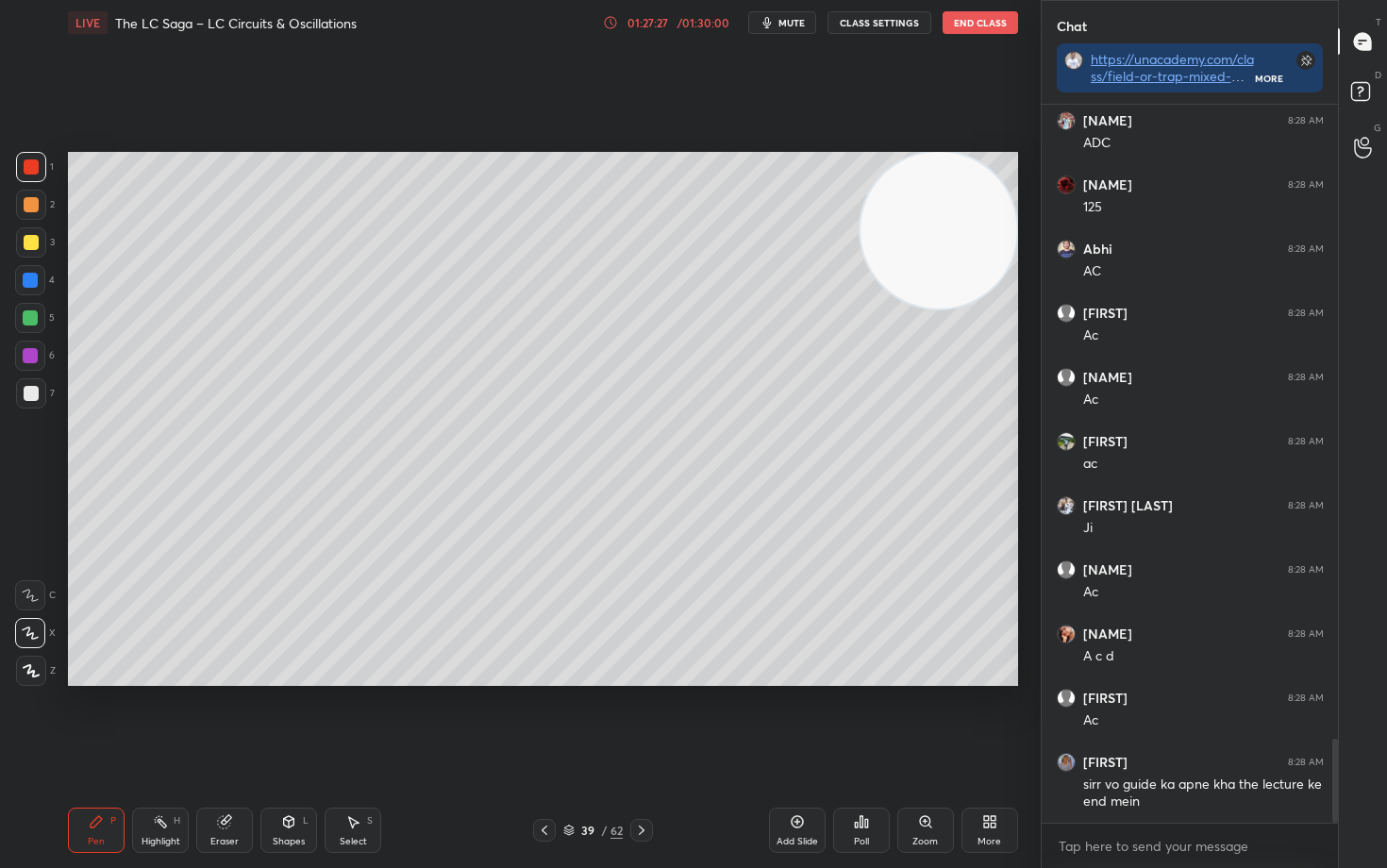 click at bounding box center (31, 242) 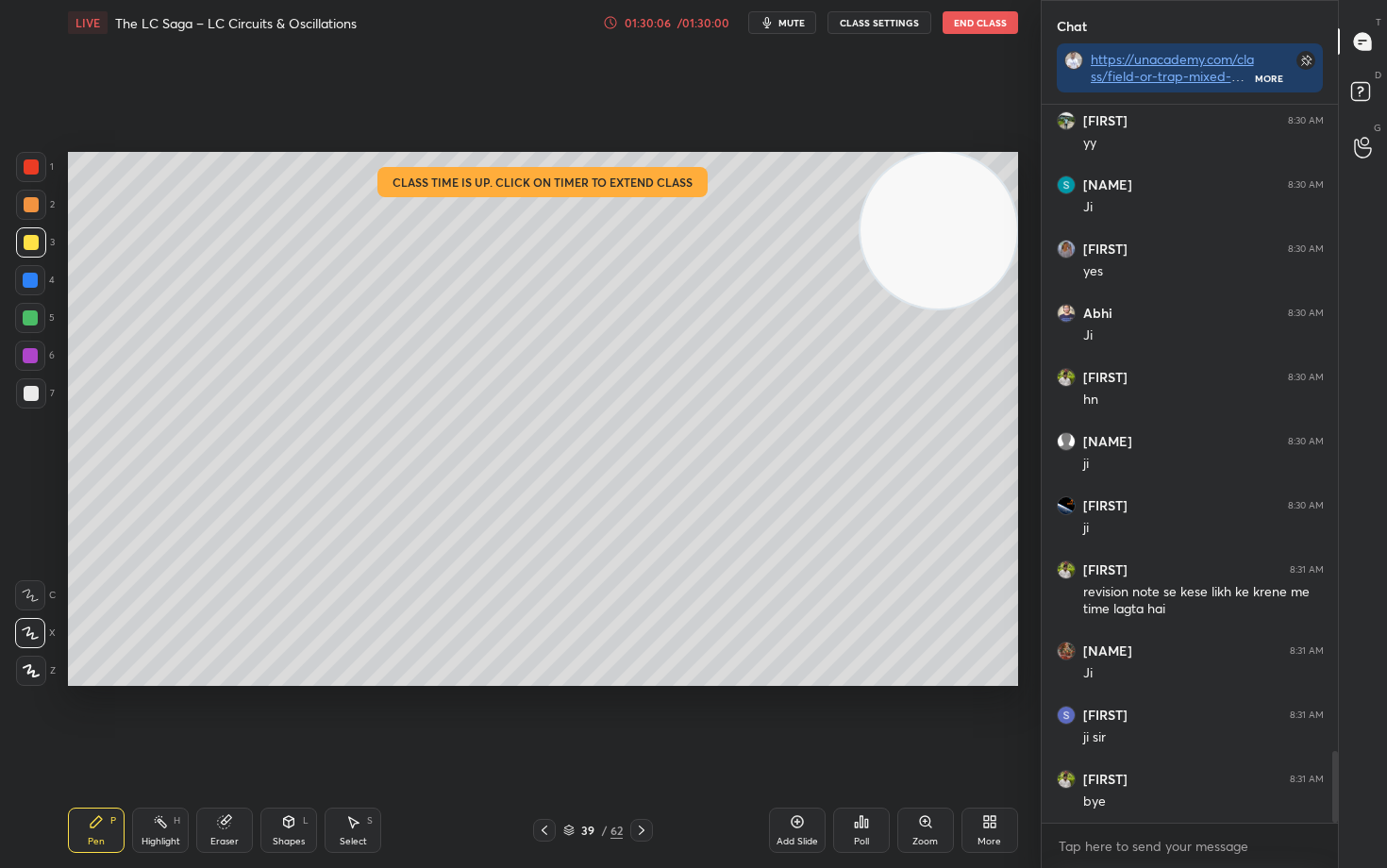 scroll, scrollTop: 6492, scrollLeft: 0, axis: vertical 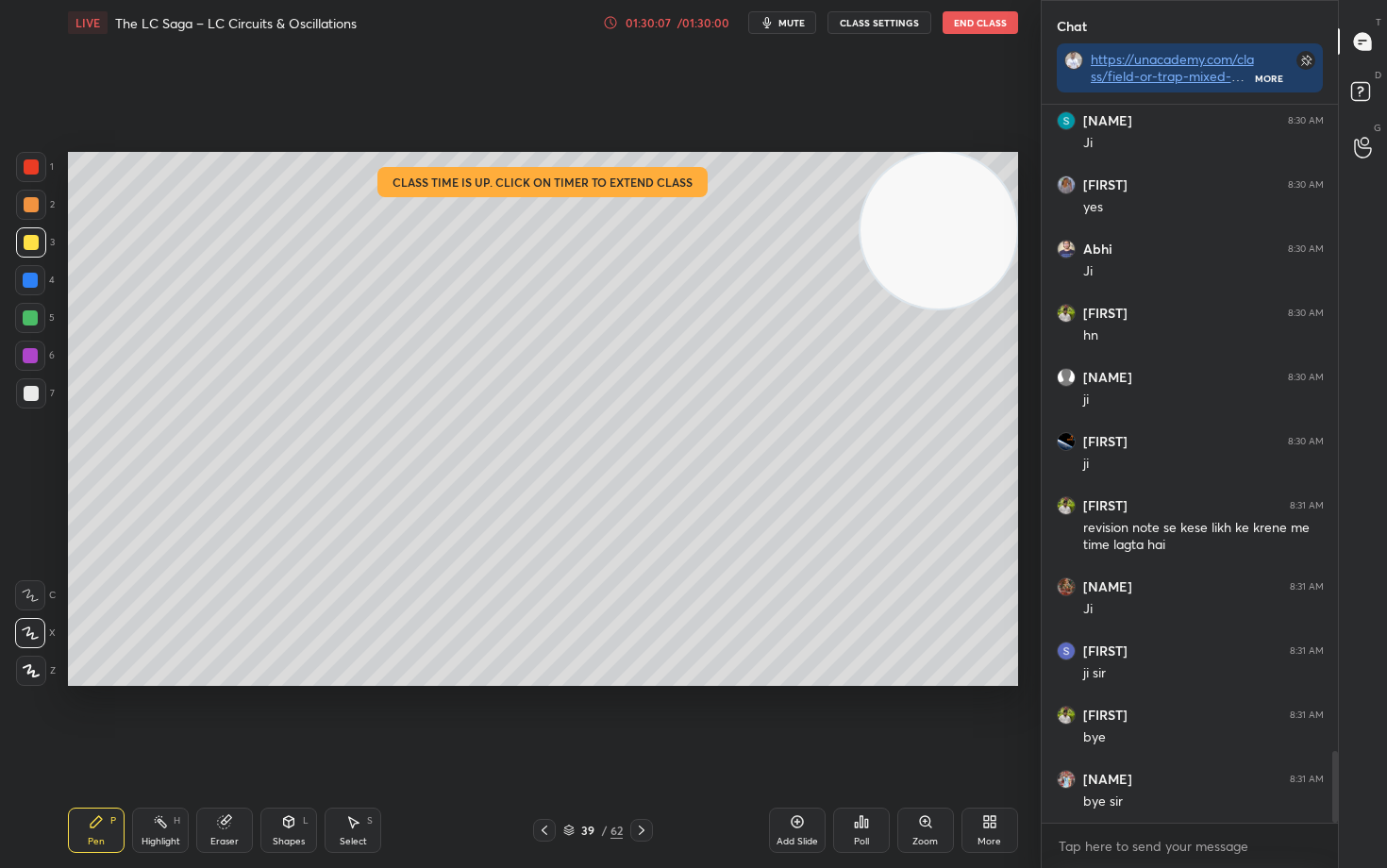 click on "End Class" at bounding box center (980, 23) 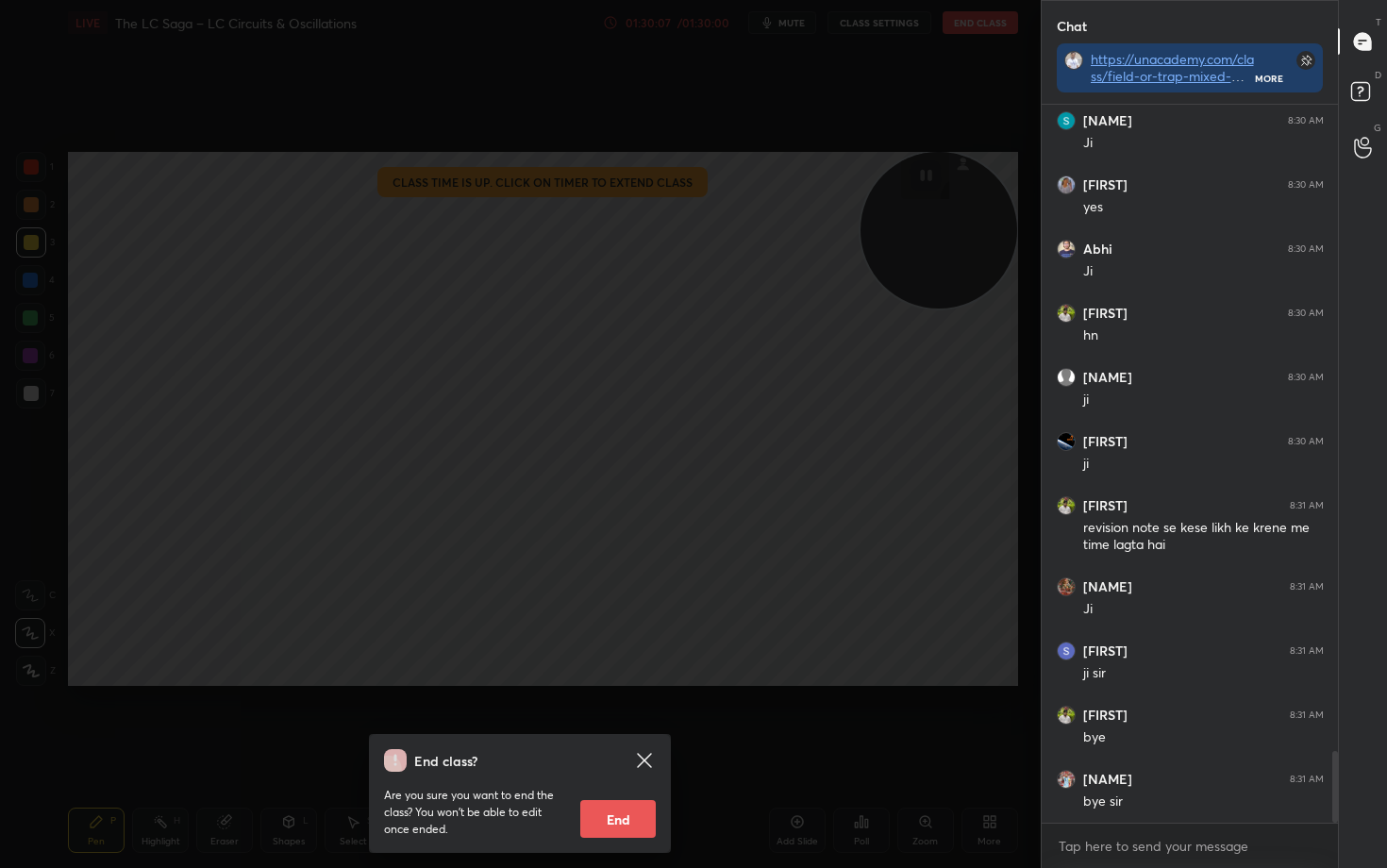 scroll, scrollTop: 6556, scrollLeft: 0, axis: vertical 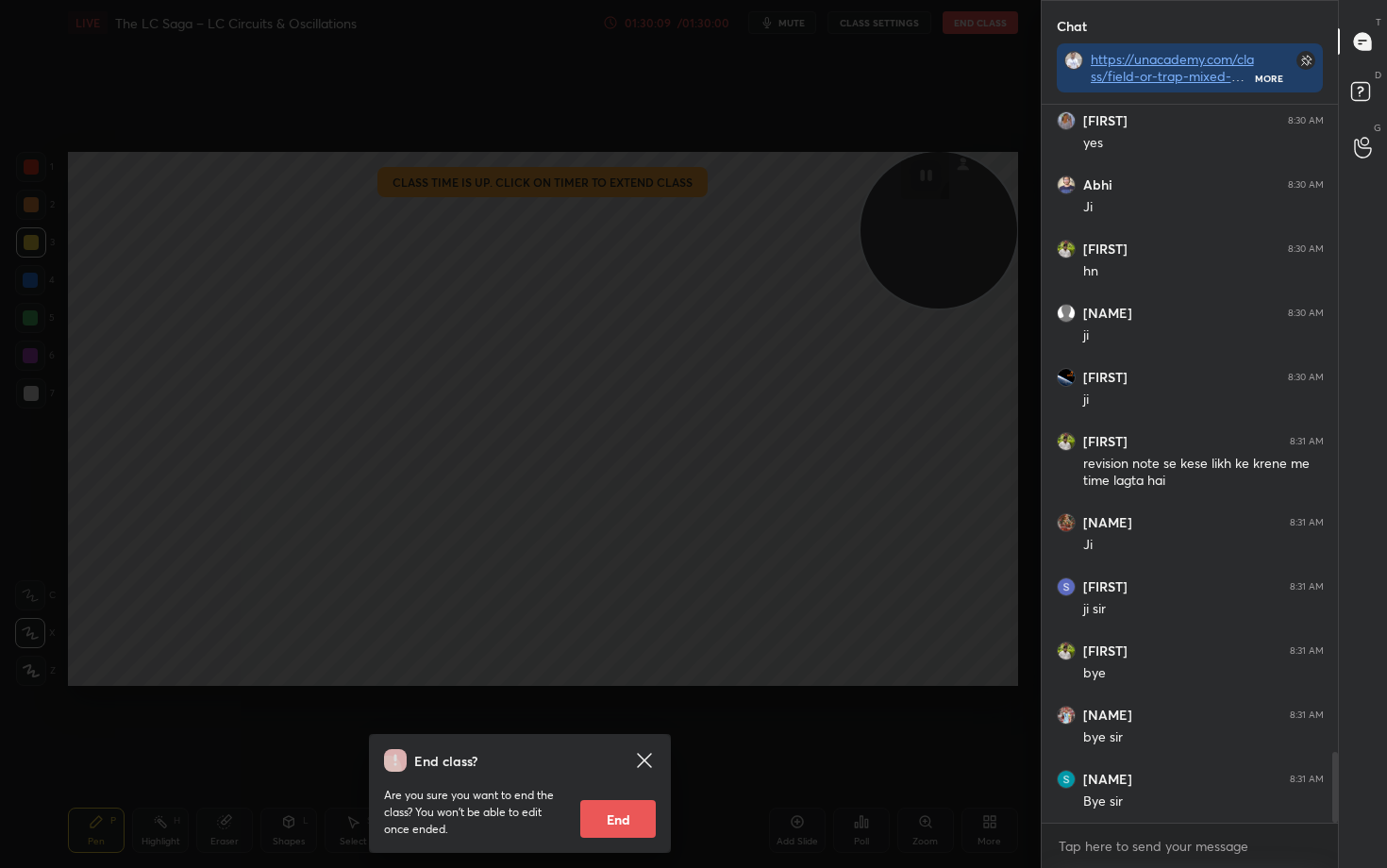 click on "Are you sure you want to end the class? You won’t be able to edit once ended. End" at bounding box center (520, 805) 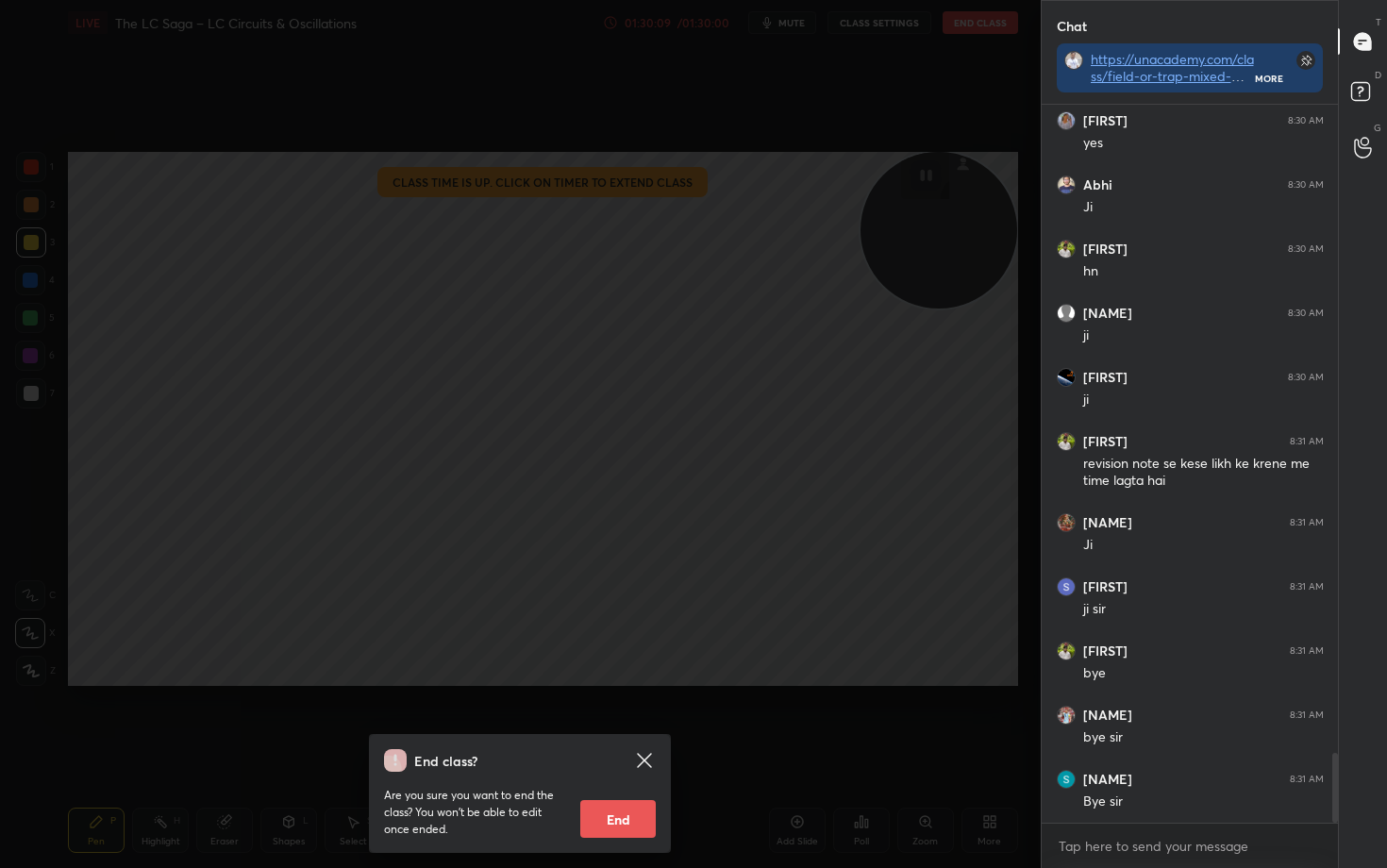 scroll, scrollTop: 6620, scrollLeft: 0, axis: vertical 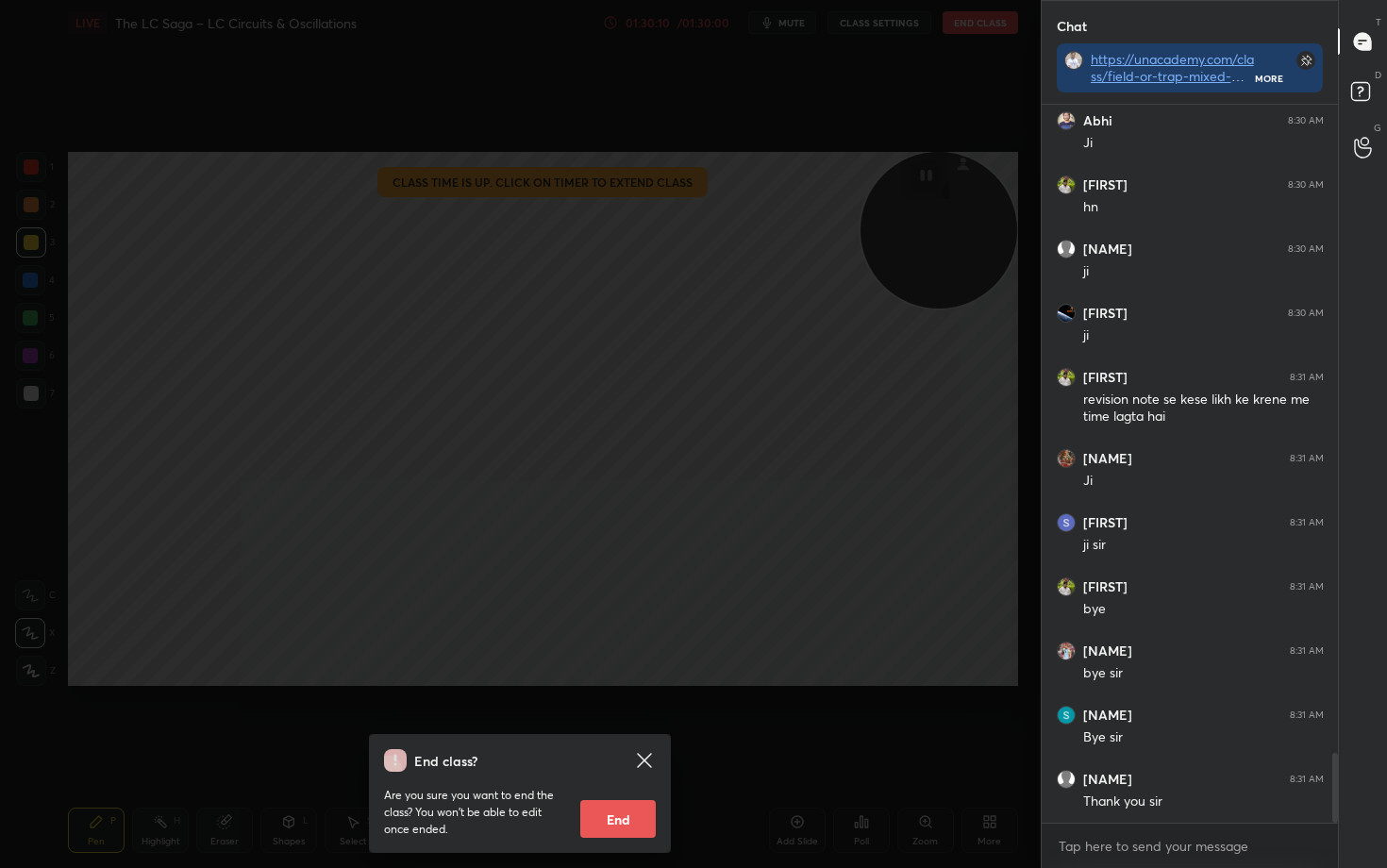 click on "End" at bounding box center (618, 819) 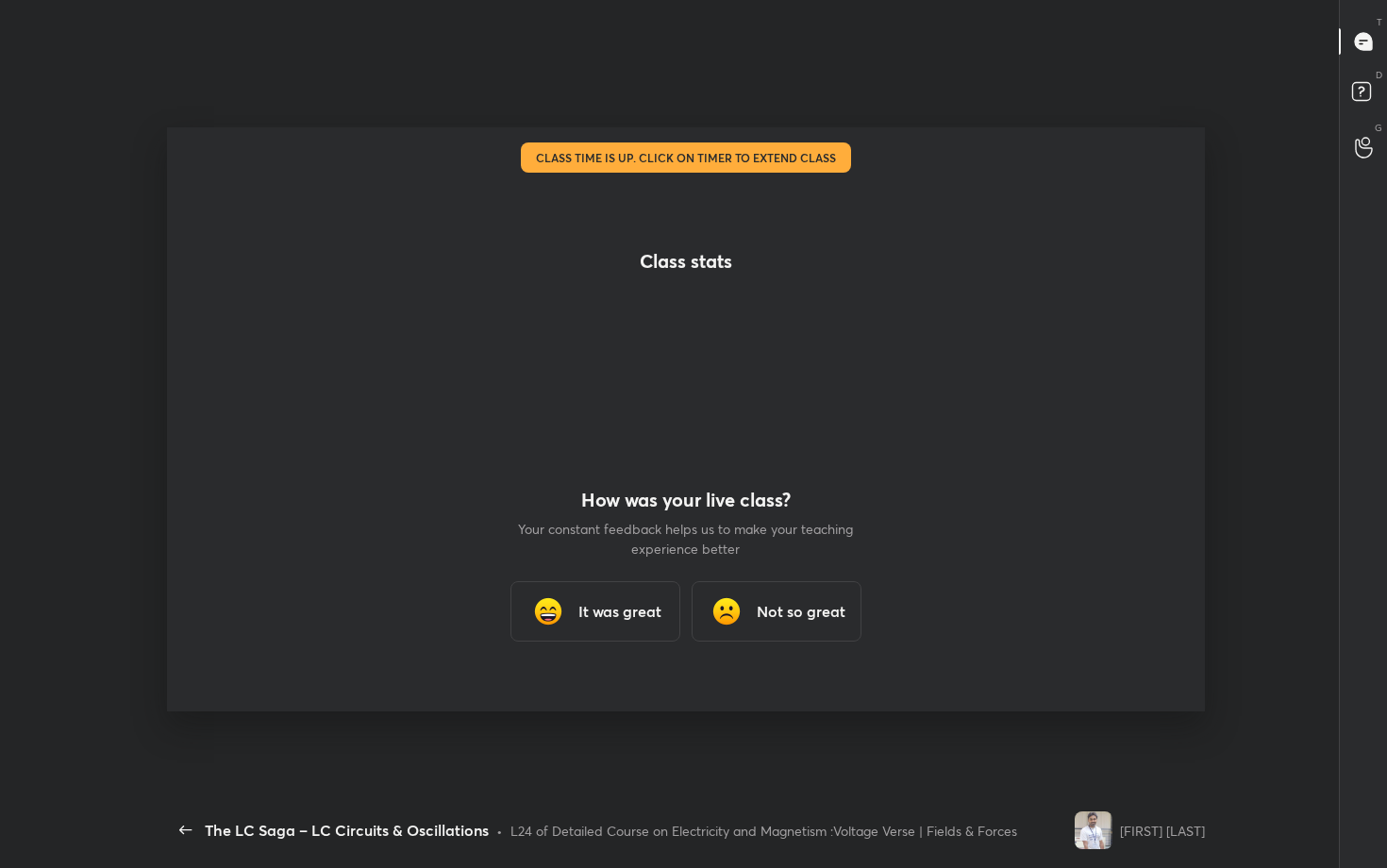 scroll, scrollTop: 93601, scrollLeft: 93194, axis: both 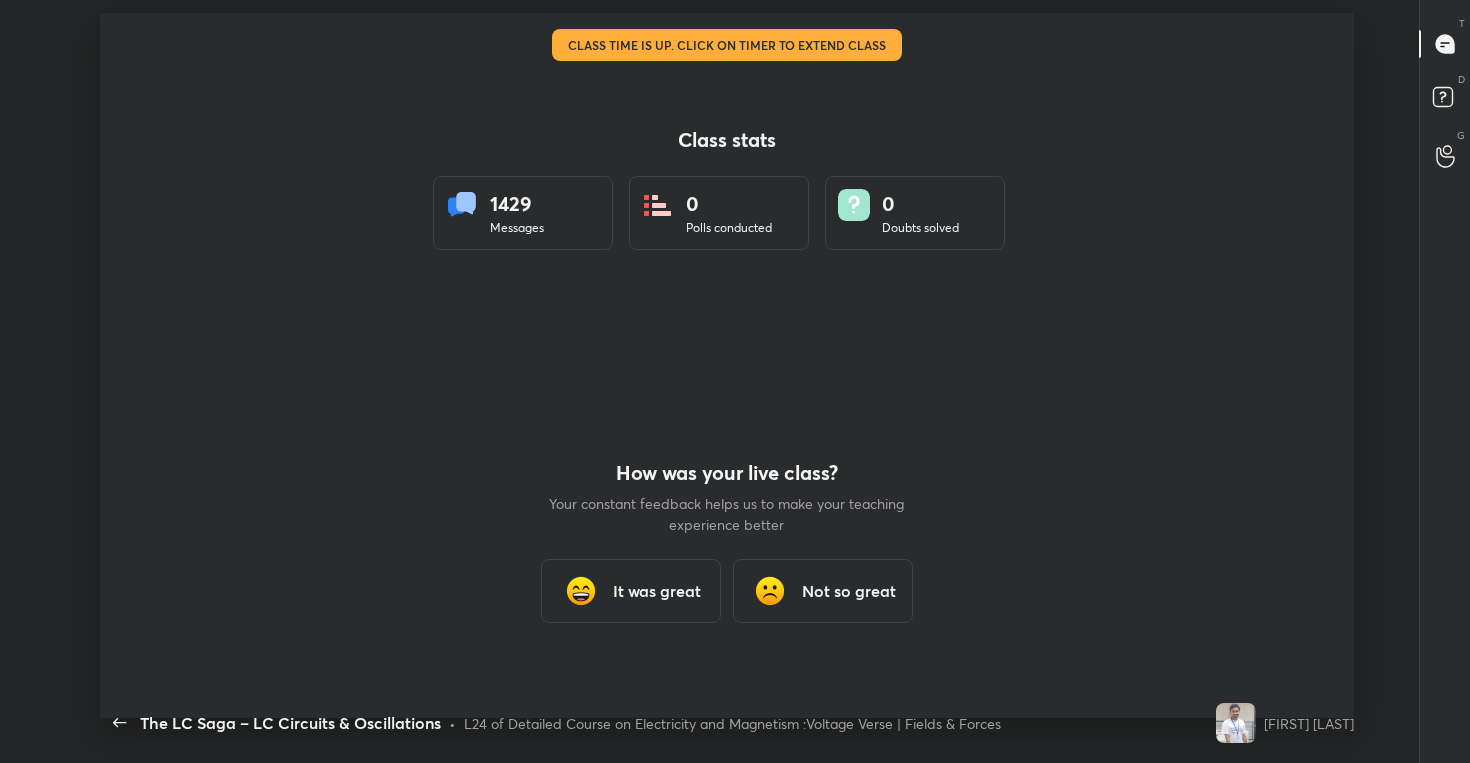 type on "x" 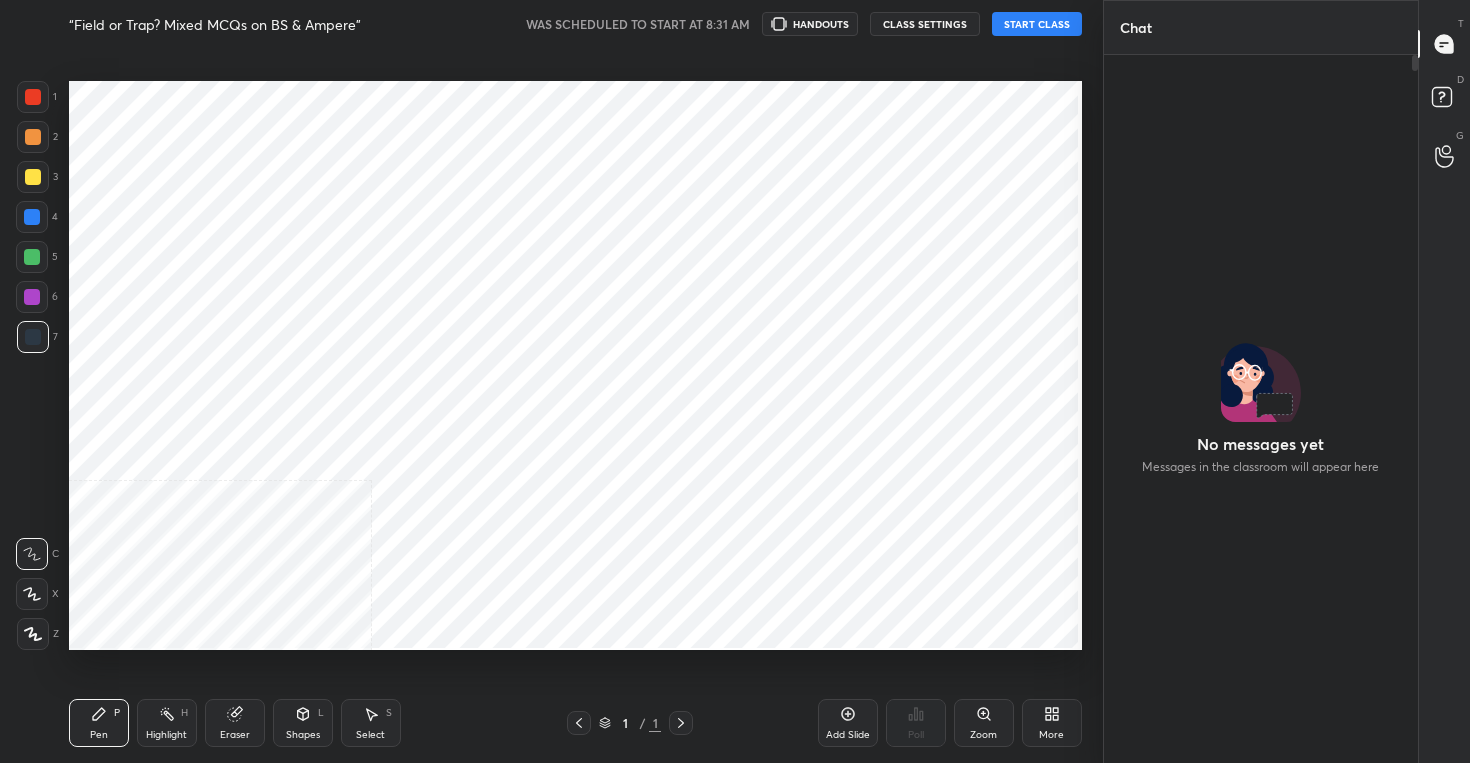 scroll, scrollTop: 0, scrollLeft: 0, axis: both 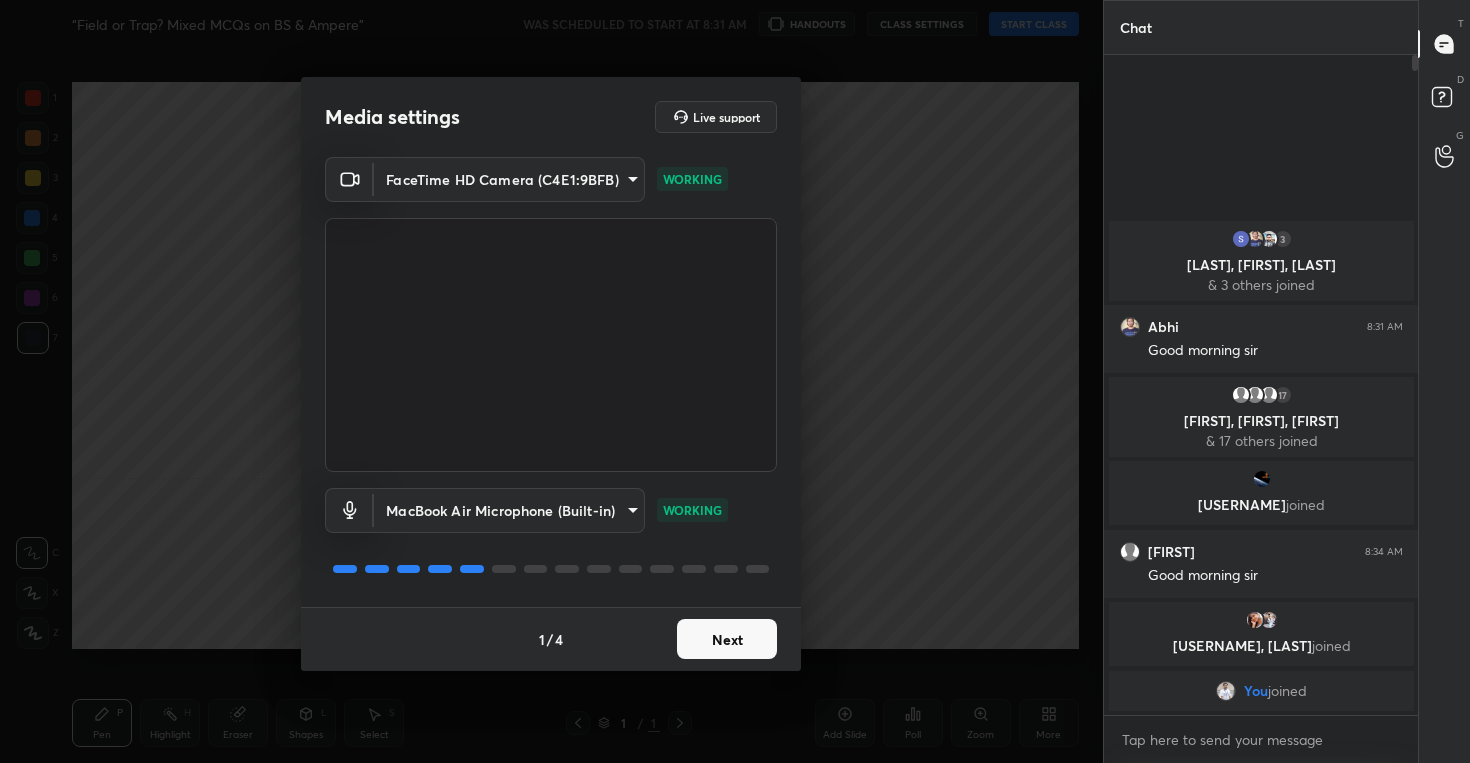 click on "Next" at bounding box center (727, 639) 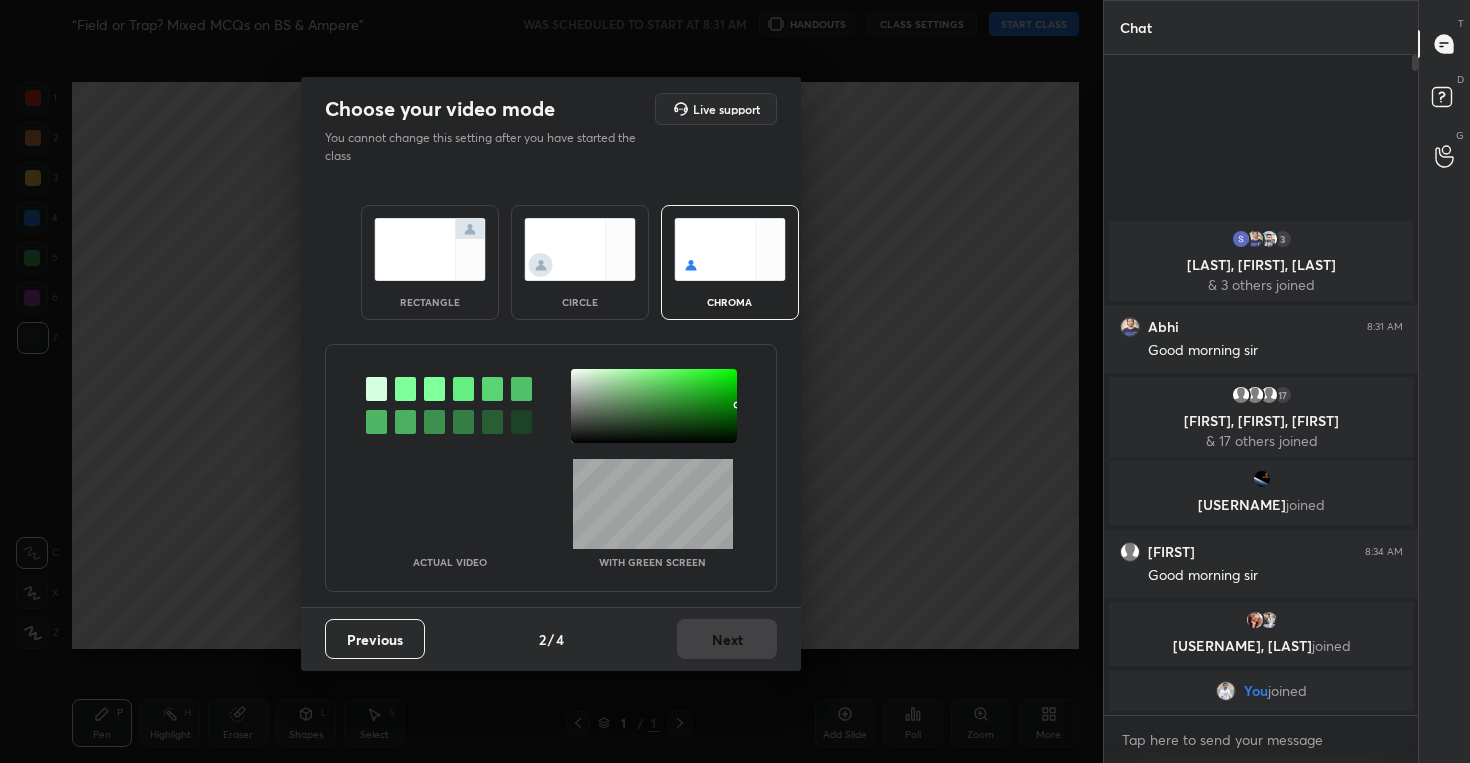 click at bounding box center (580, 249) 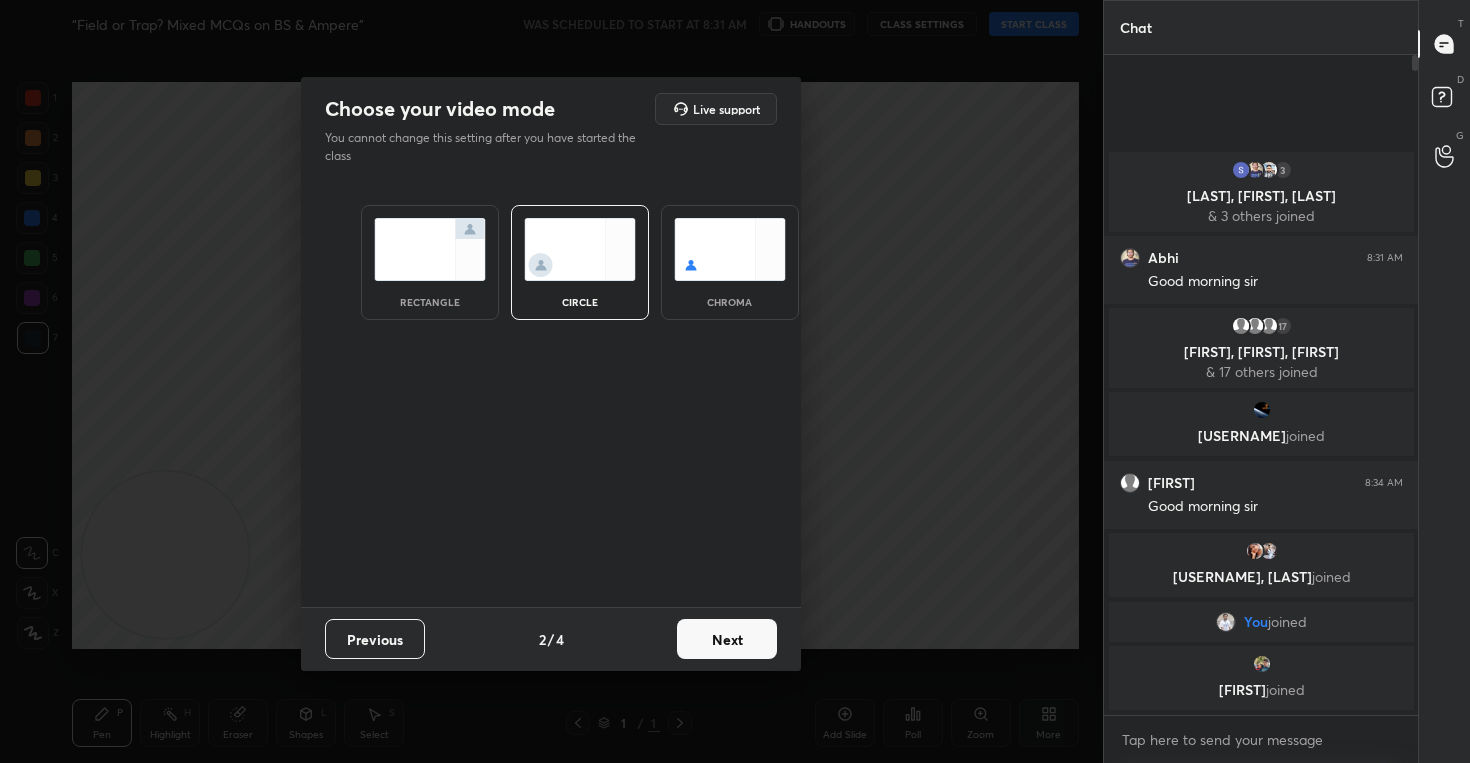 click on "Next" at bounding box center (727, 639) 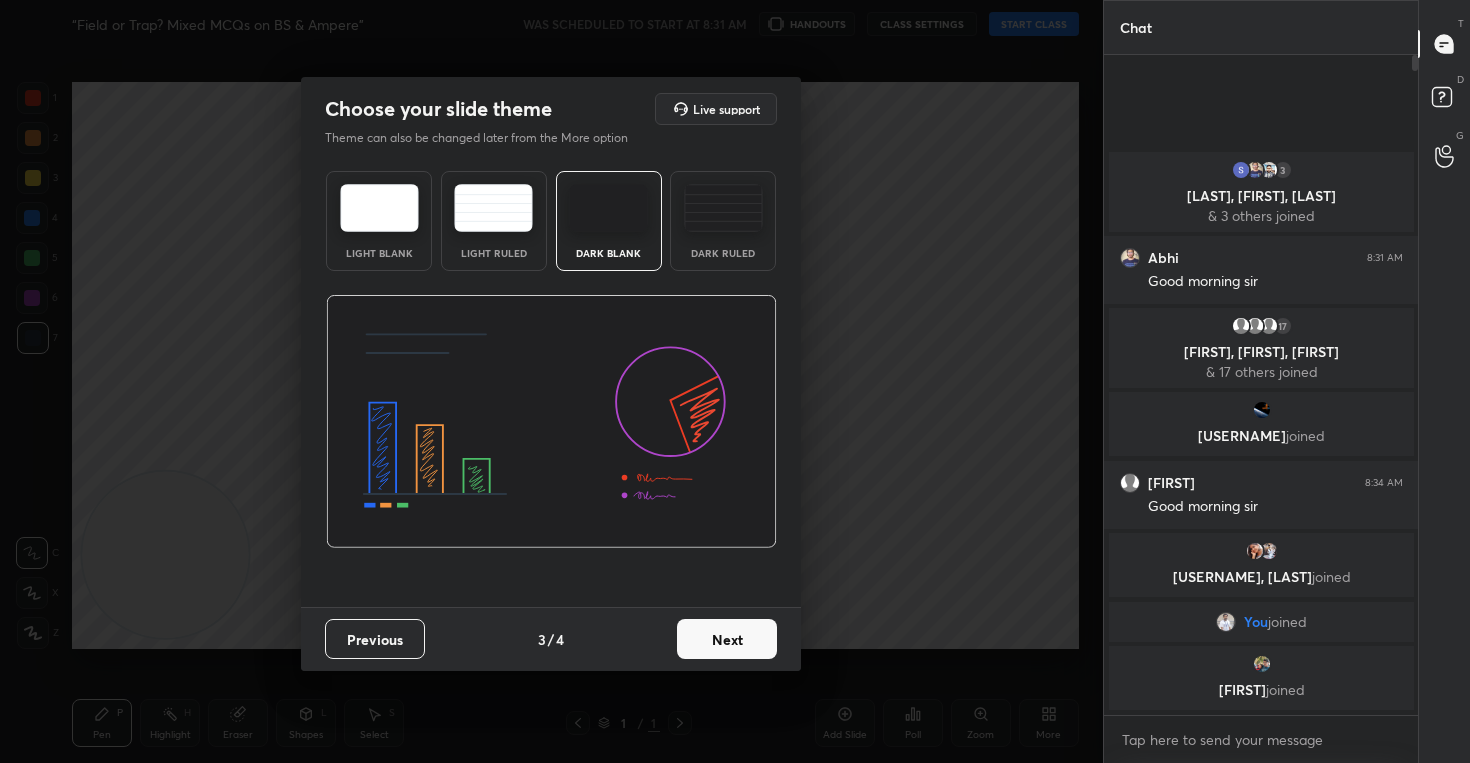 click on "Next" at bounding box center (727, 639) 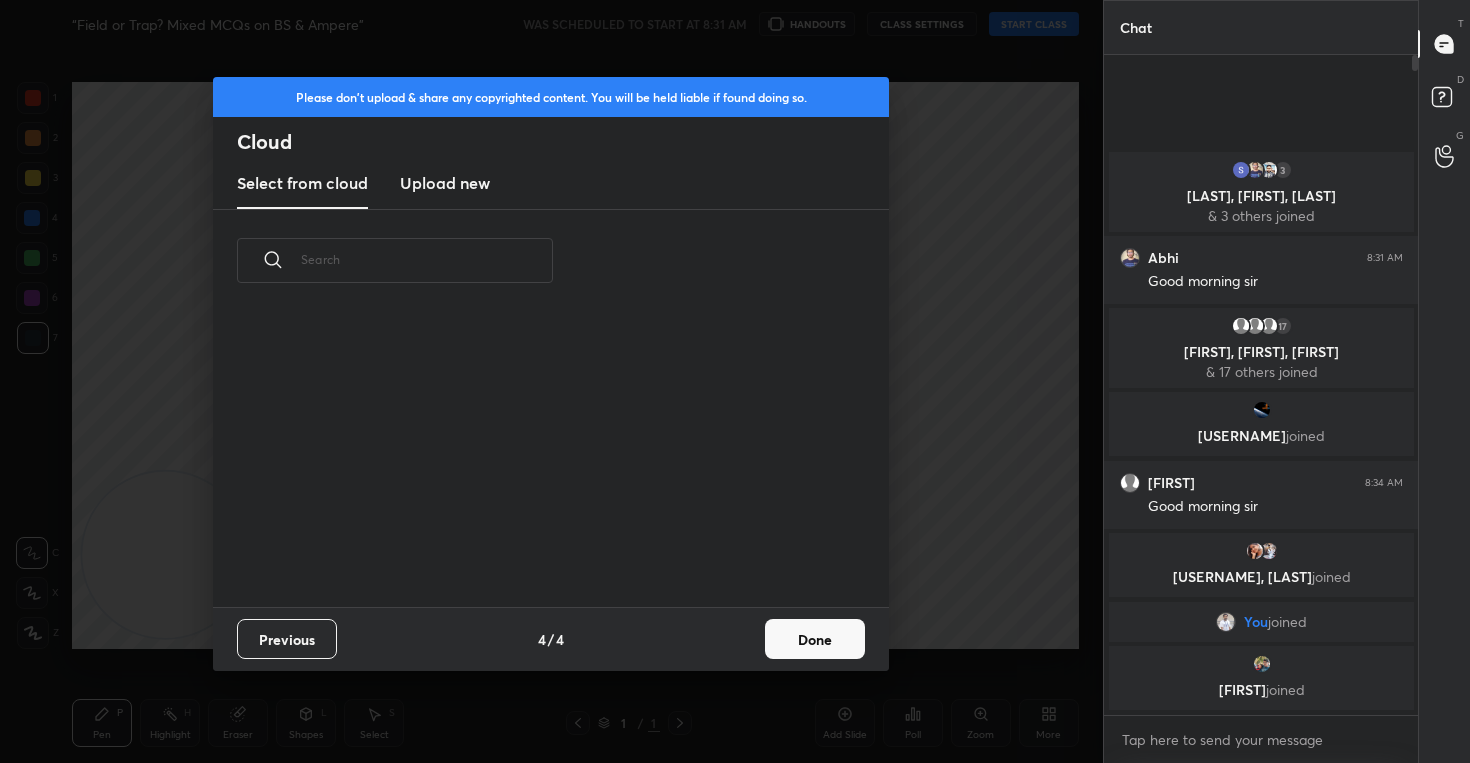 scroll, scrollTop: 7, scrollLeft: 11, axis: both 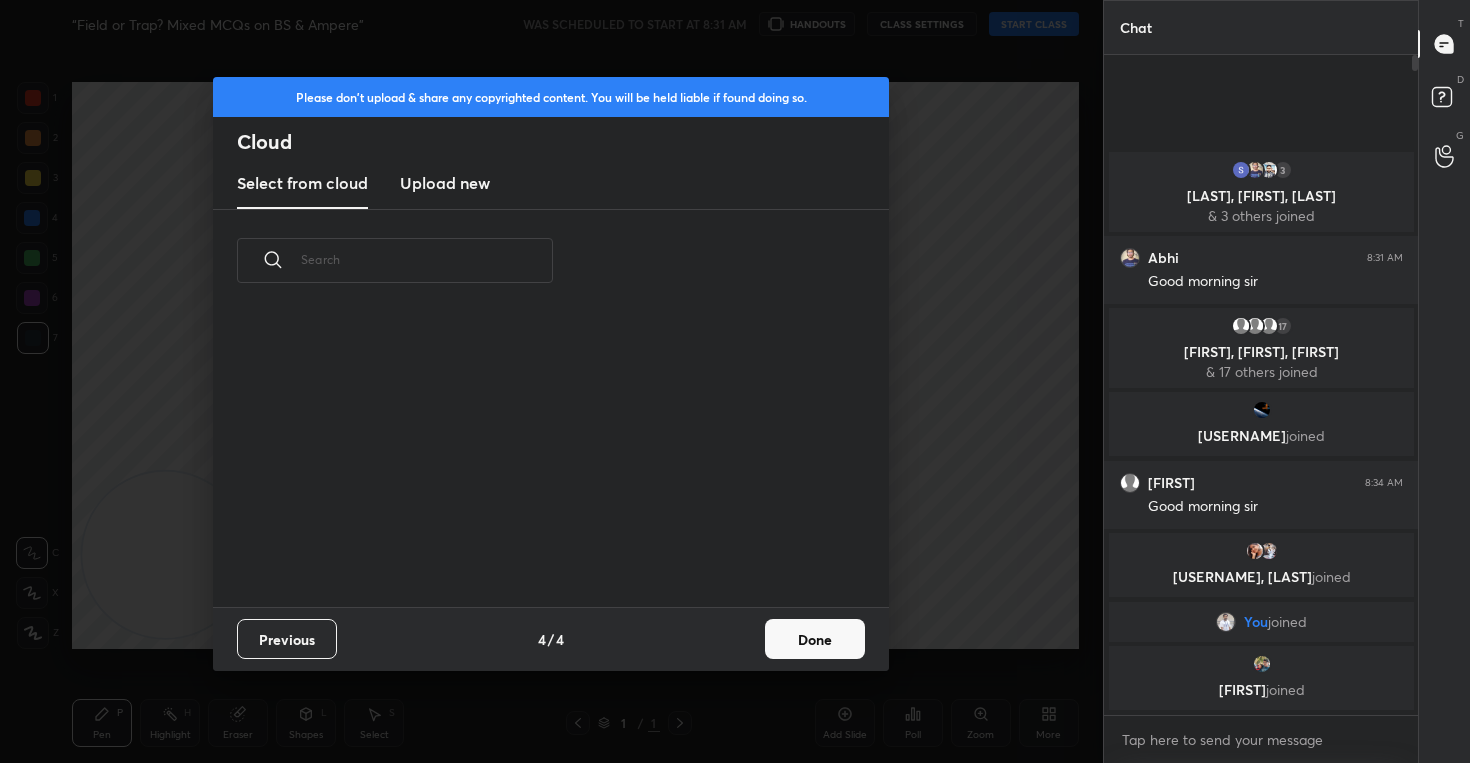 click on "Upload new" at bounding box center [445, 184] 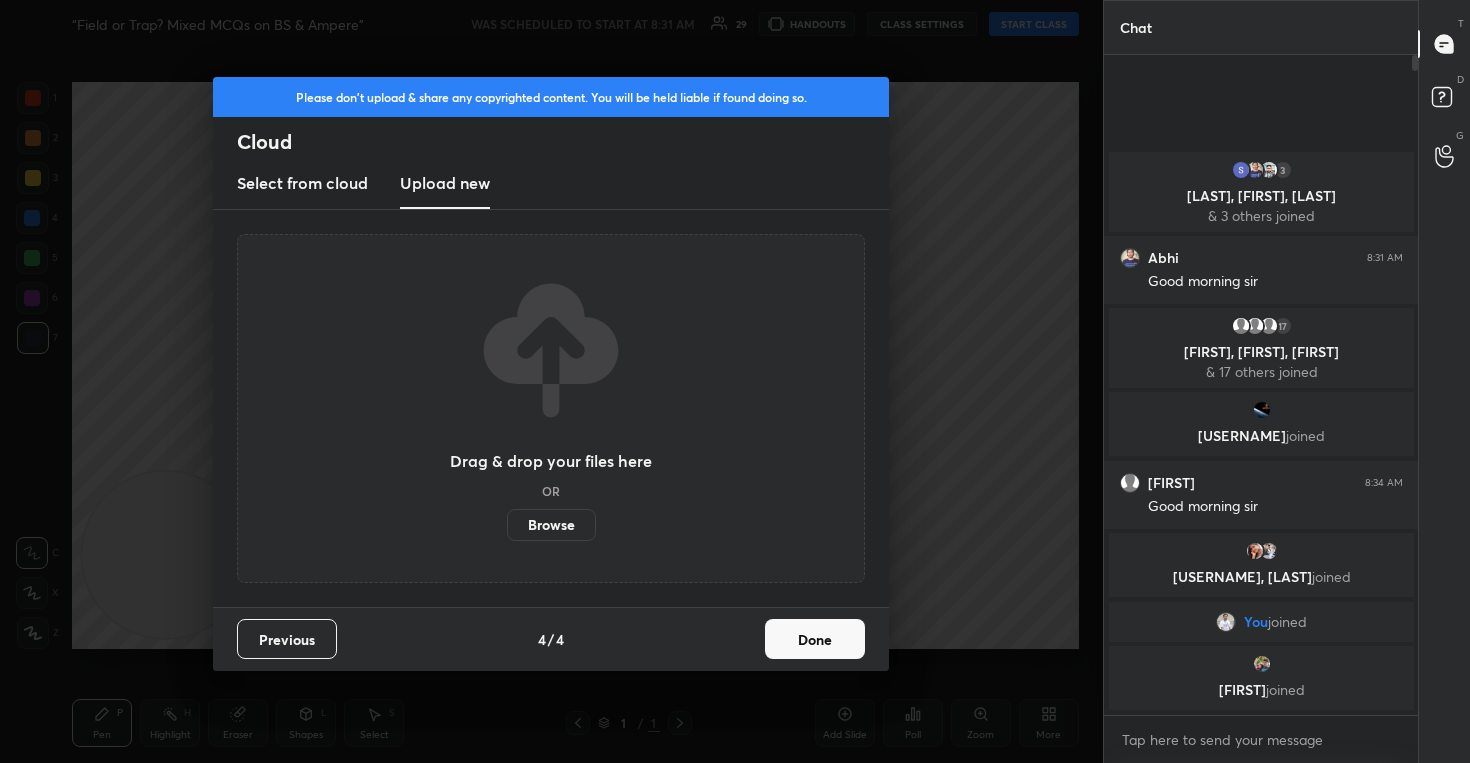click on "Browse" at bounding box center [551, 525] 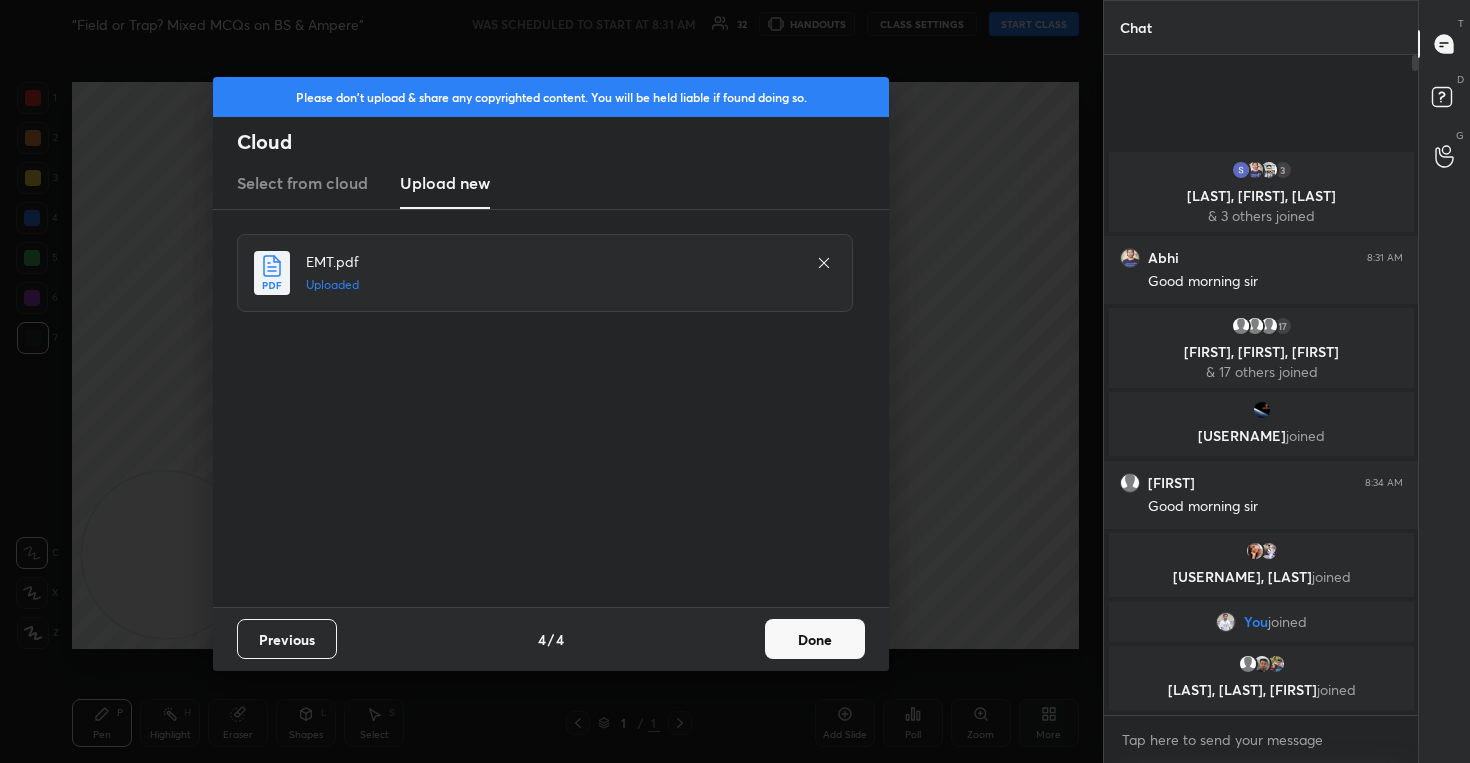 click on "Done" at bounding box center [815, 639] 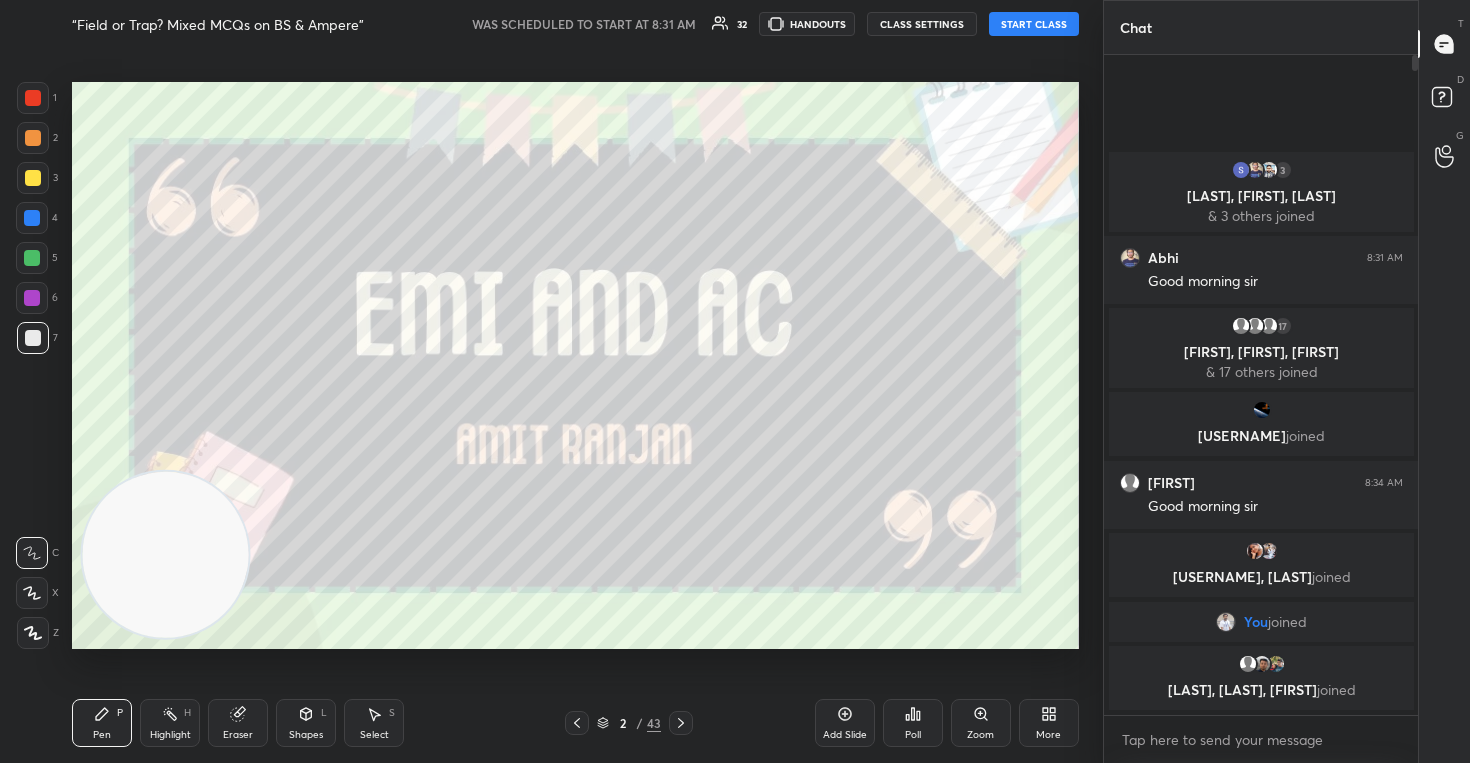 click at bounding box center [32, 593] 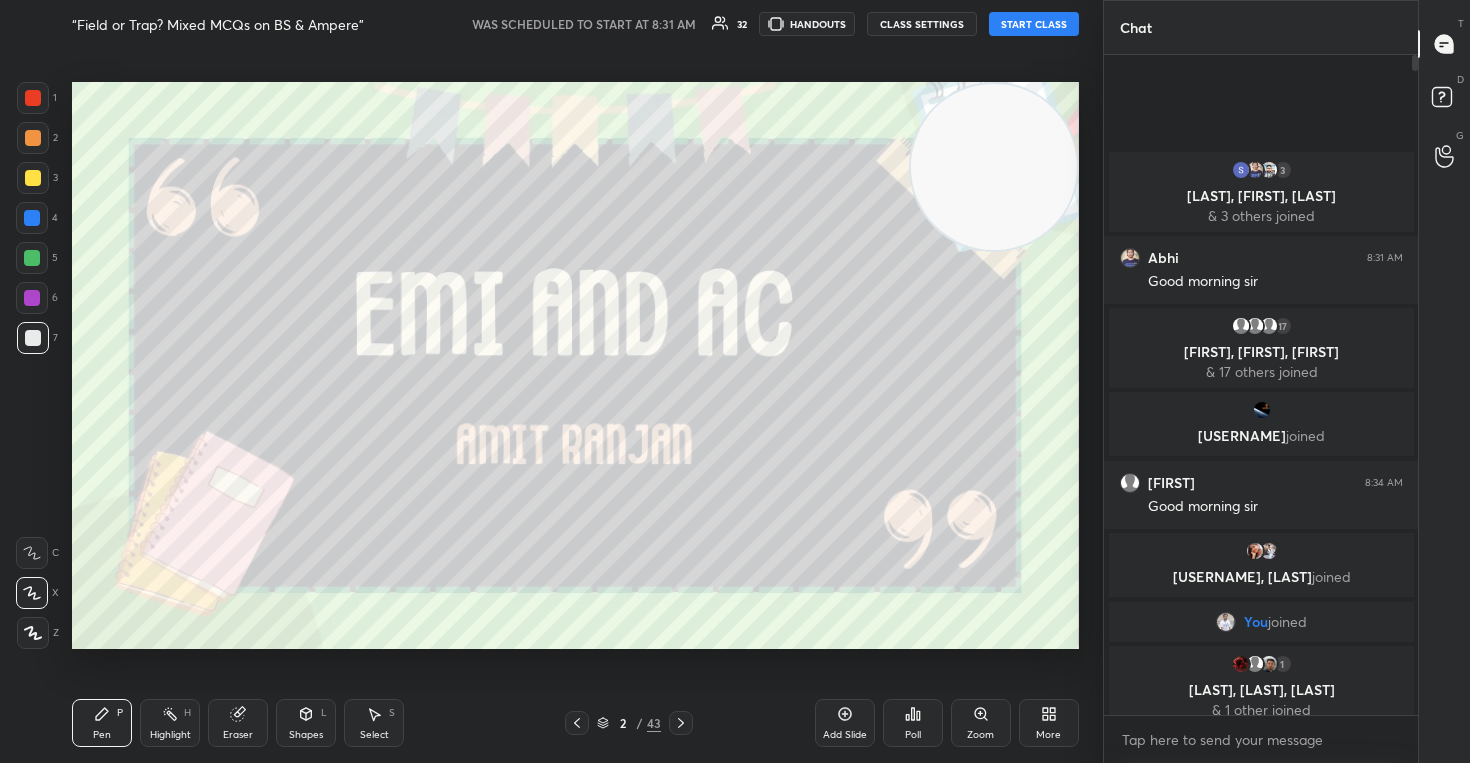 drag, startPoint x: 157, startPoint y: 578, endPoint x: 1013, endPoint y: 178, distance: 944.8471 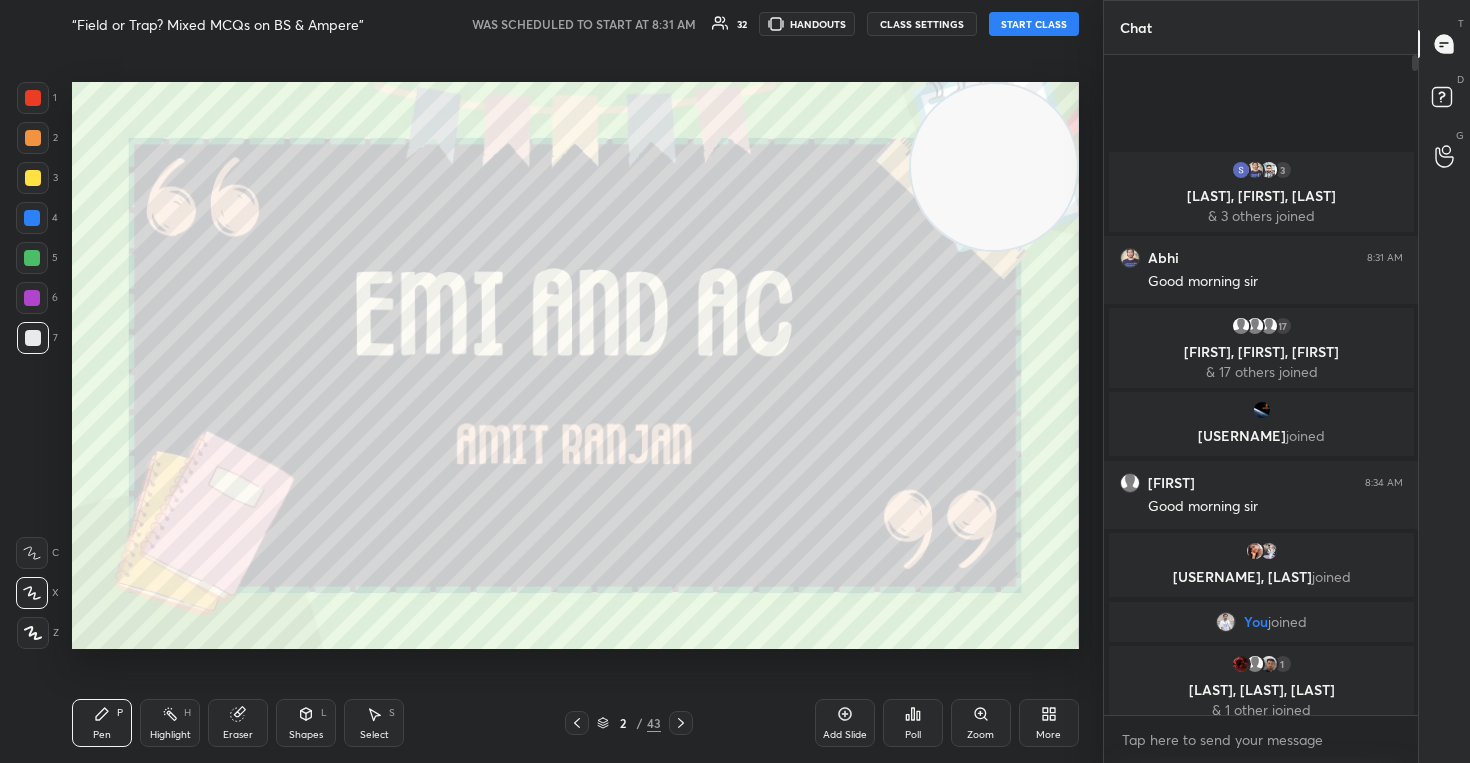 click at bounding box center (994, 167) 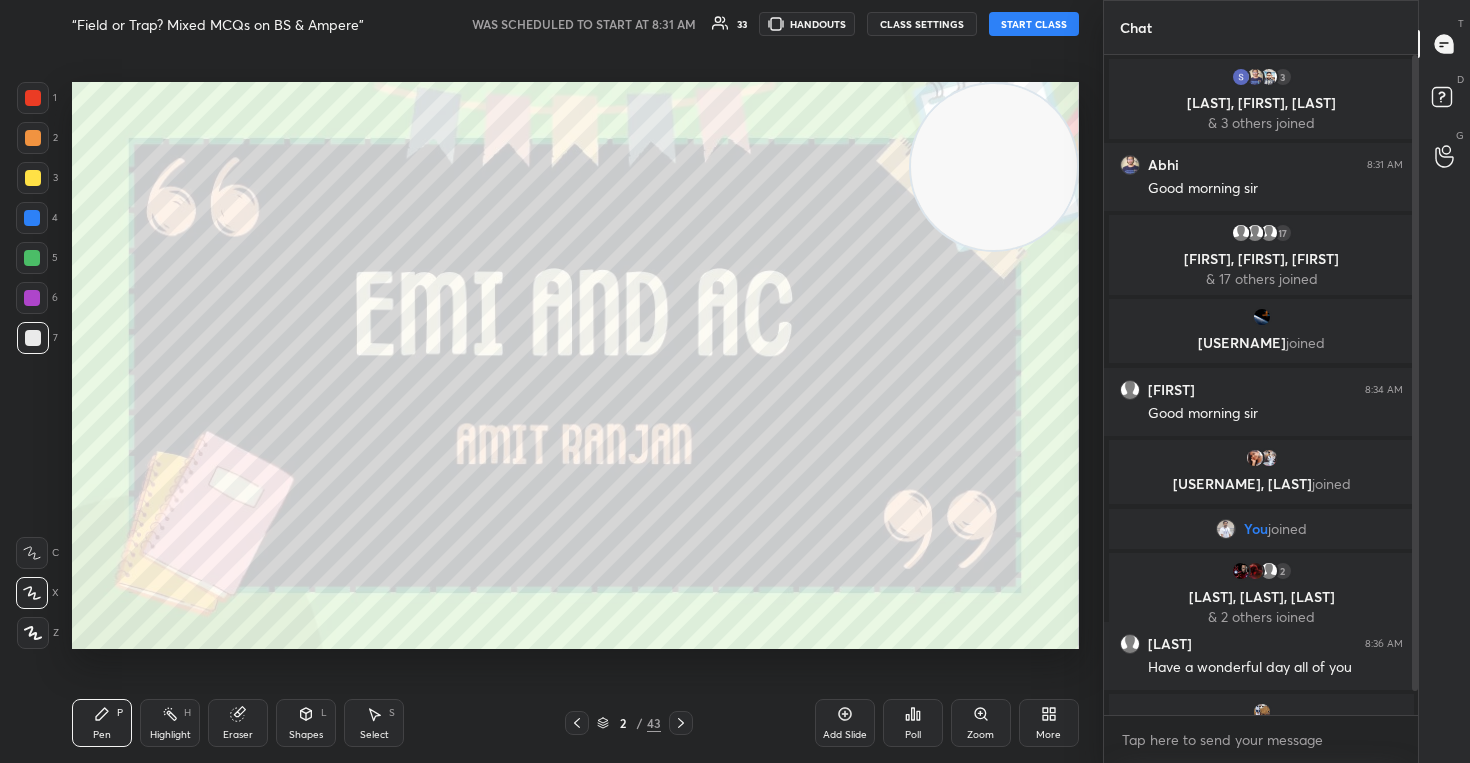 click on "1 2 3 4 5 6 7 C X Z C X Z E E Erase all   H H “Field or Trap? Mixed MCQs on BS & Ampere” WAS SCHEDULED TO START AT  8:31 AM 33 HANDOUTS CLASS SETTINGS START CLASS Setting up your live class Back “Field or Trap? Mixed MCQs on BS & Ampere” Amit Ranjan Pen P Highlight H Eraser Shapes L Select S 2 / 43 Add Slide Poll Zoom More Chat 3 Shatavisha, Abhi, Baliram &  3 others  joined Abhi 8:31 AM Good morning sir 17 Swastika, Divyani, Pragya &  17 others  joined Anjna  joined Bidisha 8:34 AM Good morning sir Tanya, Raj  joined You  joined 2 Bharti, Rakesh, Tanisha &  2 others  joined Sarita 8:36 AM Have a wonderful day all of you Ruhi  joined 8 NEW MESSAGES Enable hand raising Enable raise hand to speak to learners. Once enabled, chat will be turned off temporarily. Enable x   introducing Raise a hand with a doubt Now learners can raise their hand along with a doubt  How it works? Doubts asked by learners will show up here Raise hand disabled Enable Can't raise hand Got it T Messages (T) D Doubts (D) G ​" at bounding box center (735, 381) 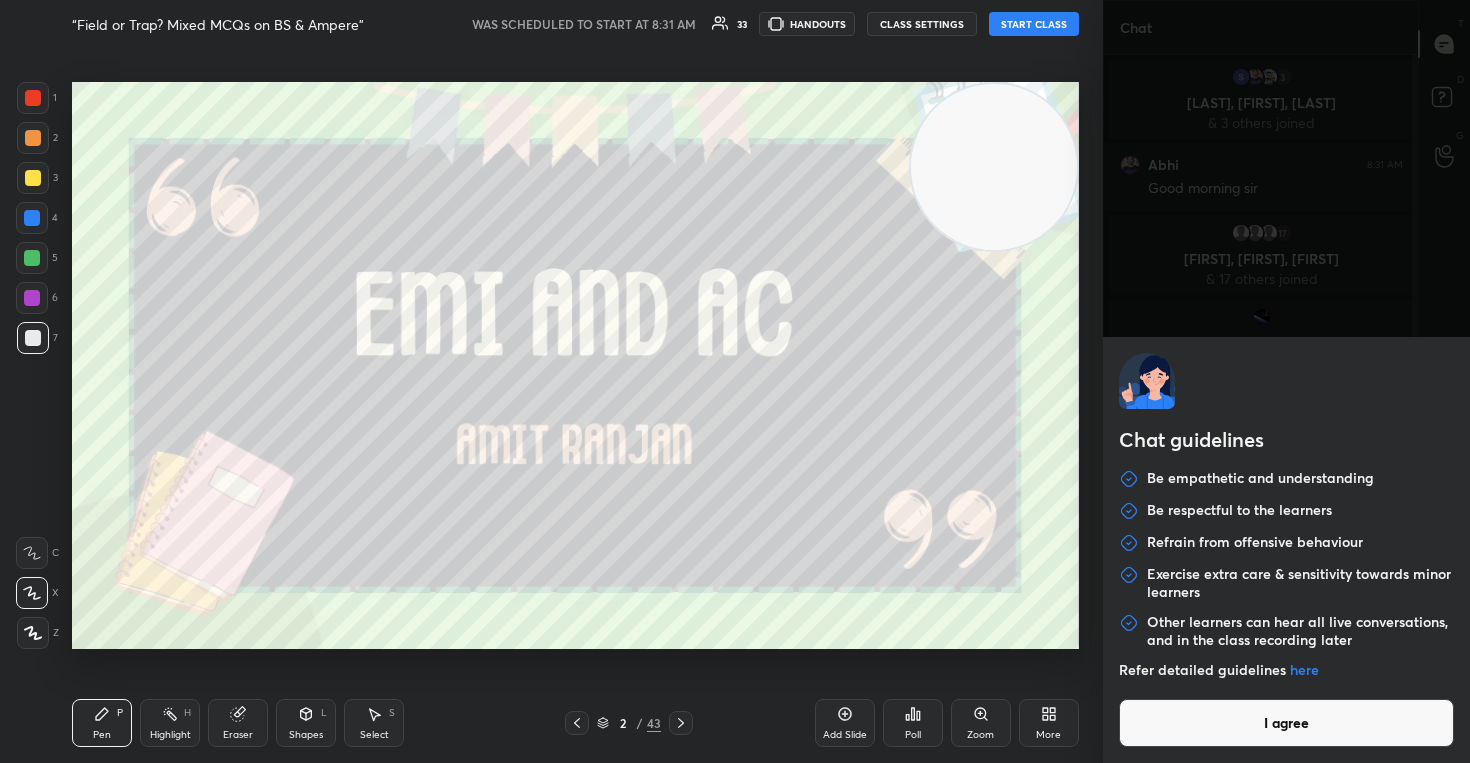 click on "I agree" at bounding box center [1287, 723] 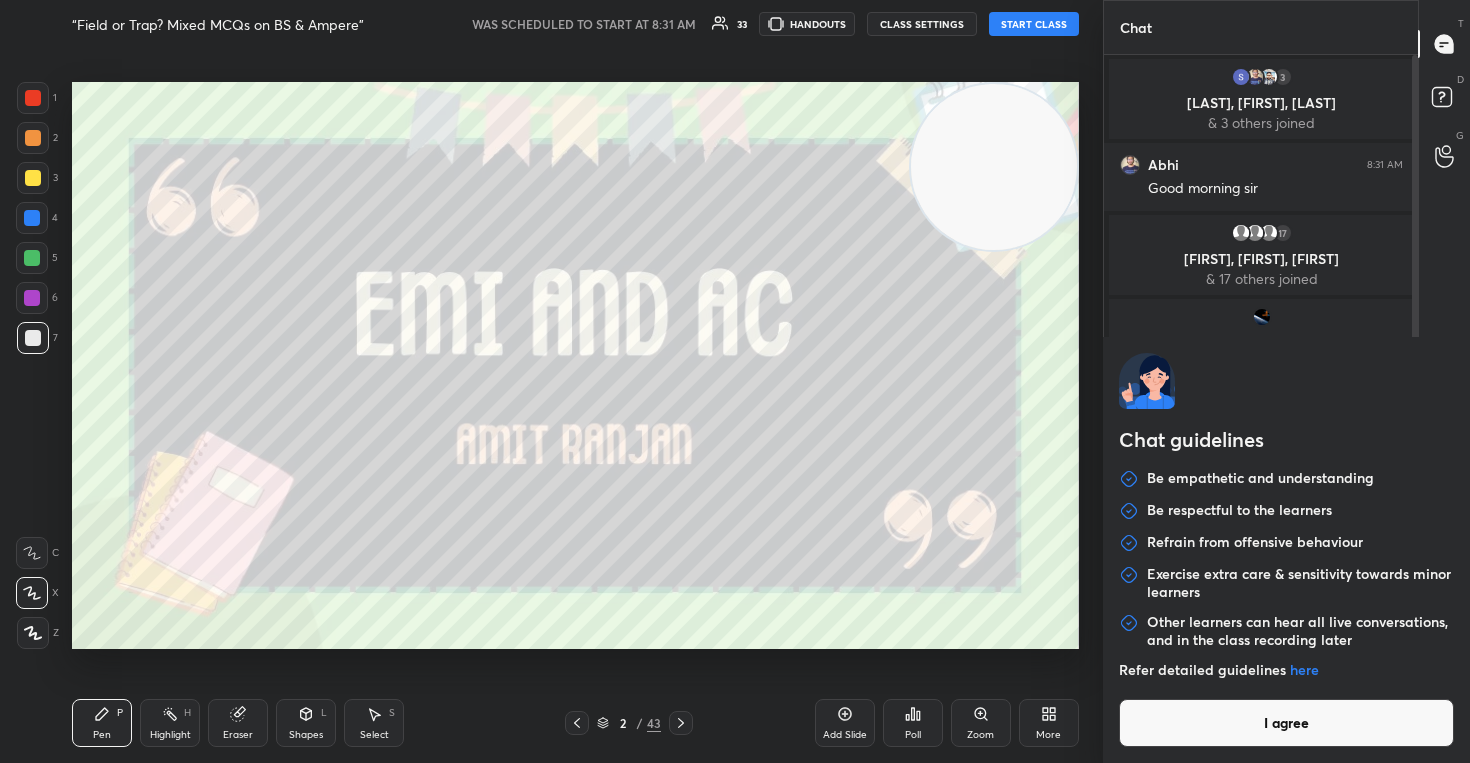 type on "x" 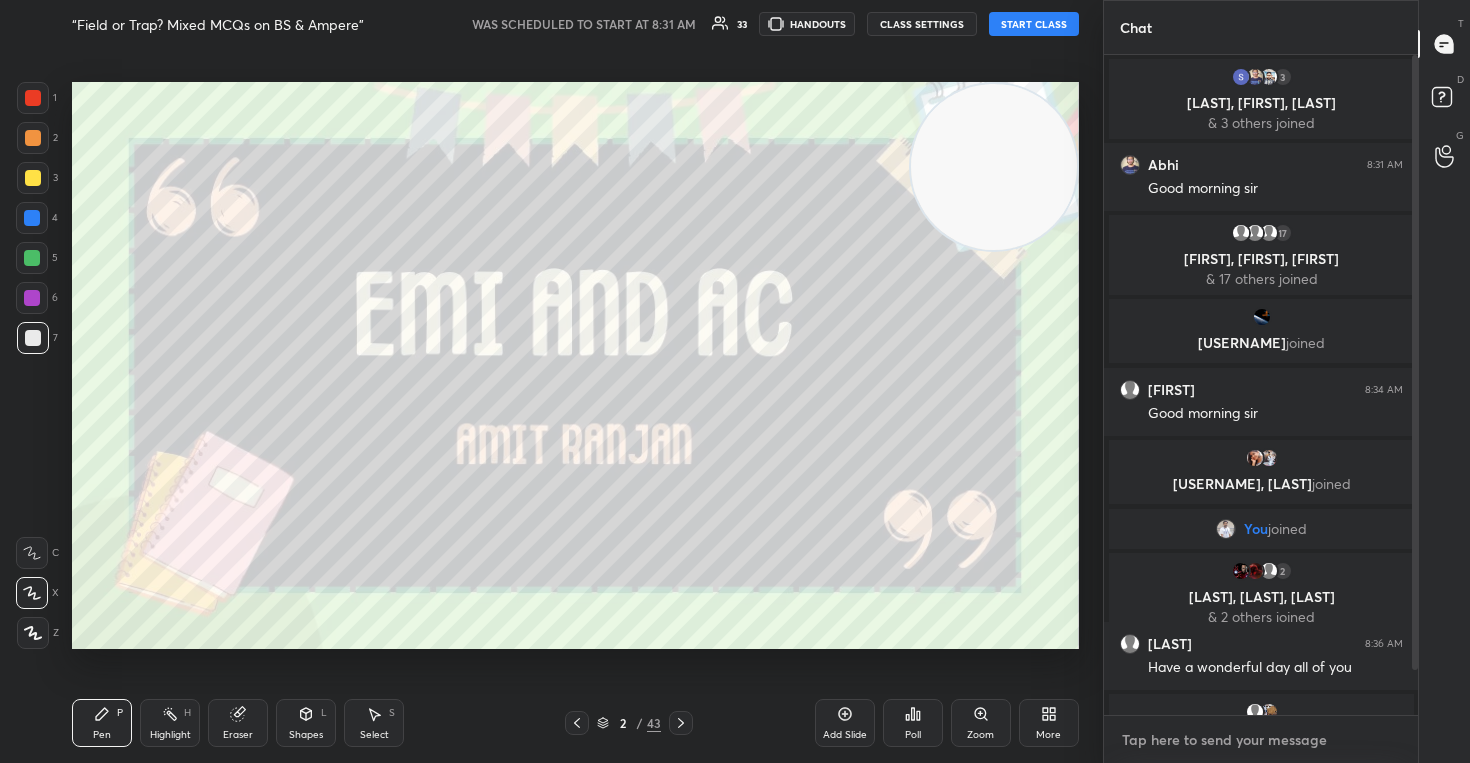 click at bounding box center [1261, 740] 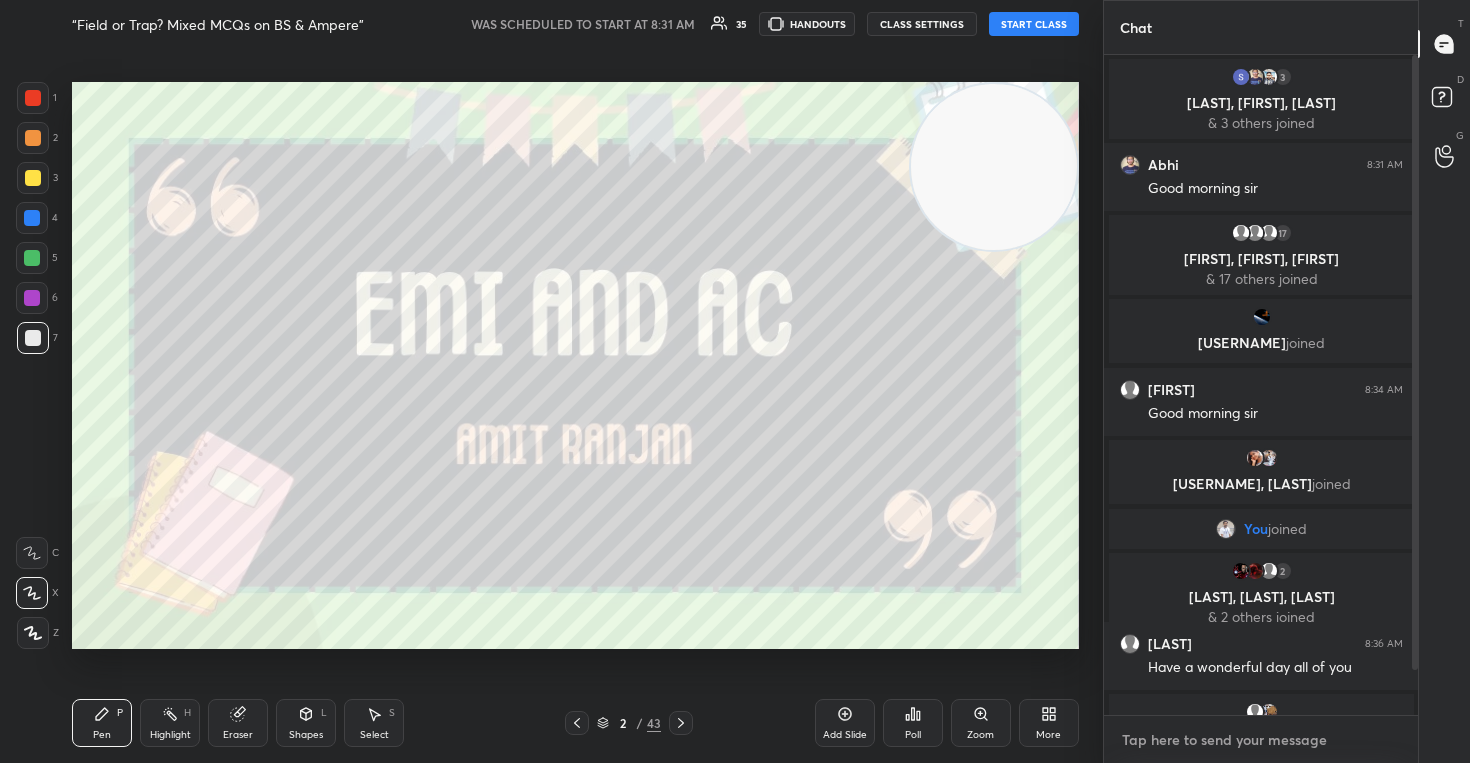 paste on "https://unacademy.com/subscription/free-trial?referral_code=LIVEAMIT10&goal_uid=SIFWL" 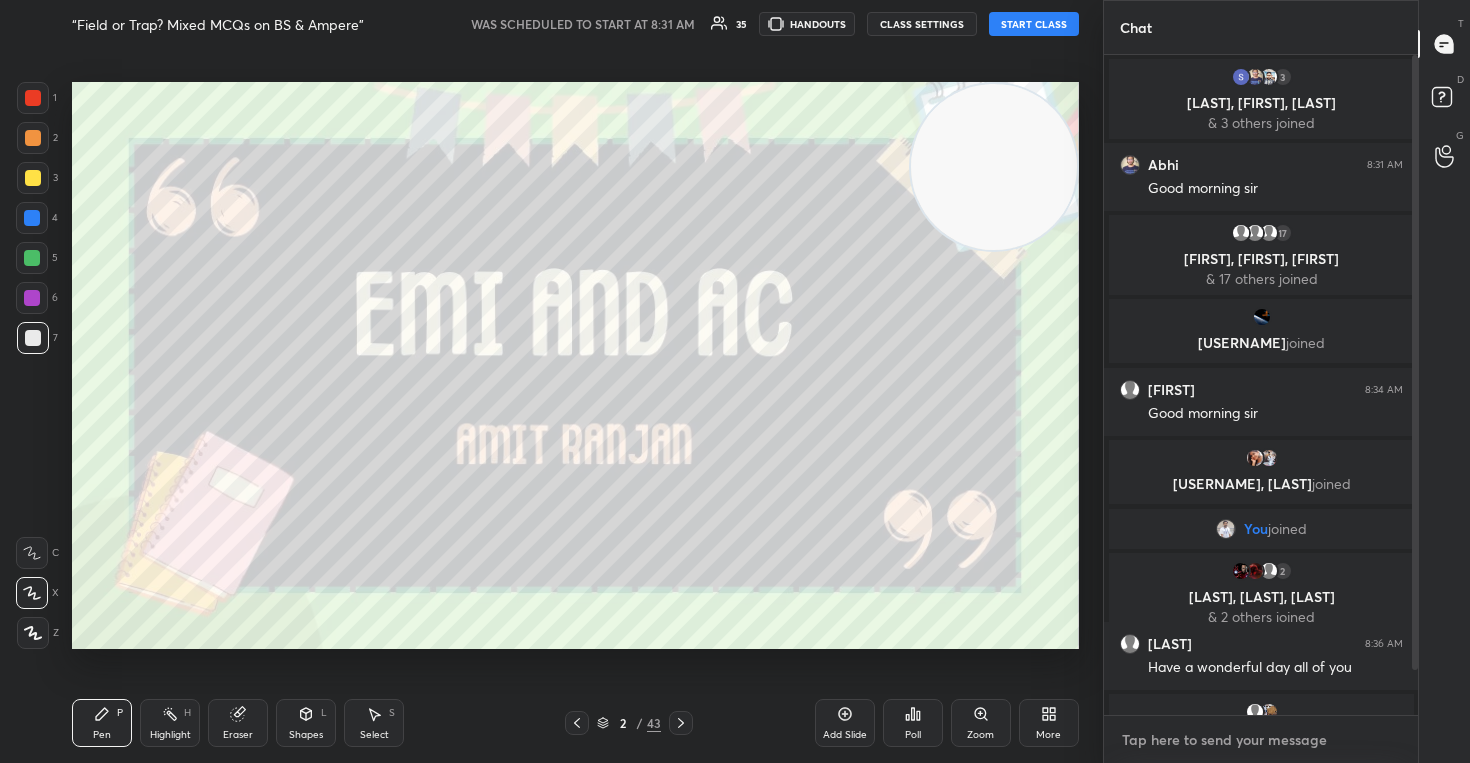 type on "https://unacademy.com/subscription/free-trial?referral_code=LIVEAMIT10&goal_uid=SIFWL" 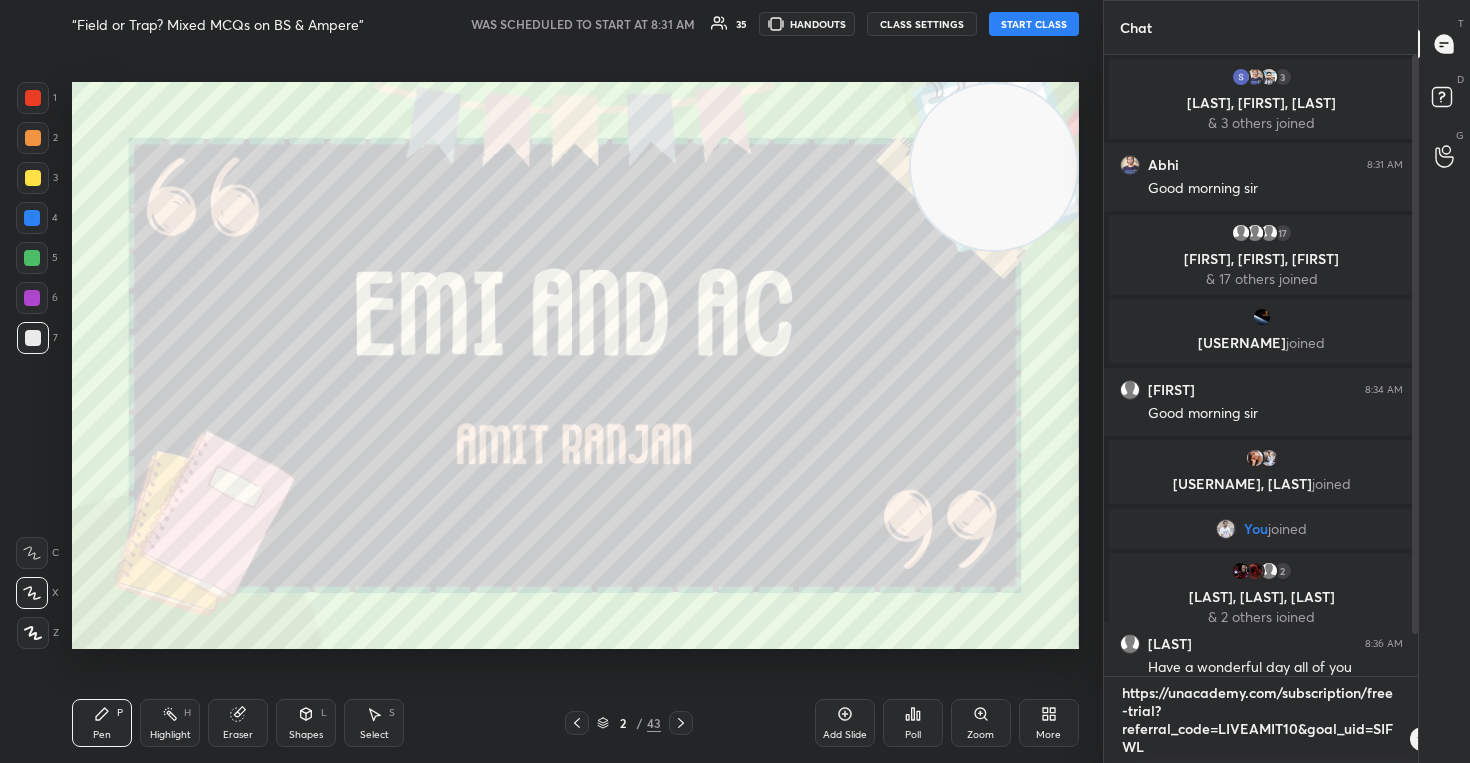 scroll, scrollTop: 1, scrollLeft: 0, axis: vertical 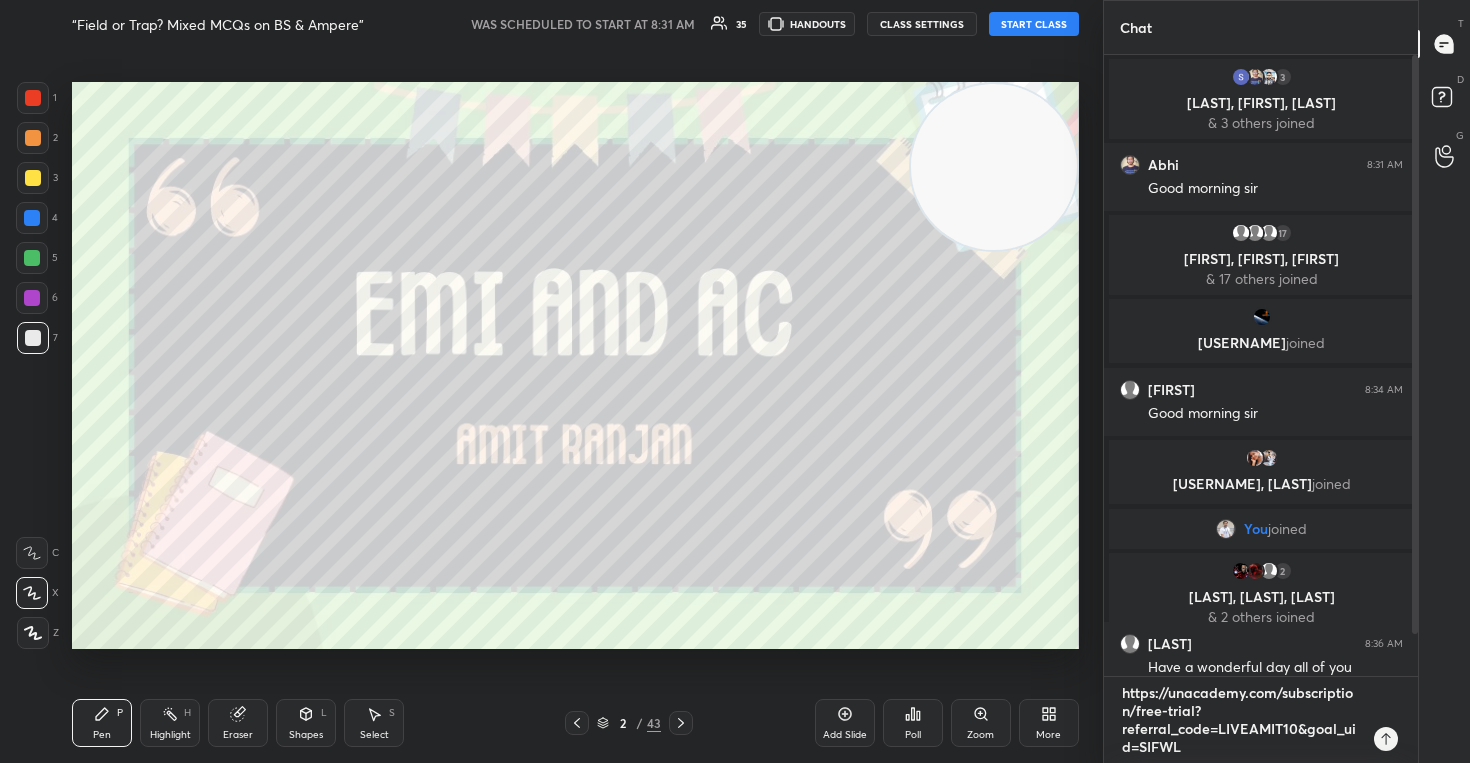 type on "https://unacademy.com/subscription/free-trial?referral_code=LIVEAMIT10&goal_uid=SIFWL" 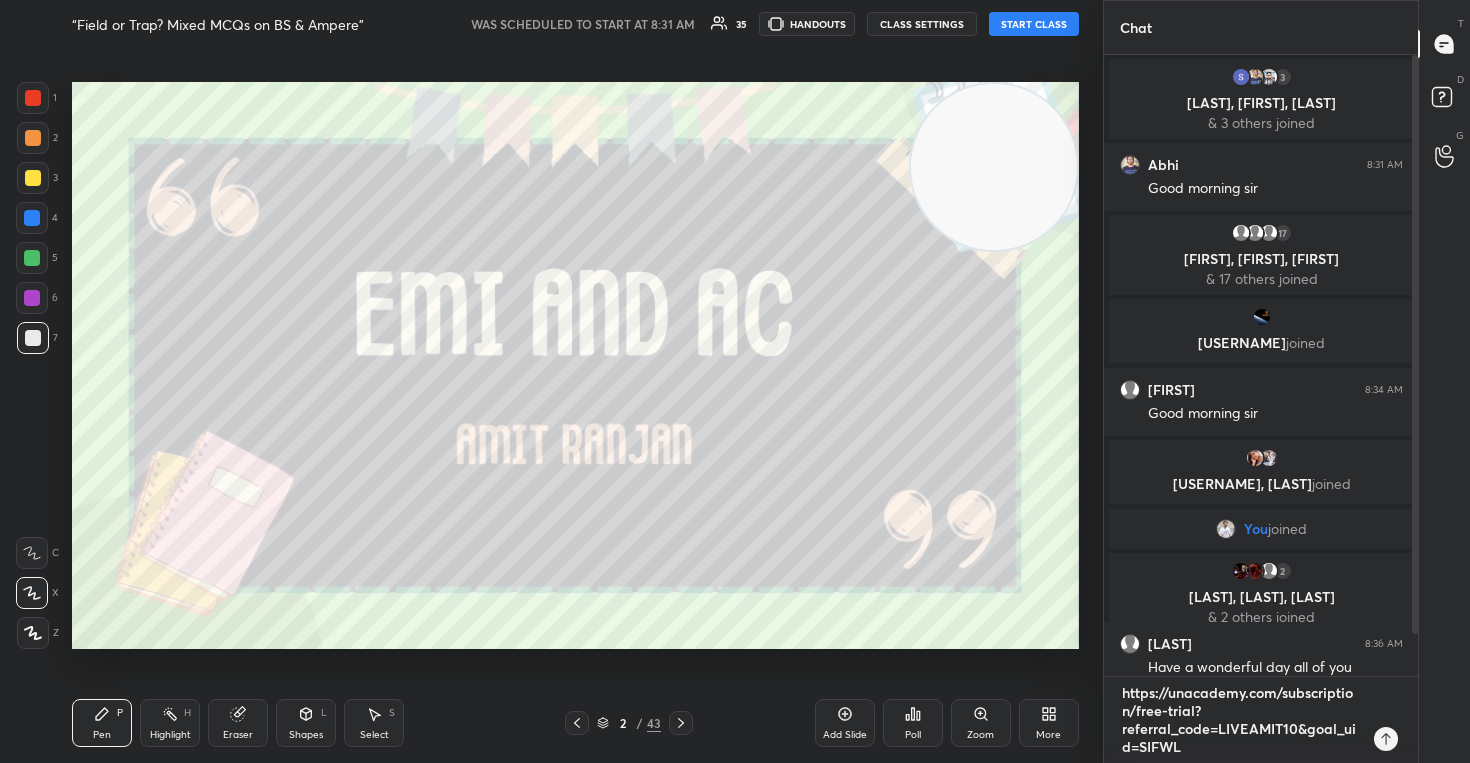 type on "https://unacademy.com/subscription/free-trial?referral_code=LIVEAMIT10&goal_uid=SIFWL t" 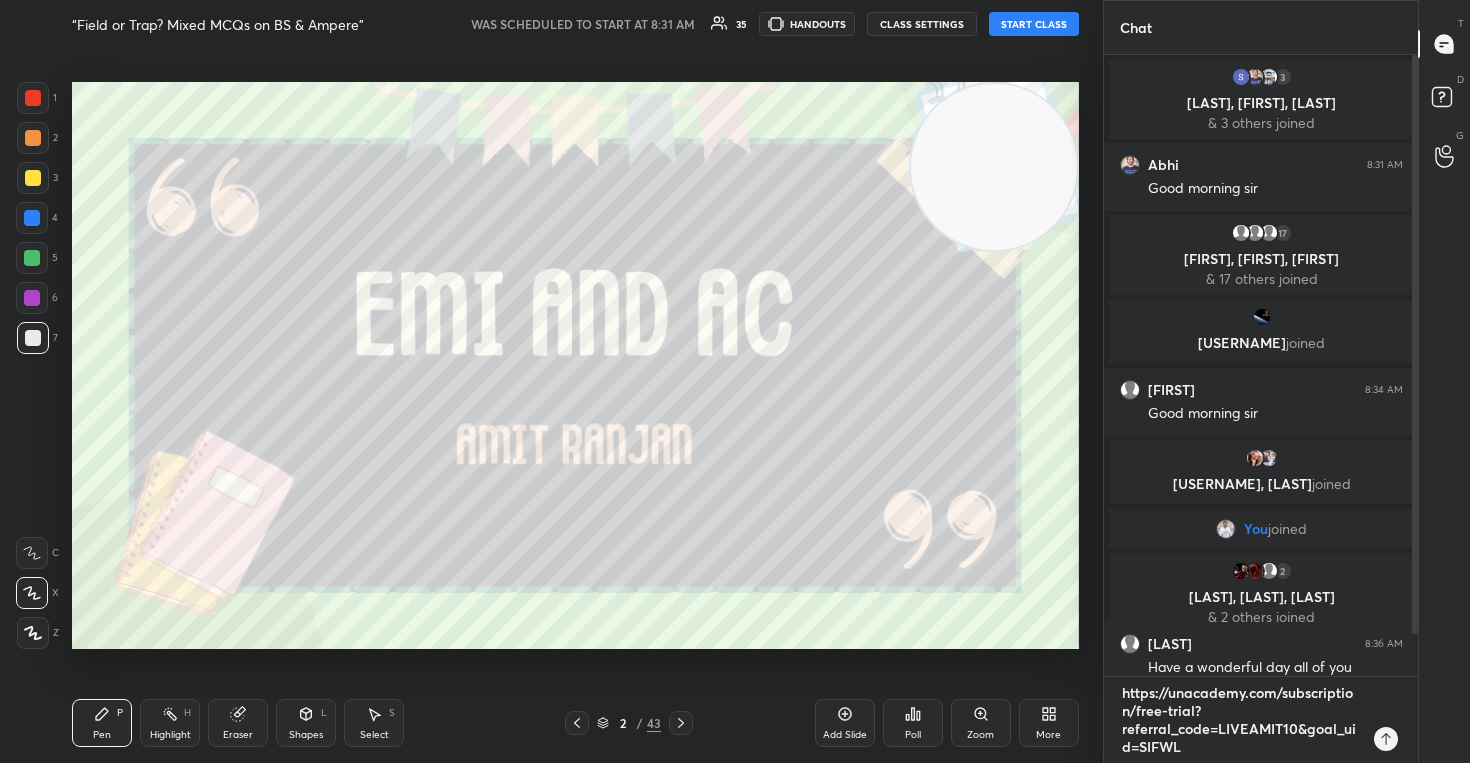 type on "x" 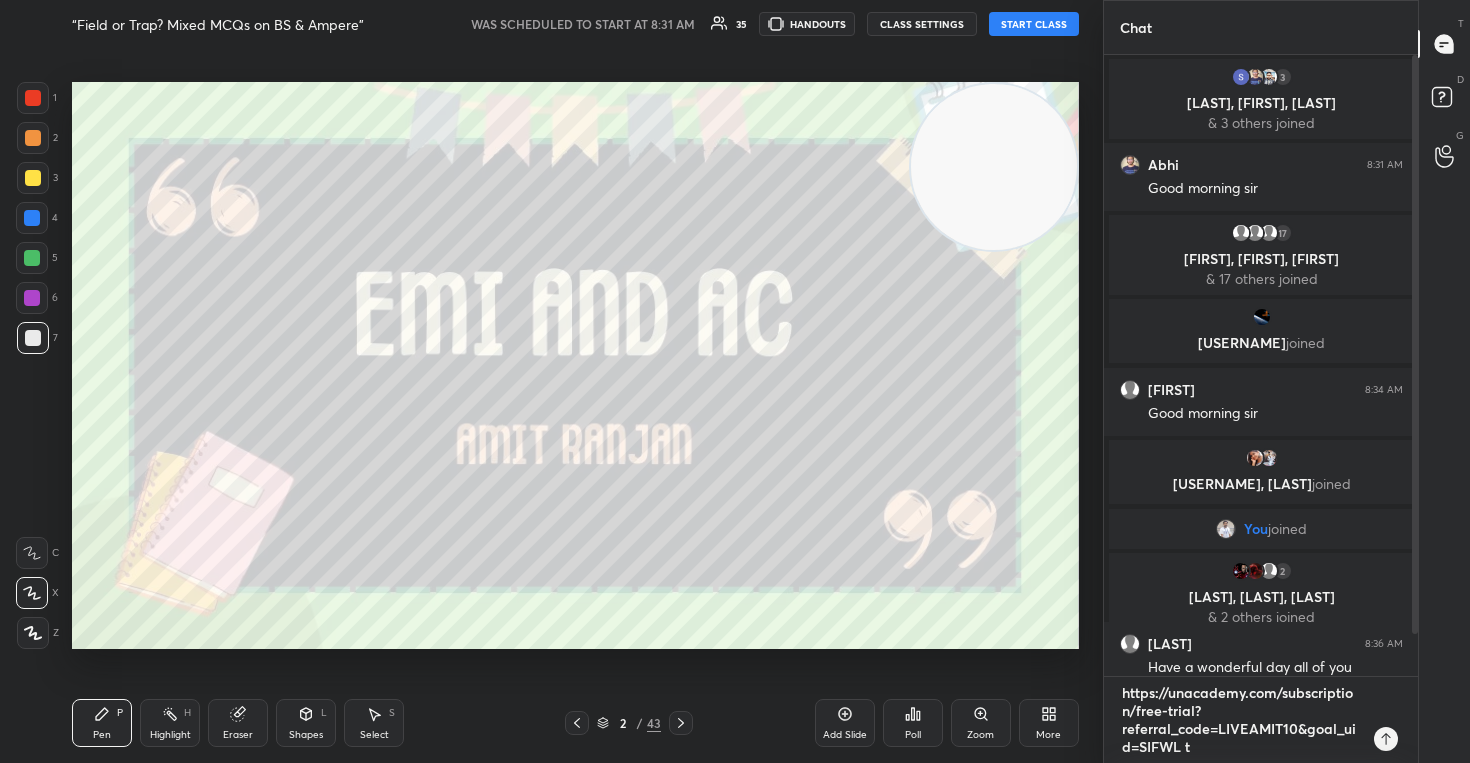 type on "https://unacademy.com/subscription/free-trial?referral_code=LIVEAMIT10&goal_uid=SIFWL te" 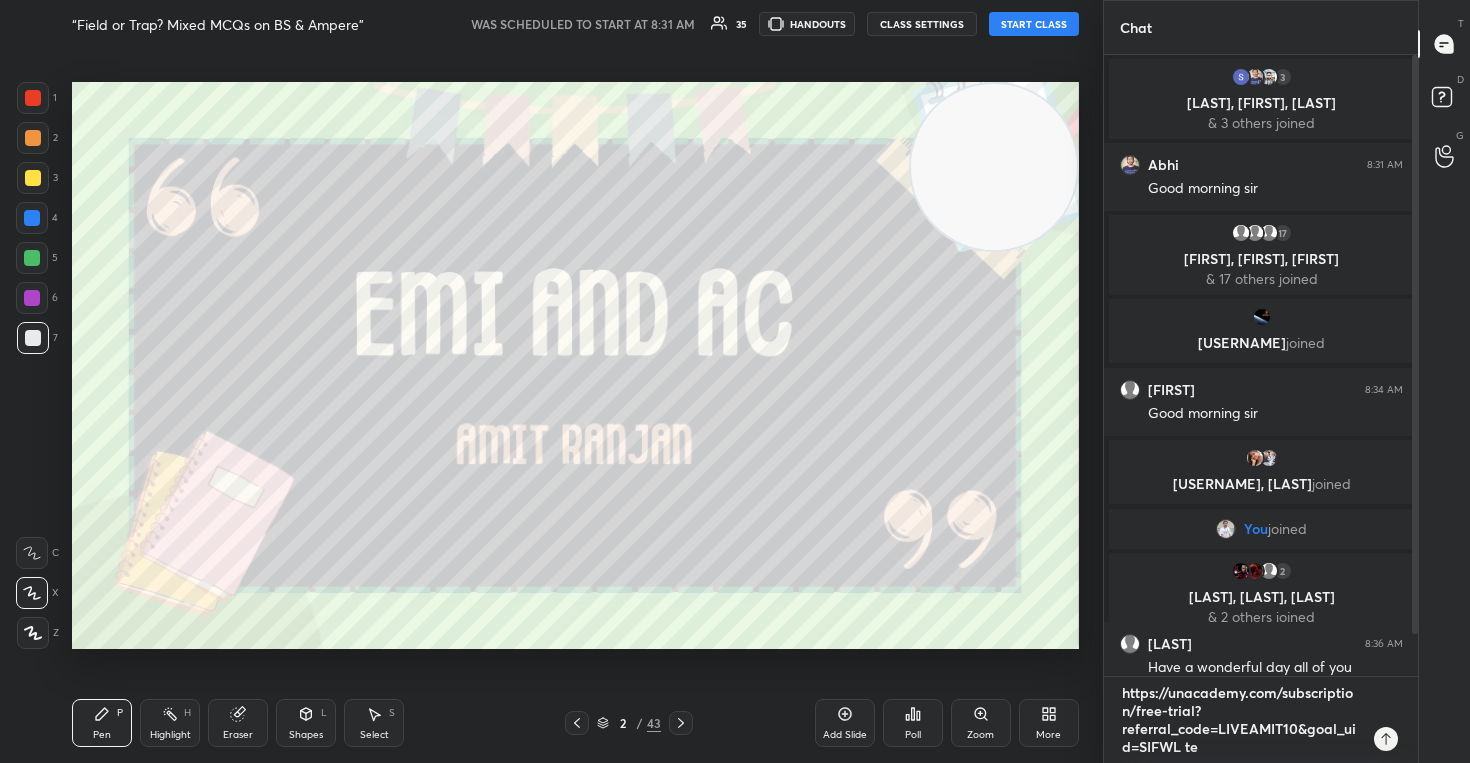 type on "https://unacademy.com/subscription/free-trial?referral_code=LIVEAMIT10&goal_uid=SIFWL tel" 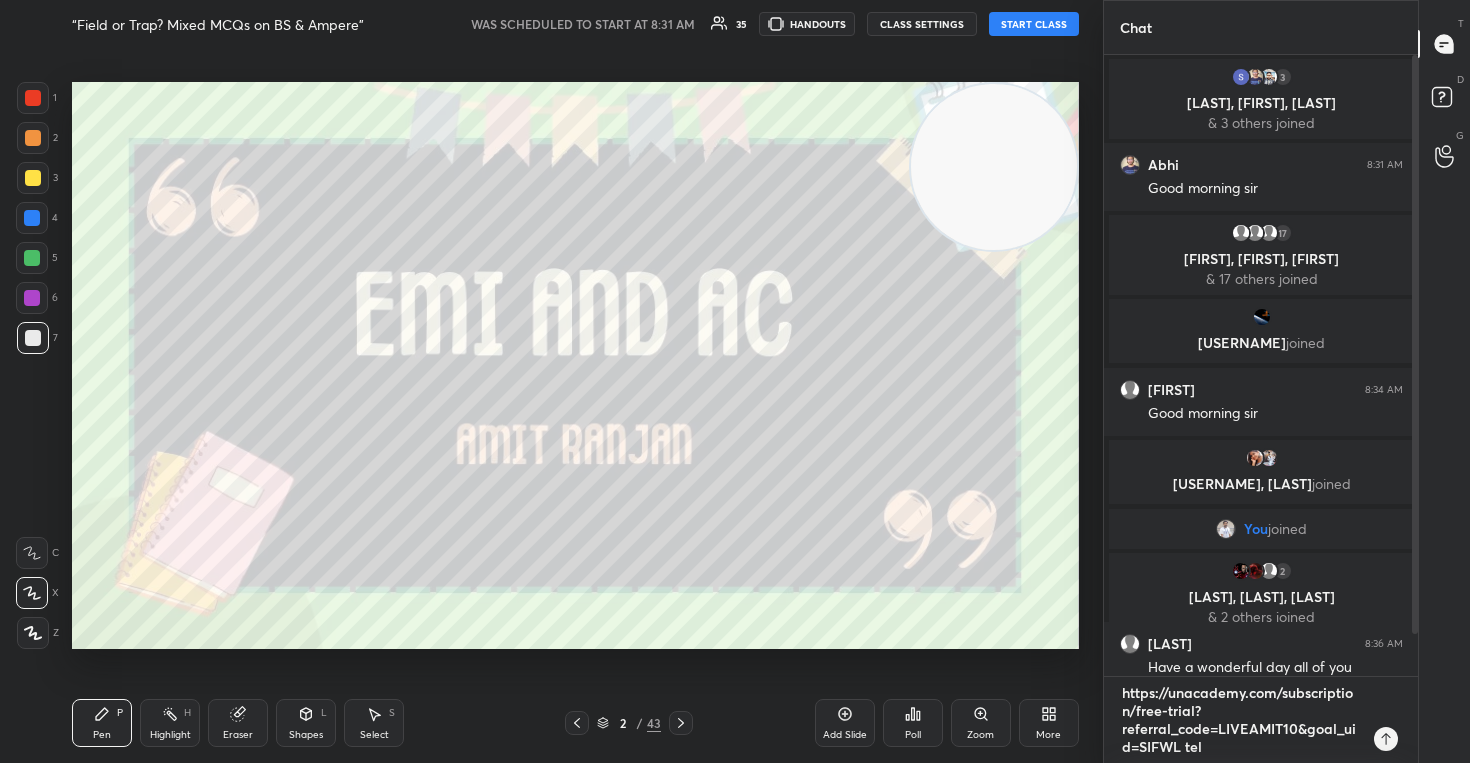 type on "https://unacademy.com/subscription/free-trial?referral_code=LIVEAMIT10&goal_uid=SIFWL tele" 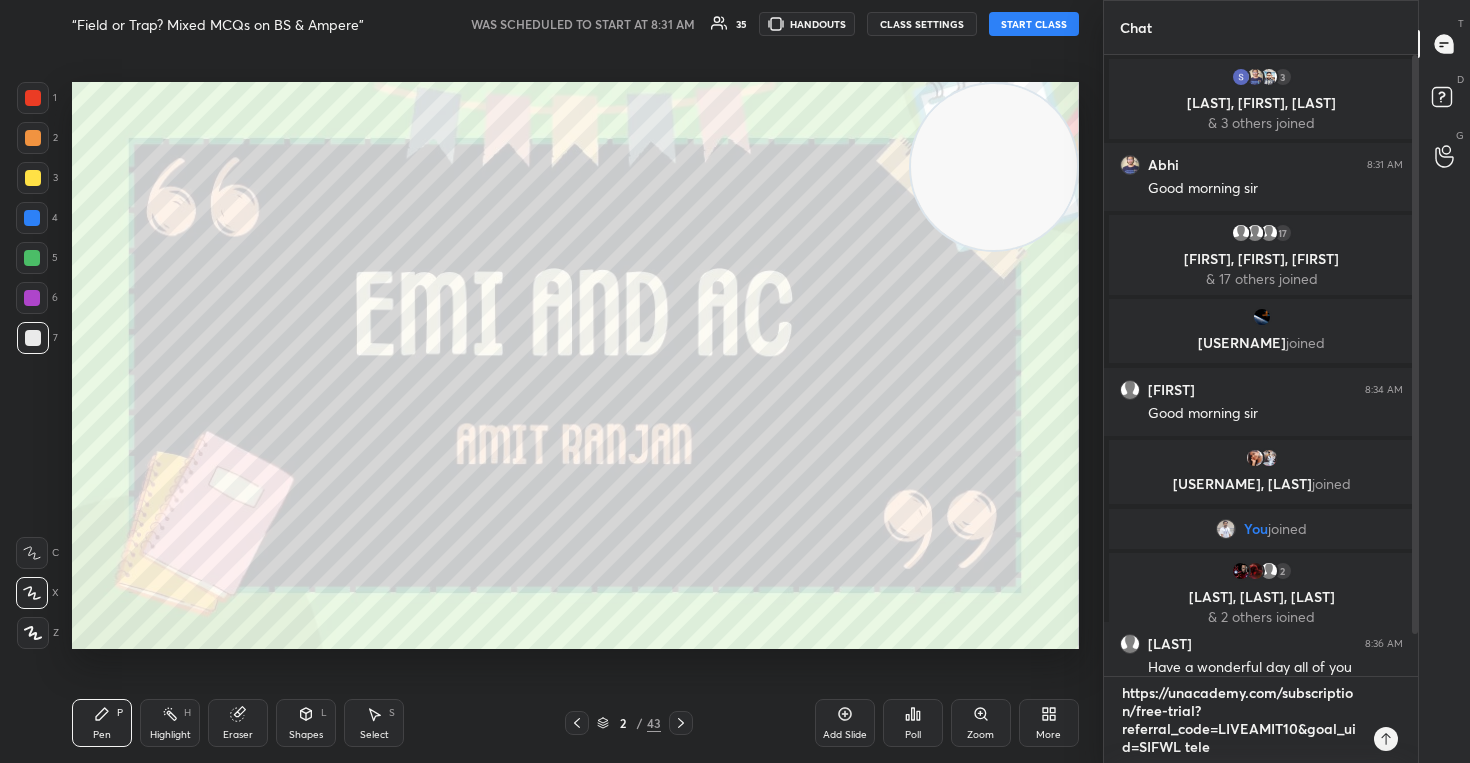 type on "https://unacademy.com/subscription/free-trial?referral_code=LIVEAMIT10&goal_uid=SIFWL teleg" 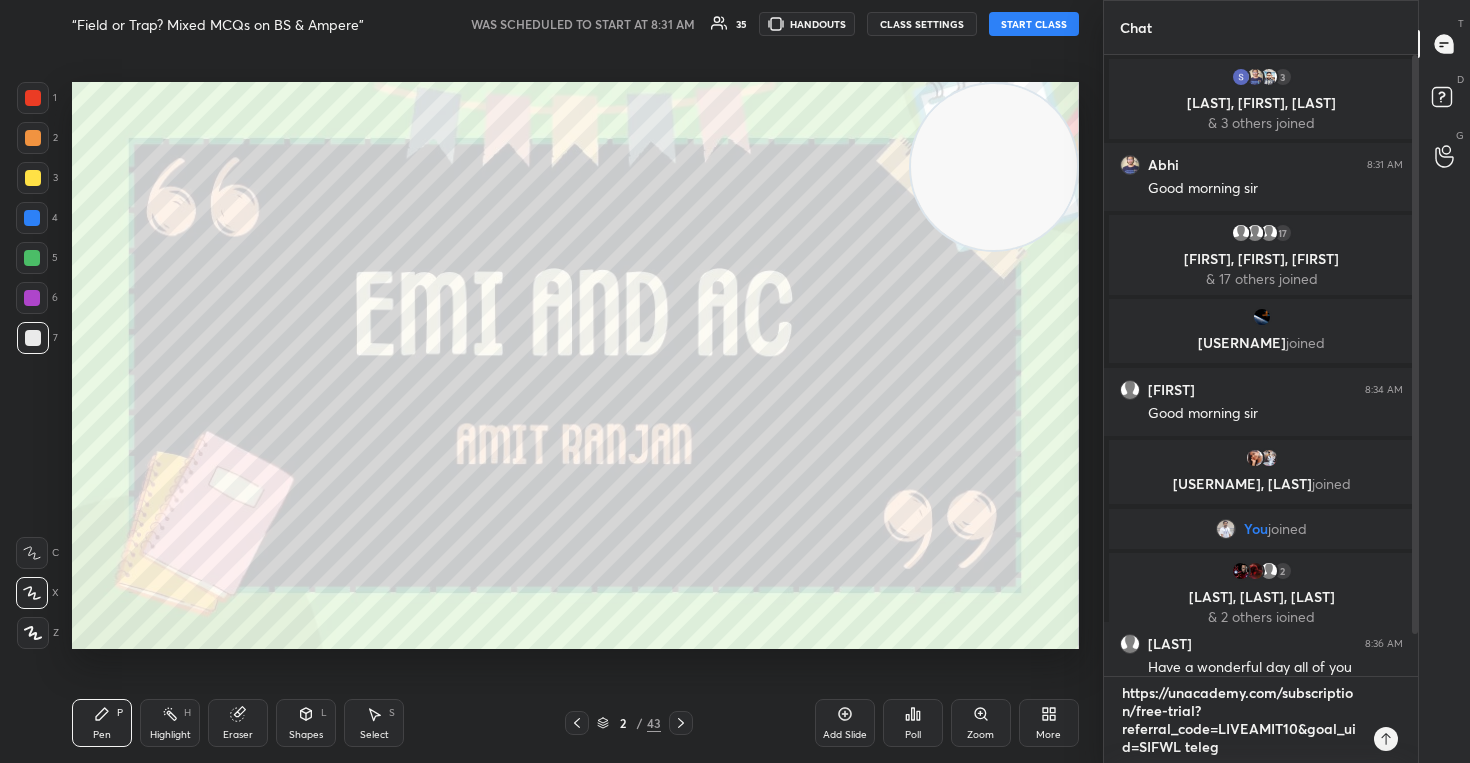type on "https://unacademy.com/subscription/free-trial?referral_code=LIVEAMIT10&goal_uid=SIFWL telegr" 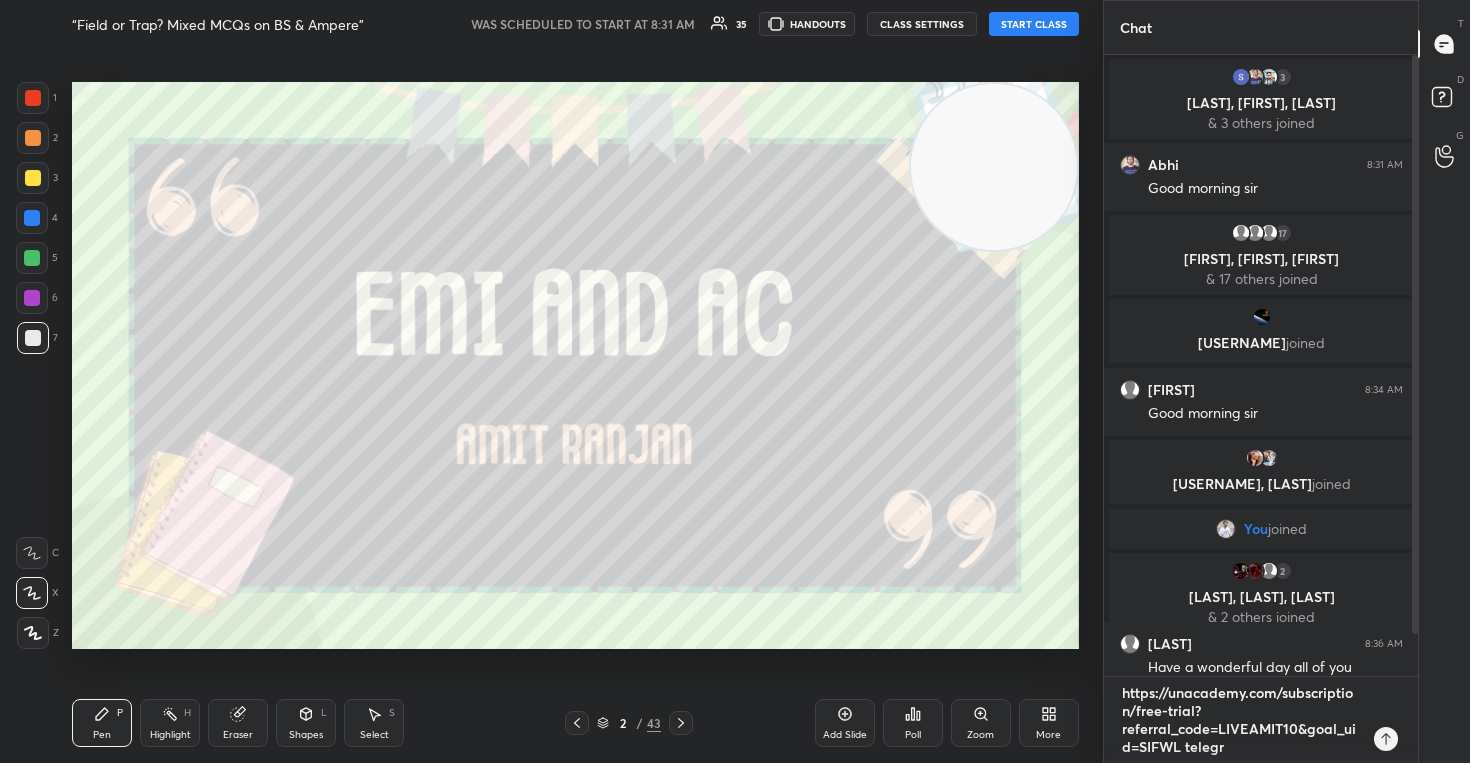type on "https://unacademy.com/subscription/free-trial?referral_code=LIVEAMIT10&goal_uid=SIFWL telegra" 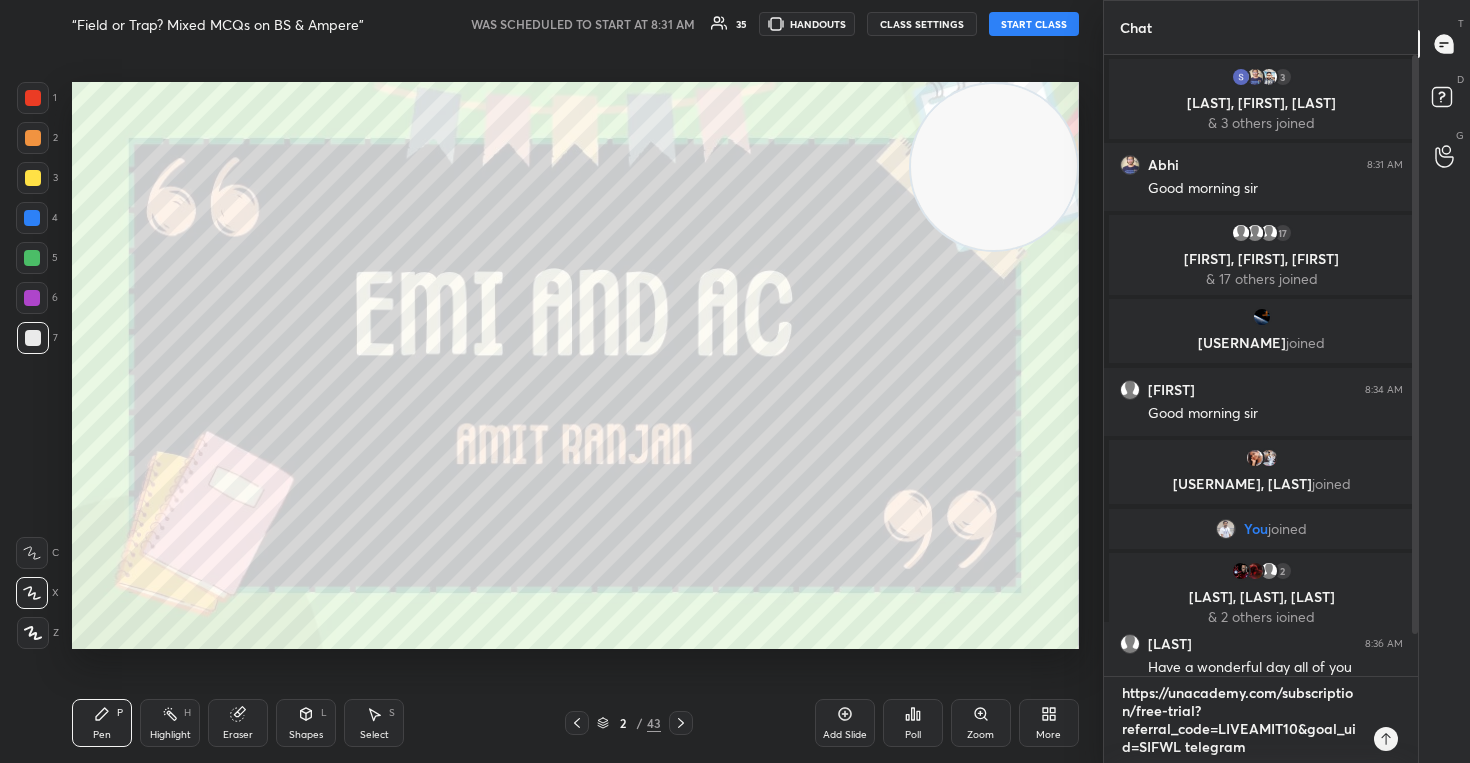 type on "https://unacademy.com/subscription/free-trial?referral_code=LIVEAMIT10&goal_uid=SIFWL telegram" 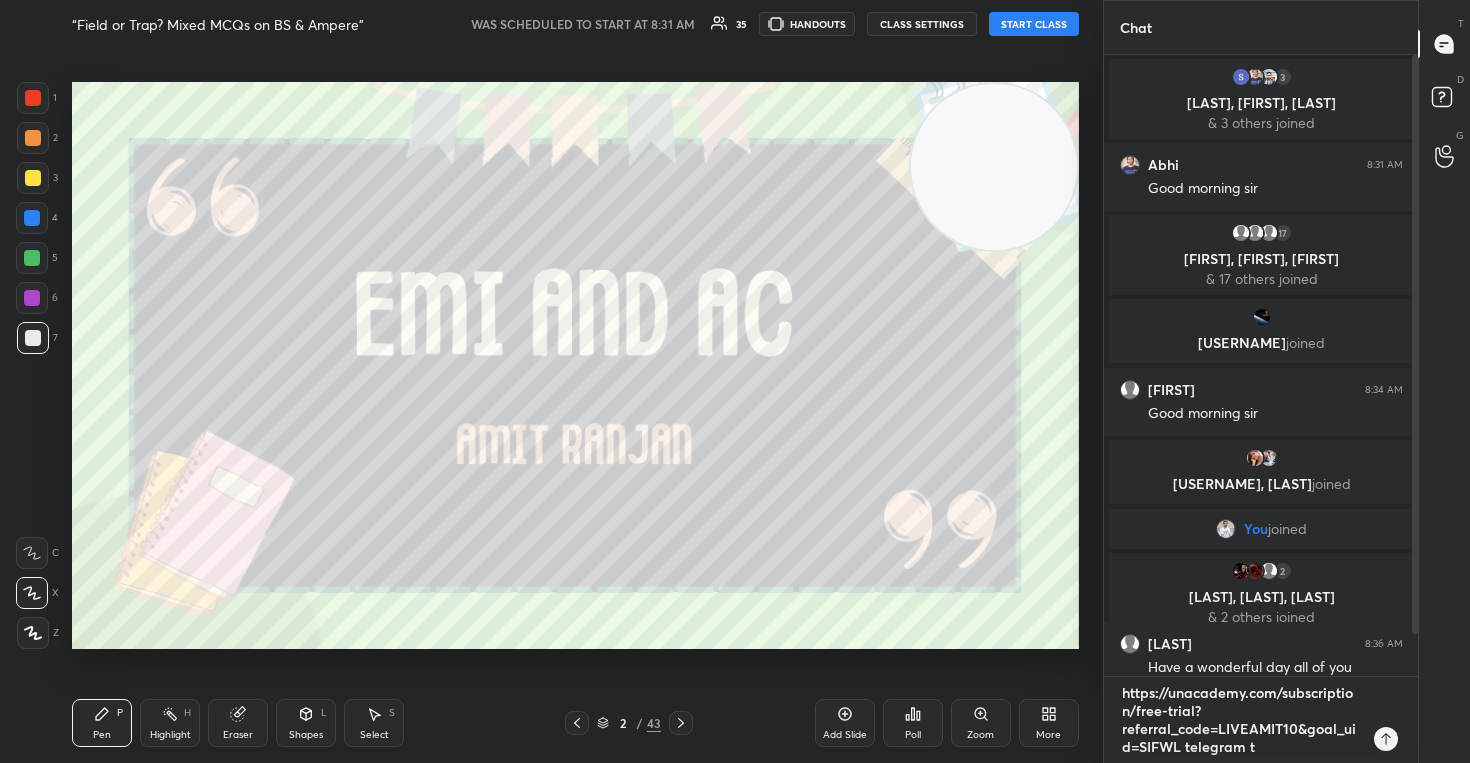 type on "https://unacademy.com/subscription/free-trial?referral_code=LIVEAMIT10&goal_uid=SIFWL telegram t." 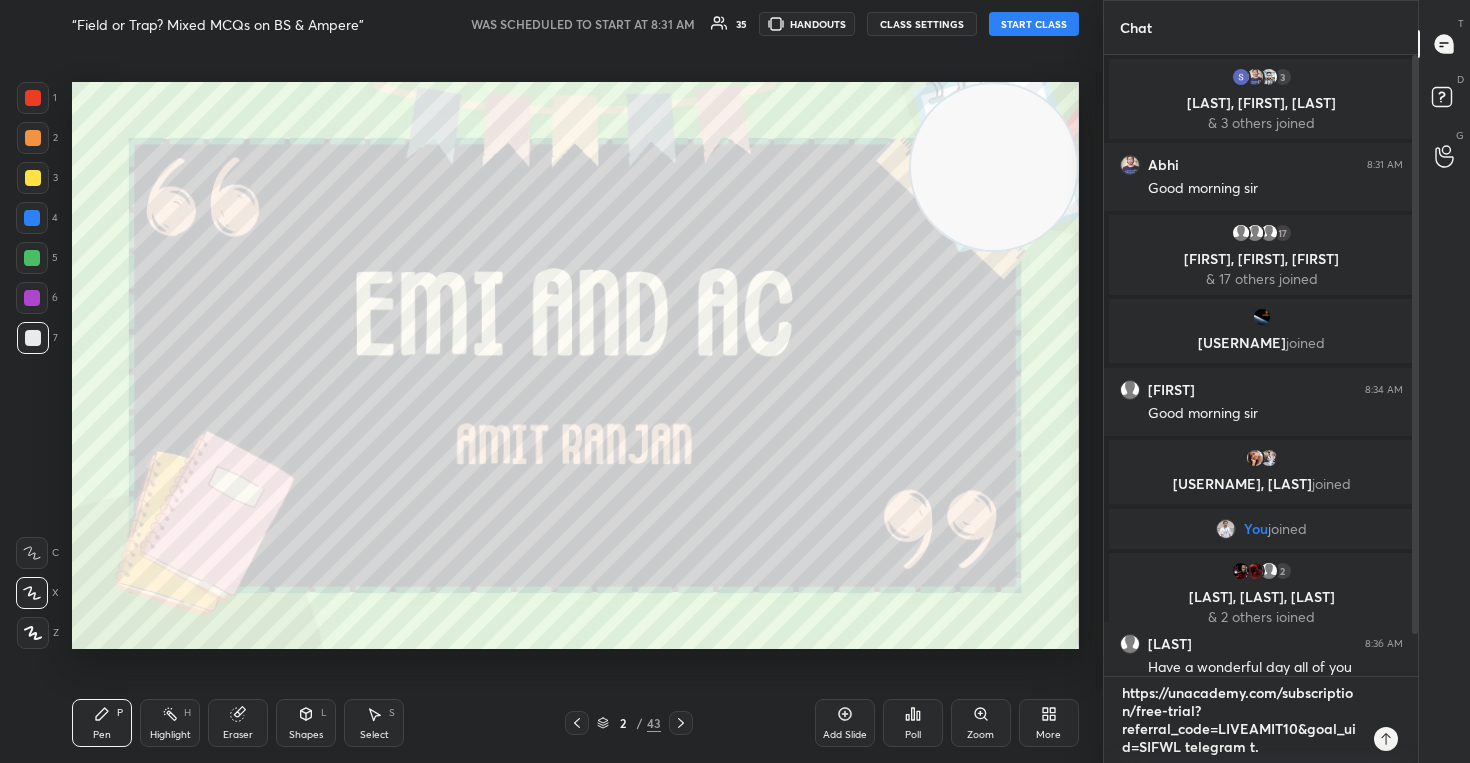 type on "https://unacademy.com/subscription/free-trial?referral_code=LIVEAMIT10&goal_uid=SIFWL telegram t.m" 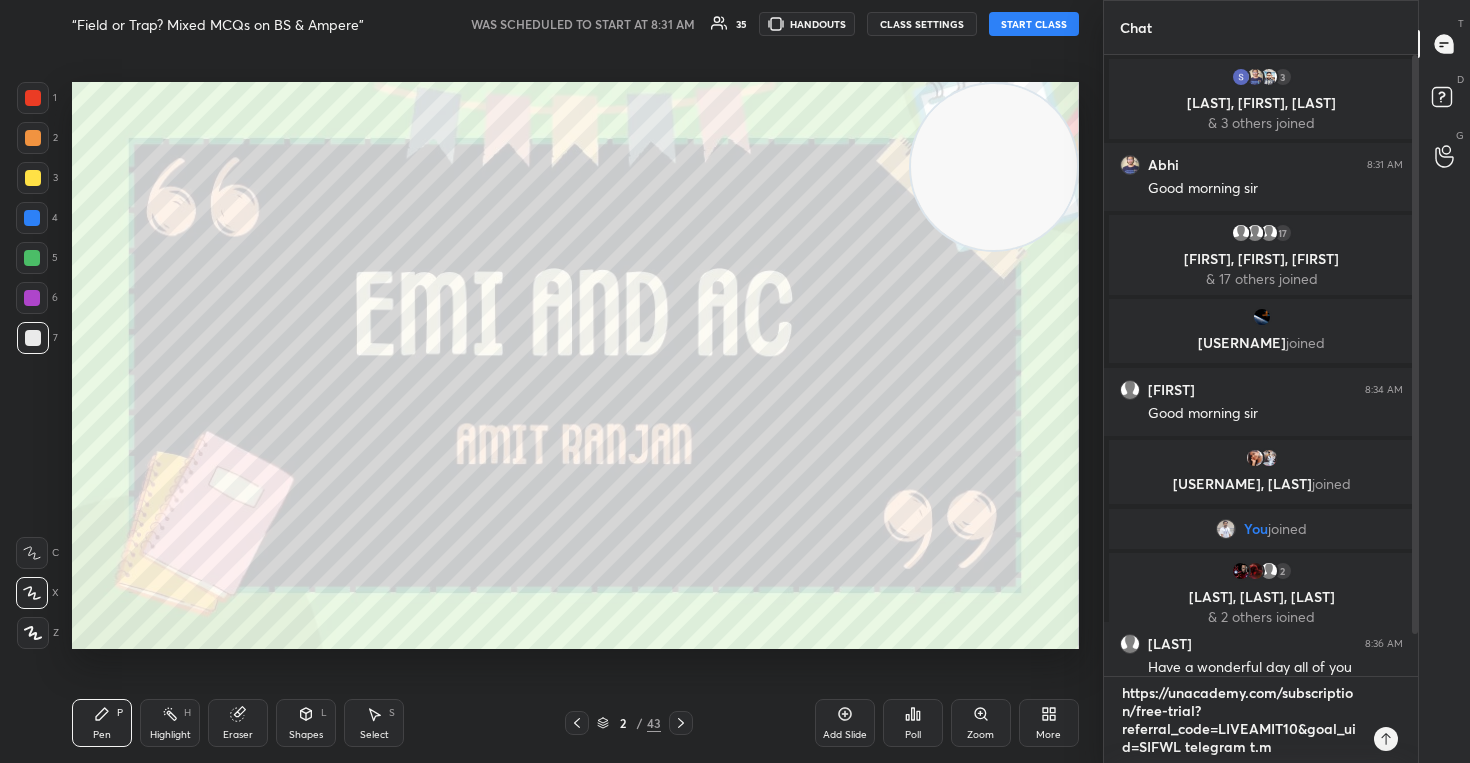 type on "https://unacademy.com/subscription/free-trial?referral_code=LIVEAMIT10&goal_uid=SIFWL telegram t.me" 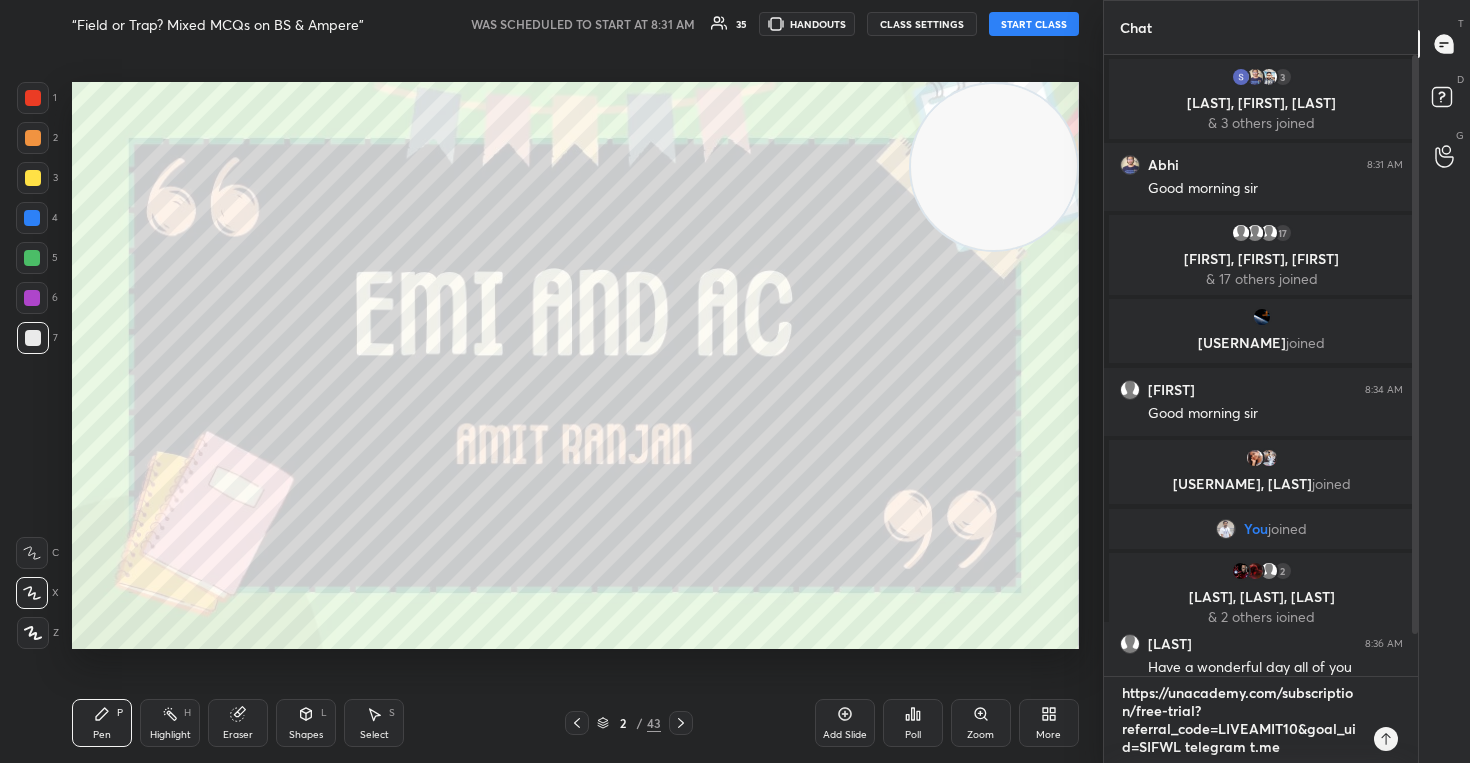 type on "https://unacademy.com/subscription/free-trial?referral_code=LIVEAMIT10&goal_uid=SIFWL telegram t.me/" 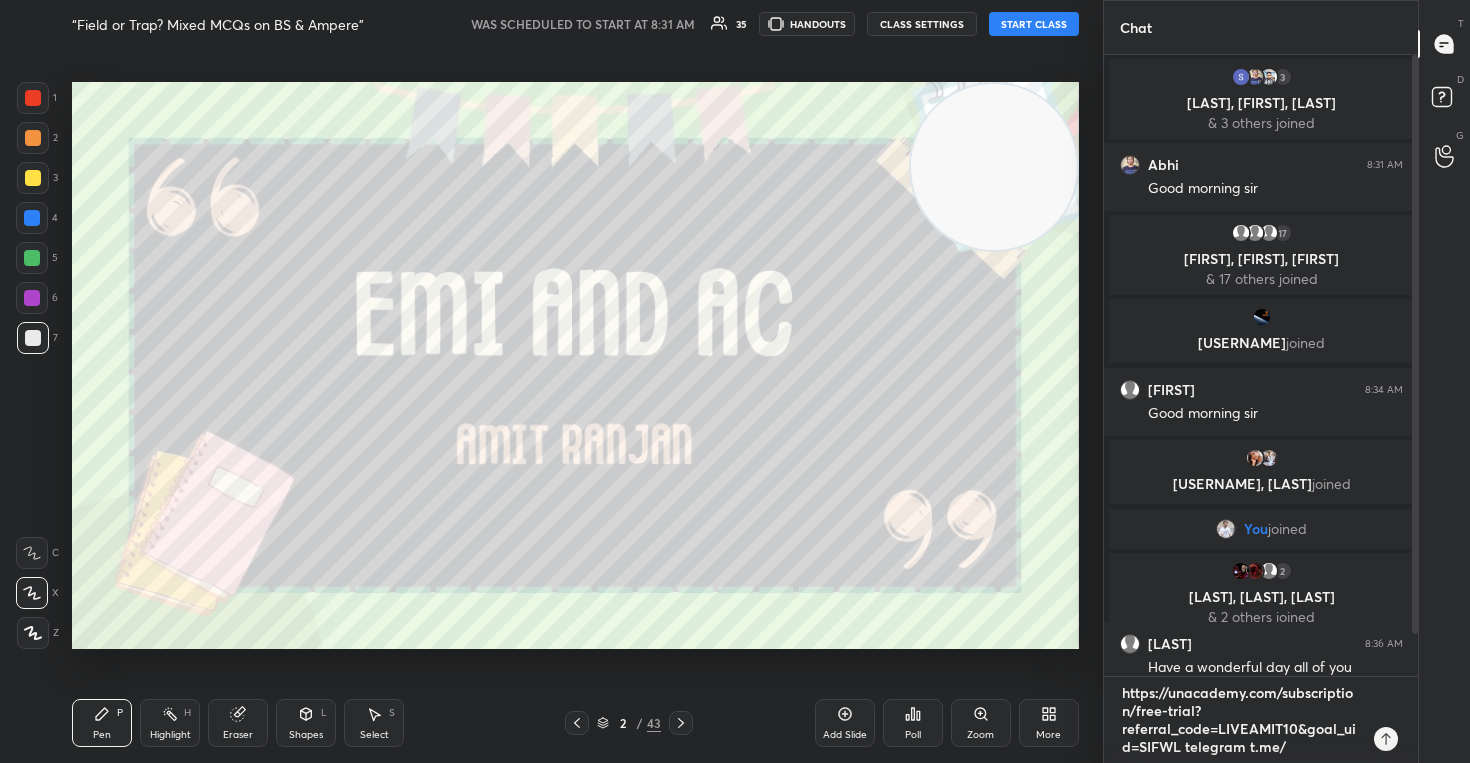 type on "https://unacademy.com/subscription/free-trial?referral_code=LIVEAMIT10&goal_uid=SIFWL telegram t.me/s" 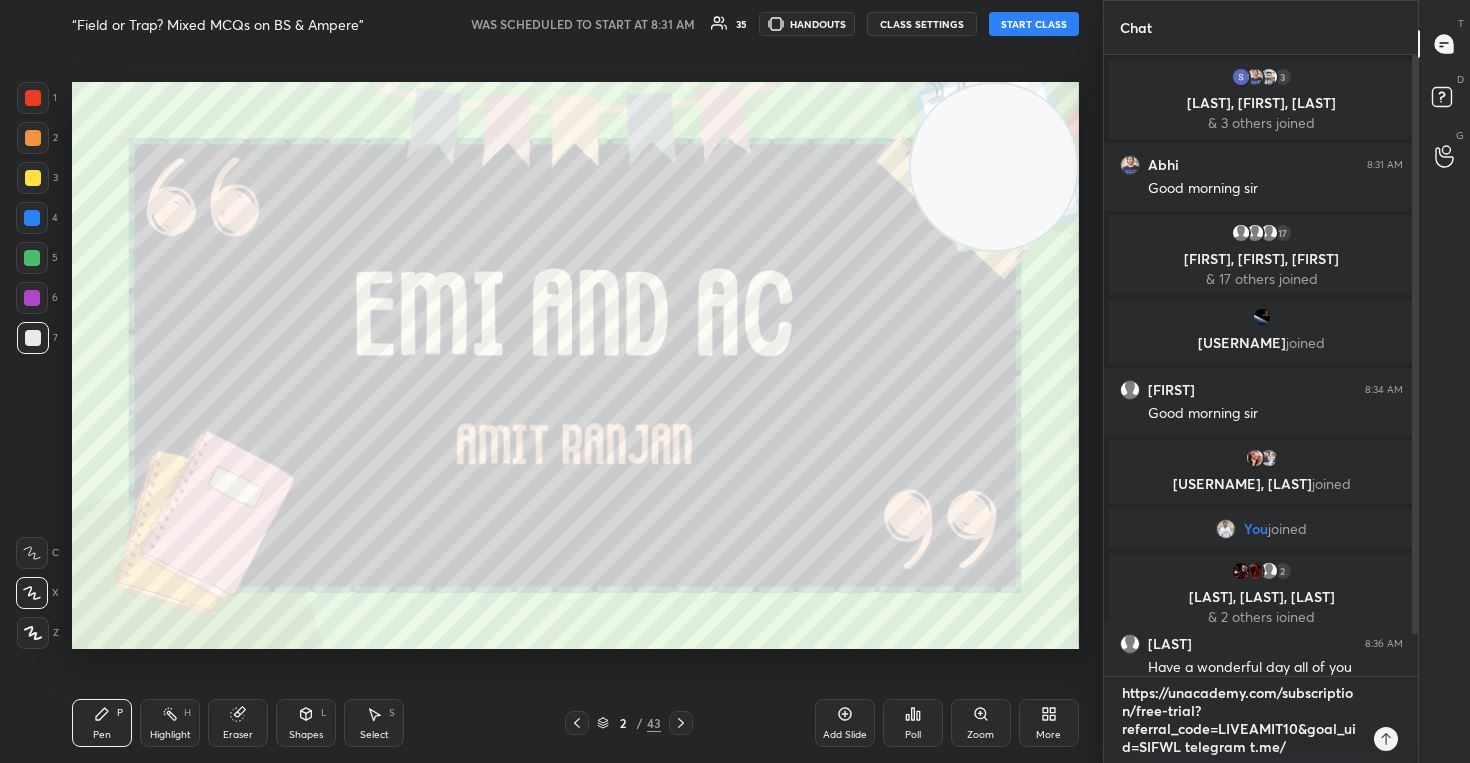 type on "x" 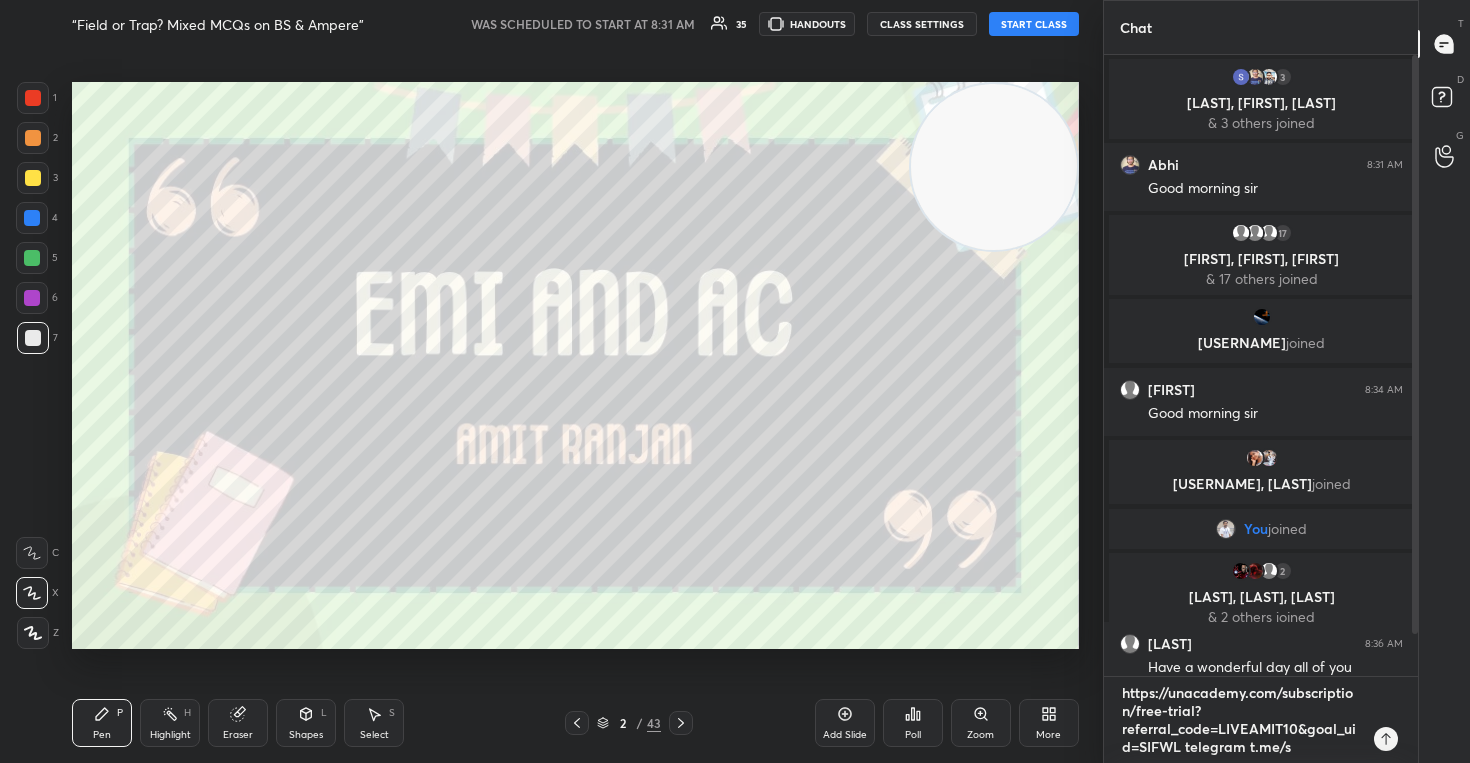 type on "https://unacademy.com/subscription/free-trial?referral_code=LIVEAMIT10&goal_uid=SIFWL telegram t.me/so" 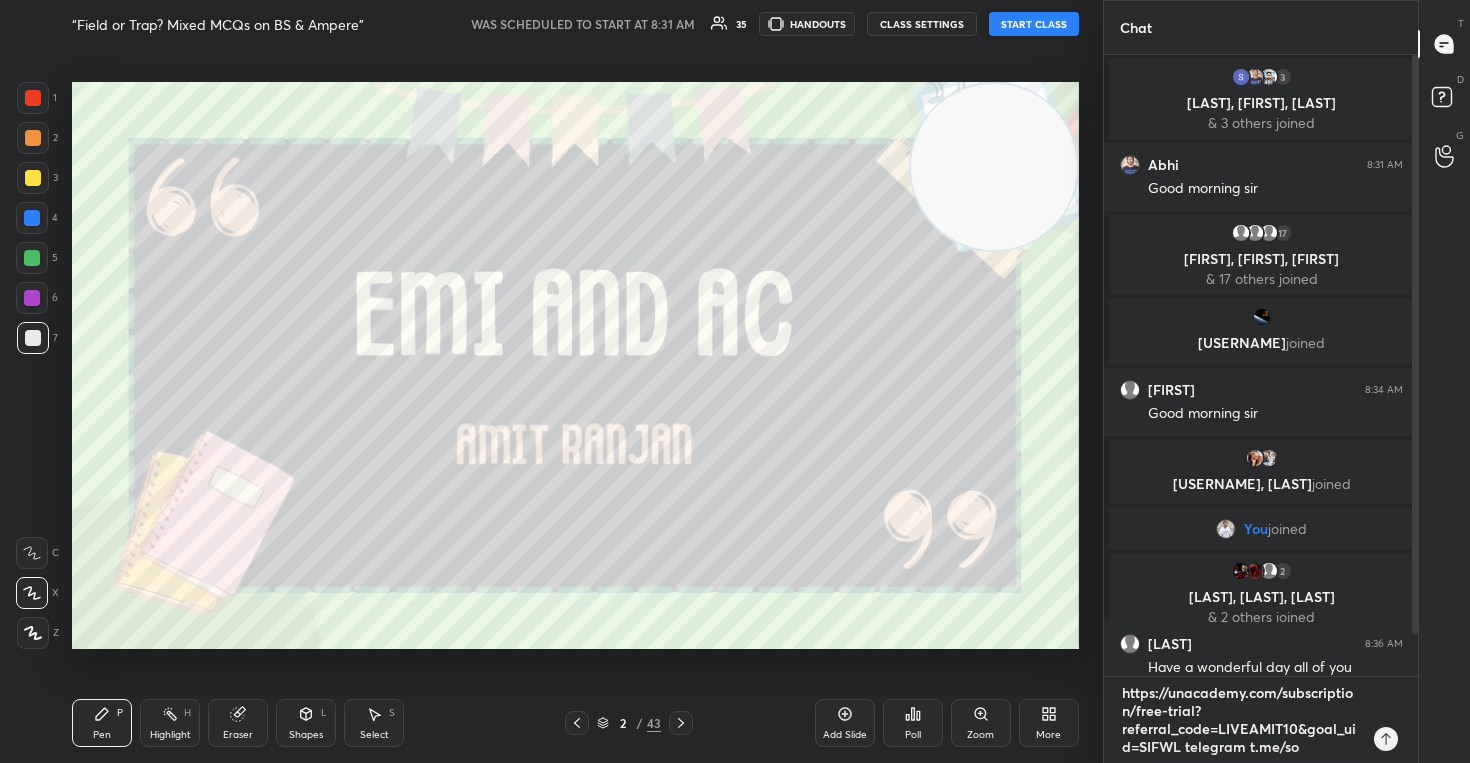 type on "https://unacademy.com/subscription/free-trial?referral_code=LIVEAMIT10&goal_uid=SIFWL telegram t.me/sop" 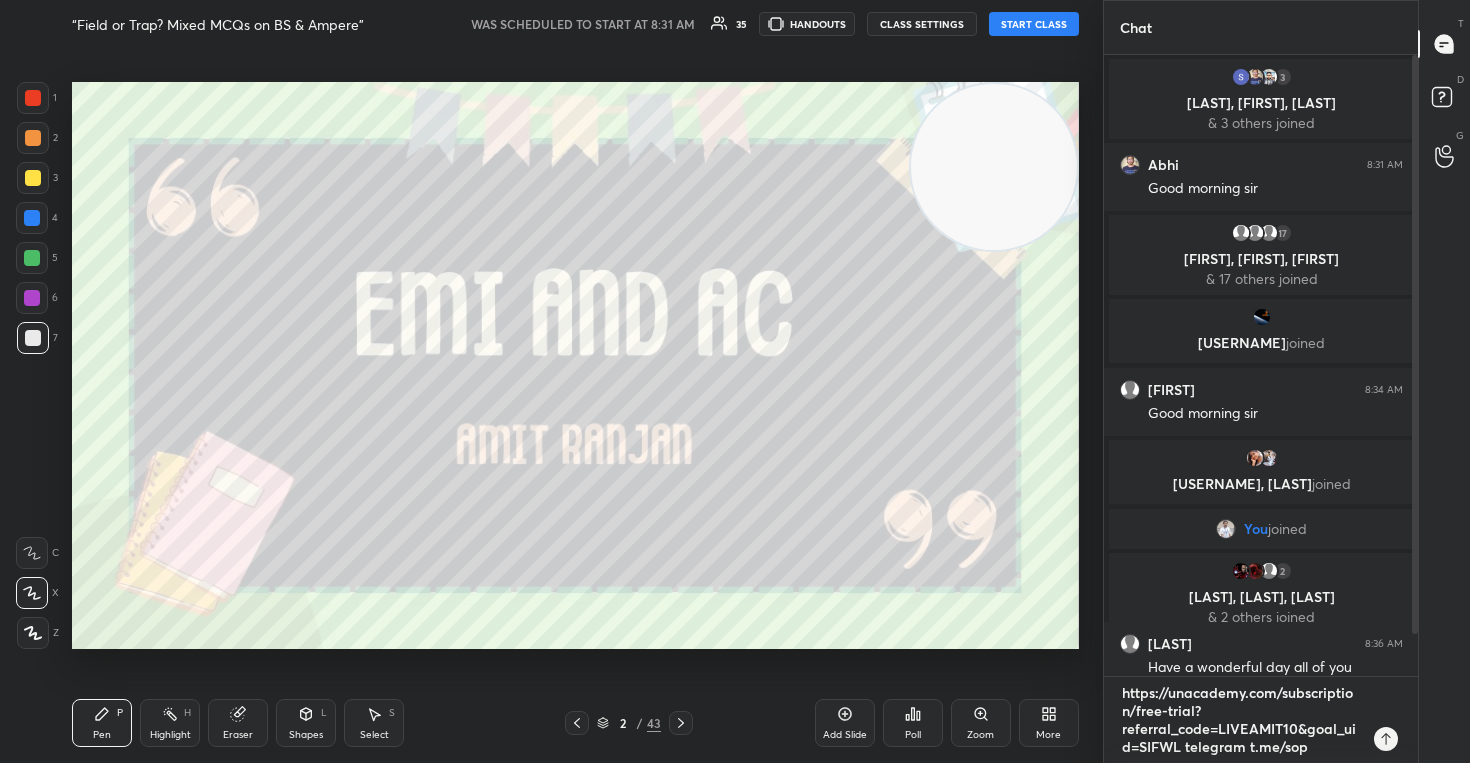 type on "https://unacademy.com/subscription/free-trial?referral_code=LIVEAMIT10&goal_uid=SIFWL telegram t.me/soph" 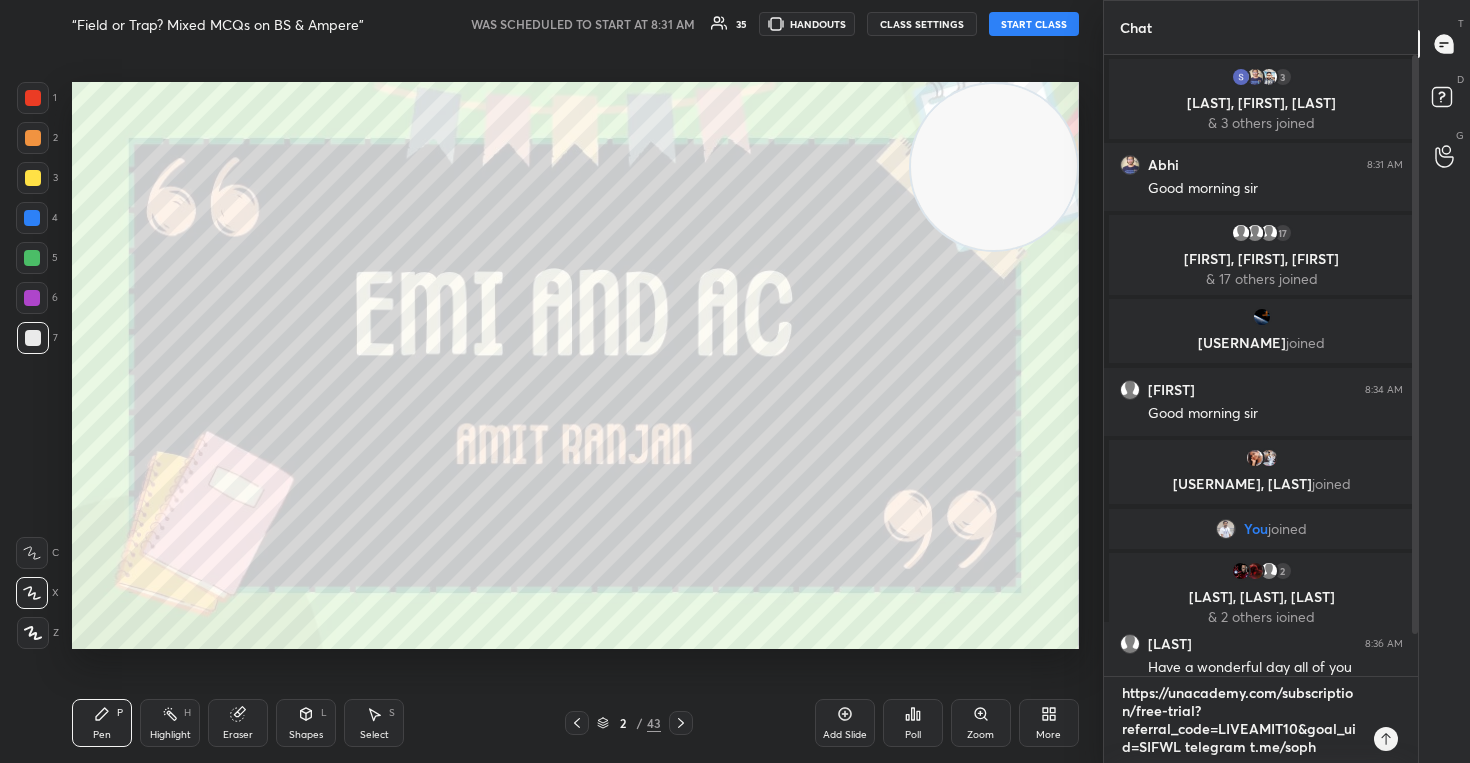 type on "https://unacademy.com/subscription/free-trial?referral_code=LIVEAMIT10&goal_uid=SIFWL telegram t.me/sophy" 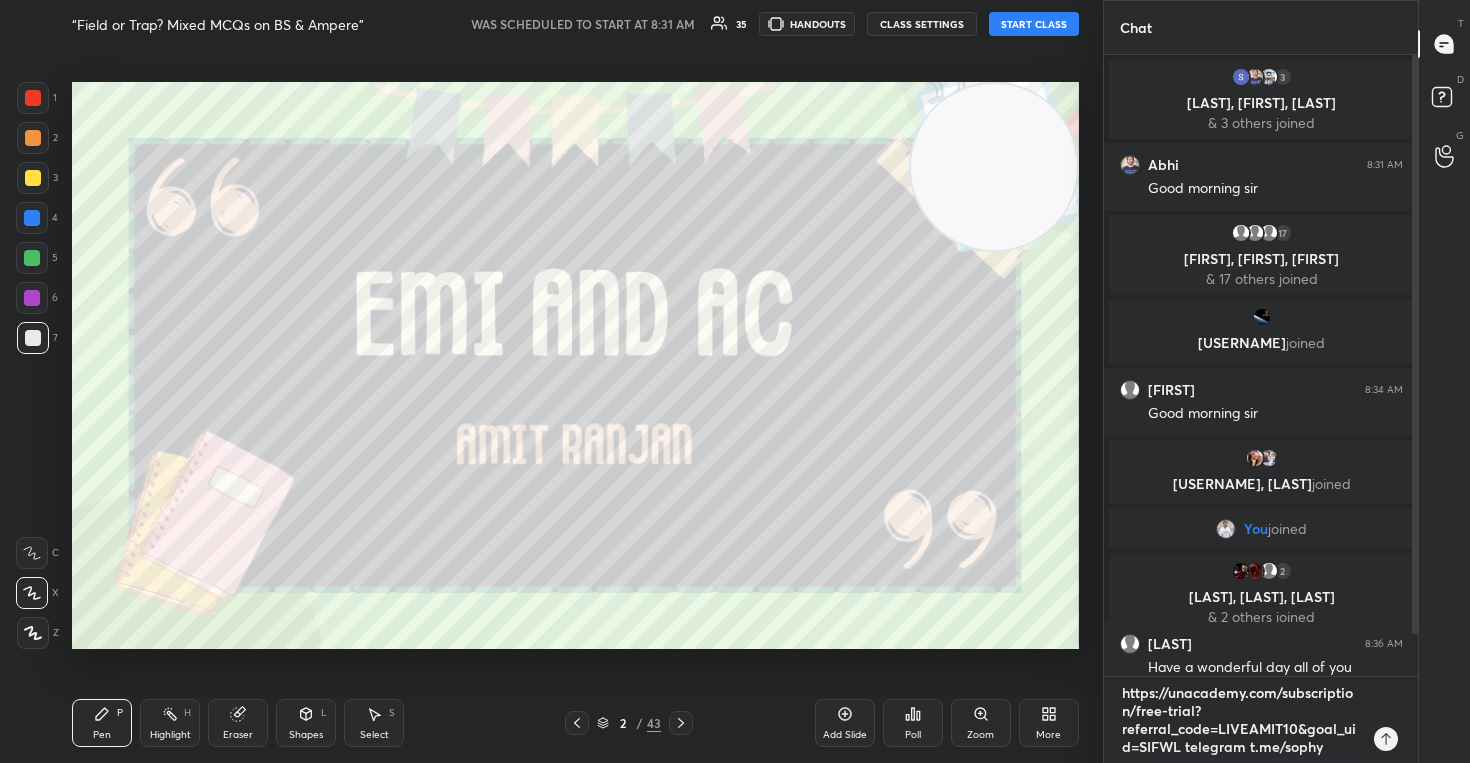type on "https://unacademy.com/subscription/free-trial?referral_code=LIVEAMIT10&goal_uid=SIFWL telegram t.me/sophys" 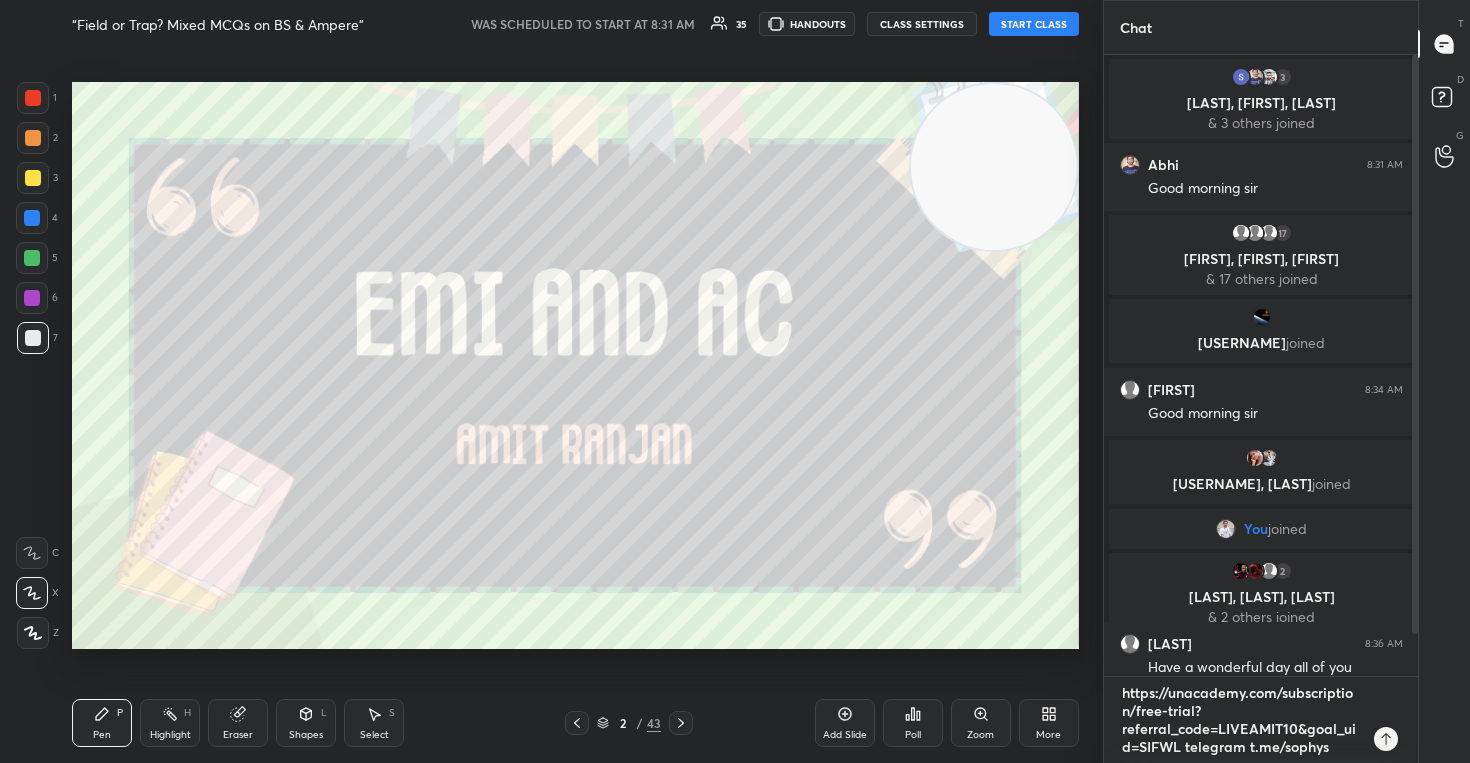type on "https://unacademy.com/subscription/free-trial?referral_code=LIVEAMIT10&goal_uid=SIFWL telegram t.me/sophysi" 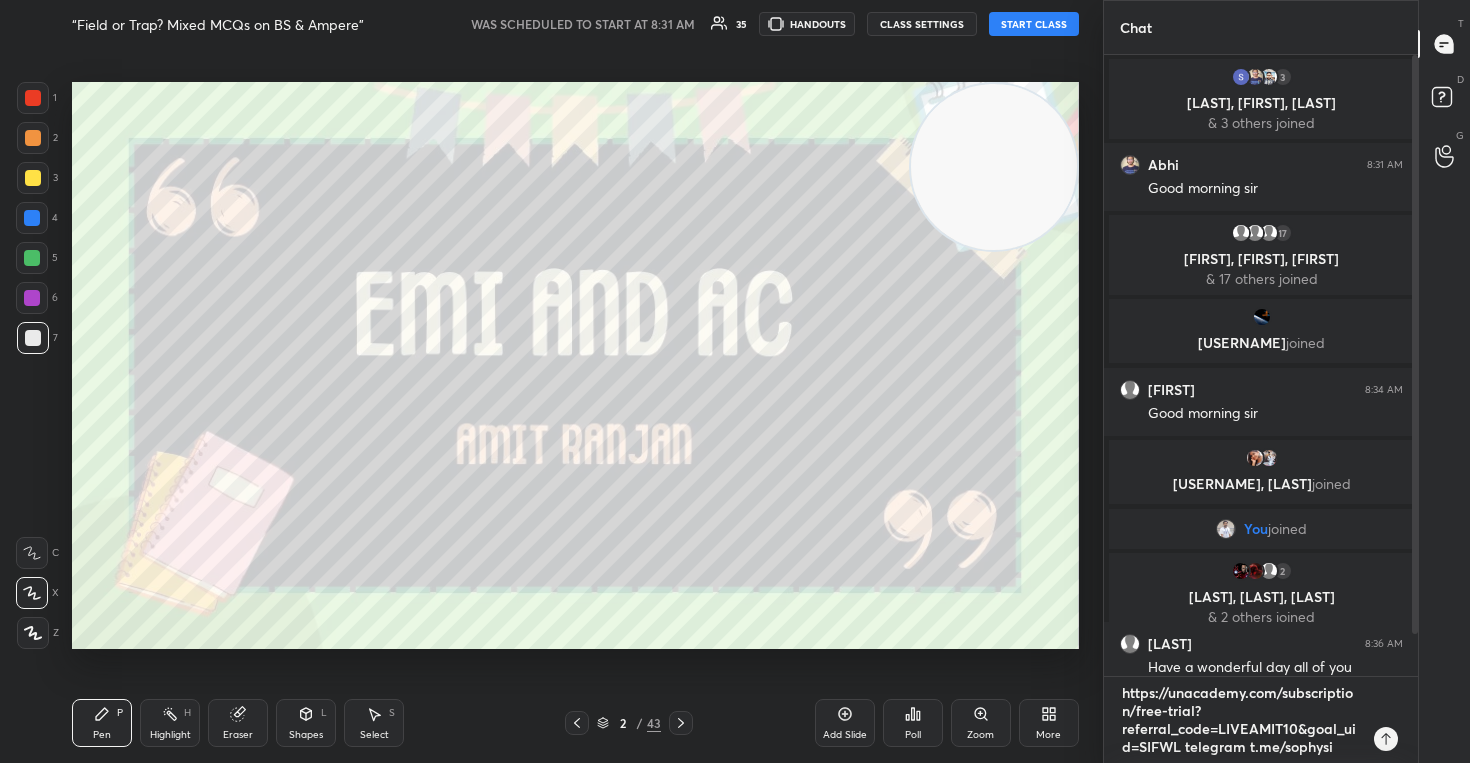 type on "https://unacademy.com/subscription/free-trial?referral_code=LIVEAMIT10&goal_uid=SIFWL telegram t.me/sophysic" 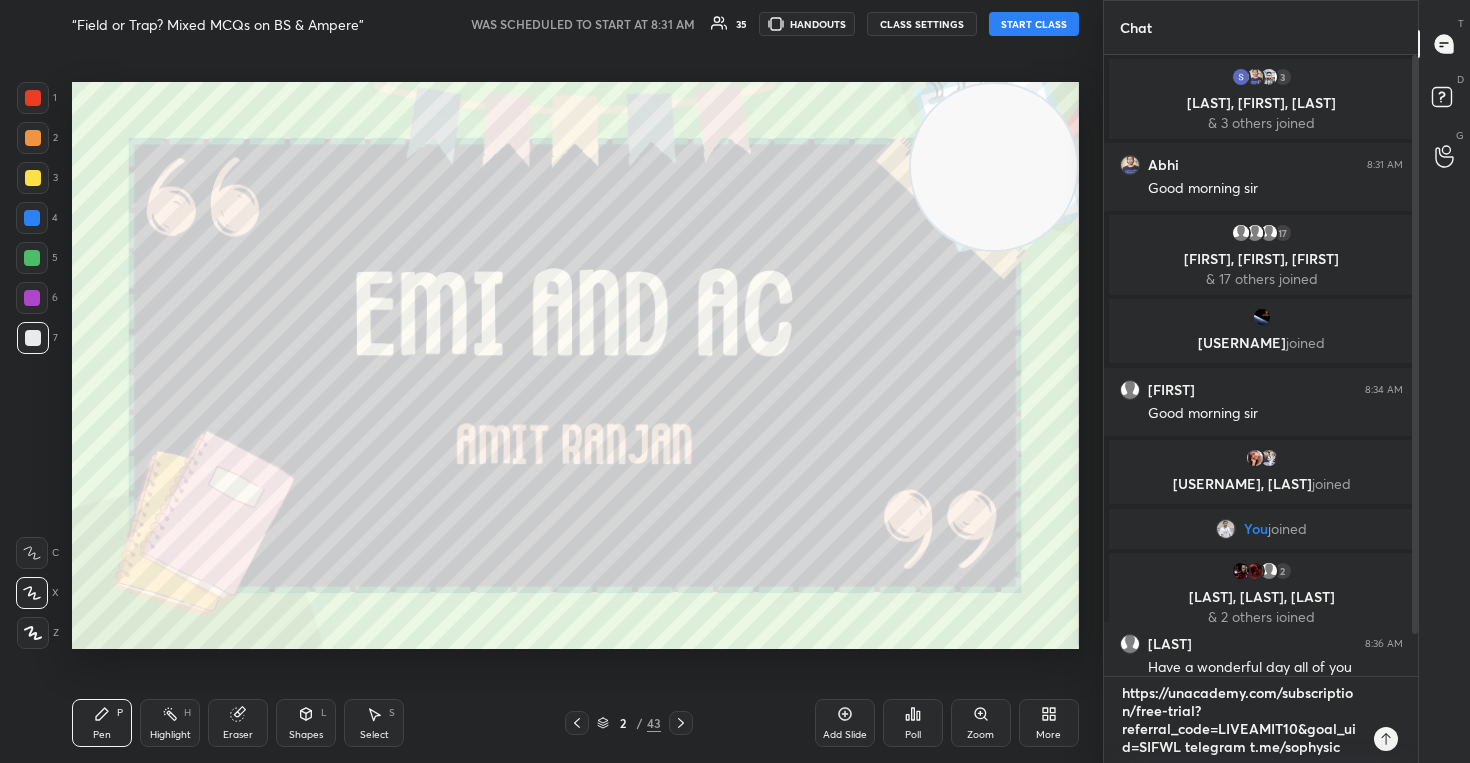 type on "https://unacademy.com/subscription/free-trial?referral_code=LIVEAMIT10&goal_uid=SIFWL telegram t.me/sophysics" 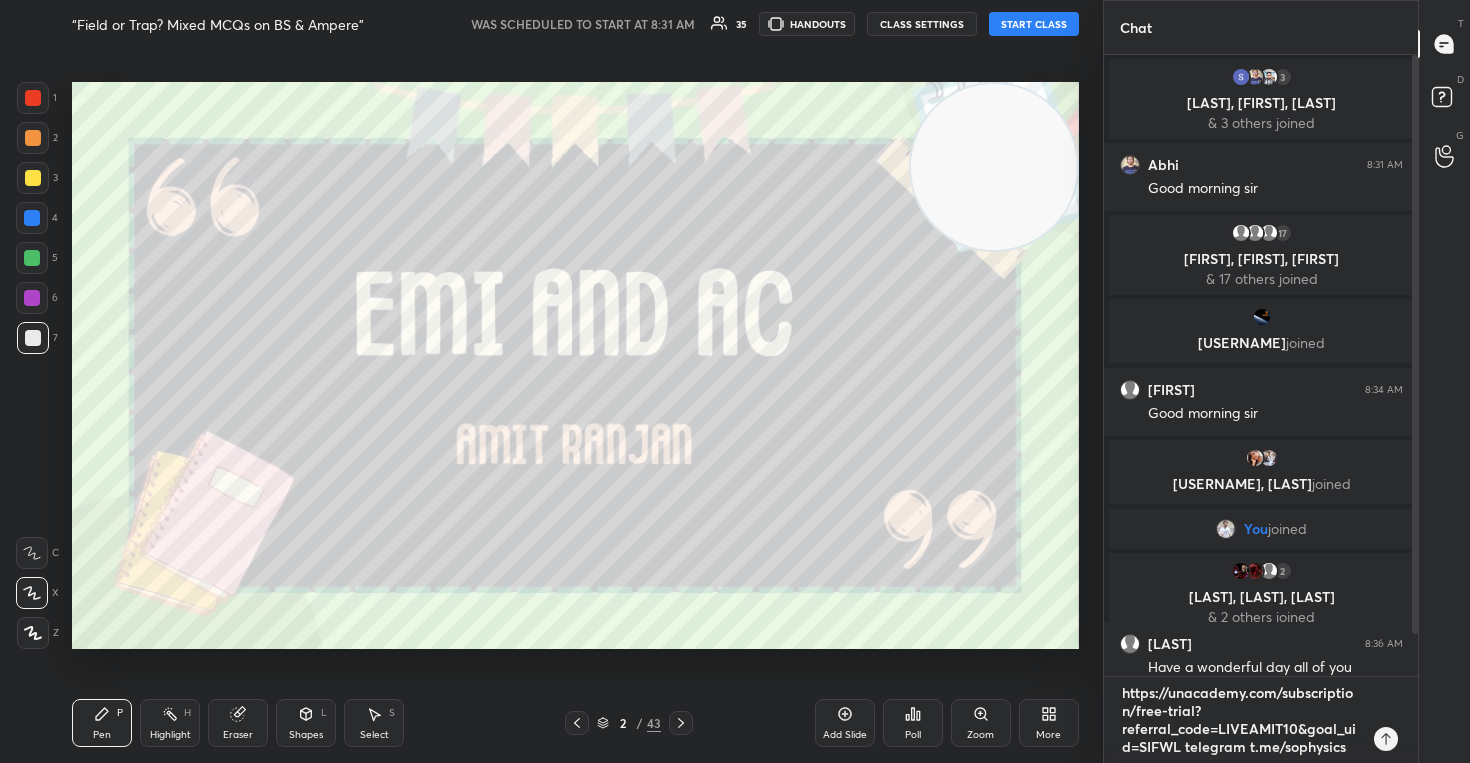 type on "https://unacademy.com/subscription/free-trial?referral_code=LIVEAMIT10&goal_uid=SIFWL telegram t.me/sophysics9" 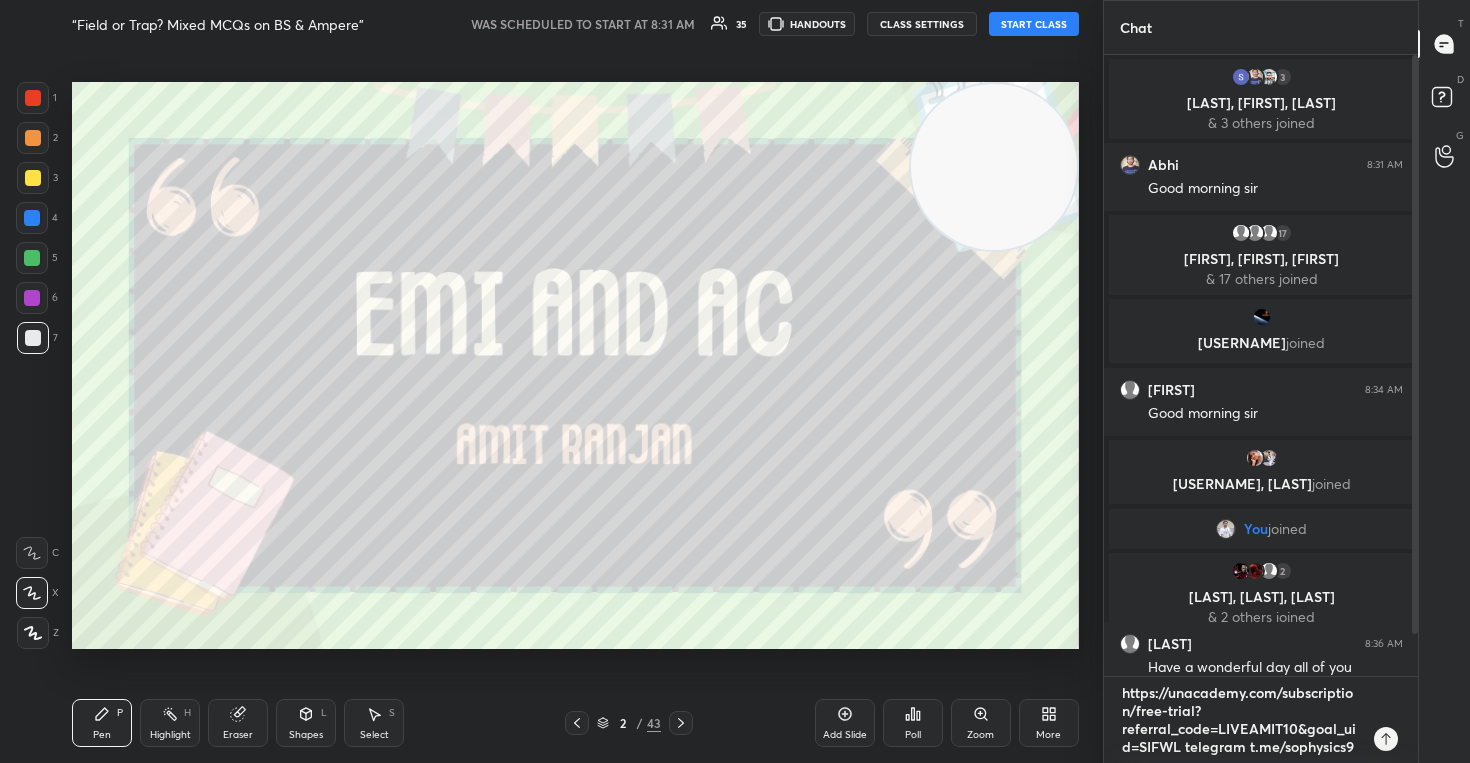 type on "https://unacademy.com/subscription/free-trial?referral_code=LIVEAMIT10&goal_uid=SIFWL telegram t.me/sophysics99" 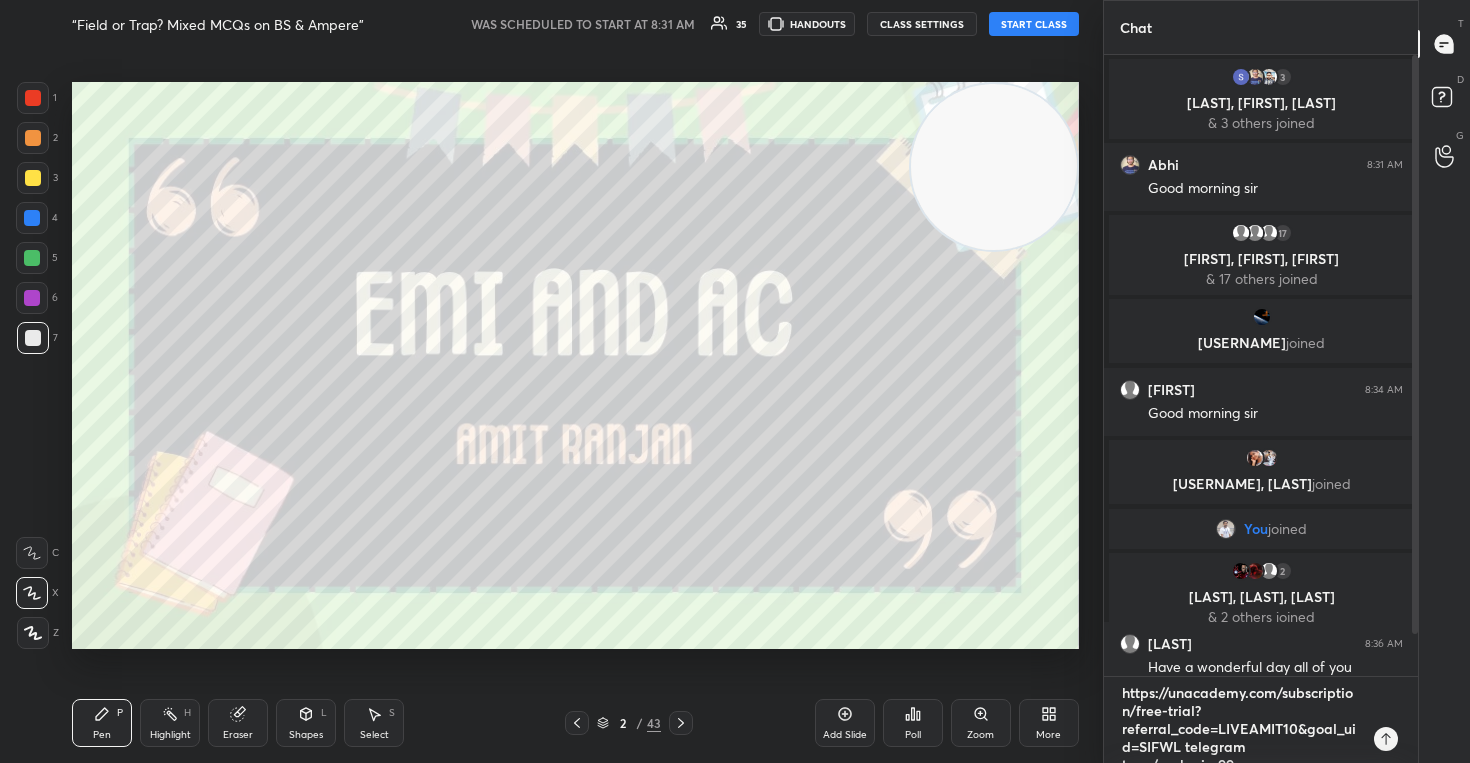 scroll, scrollTop: 11, scrollLeft: 0, axis: vertical 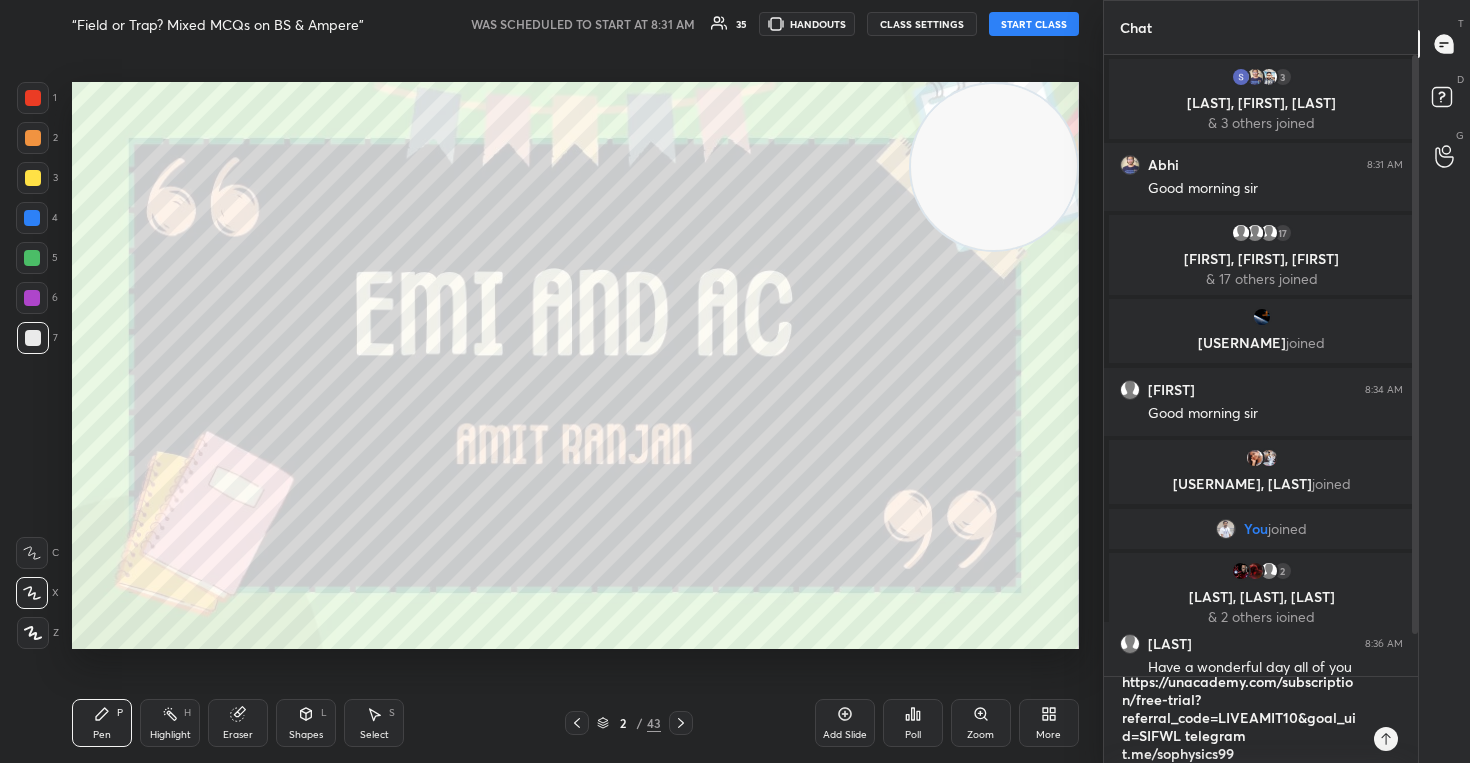 type on "https://unacademy.com/subscription/free-trial?referral_code=LIVEAMIT10&goal_uid=SIFWL telegram t.me/sophysics991" 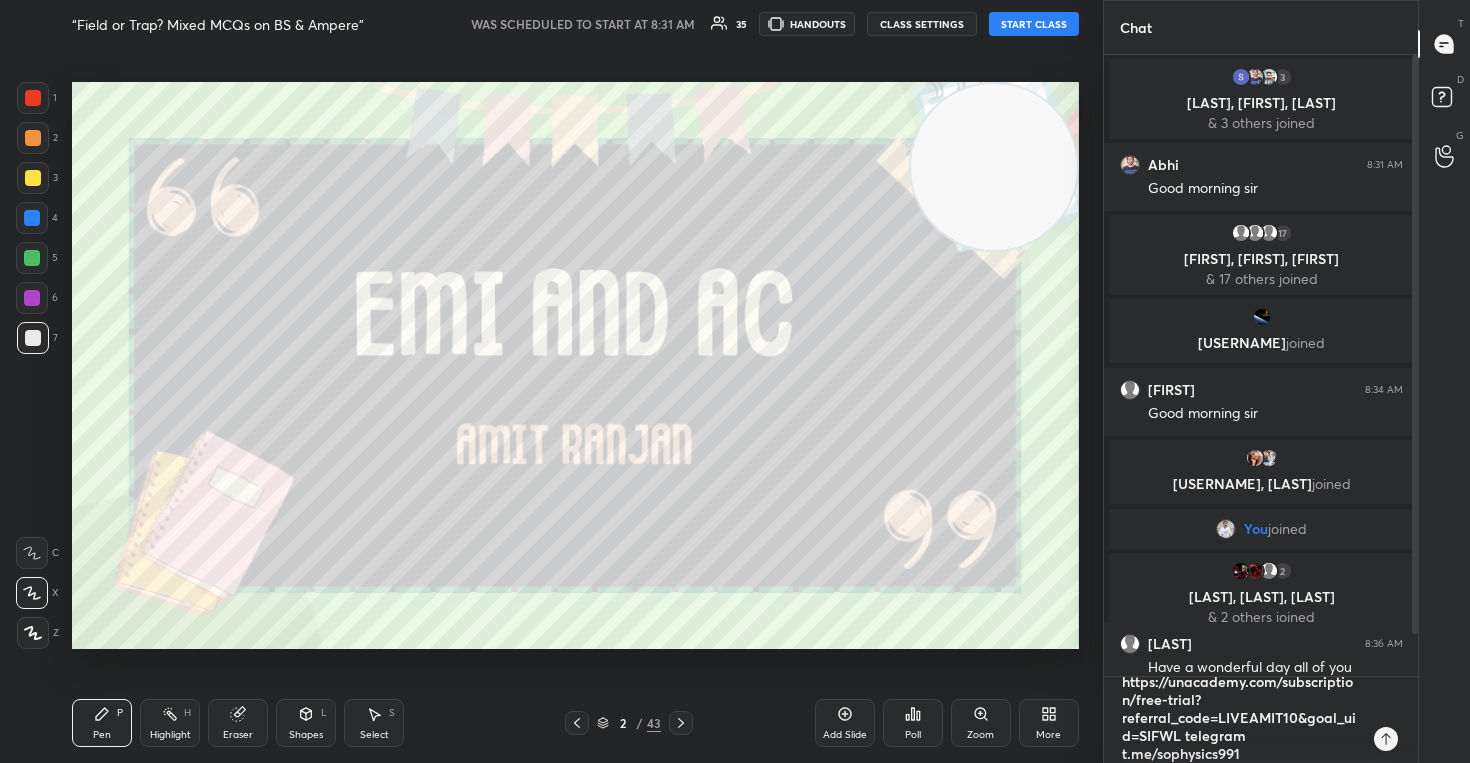 type on "https://unacademy.com/subscription/free-trial?referral_code=LIVEAMIT10&goal_uid=SIFWL telegram t.me/sophysics9911" 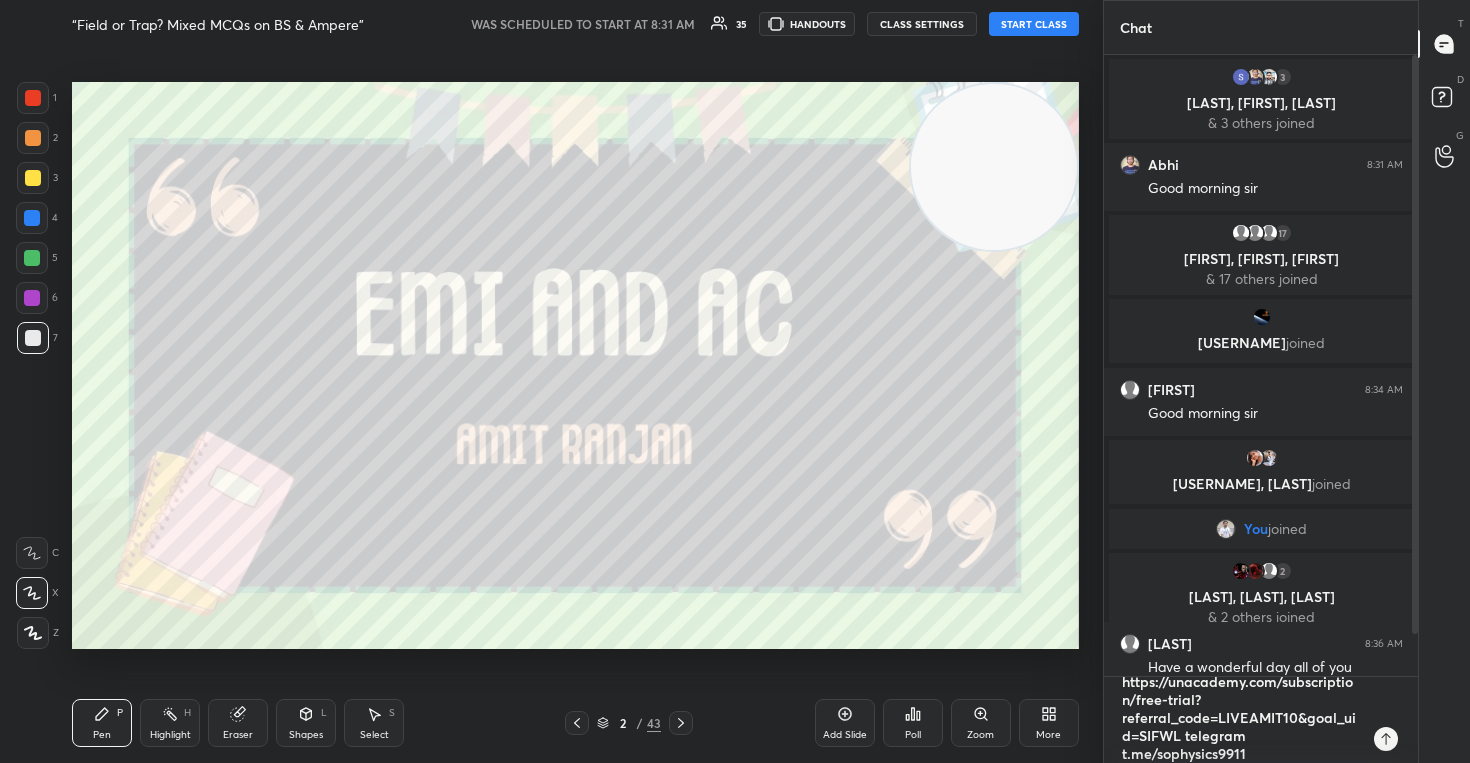 type 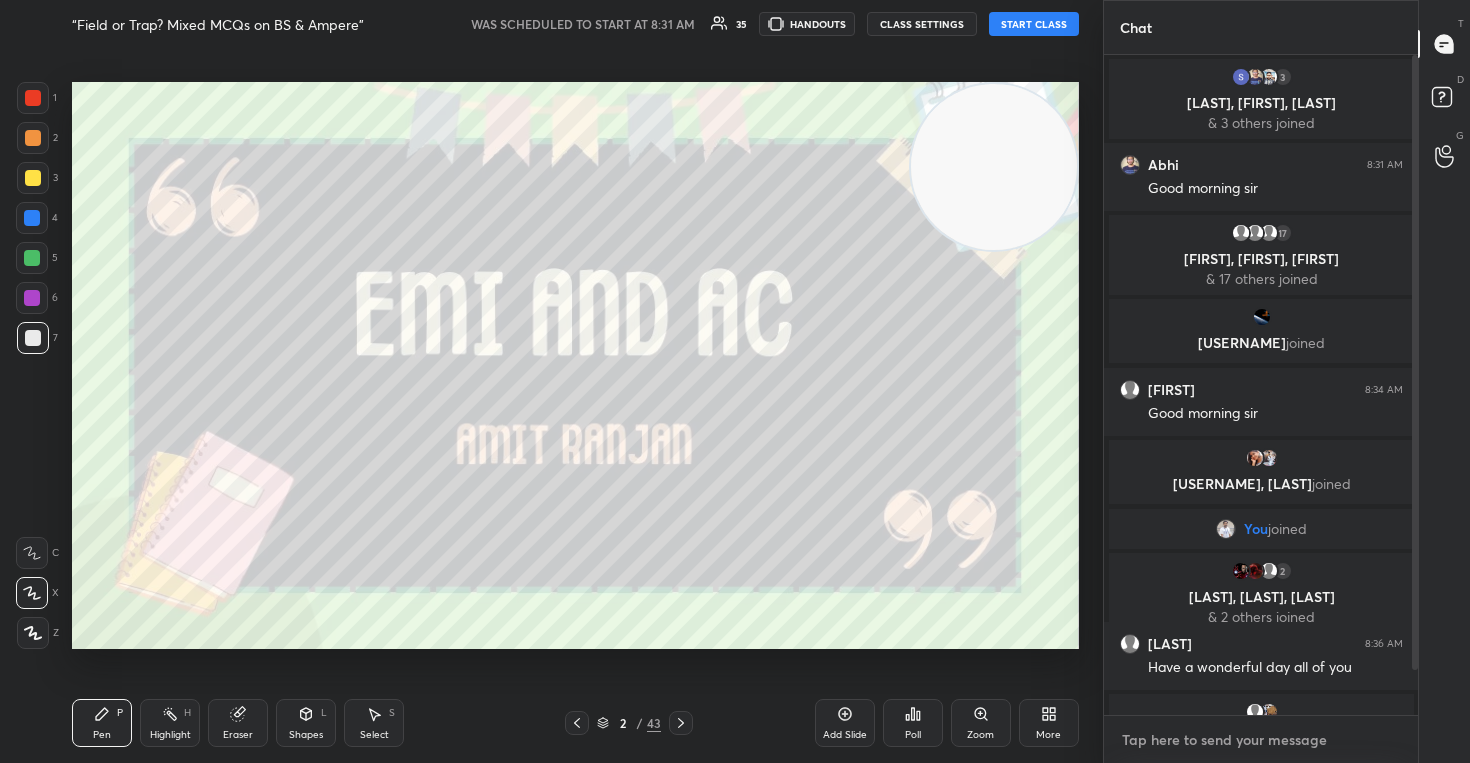 scroll, scrollTop: 0, scrollLeft: 0, axis: both 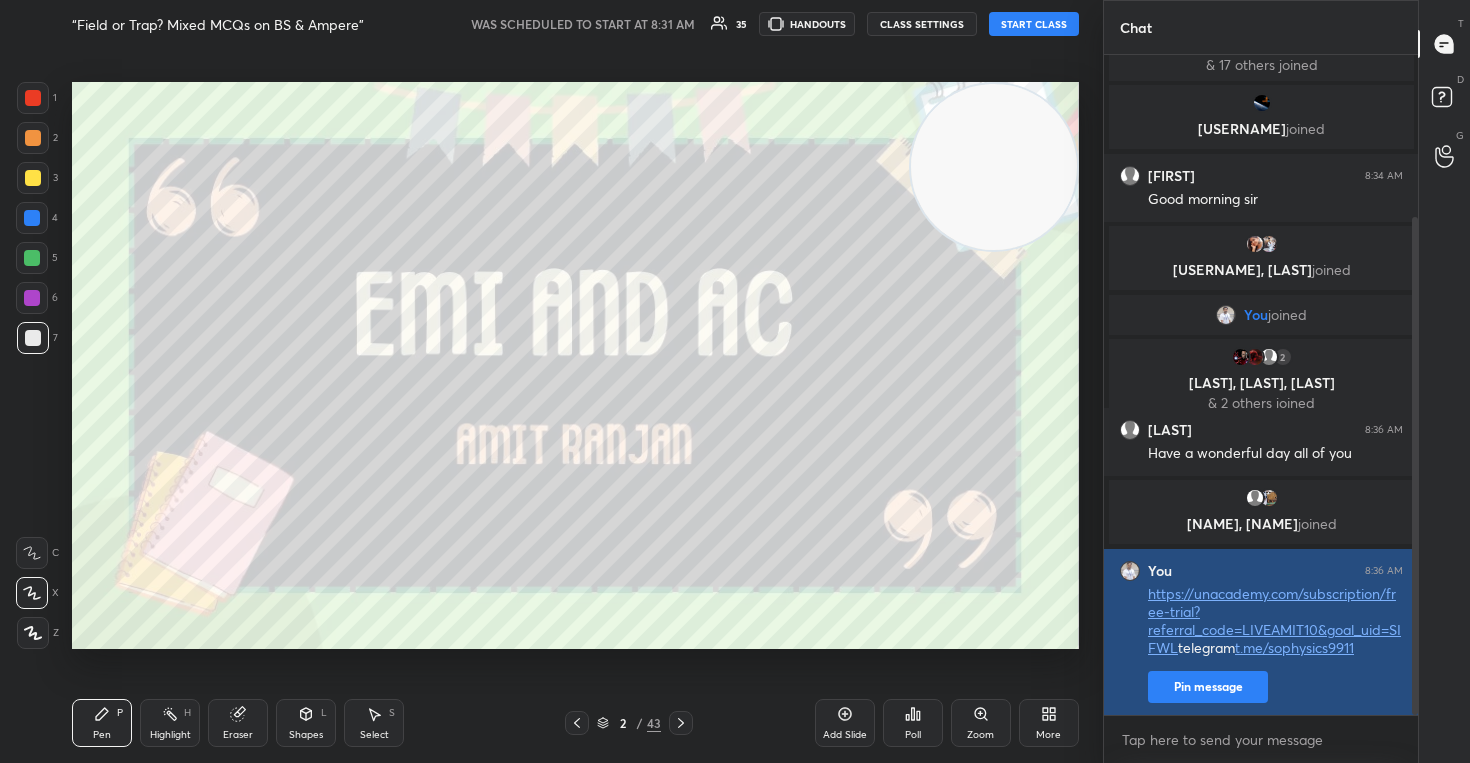 type on "x" 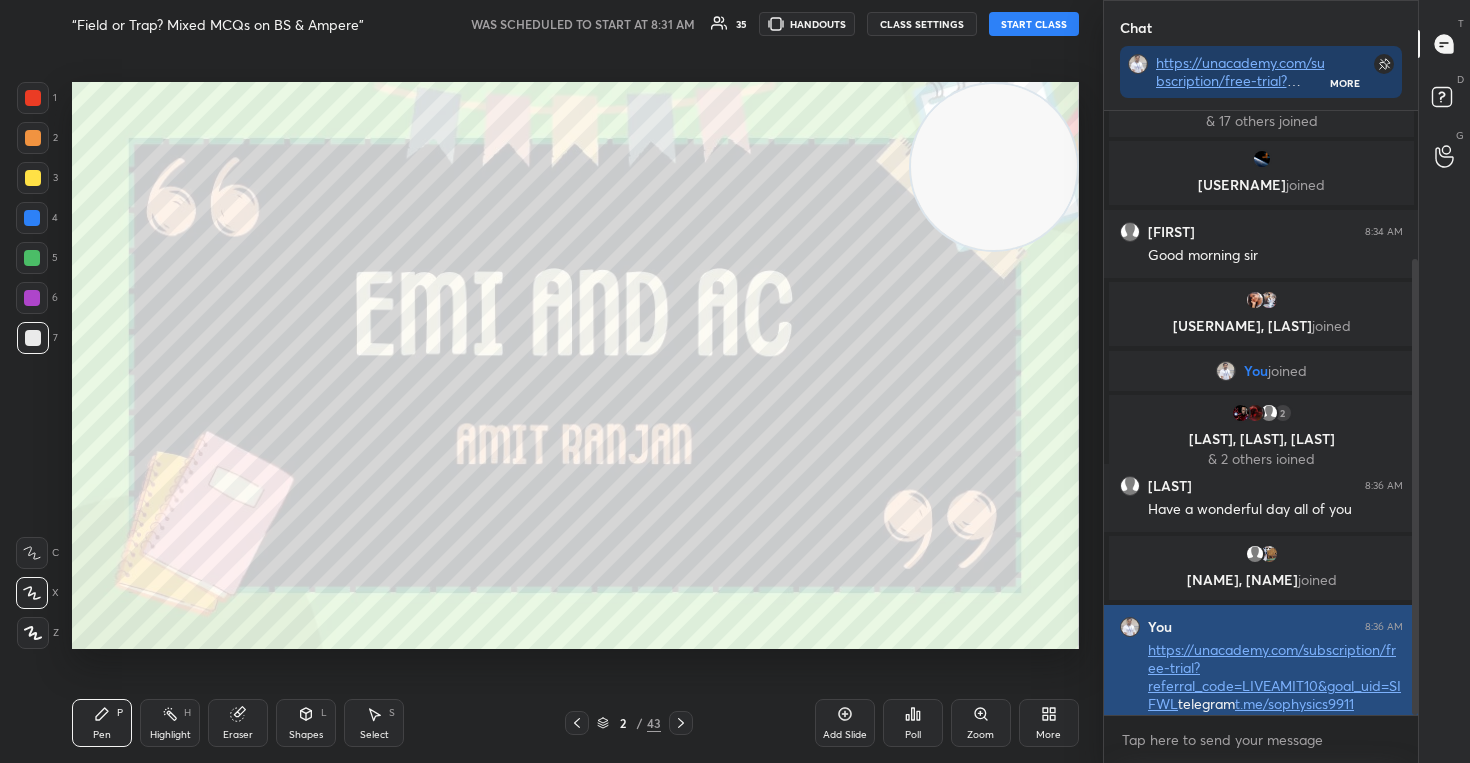 scroll, scrollTop: 598, scrollLeft: 308, axis: both 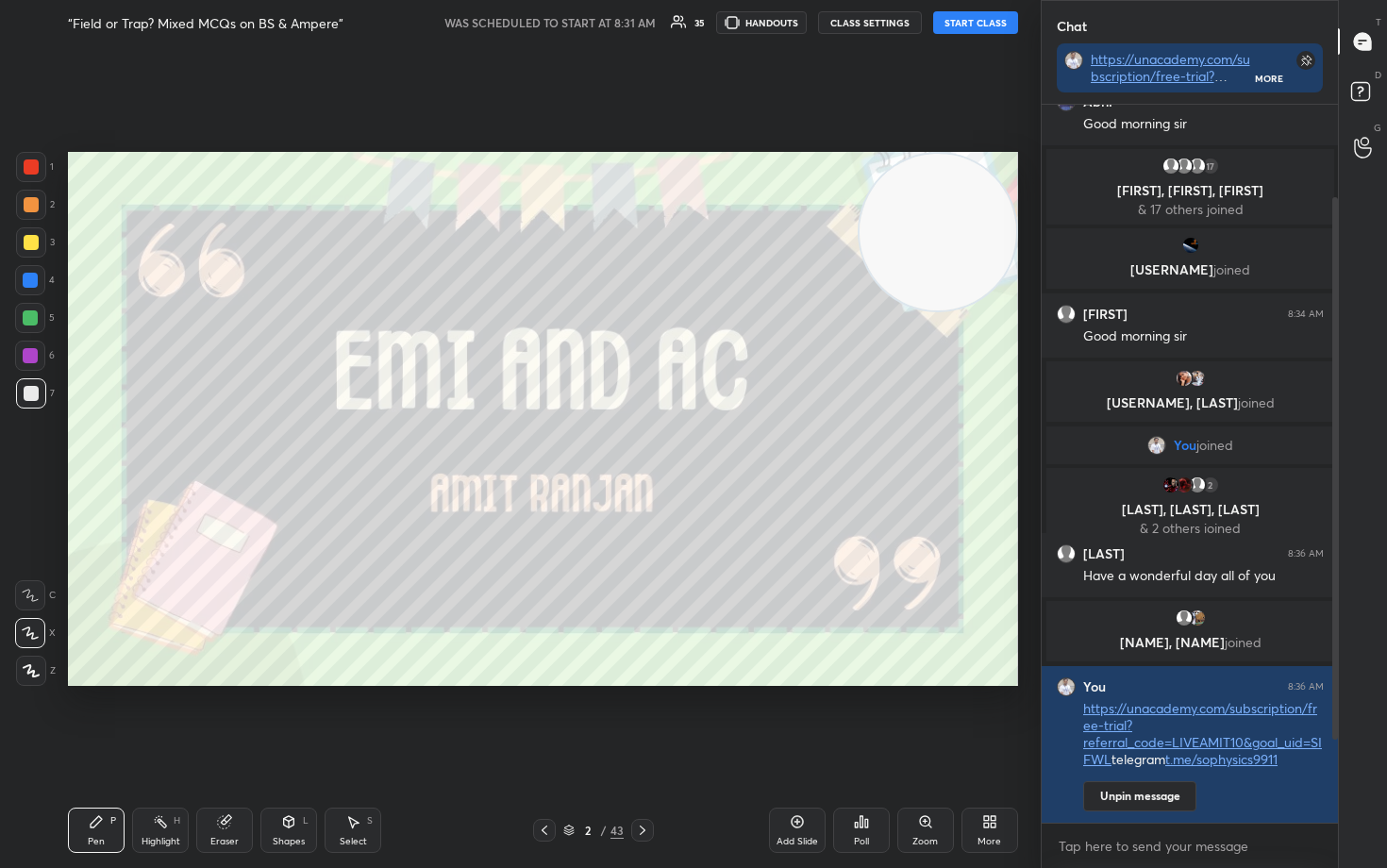click on "START CLASS" at bounding box center [976, 23] 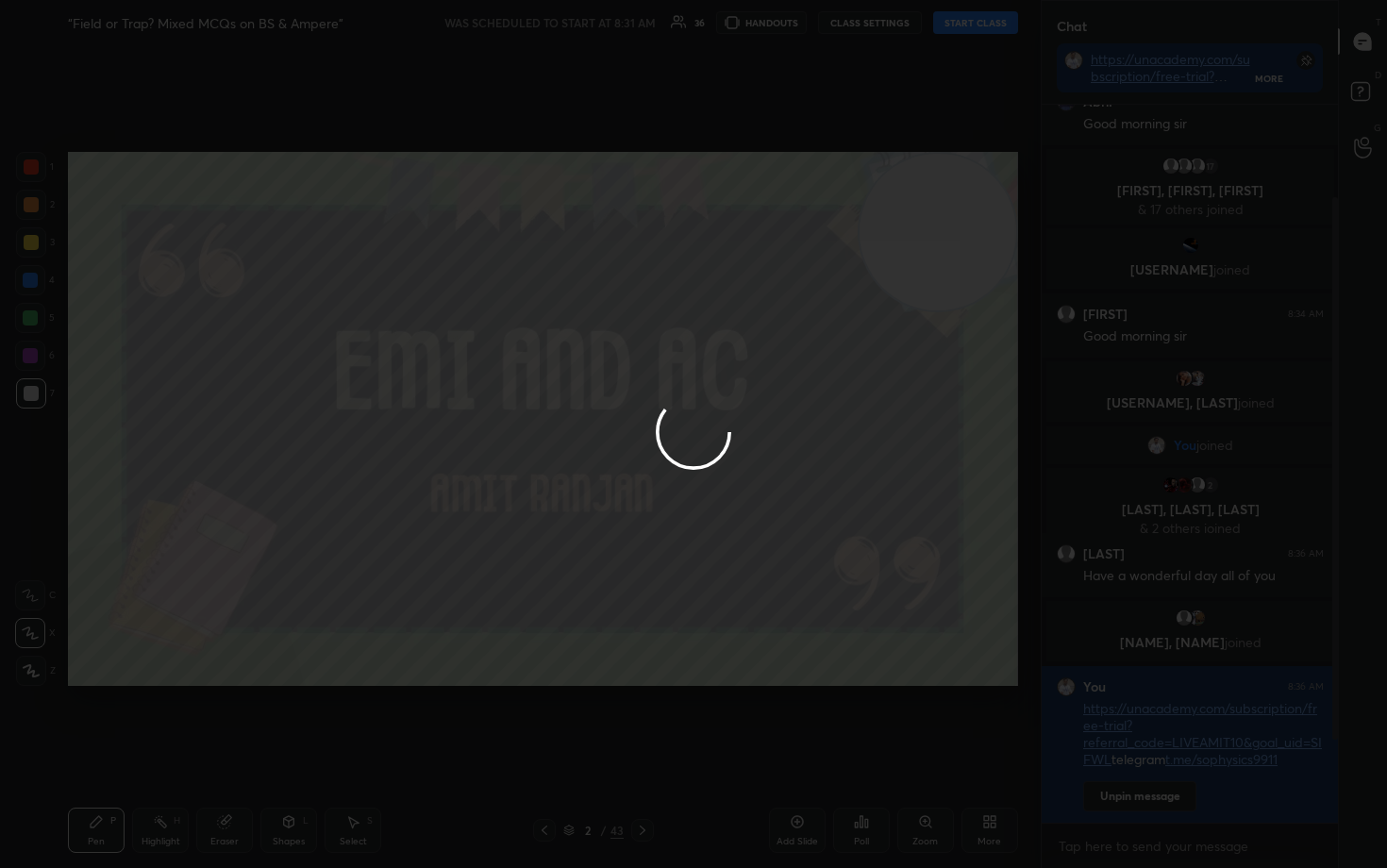 type on "x" 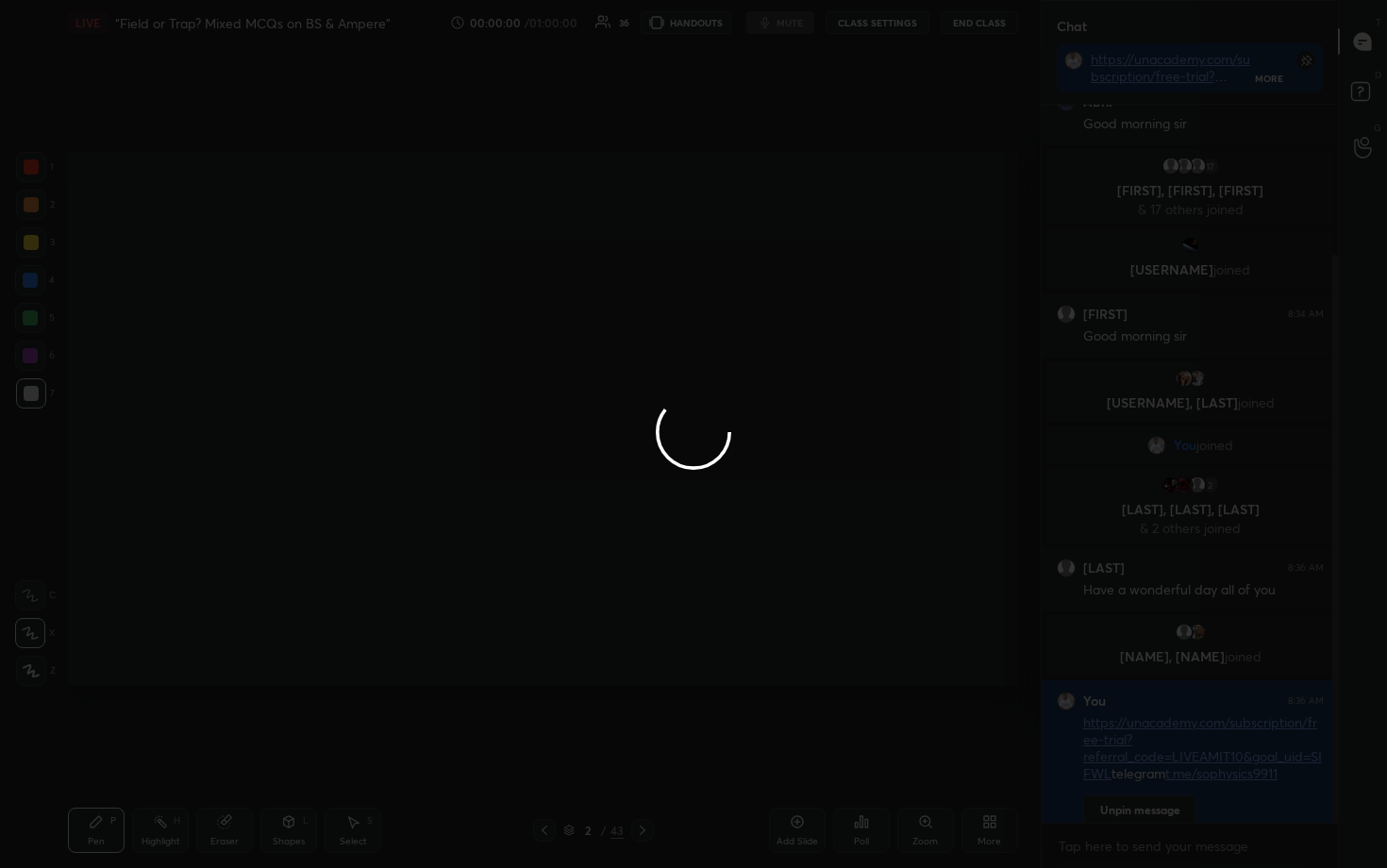 scroll, scrollTop: 190, scrollLeft: 0, axis: vertical 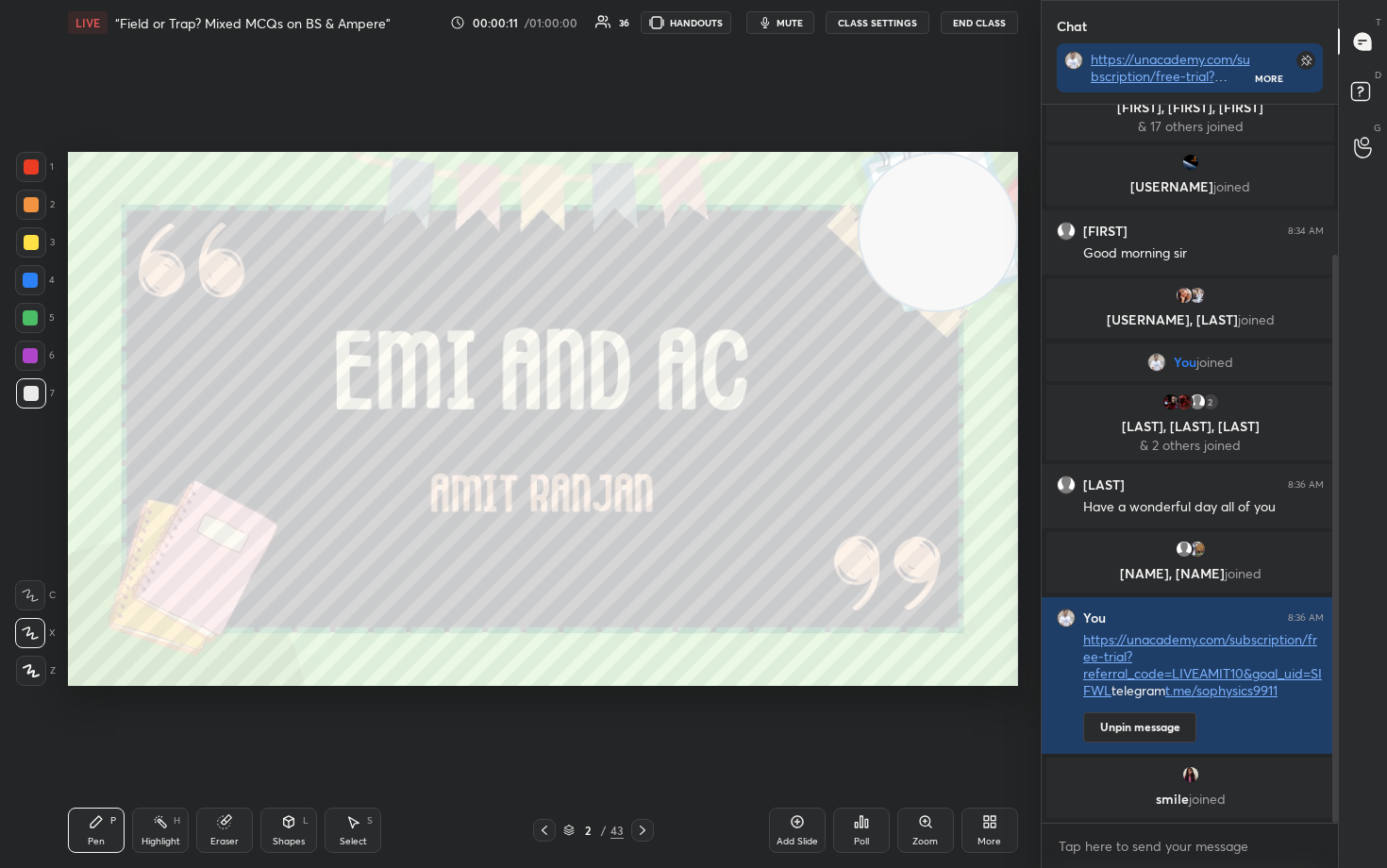 click 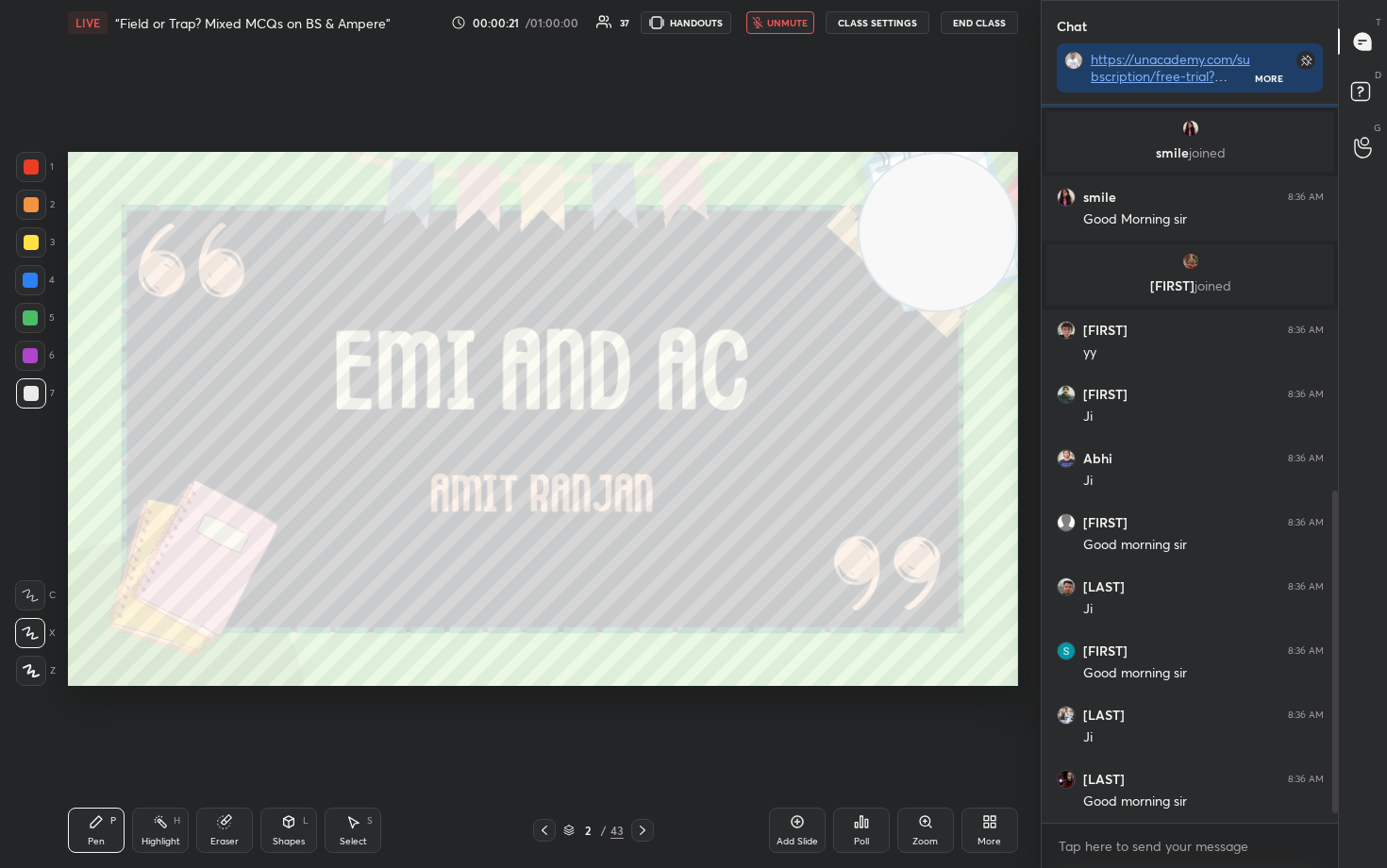 scroll, scrollTop: 900, scrollLeft: 0, axis: vertical 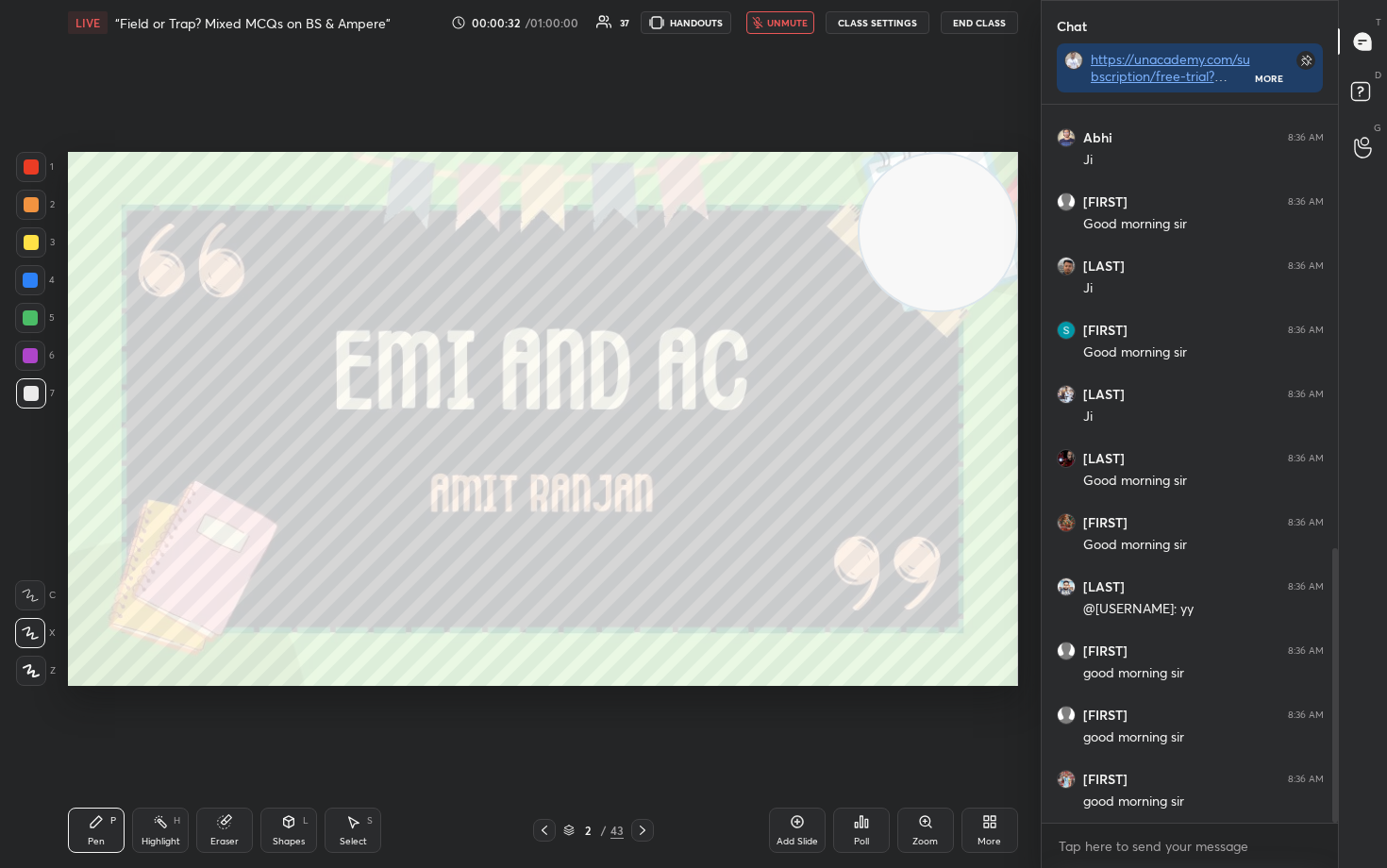 click on "unmute" at bounding box center [787, 23] 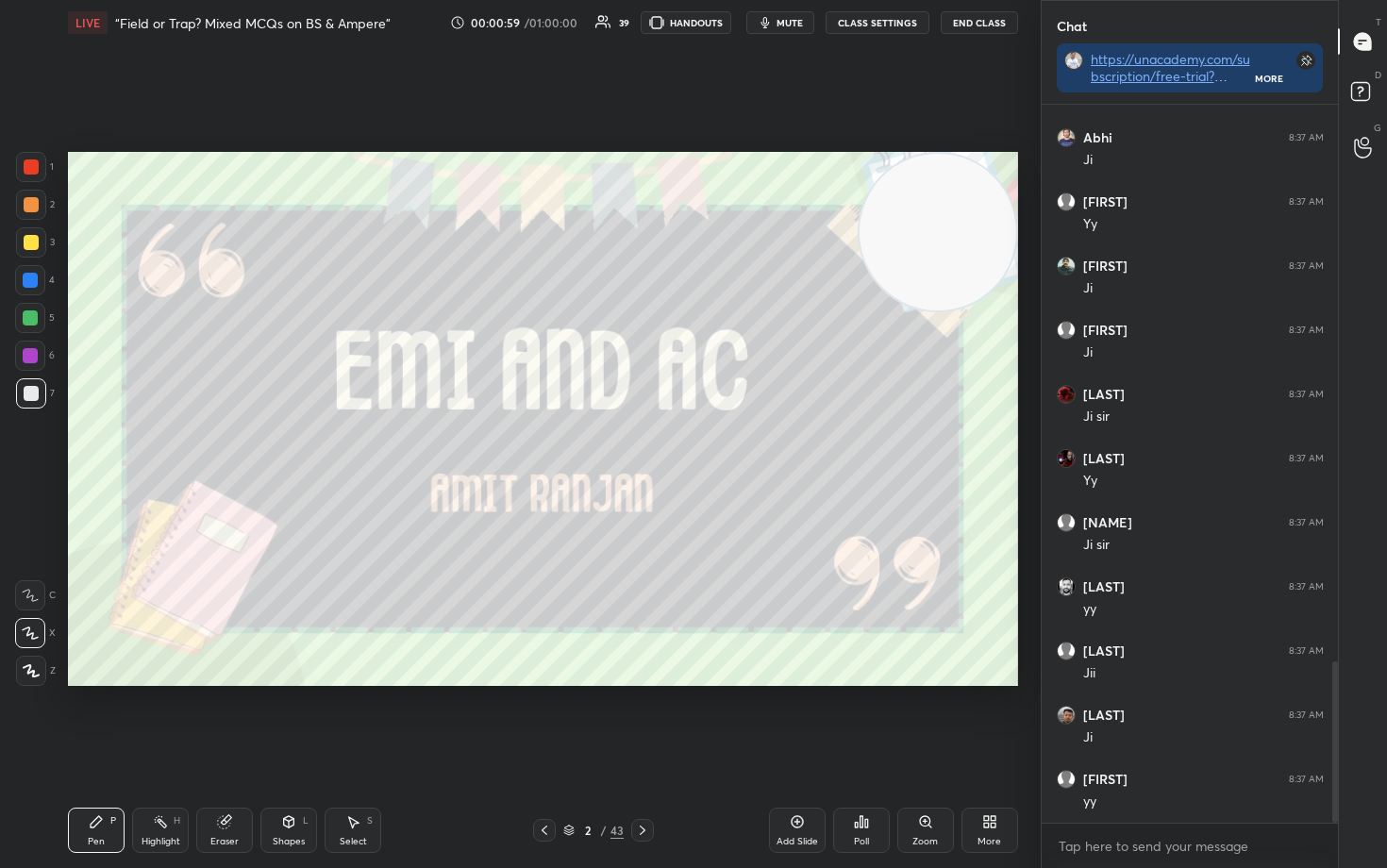 scroll, scrollTop: 2484, scrollLeft: 0, axis: vertical 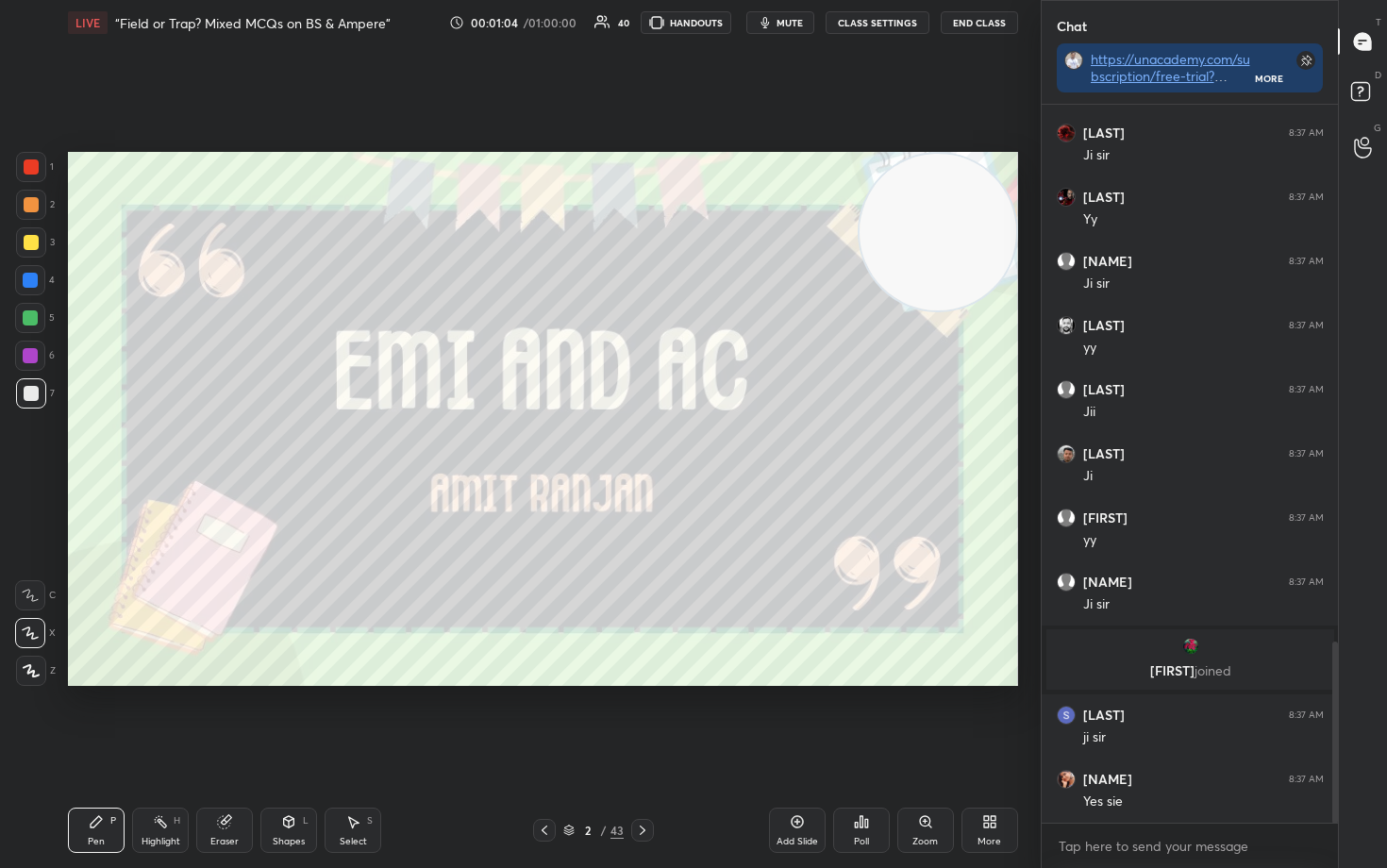 type 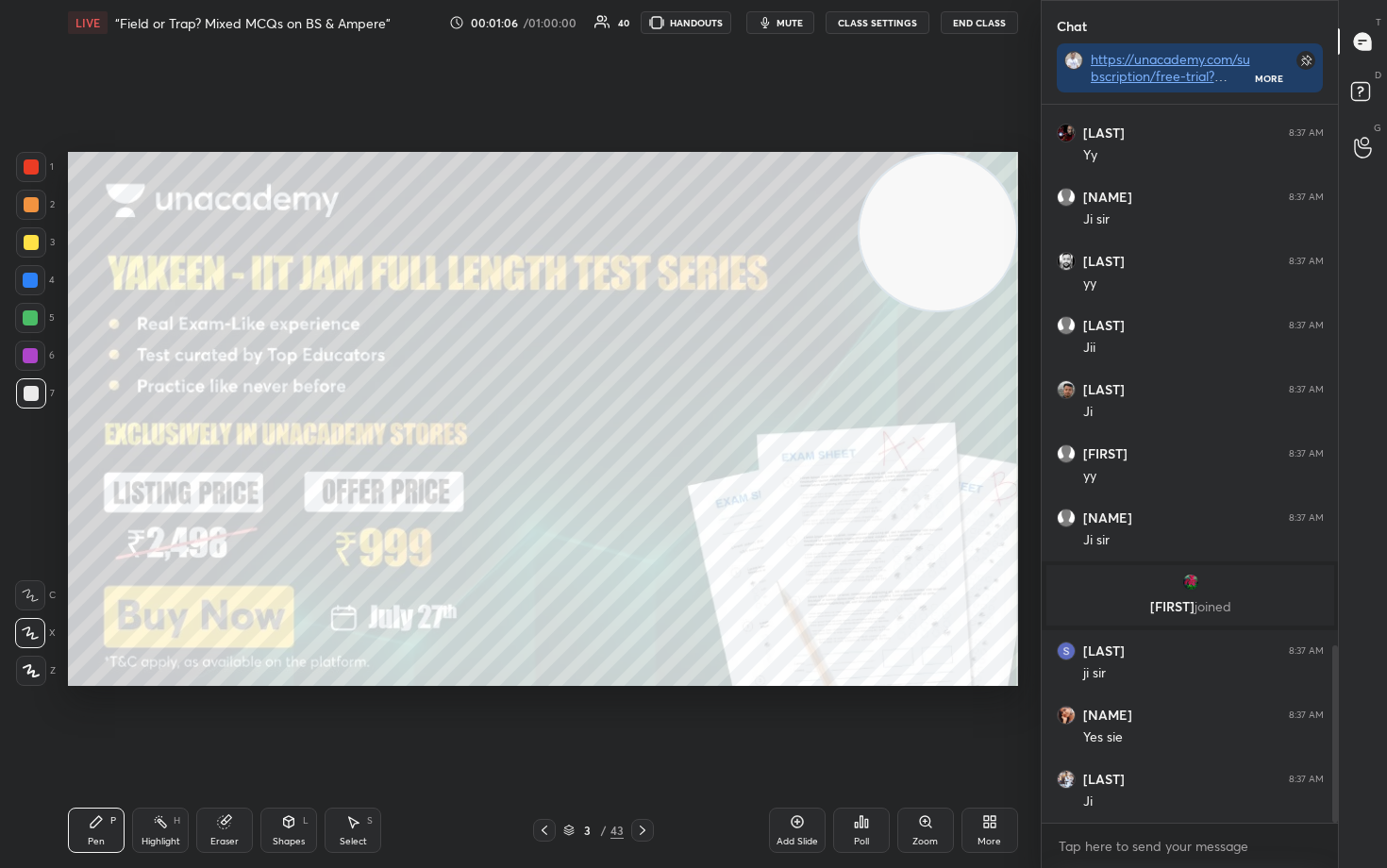 scroll, scrollTop: 2259, scrollLeft: 0, axis: vertical 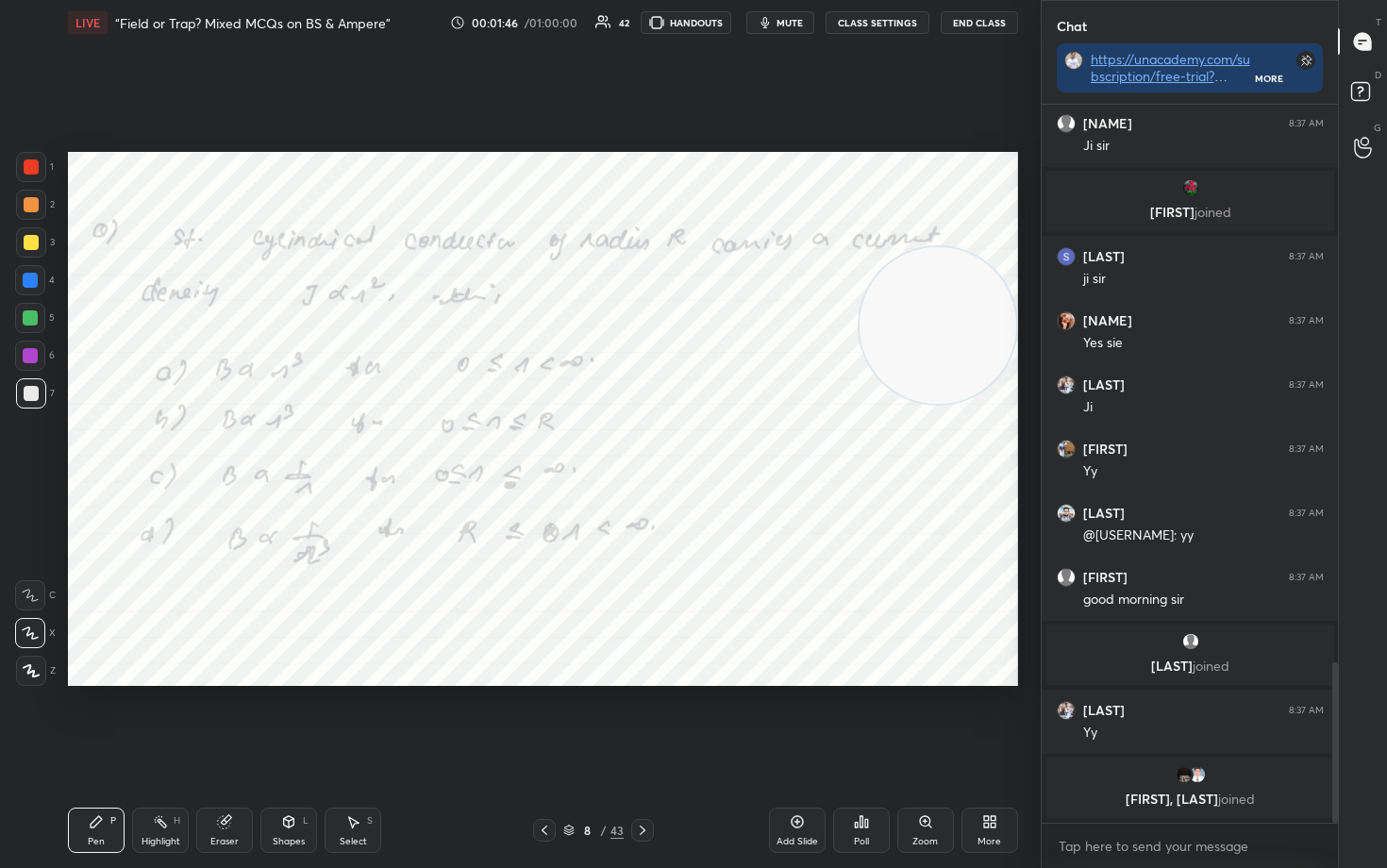 drag, startPoint x: 962, startPoint y: 230, endPoint x: 966, endPoint y: 440, distance: 210.03809 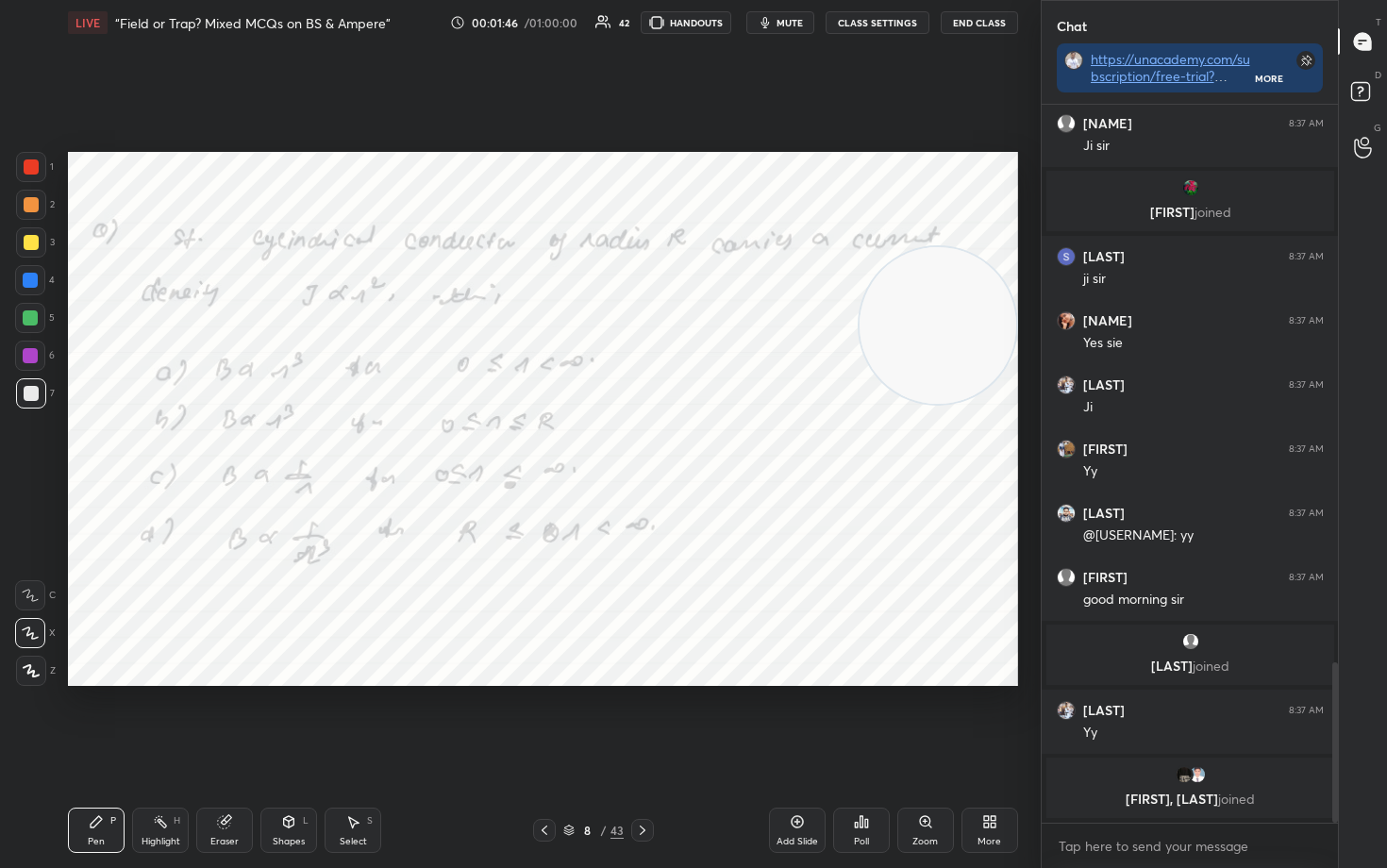 click at bounding box center (938, 326) 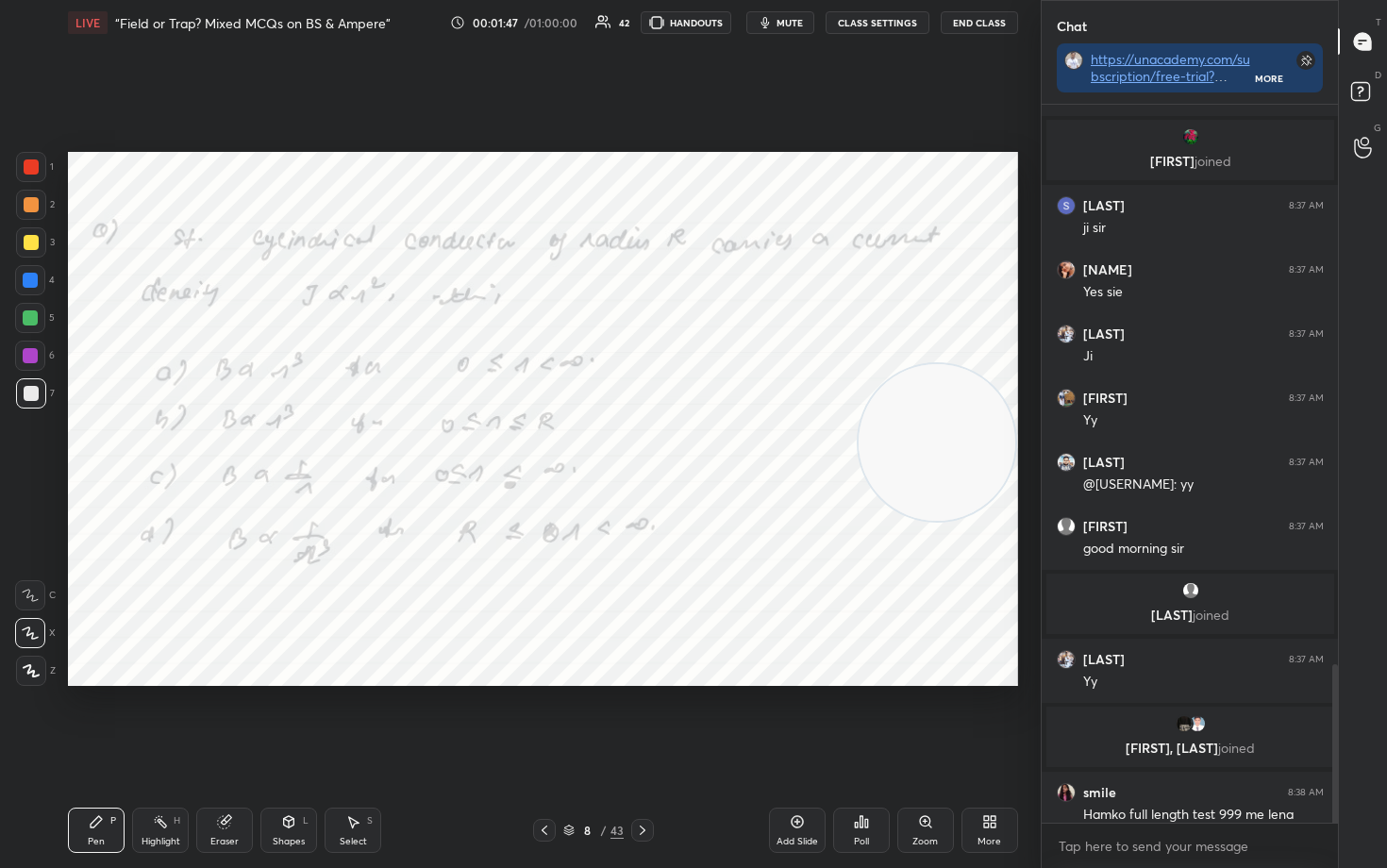 scroll, scrollTop: 2534, scrollLeft: 0, axis: vertical 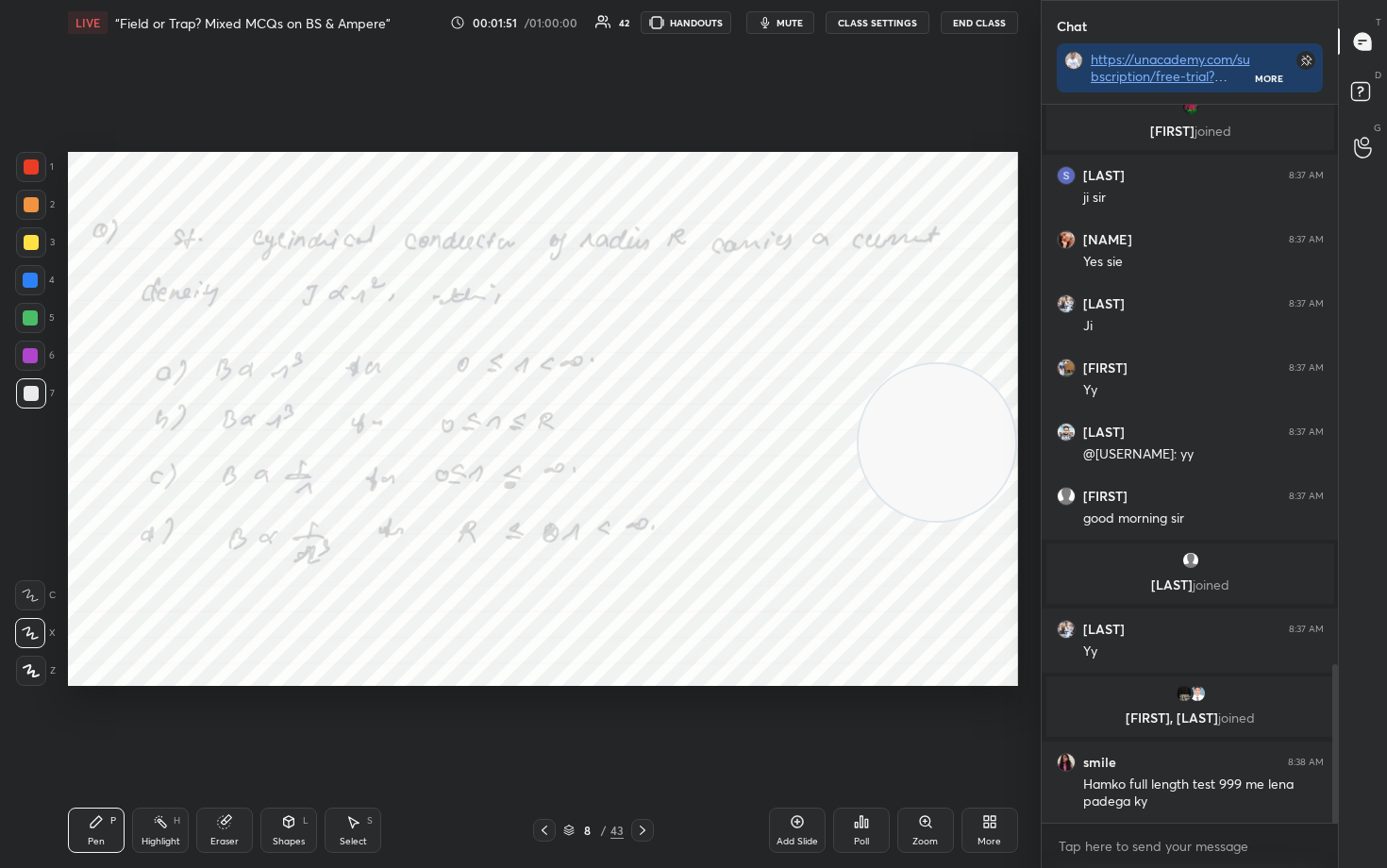 click at bounding box center (31, 167) 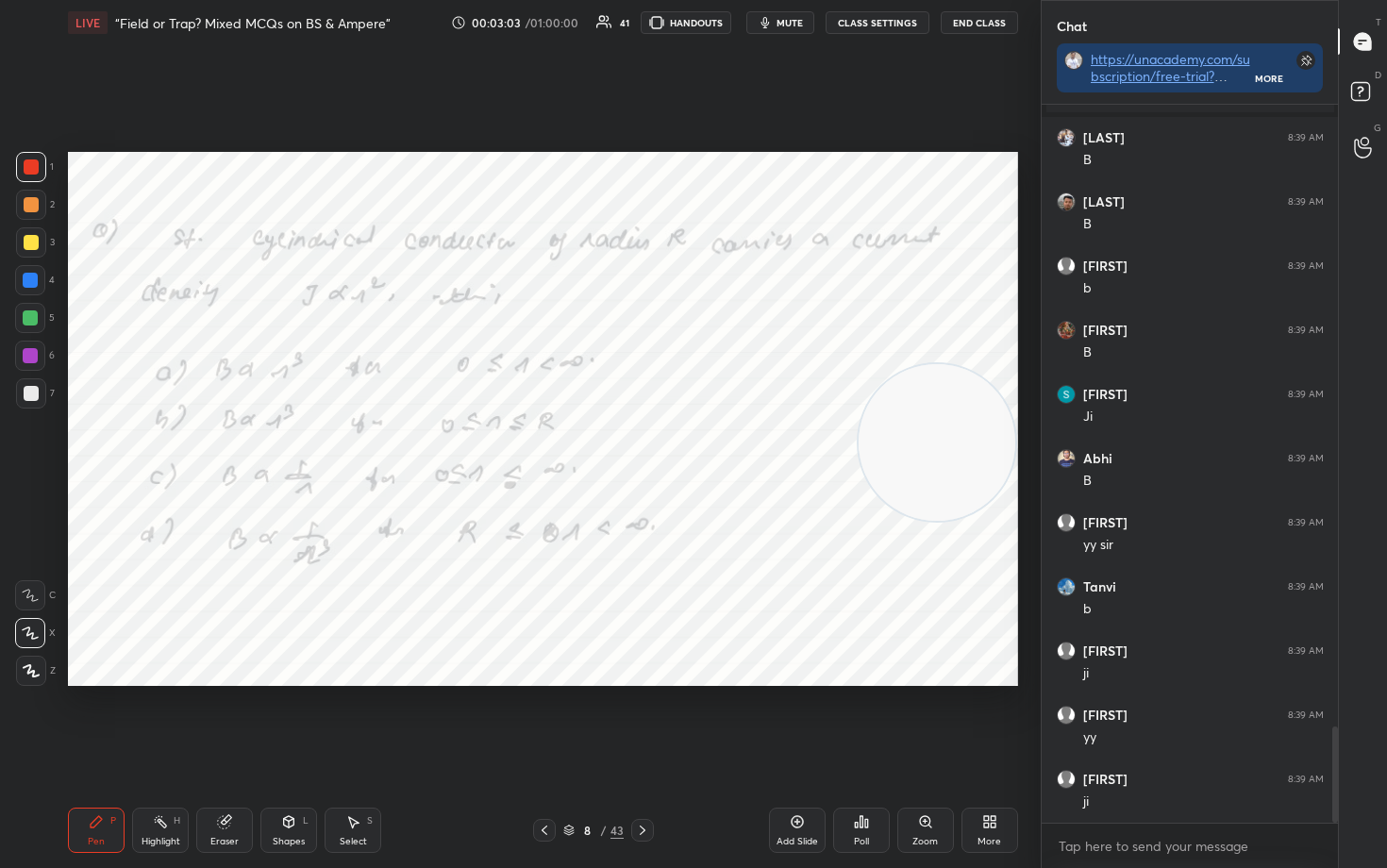 scroll, scrollTop: 4650, scrollLeft: 0, axis: vertical 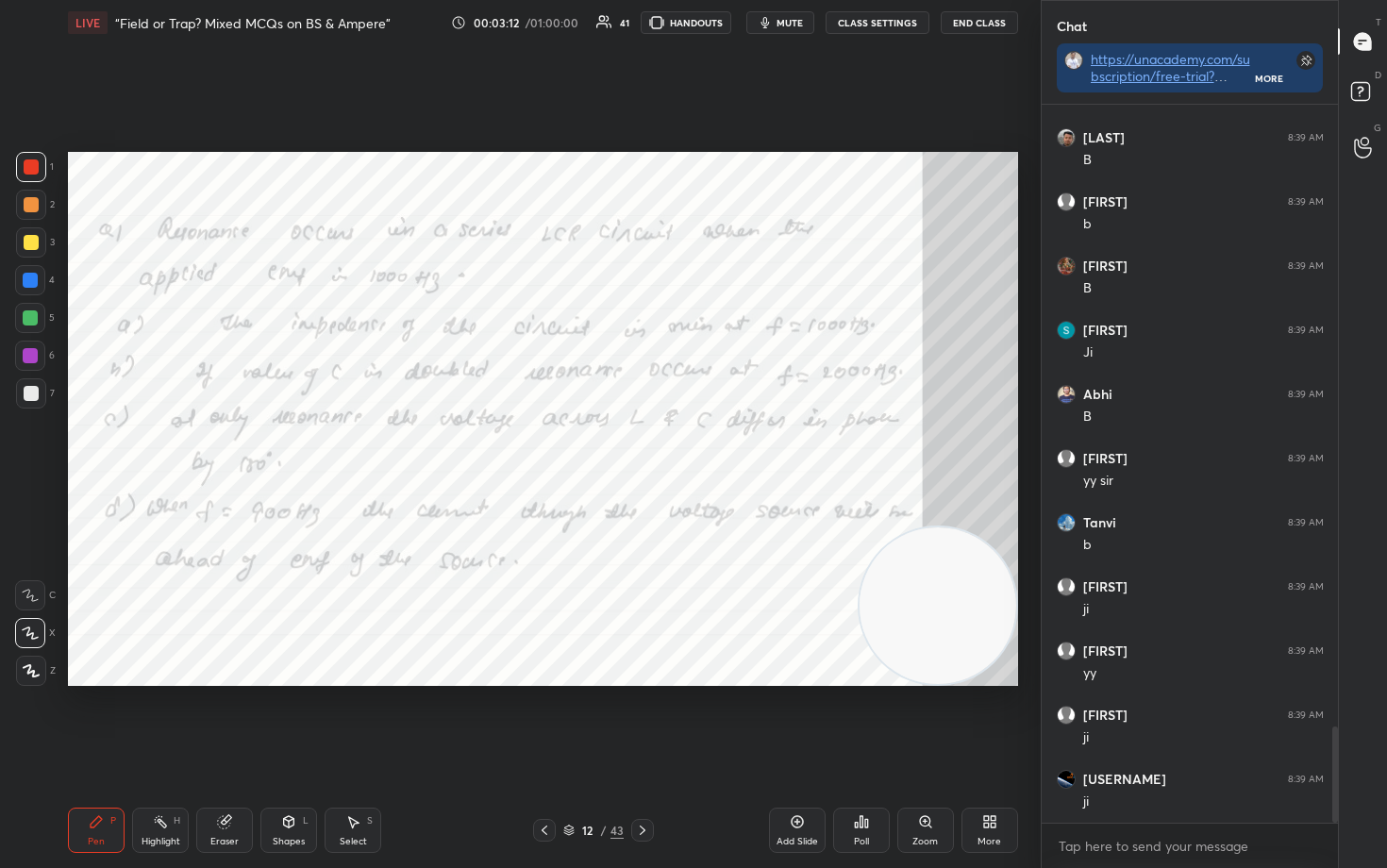 drag, startPoint x: 925, startPoint y: 455, endPoint x: 935, endPoint y: 626, distance: 171.2921 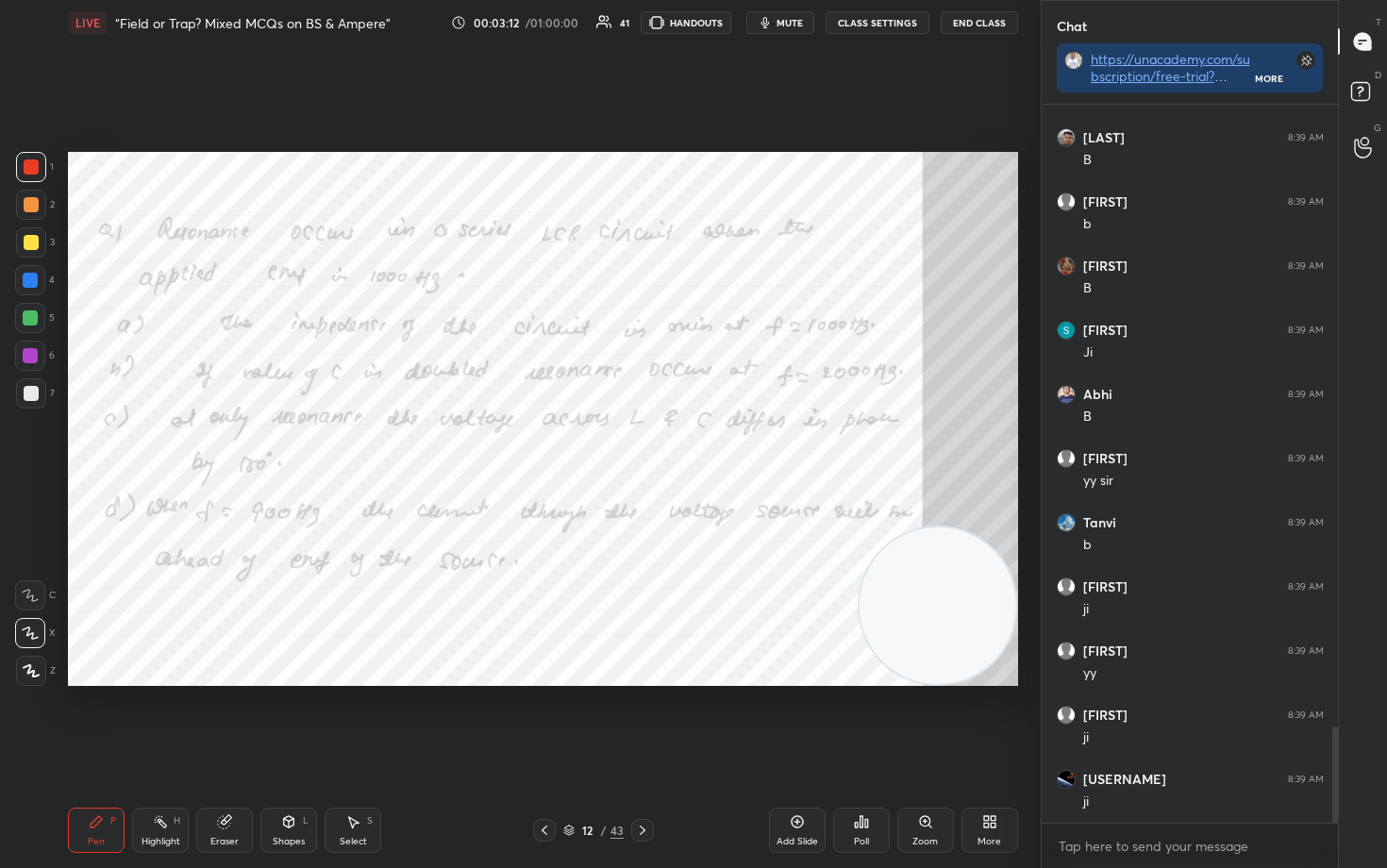 click at bounding box center (938, 606) 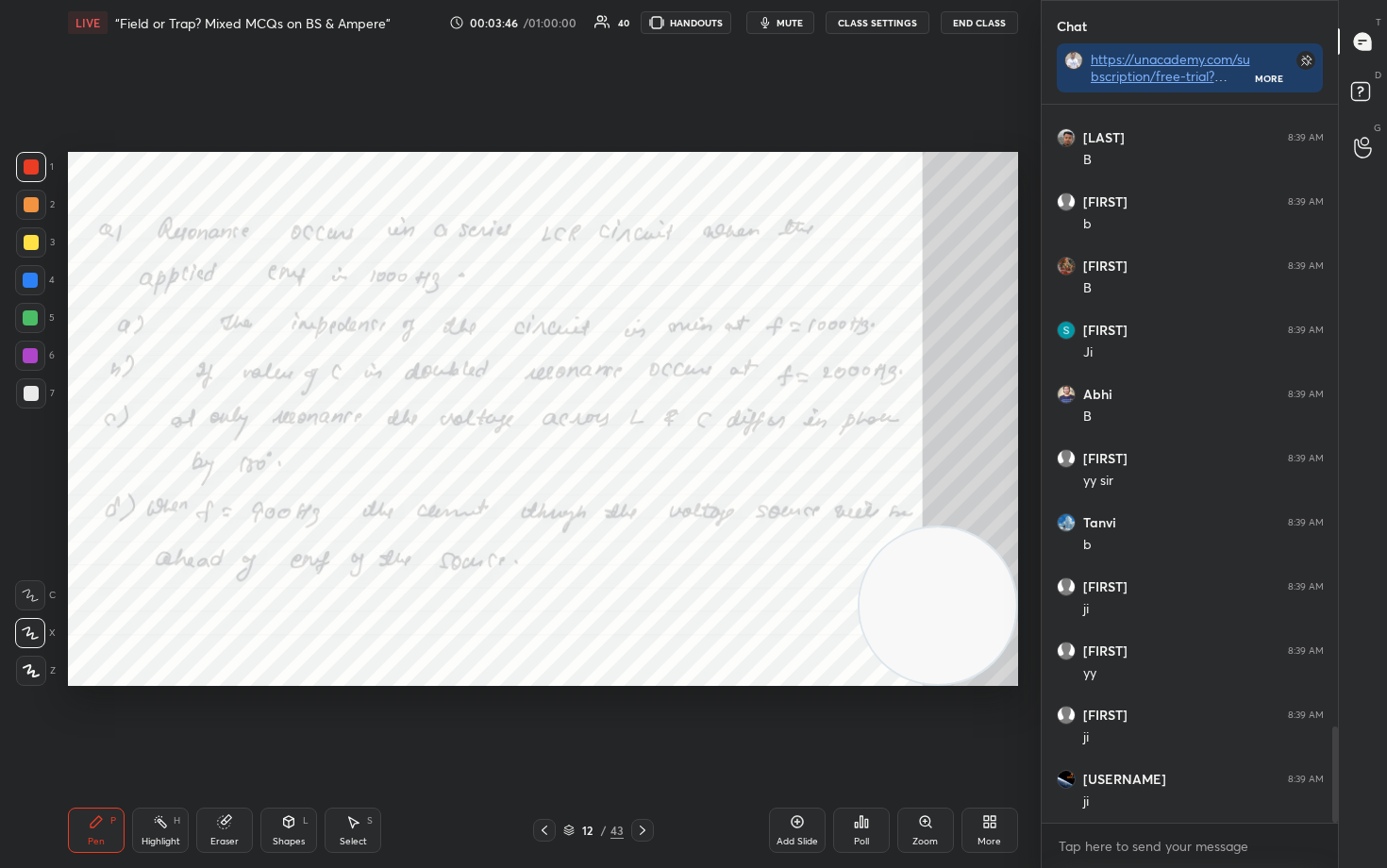 drag, startPoint x: 923, startPoint y: 584, endPoint x: 869, endPoint y: 598, distance: 55.785303 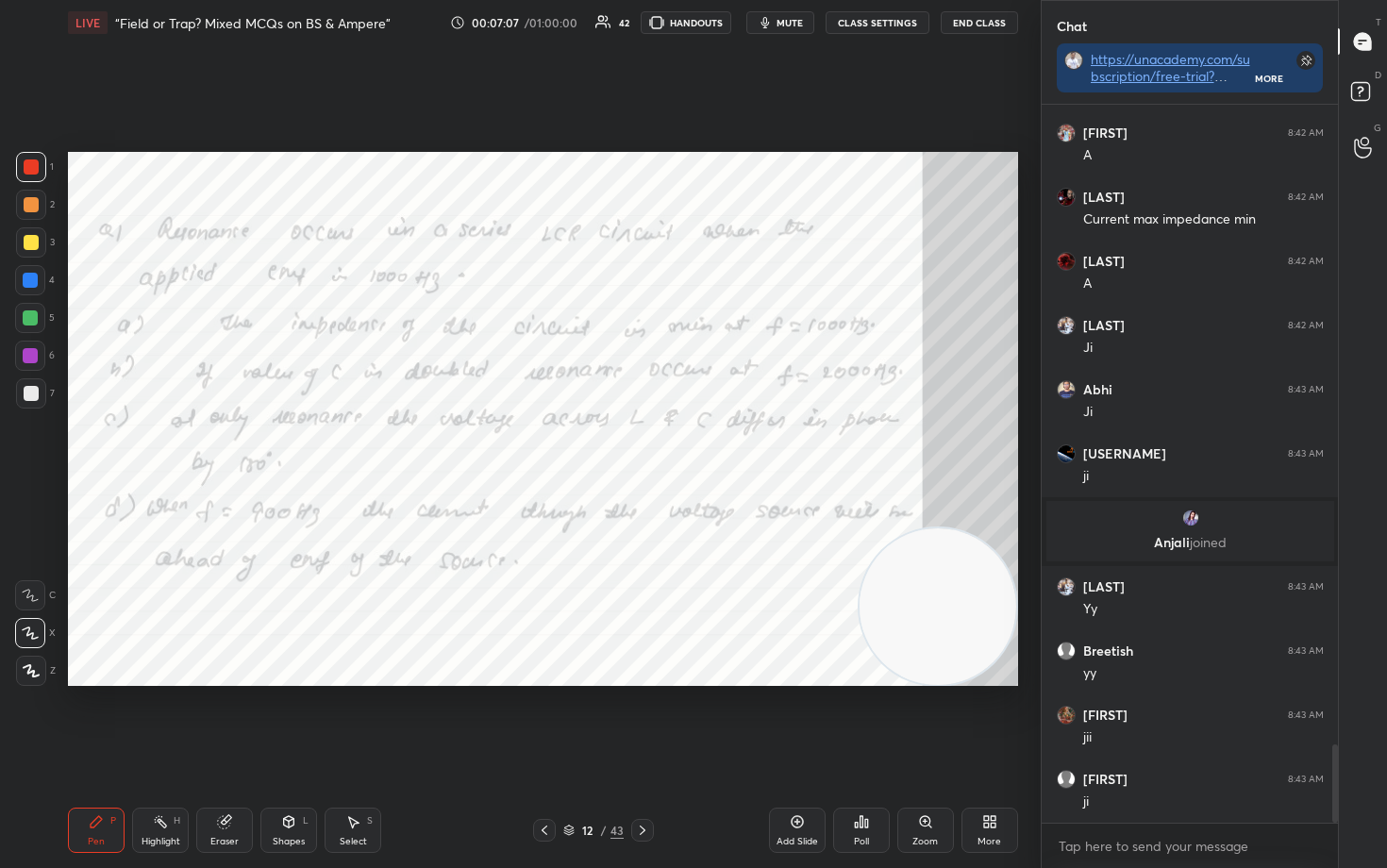 scroll, scrollTop: 5904, scrollLeft: 0, axis: vertical 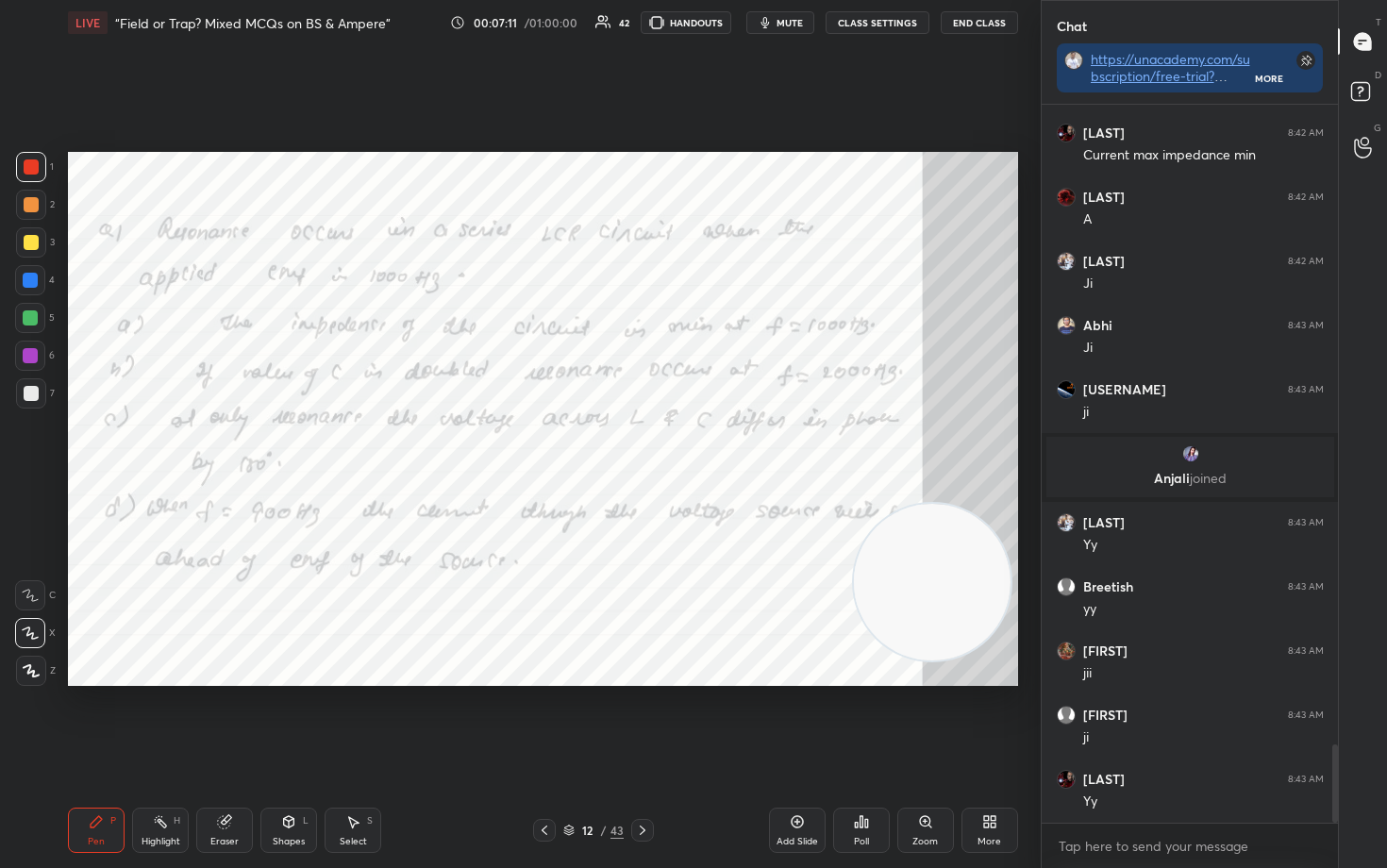 drag, startPoint x: 928, startPoint y: 633, endPoint x: 895, endPoint y: 291, distance: 343.5884 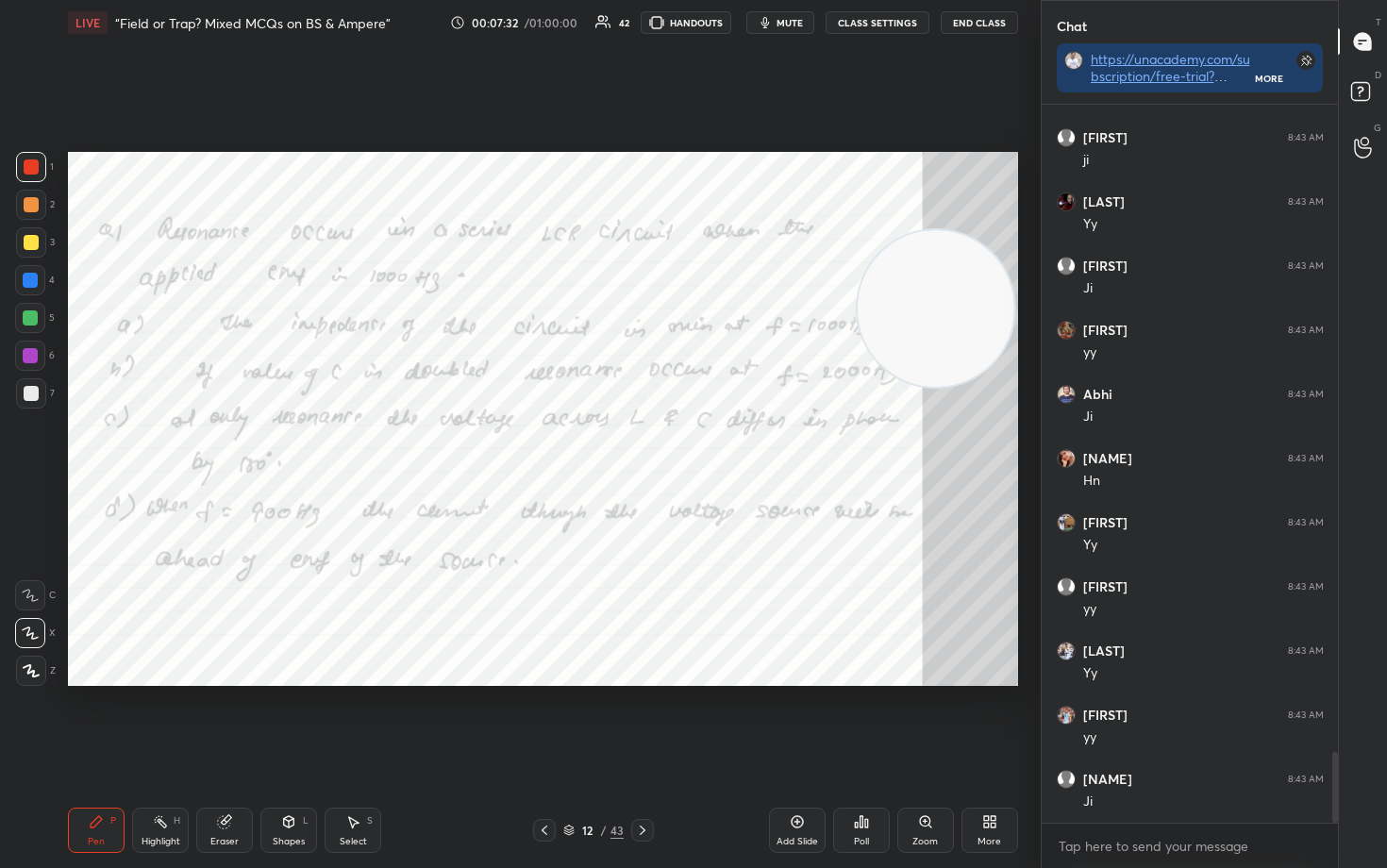 scroll, scrollTop: 6546, scrollLeft: 0, axis: vertical 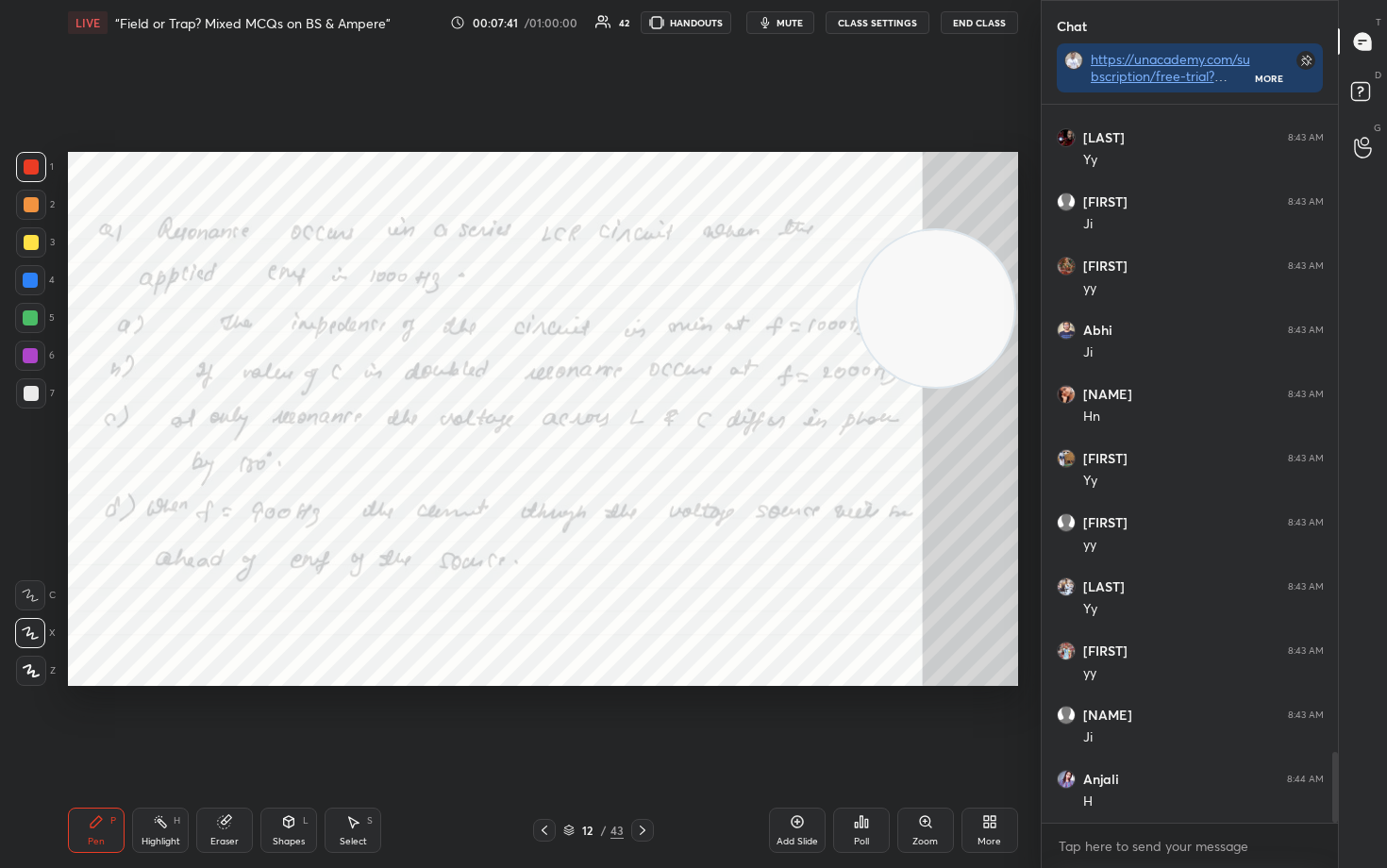 click 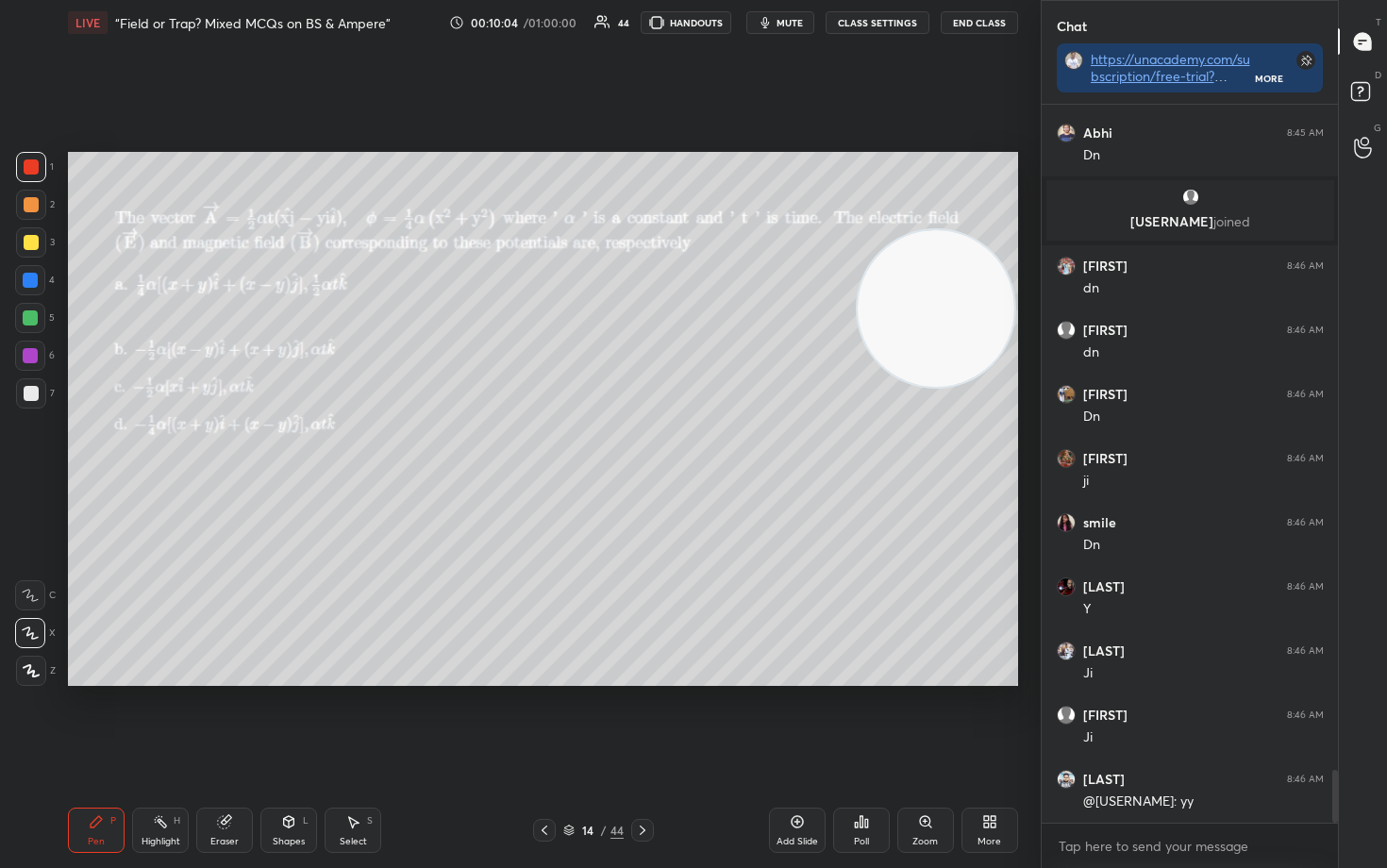 scroll, scrollTop: 8999, scrollLeft: 0, axis: vertical 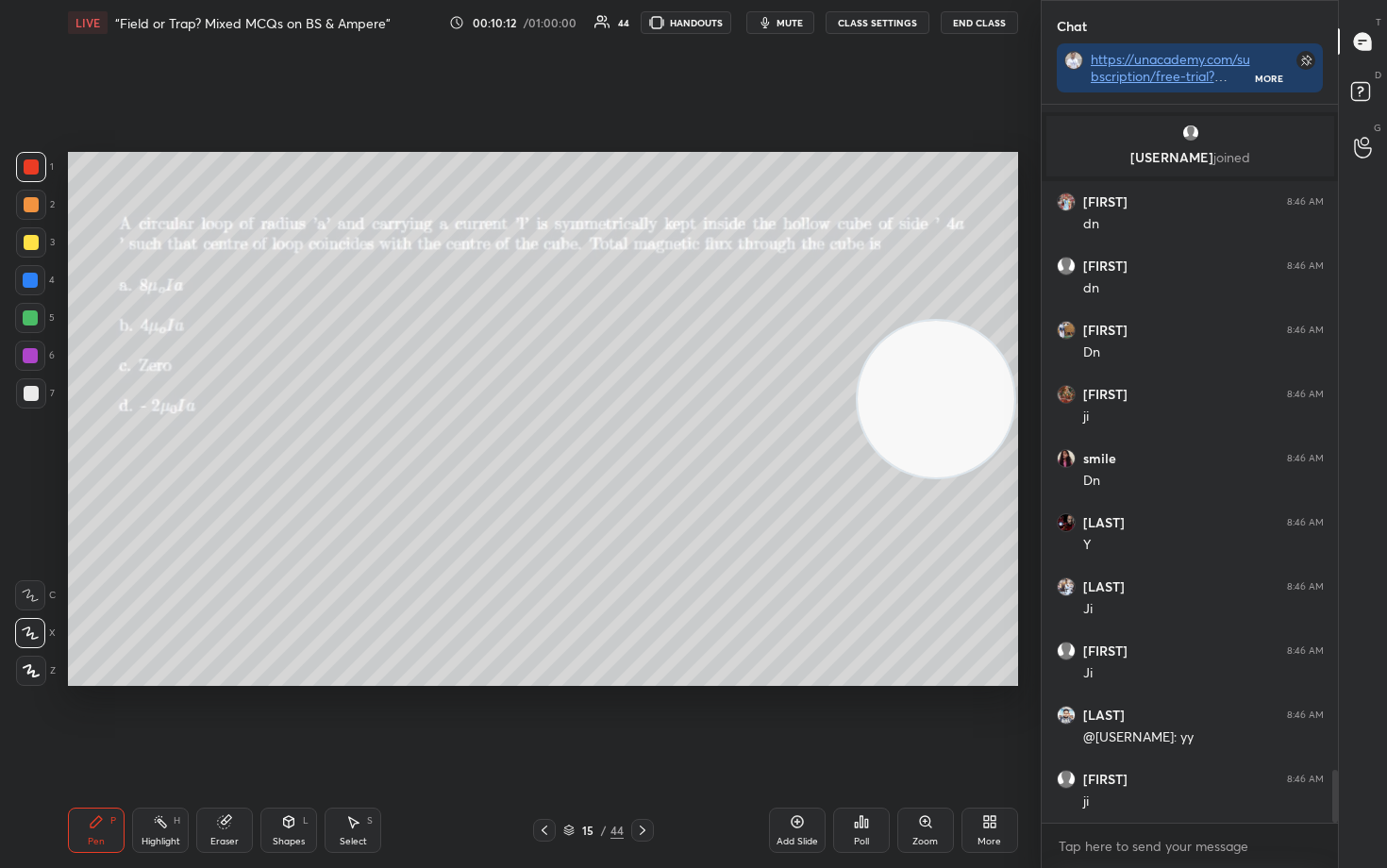 drag, startPoint x: 906, startPoint y: 284, endPoint x: 908, endPoint y: 415, distance: 131.01527 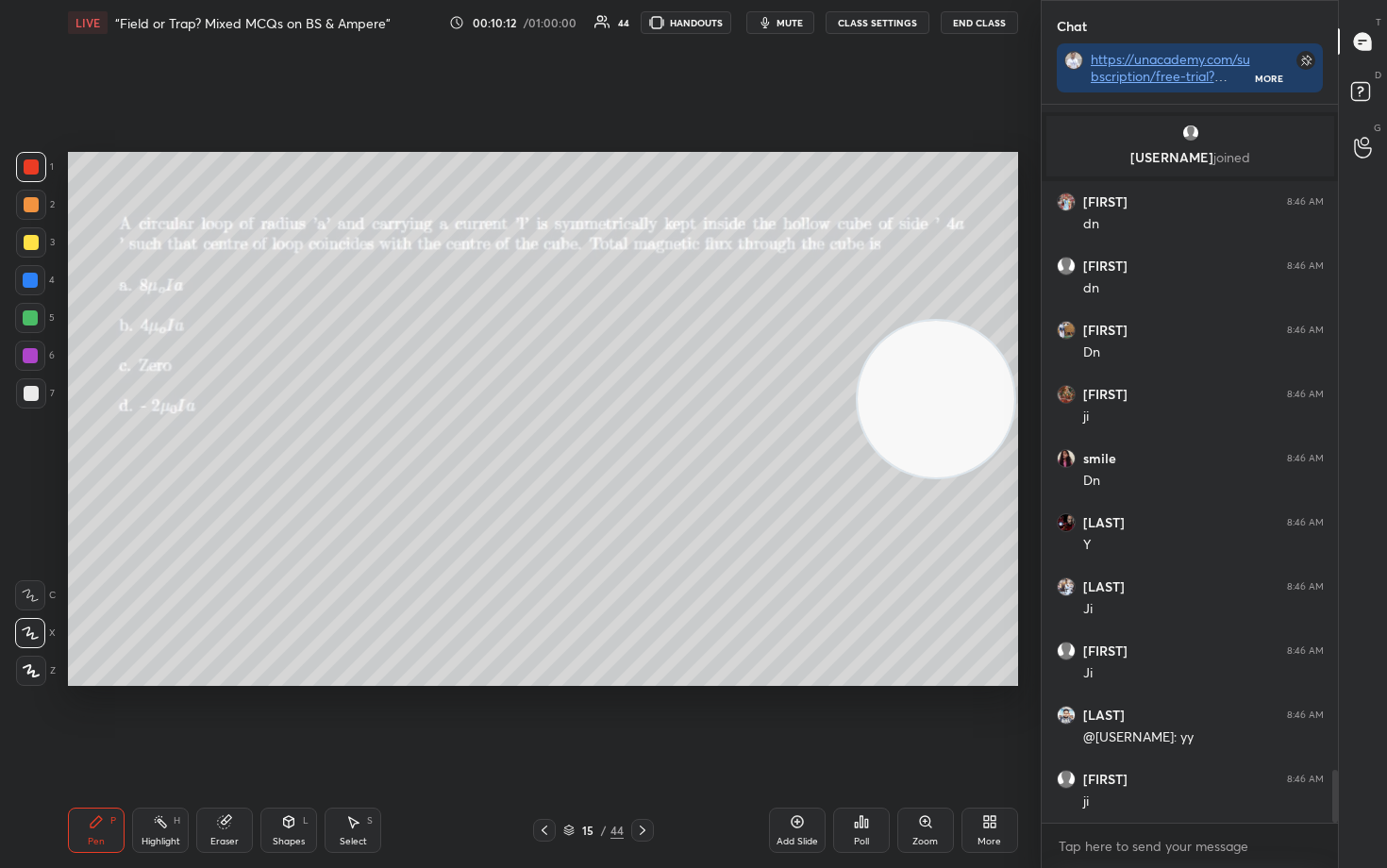 click at bounding box center [936, 399] 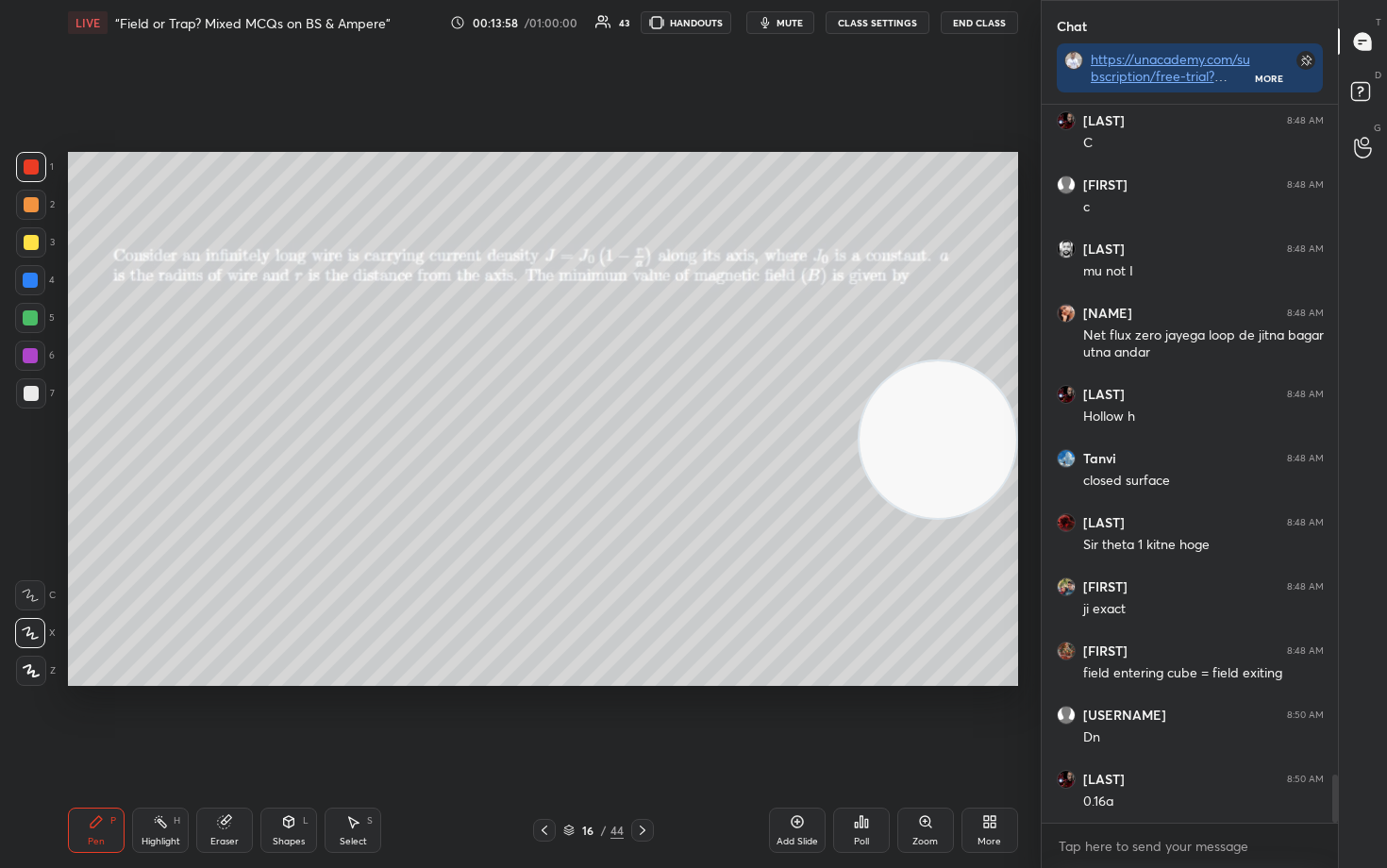 scroll, scrollTop: 9978, scrollLeft: 0, axis: vertical 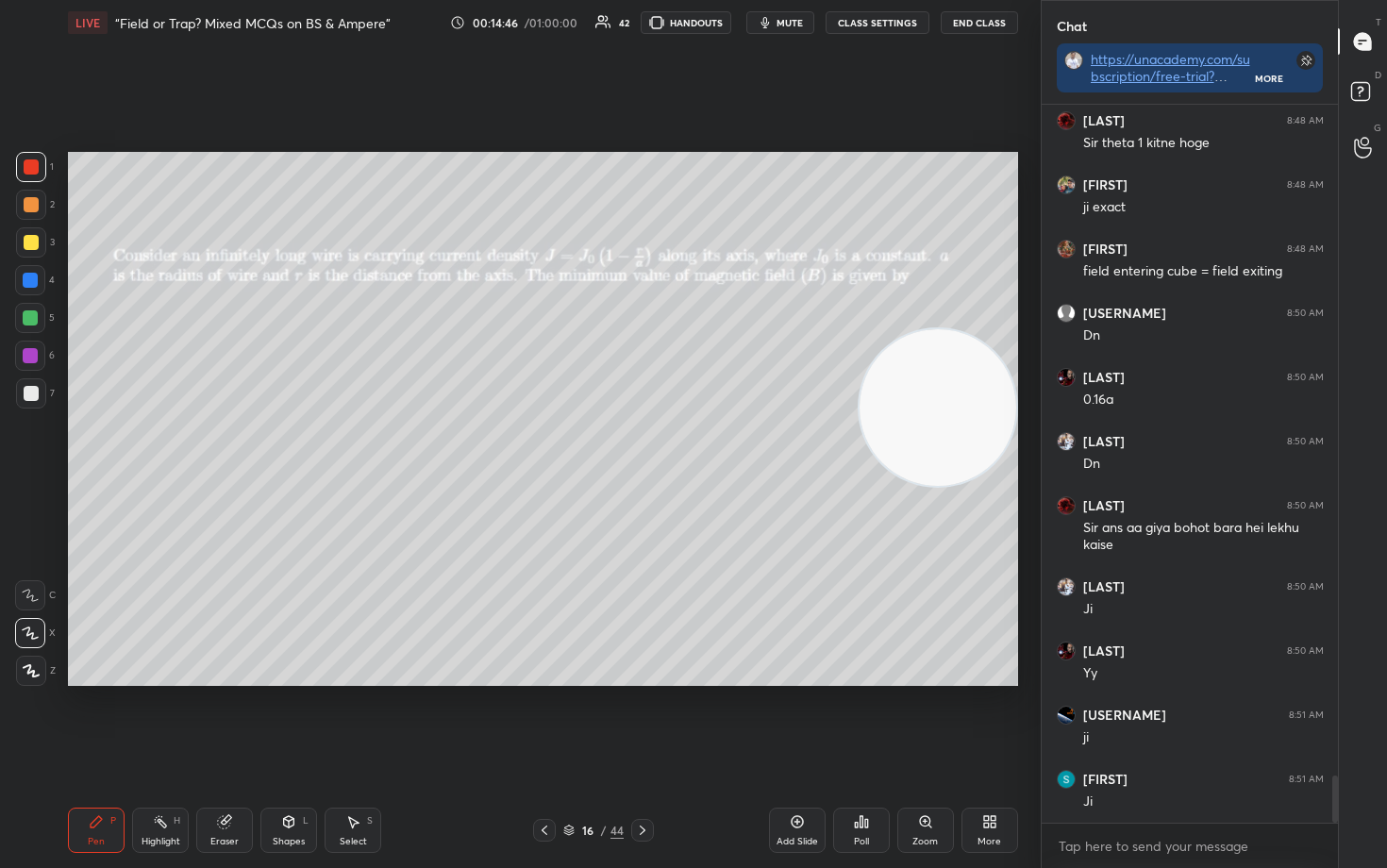 drag, startPoint x: 953, startPoint y: 421, endPoint x: 961, endPoint y: 224, distance: 197.16237 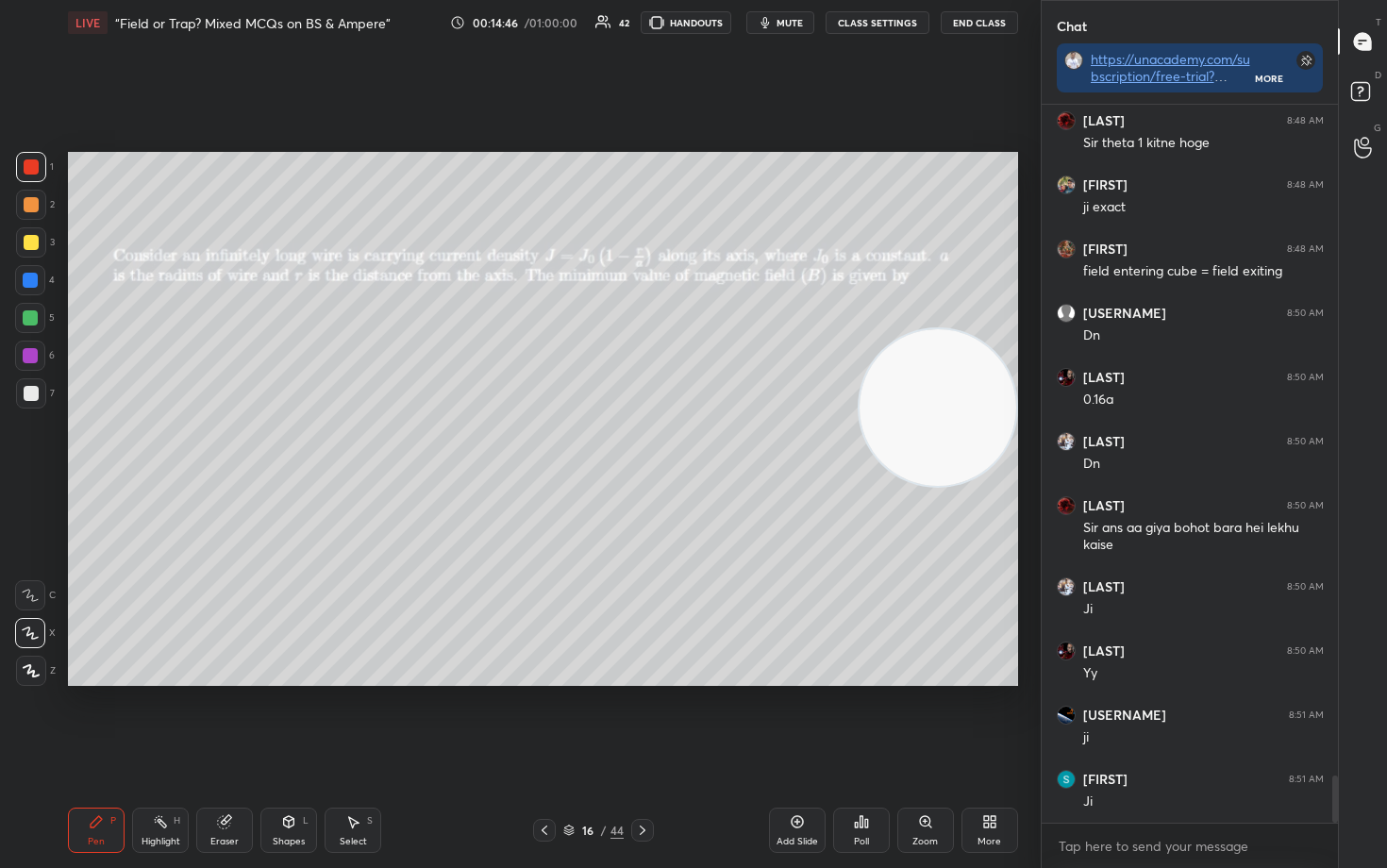 click at bounding box center (938, 408) 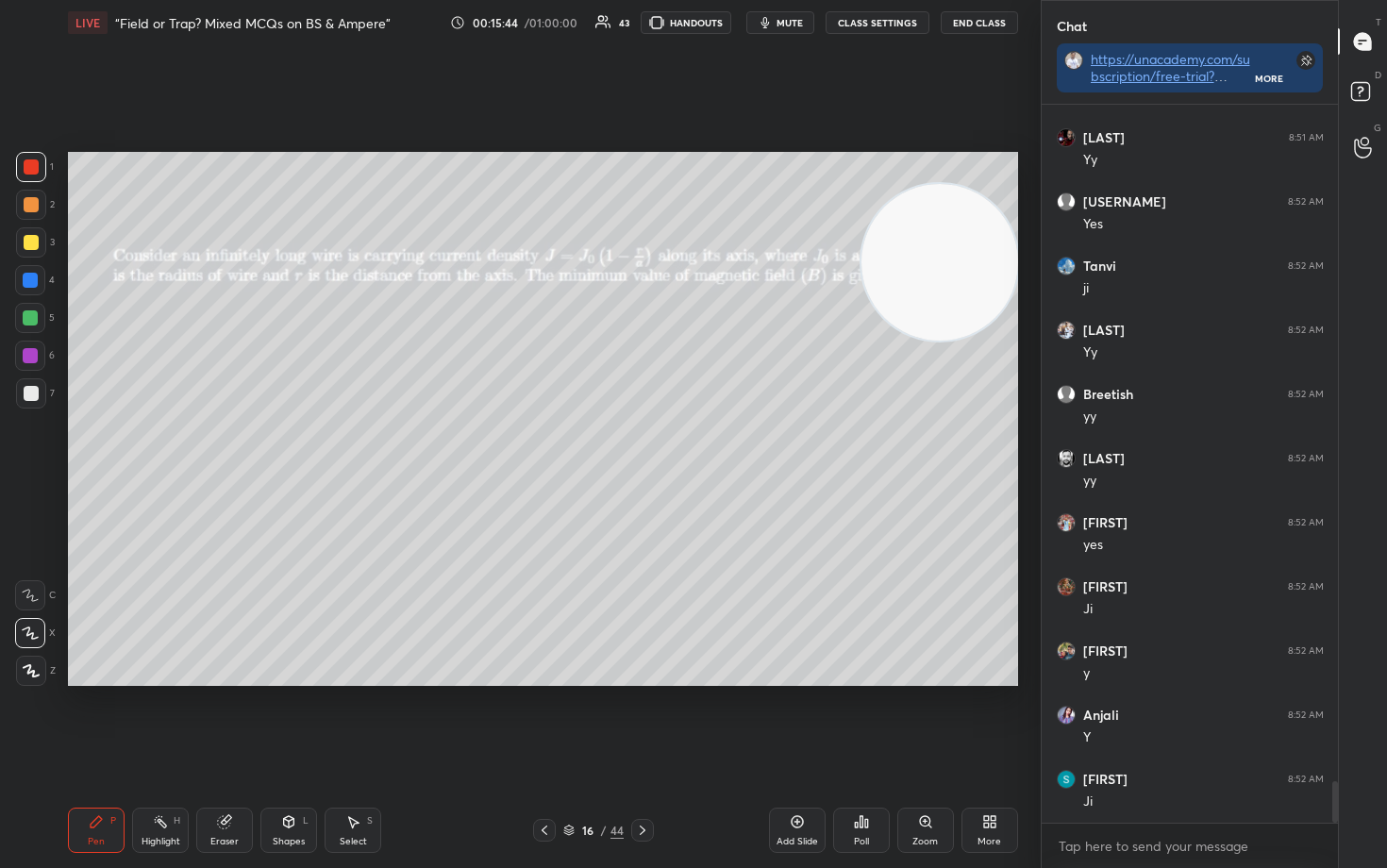 scroll, scrollTop: 11873, scrollLeft: 0, axis: vertical 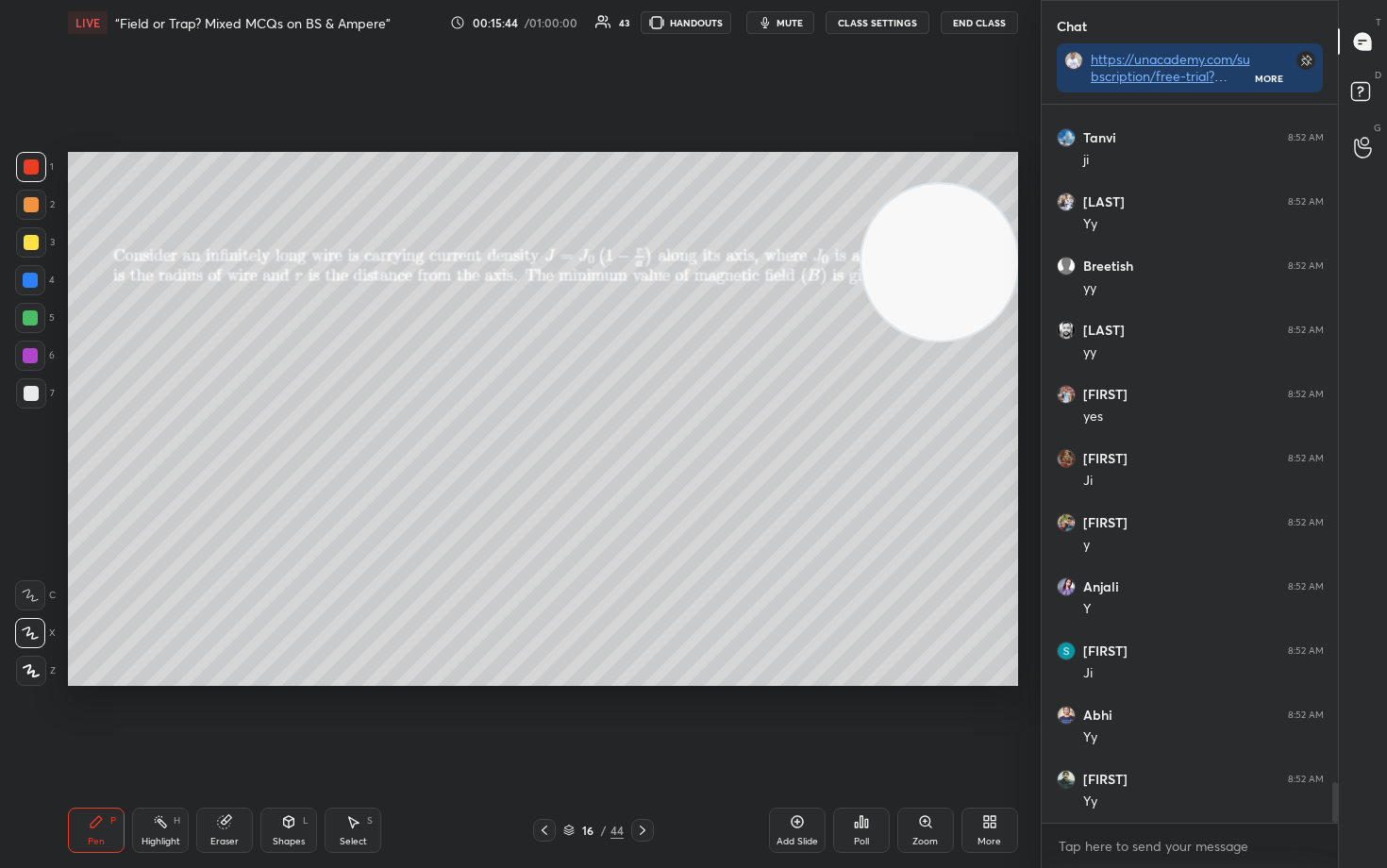 click at bounding box center [31, 393] 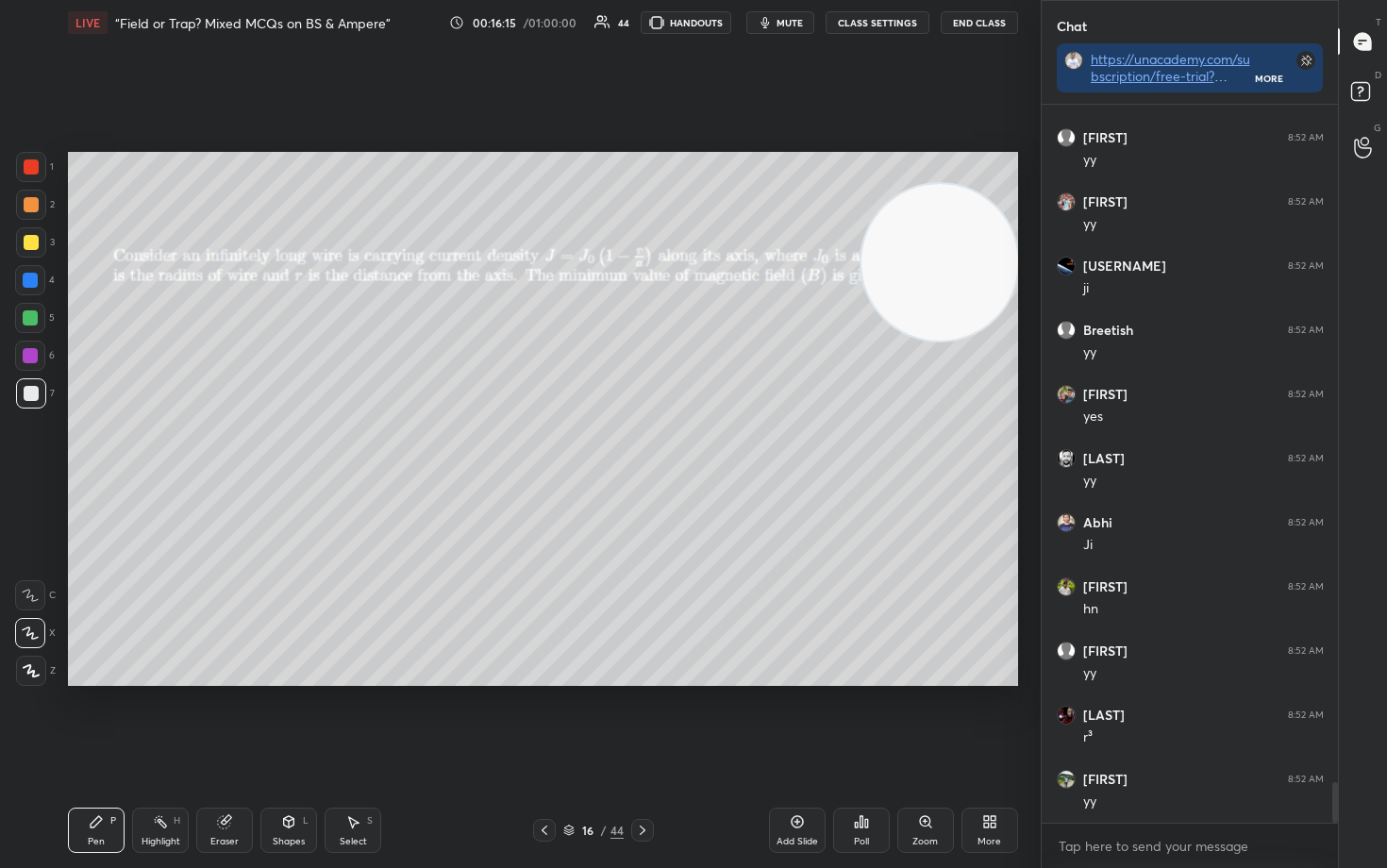 scroll, scrollTop: 11944, scrollLeft: 0, axis: vertical 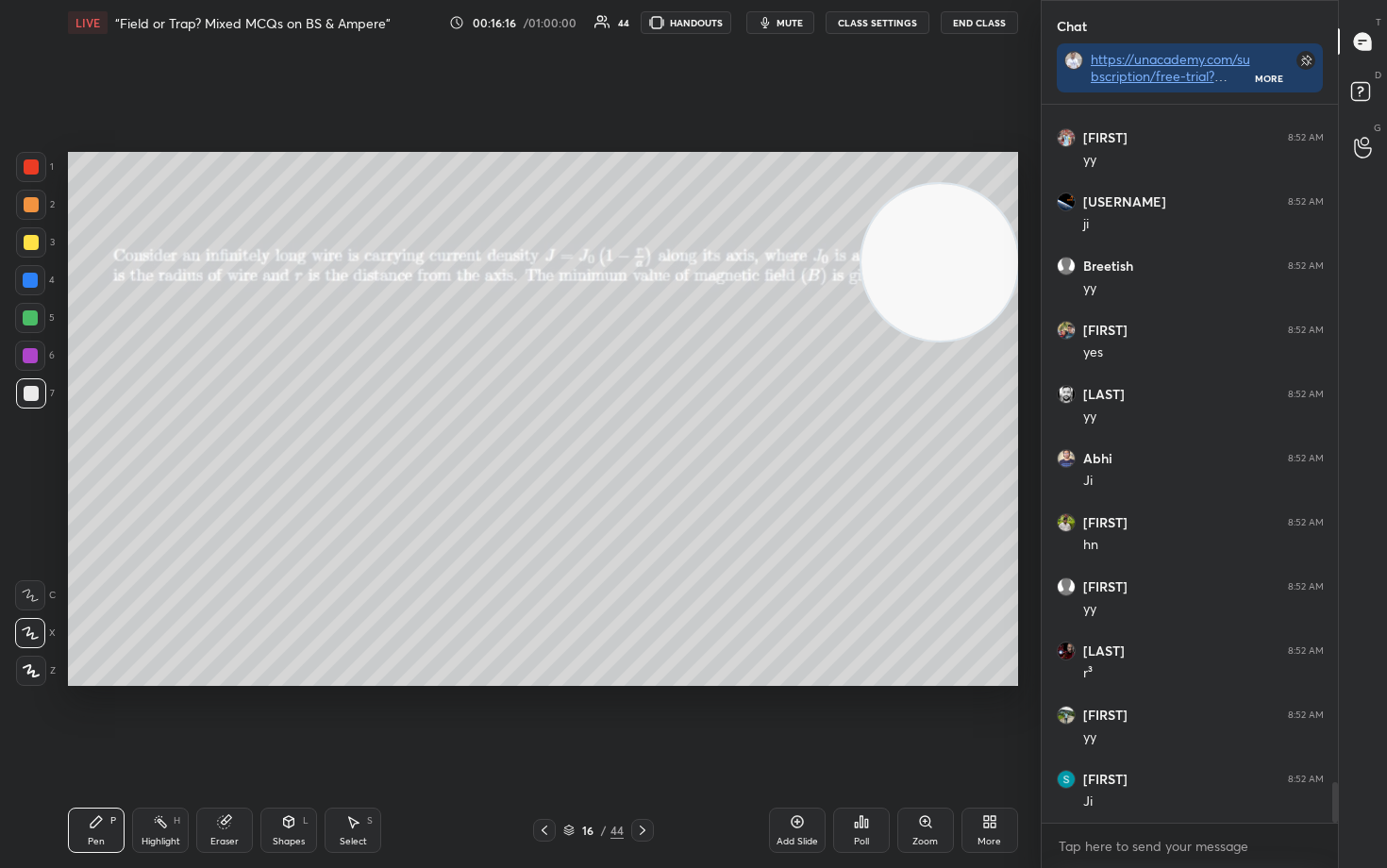 click at bounding box center (31, 205) 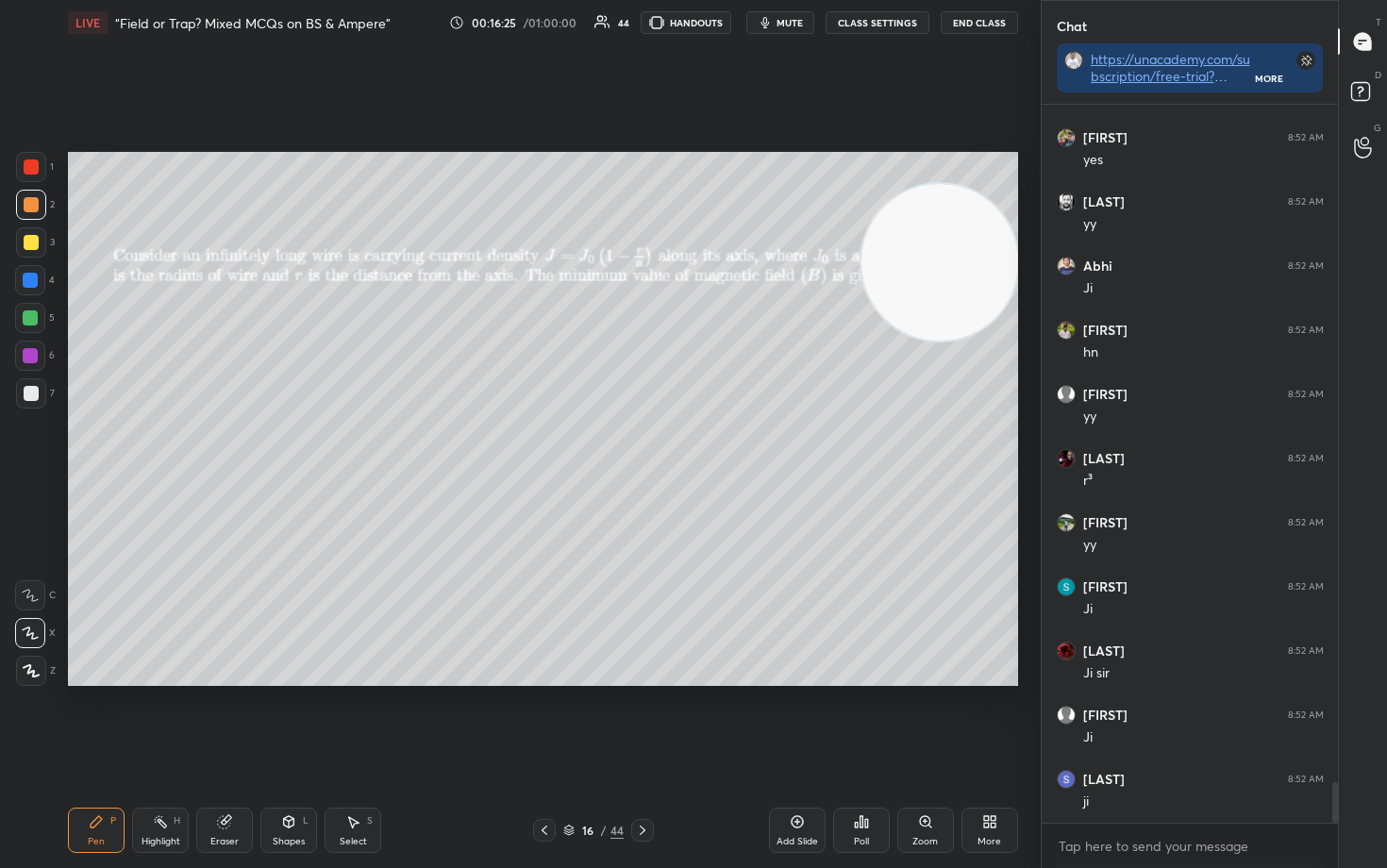 scroll, scrollTop: 12201, scrollLeft: 0, axis: vertical 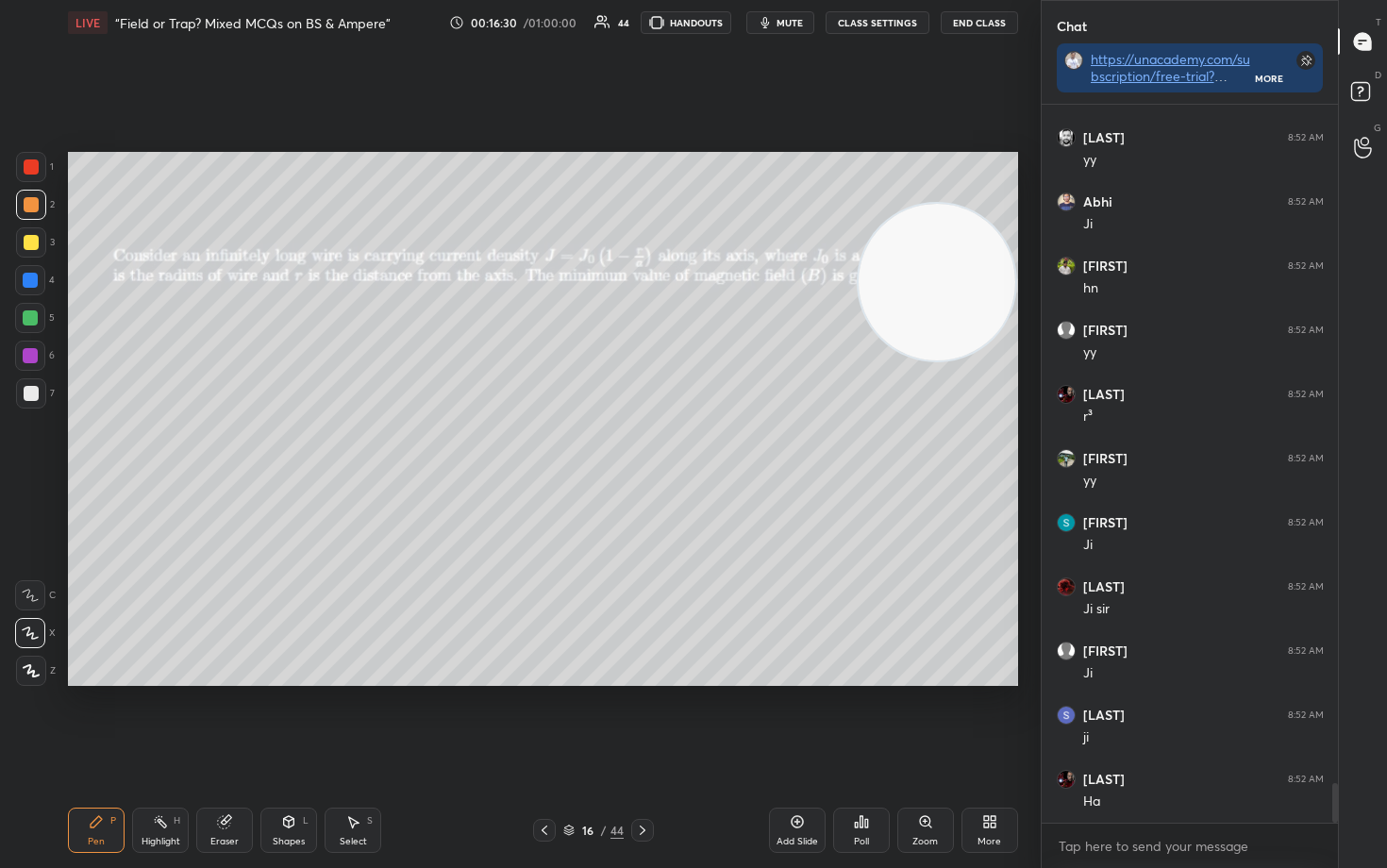drag, startPoint x: 997, startPoint y: 288, endPoint x: 911, endPoint y: 410, distance: 149.26487 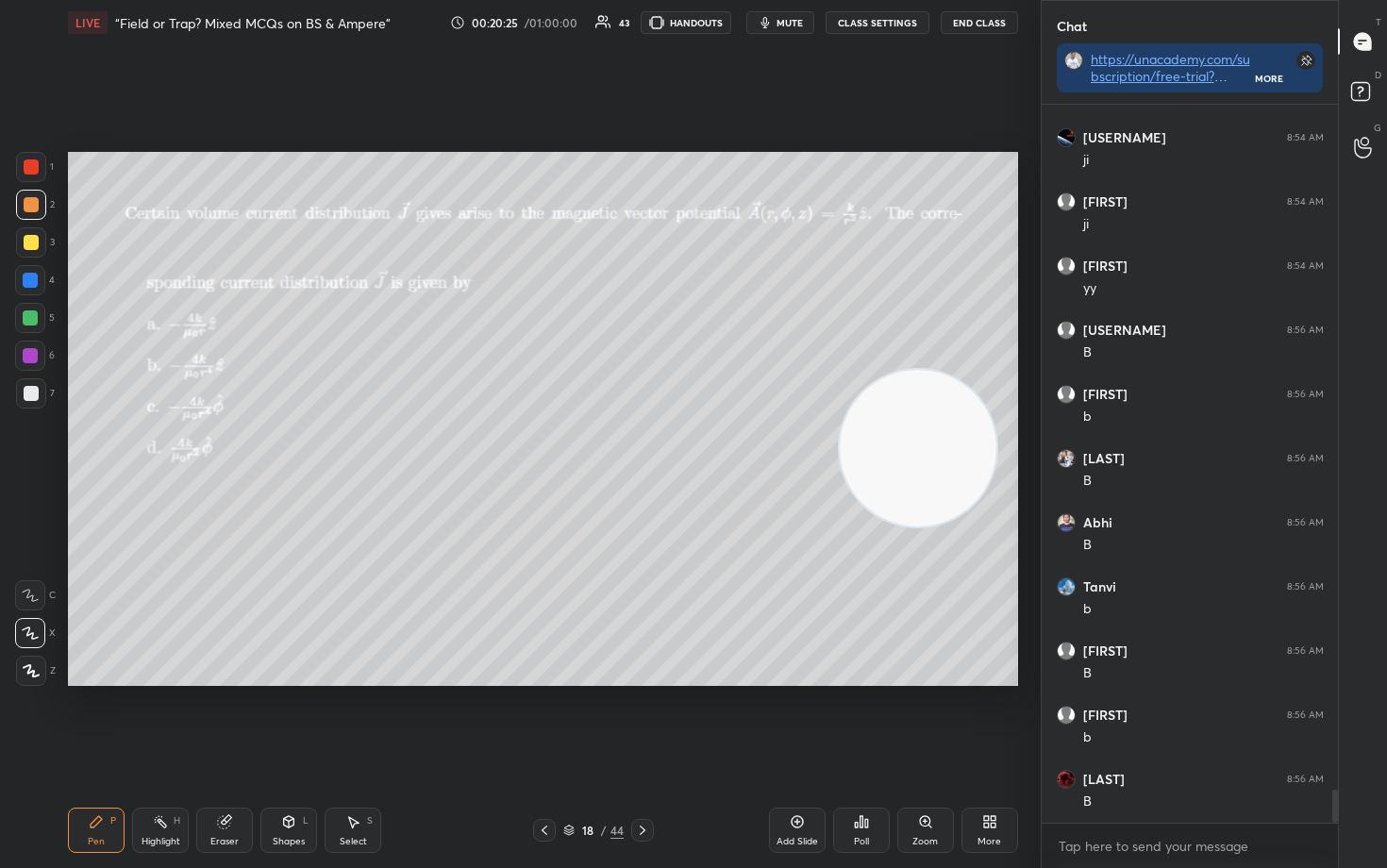 scroll, scrollTop: 15035, scrollLeft: 0, axis: vertical 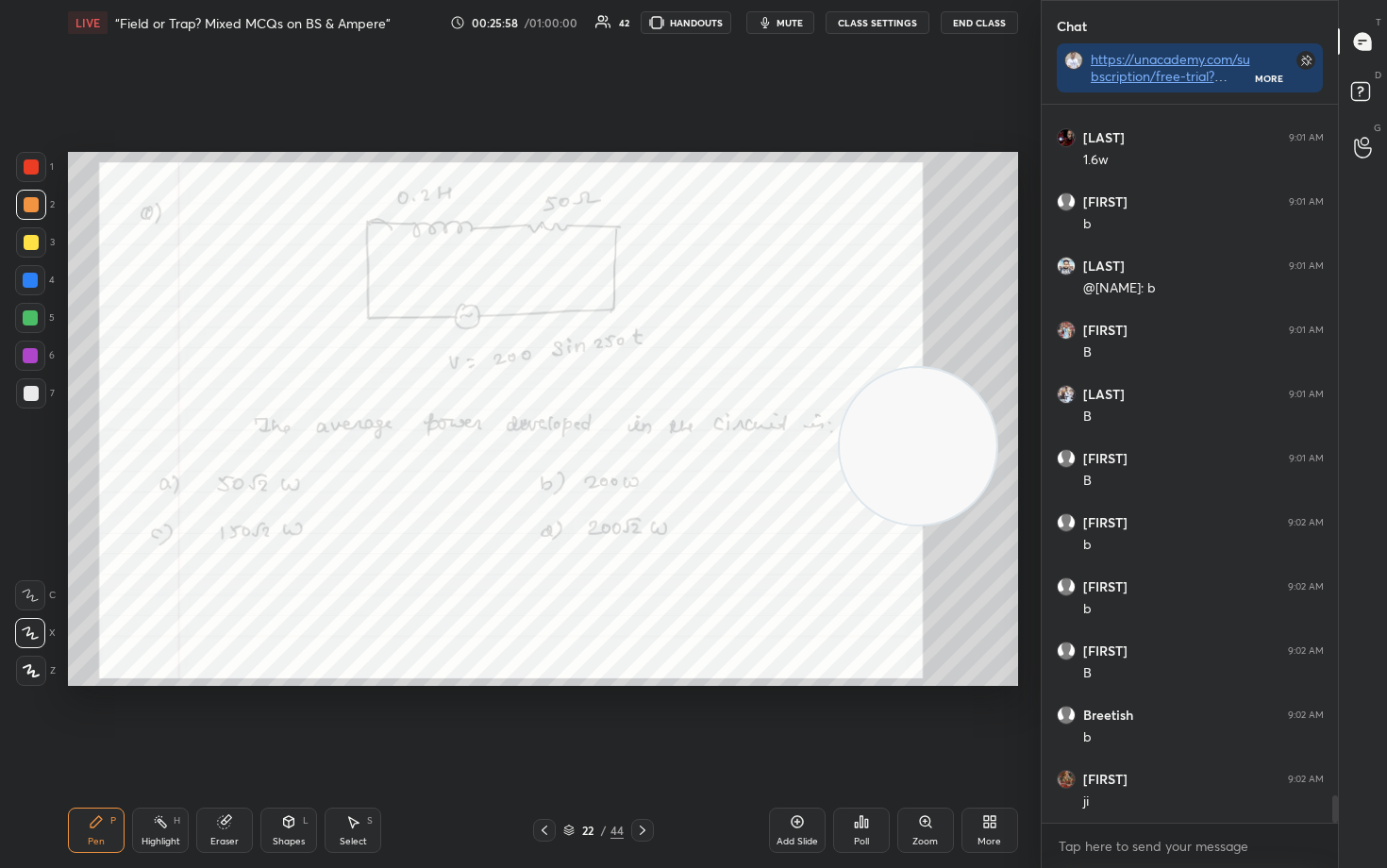 drag, startPoint x: 912, startPoint y: 427, endPoint x: 916, endPoint y: 552, distance: 125.064 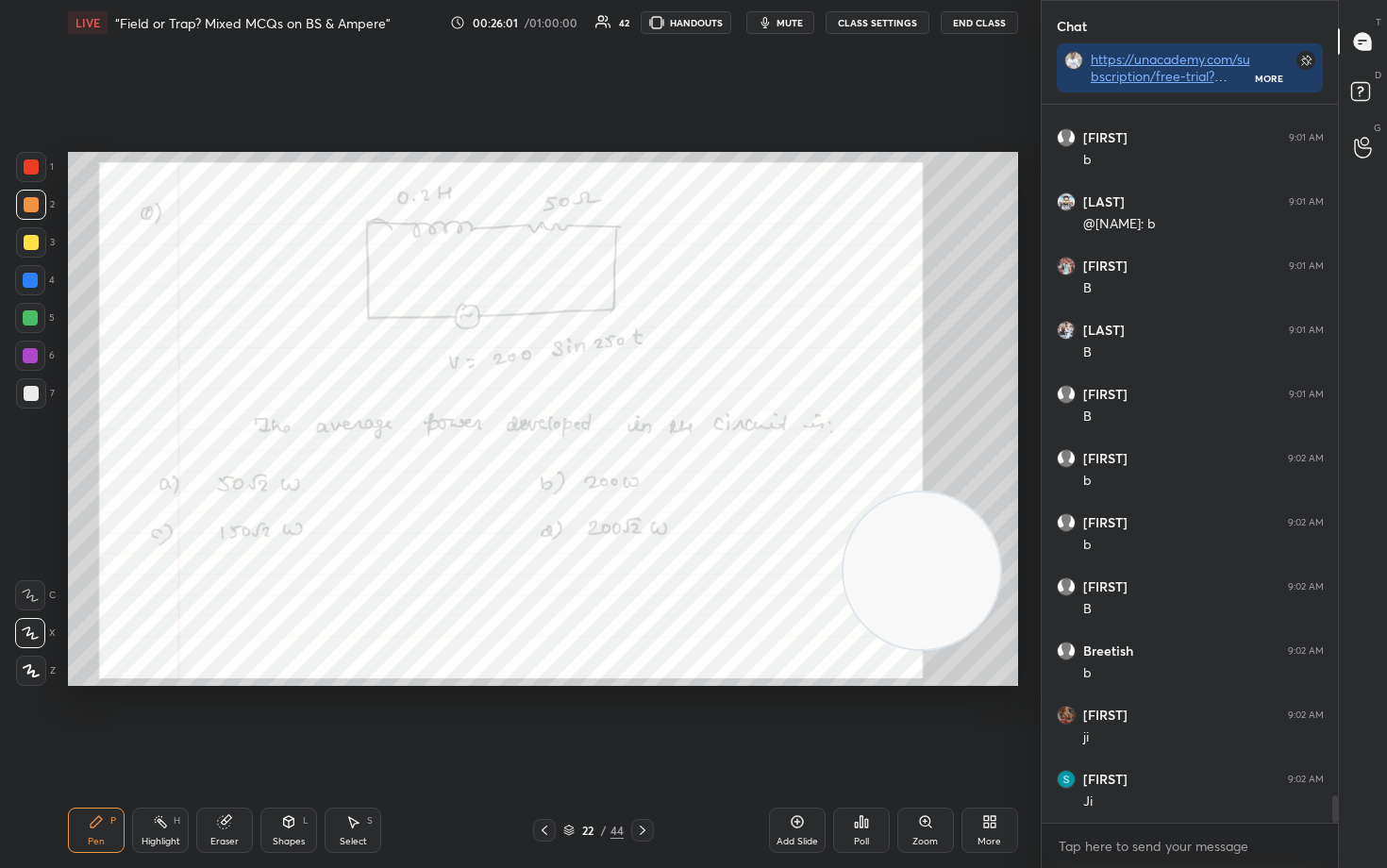 scroll, scrollTop: 18071, scrollLeft: 0, axis: vertical 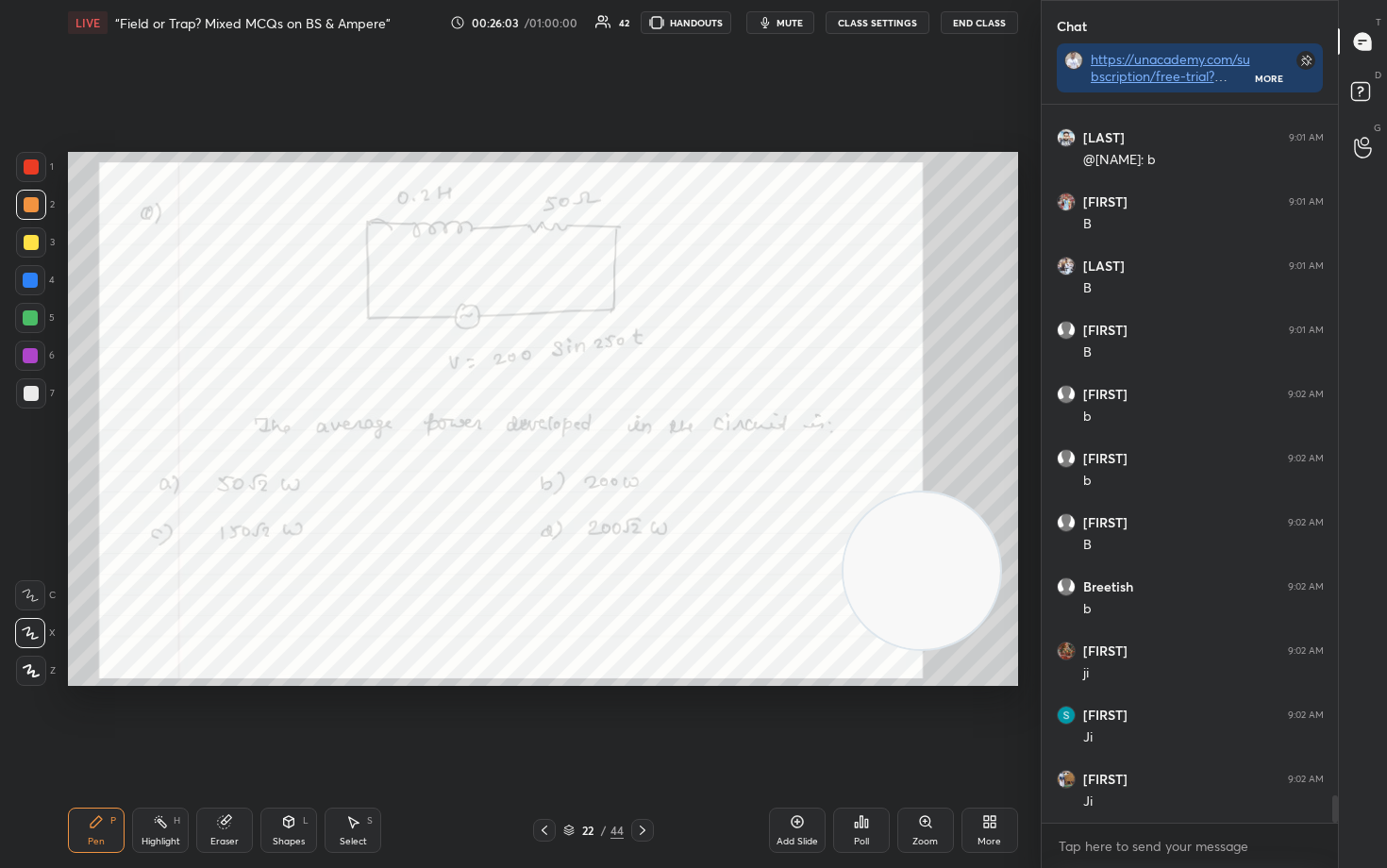 click at bounding box center (31, 167) 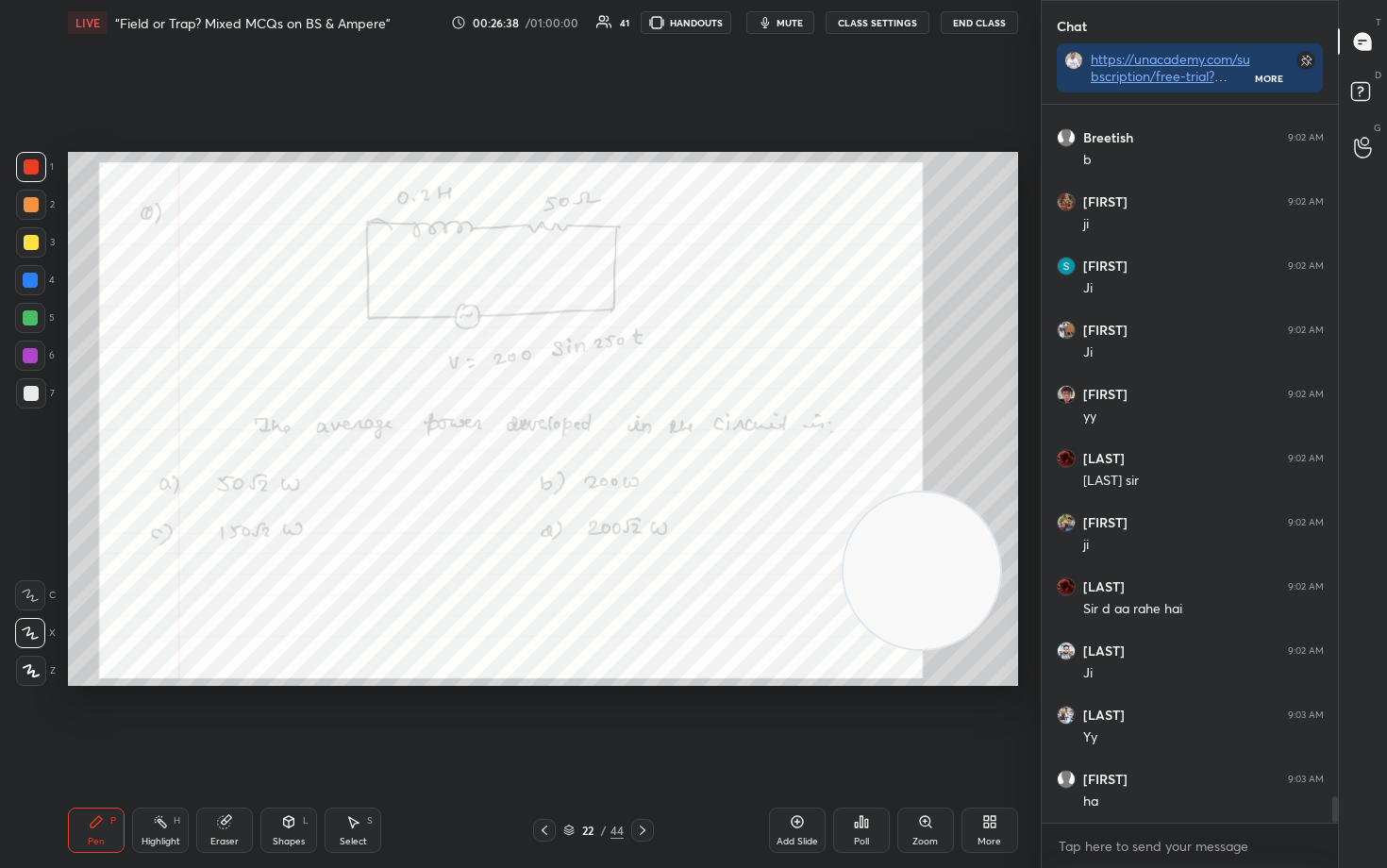 scroll, scrollTop: 18585, scrollLeft: 0, axis: vertical 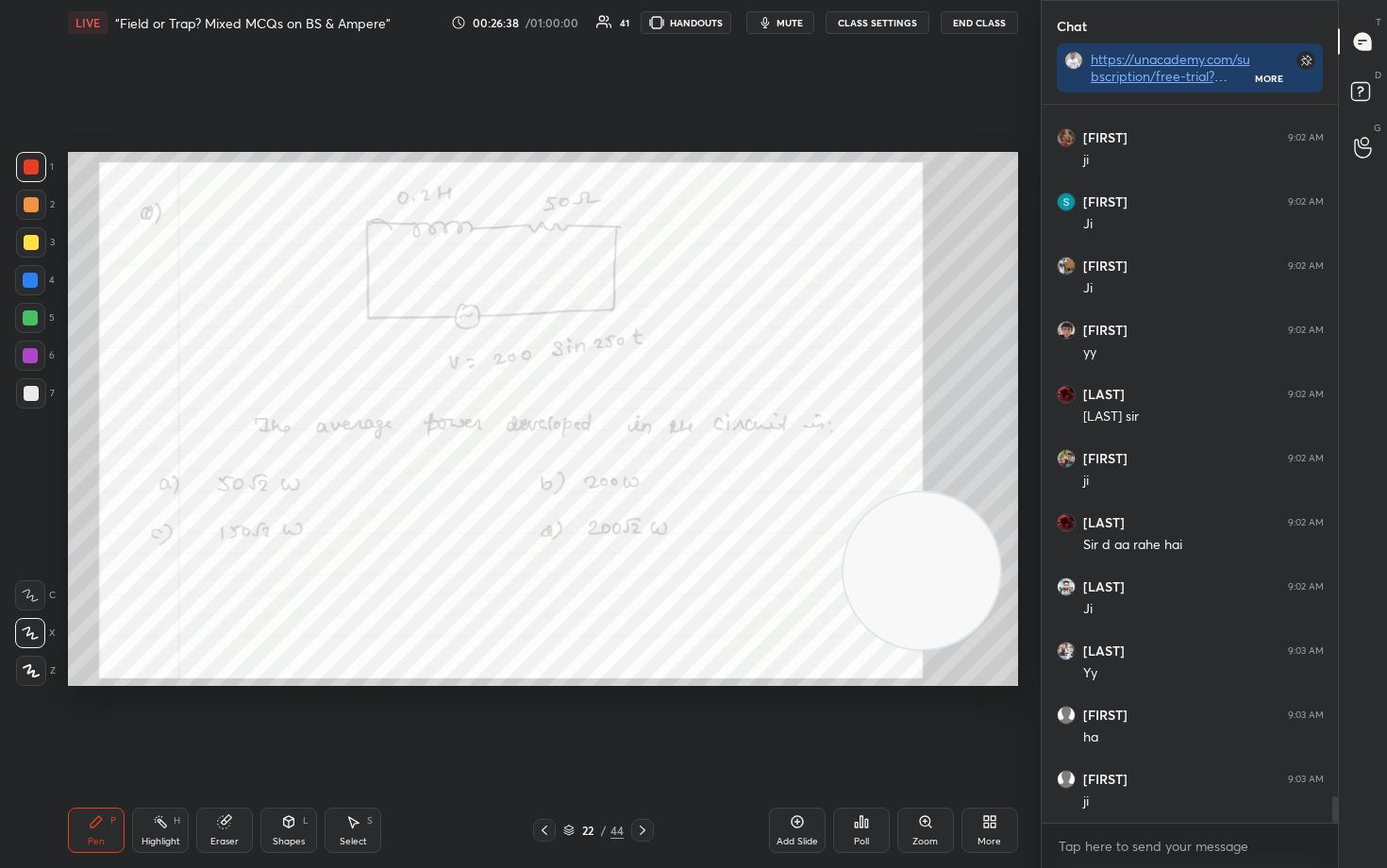 drag, startPoint x: 215, startPoint y: 837, endPoint x: 193, endPoint y: 802, distance: 41.34005 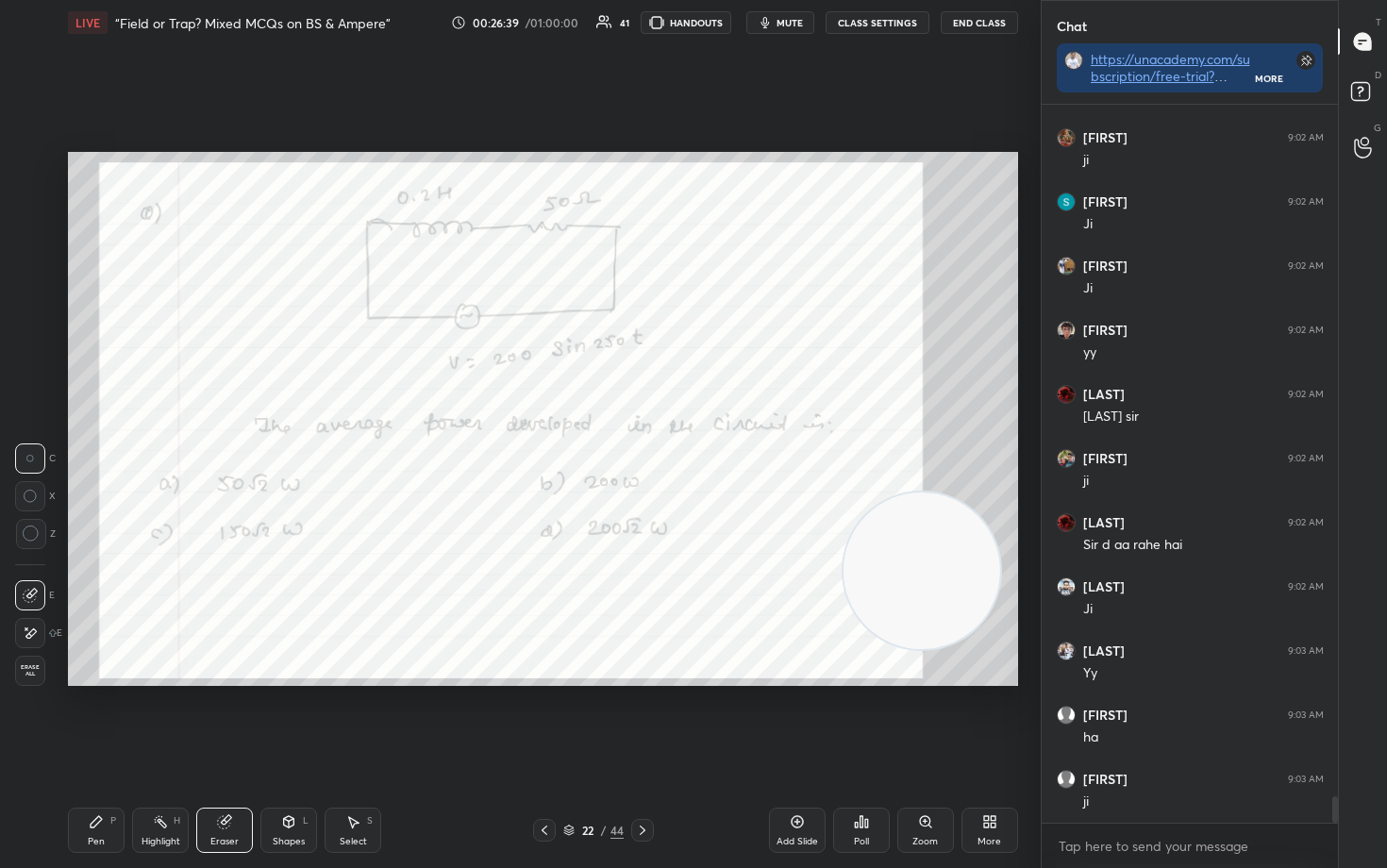 click on "Erase all" at bounding box center [30, 671] 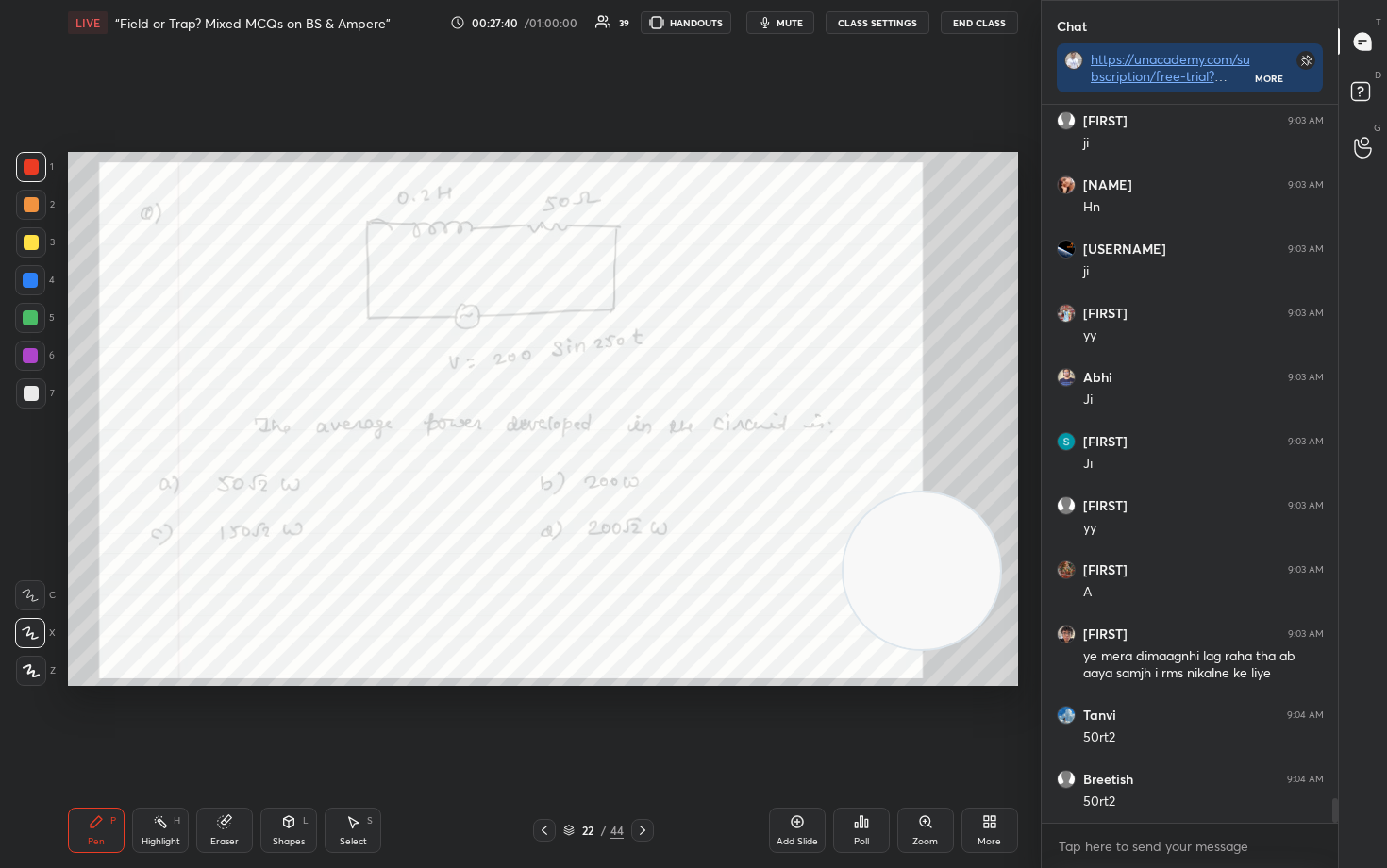 scroll, scrollTop: 20141, scrollLeft: 0, axis: vertical 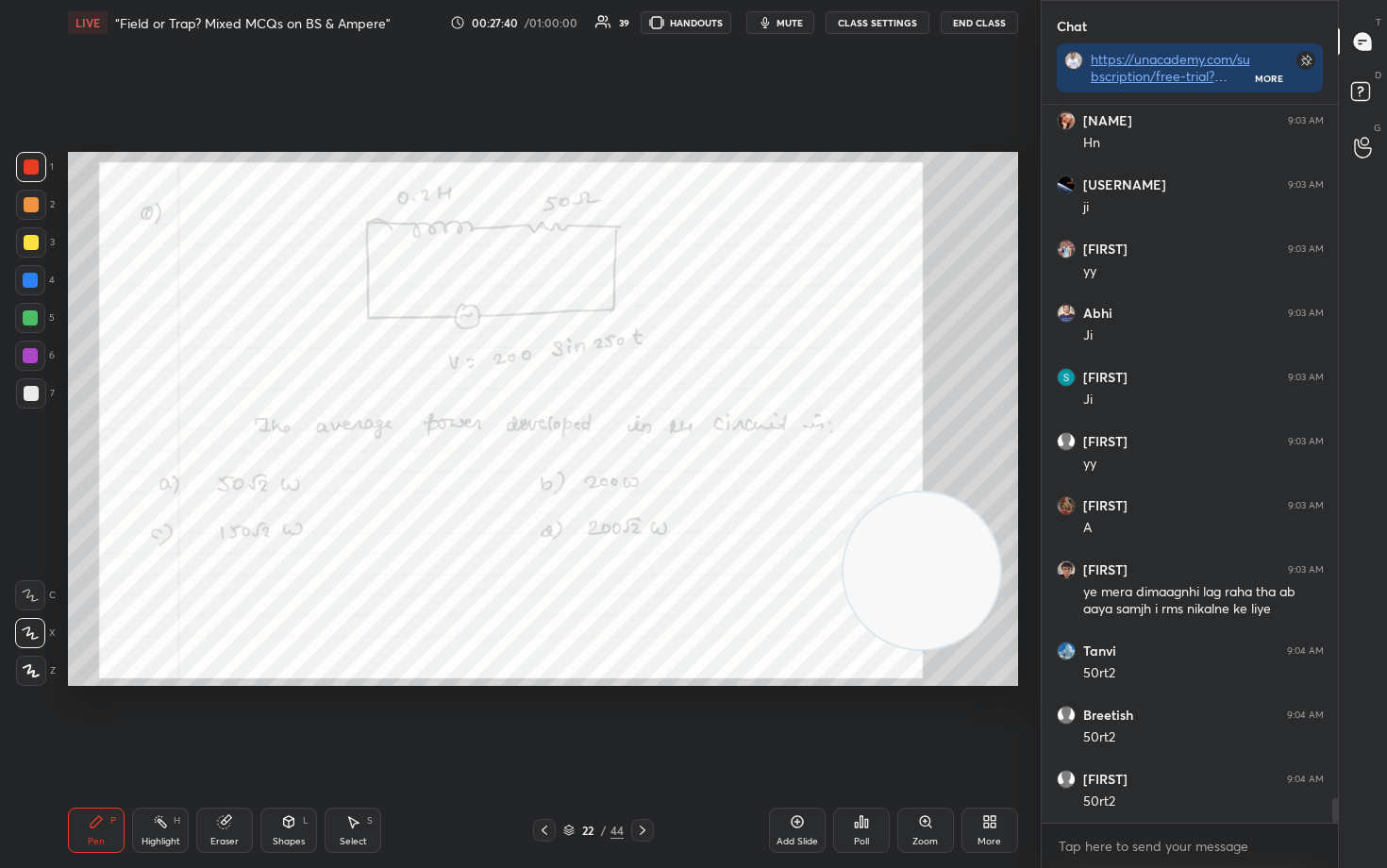 drag, startPoint x: 226, startPoint y: 833, endPoint x: 221, endPoint y: 745, distance: 88.14193 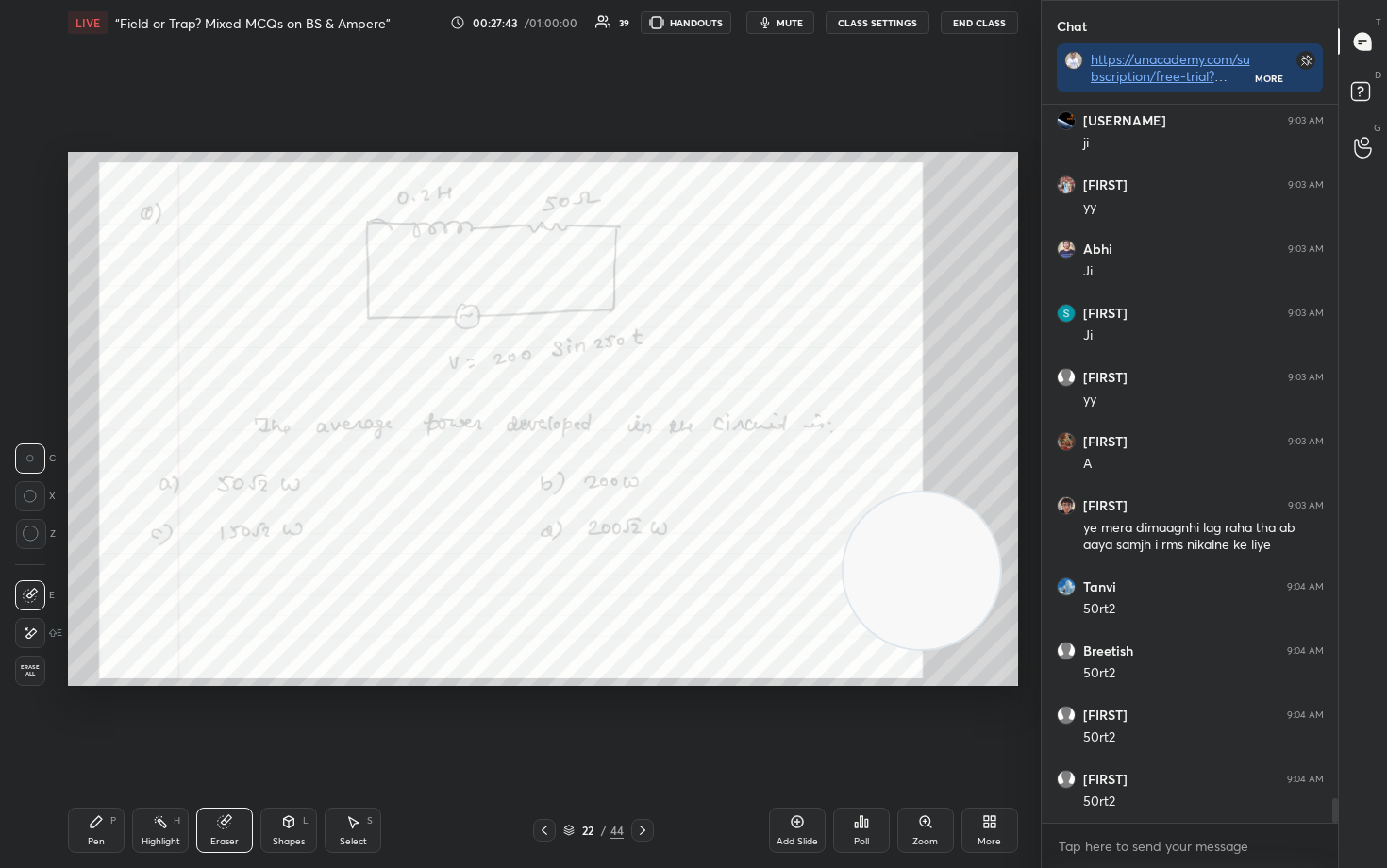 scroll, scrollTop: 20270, scrollLeft: 0, axis: vertical 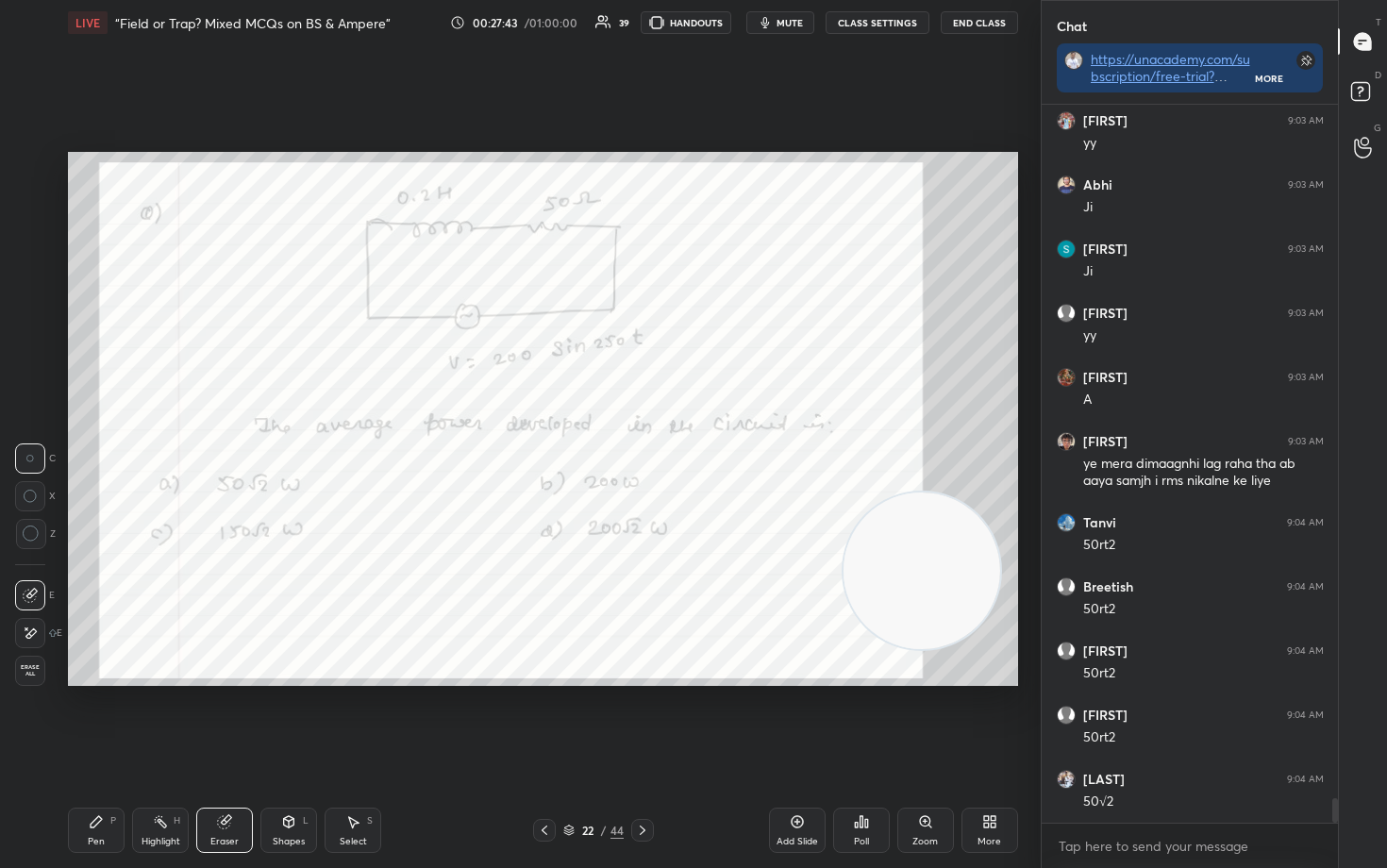 click on "Pen" at bounding box center [96, 842] 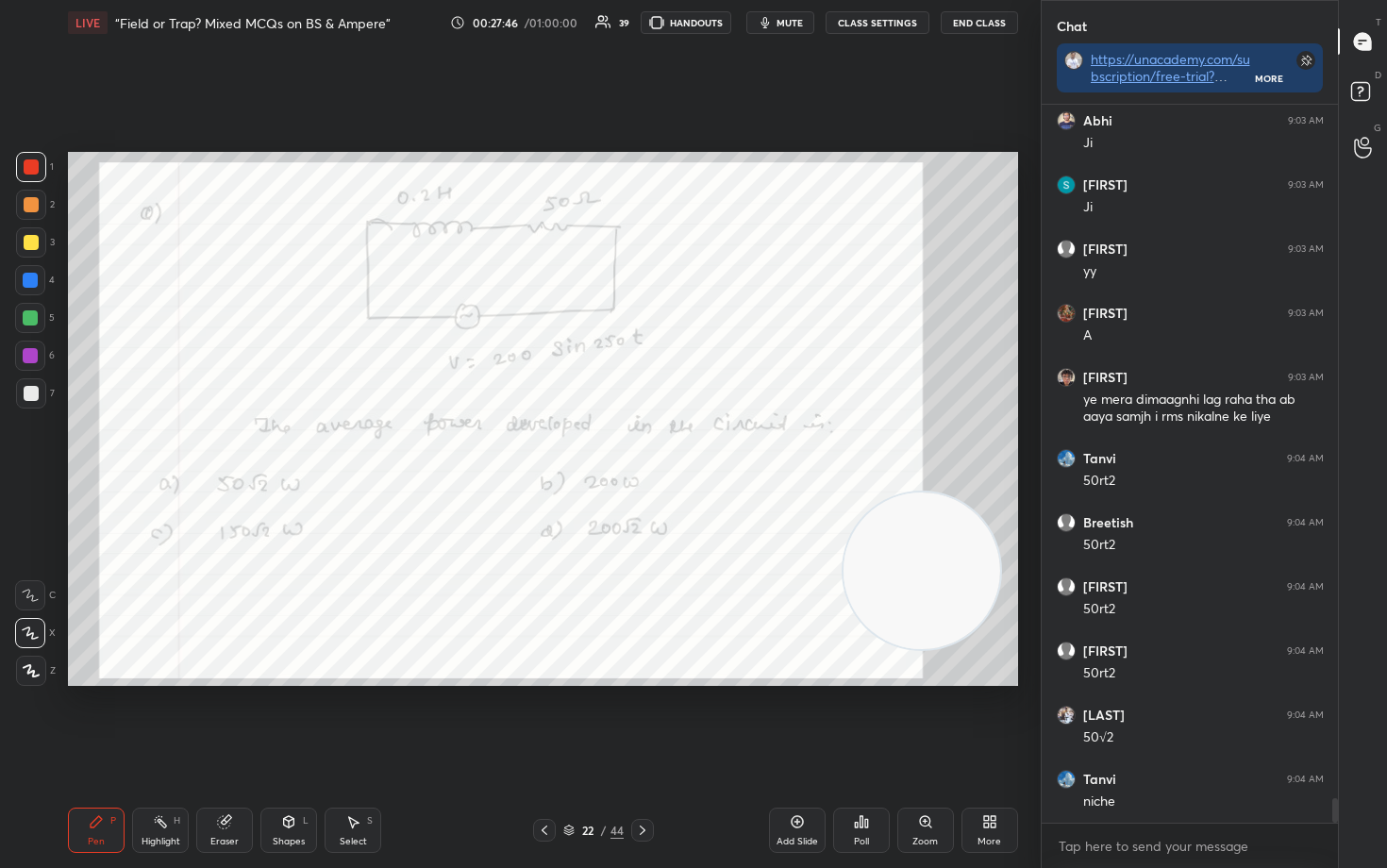 scroll, scrollTop: 20398, scrollLeft: 0, axis: vertical 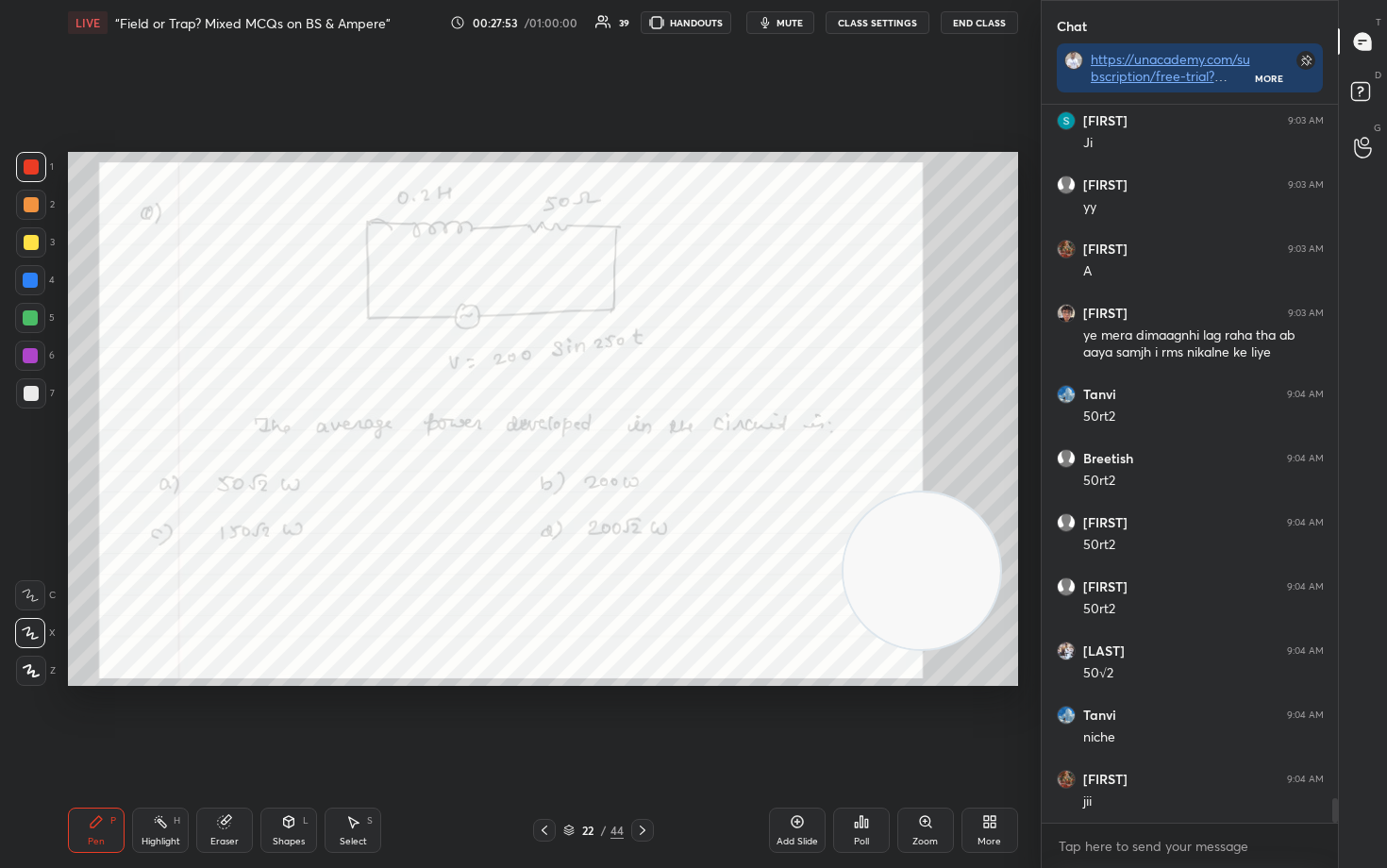 drag, startPoint x: 228, startPoint y: 830, endPoint x: 221, endPoint y: 695, distance: 135.1814 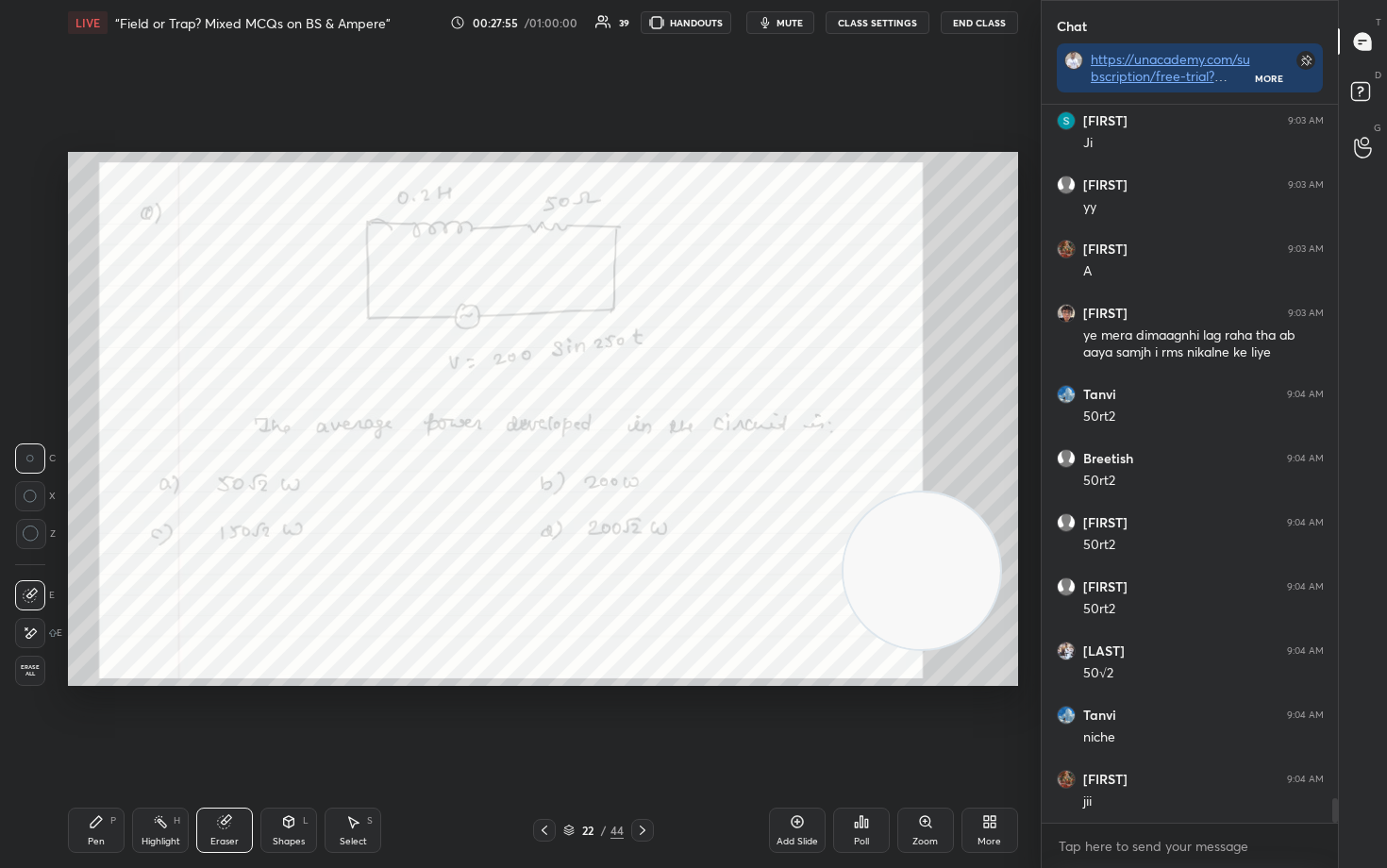 scroll, scrollTop: 20462, scrollLeft: 0, axis: vertical 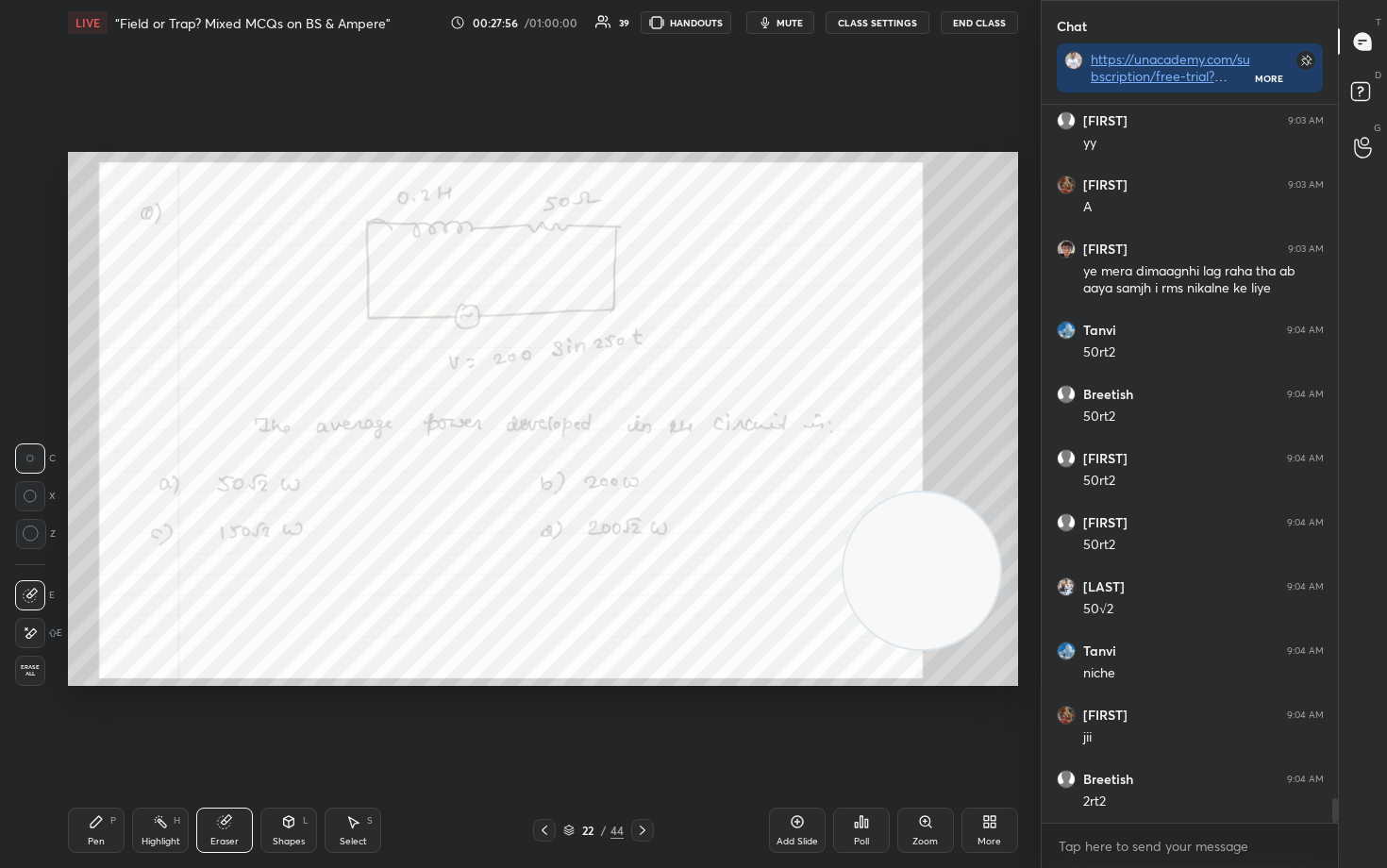 click on "Pen" at bounding box center (96, 842) 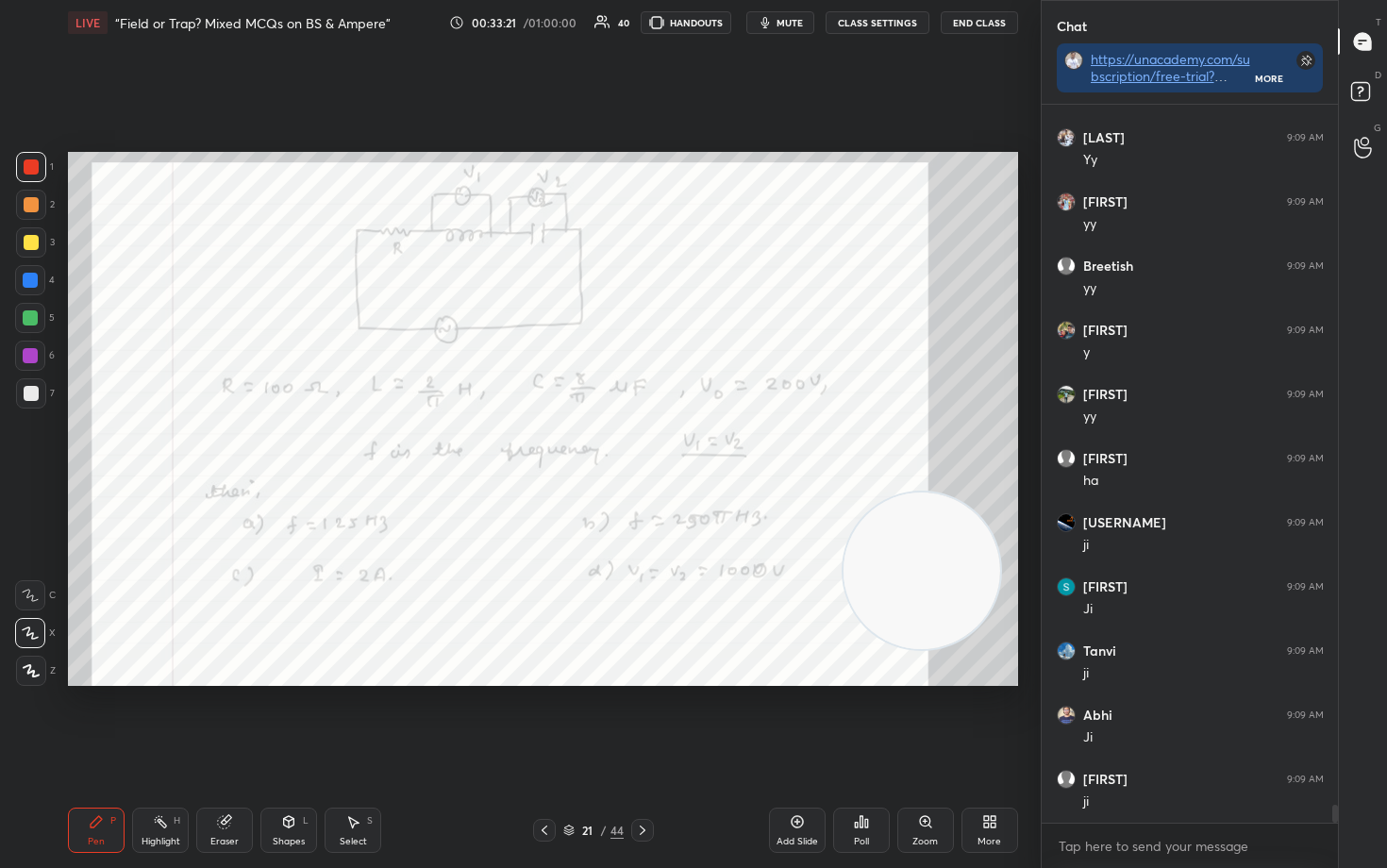 scroll, scrollTop: 28738, scrollLeft: 0, axis: vertical 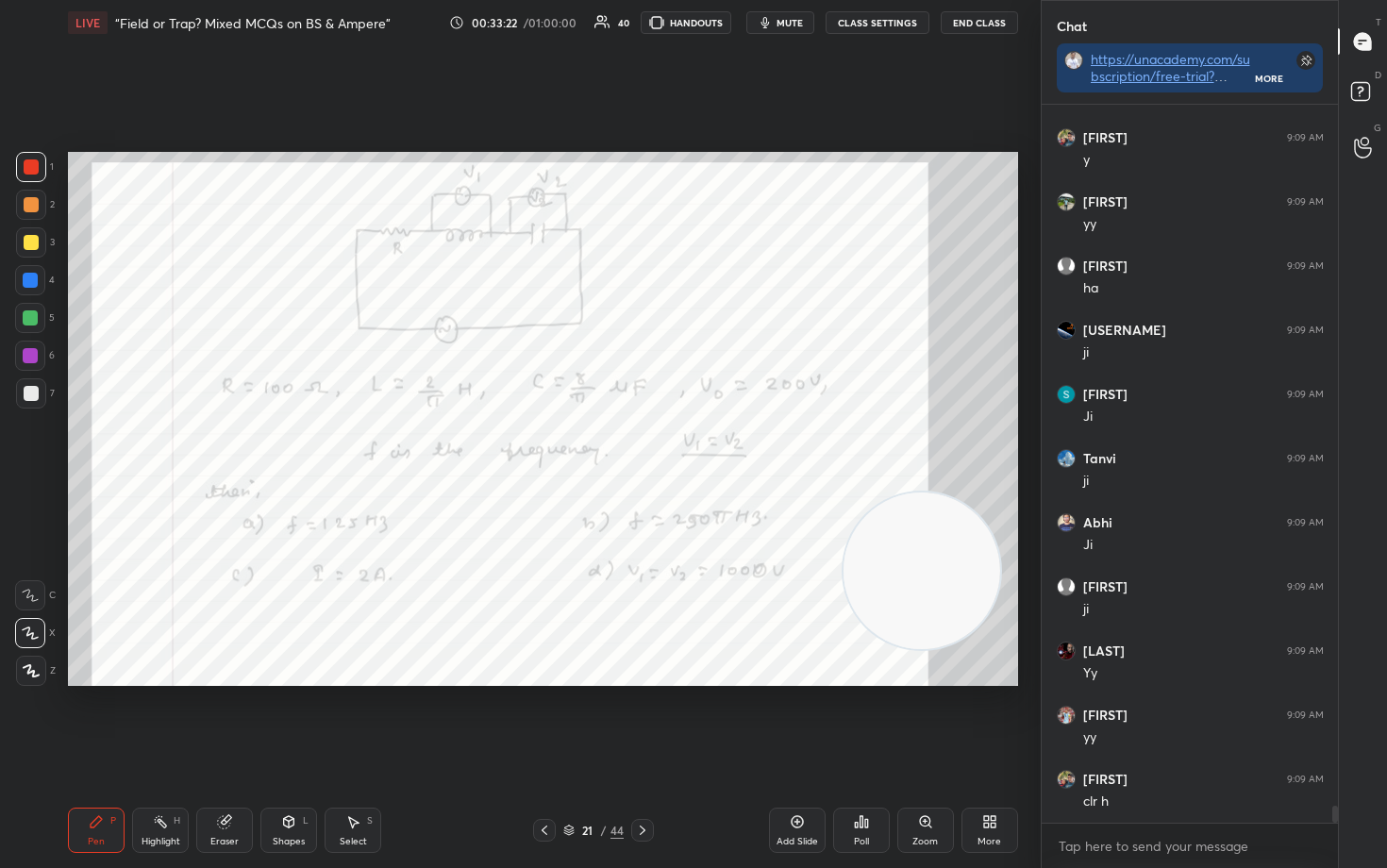 drag, startPoint x: 943, startPoint y: 621, endPoint x: 951, endPoint y: 403, distance: 218.14674 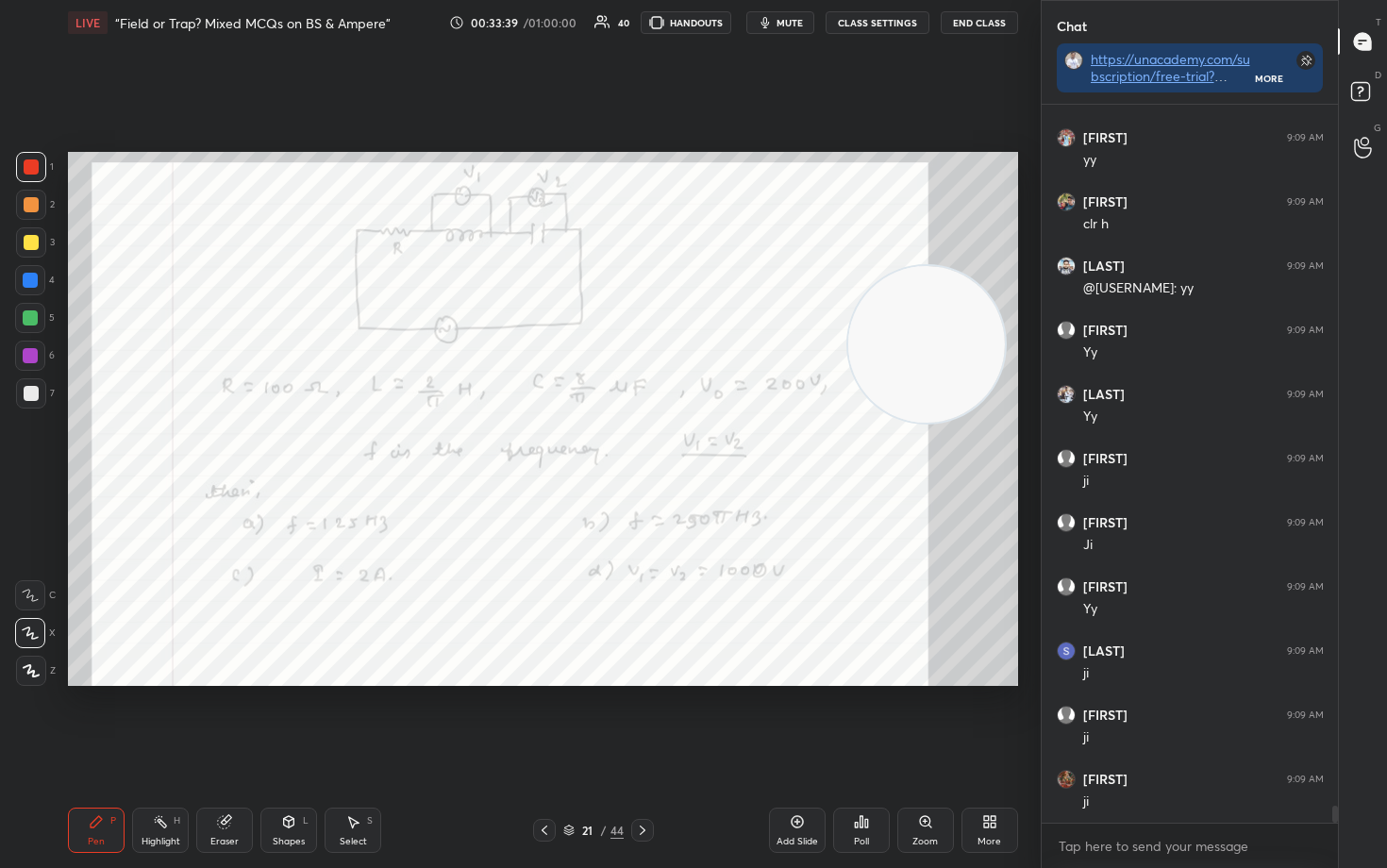 scroll, scrollTop: 29508, scrollLeft: 0, axis: vertical 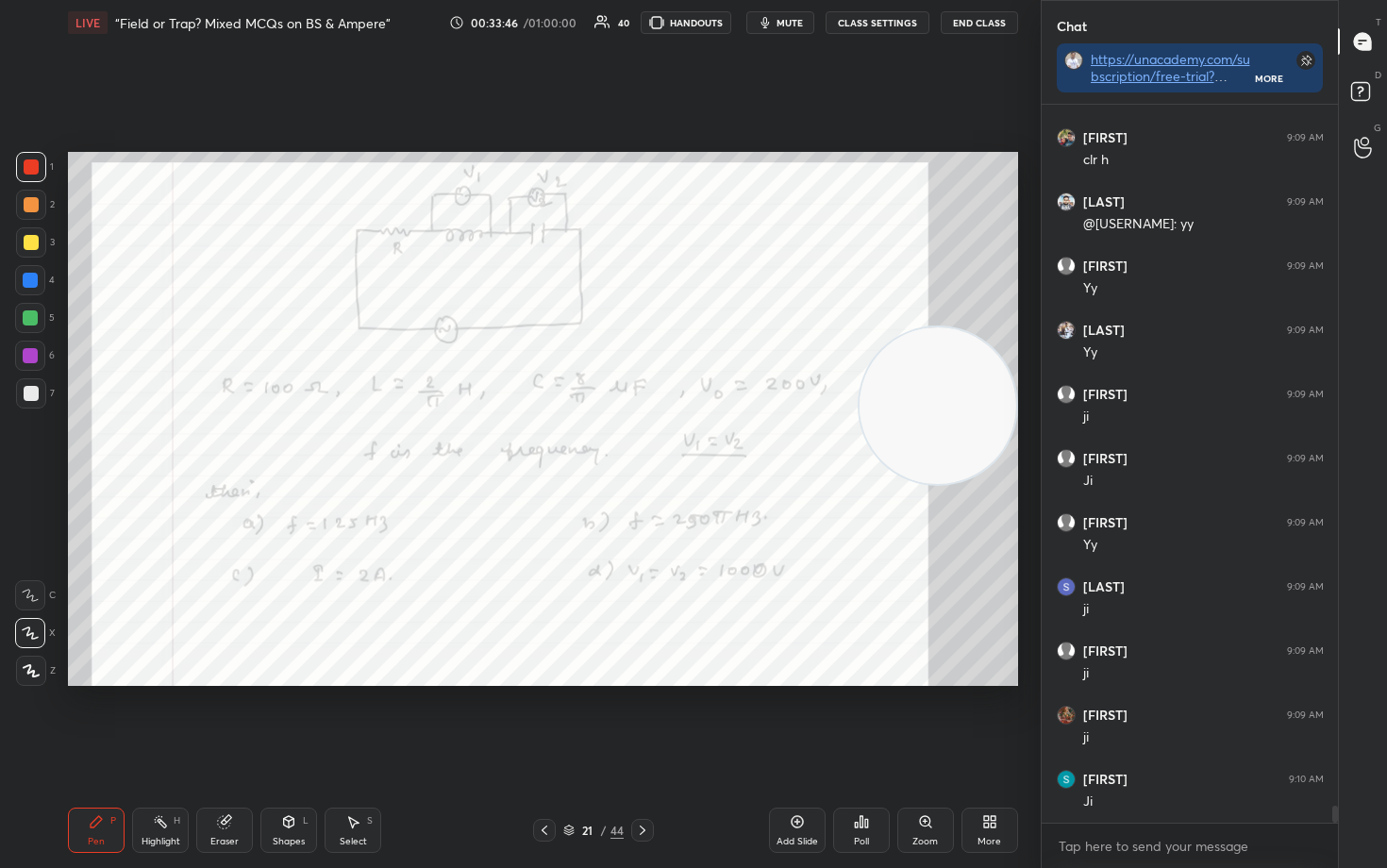 drag, startPoint x: 944, startPoint y: 346, endPoint x: 957, endPoint y: 281, distance: 66.28725 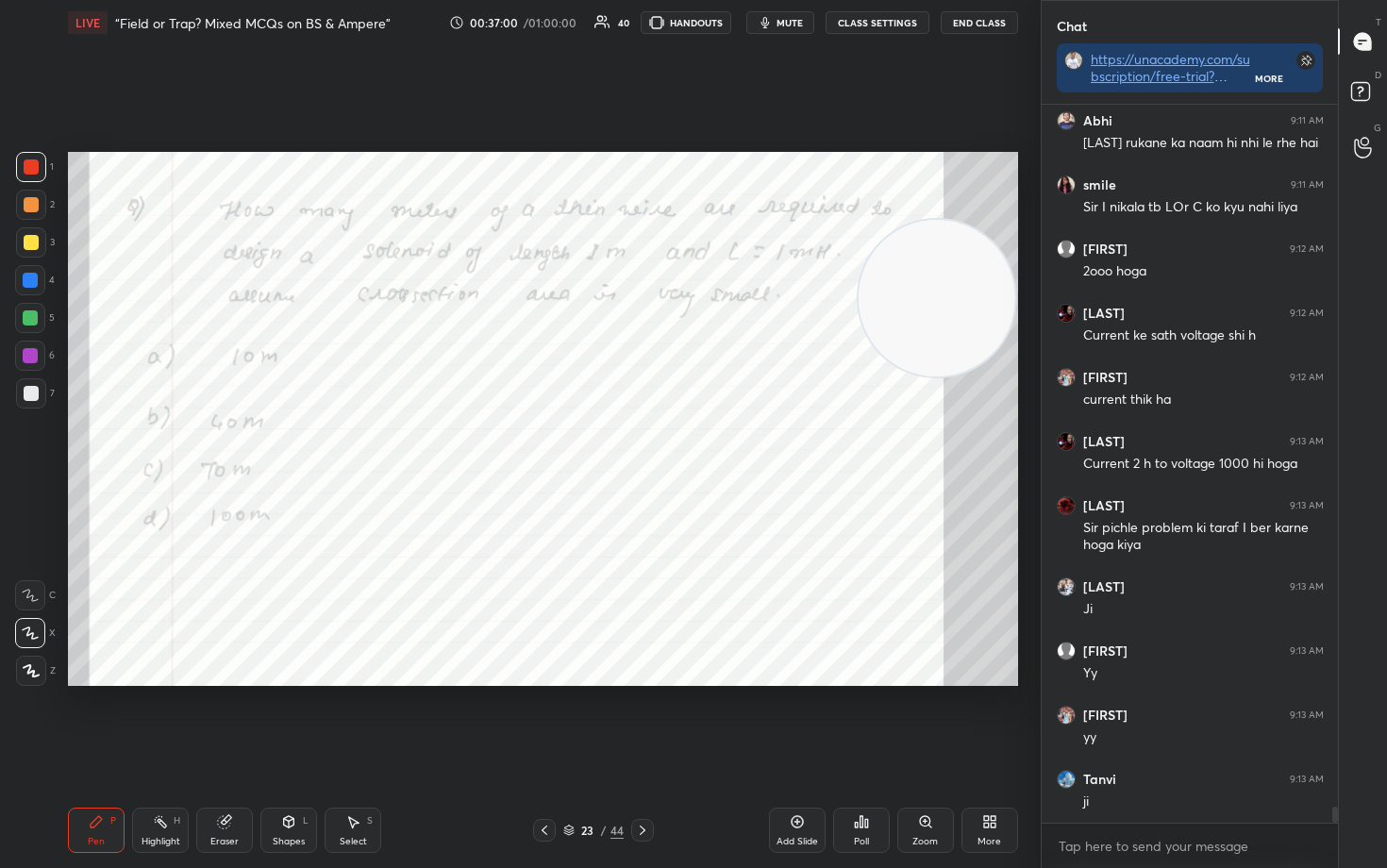 scroll, scrollTop: 31963, scrollLeft: 0, axis: vertical 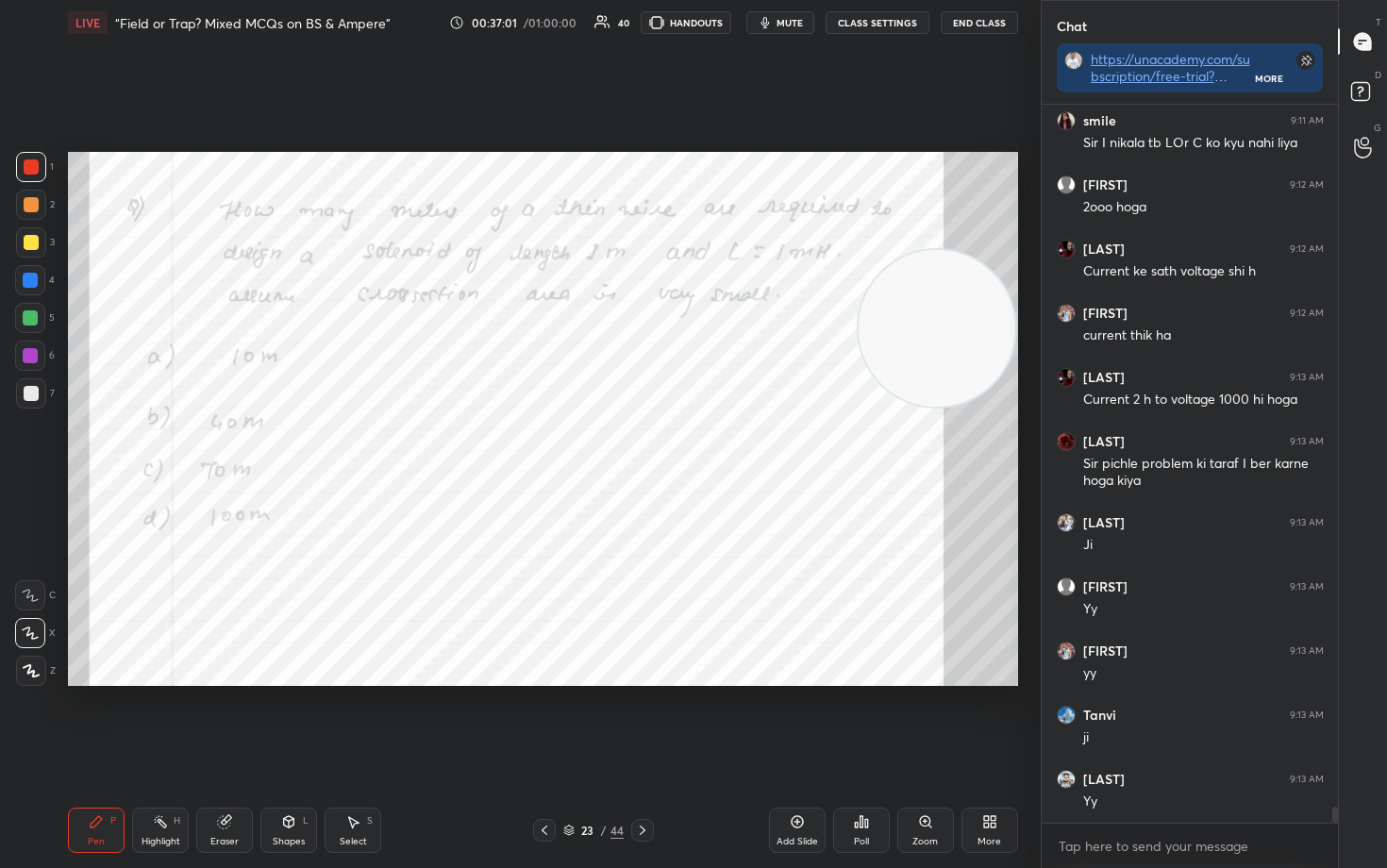 drag, startPoint x: 945, startPoint y: 318, endPoint x: 970, endPoint y: 428, distance: 112.80514 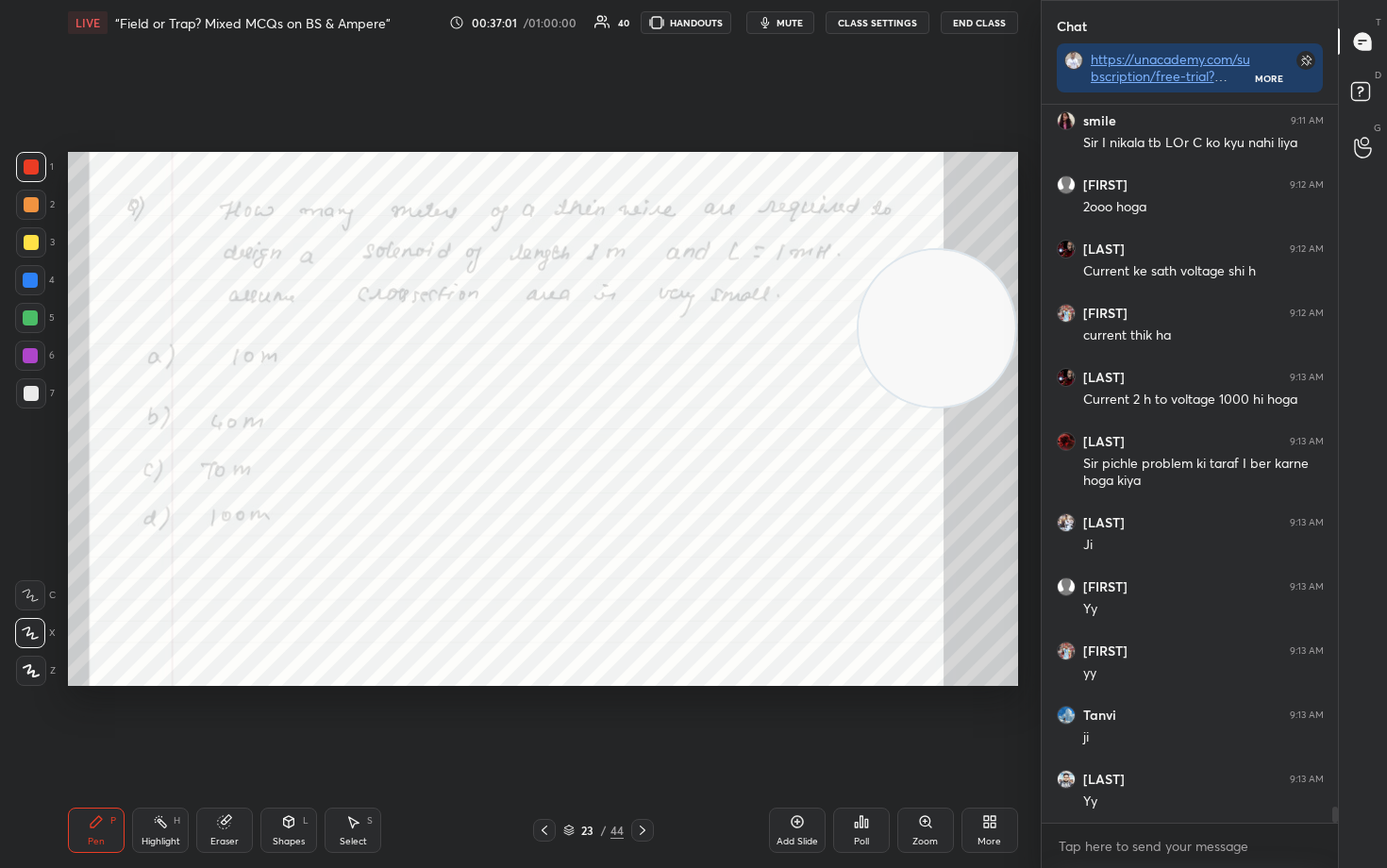 click at bounding box center [937, 328] 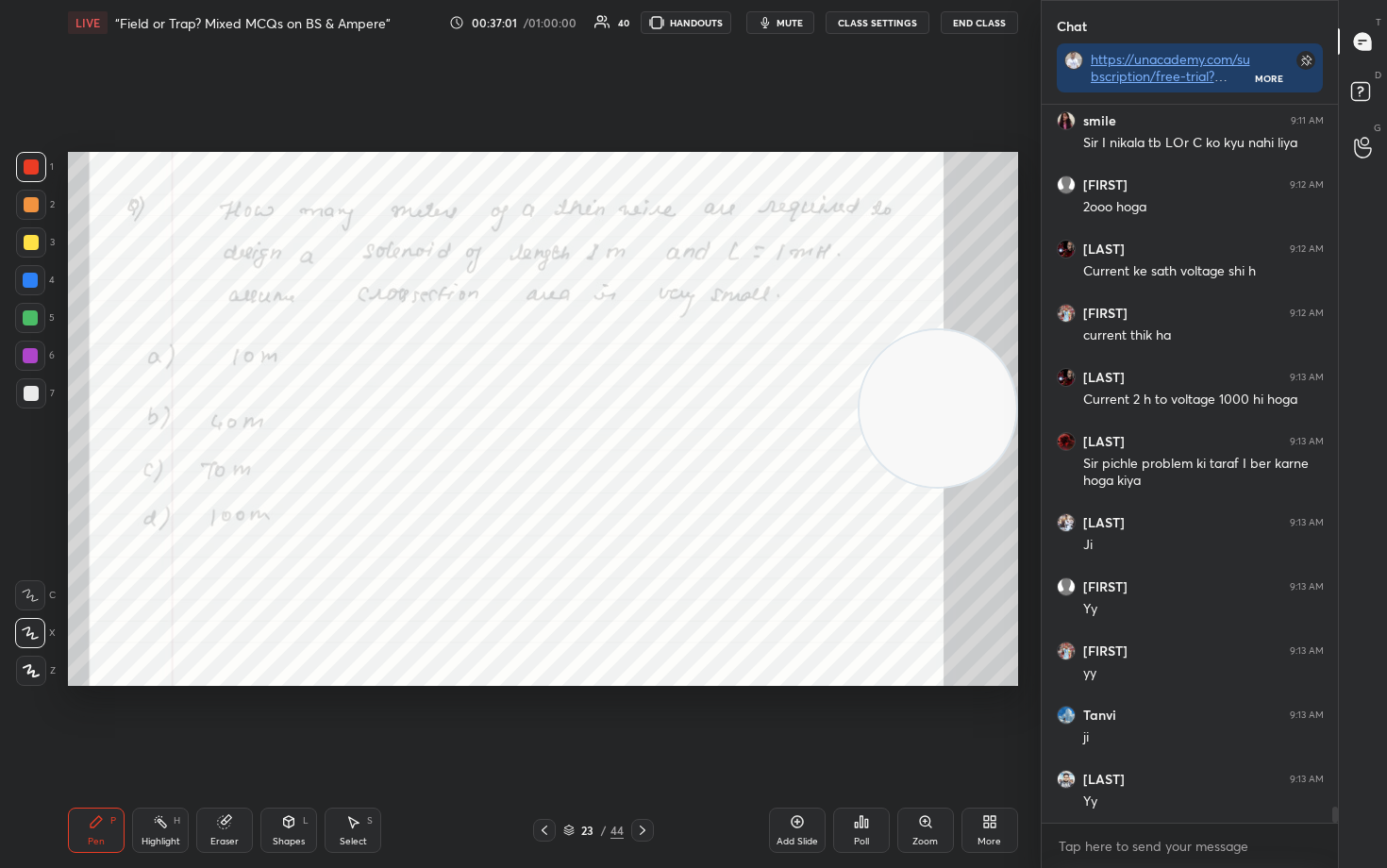 scroll, scrollTop: 32027, scrollLeft: 0, axis: vertical 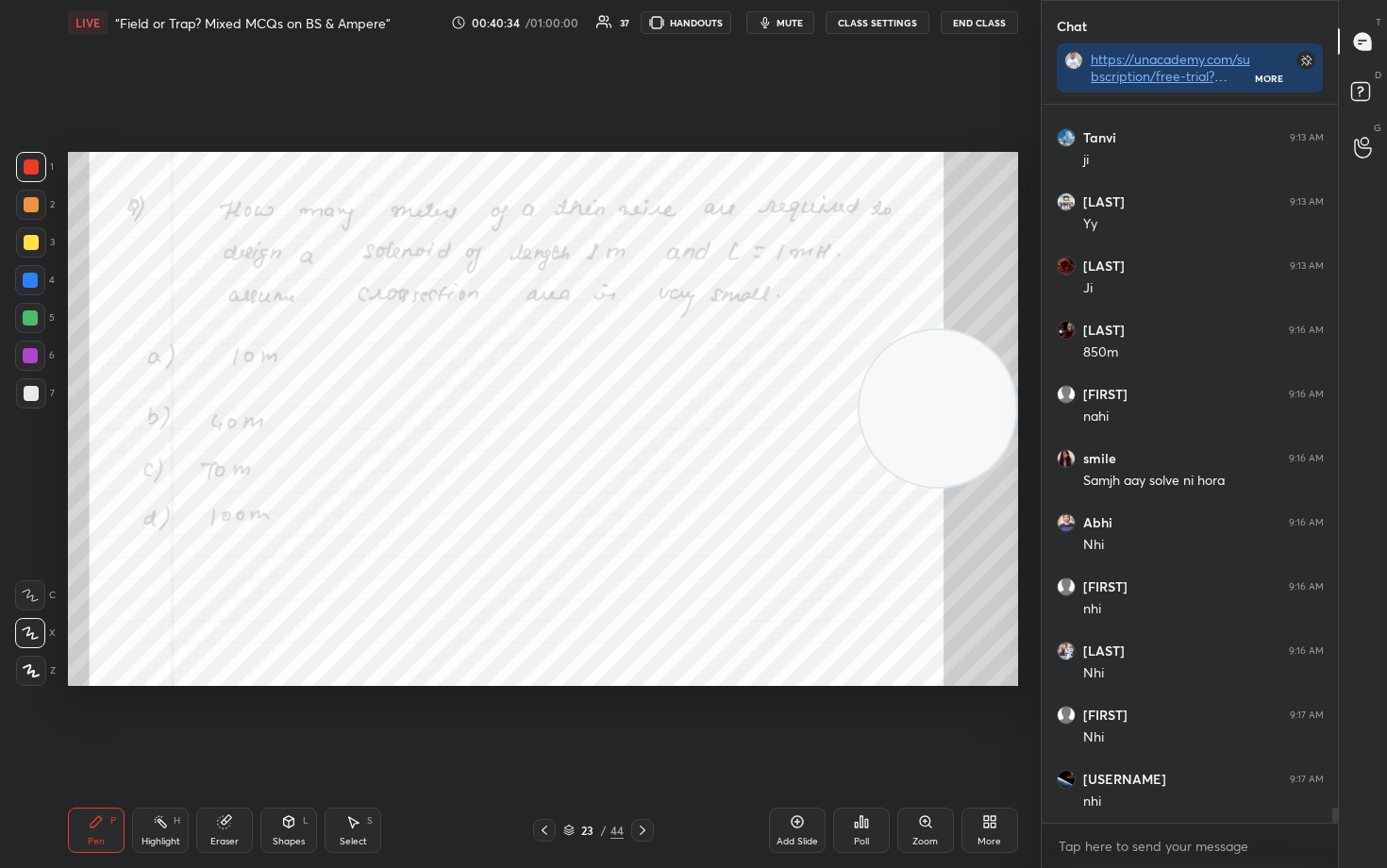 click 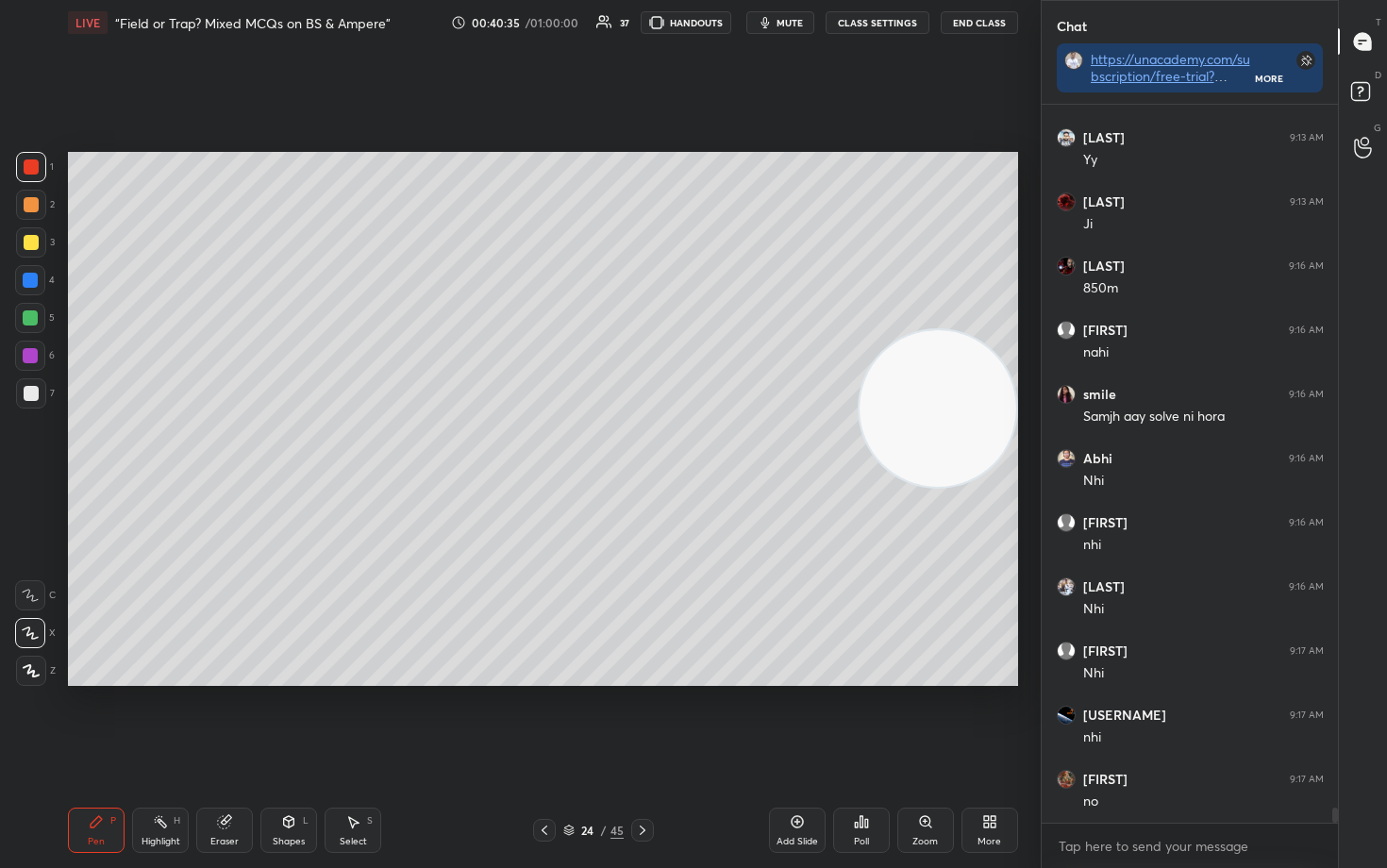 click at bounding box center (31, 393) 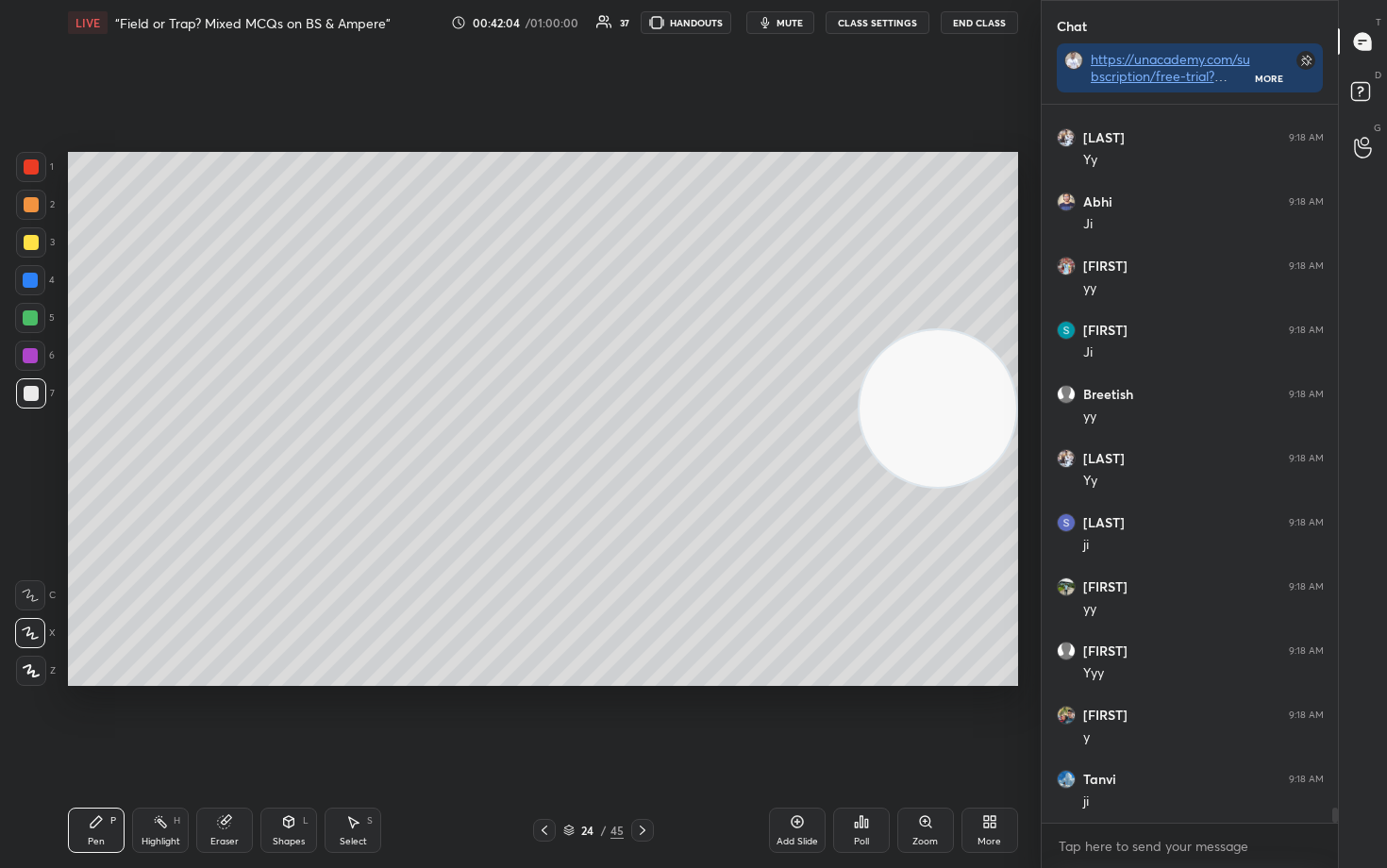 scroll, scrollTop: 33824, scrollLeft: 0, axis: vertical 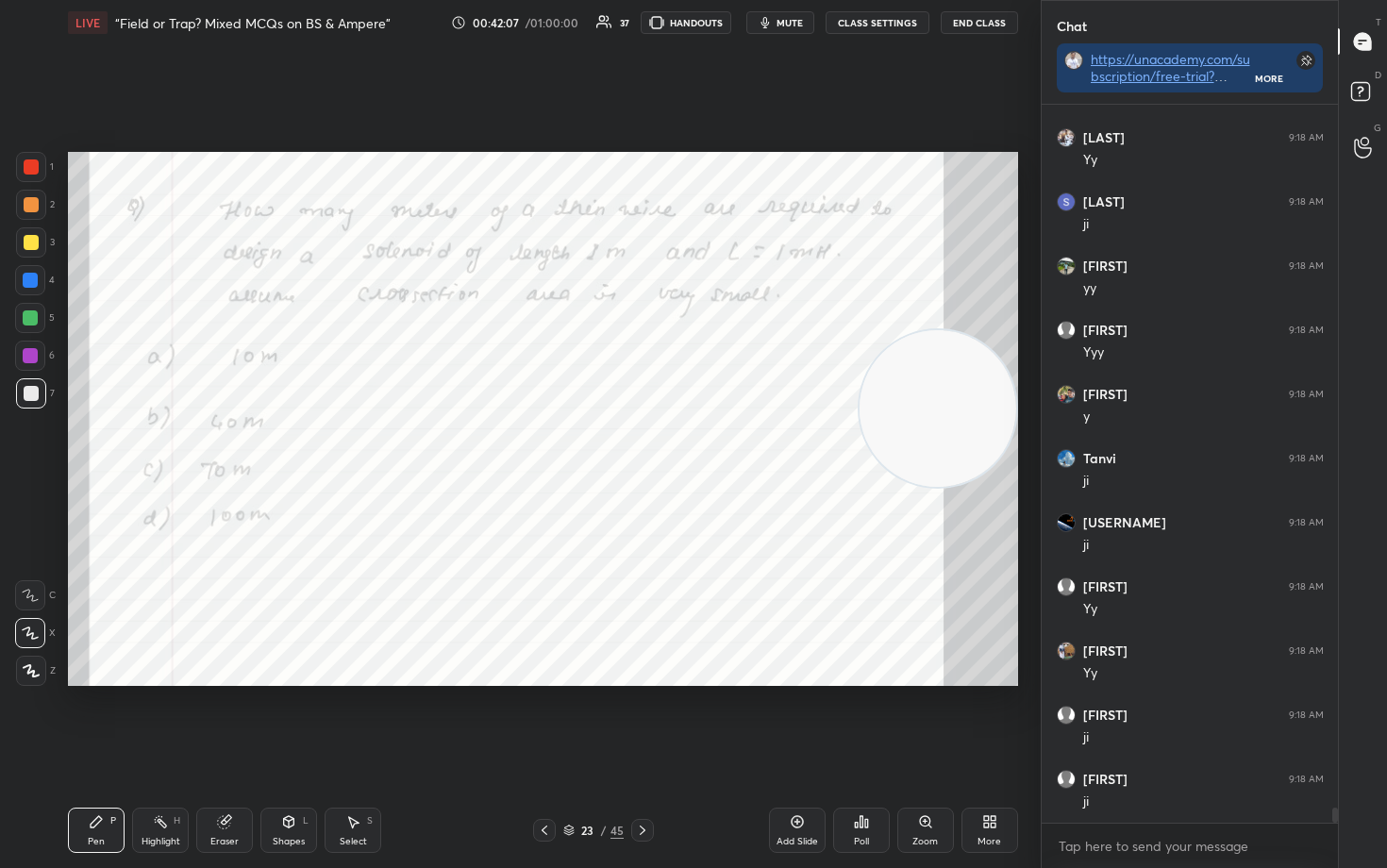 click at bounding box center [31, 167] 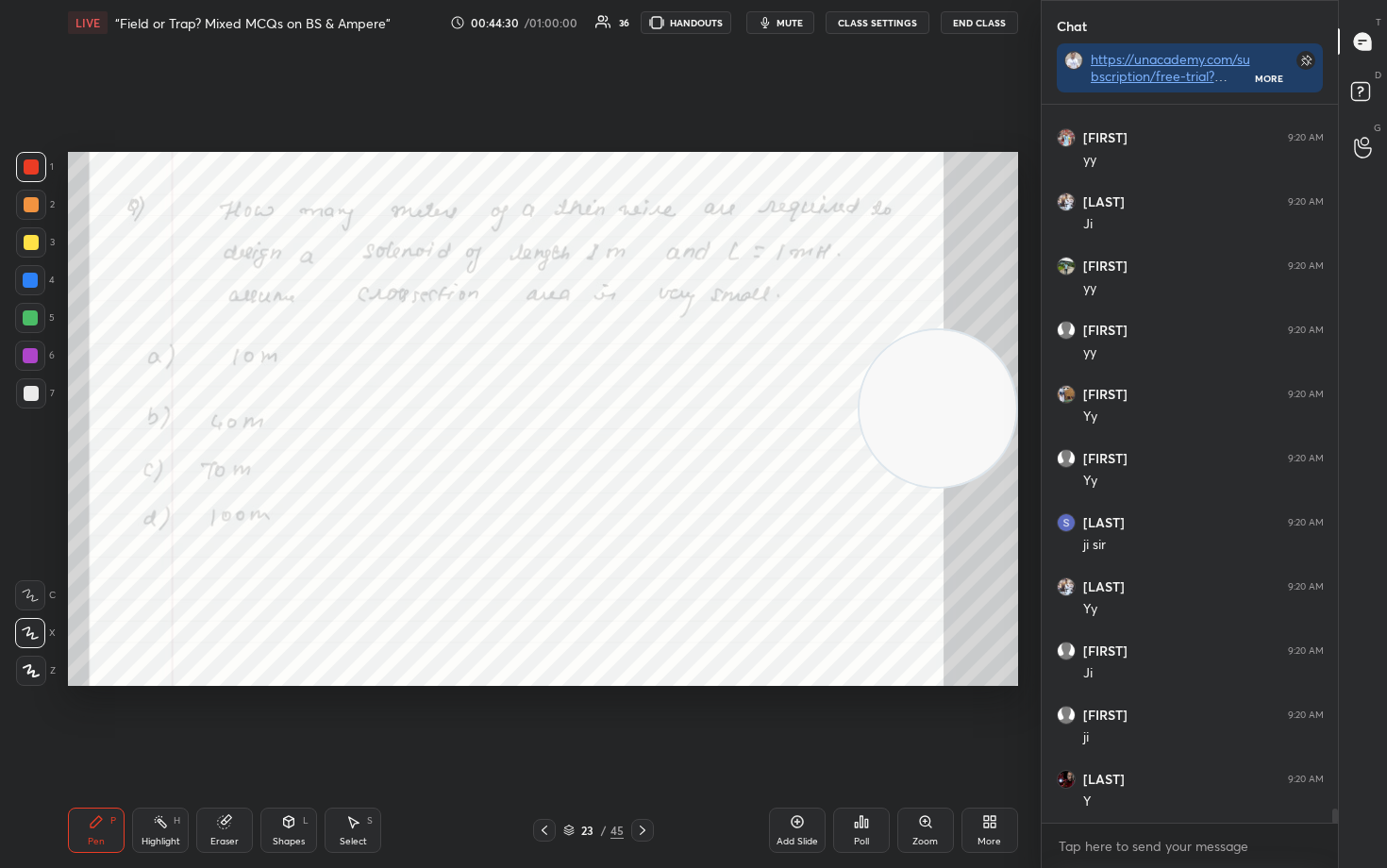 scroll, scrollTop: 36133, scrollLeft: 0, axis: vertical 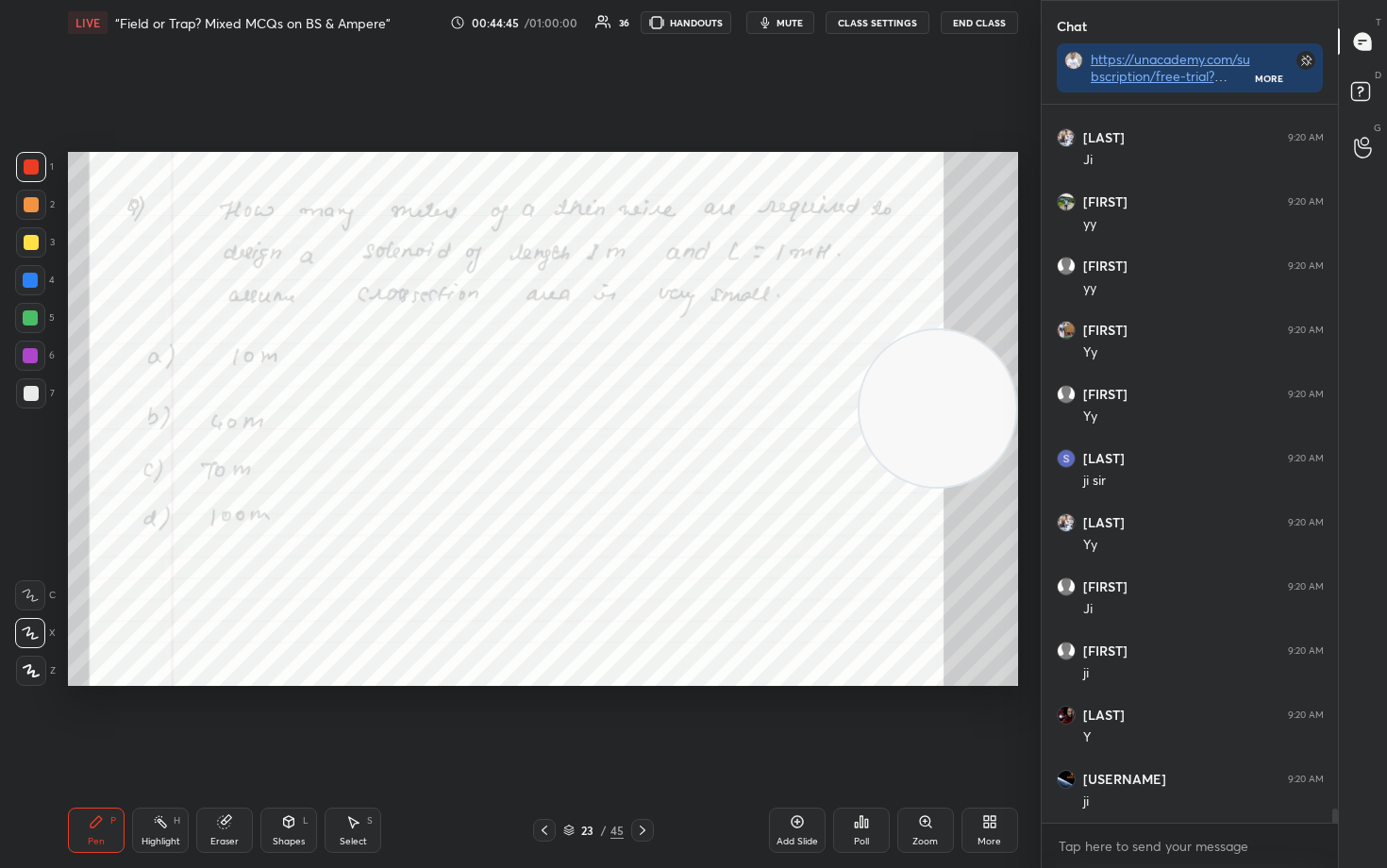 drag, startPoint x: 953, startPoint y: 439, endPoint x: 978, endPoint y: 248, distance: 192.62918 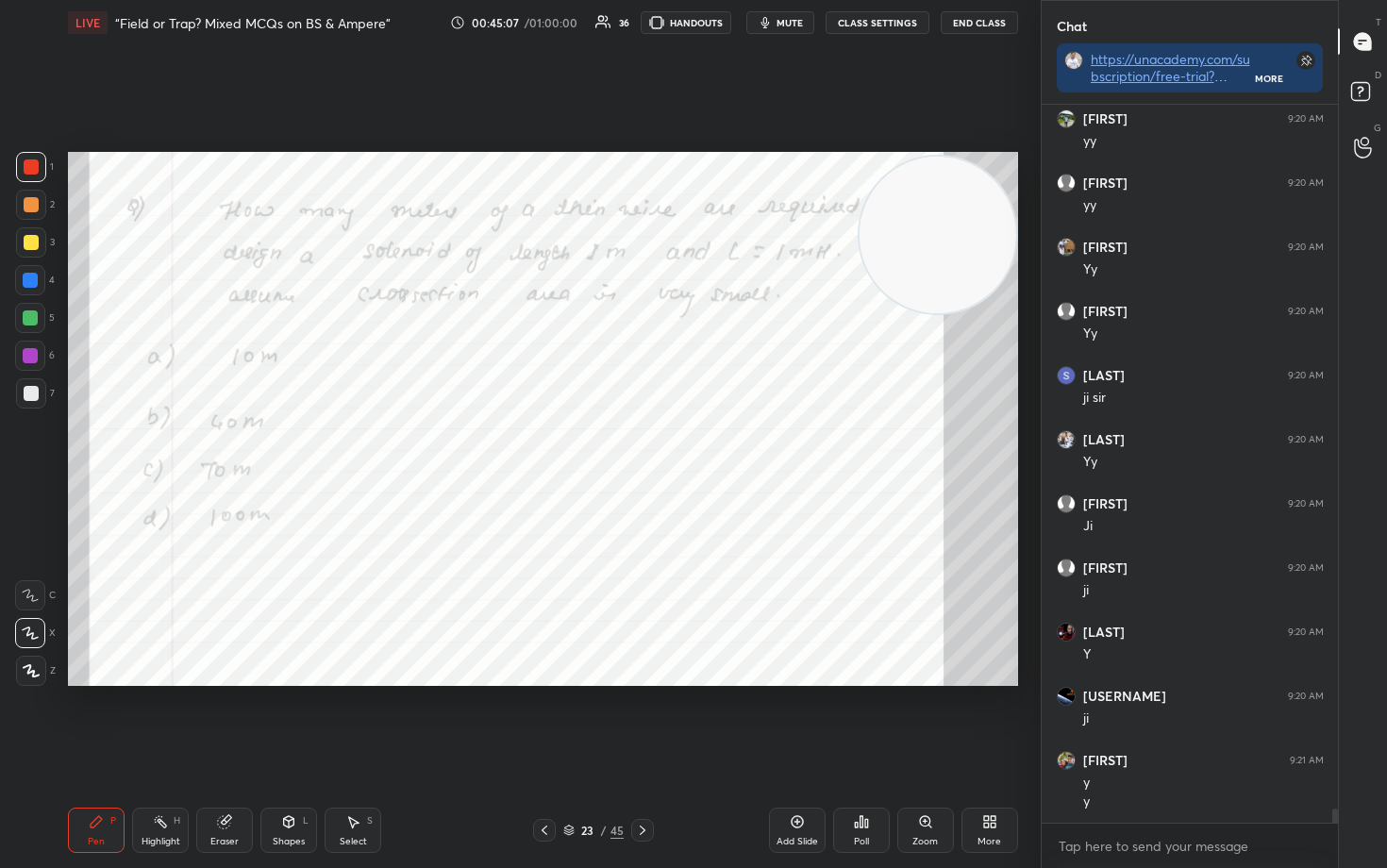 scroll, scrollTop: 36281, scrollLeft: 0, axis: vertical 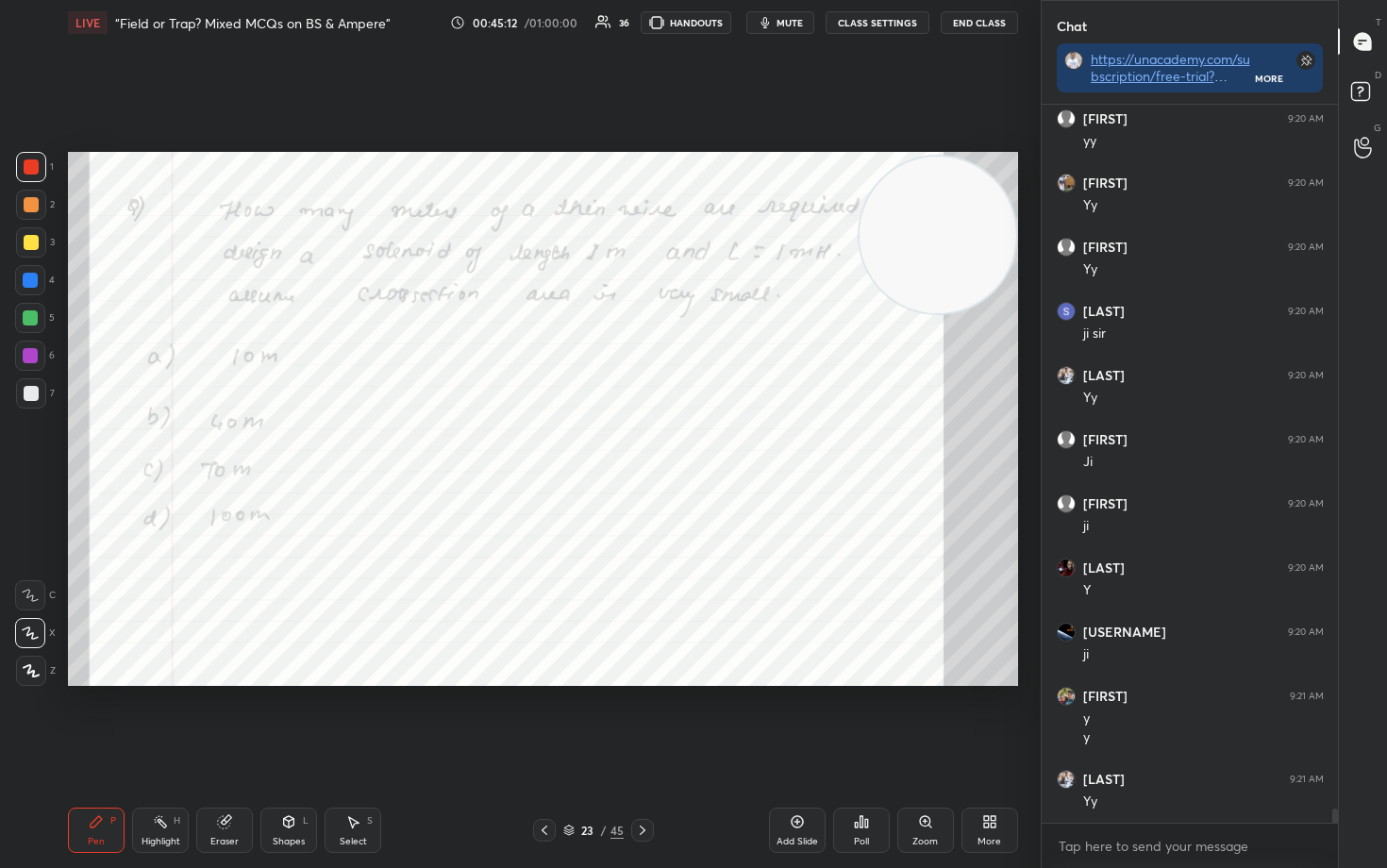 click at bounding box center [938, 235] 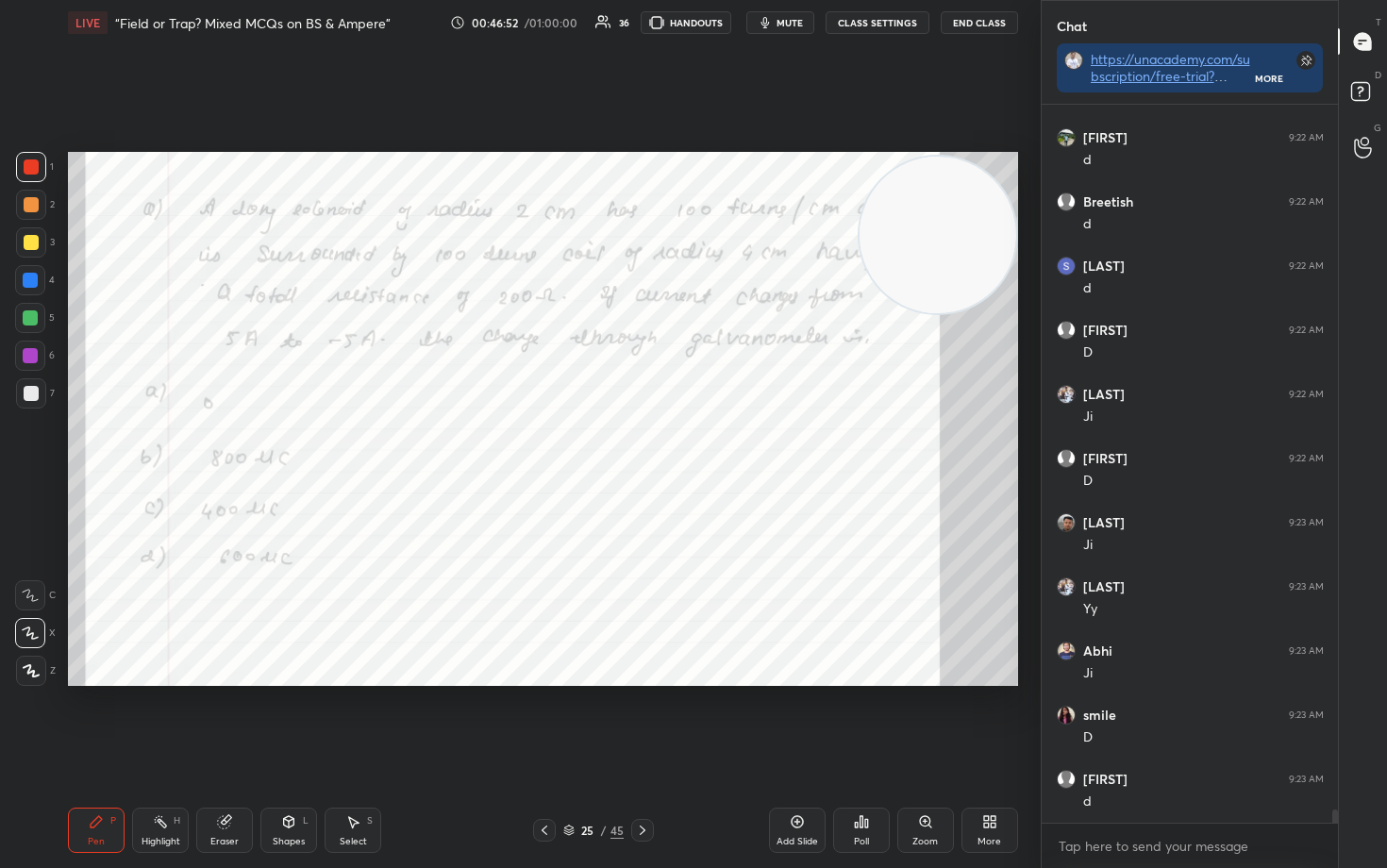scroll, scrollTop: 37756, scrollLeft: 0, axis: vertical 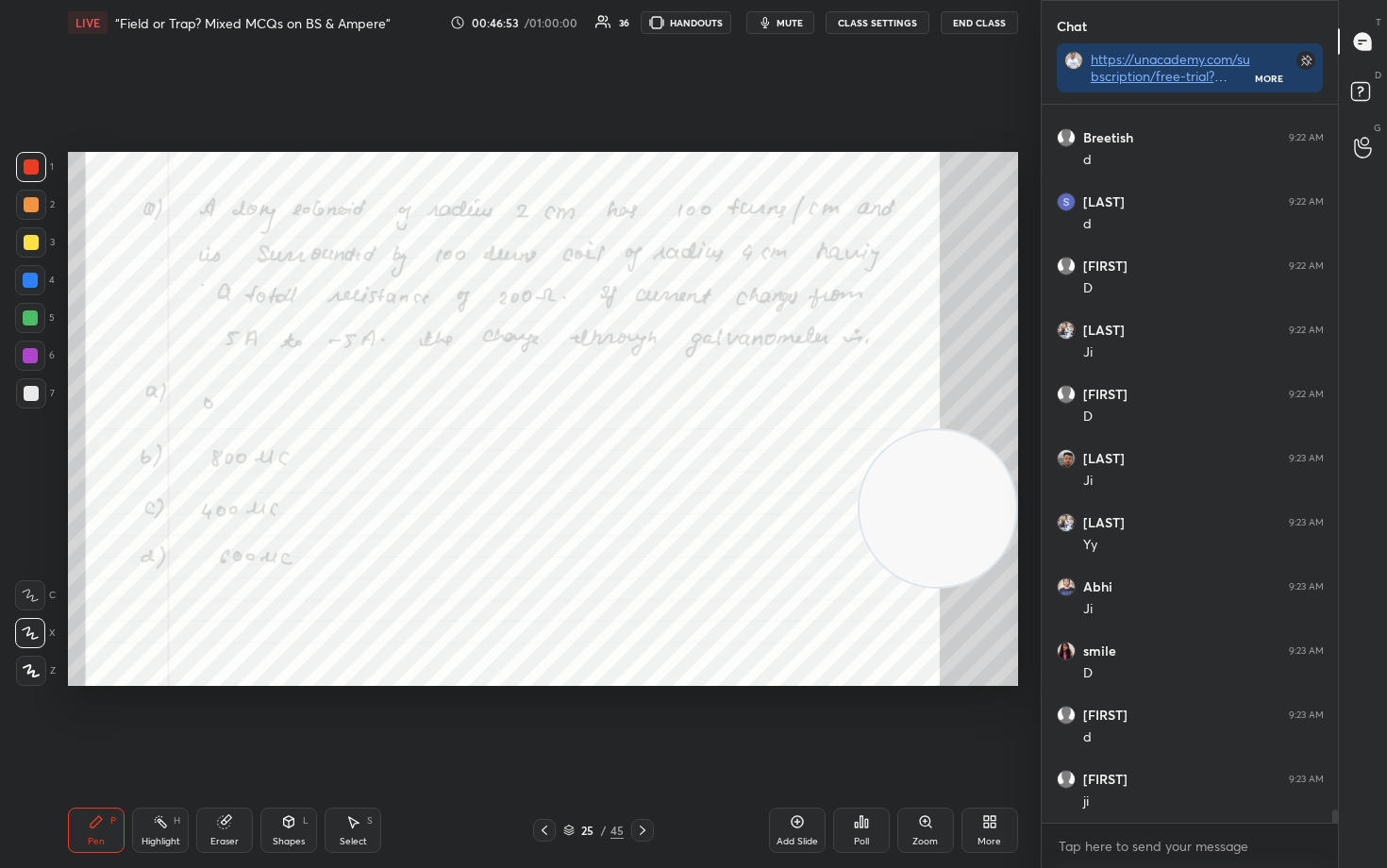 drag, startPoint x: 961, startPoint y: 253, endPoint x: 970, endPoint y: 526, distance: 273.14831 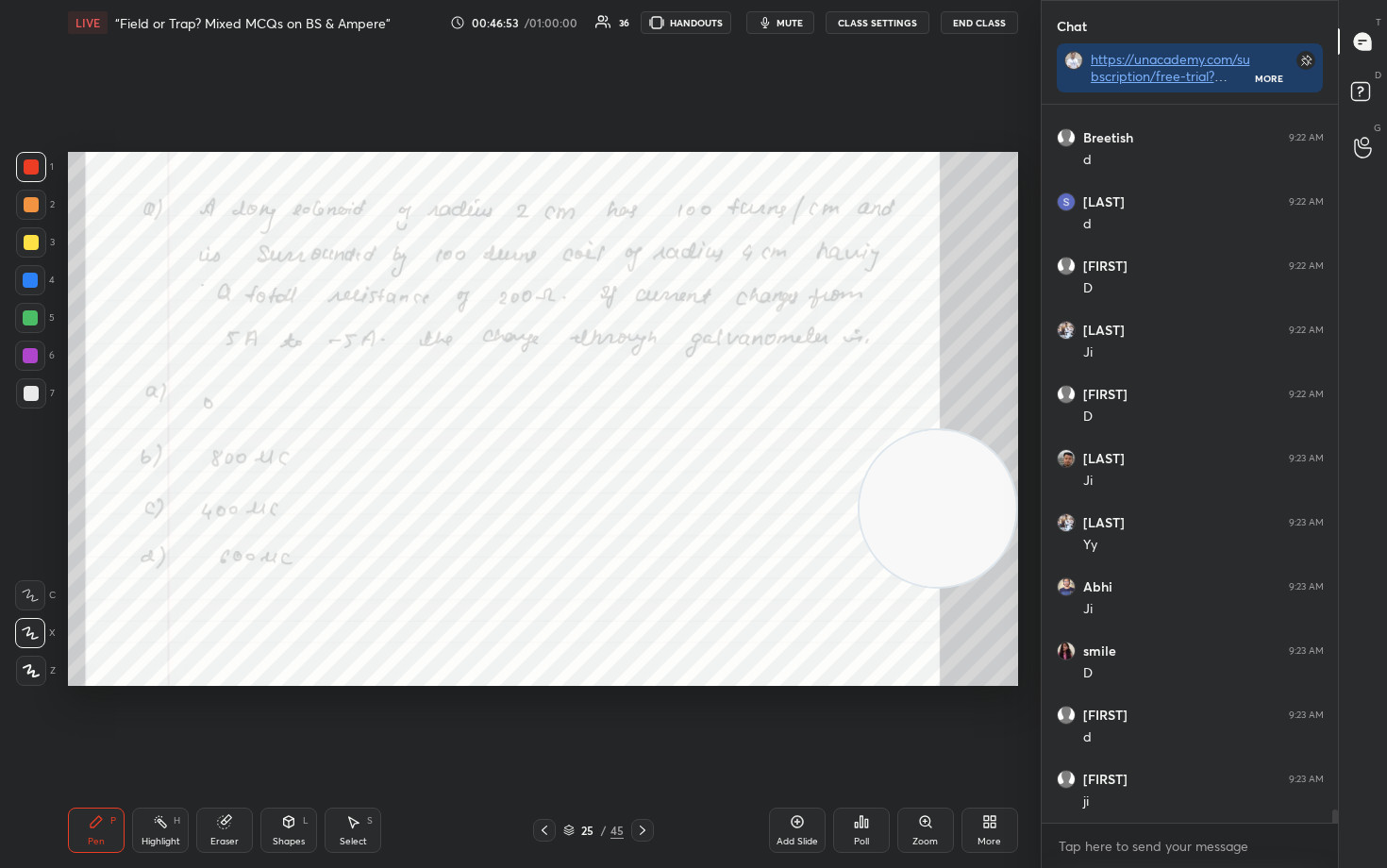 click at bounding box center (938, 509) 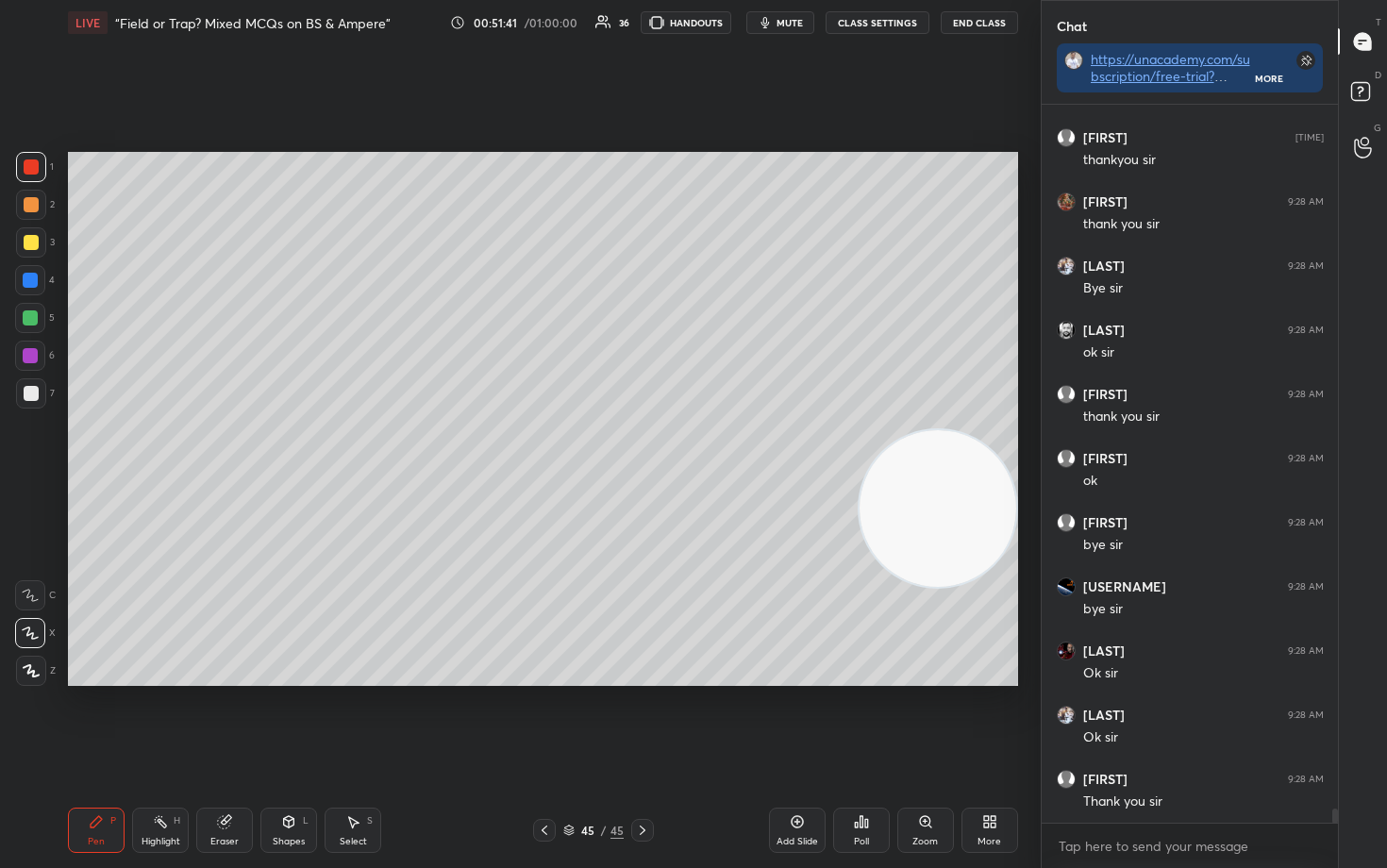 scroll, scrollTop: 36865, scrollLeft: 0, axis: vertical 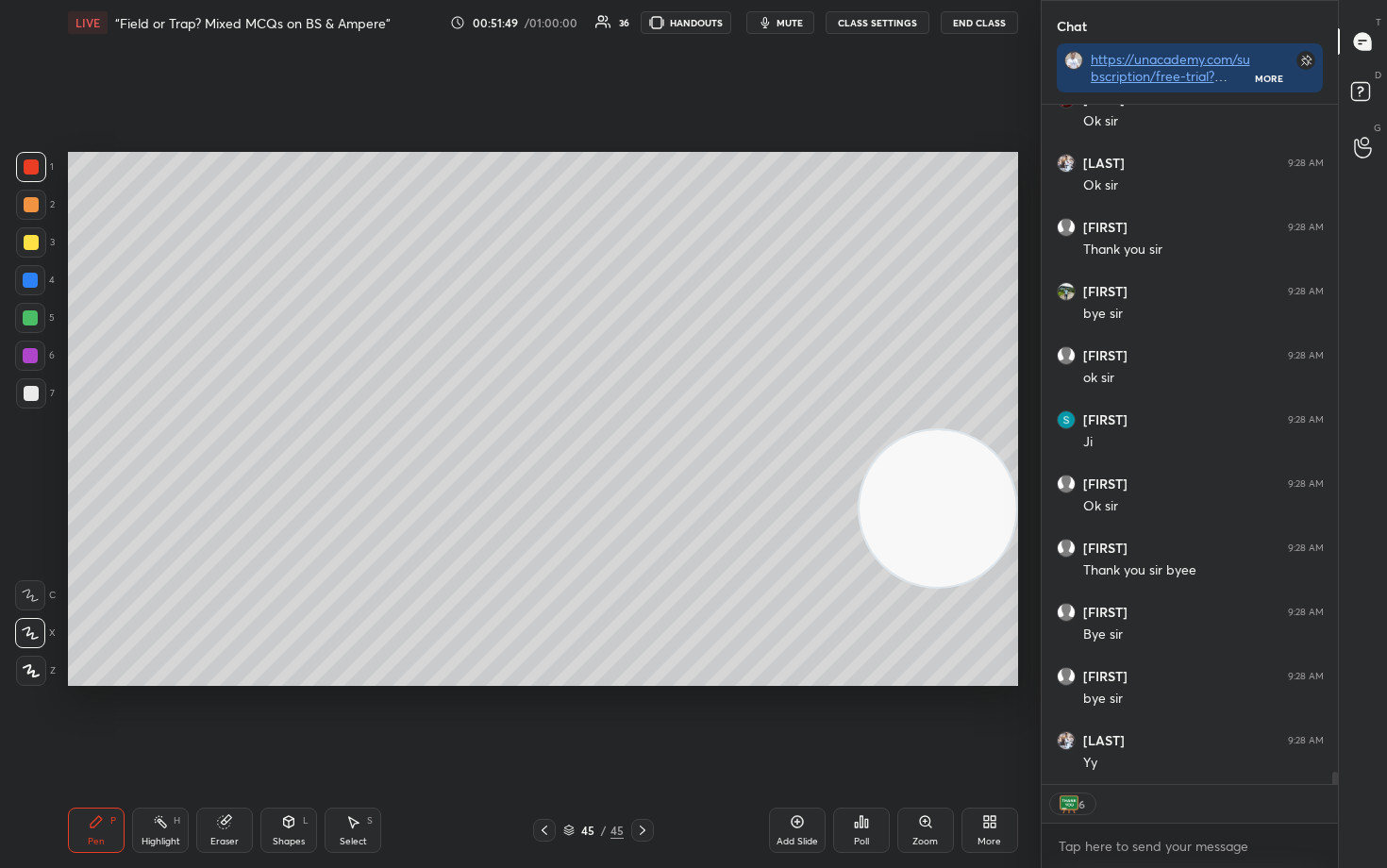 click on "End Class" at bounding box center [979, 23] 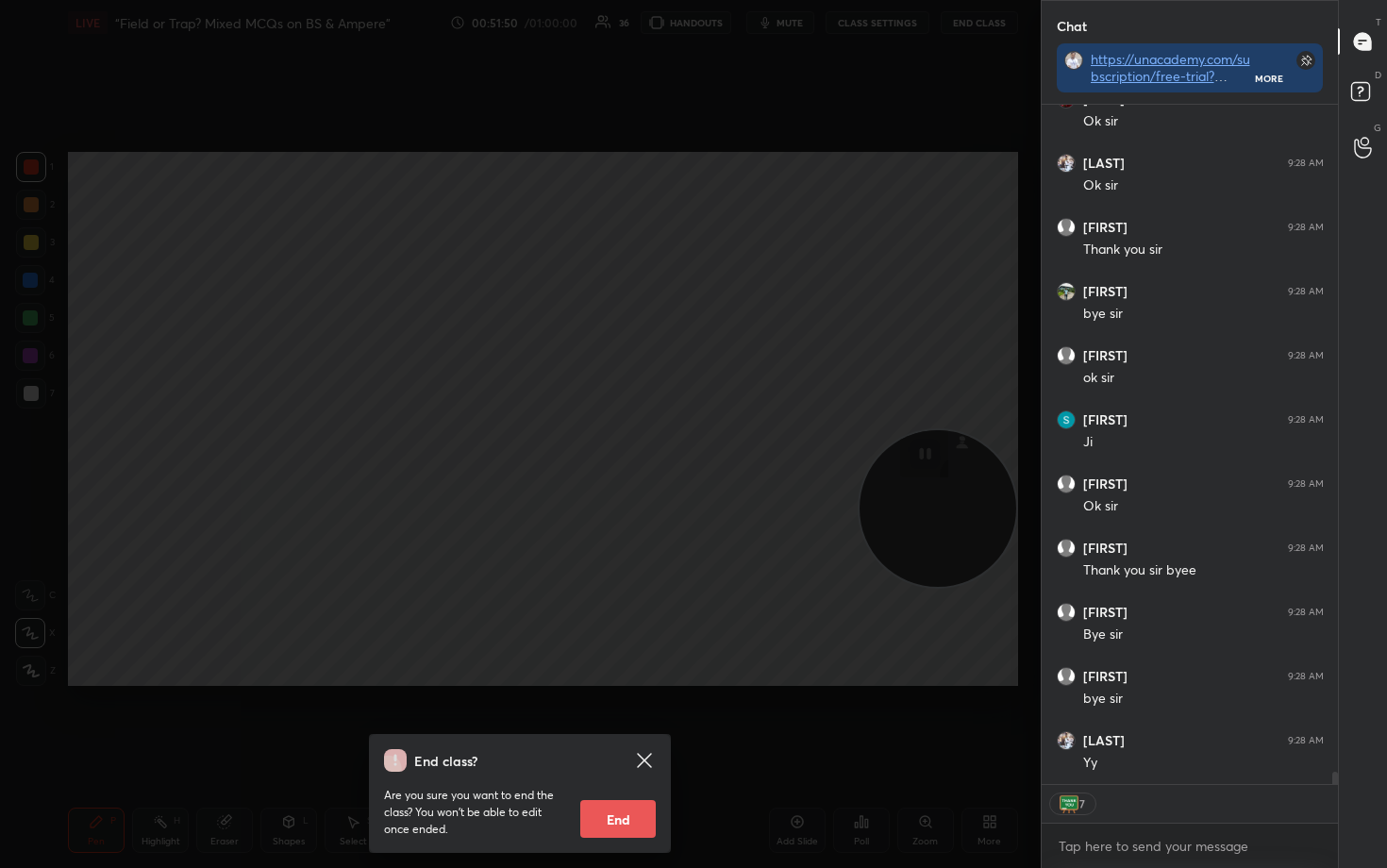click on "End" at bounding box center (618, 819) 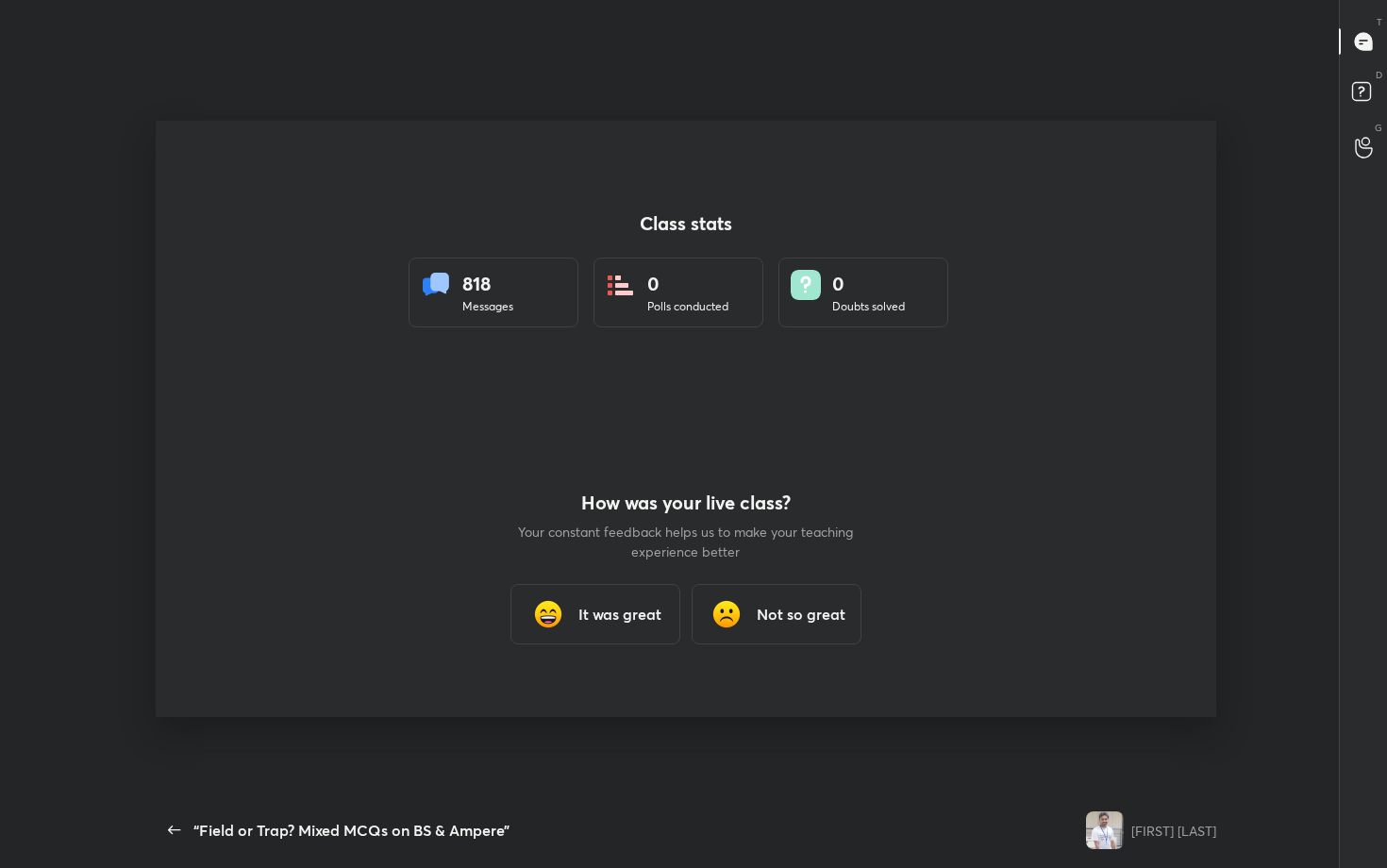 scroll, scrollTop: 93601, scrollLeft: 93277, axis: both 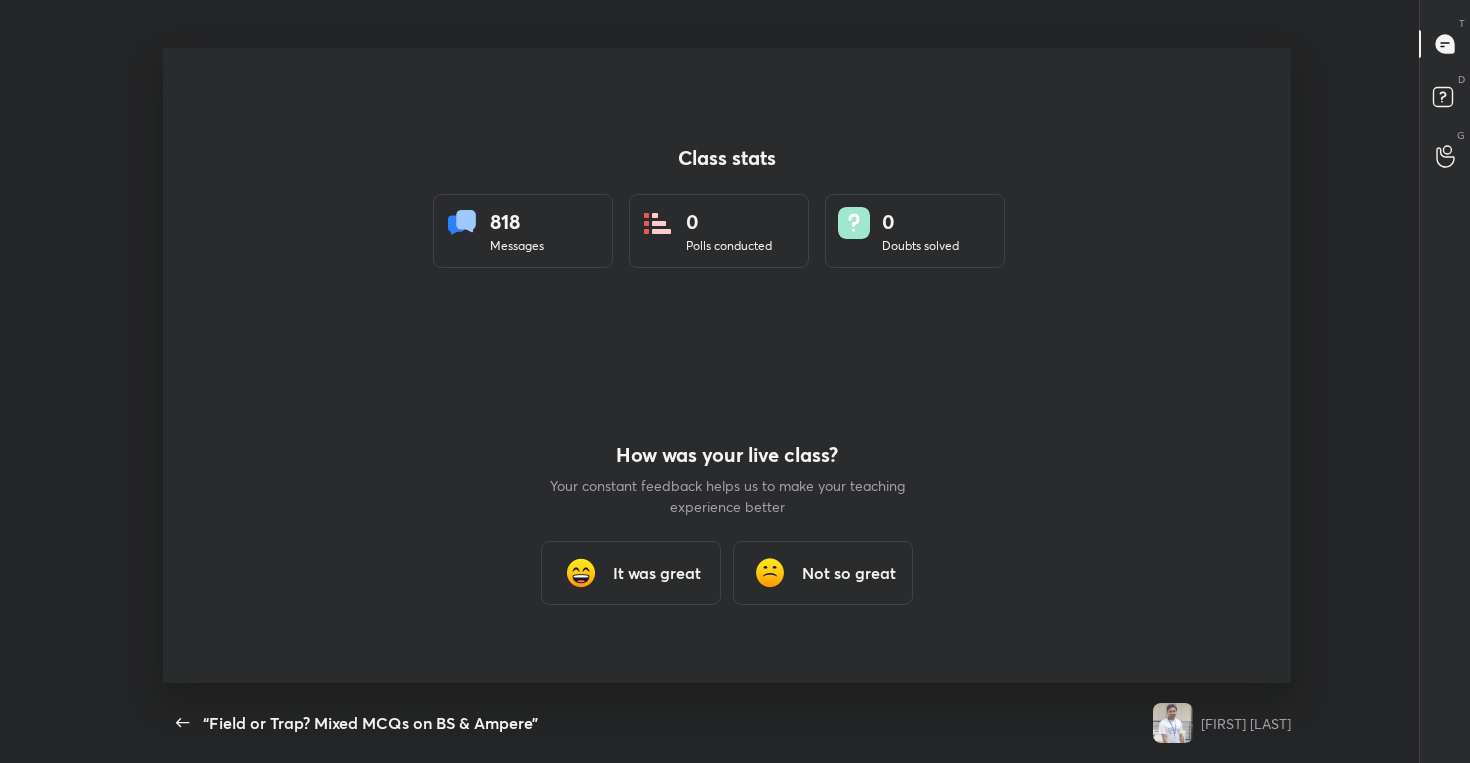 type on "x" 